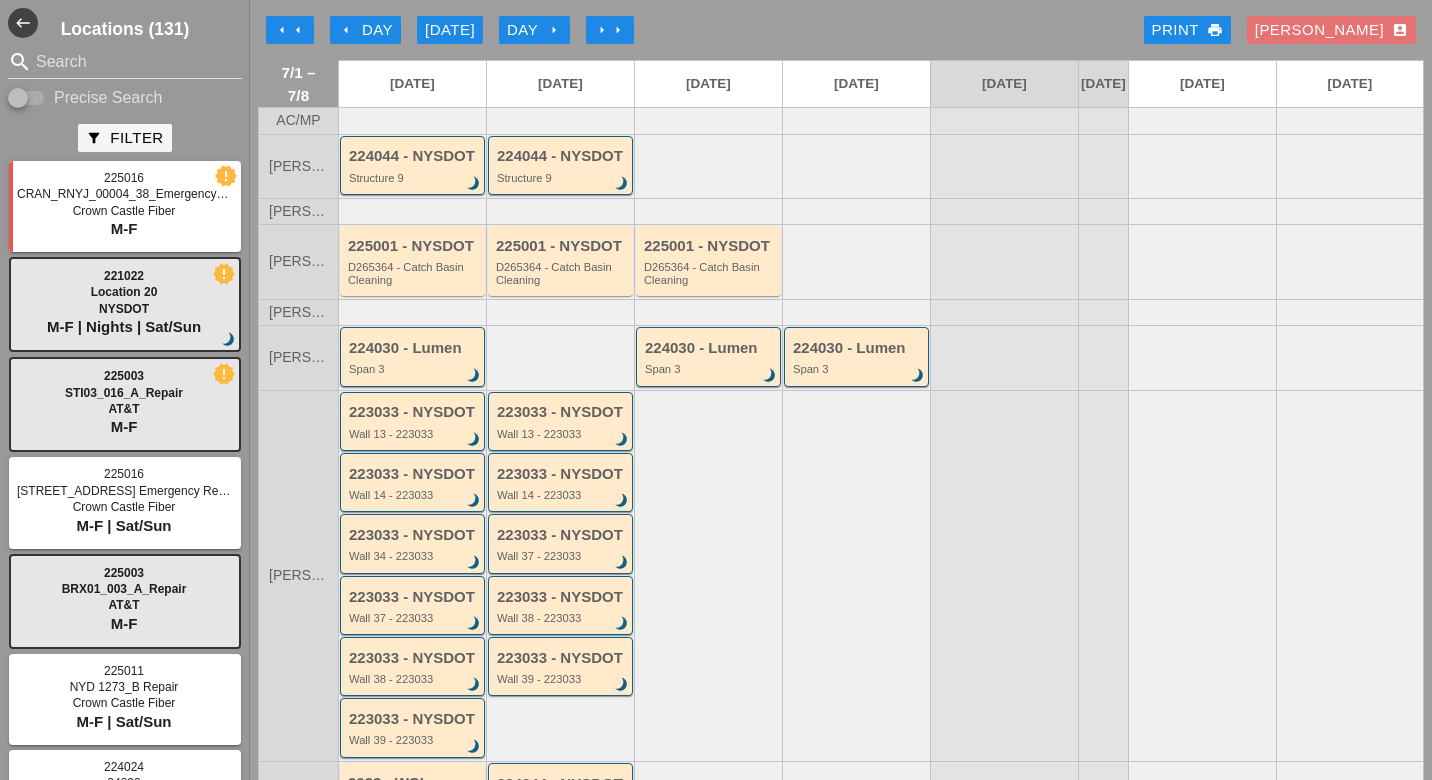 scroll, scrollTop: 0, scrollLeft: 0, axis: both 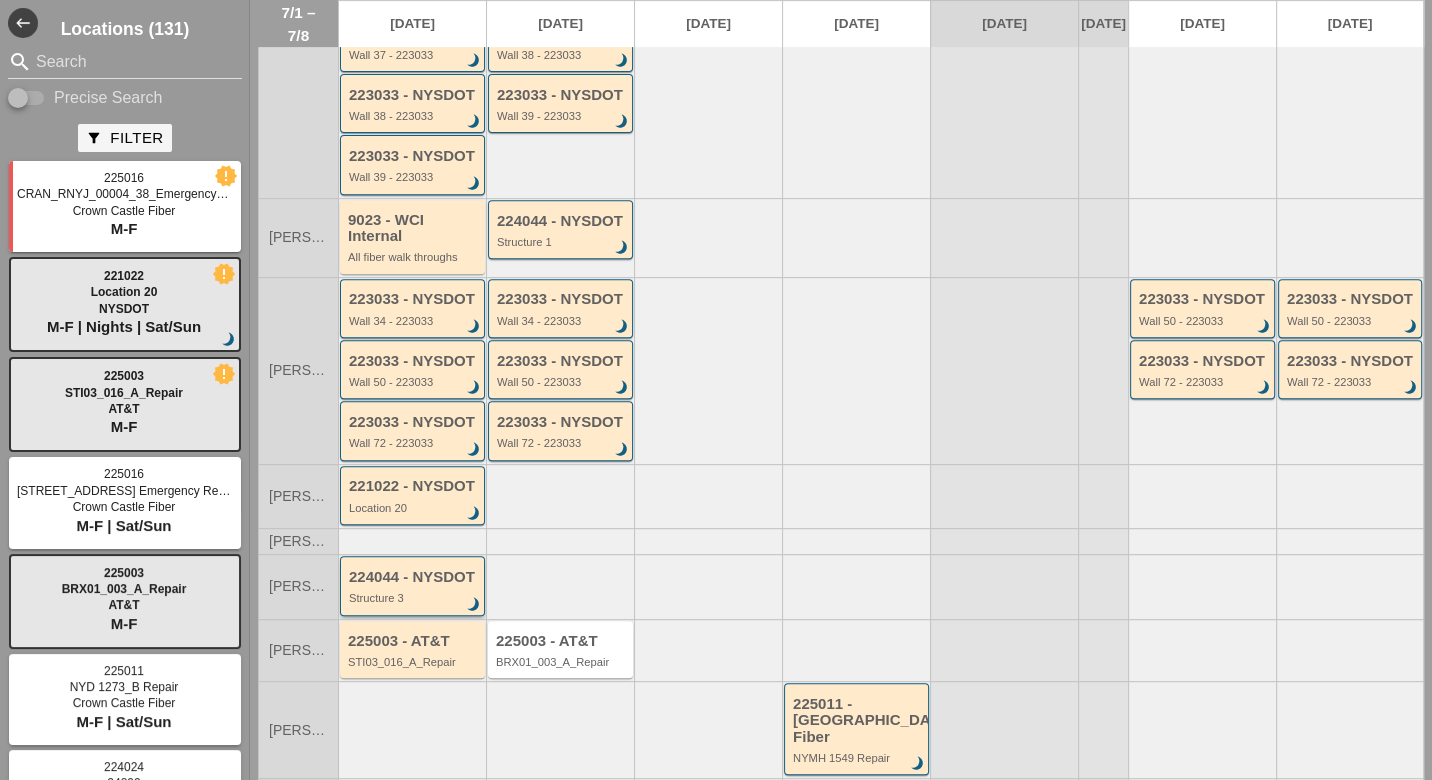 click on "224044 - NYSDOT  Structure 3 brightness_3" at bounding box center (414, 587) 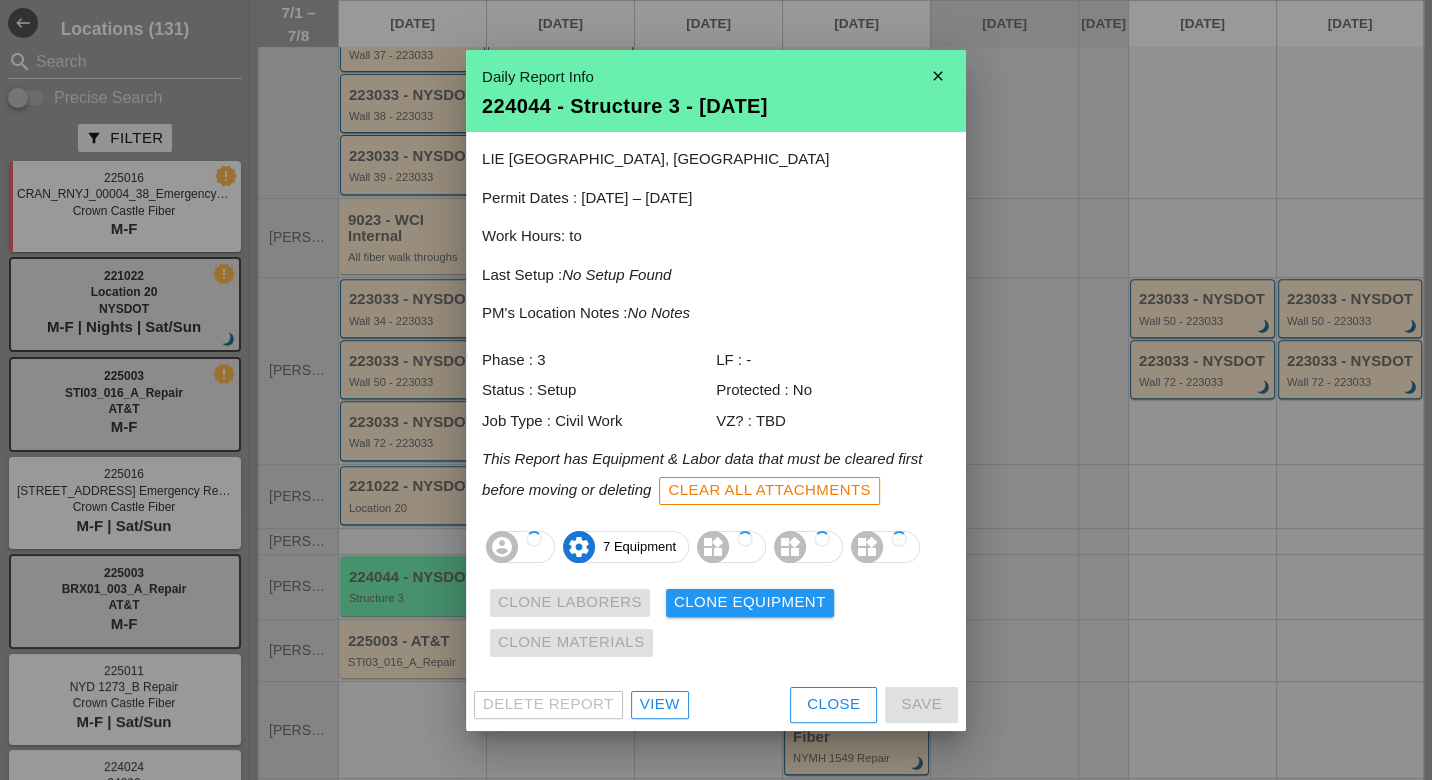 click on "LIE Queens, NY  Permit Dates : 01/01/2024 – 12/31/2026 Work Hours:  to  Last Setup :  No Setup Found PM's Location Notes :  No Notes Phase :          3 LF : - Status : Setup  Protected : No Job Type : Civil Work VZ? : TBD  This Report has Equipment & Labor data that must be cleared first before moving or deleting  Clear All Attachments account_circle   settings  7 Equipment  widgets   widgets   widgets   Clone Laborers Clone Equipment Clone Materials" at bounding box center (716, 405) 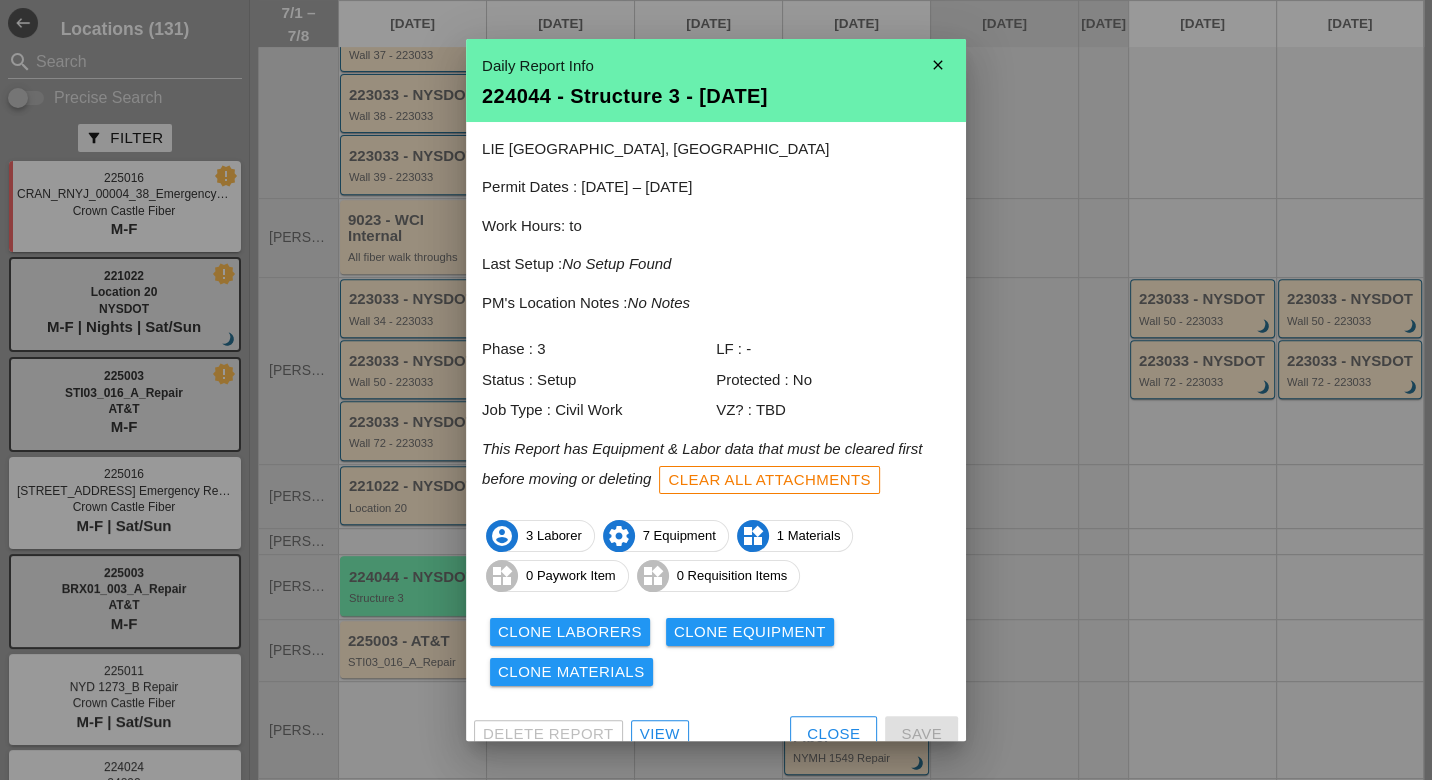 click on "View" at bounding box center (660, 734) 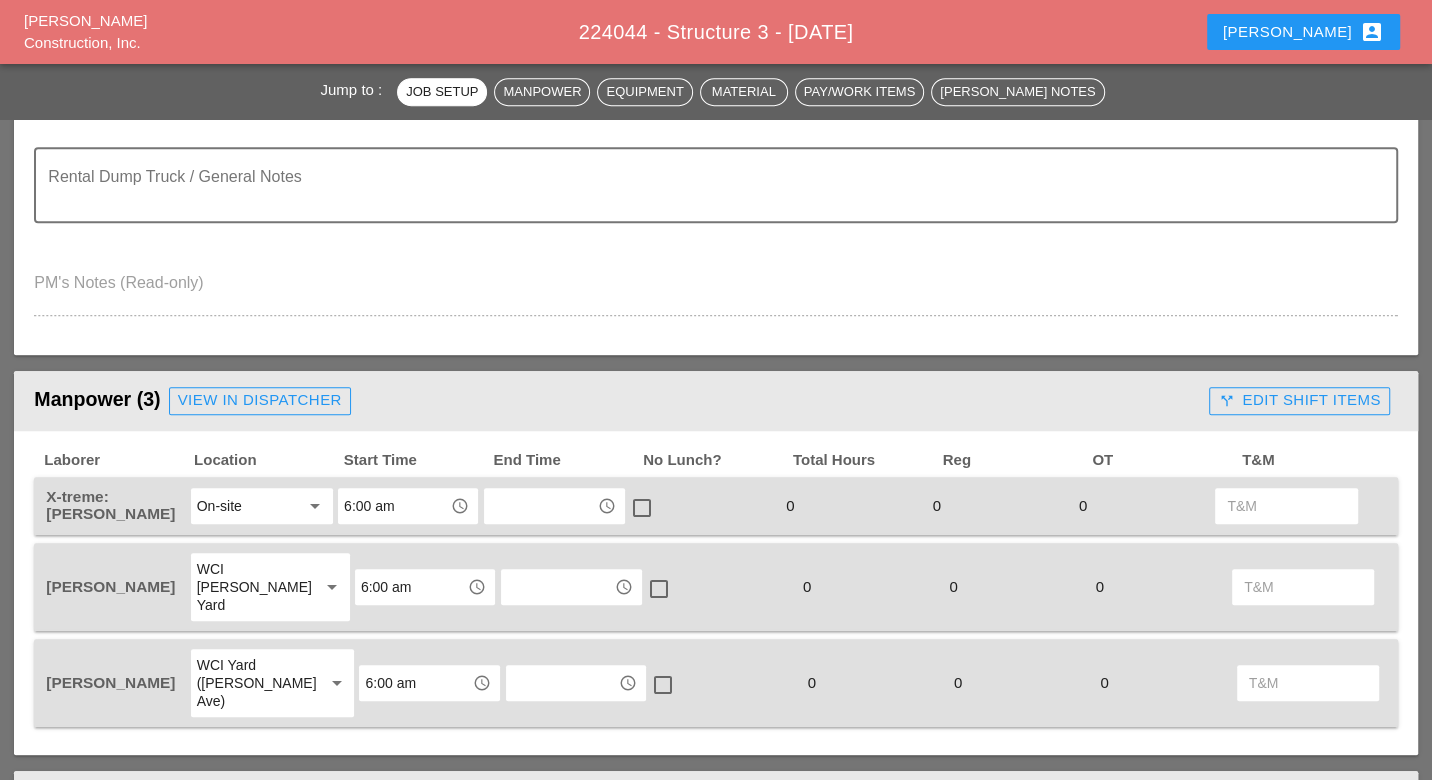 scroll, scrollTop: 888, scrollLeft: 0, axis: vertical 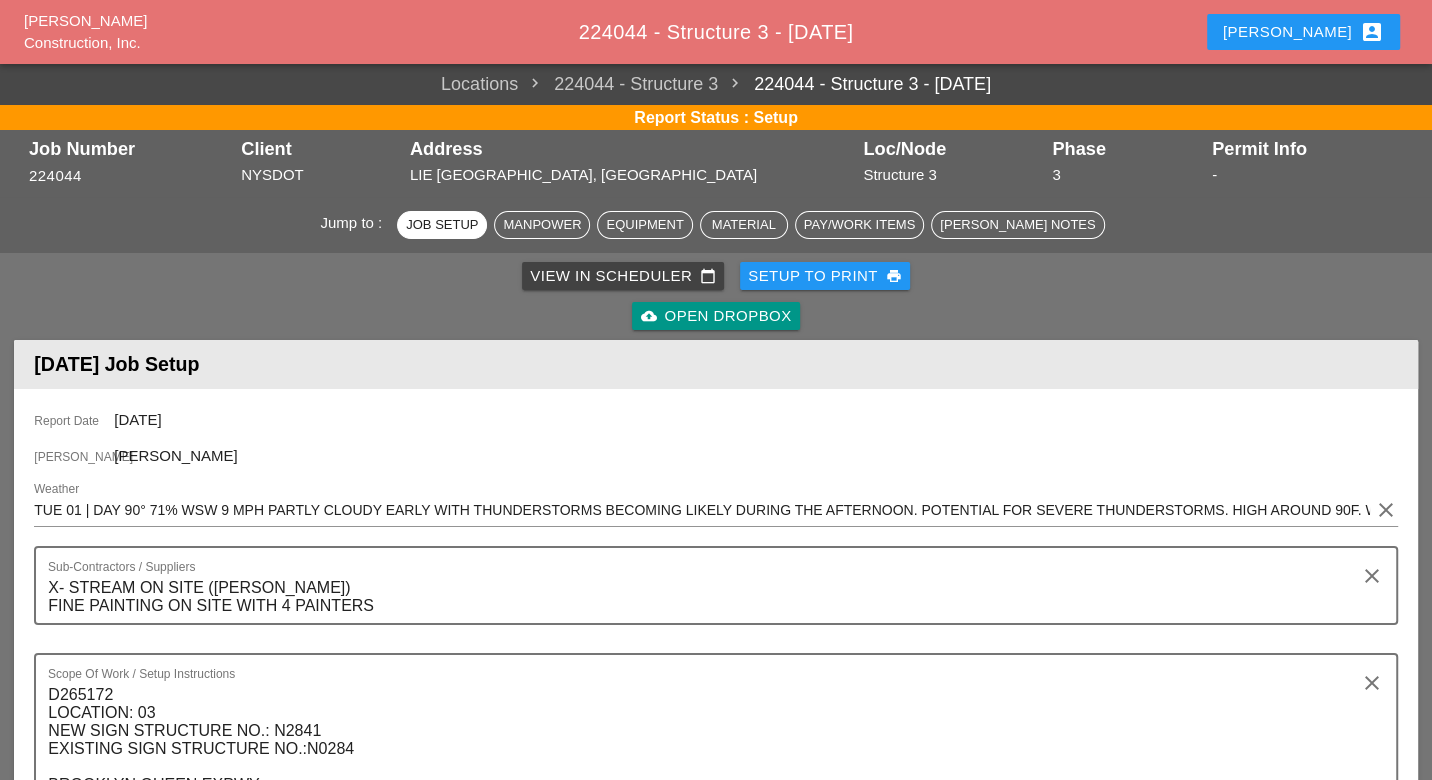 click on "Luca account_box" at bounding box center [1303, 32] 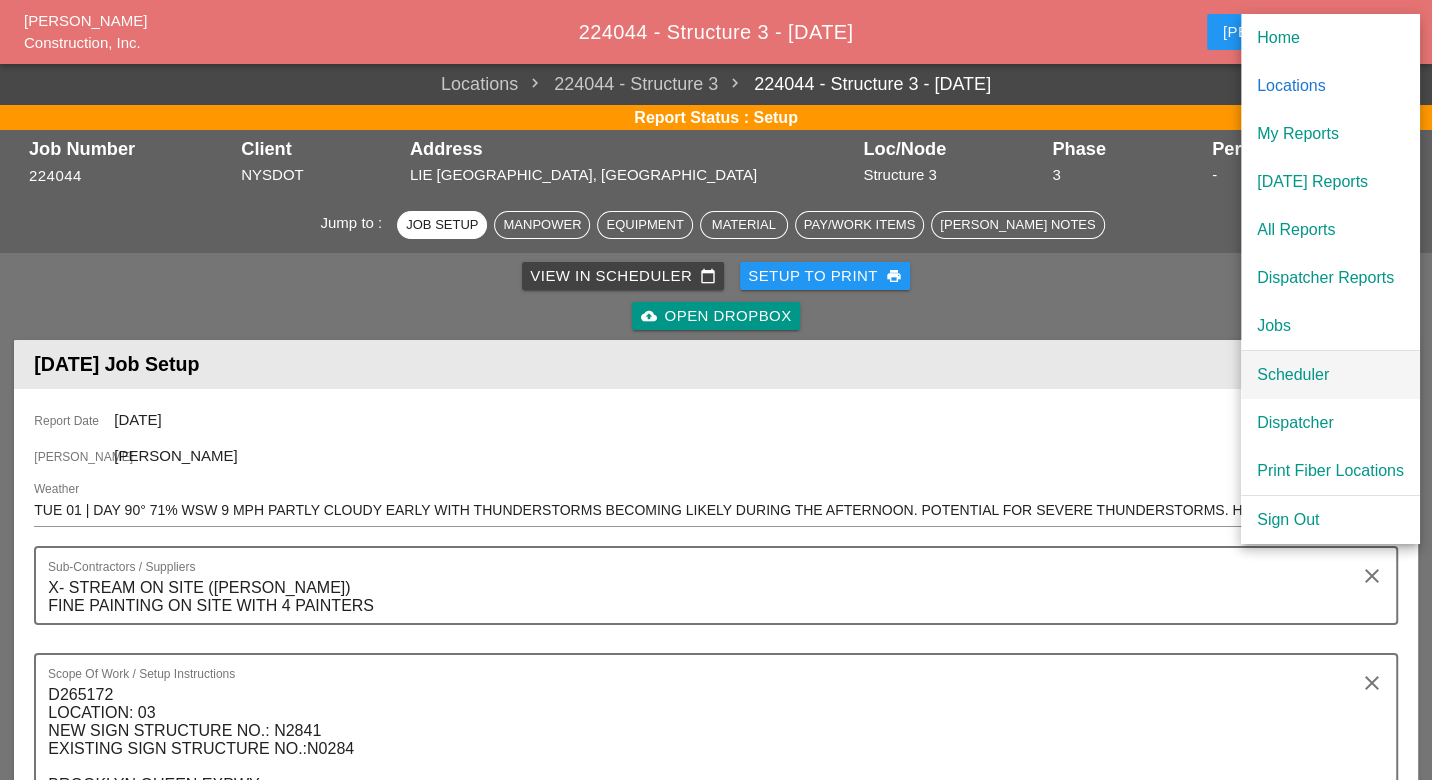 click on "Scheduler" at bounding box center [1330, 375] 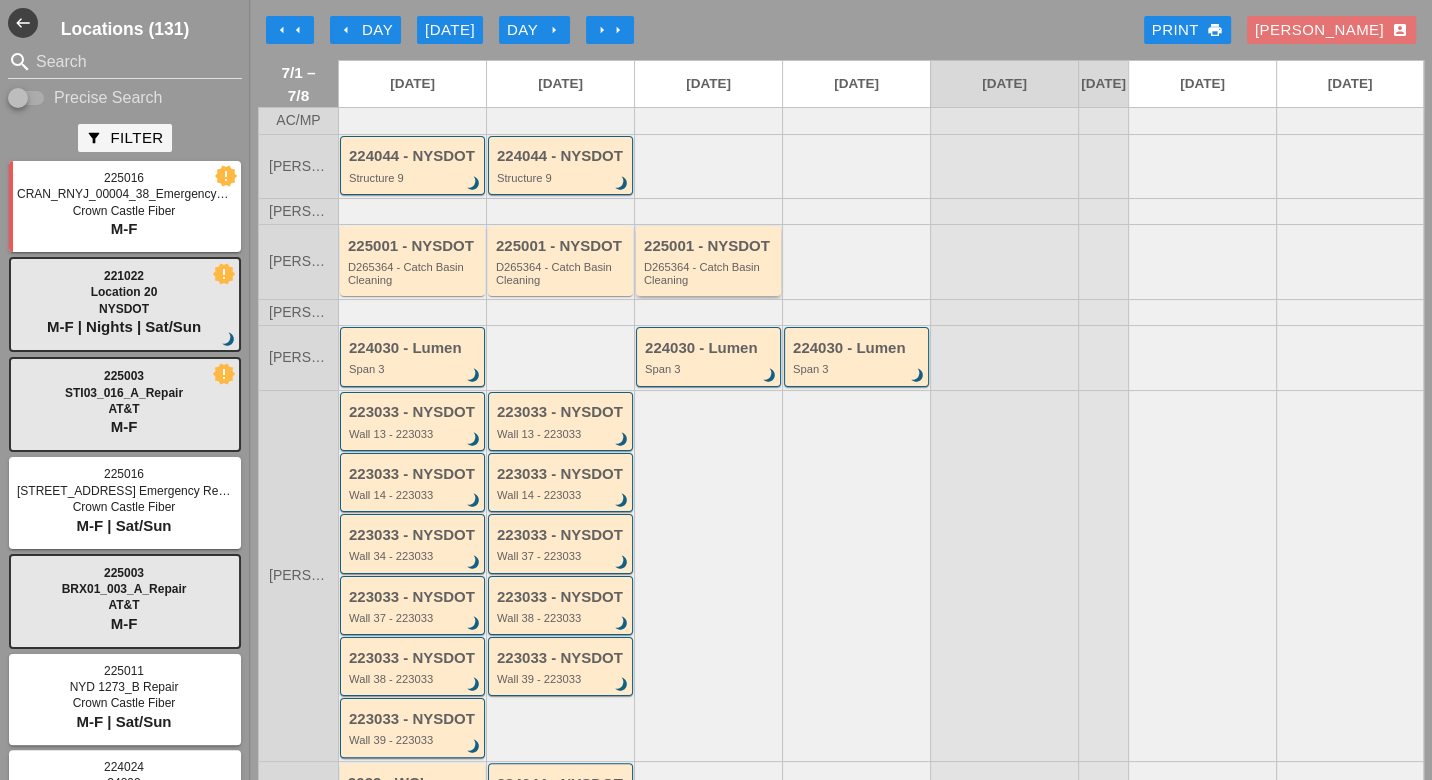 click on "D265364 - Catch Basin Cleaning" at bounding box center (710, 273) 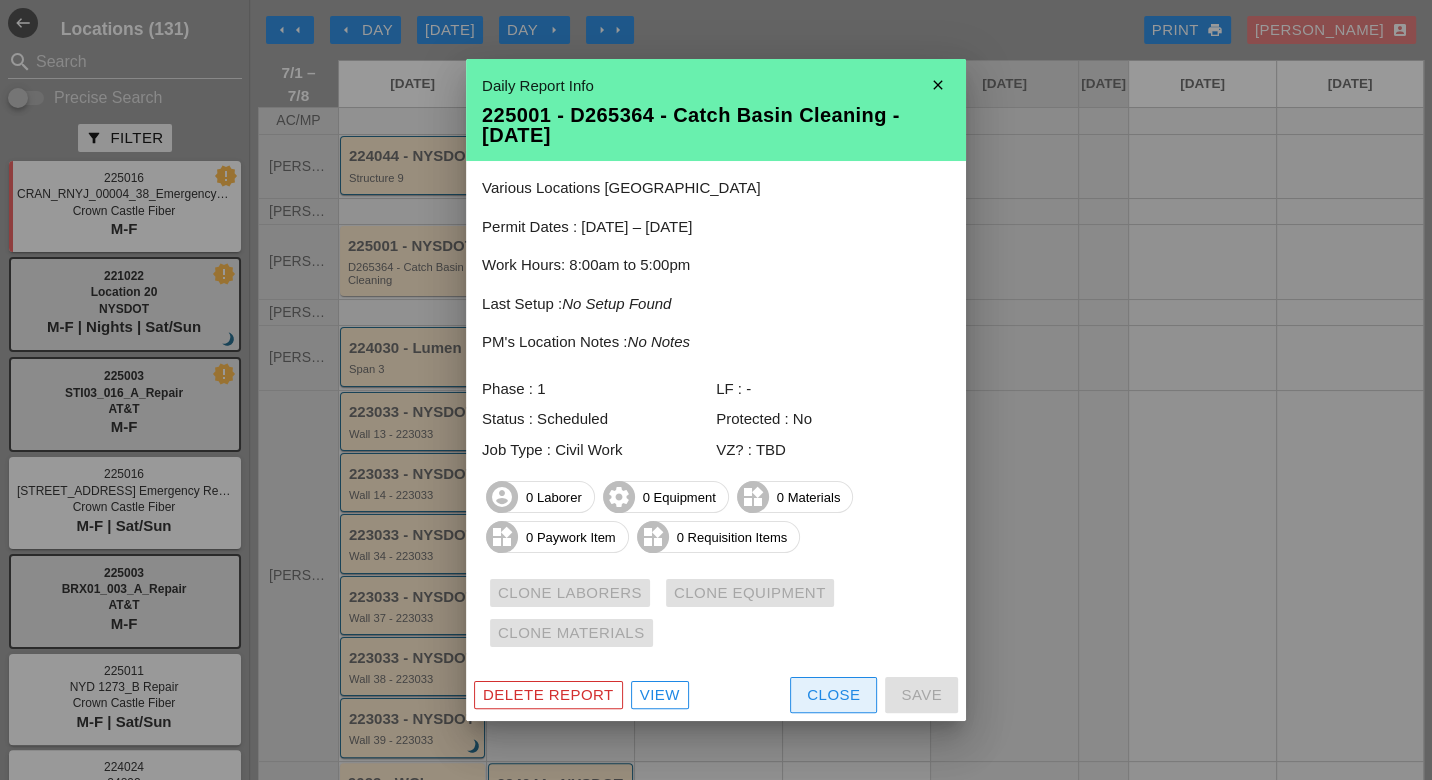 click on "Close" at bounding box center [833, 695] 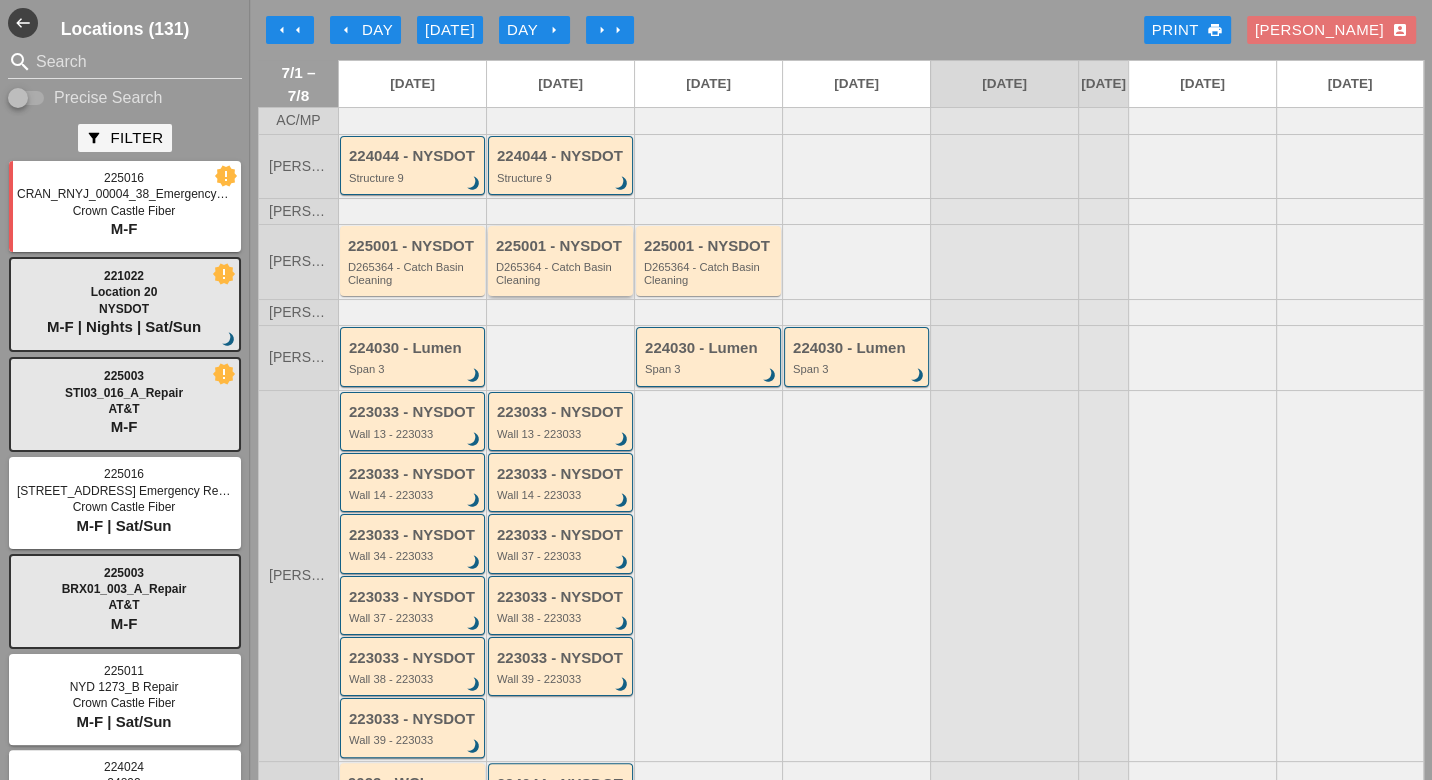 click on "D265364 - Catch Basin Cleaning" at bounding box center (562, 273) 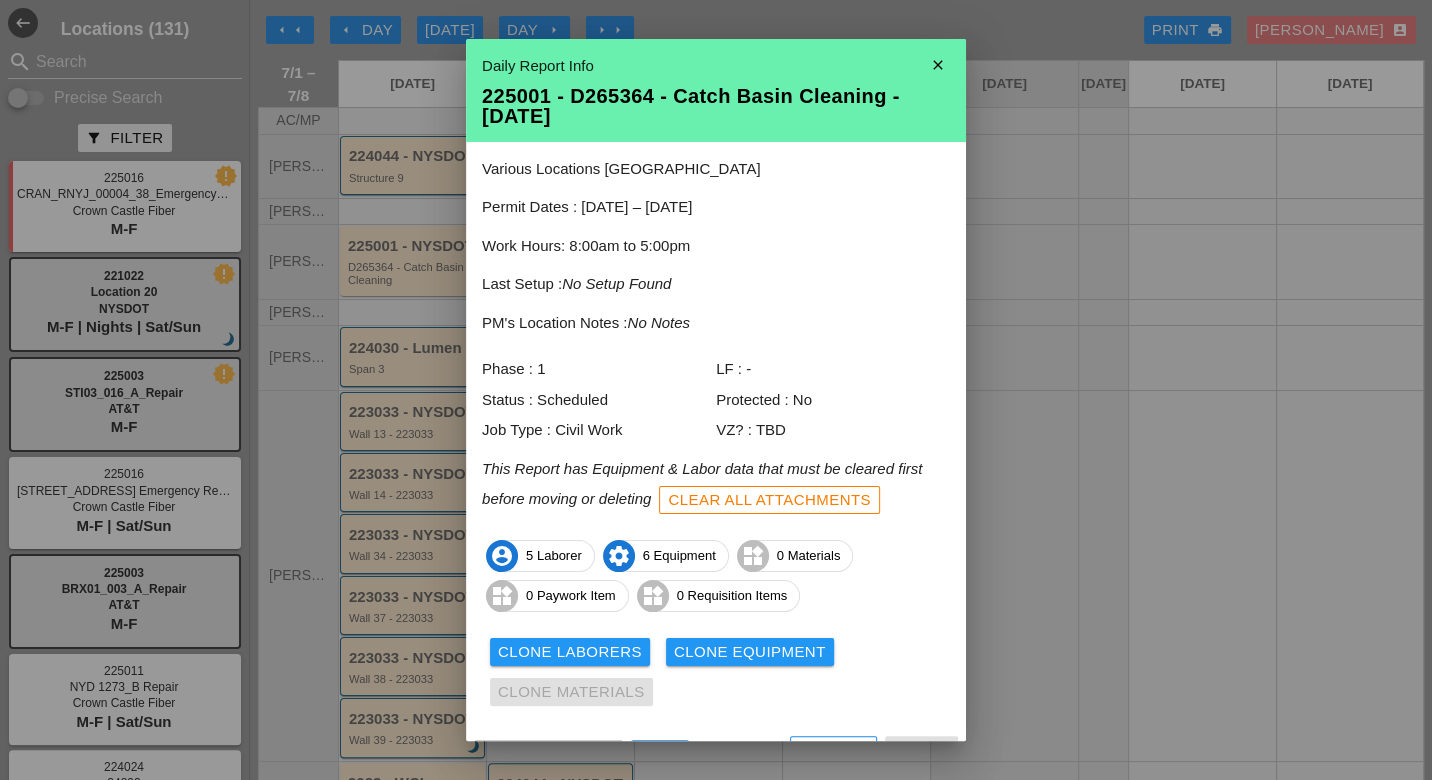 click on "close" at bounding box center (938, 65) 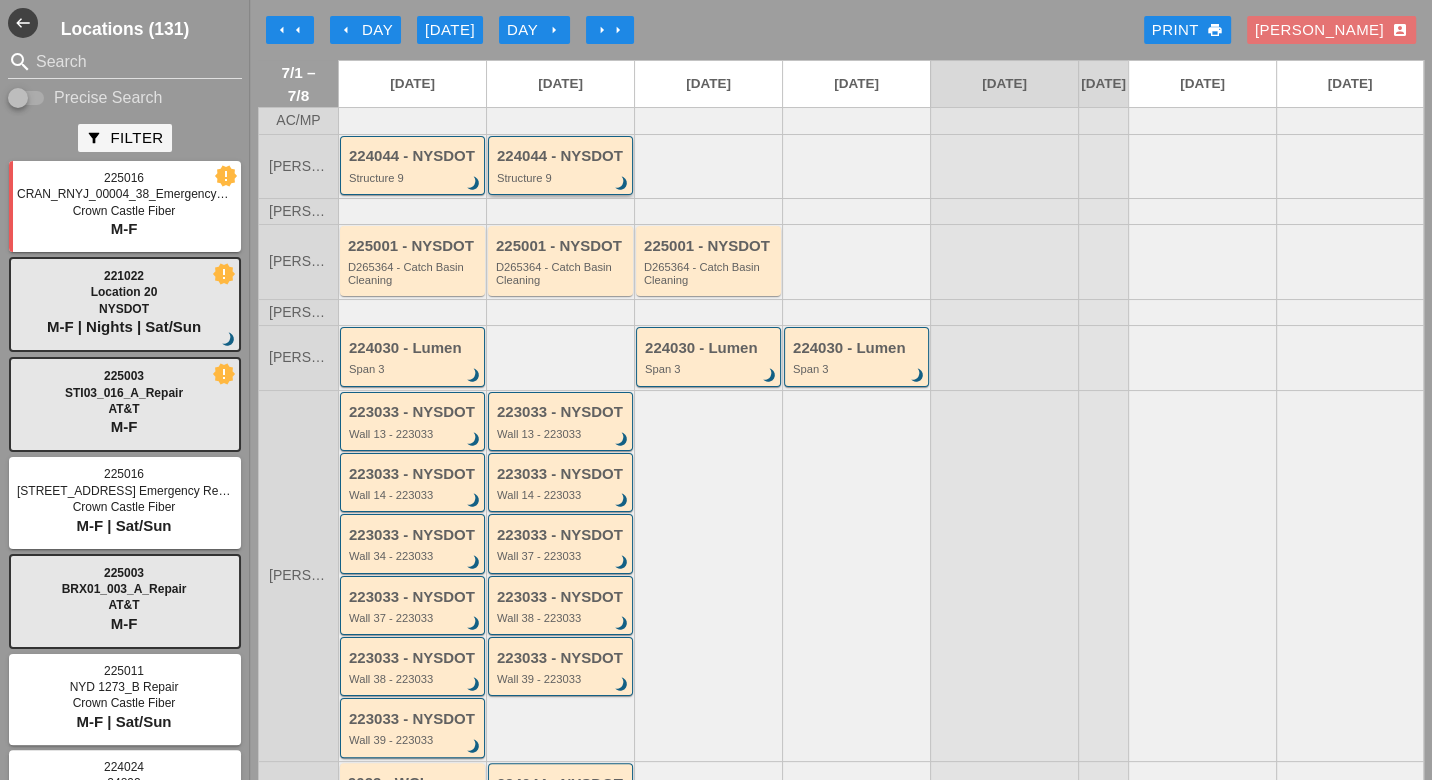 click on "224044 - NYSDOT" at bounding box center (562, 156) 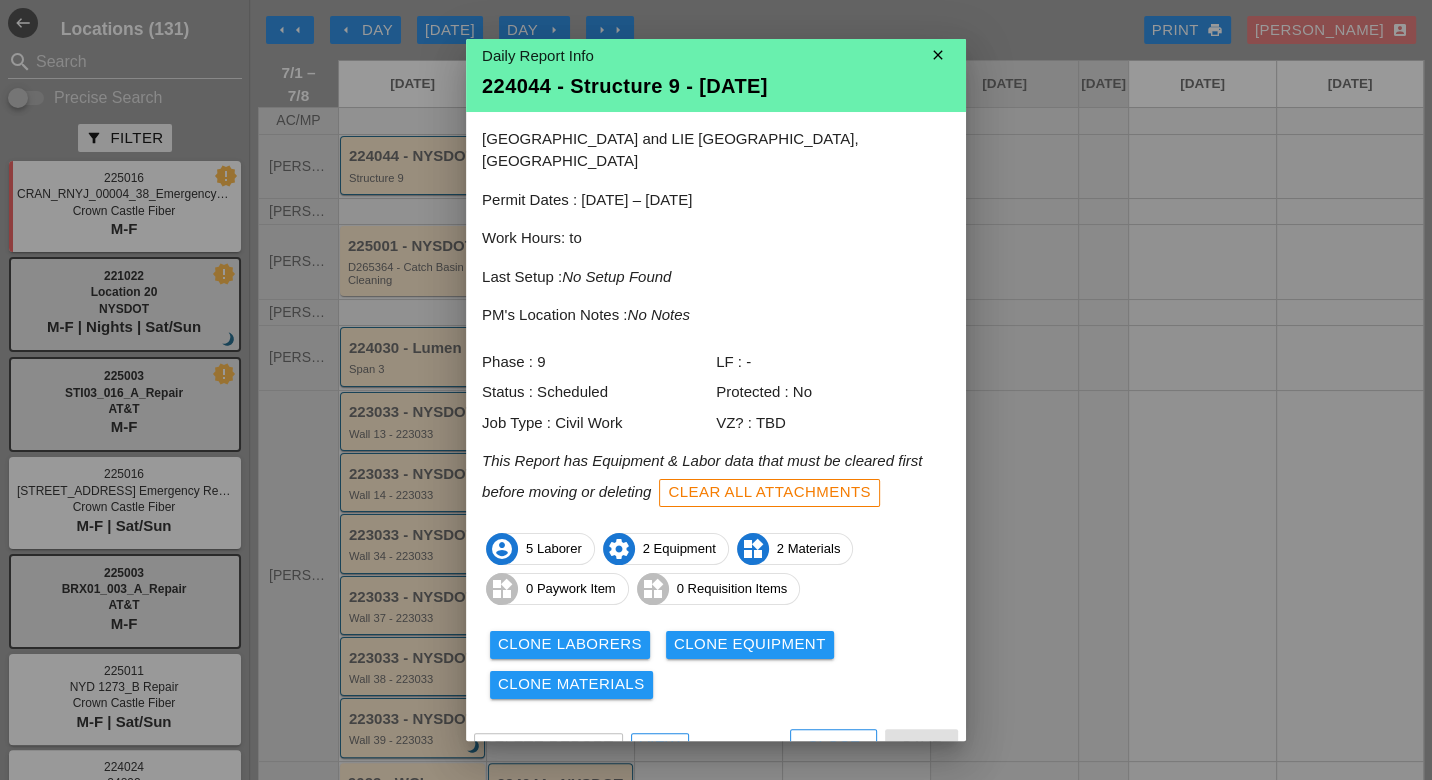 scroll, scrollTop: 17, scrollLeft: 0, axis: vertical 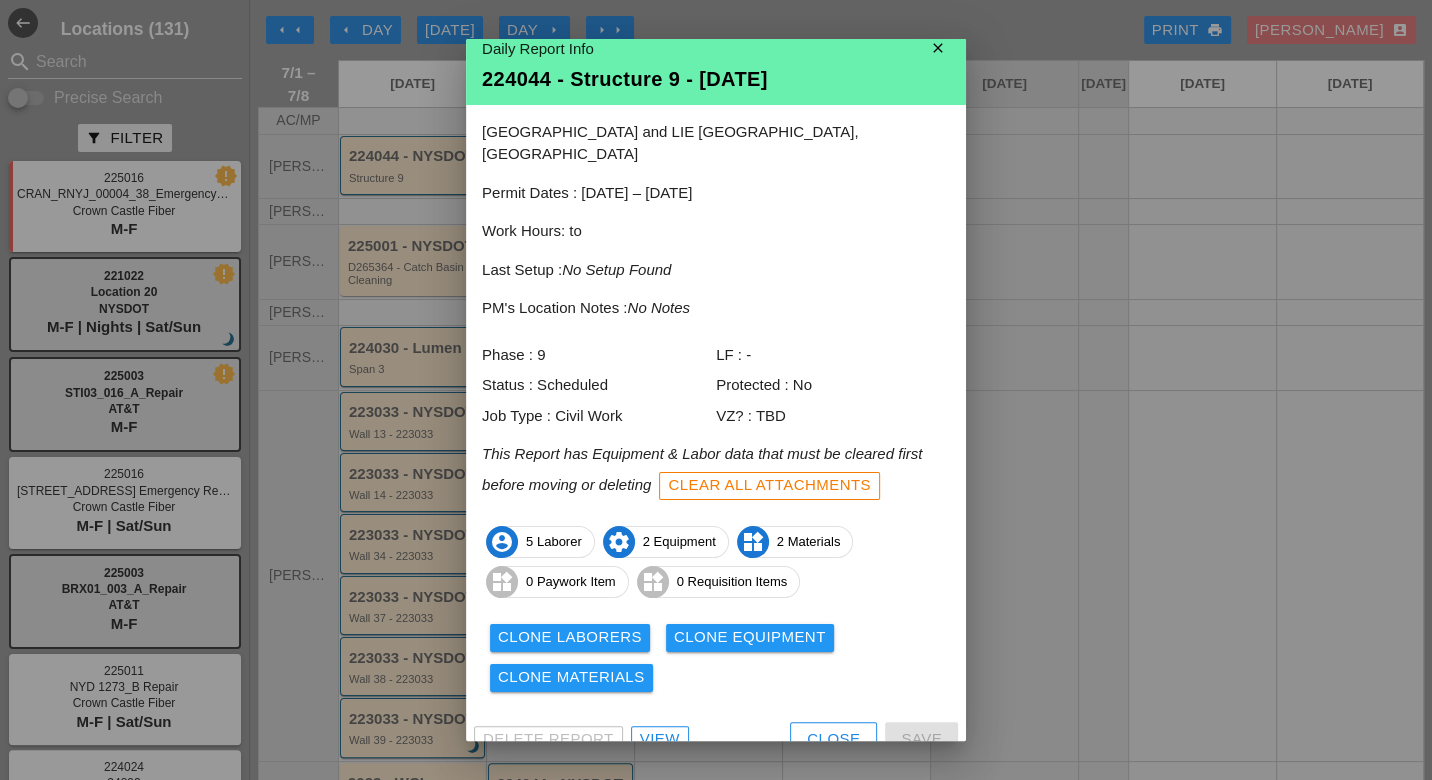 click on "View" at bounding box center [660, 739] 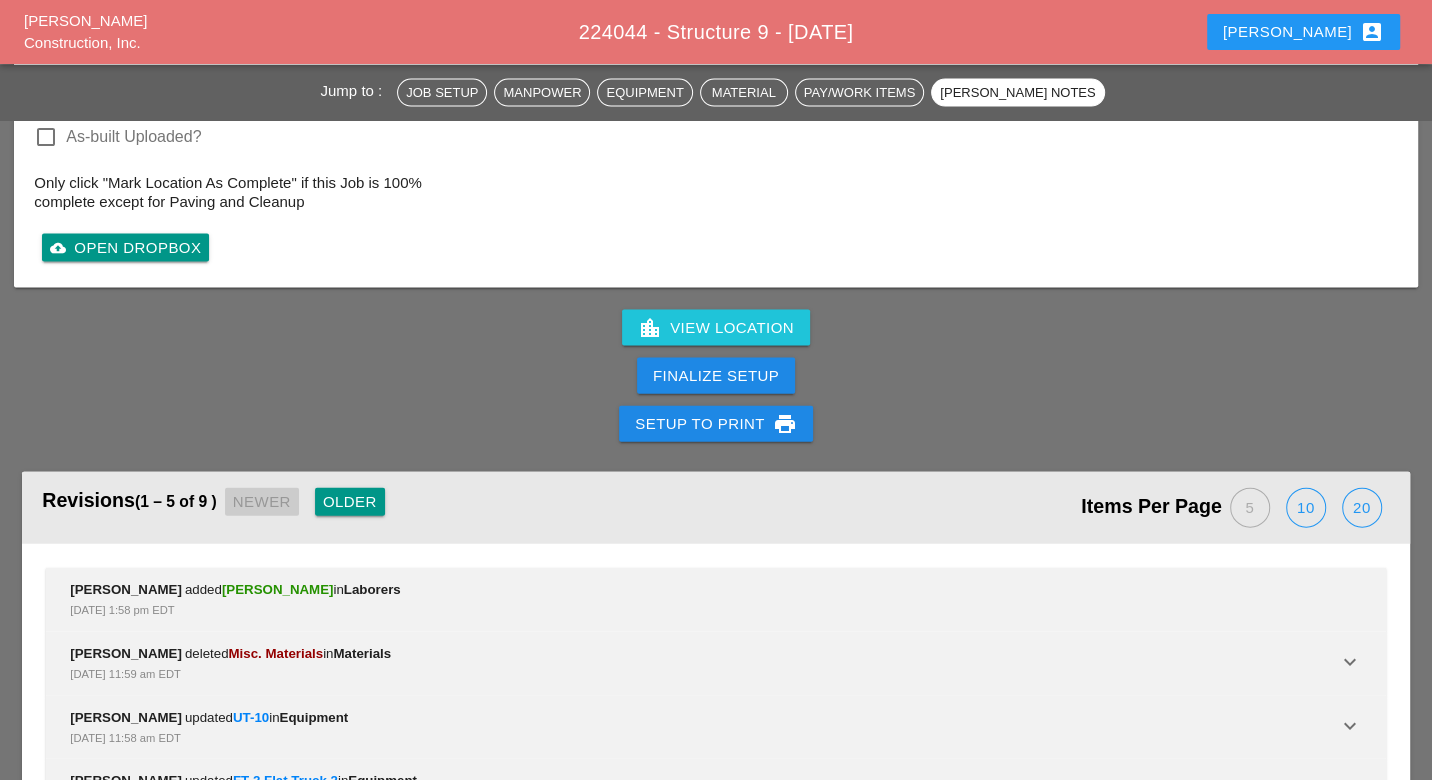 scroll, scrollTop: 3222, scrollLeft: 0, axis: vertical 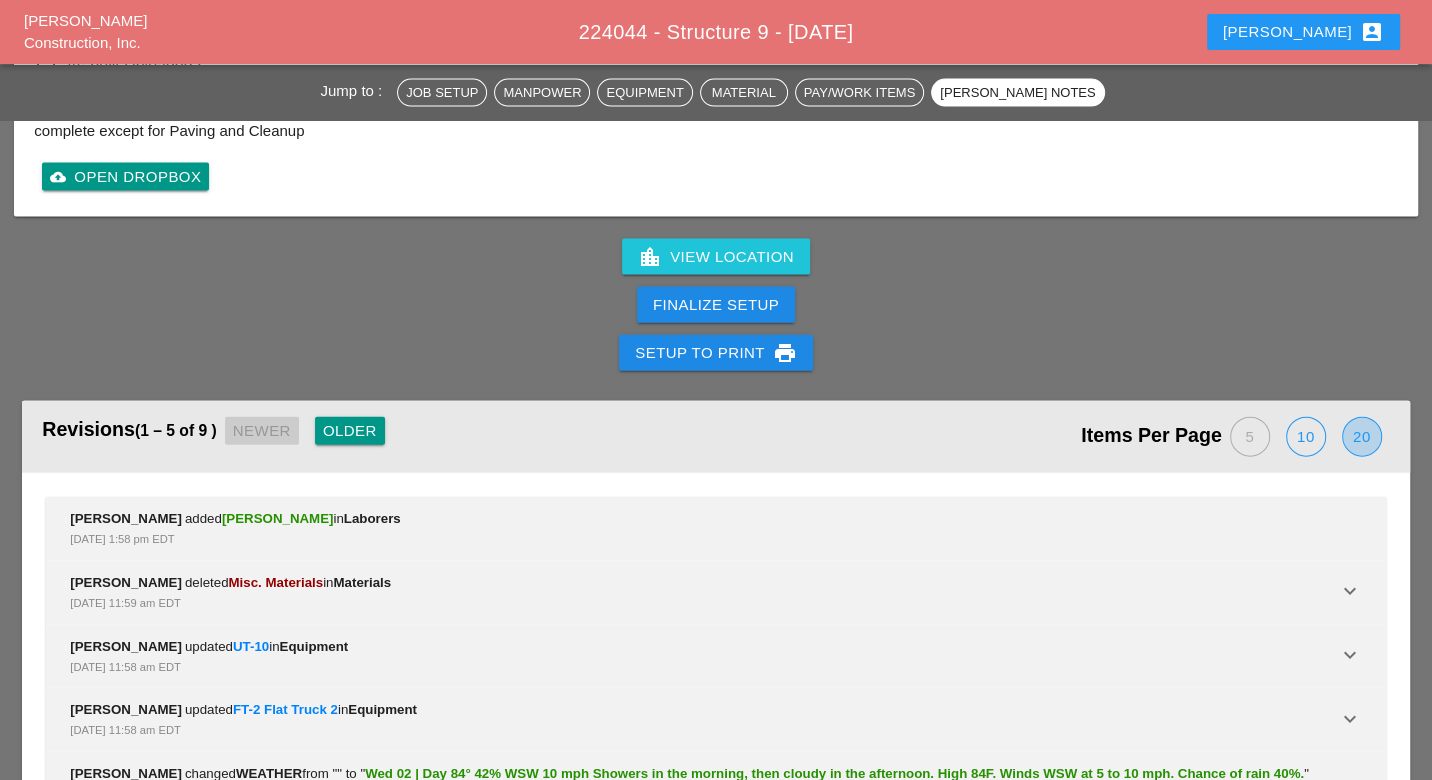 click on "20" at bounding box center (1362, 437) 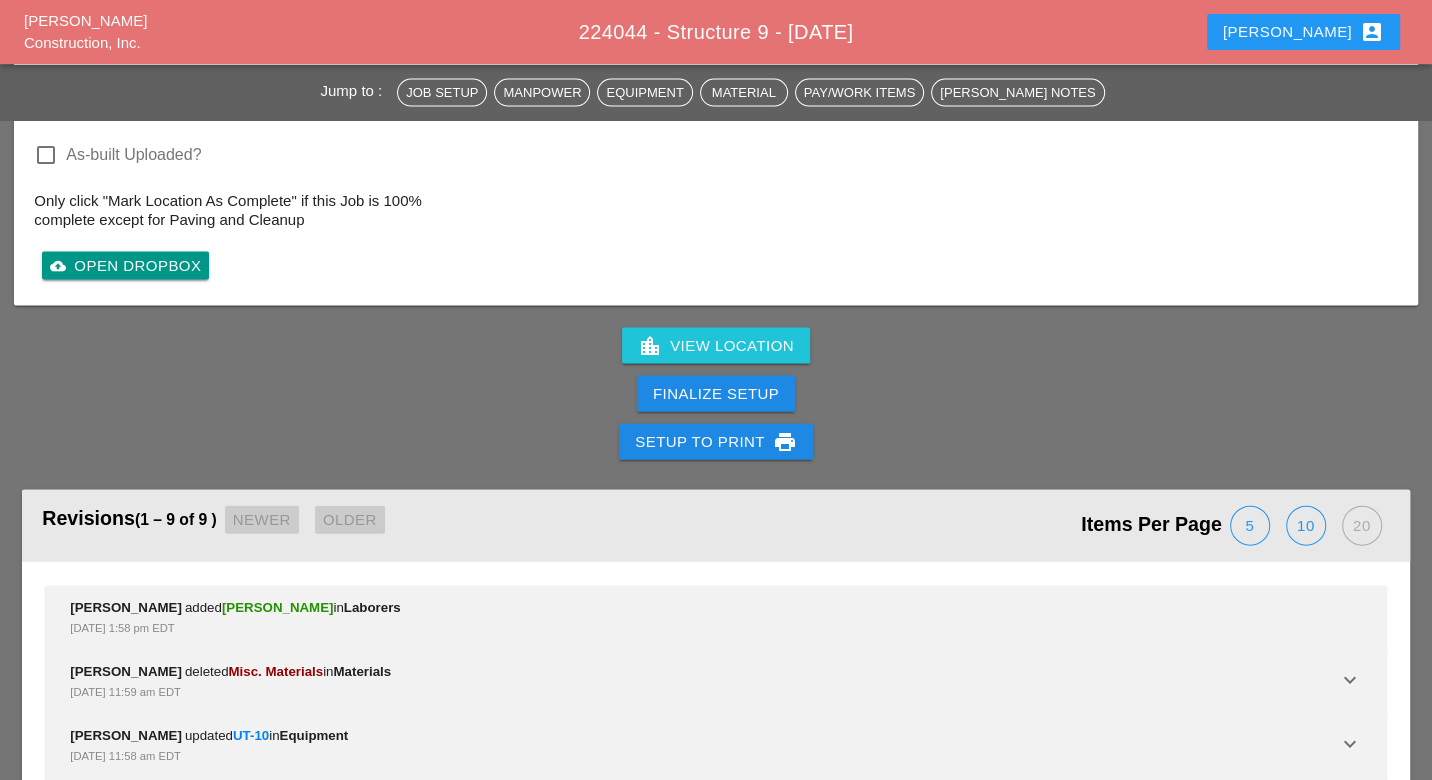 scroll, scrollTop: 2714, scrollLeft: 0, axis: vertical 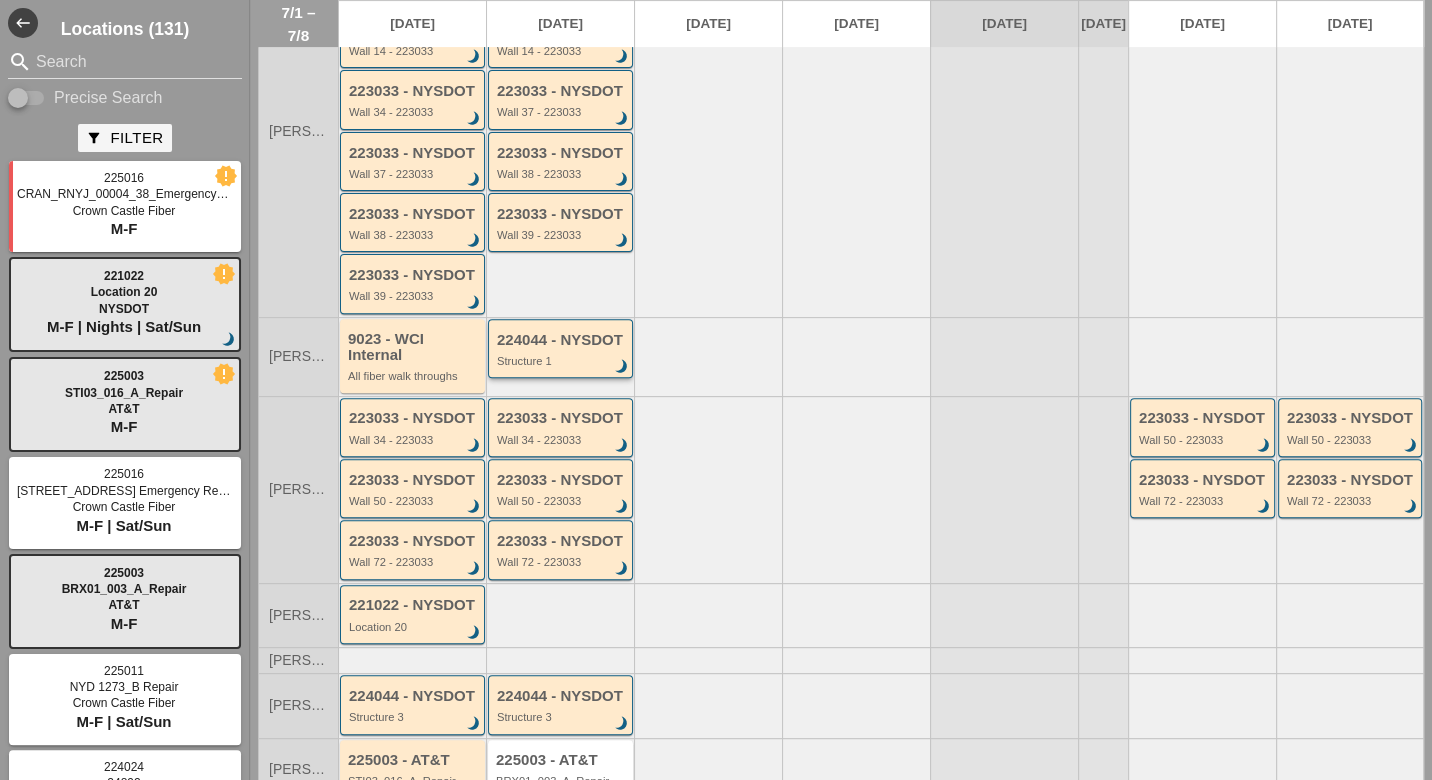 click on "224044 - NYSDOT  Structure 1 brightness_3" at bounding box center (562, 350) 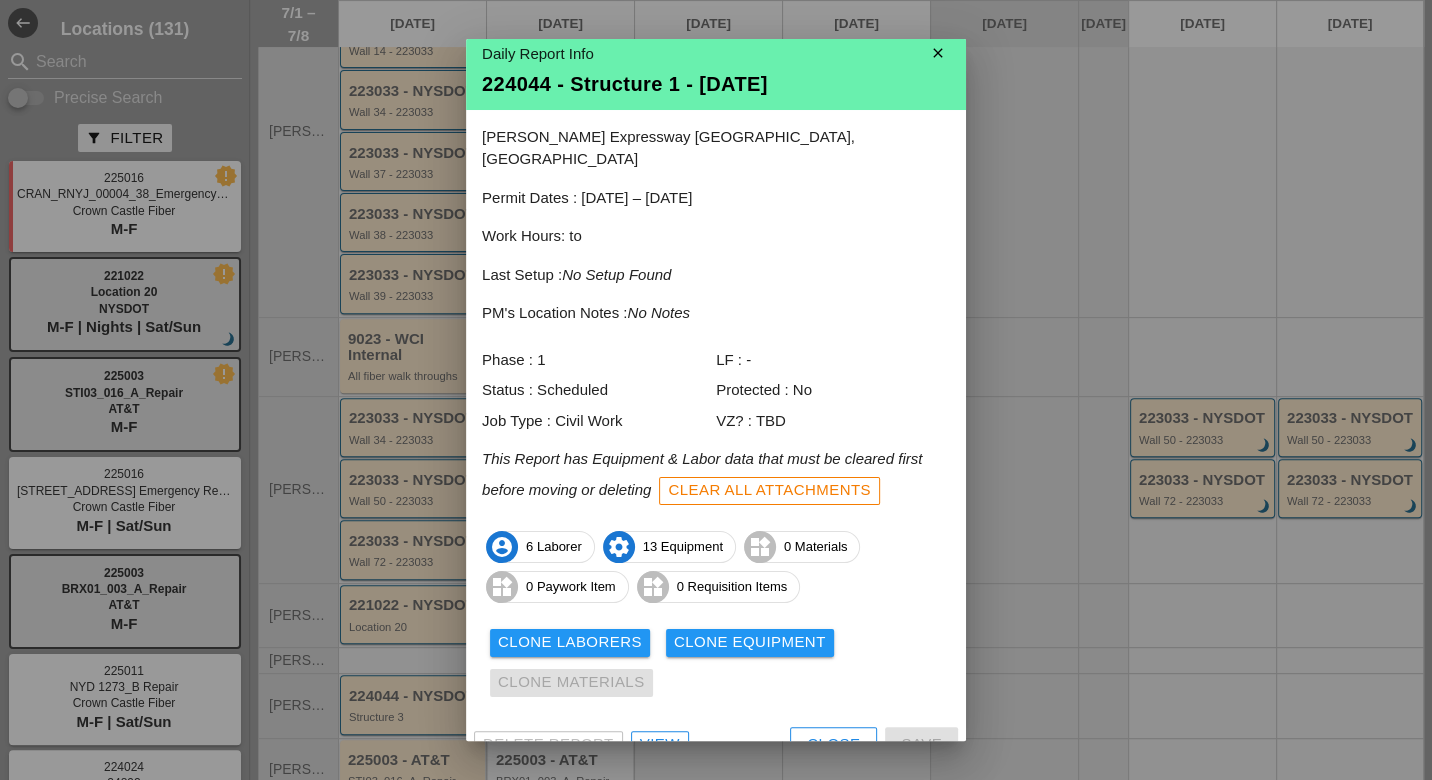 scroll, scrollTop: 17, scrollLeft: 0, axis: vertical 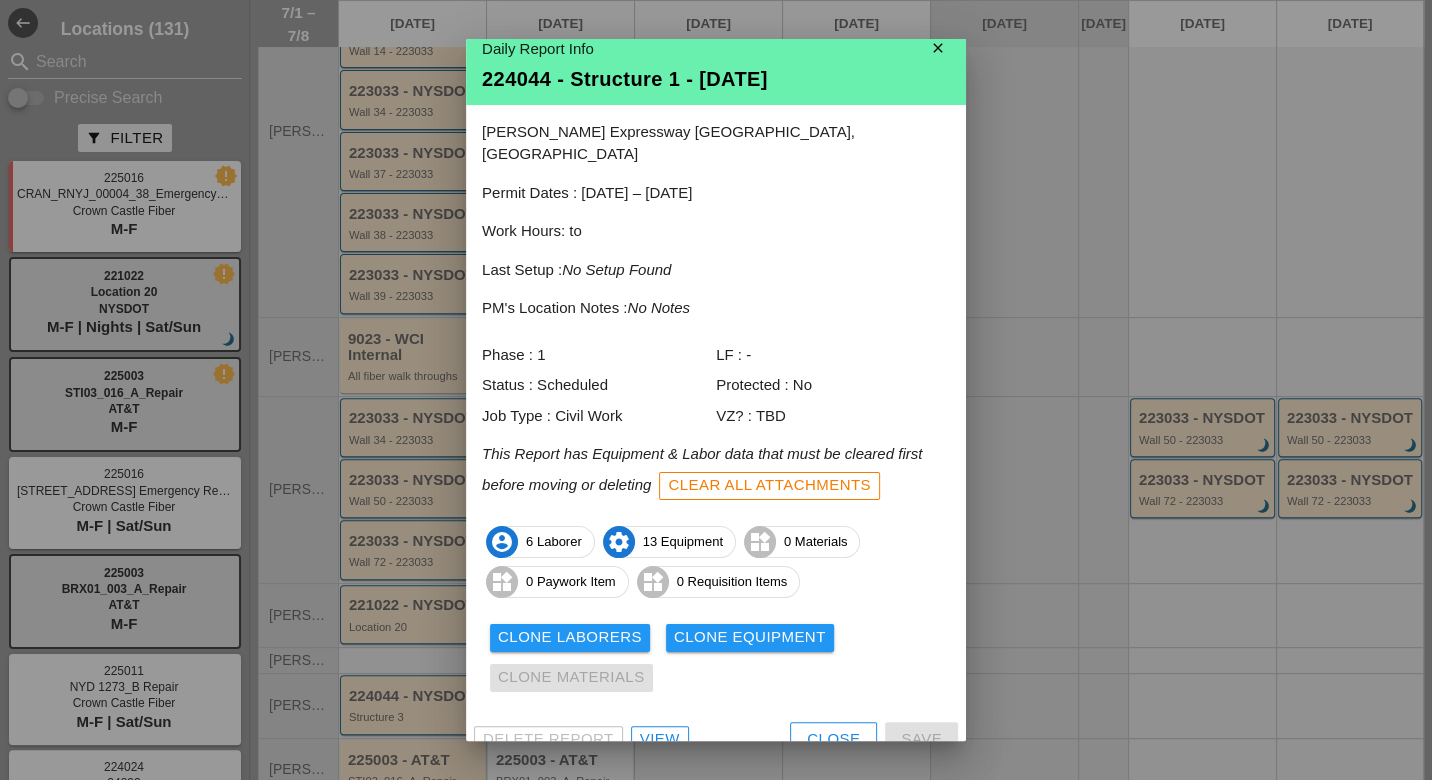click on "View" at bounding box center (660, 739) 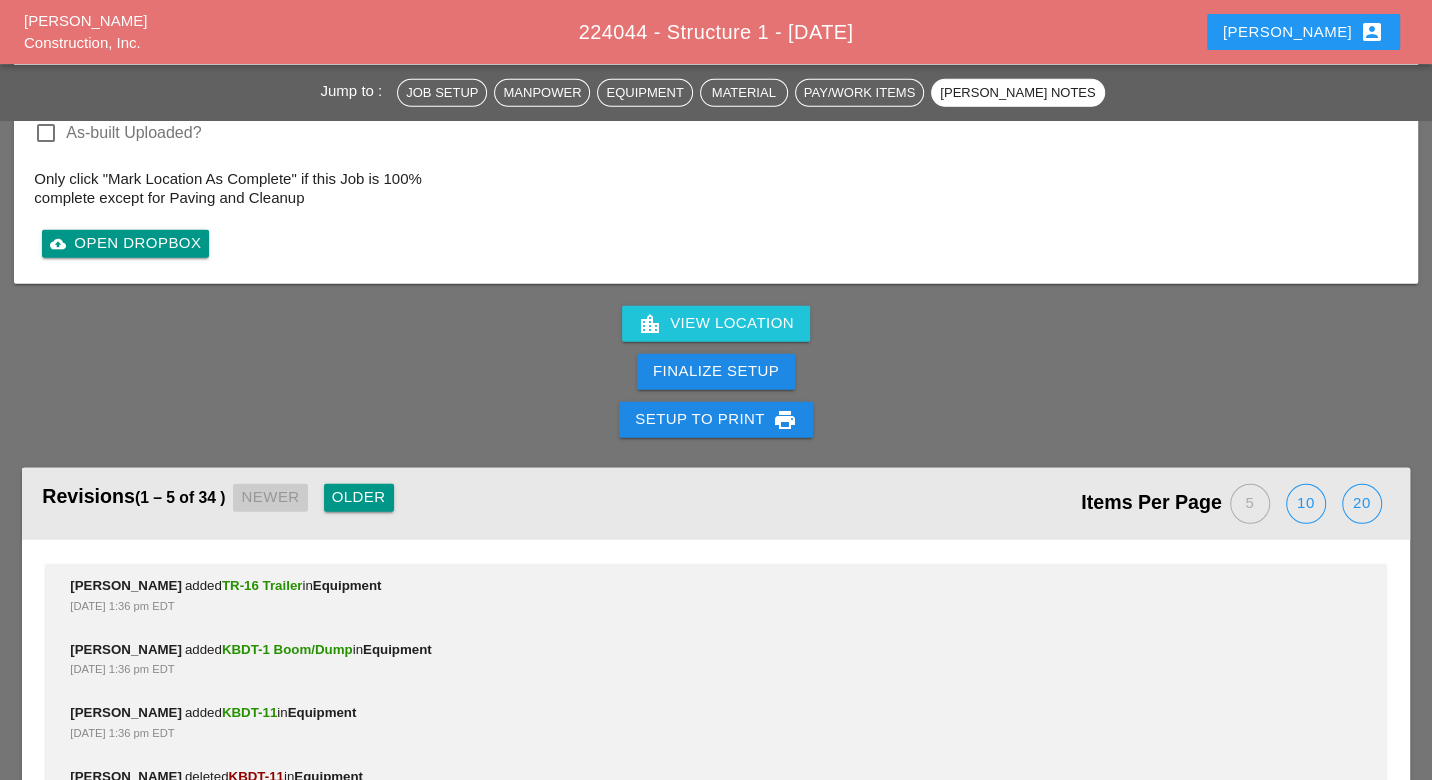 scroll, scrollTop: 4243, scrollLeft: 0, axis: vertical 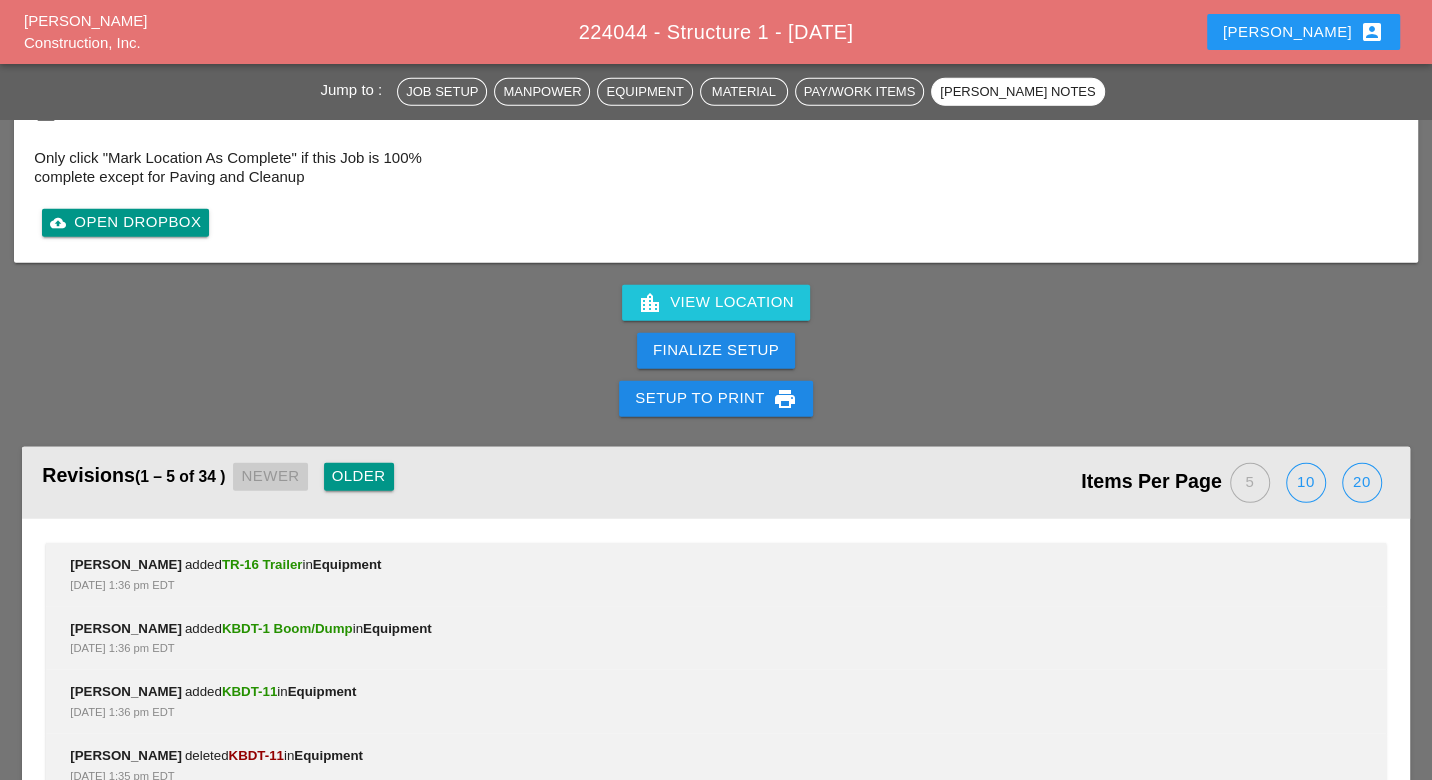 click on "20" at bounding box center [1362, 483] 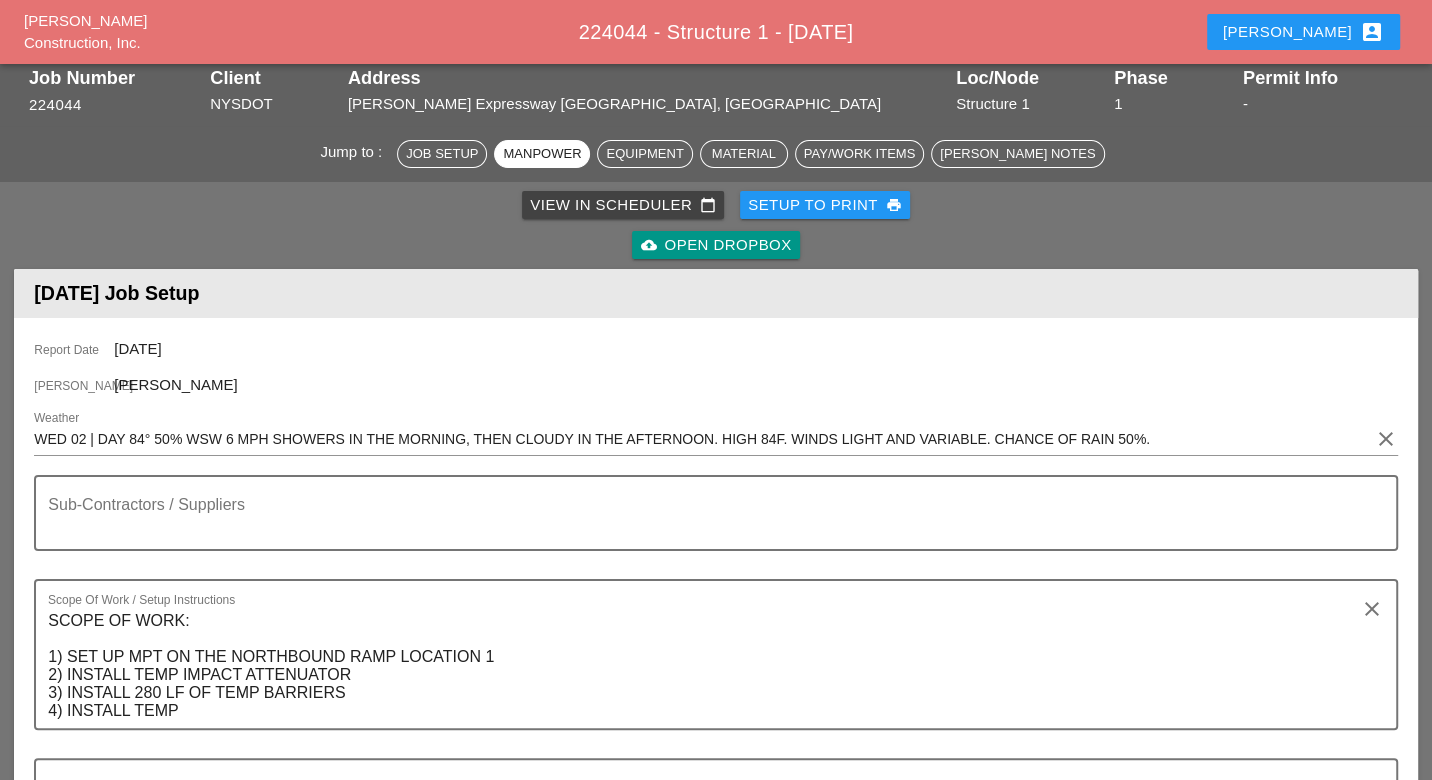 scroll, scrollTop: 0, scrollLeft: 0, axis: both 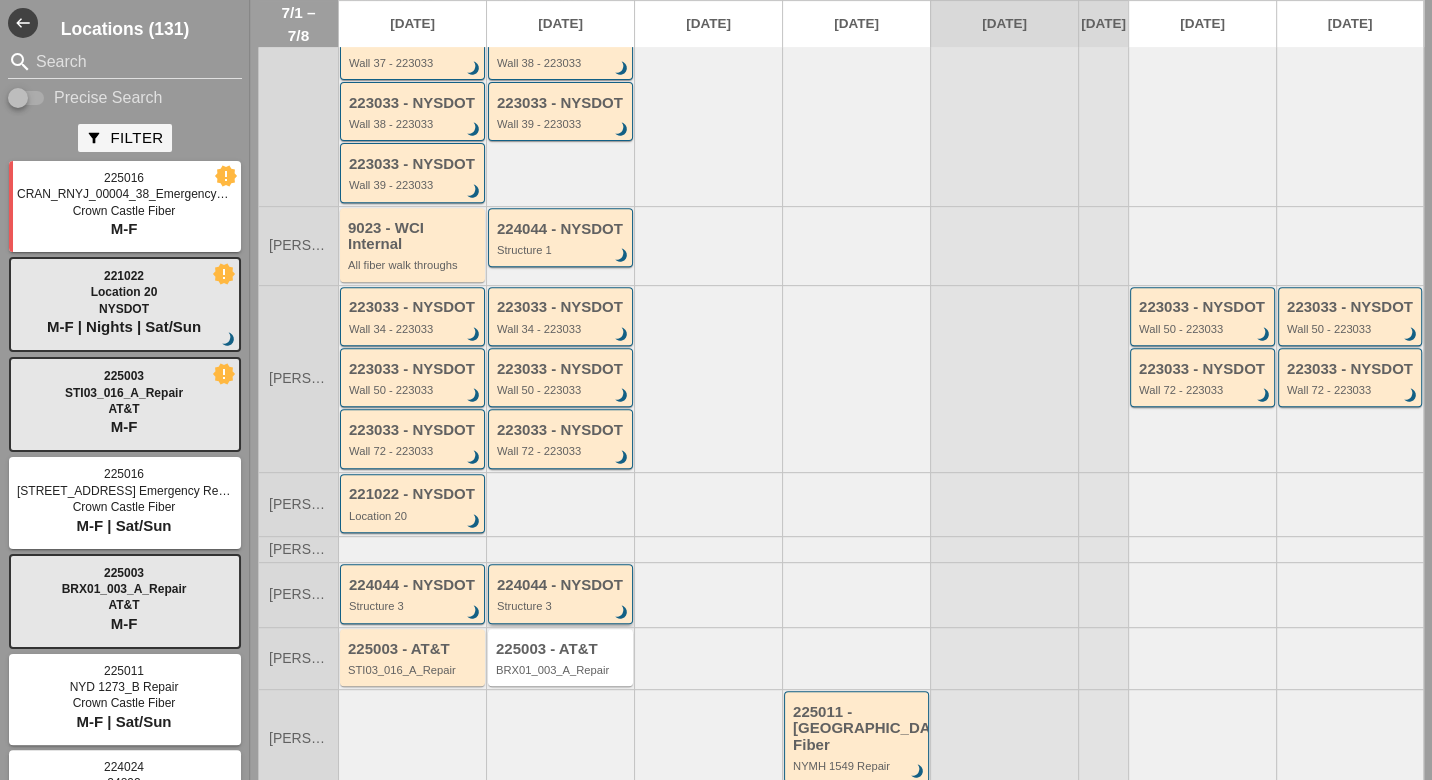 click on "224044 - NYSDOT  Structure 3 brightness_3" at bounding box center [562, 595] 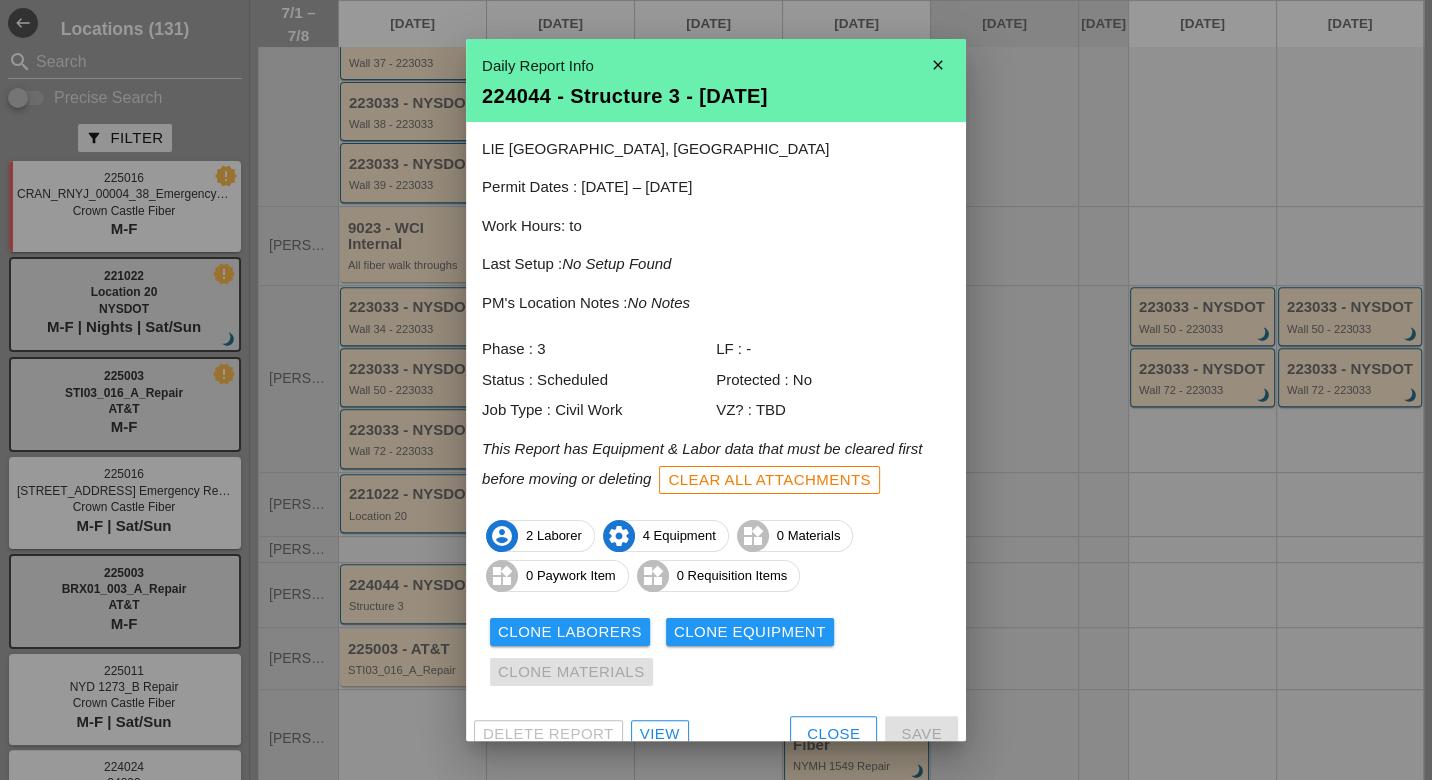 click on "View" at bounding box center [660, 734] 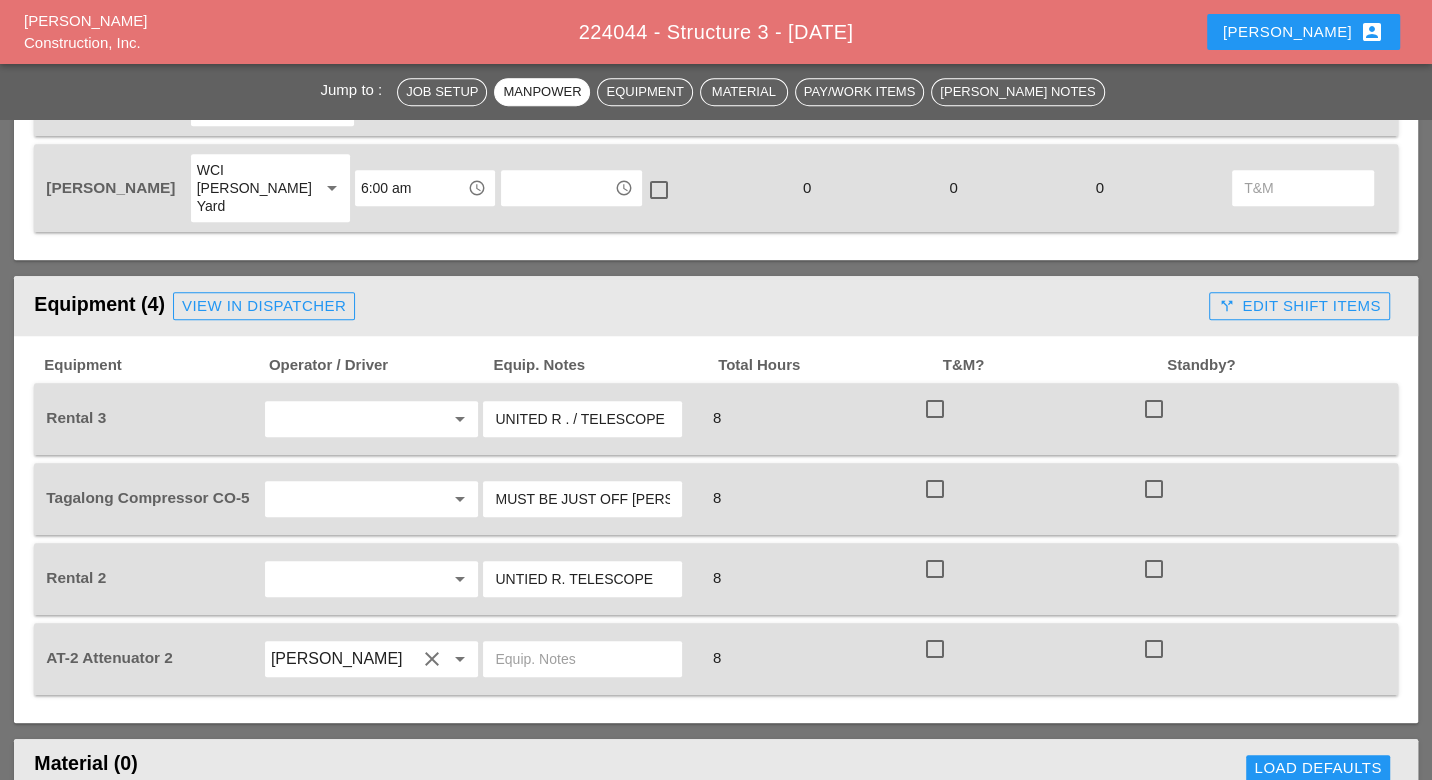 scroll, scrollTop: 925, scrollLeft: 0, axis: vertical 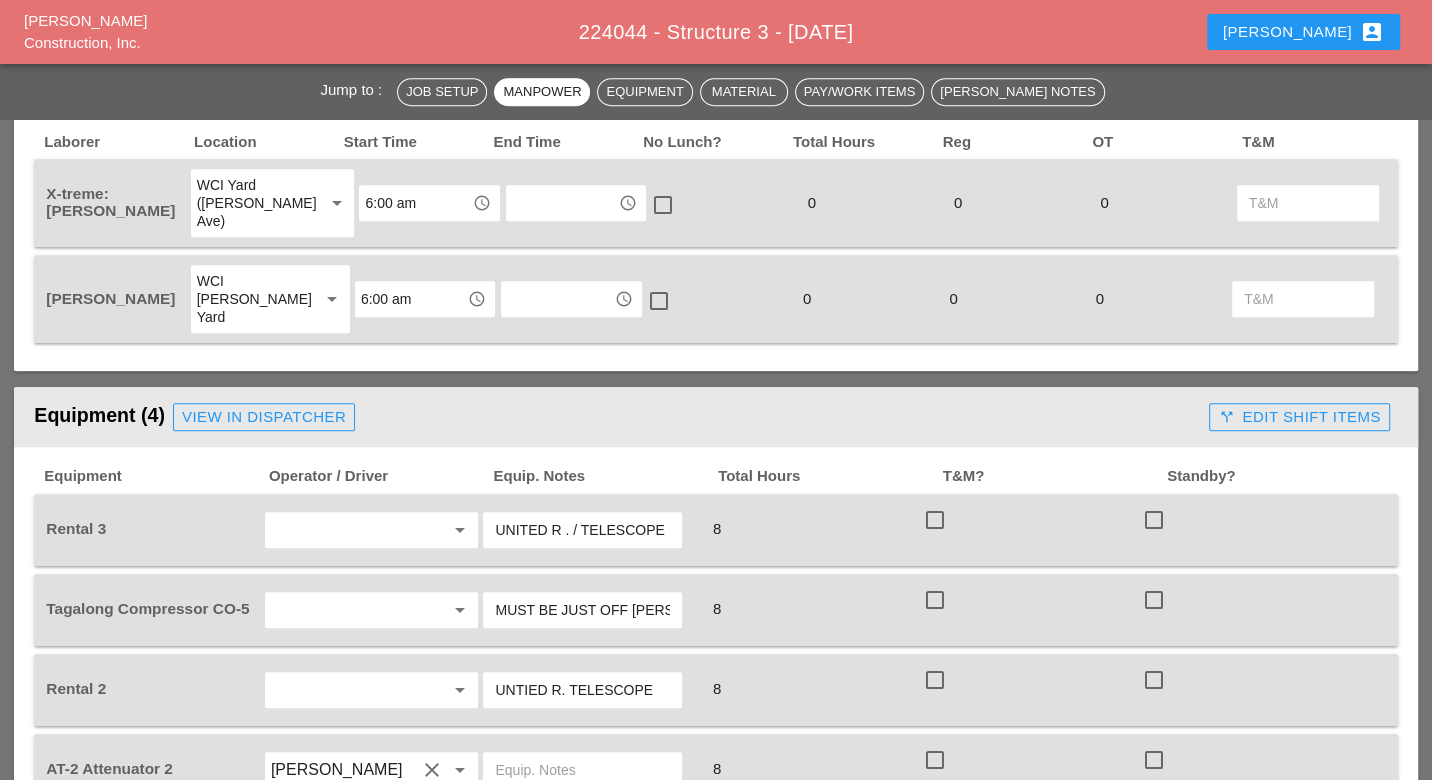 drag, startPoint x: 852, startPoint y: 212, endPoint x: 797, endPoint y: 366, distance: 163.52675 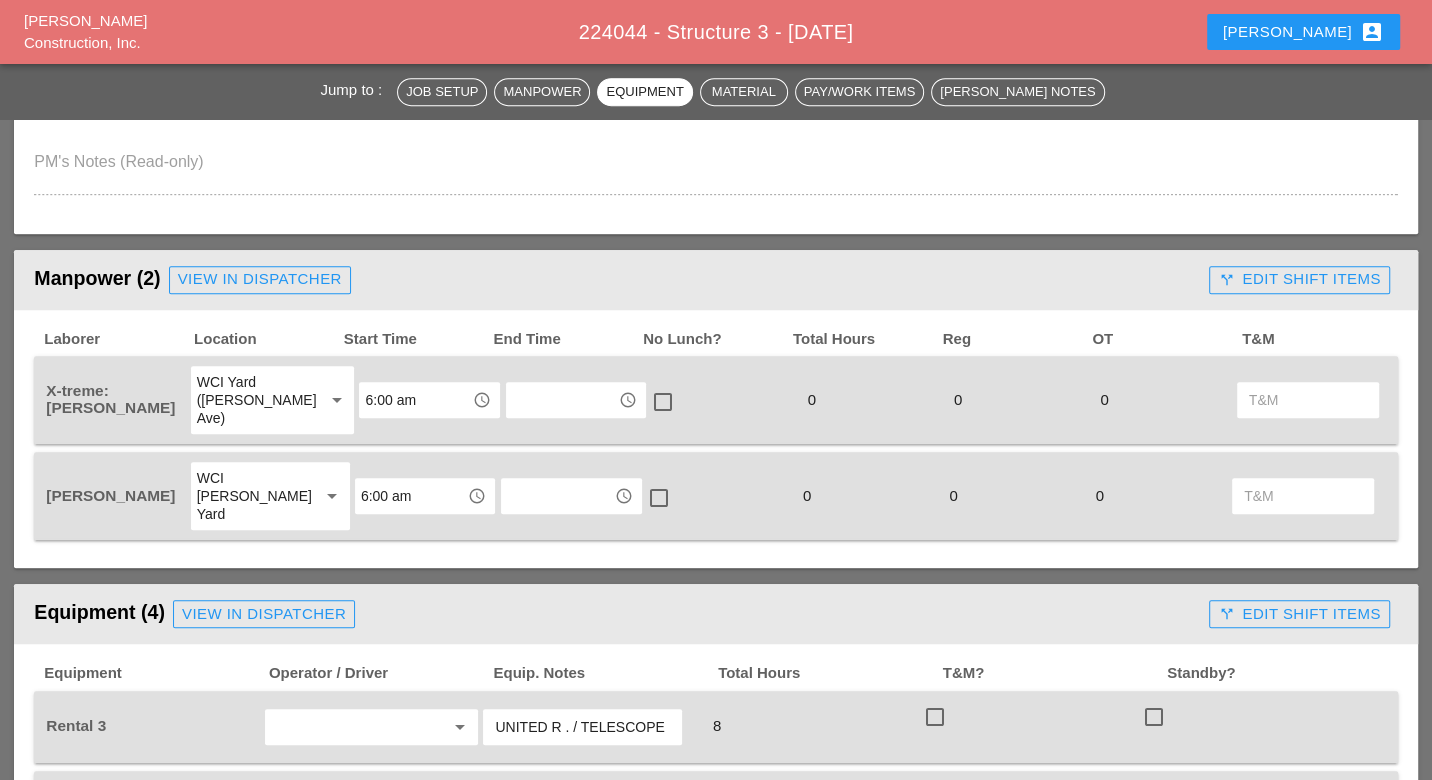 scroll, scrollTop: 703, scrollLeft: 0, axis: vertical 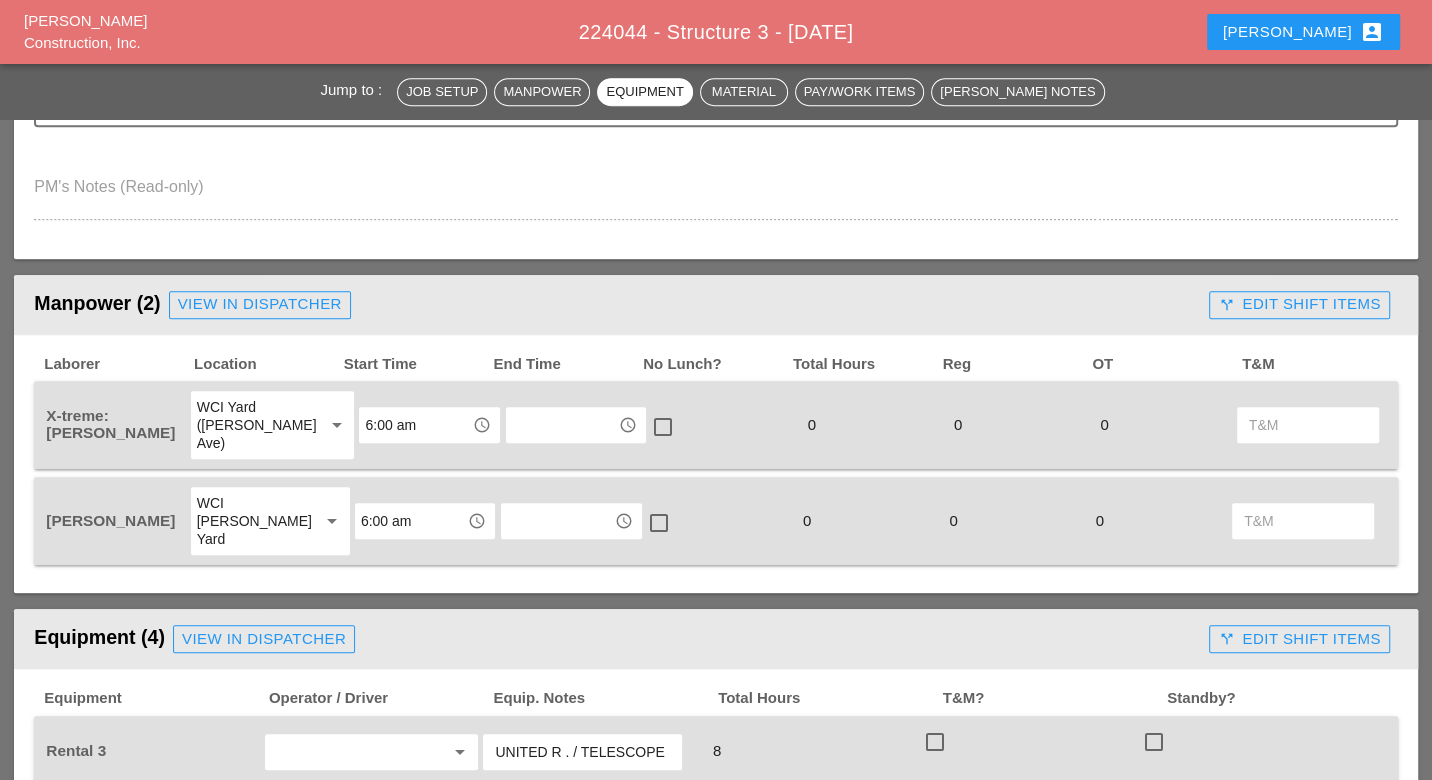 click on "Luca account_box" at bounding box center [1303, 32] 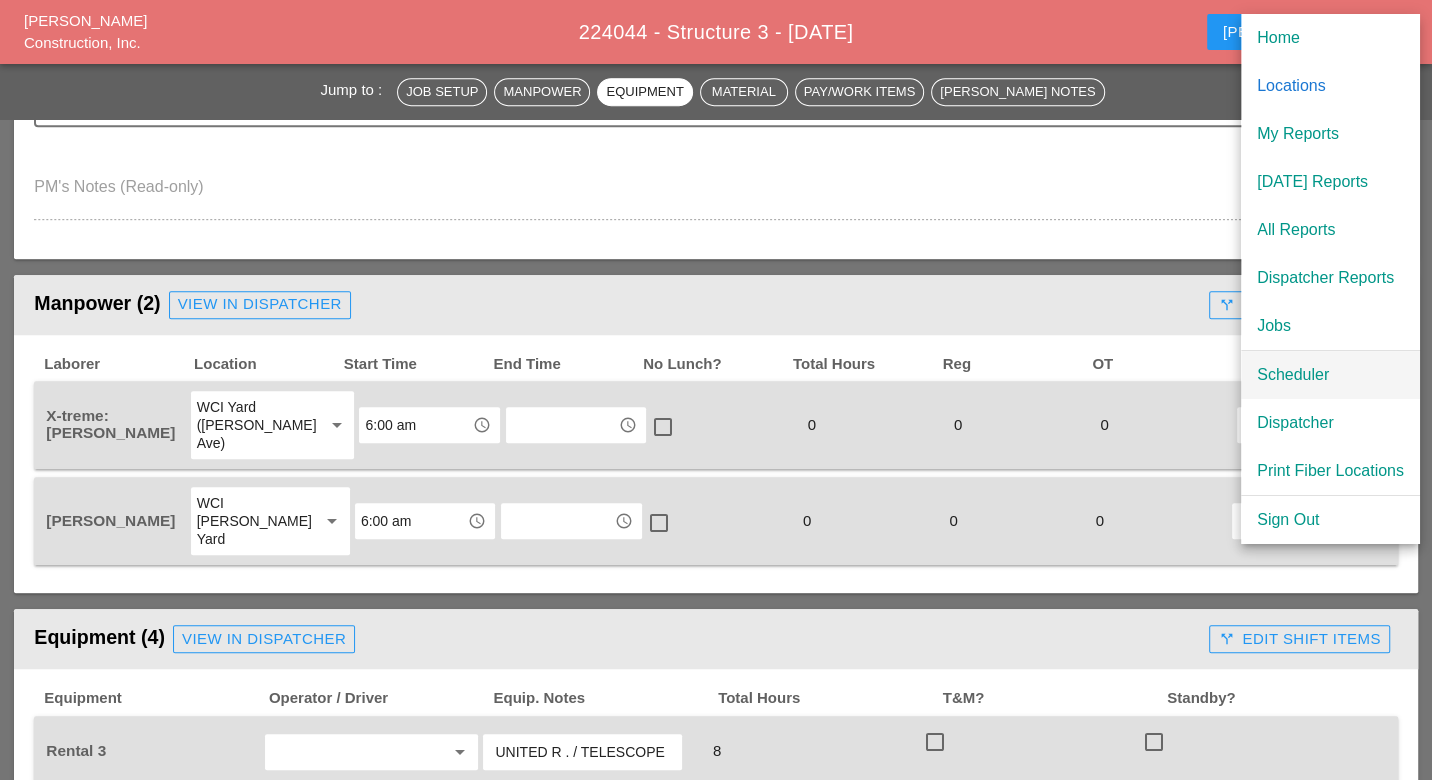 click on "Scheduler" at bounding box center (1330, 375) 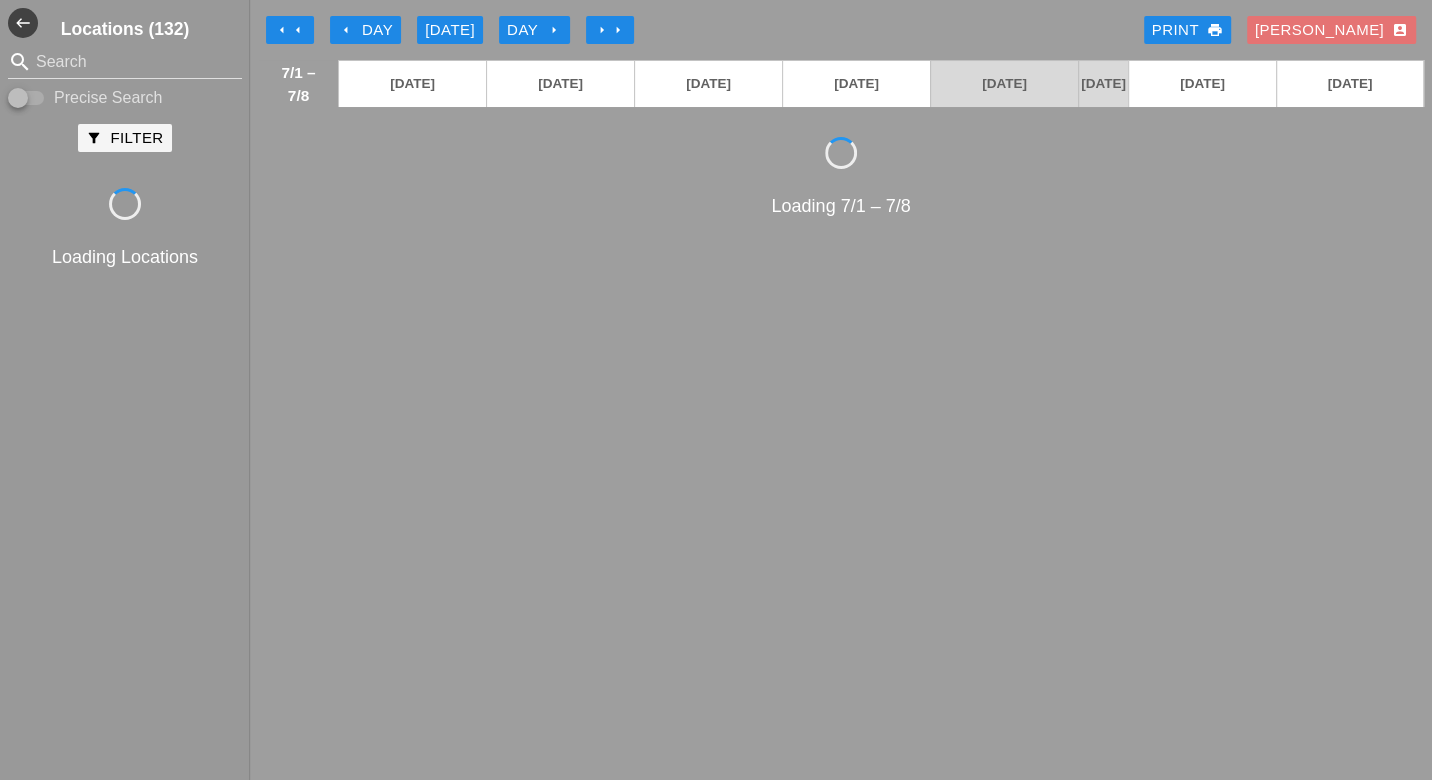 scroll, scrollTop: 0, scrollLeft: 0, axis: both 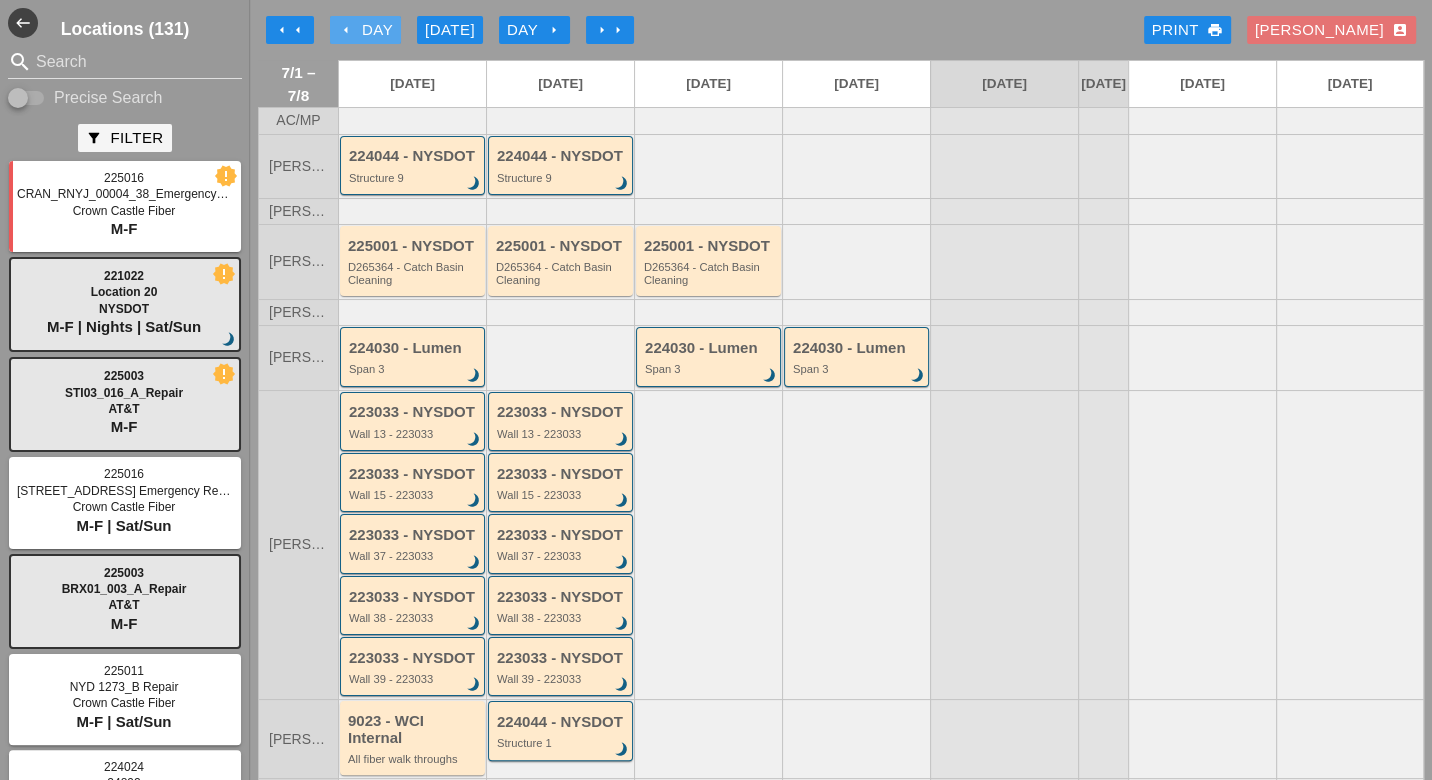 click on "arrow_left Day" at bounding box center (365, 30) 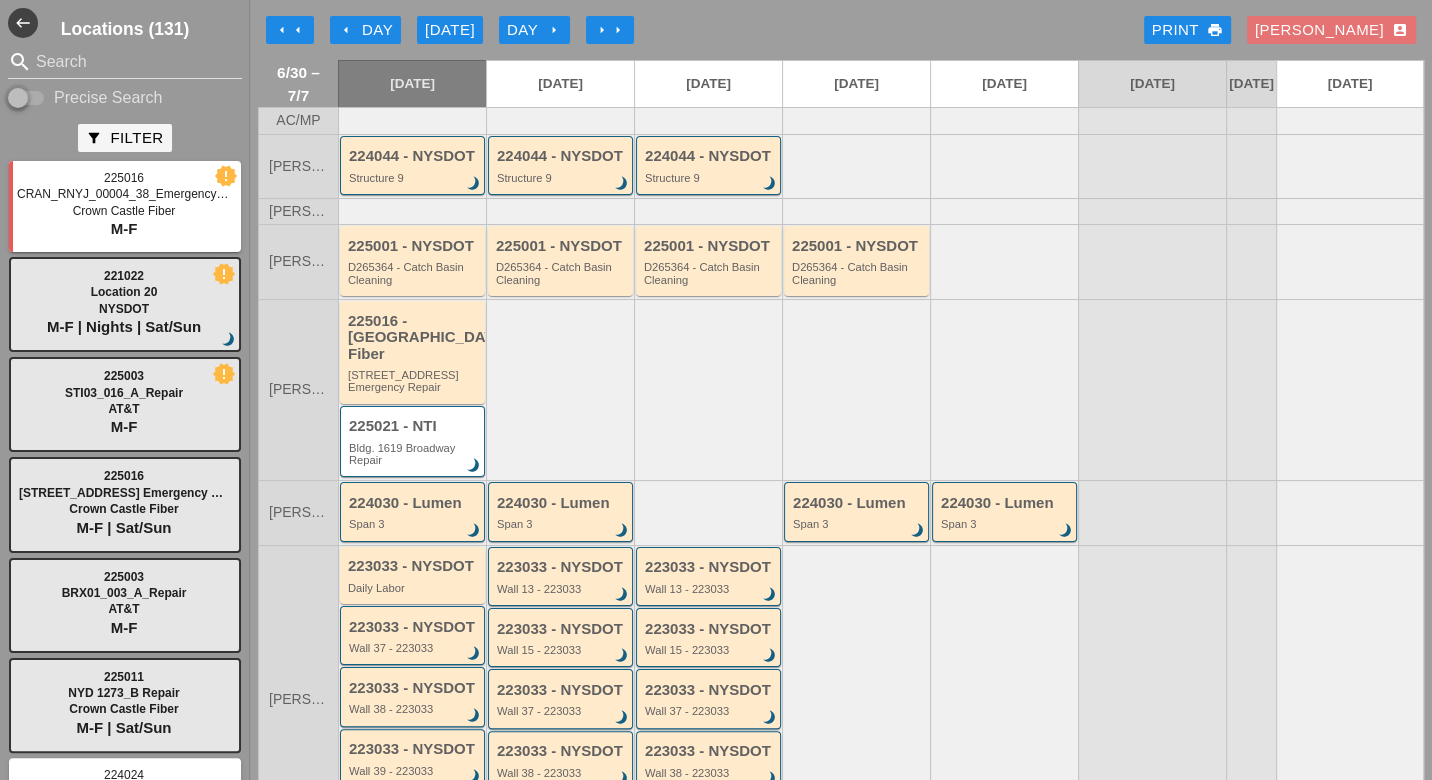 click at bounding box center (27, 98) 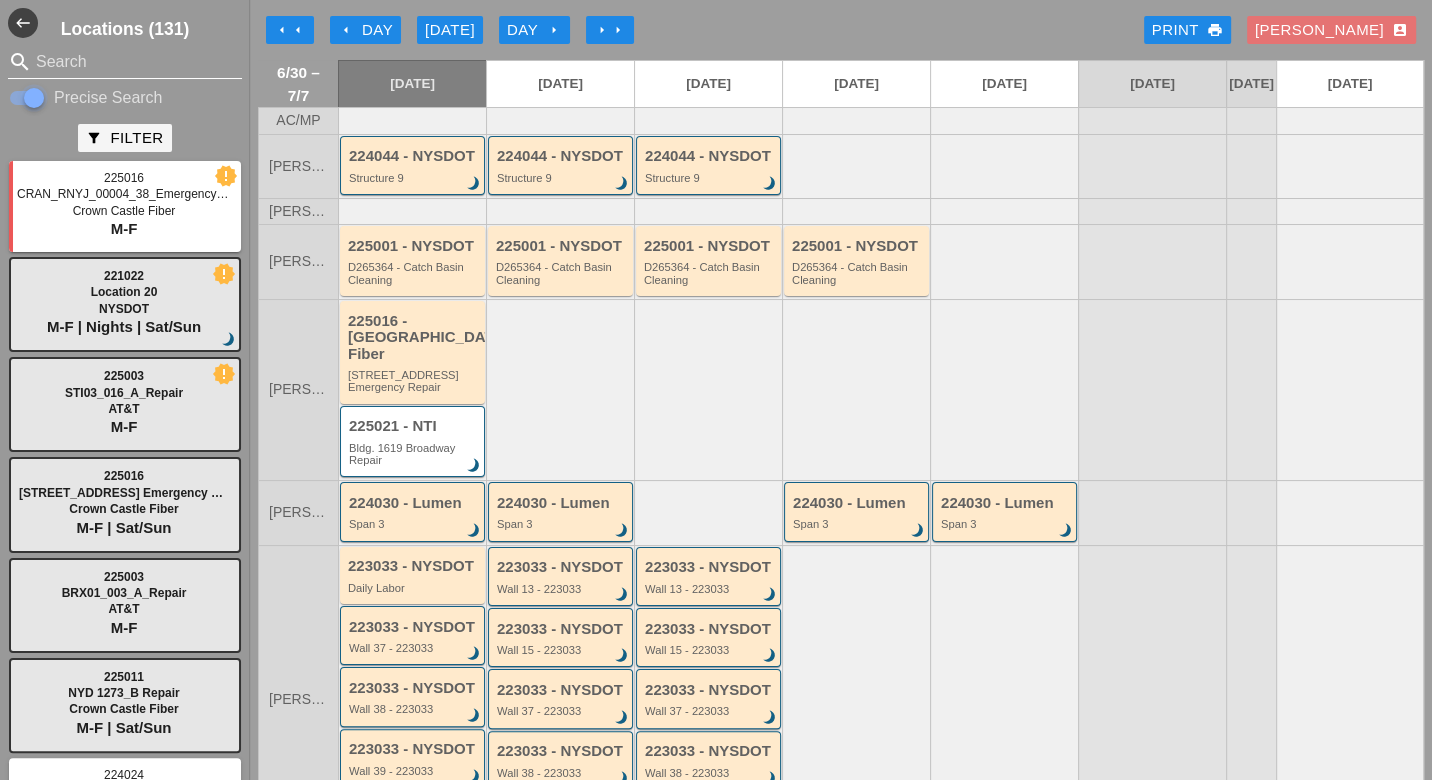 click at bounding box center [125, 62] 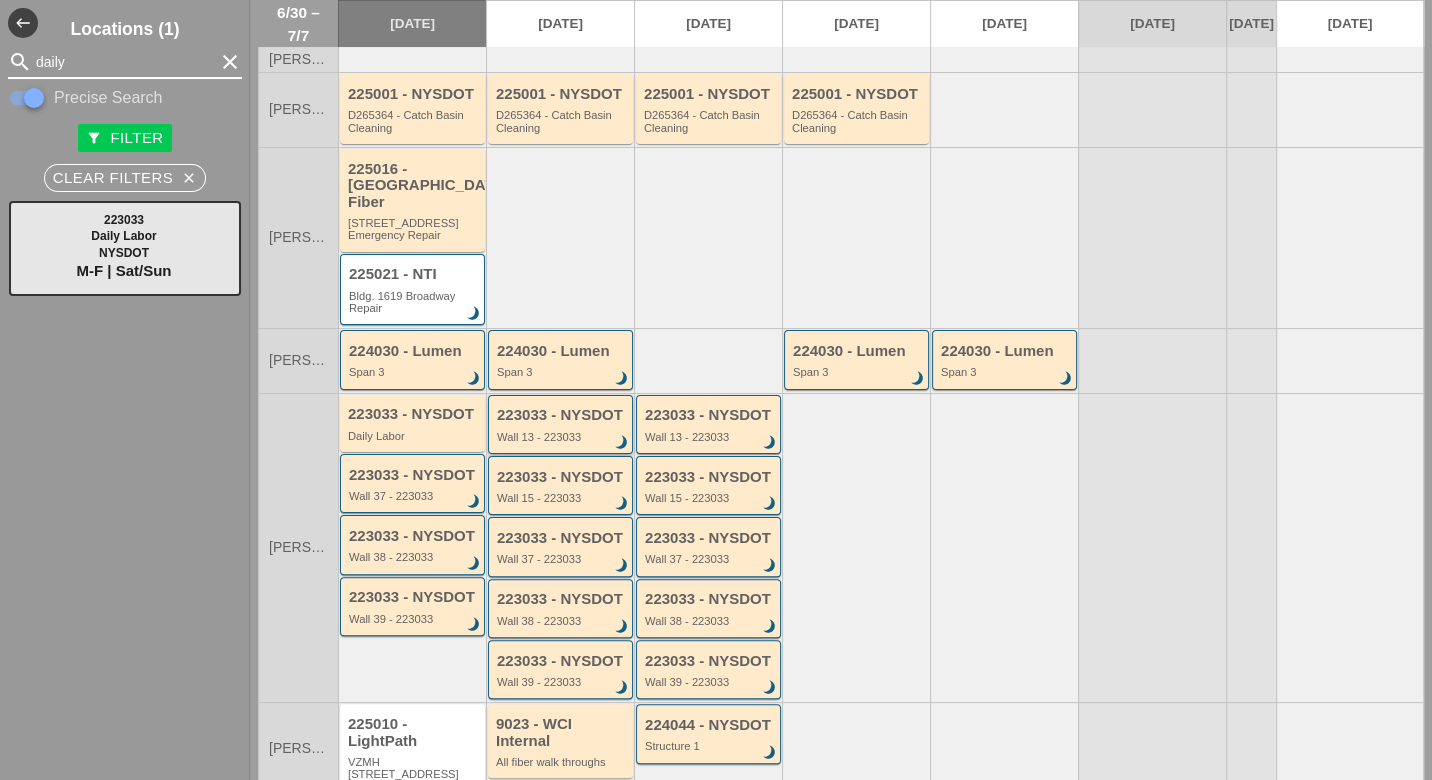 scroll, scrollTop: 222, scrollLeft: 0, axis: vertical 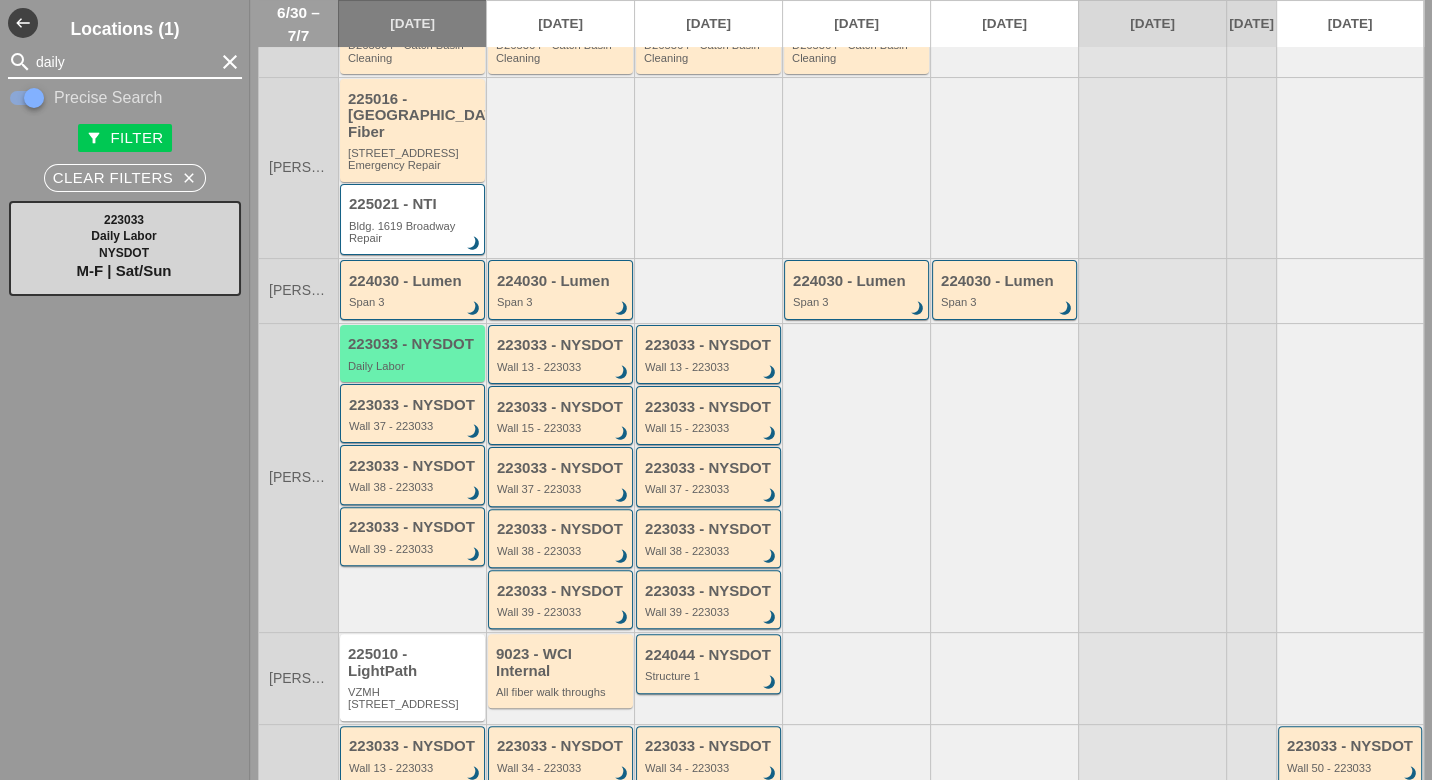type on "daily" 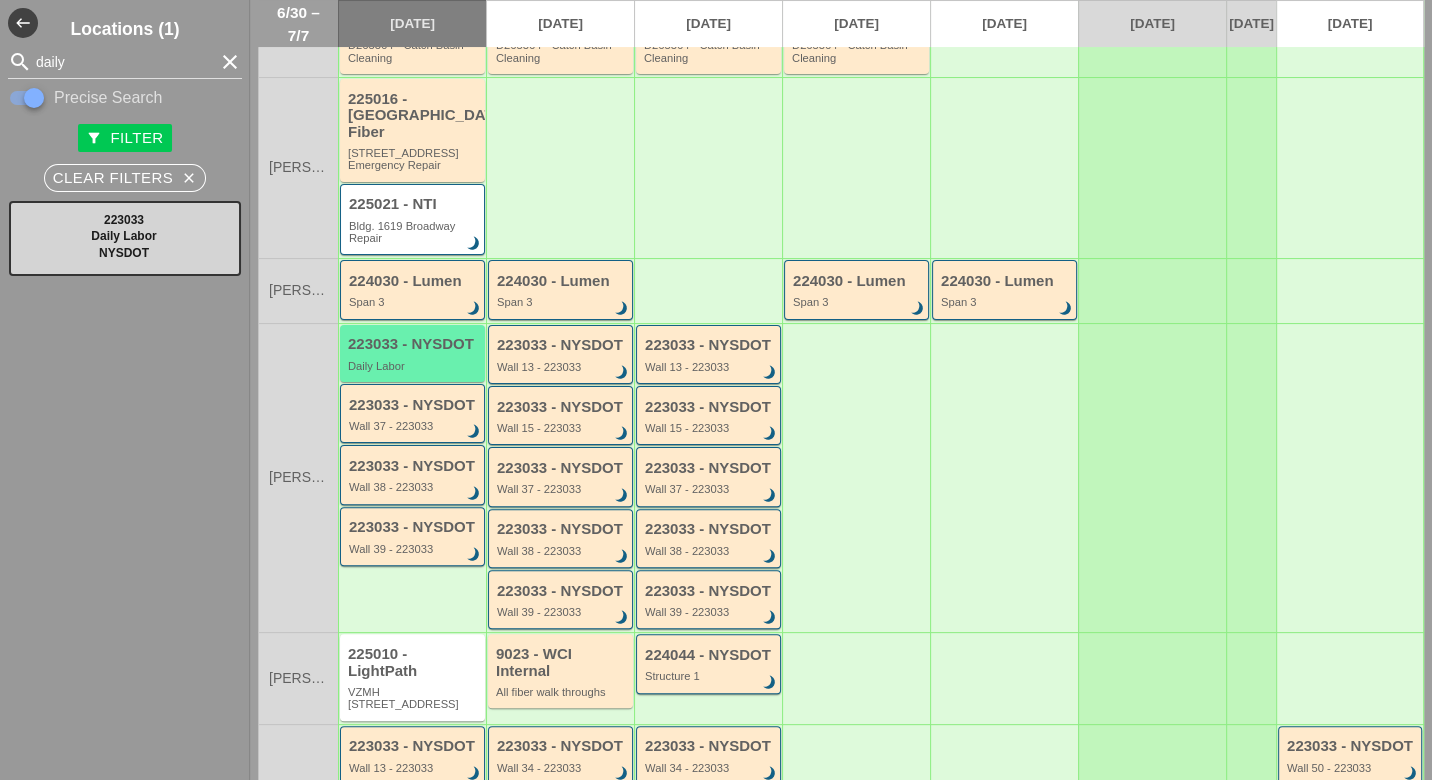 type 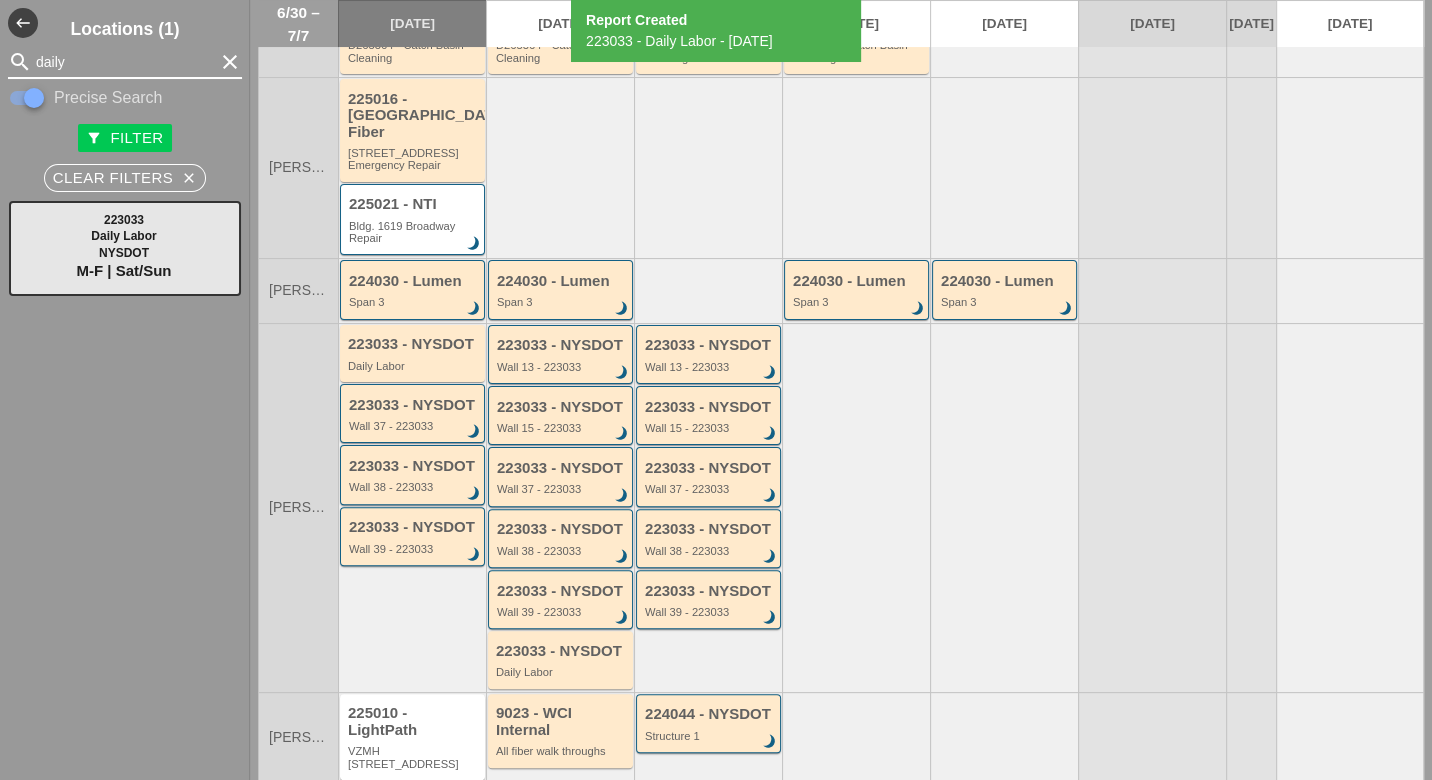 drag, startPoint x: 92, startPoint y: 60, endPoint x: 72, endPoint y: 58, distance: 20.09975 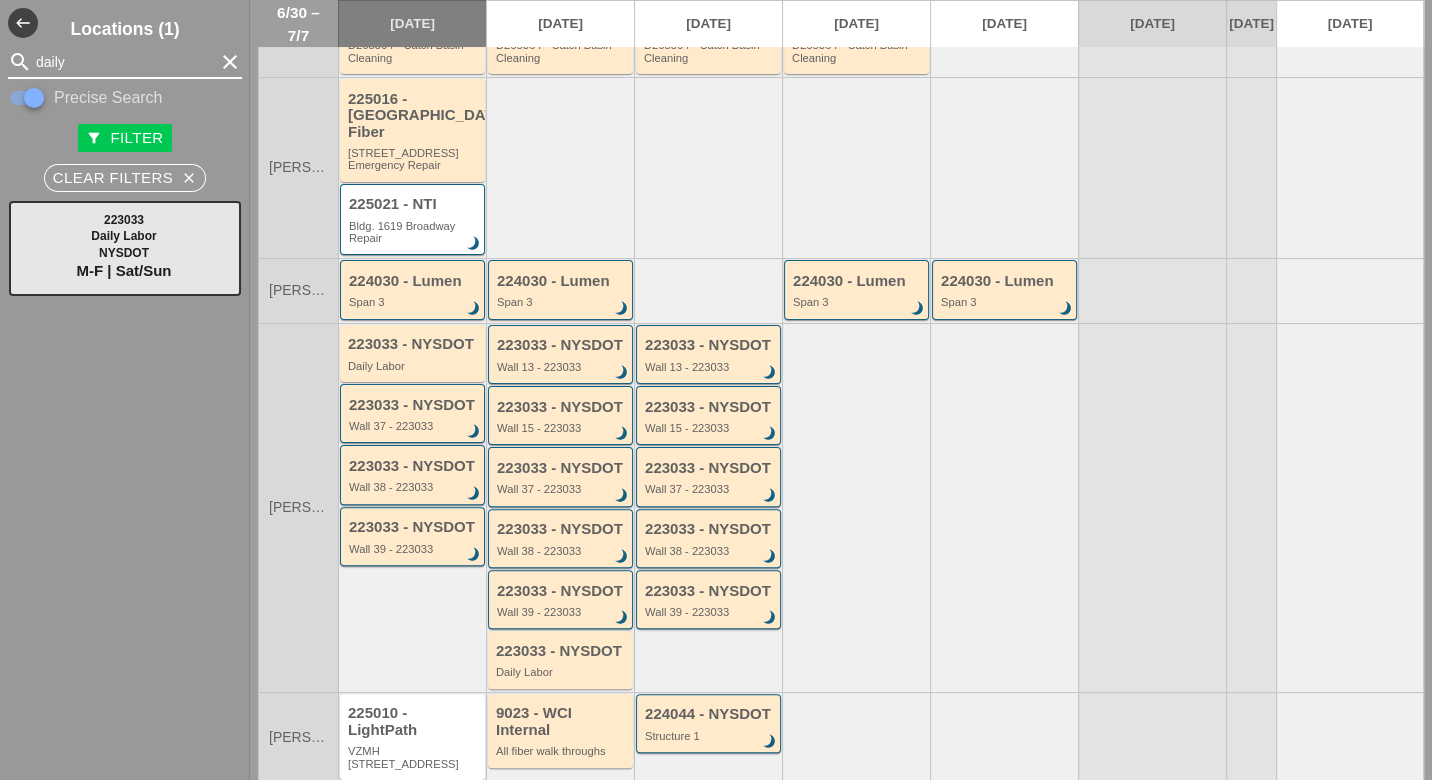 drag, startPoint x: 73, startPoint y: 55, endPoint x: 15, endPoint y: 52, distance: 58.077534 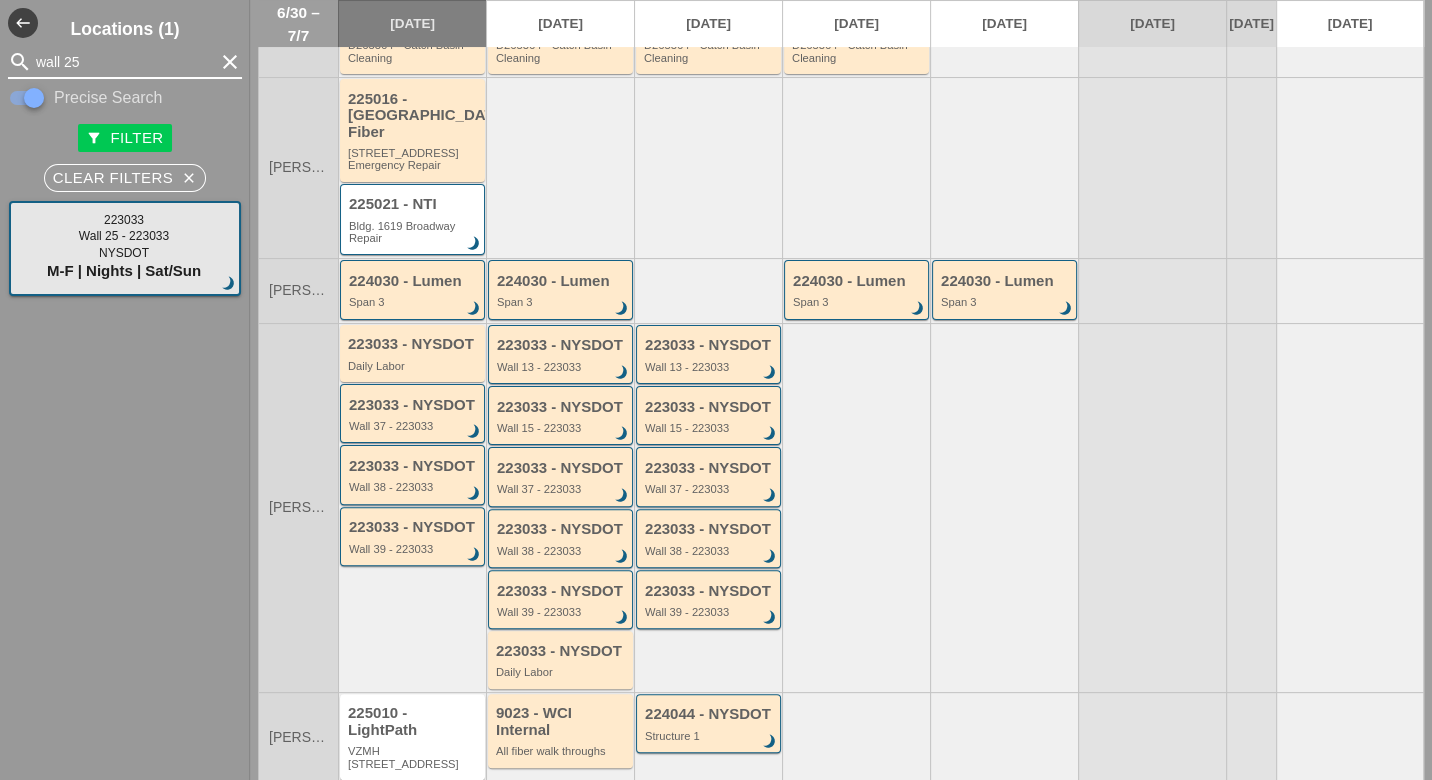type on "wall 25" 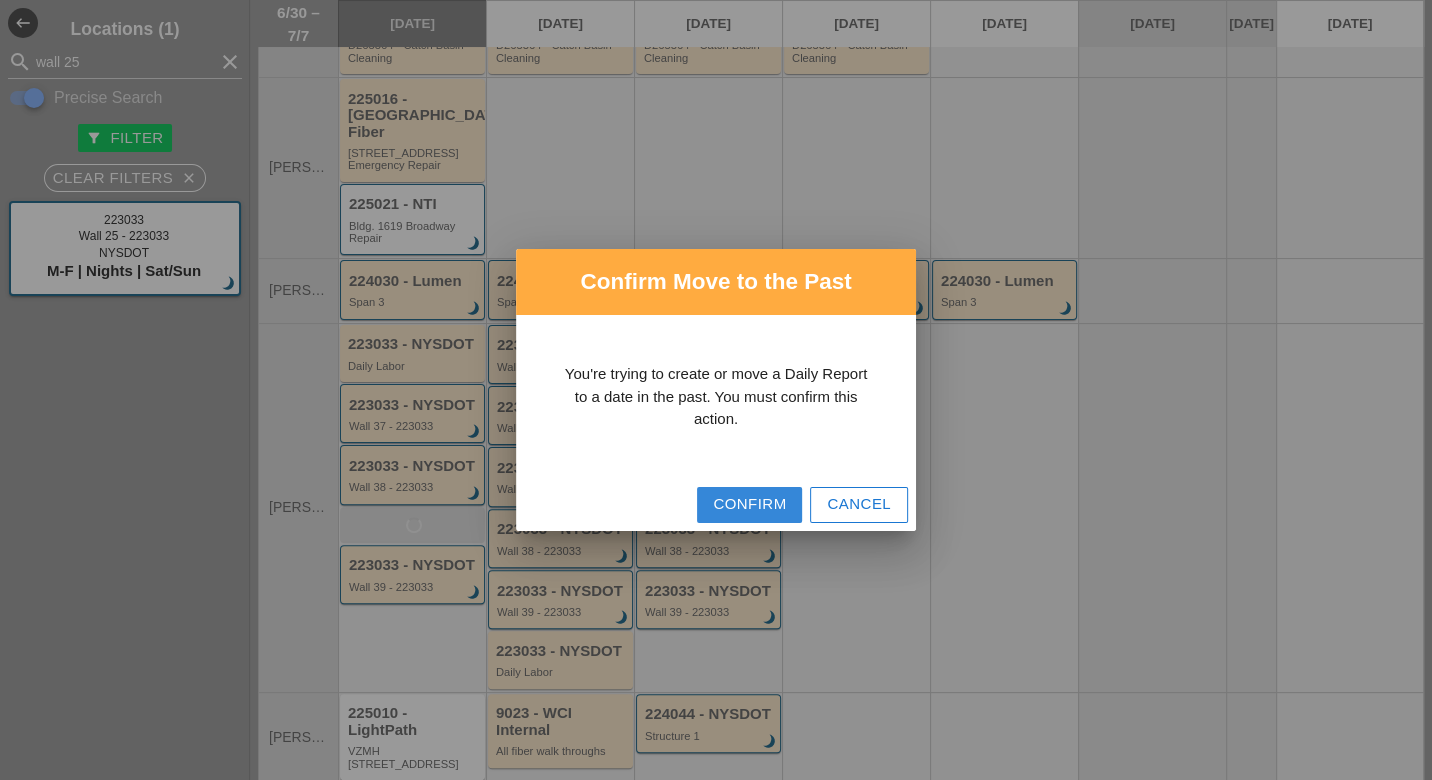 drag, startPoint x: 742, startPoint y: 502, endPoint x: 666, endPoint y: 521, distance: 78.339005 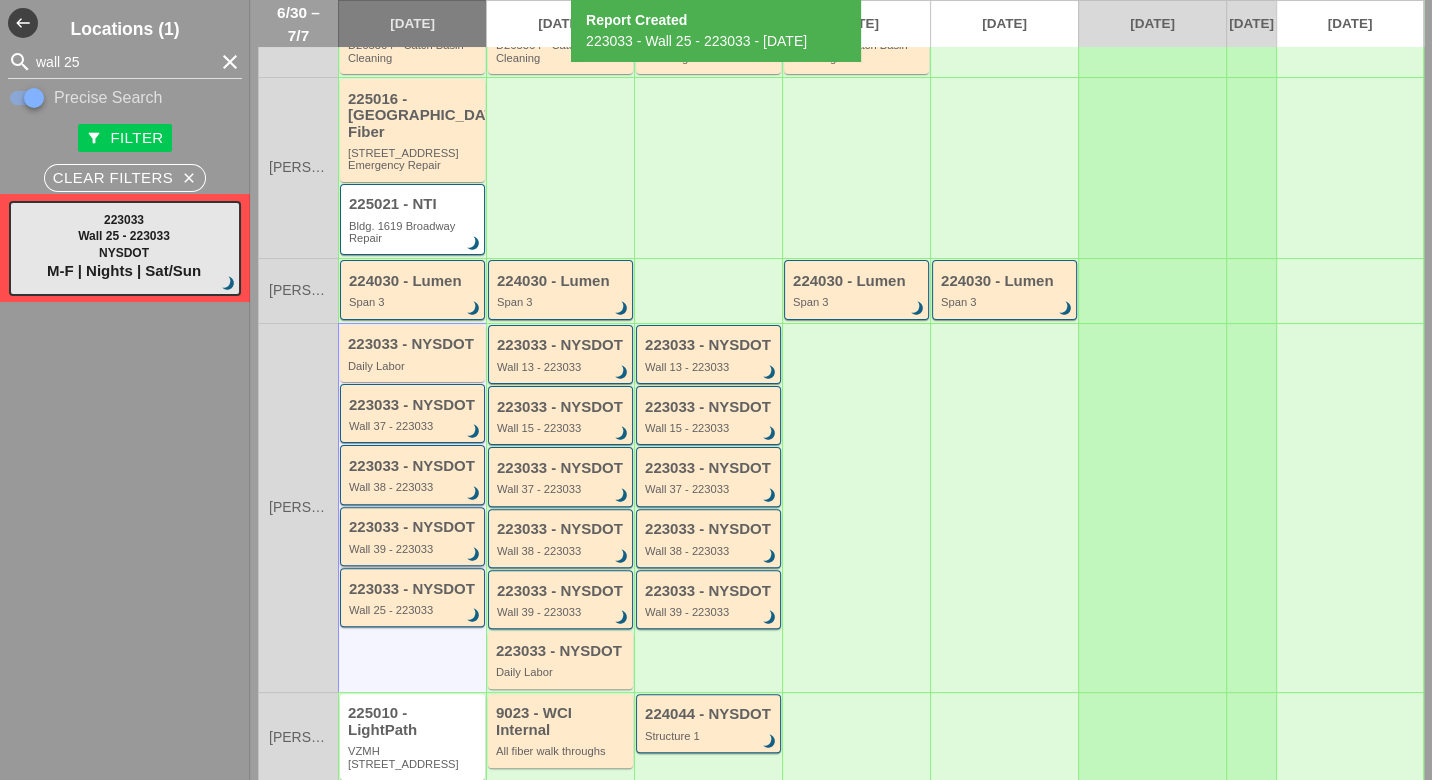 type 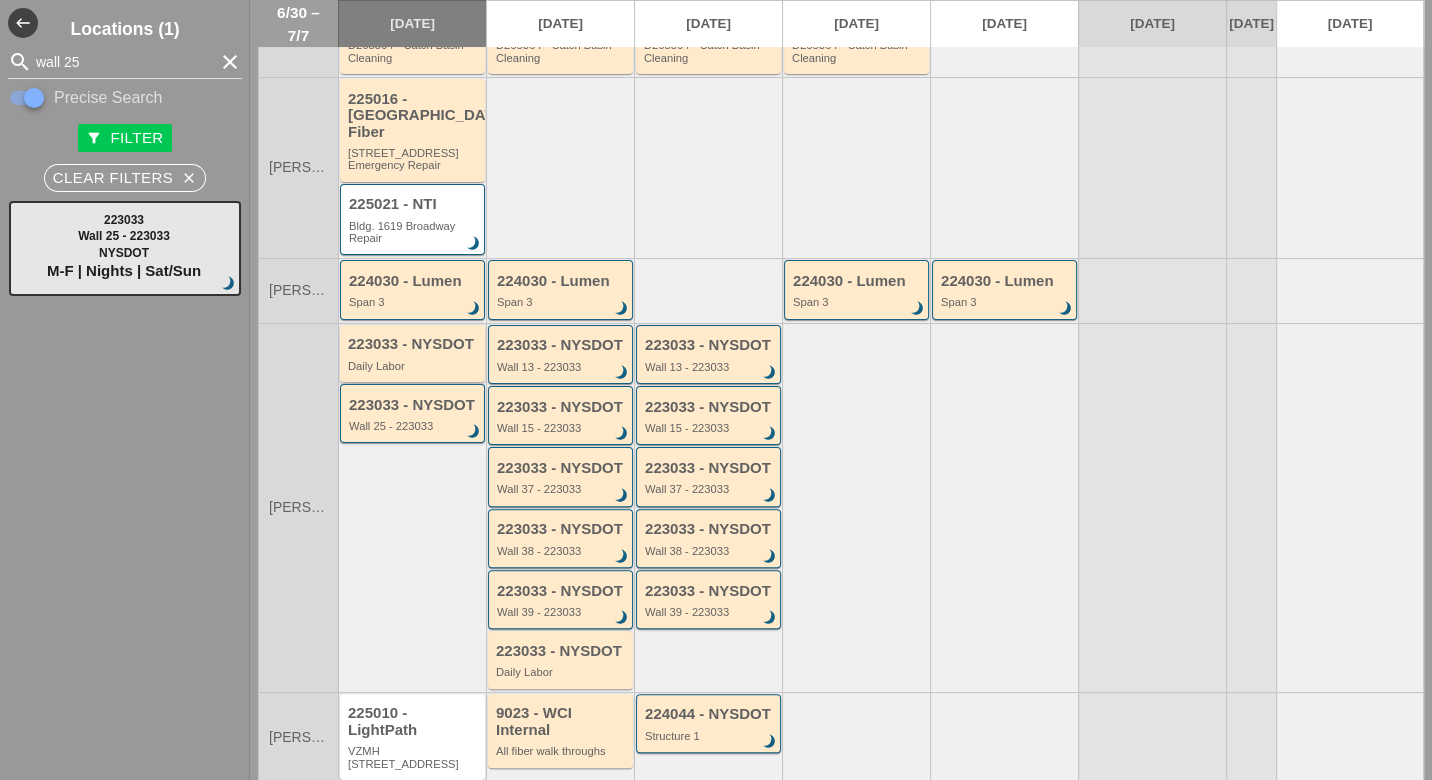 click on "223033 - NYSDOT" at bounding box center [414, 344] 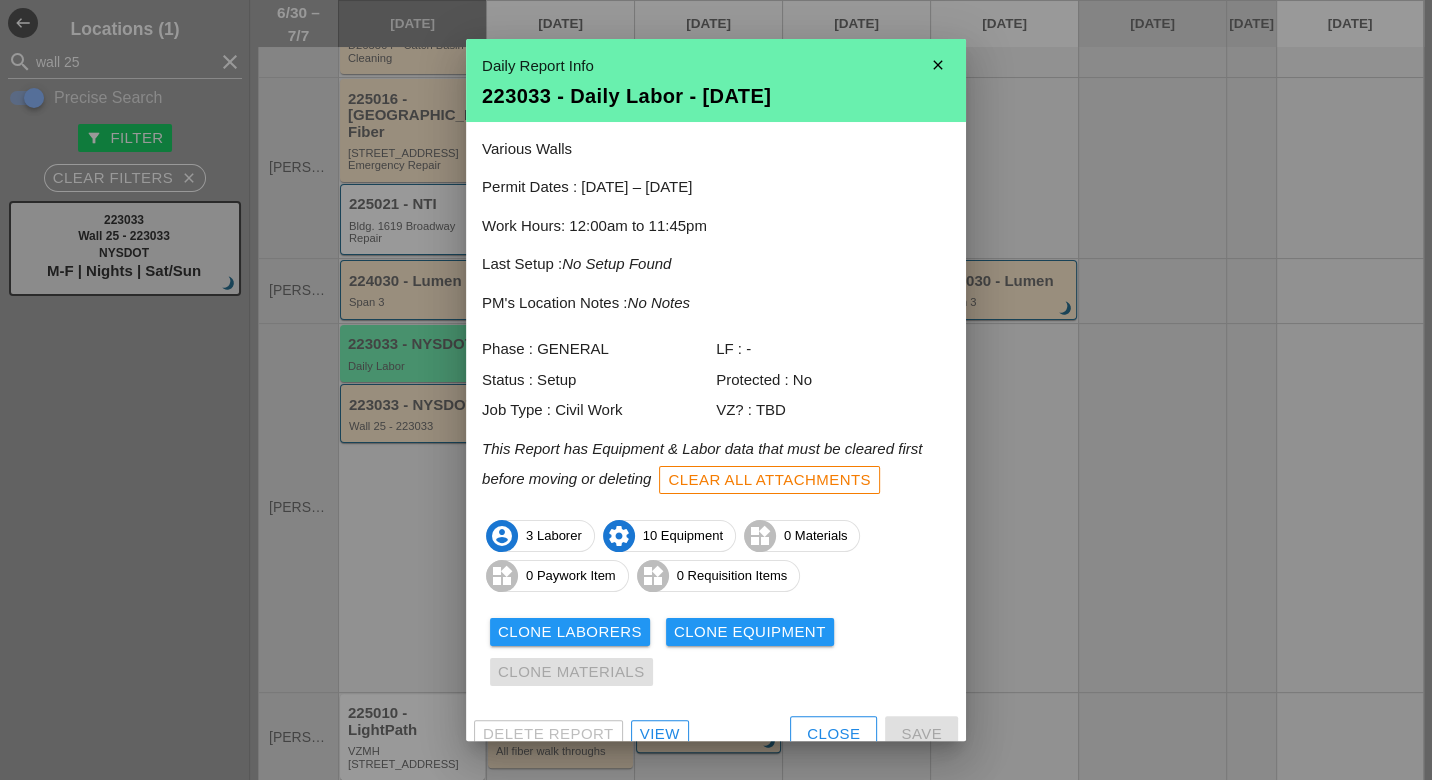 click on "Clone Laborers" at bounding box center (570, 632) 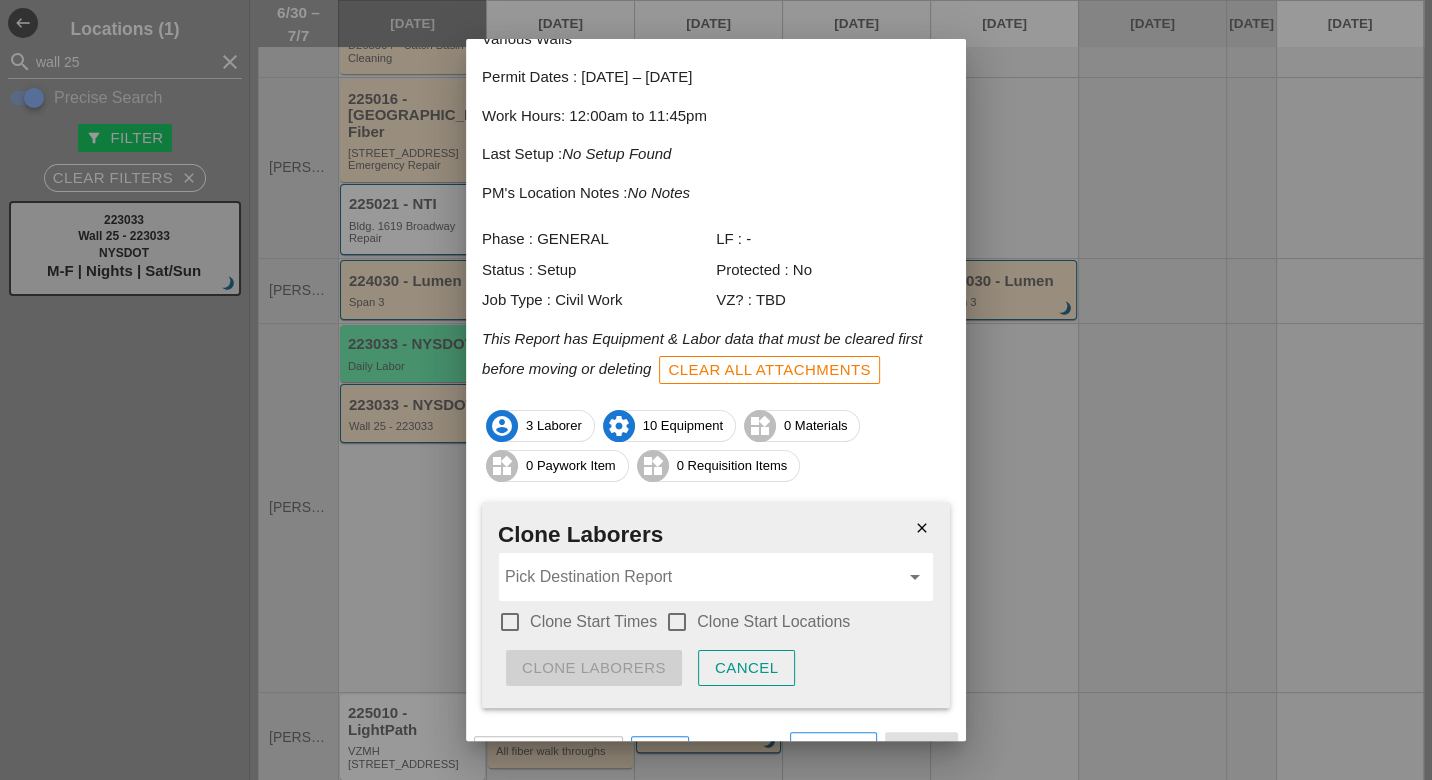scroll, scrollTop: 142, scrollLeft: 0, axis: vertical 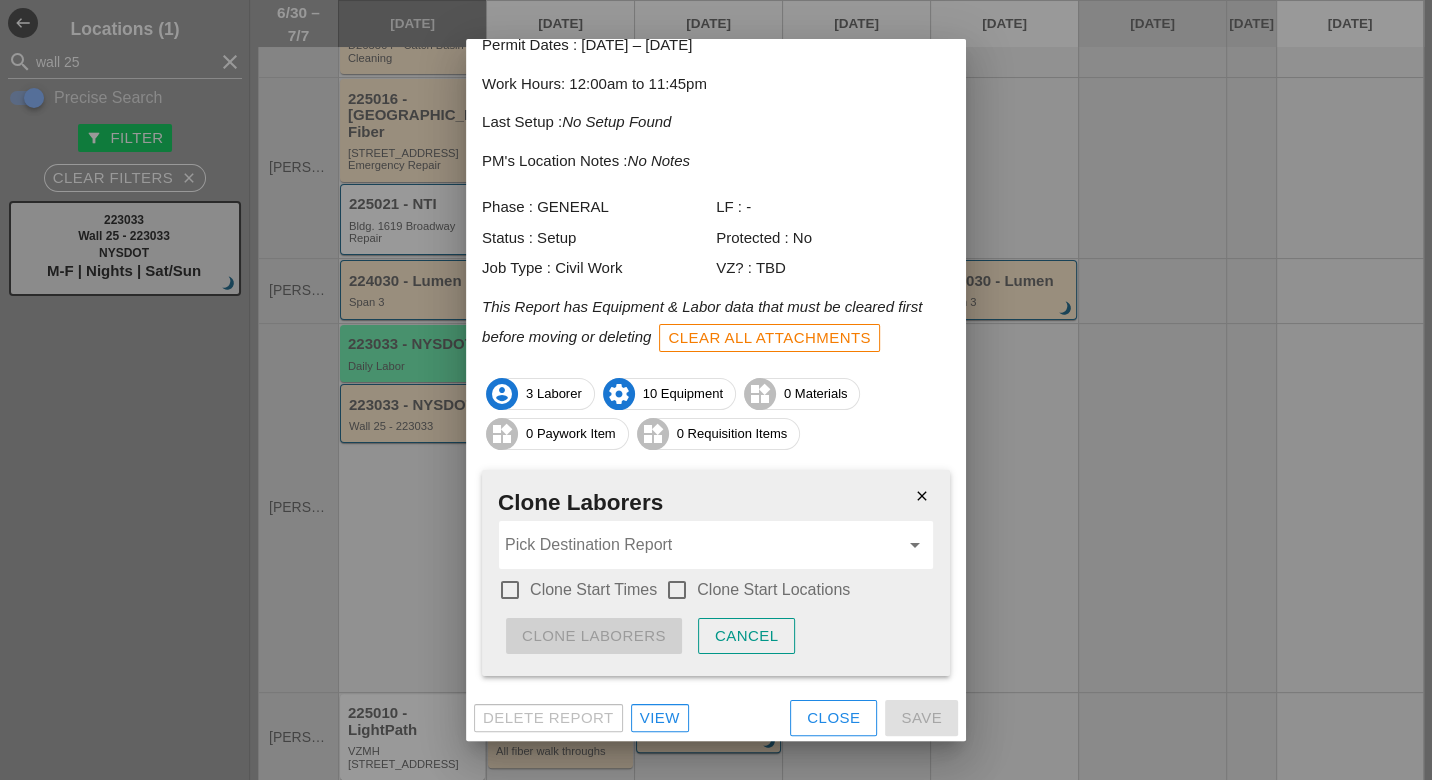 click at bounding box center [702, 545] 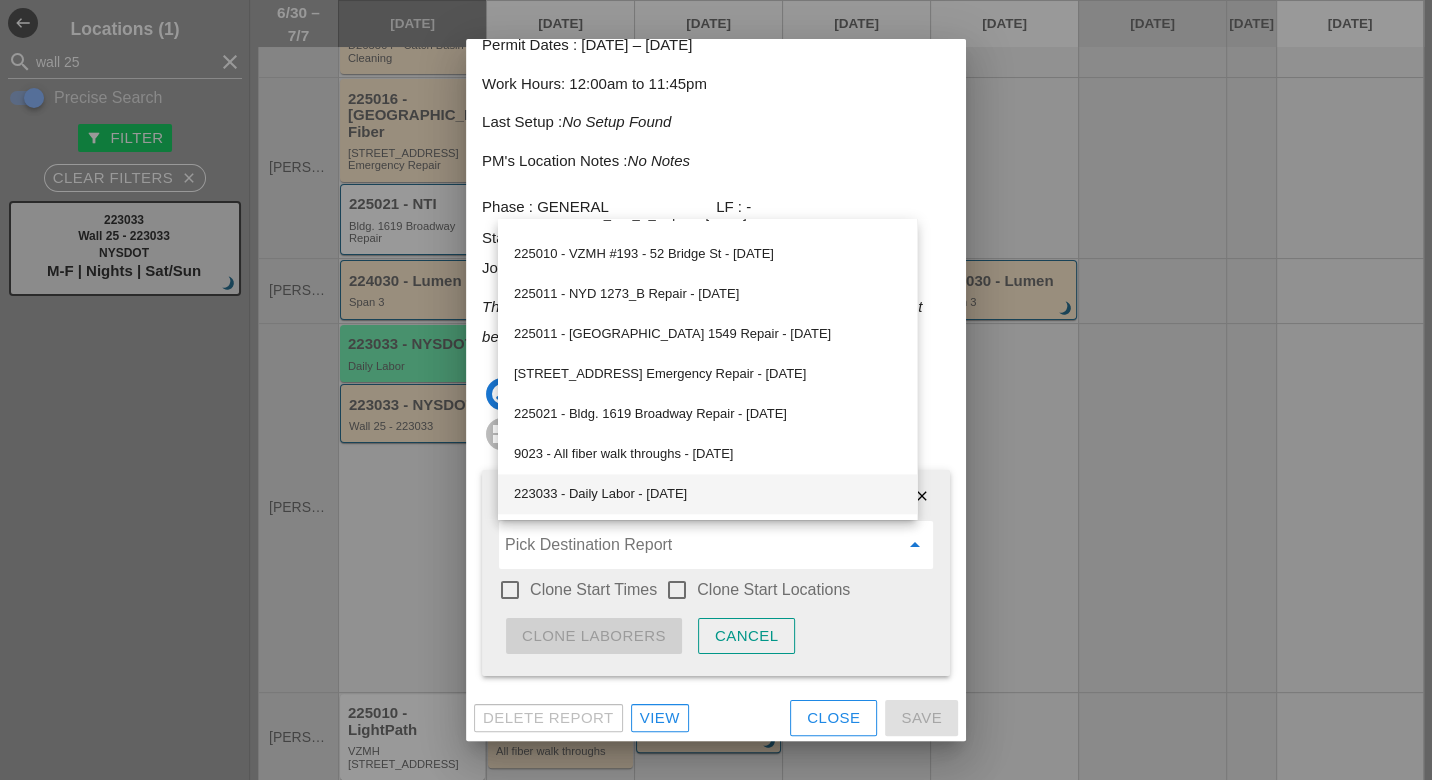 scroll, scrollTop: 1628, scrollLeft: 0, axis: vertical 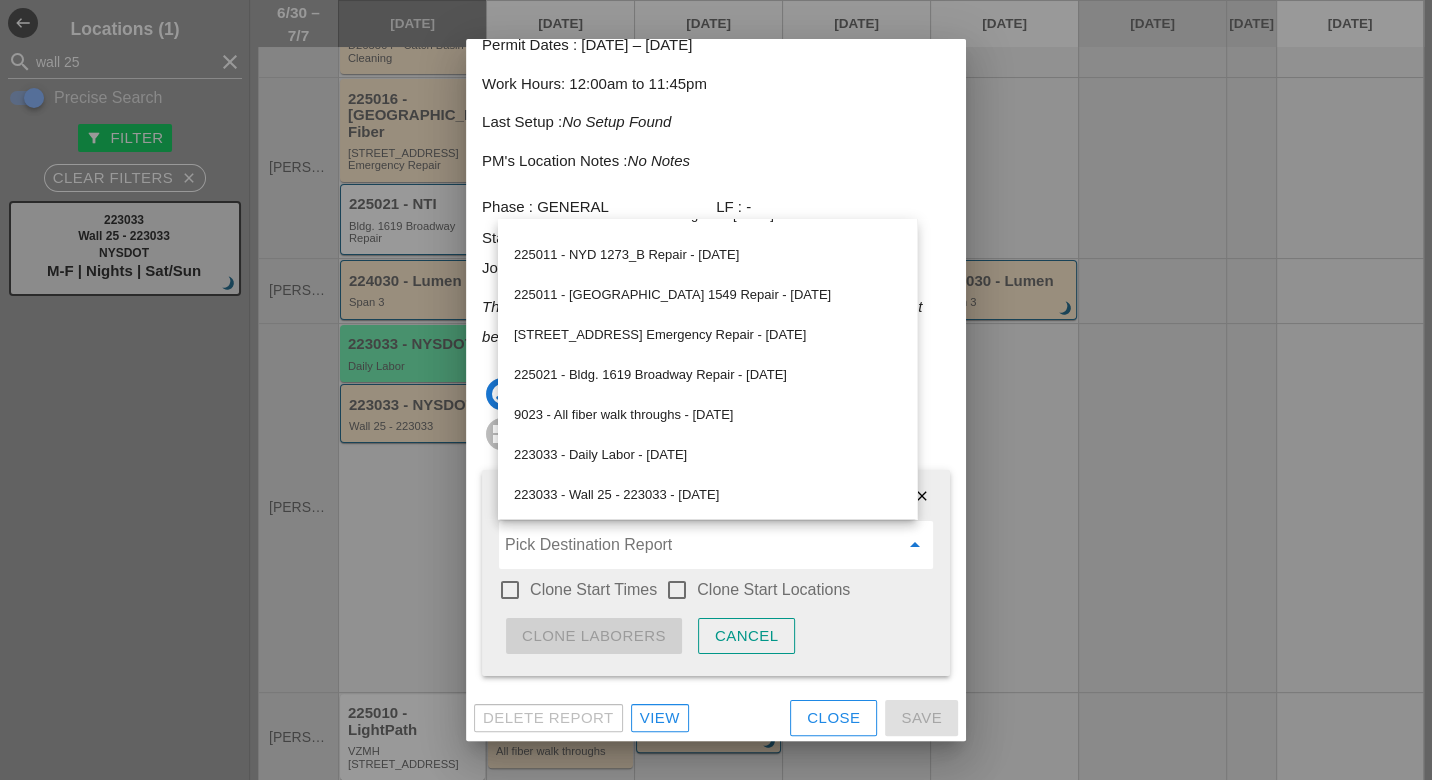 click at bounding box center (510, 590) 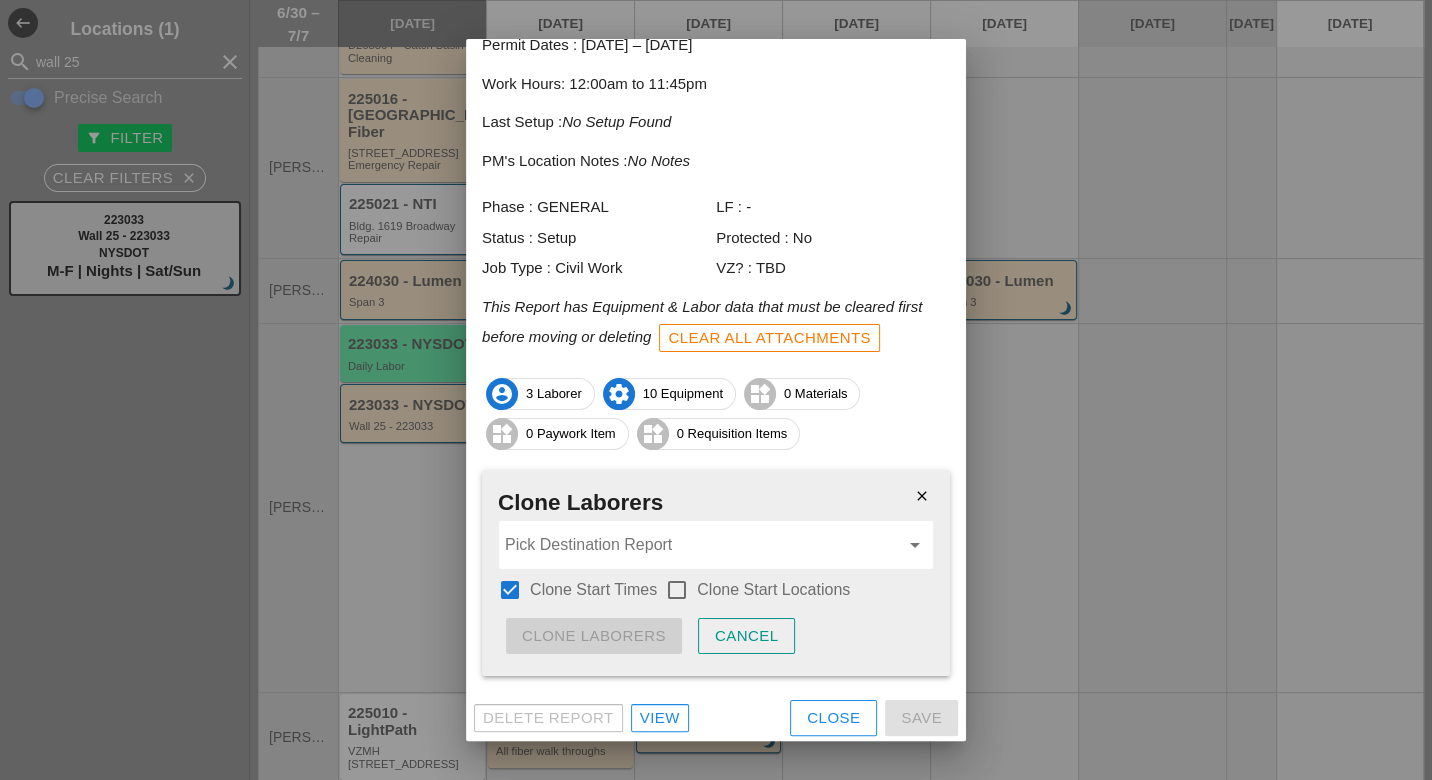 drag, startPoint x: 671, startPoint y: 581, endPoint x: 648, endPoint y: 541, distance: 46.141087 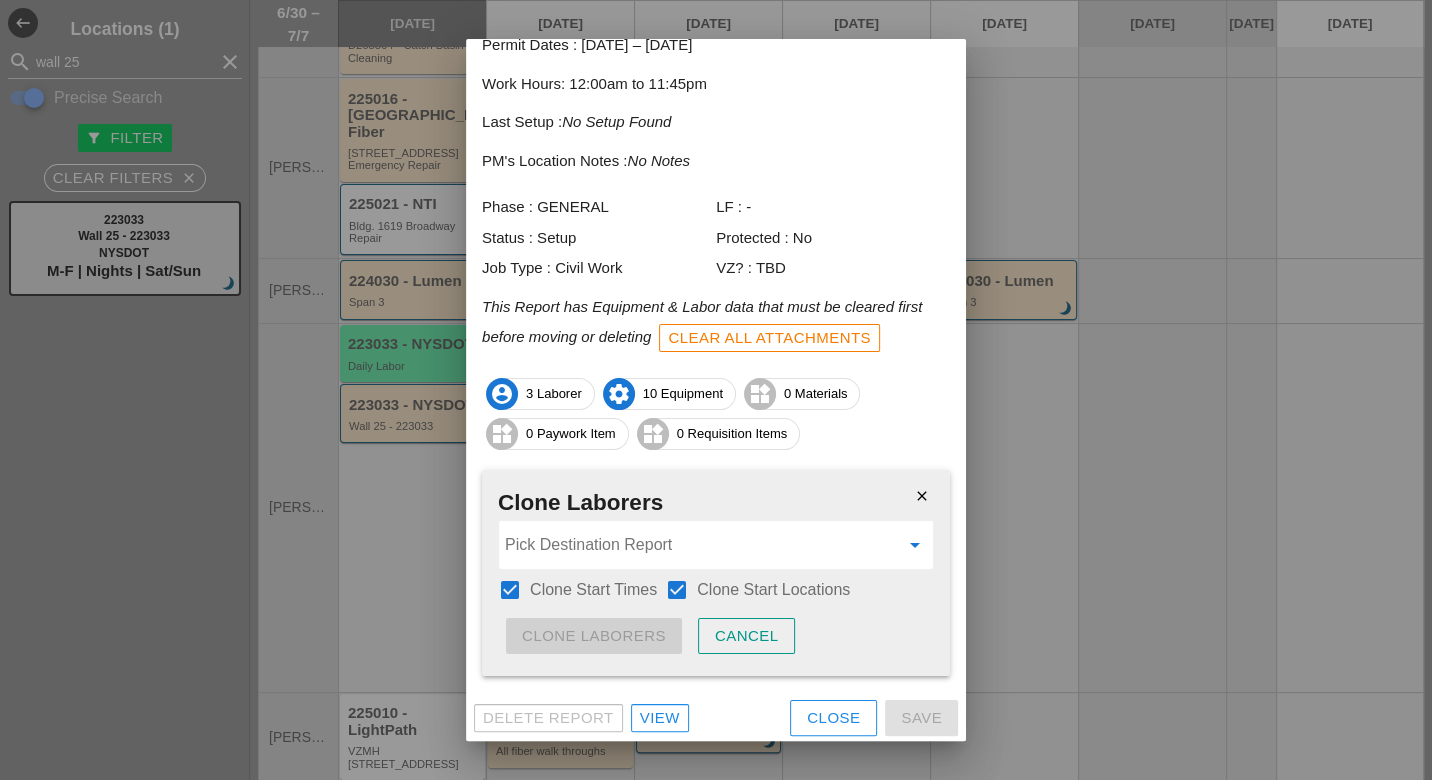 click at bounding box center [702, 545] 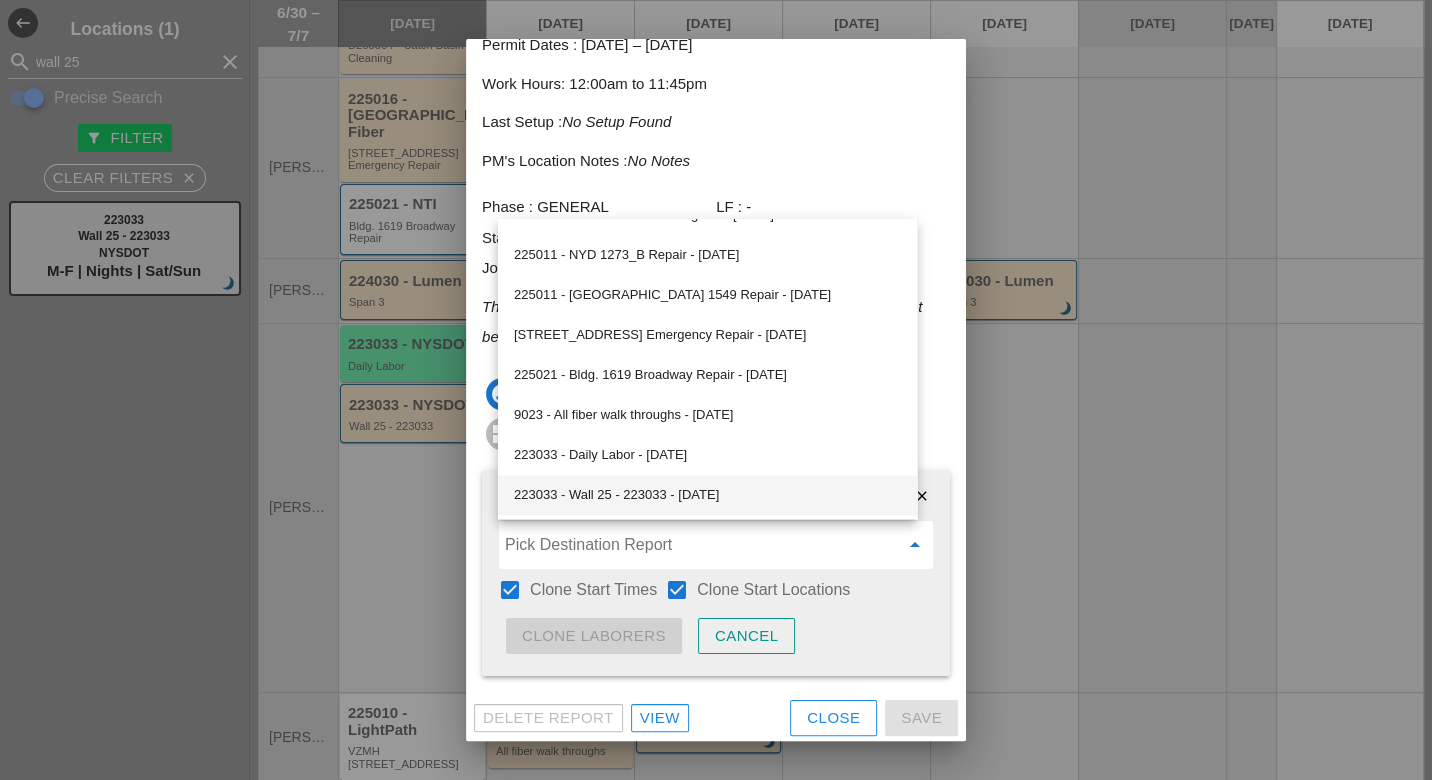 click on "223033 - Wall 25 - 223033 - 06/30/2025" at bounding box center (707, 495) 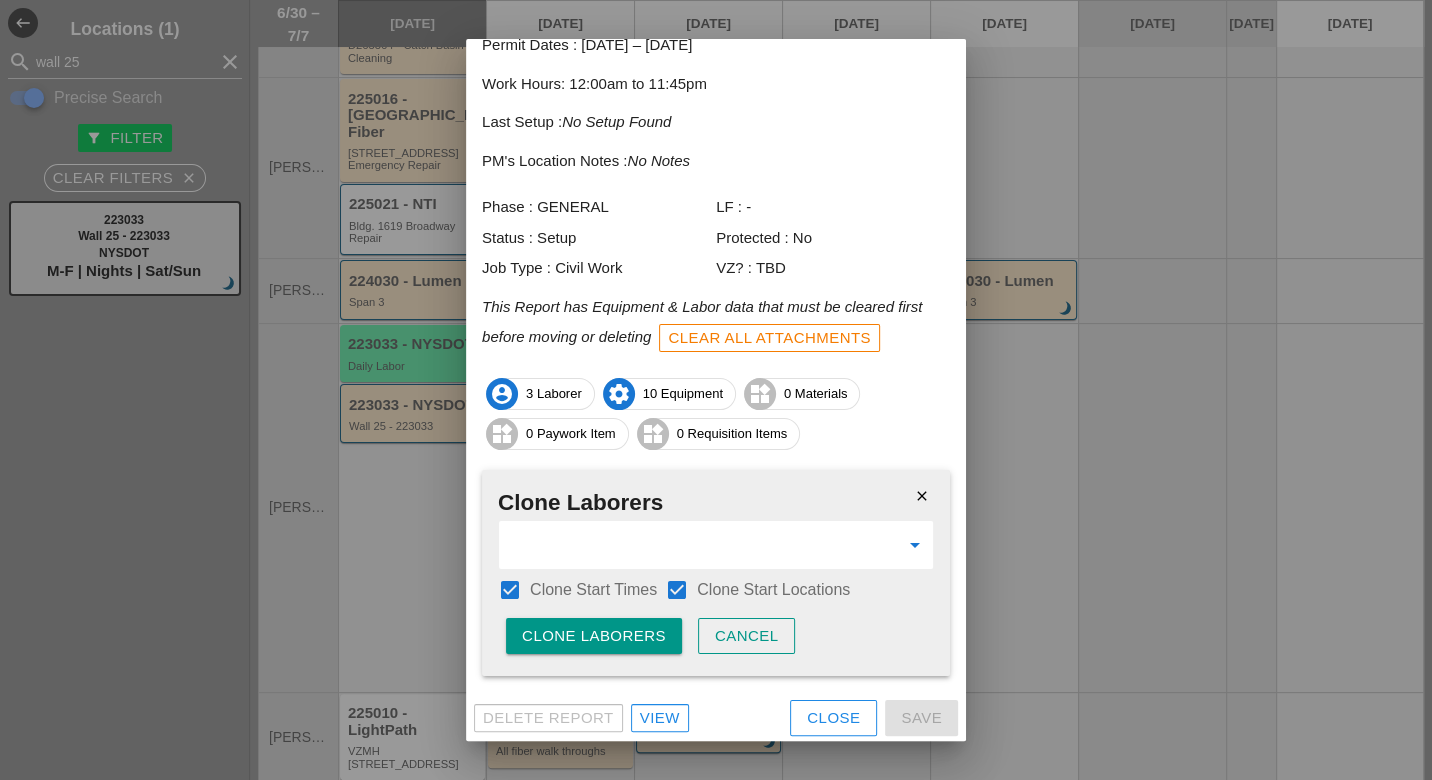 type on "223033 - Wall 25 - 223033 - 06/30/2025" 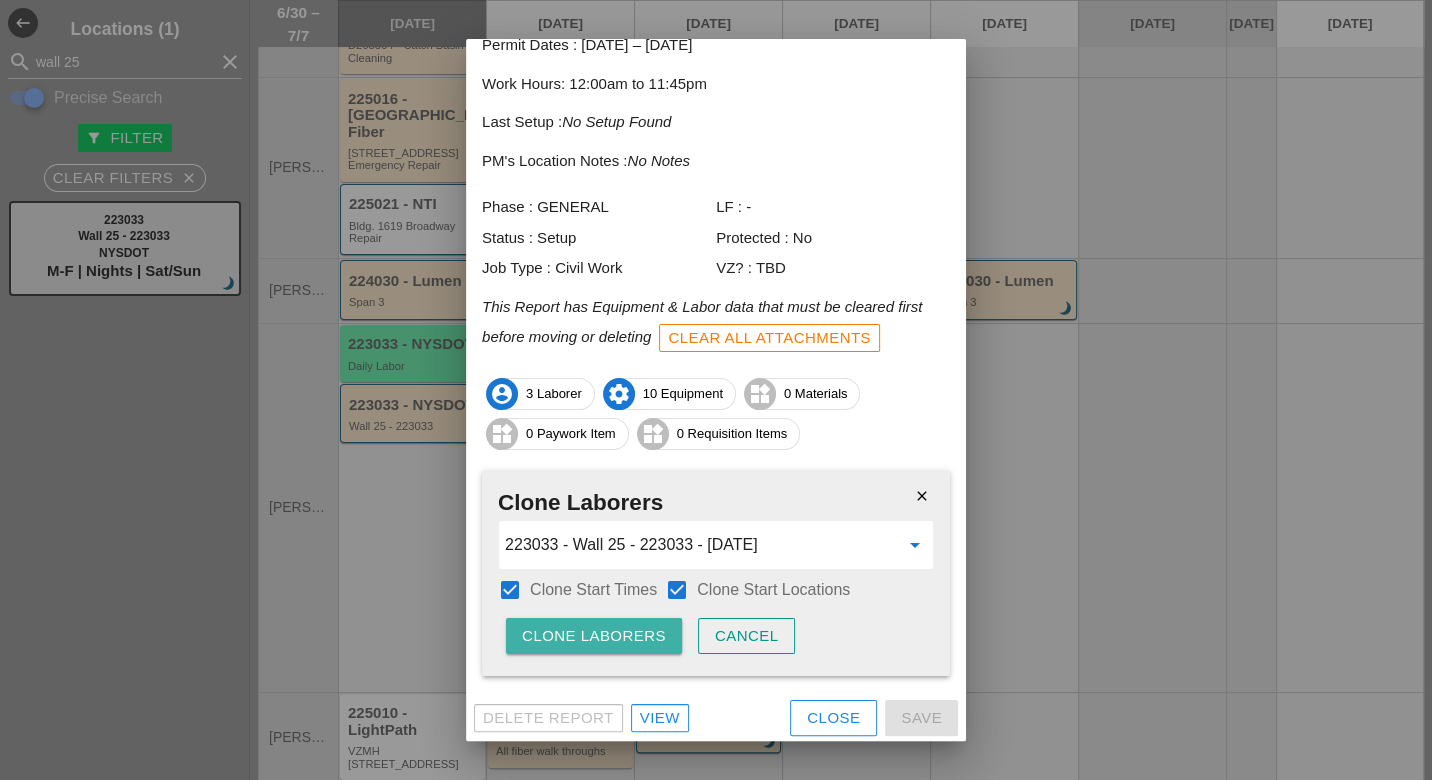 click on "Clone Laborers" at bounding box center [594, 636] 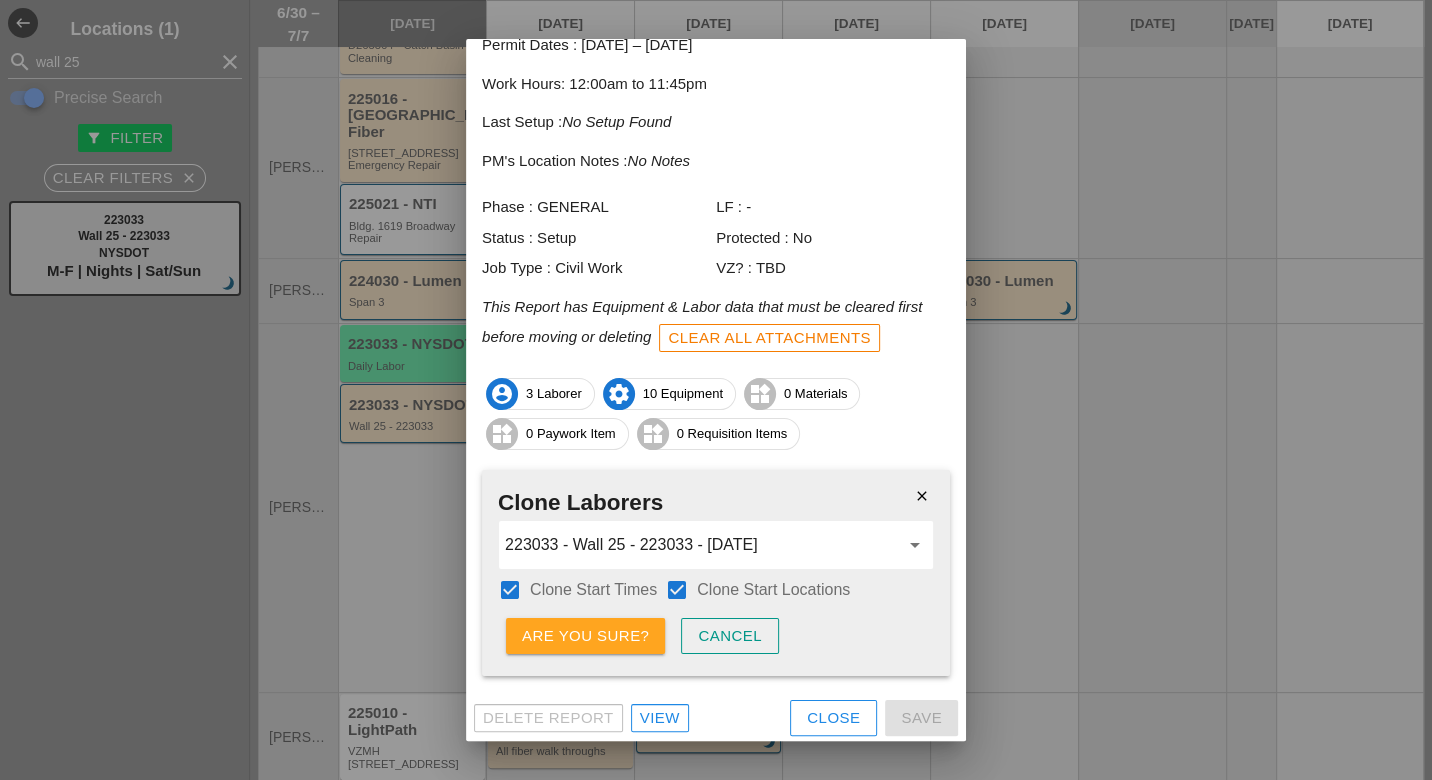 click on "Are you sure?" at bounding box center [585, 636] 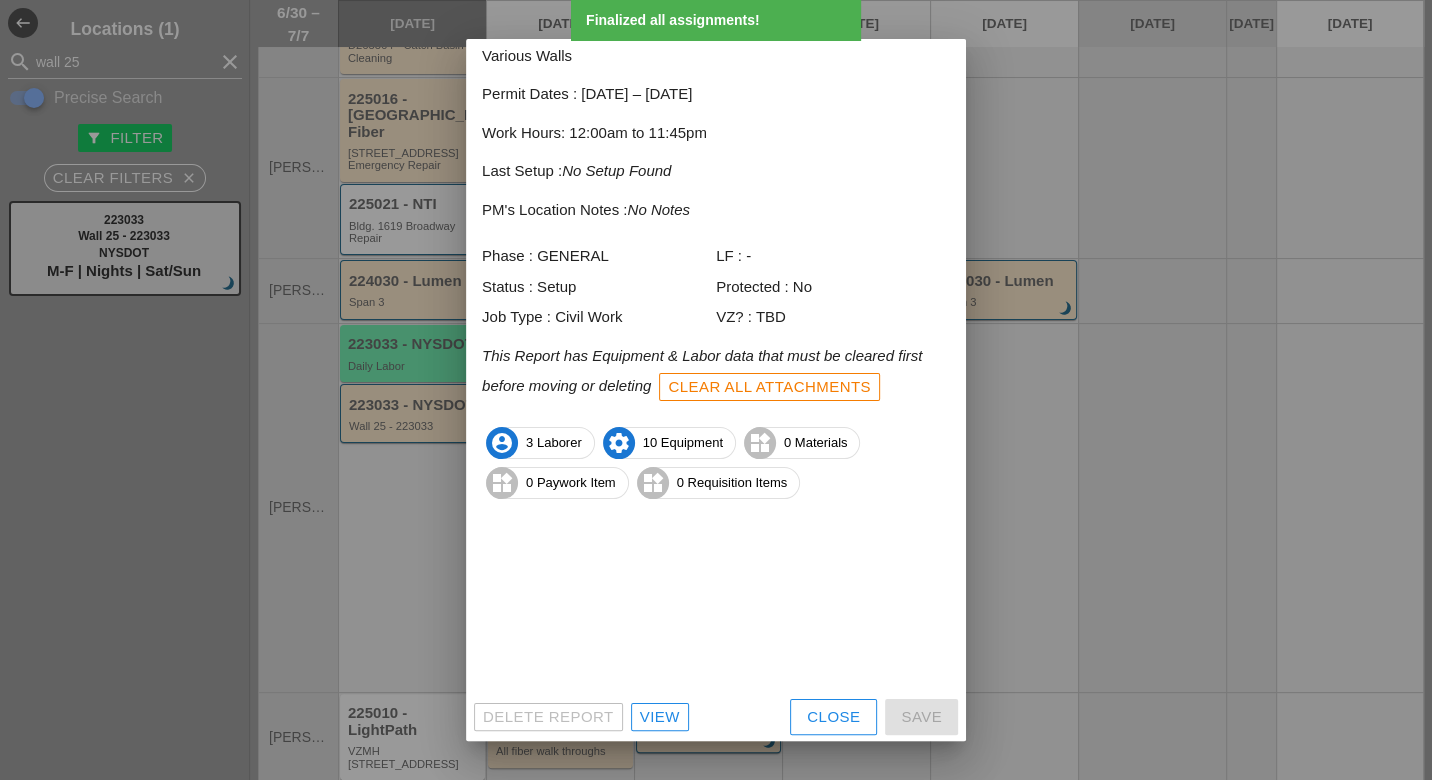 scroll, scrollTop: 17, scrollLeft: 0, axis: vertical 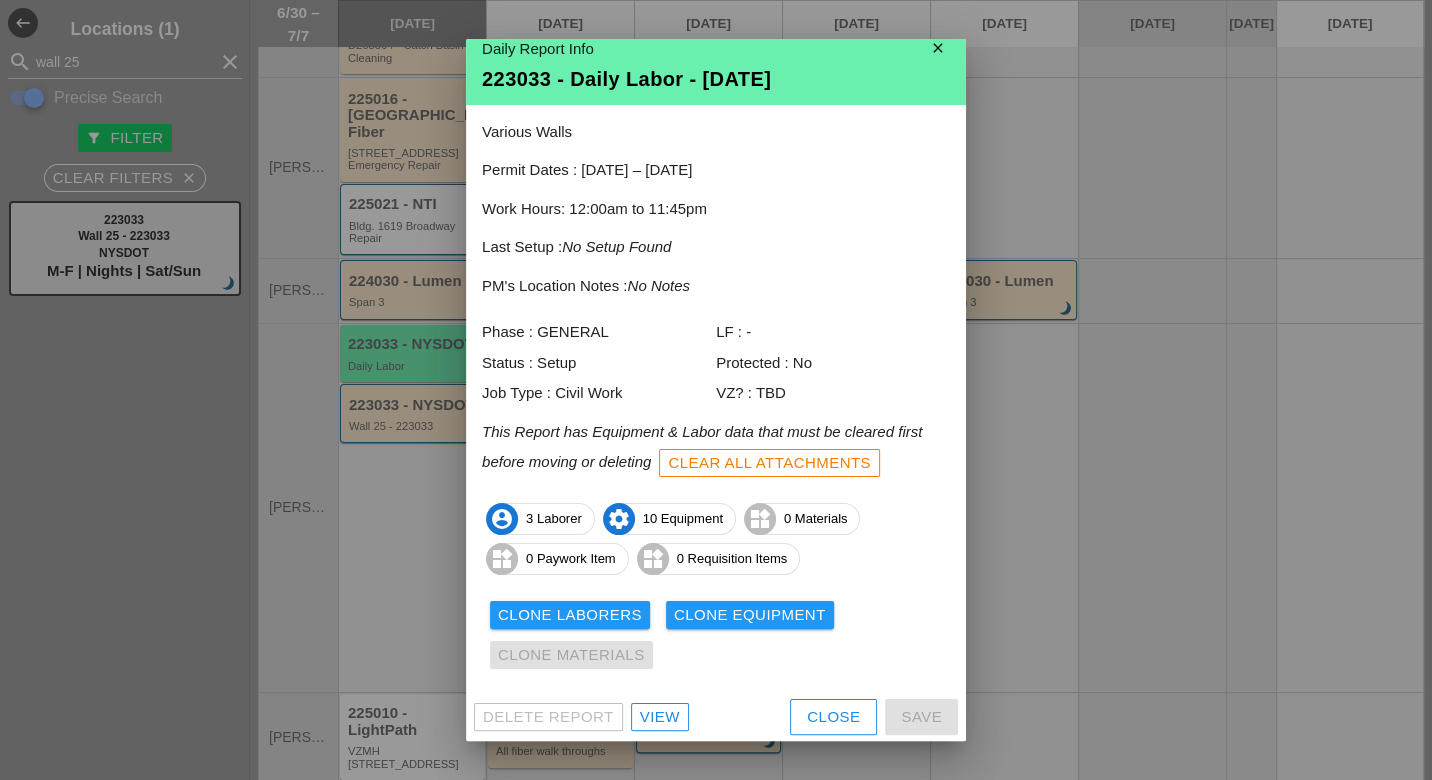 click on "Clone Equipment" at bounding box center (750, 615) 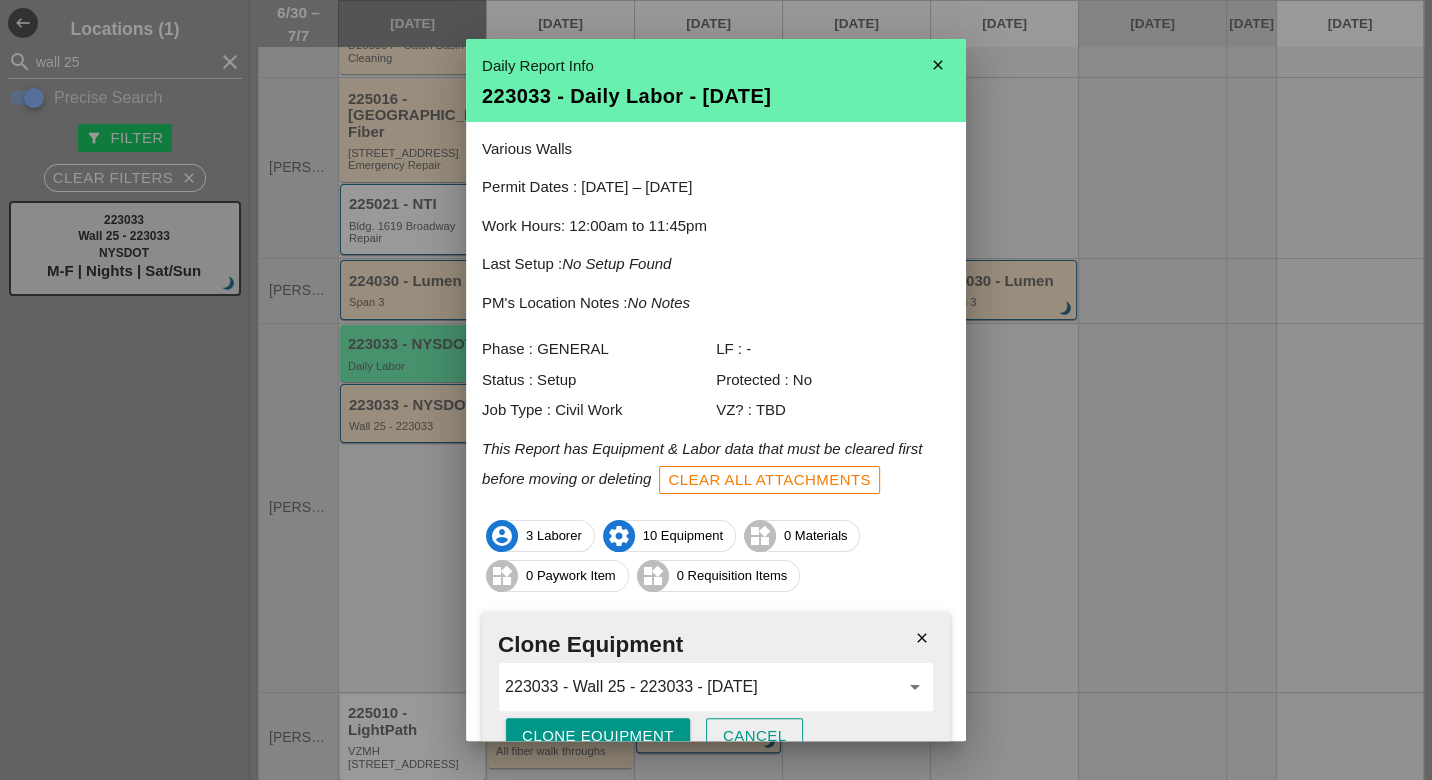 scroll, scrollTop: 101, scrollLeft: 0, axis: vertical 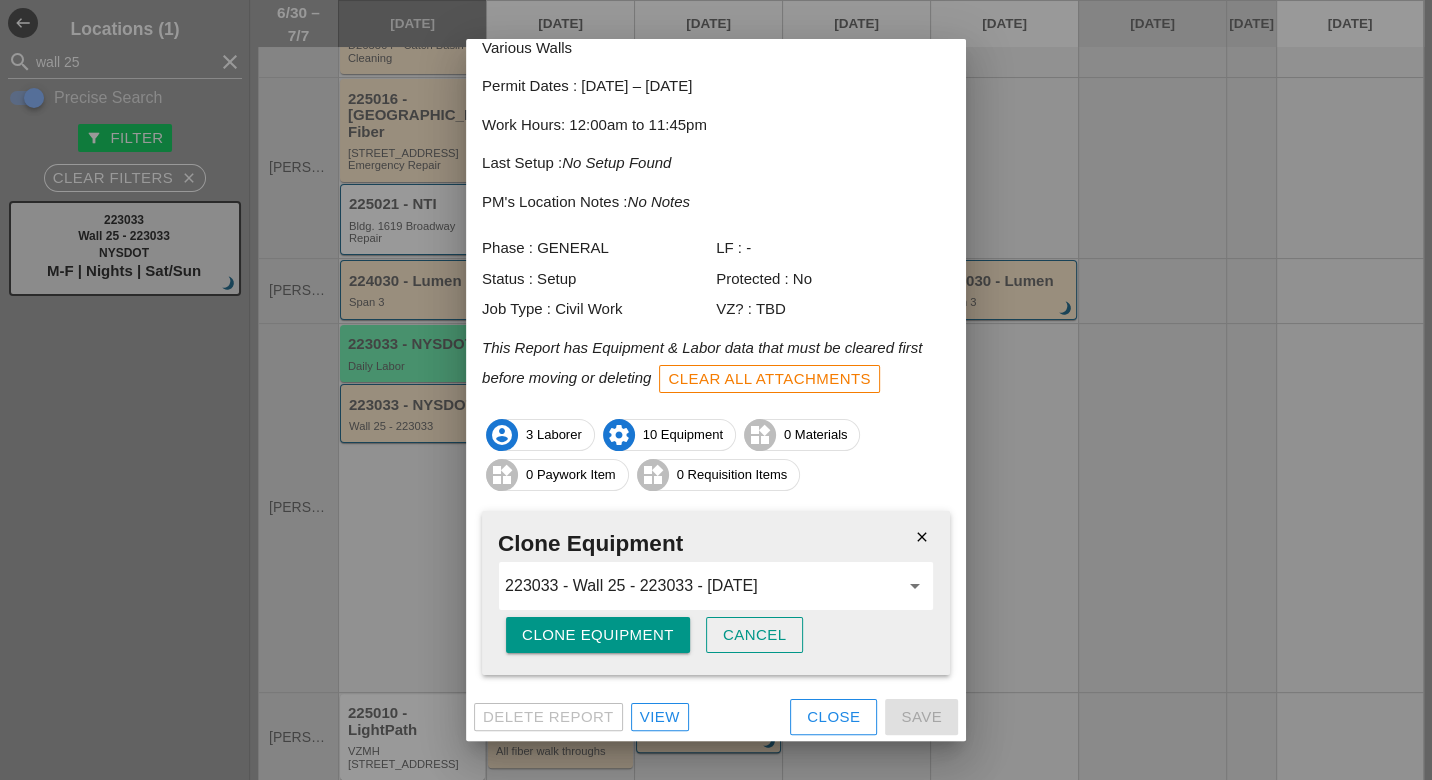 click on "Clone Equipment" at bounding box center [598, 635] 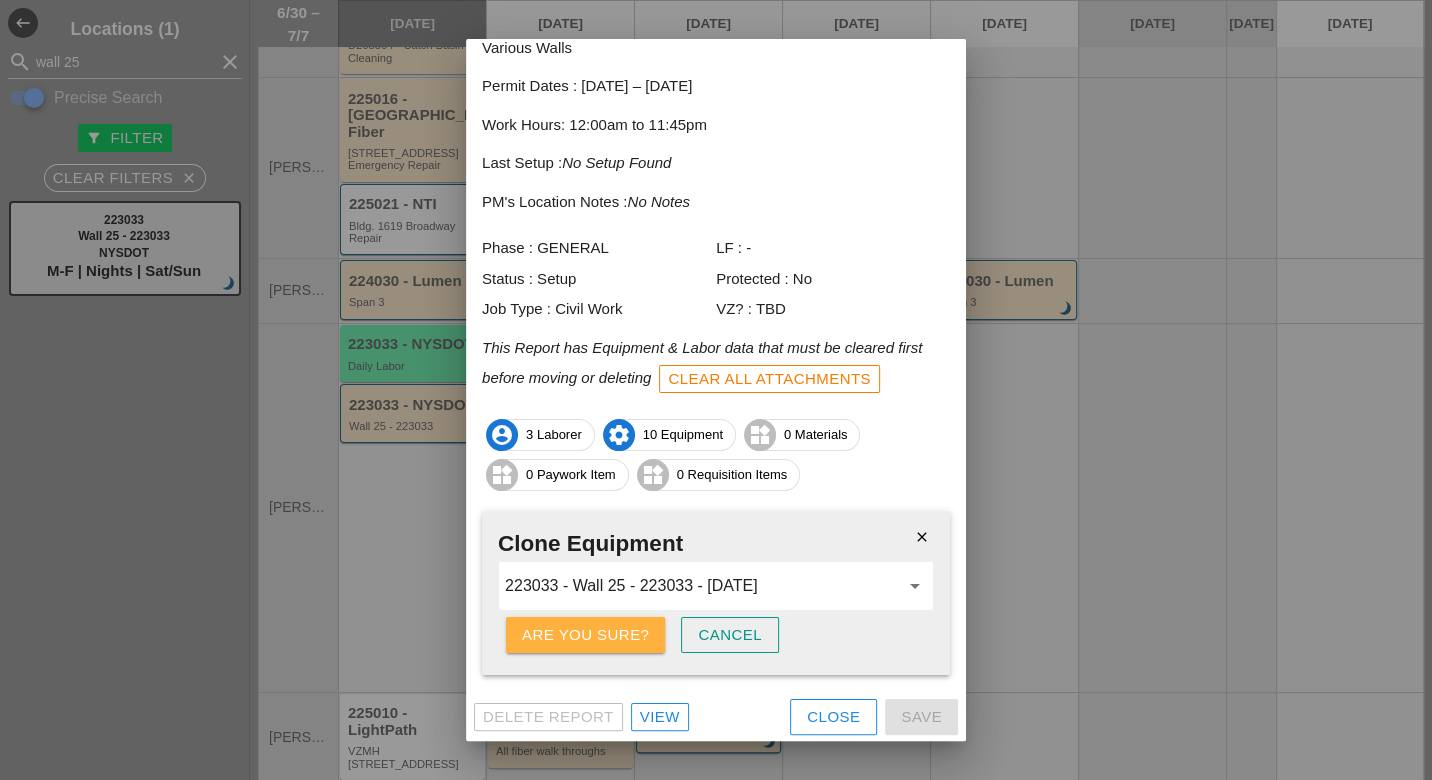 click on "Are you sure?" at bounding box center (585, 635) 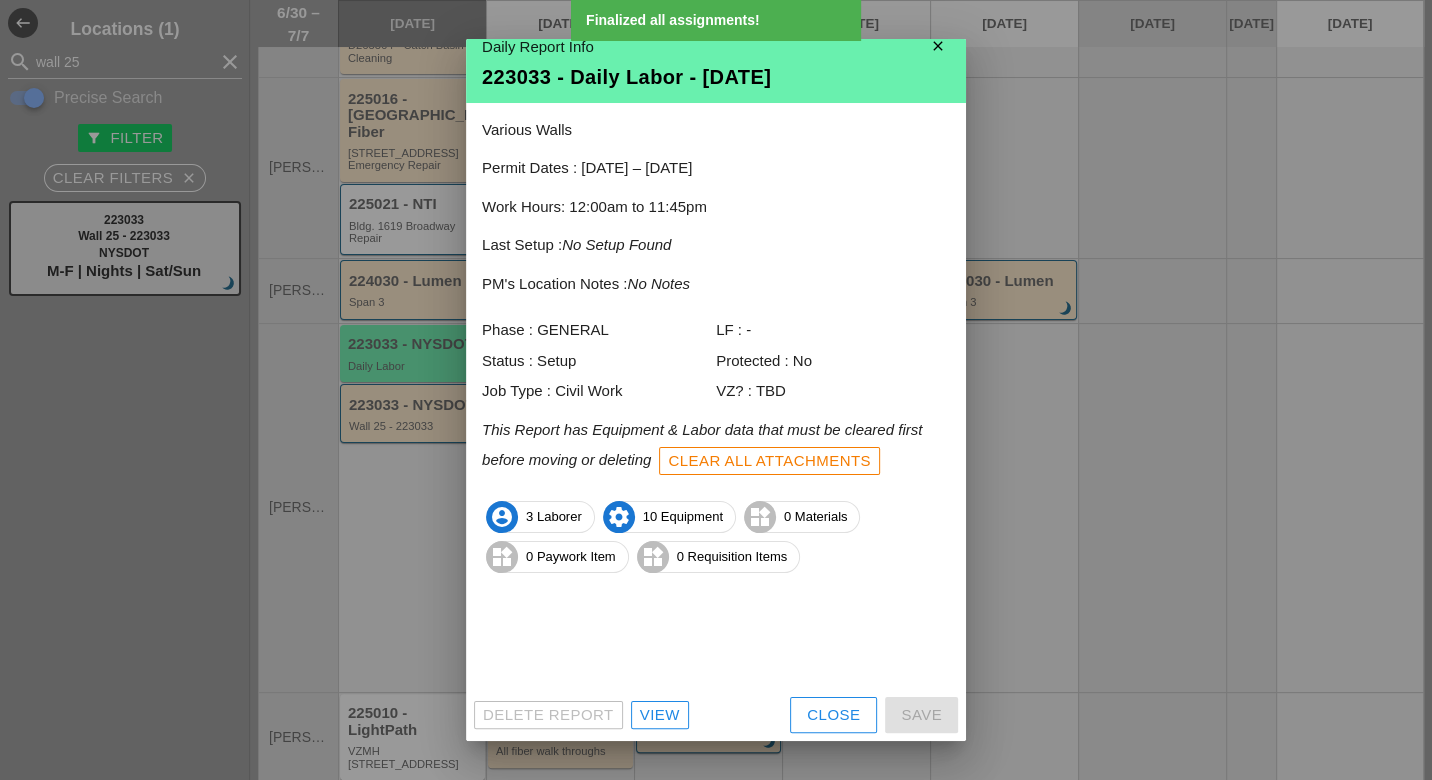 scroll, scrollTop: 17, scrollLeft: 0, axis: vertical 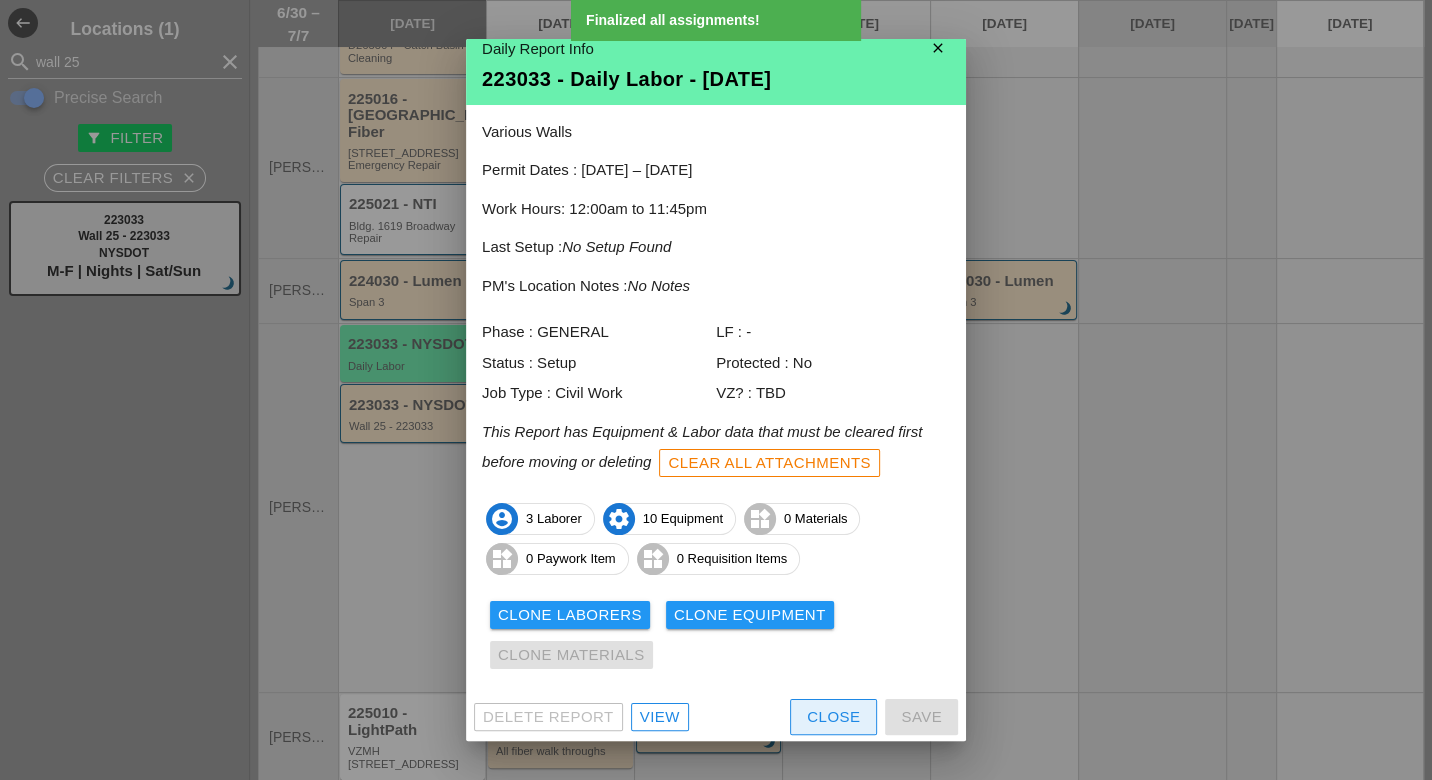 click on "Close" at bounding box center (833, 717) 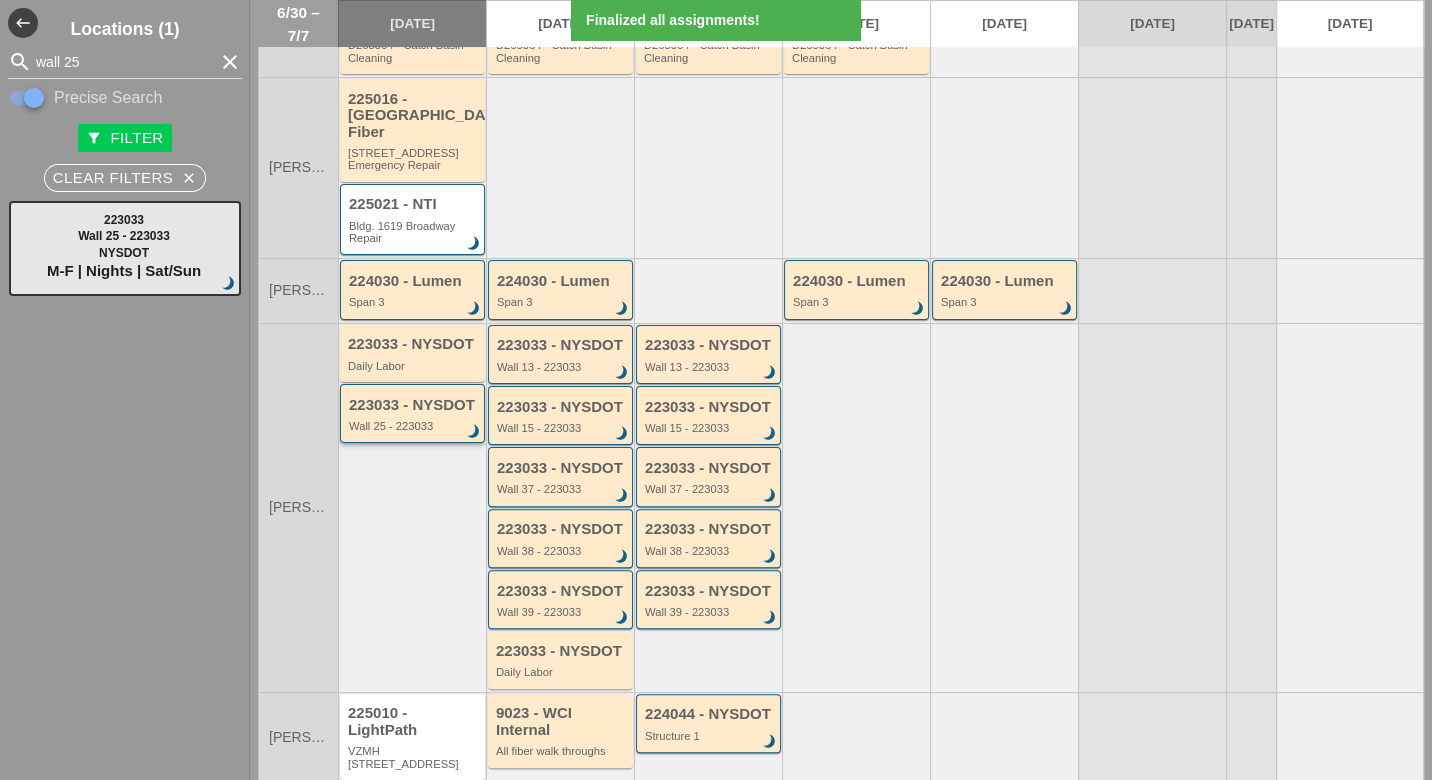 click on "223033 - NYSDOT  Wall 25 - 223033 brightness_3" at bounding box center [414, 415] 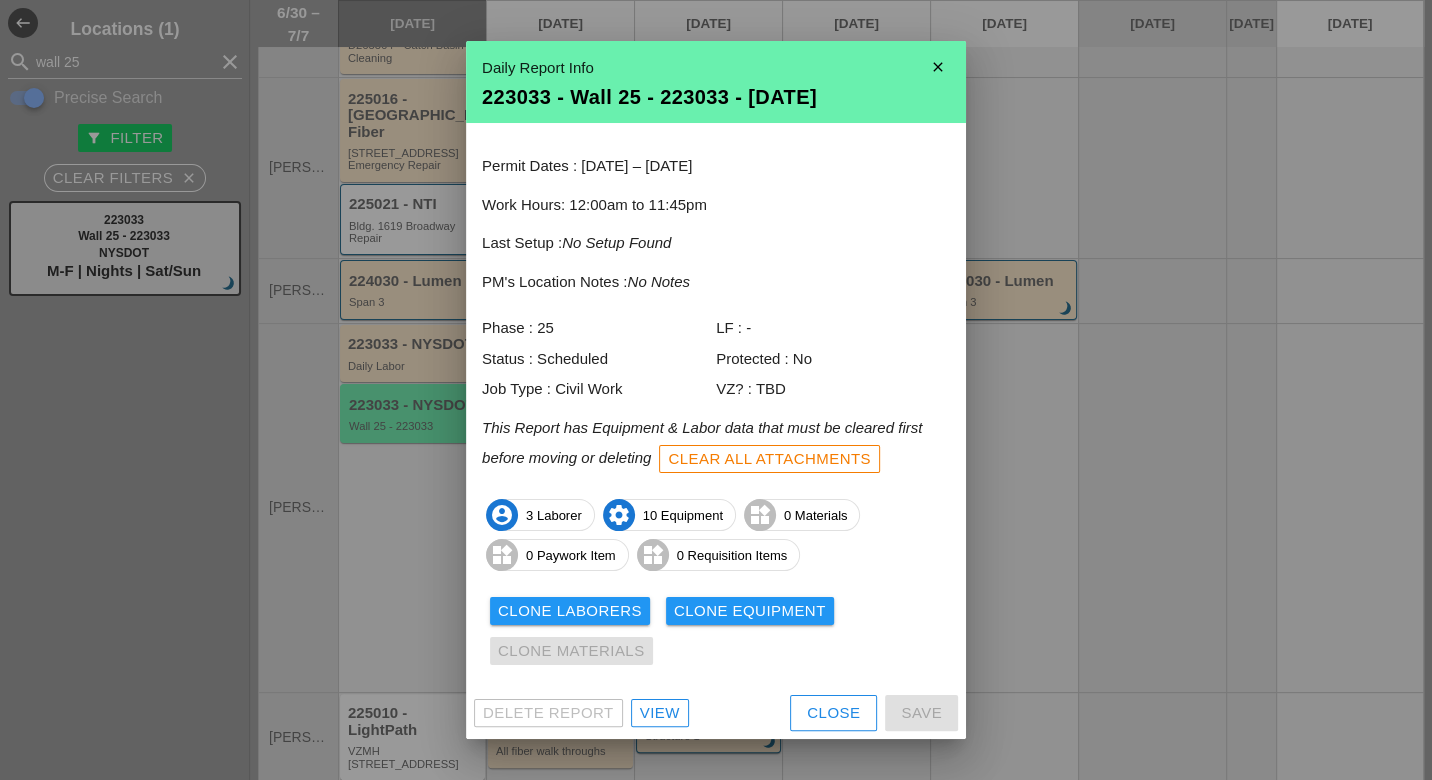 click on "Close" at bounding box center [833, 713] 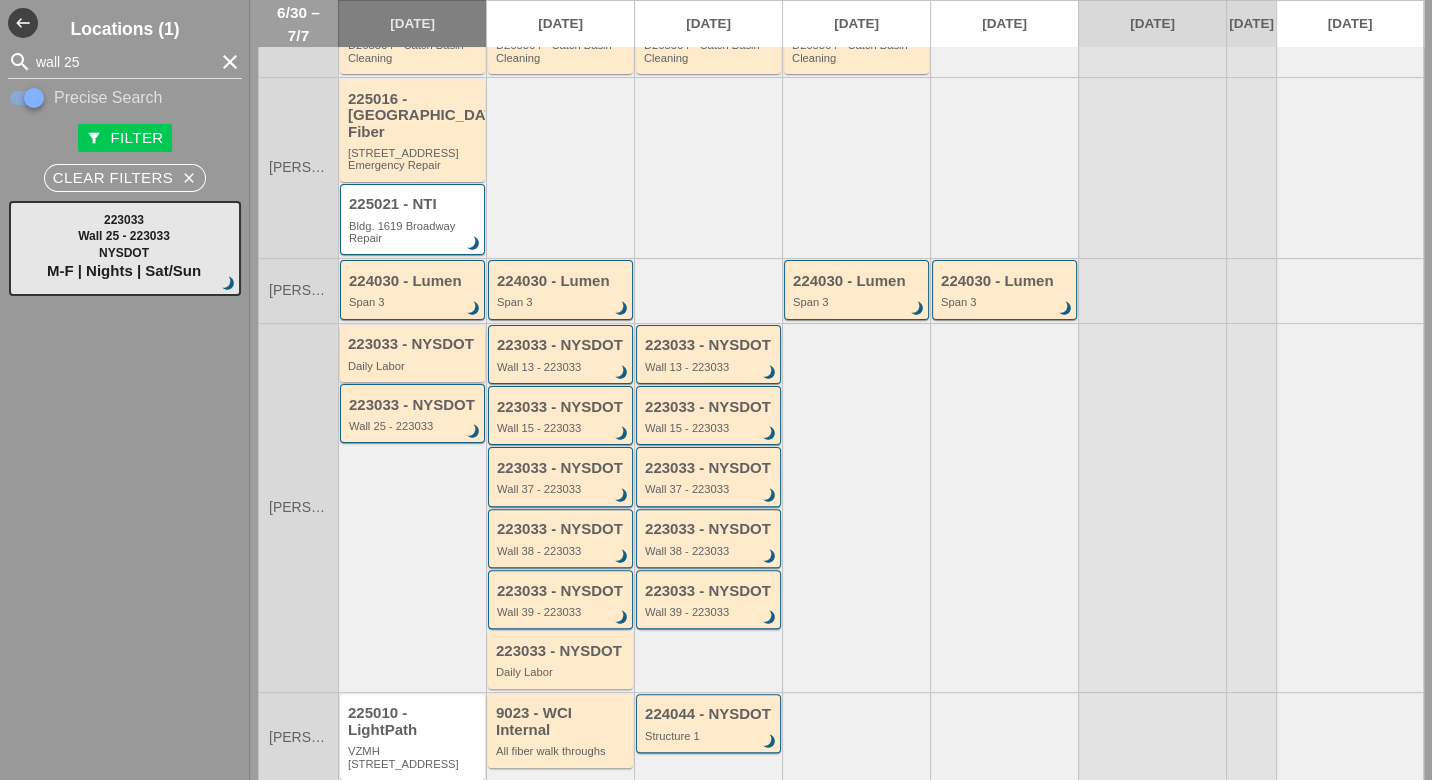 click on "223033 - NYSDOT" at bounding box center [414, 344] 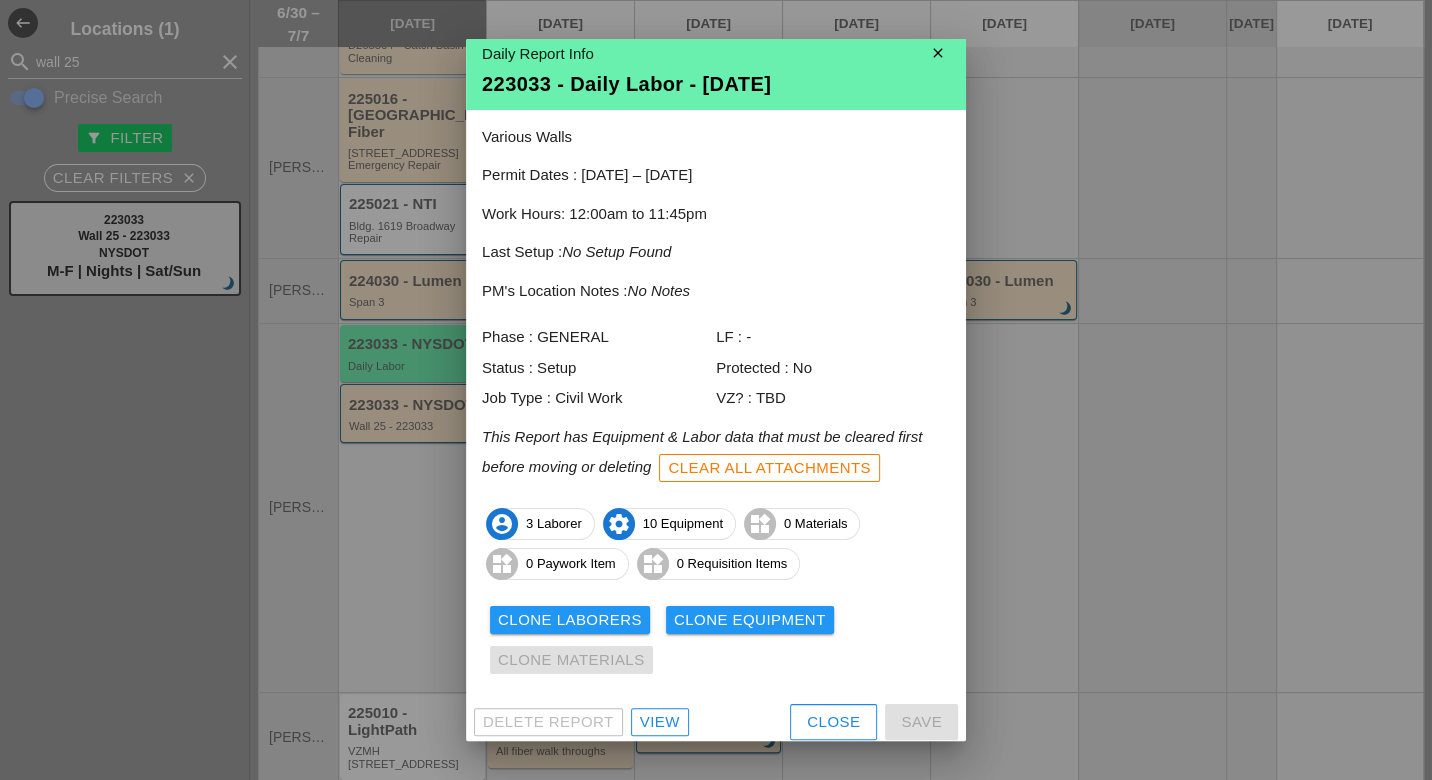 scroll, scrollTop: 17, scrollLeft: 0, axis: vertical 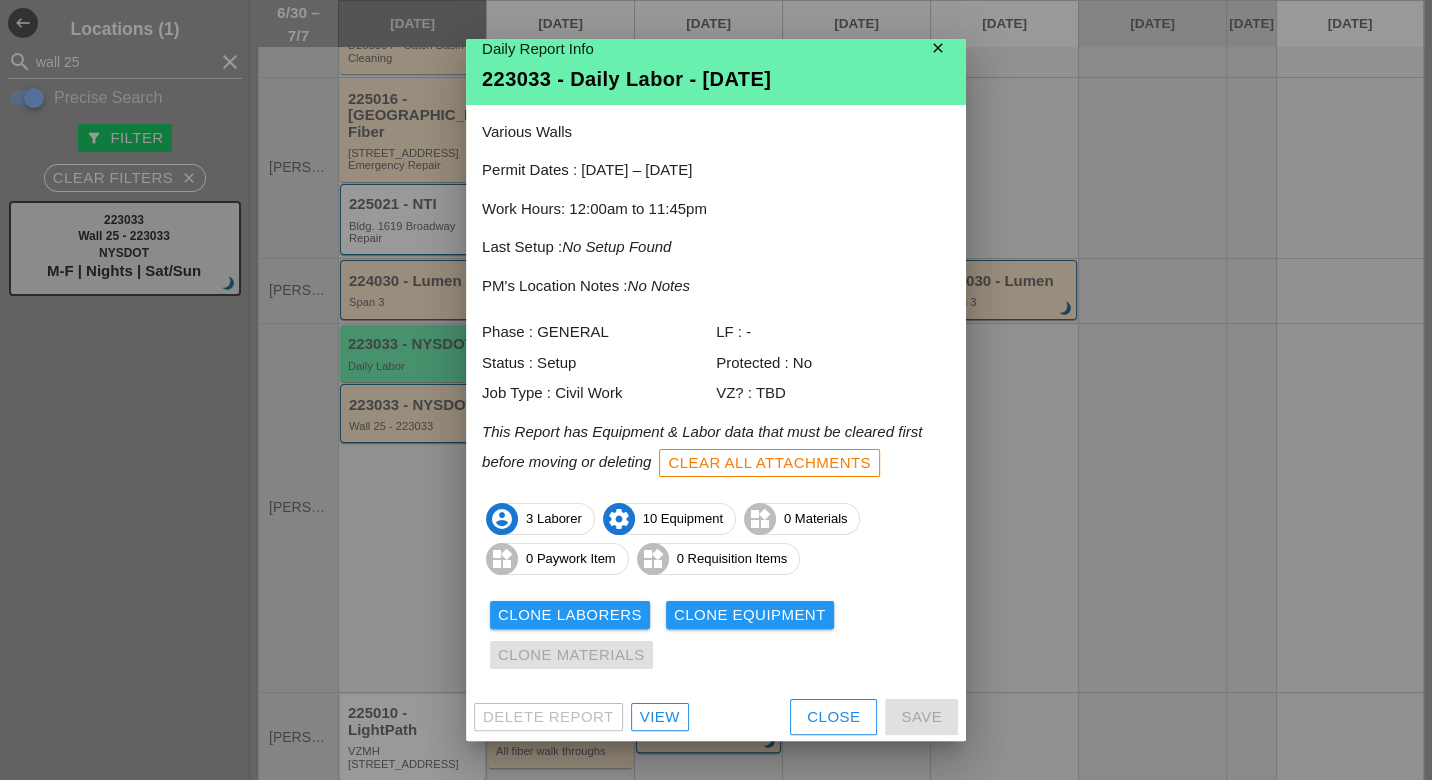 click on "Clear All Attachments" at bounding box center [769, 463] 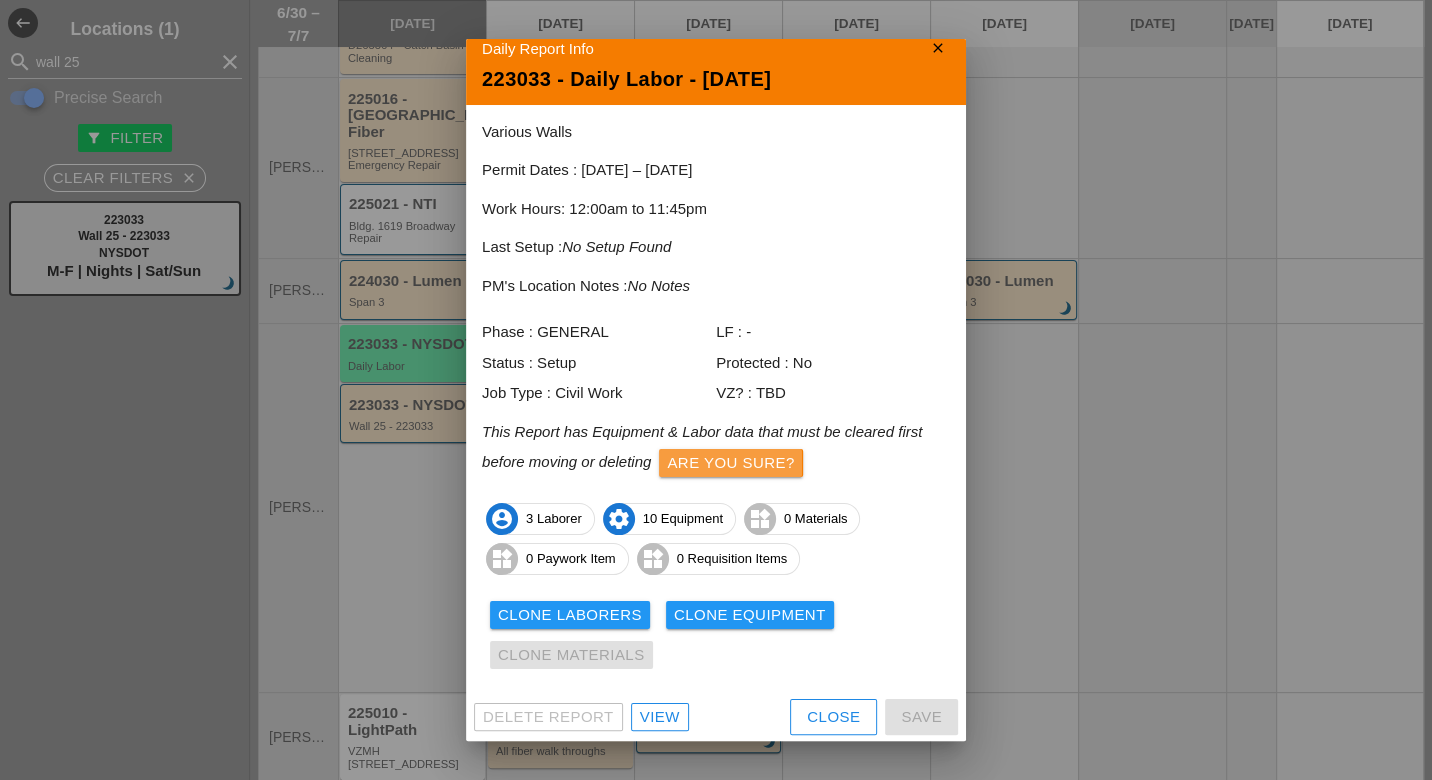 click on "Are you sure?" at bounding box center [730, 463] 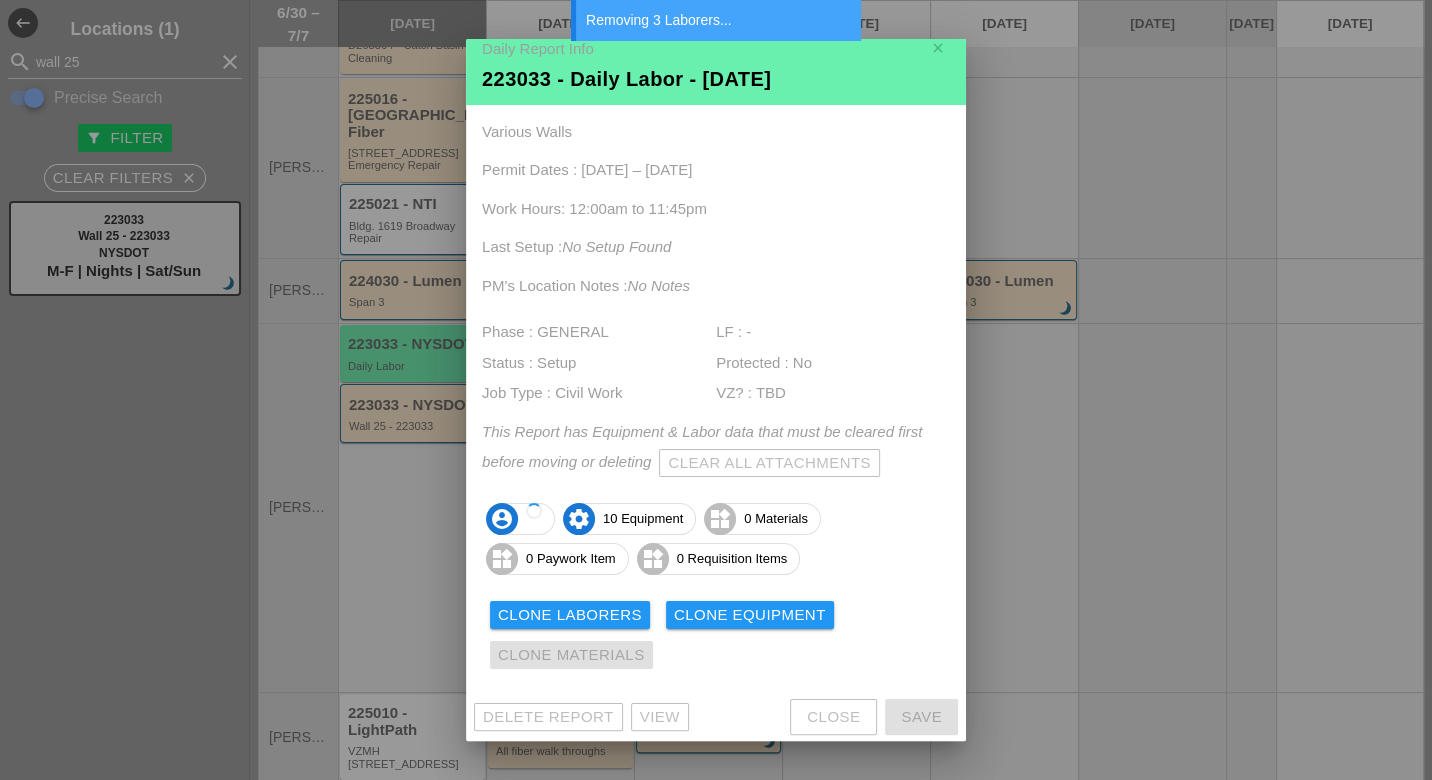 click on "This Report has Equipment & Labor data that must be cleared first before moving or deleting  Clear All Attachments" at bounding box center [716, 452] 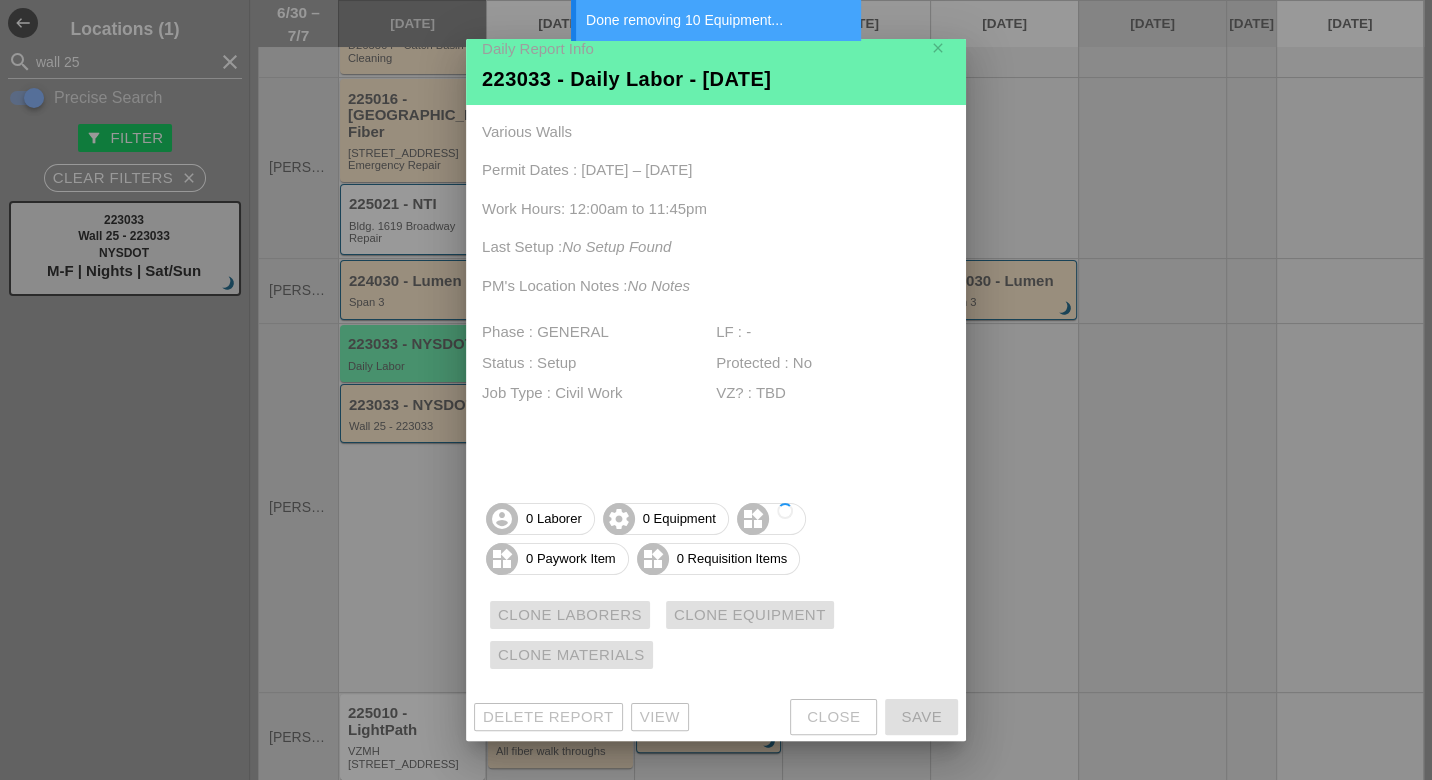 scroll, scrollTop: 0, scrollLeft: 0, axis: both 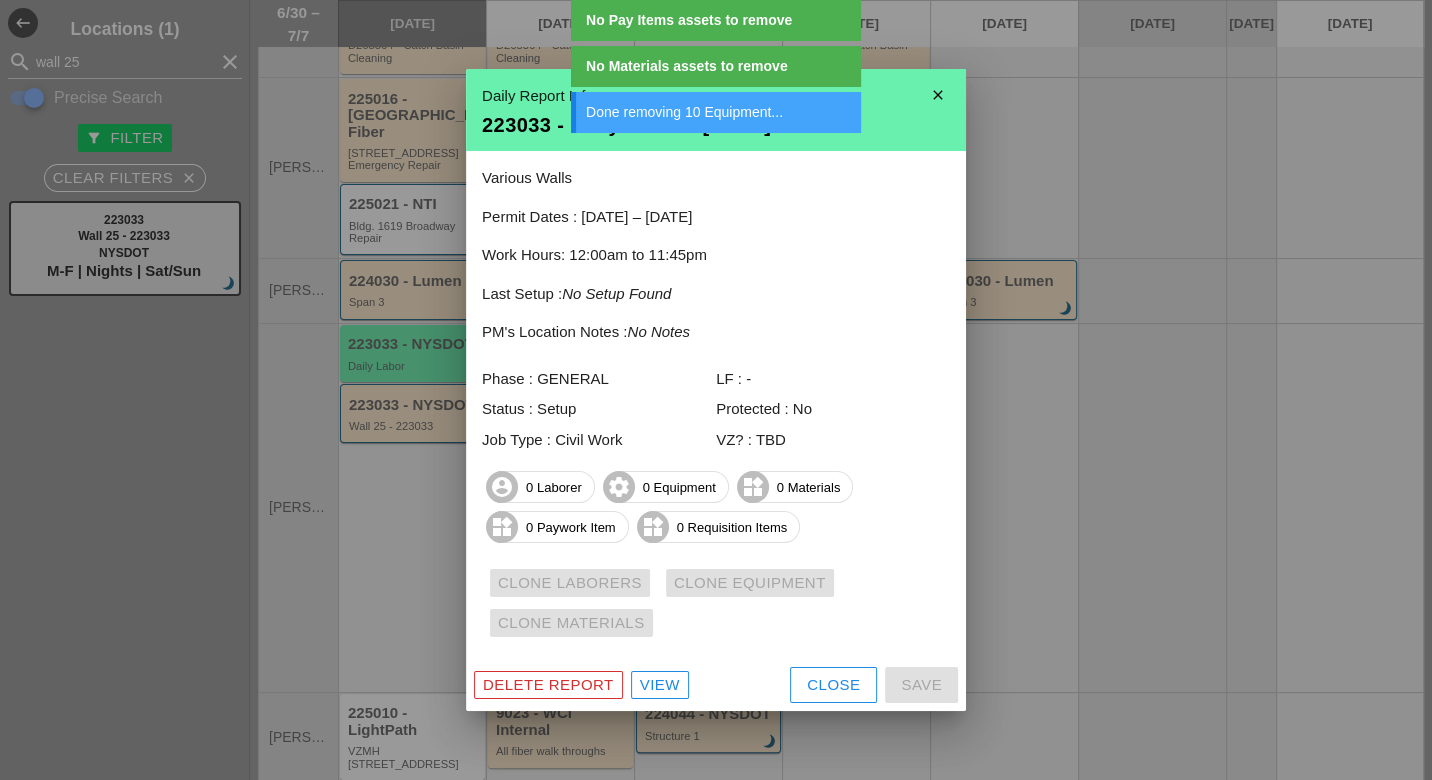 click on "Delete Report" at bounding box center (548, 685) 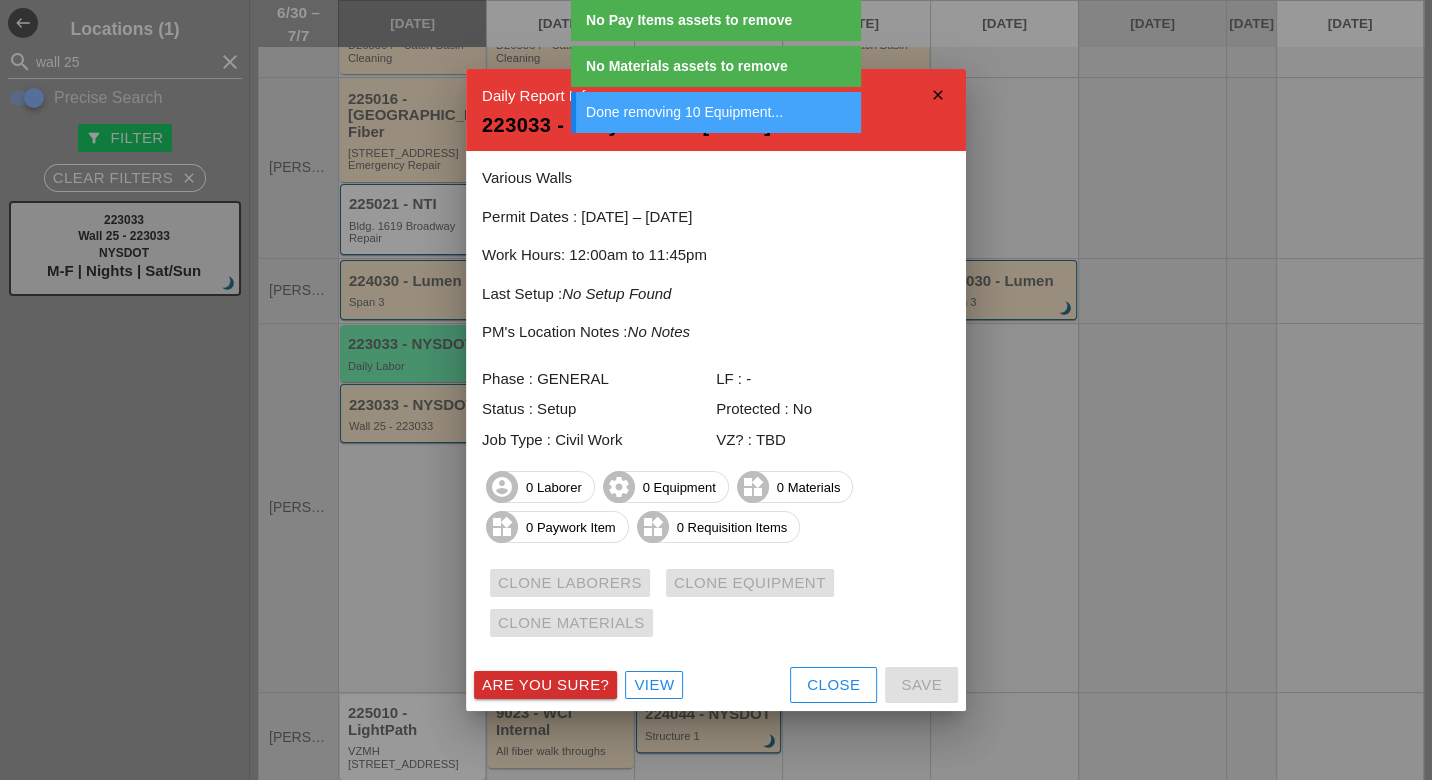 click on "Are you sure?" at bounding box center (545, 685) 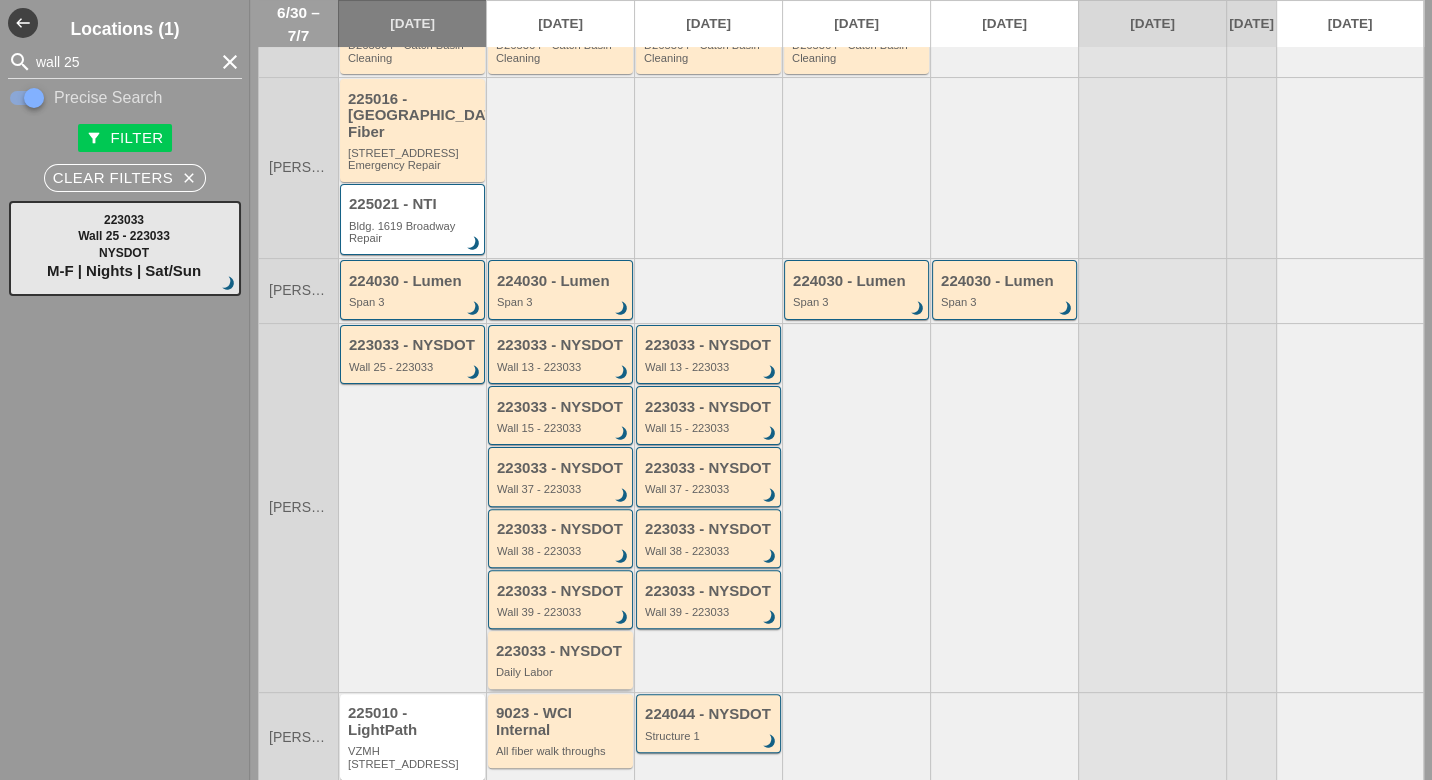 click on "Daily Labor" at bounding box center [562, 672] 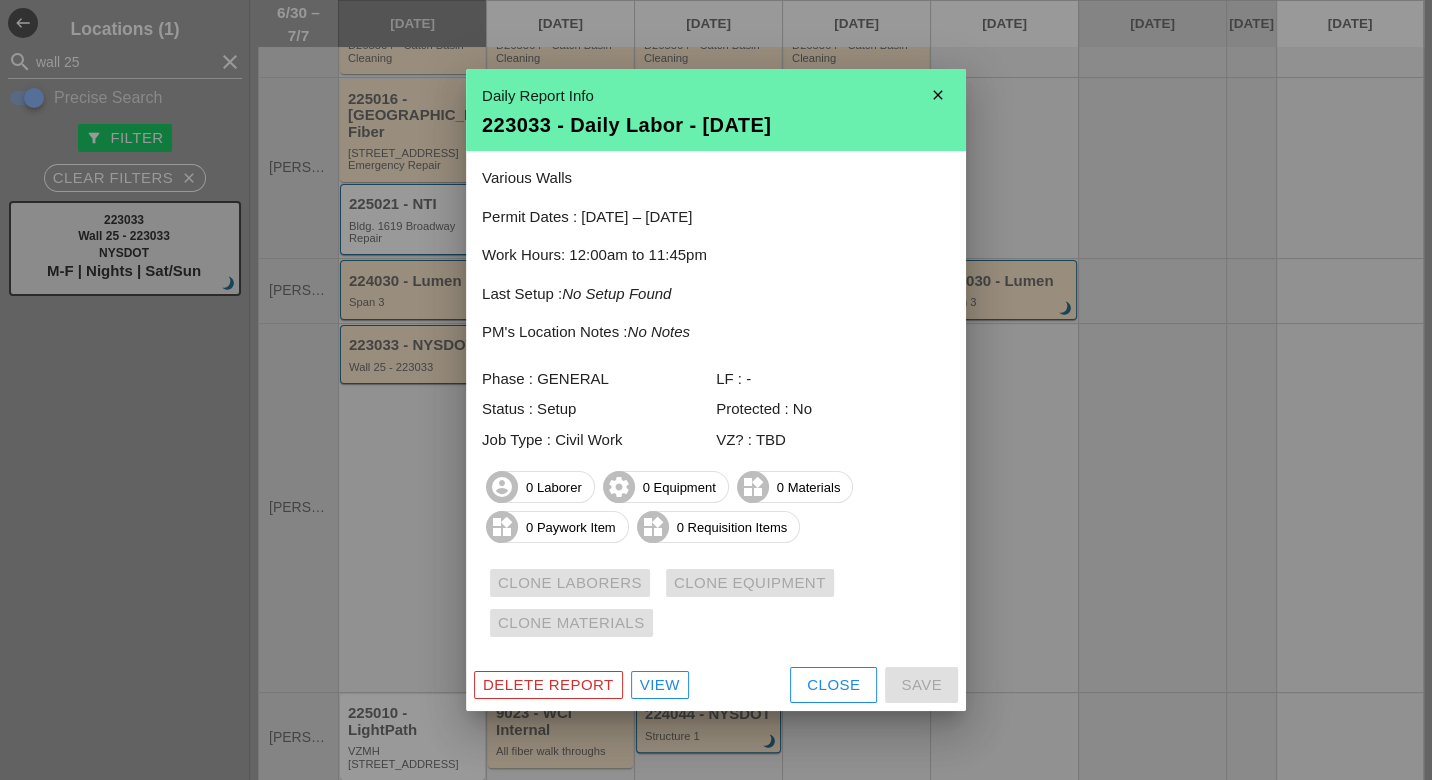 click on "Close" at bounding box center [833, 685] 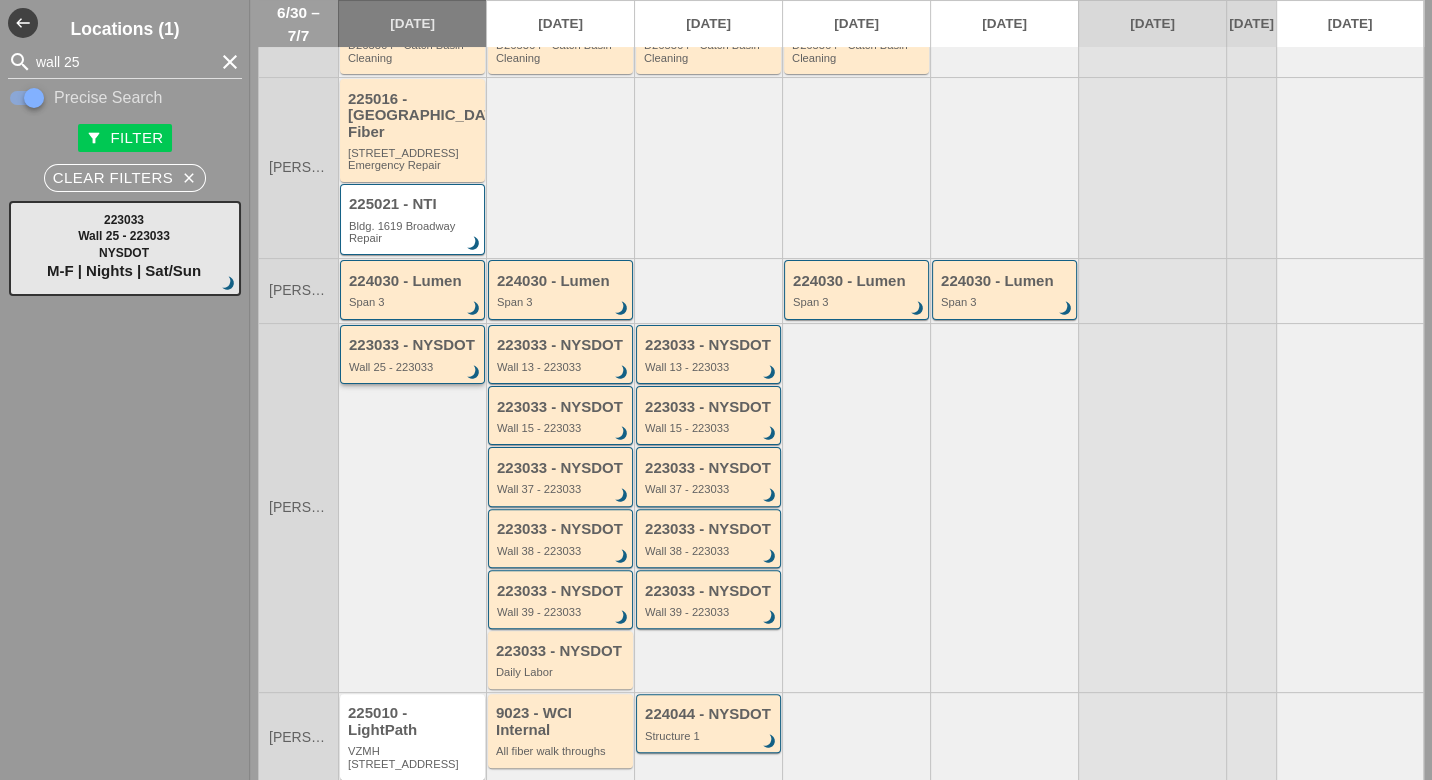 click on "Wall 25 - 223033" at bounding box center [414, 367] 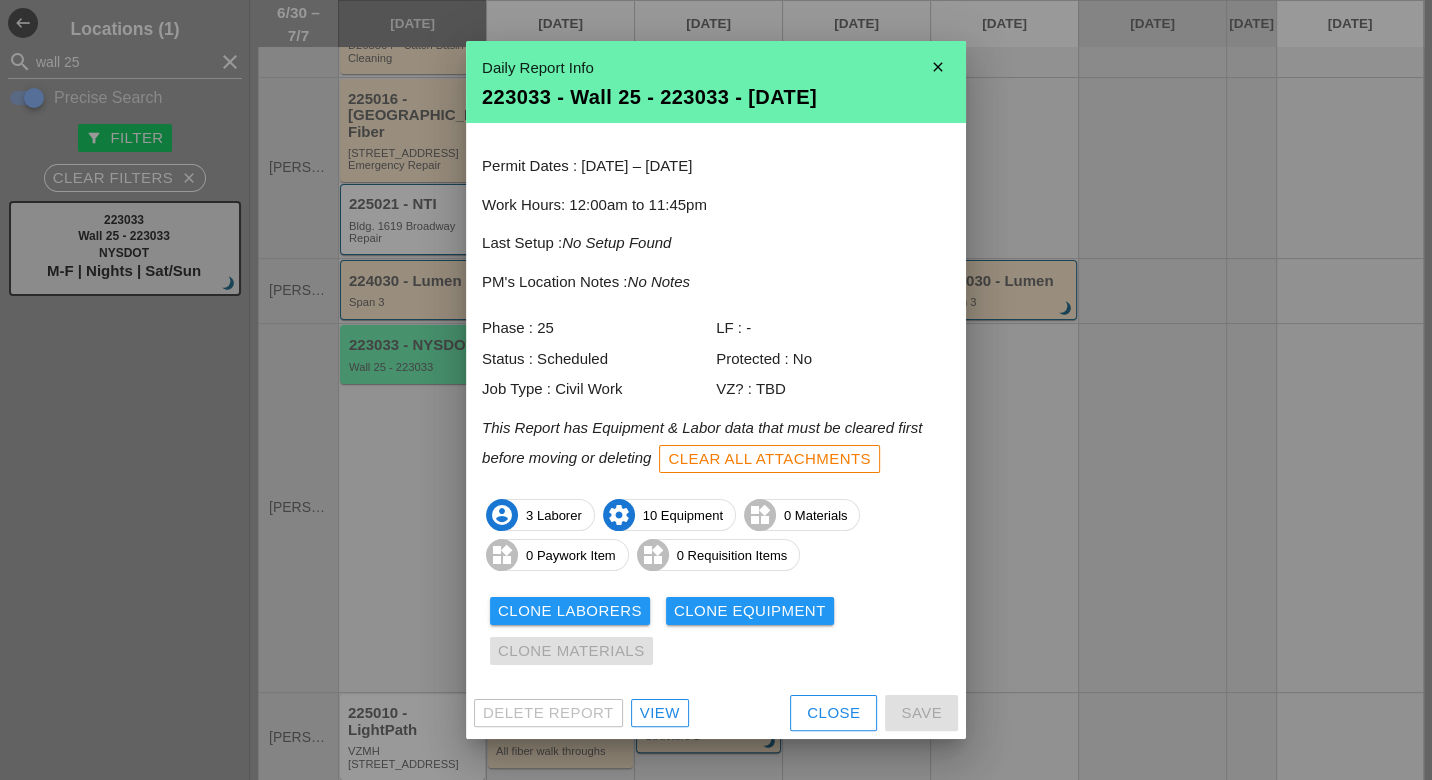 click on "Clone Laborers" at bounding box center (570, 611) 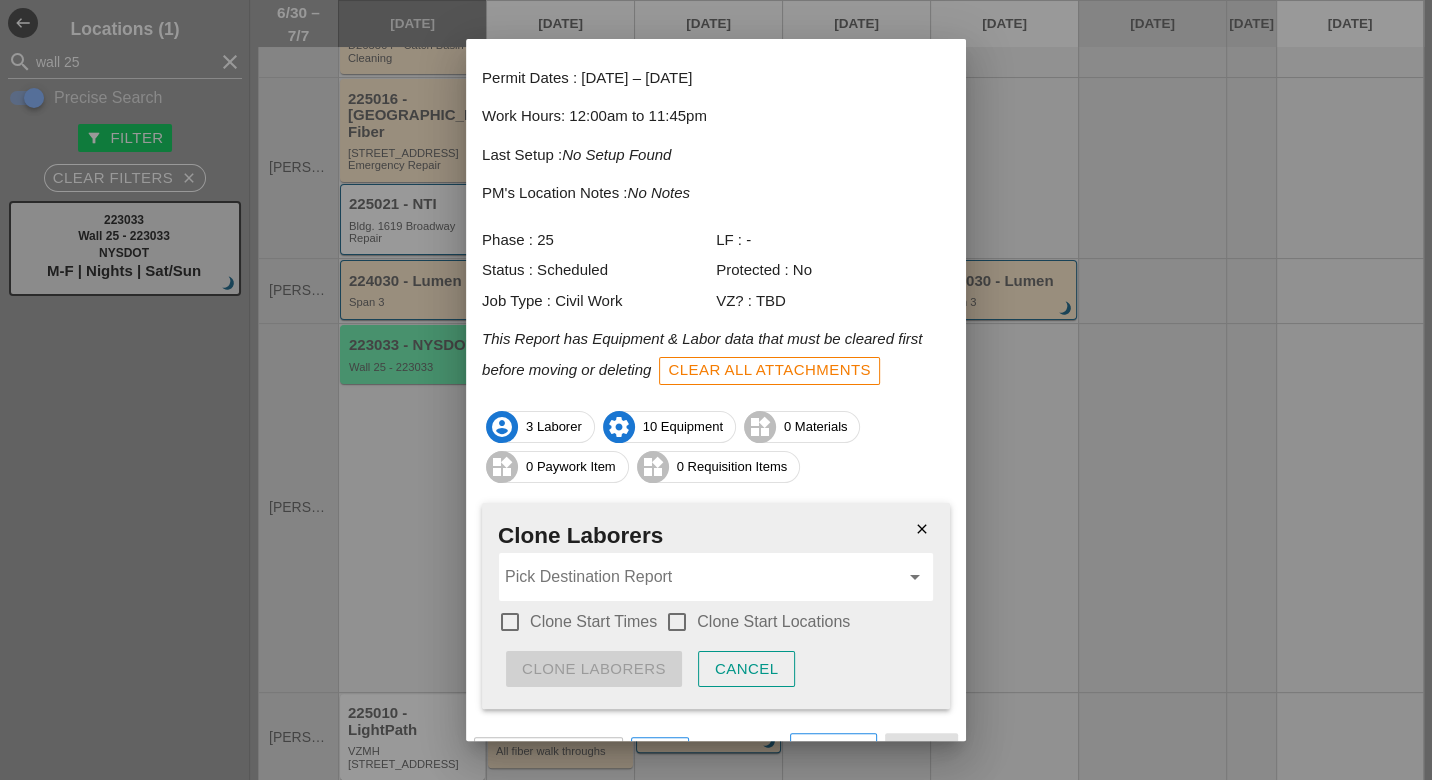 scroll, scrollTop: 111, scrollLeft: 0, axis: vertical 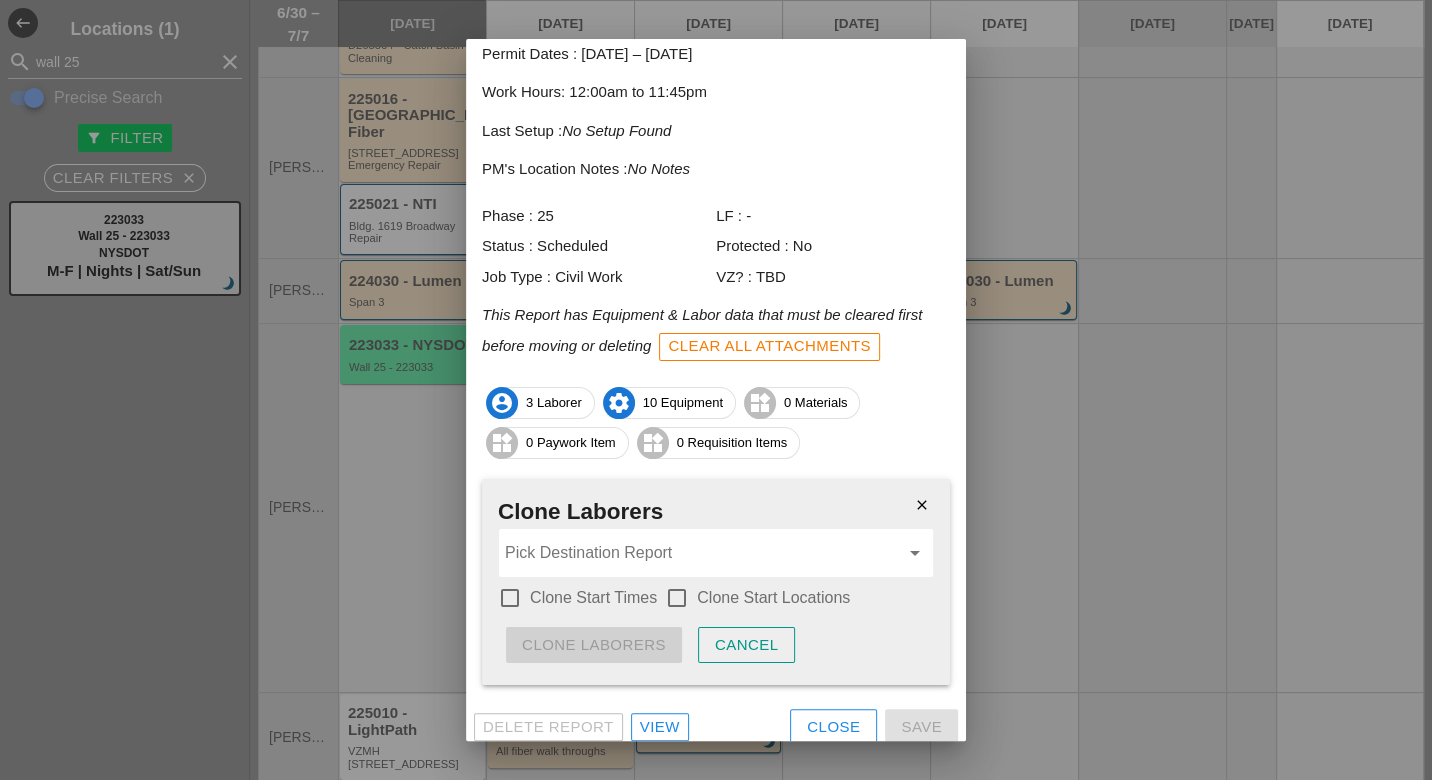 click at bounding box center [510, 598] 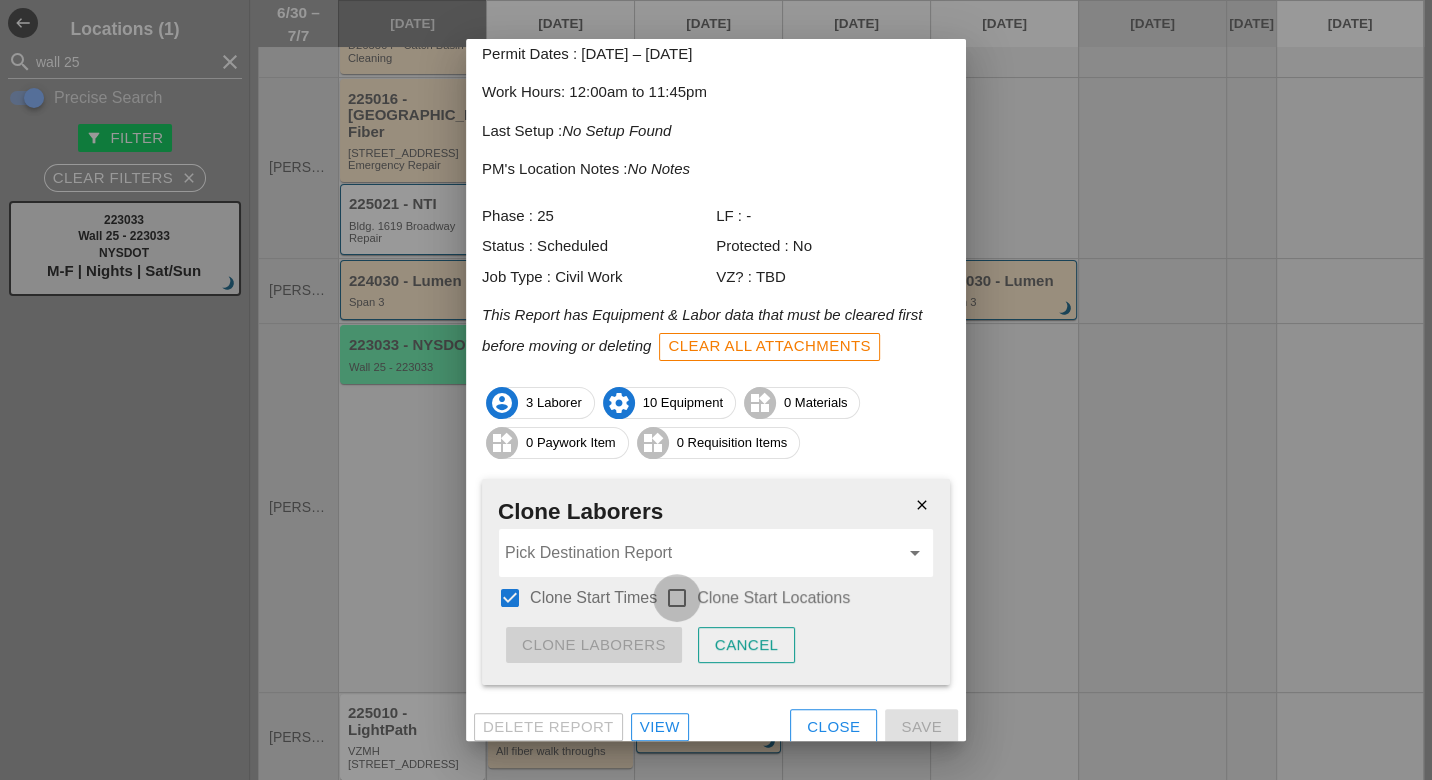 click at bounding box center (677, 598) 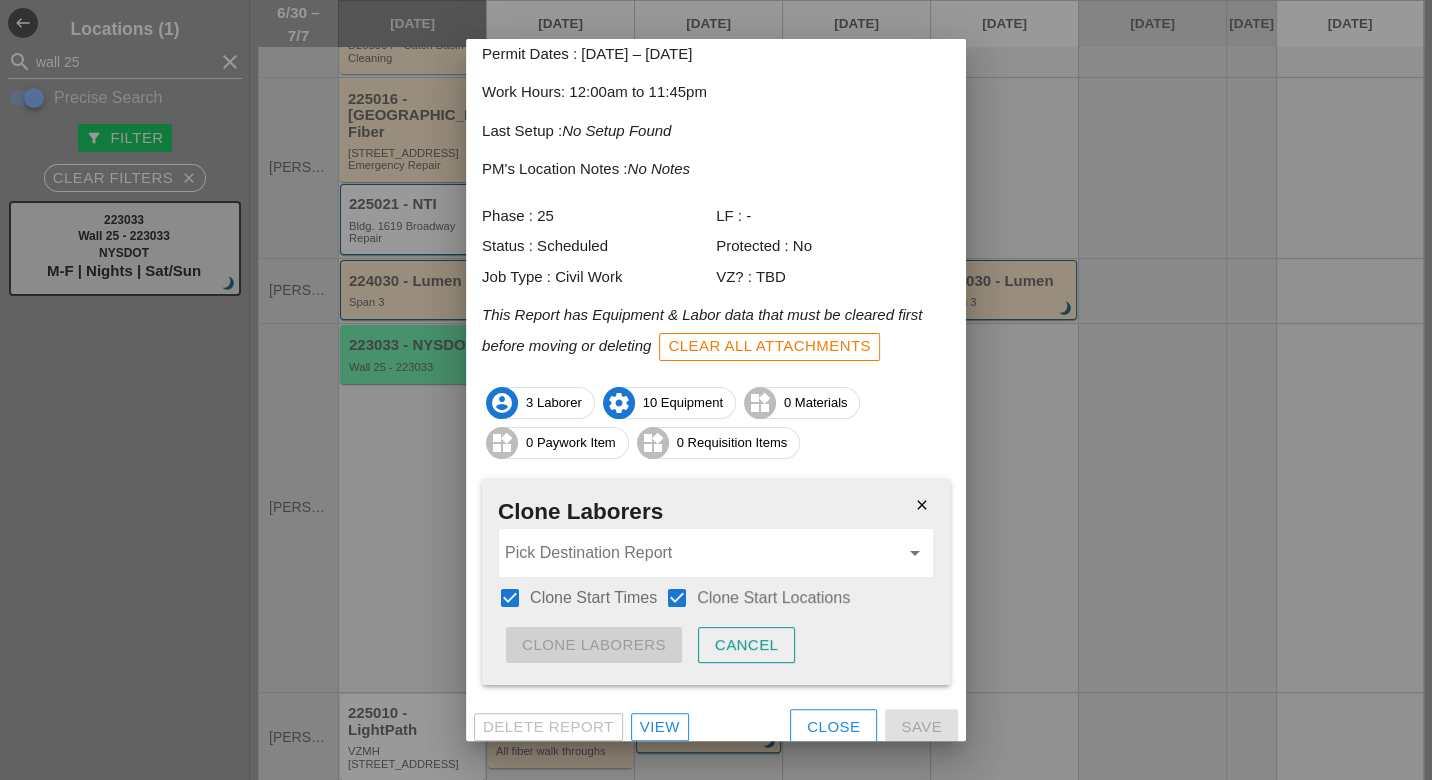 click at bounding box center (702, 553) 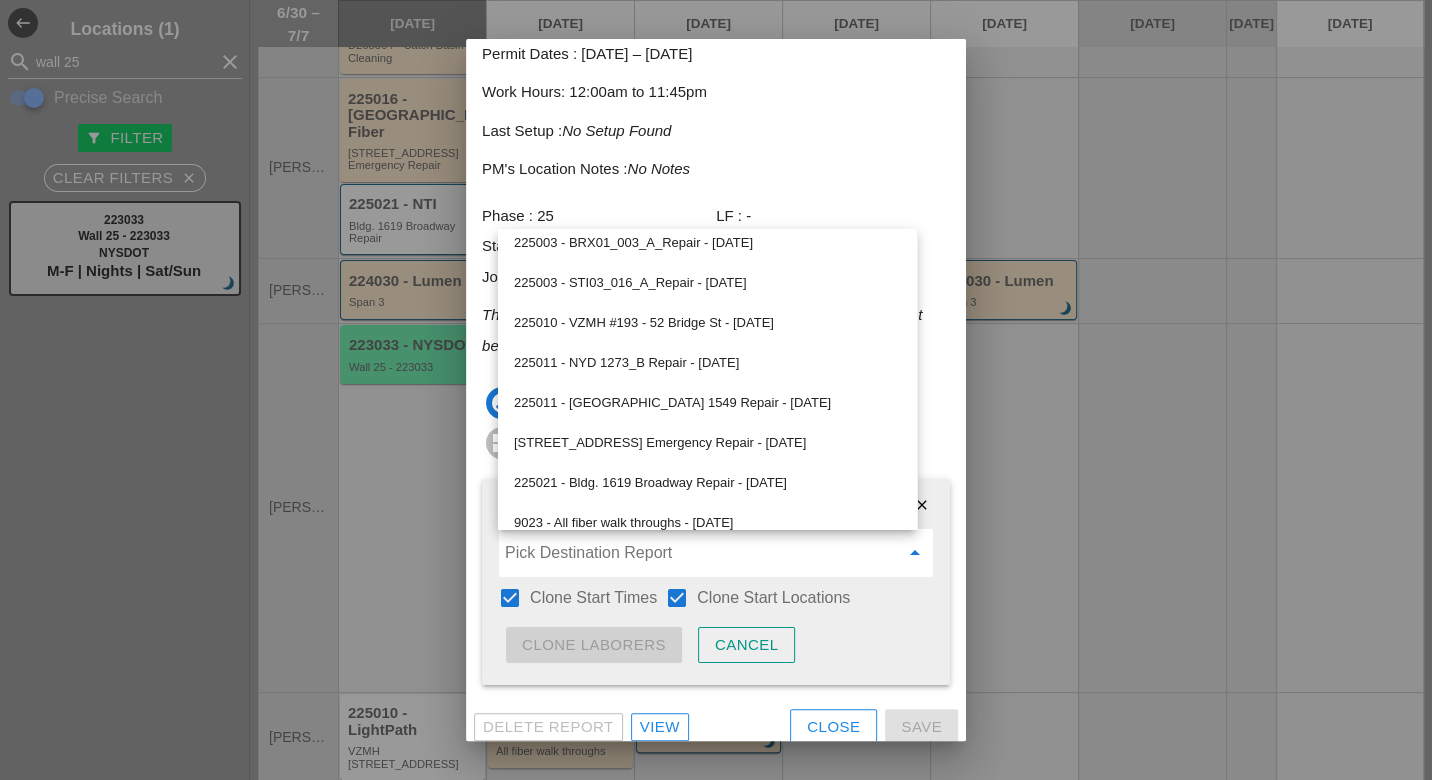 scroll, scrollTop: 1587, scrollLeft: 0, axis: vertical 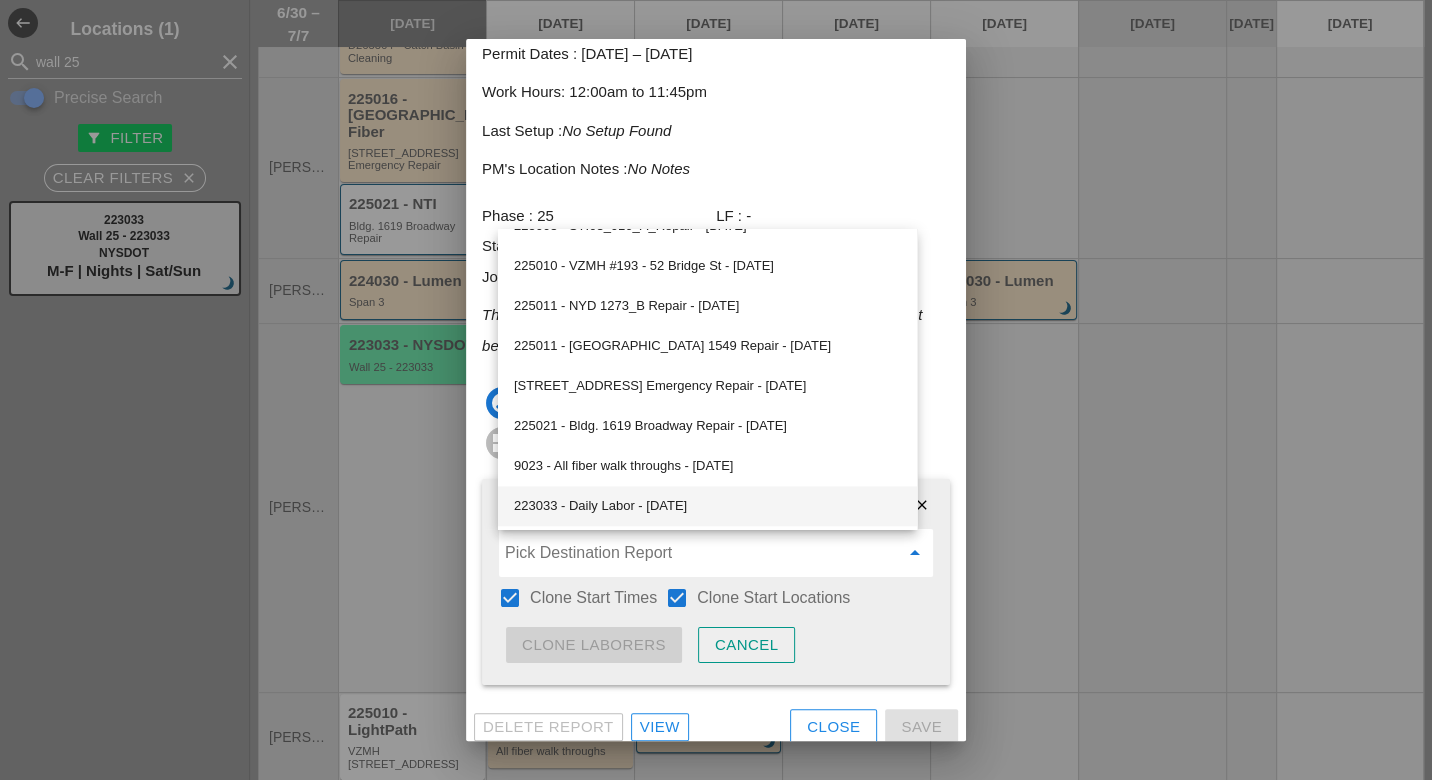 click on "223033 - Daily Labor - 07/01/2025" at bounding box center [707, 506] 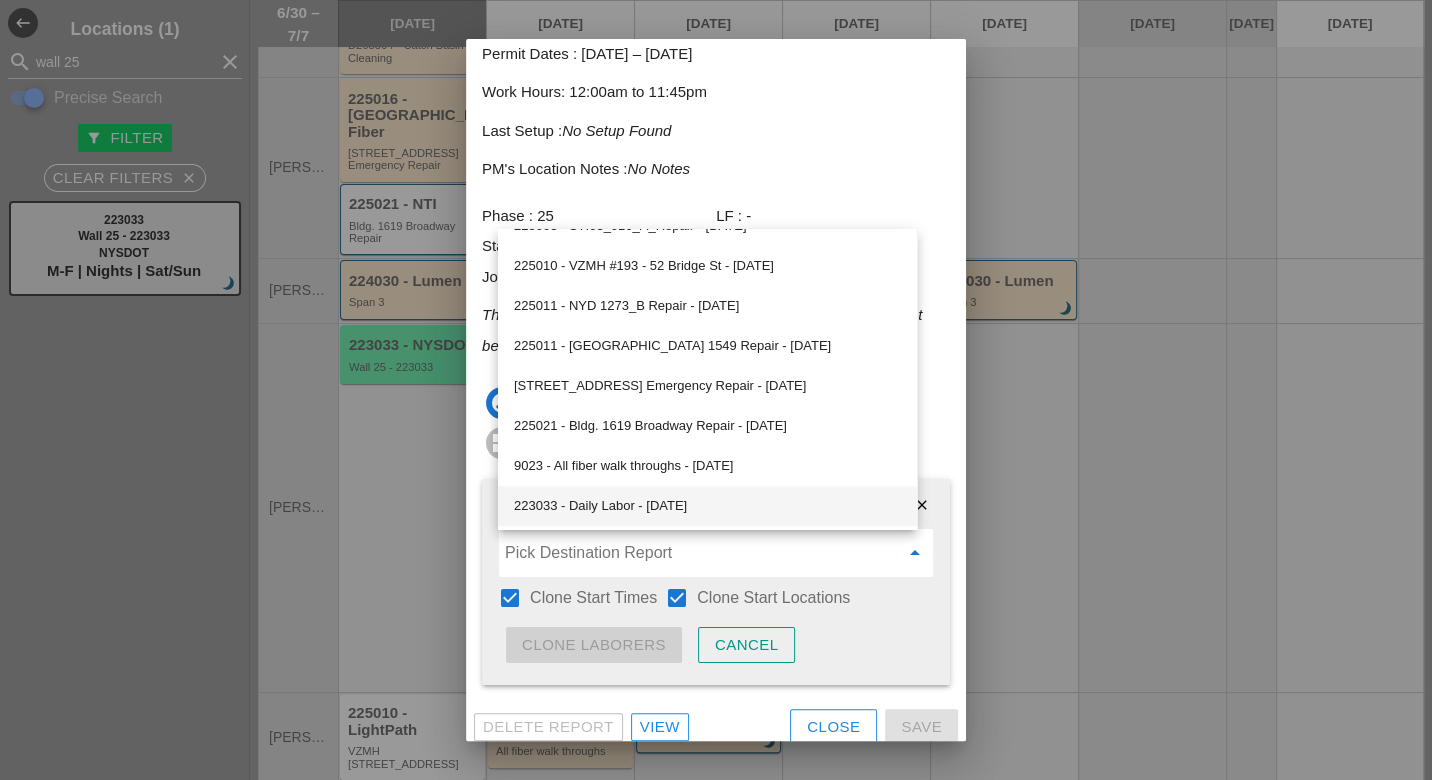 type on "223033 - Daily Labor - 07/01/2025" 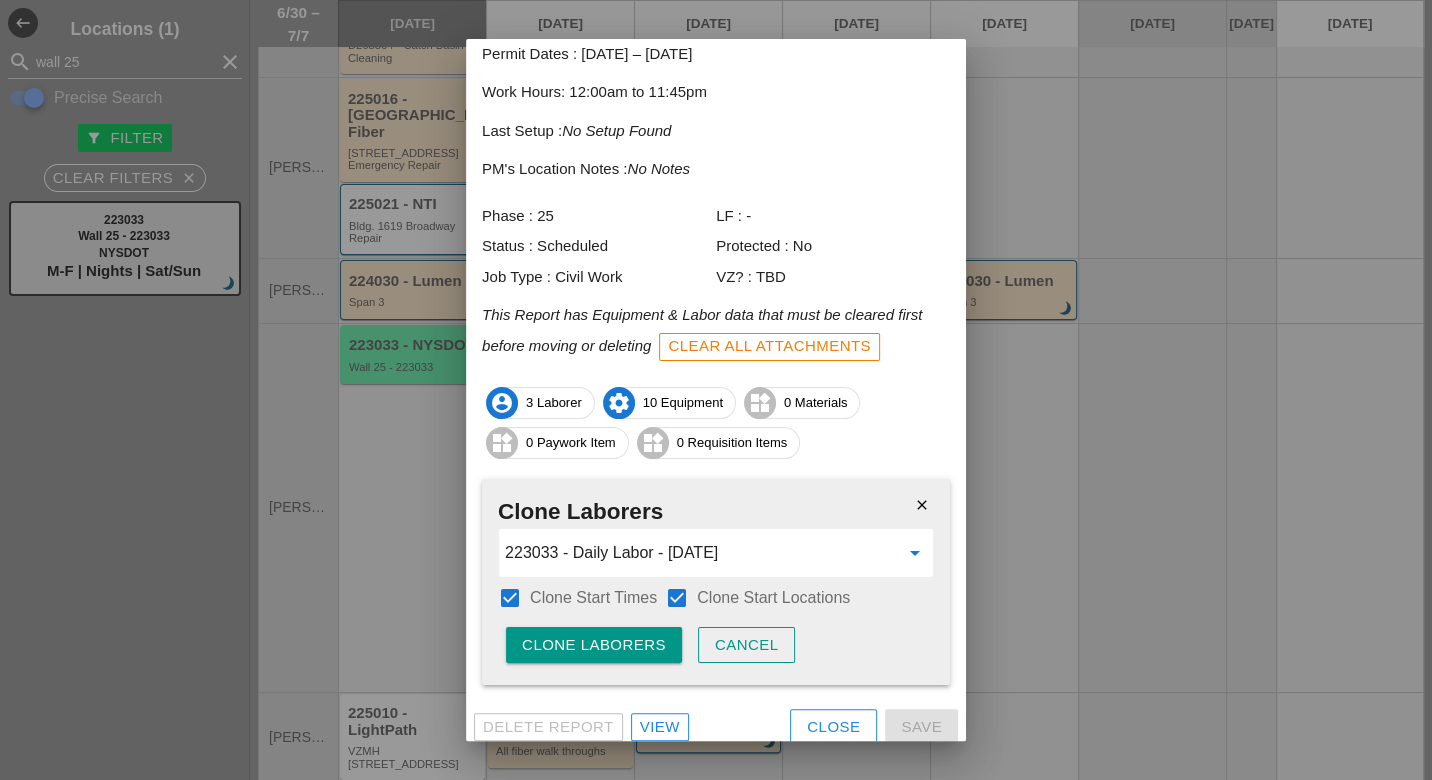 click on "Clone Laborers" at bounding box center (594, 645) 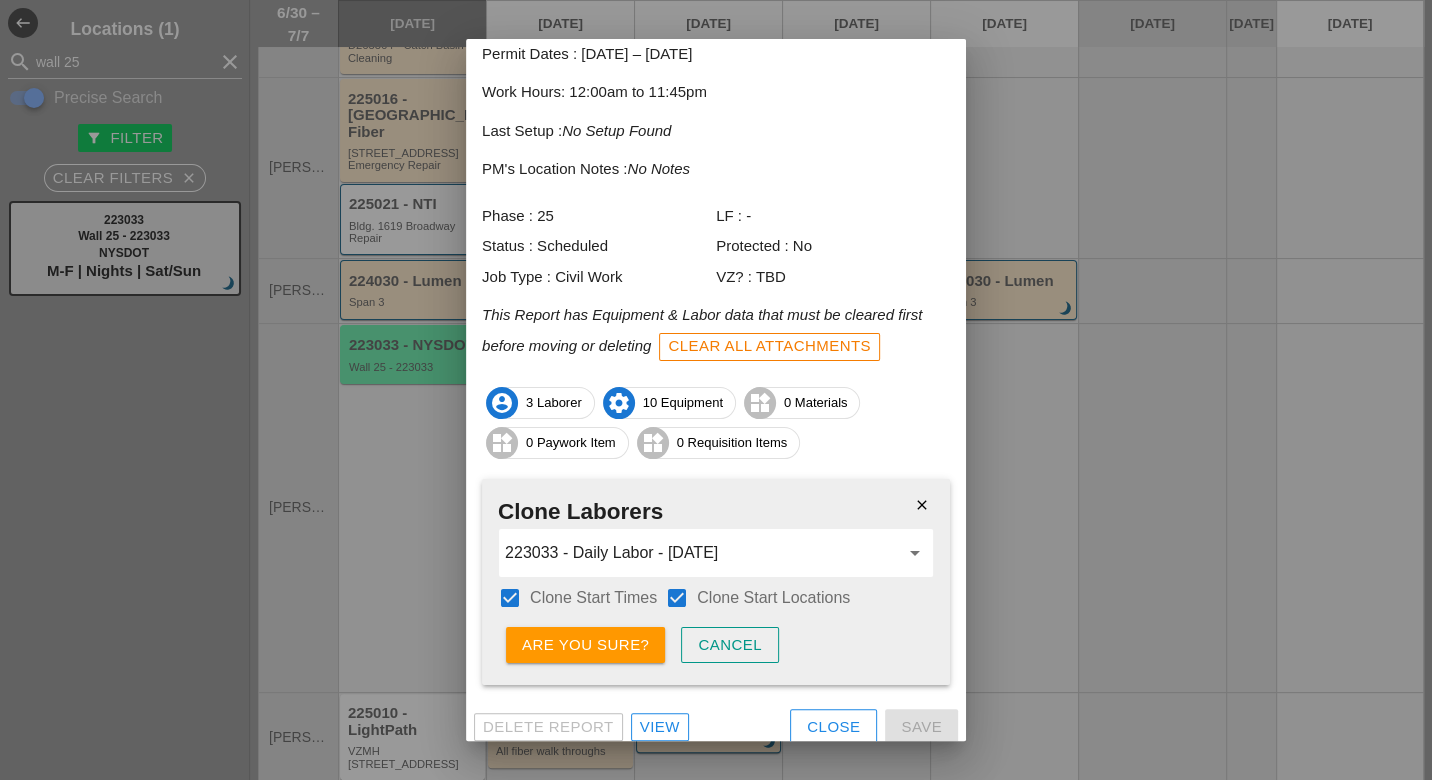 click on "Are you sure?" at bounding box center [585, 645] 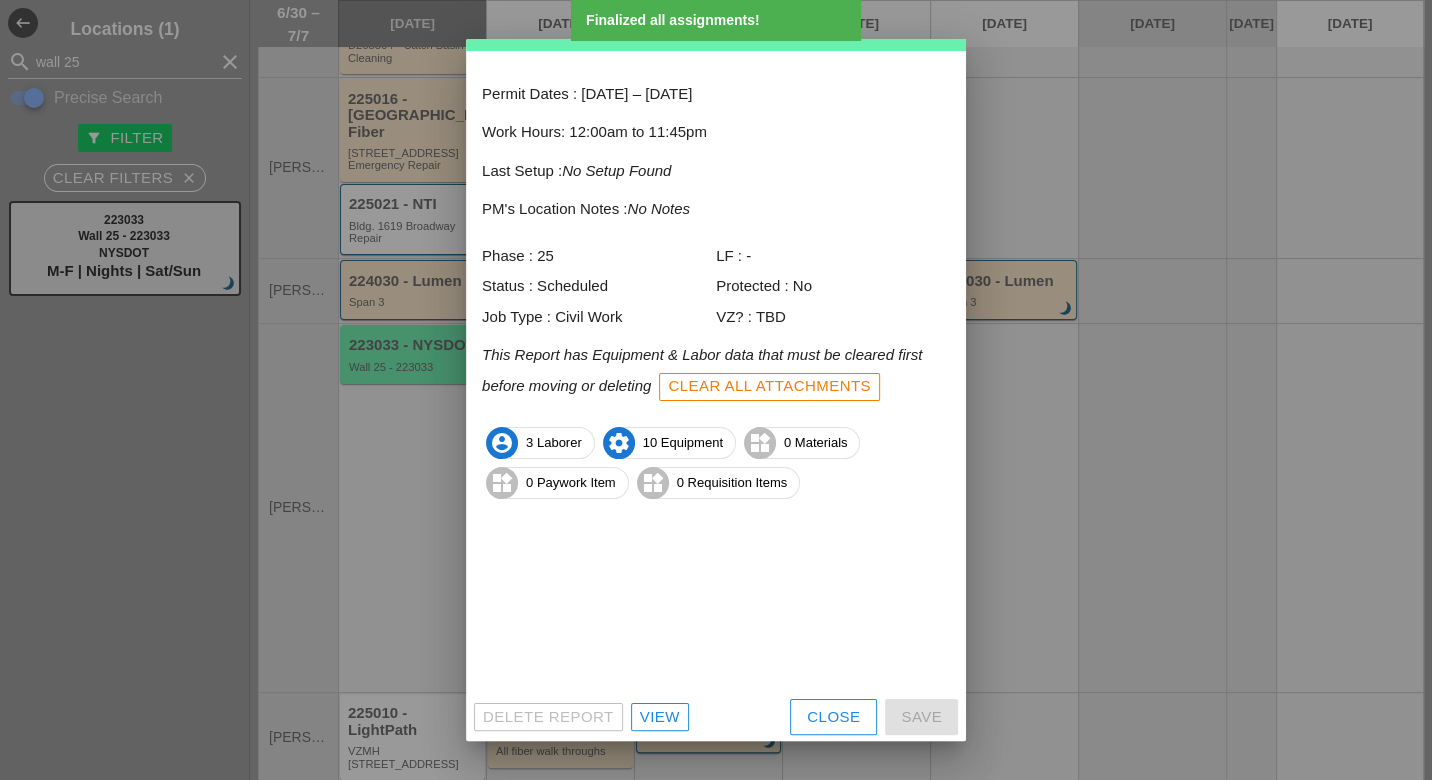 scroll, scrollTop: 0, scrollLeft: 0, axis: both 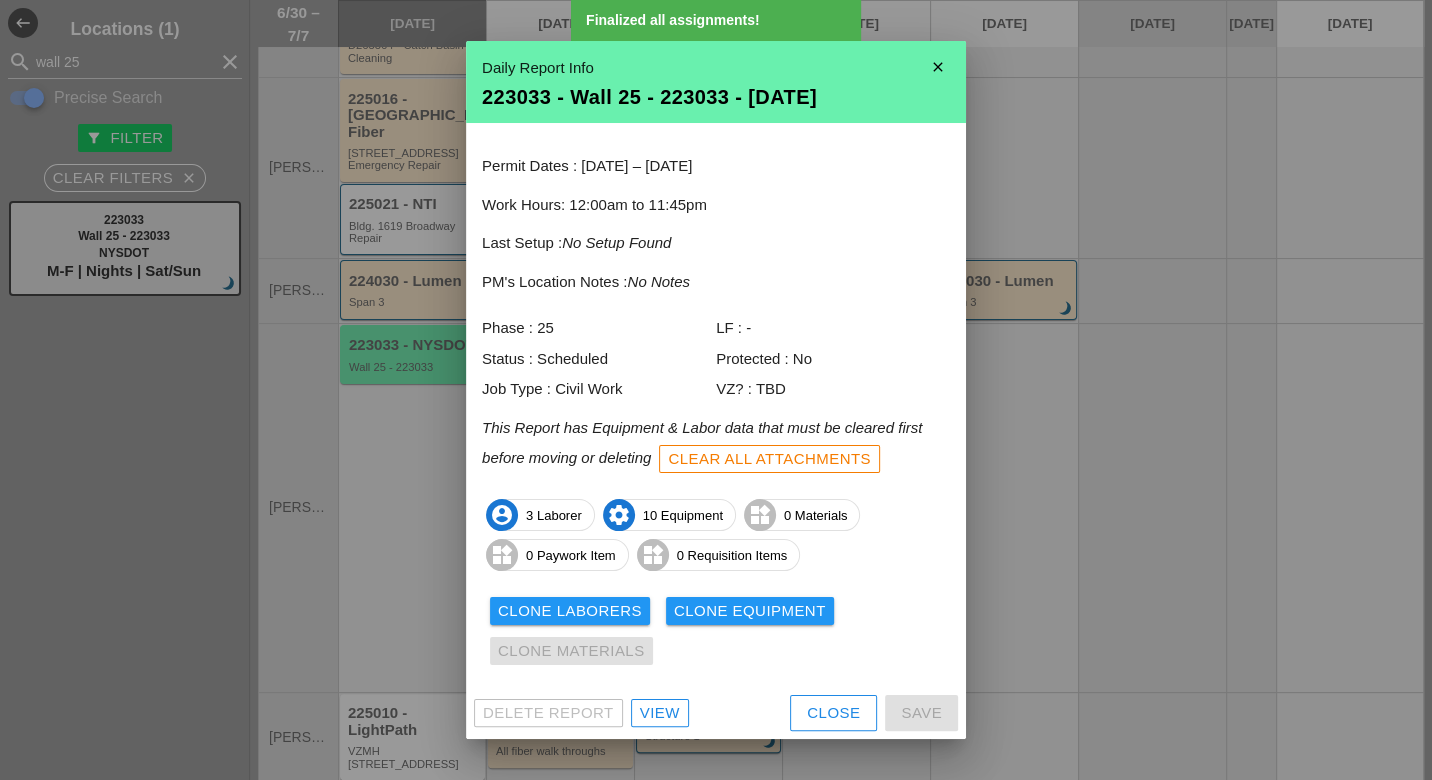click on "Clone Equipment" at bounding box center [750, 611] 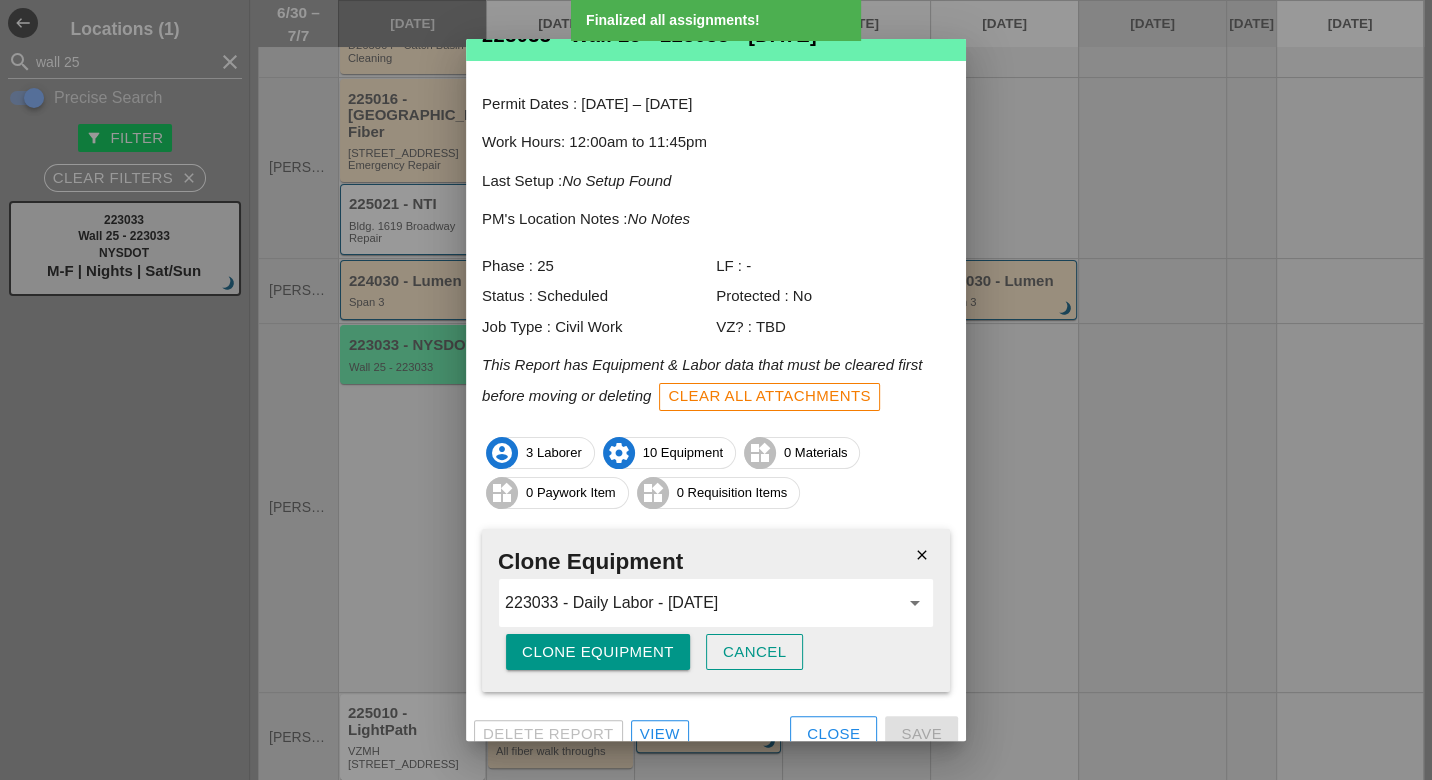 scroll, scrollTop: 78, scrollLeft: 0, axis: vertical 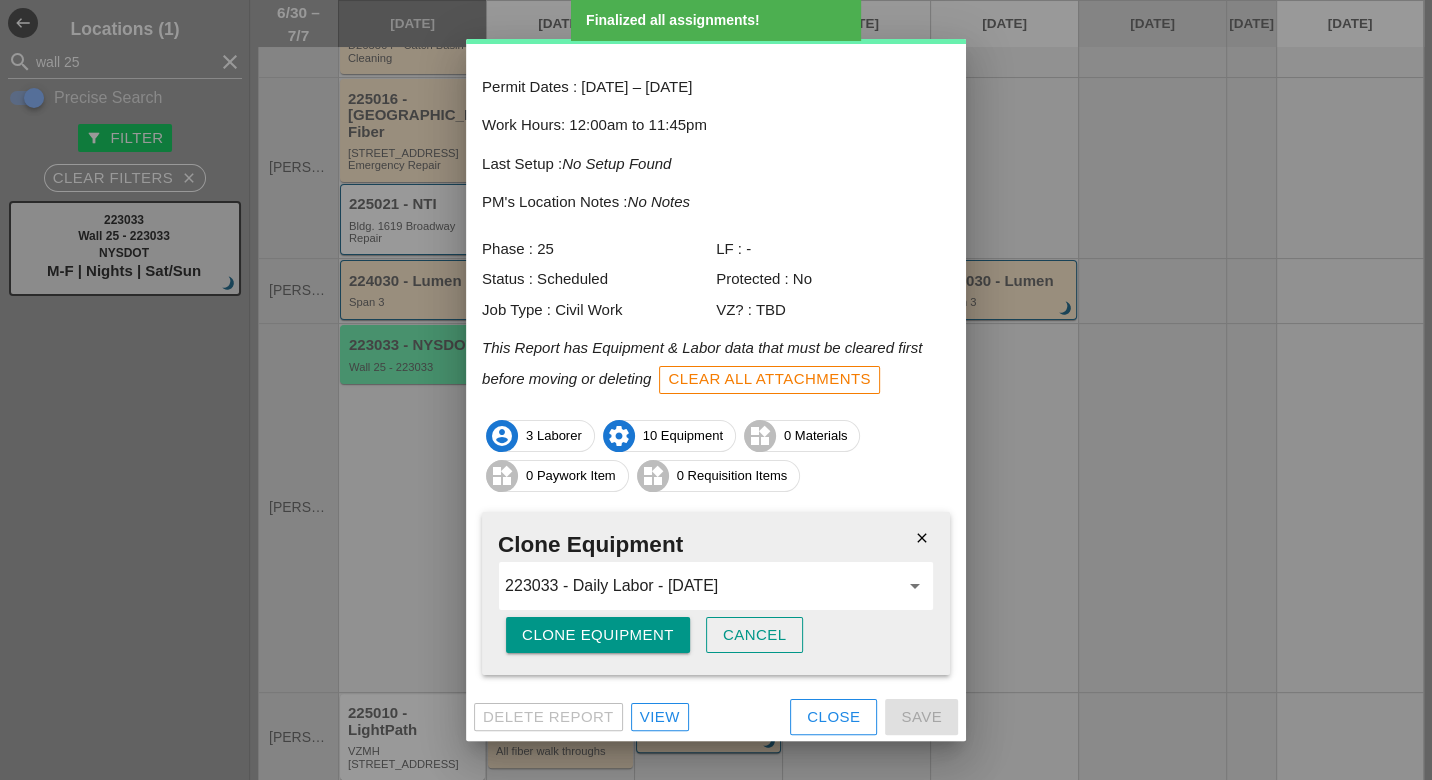 click on "Clone Equipment" at bounding box center (598, 635) 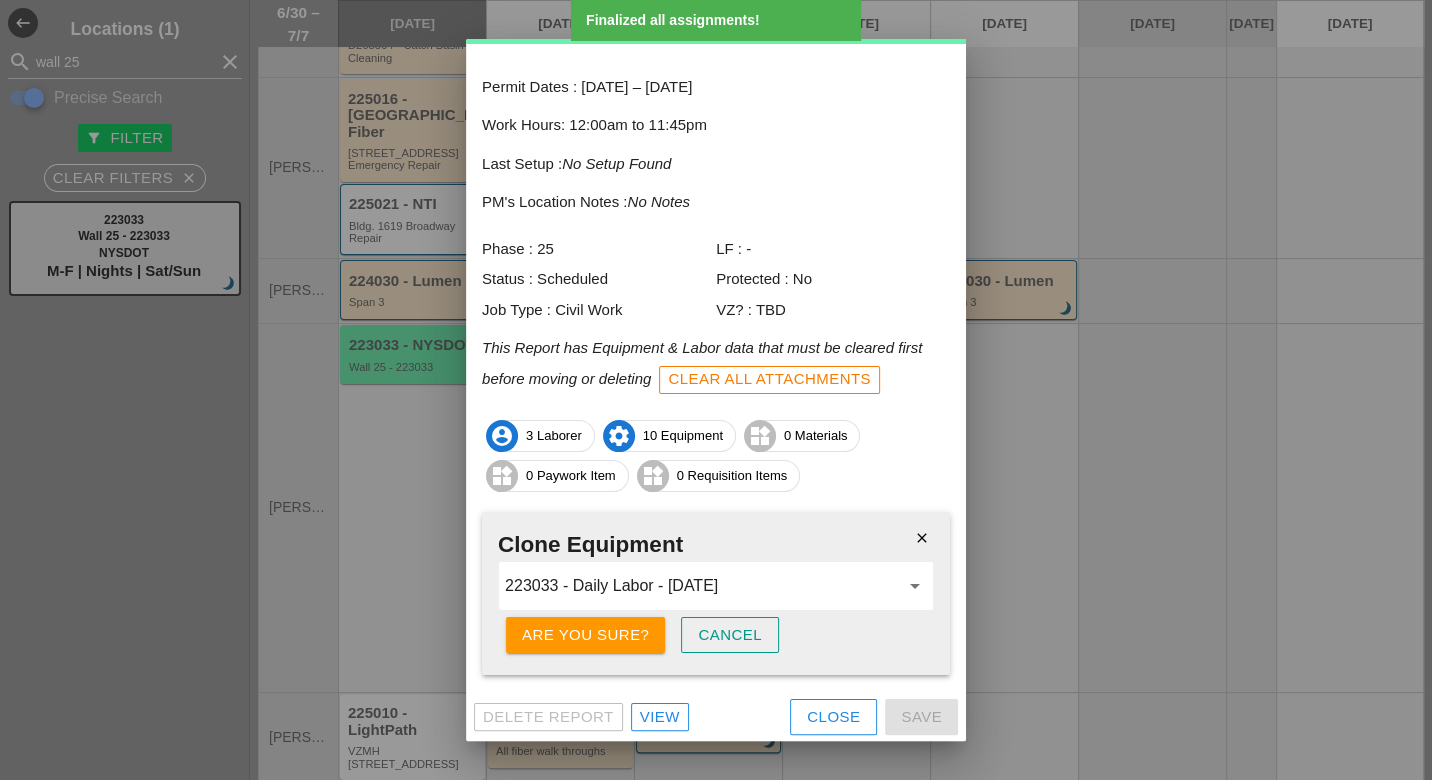 click on "Are you sure?" at bounding box center [585, 635] 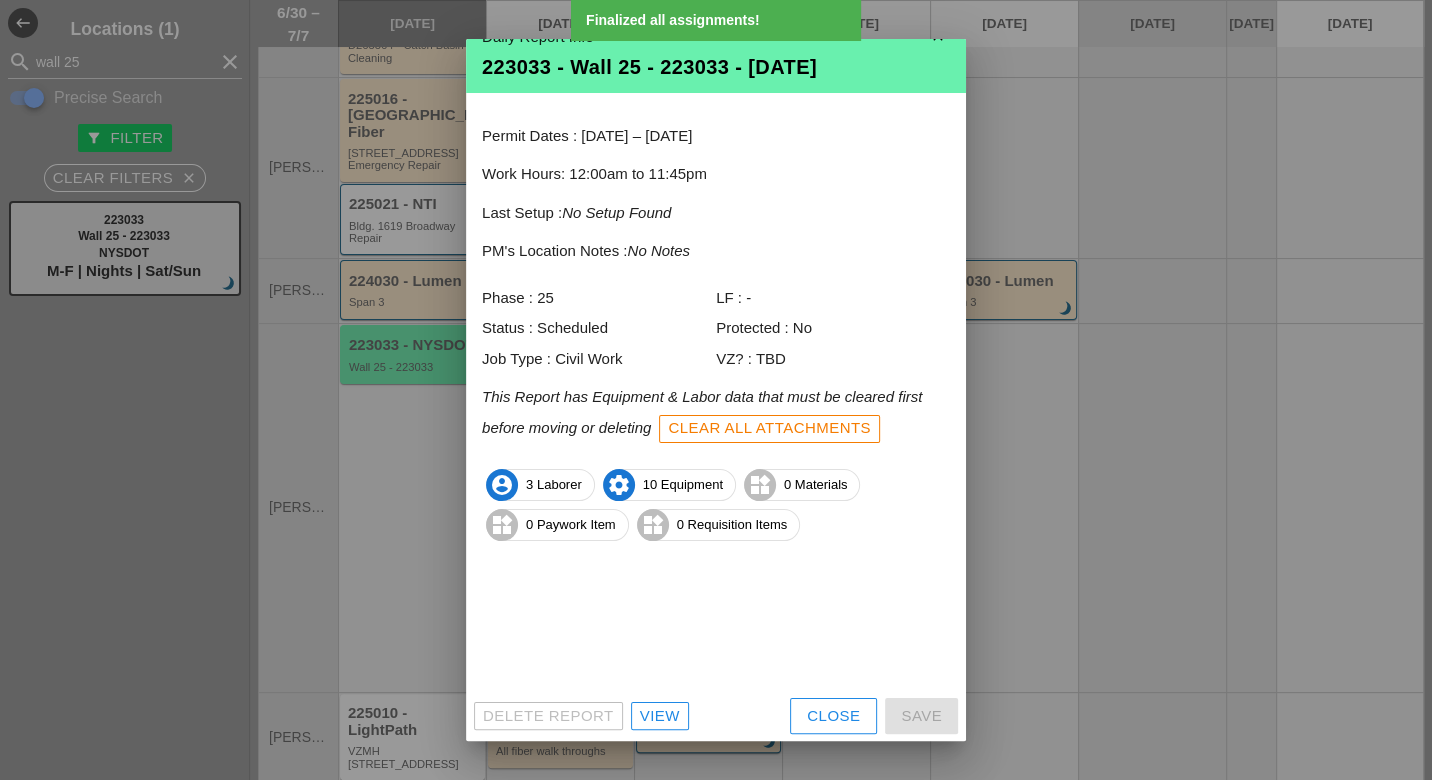 scroll, scrollTop: 0, scrollLeft: 0, axis: both 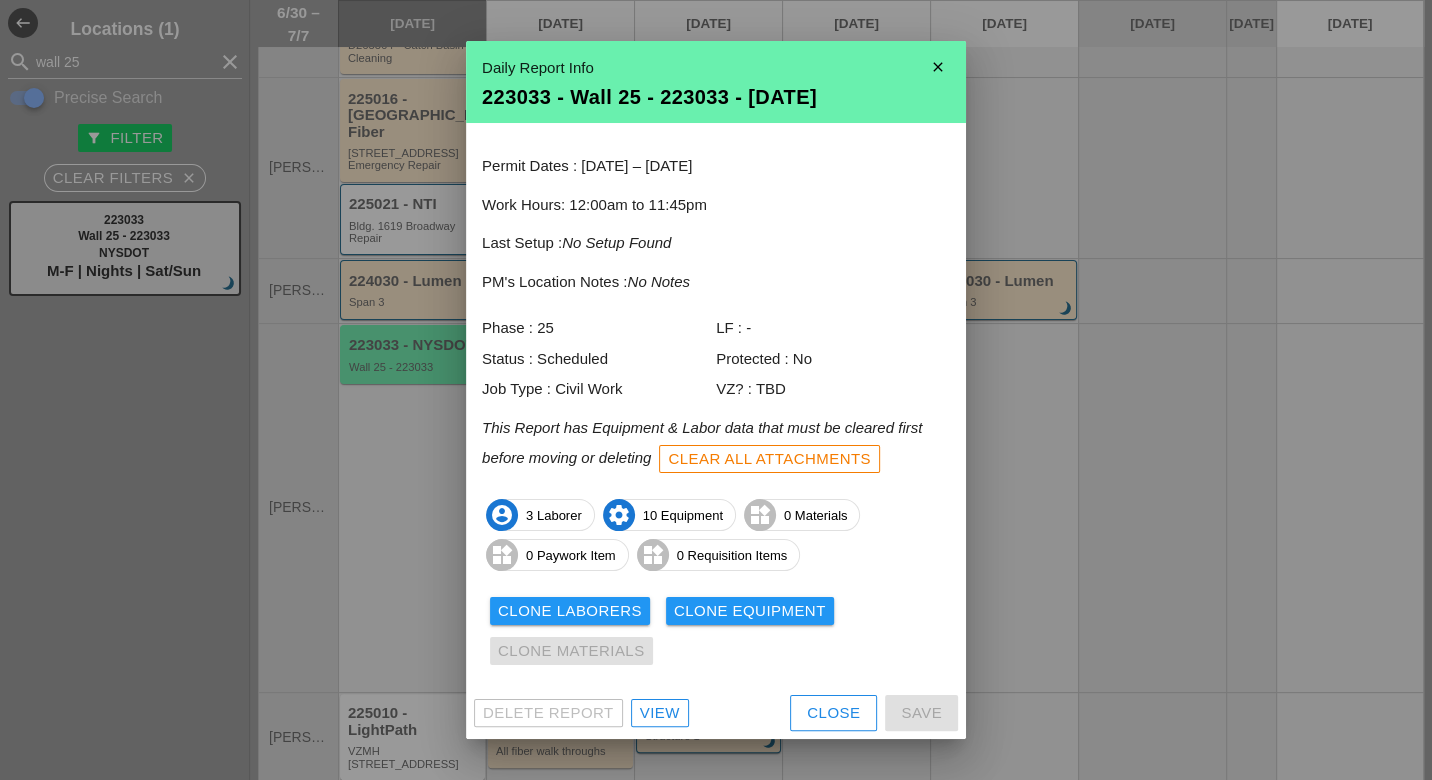 click on "Clone Equipment" at bounding box center [750, 611] 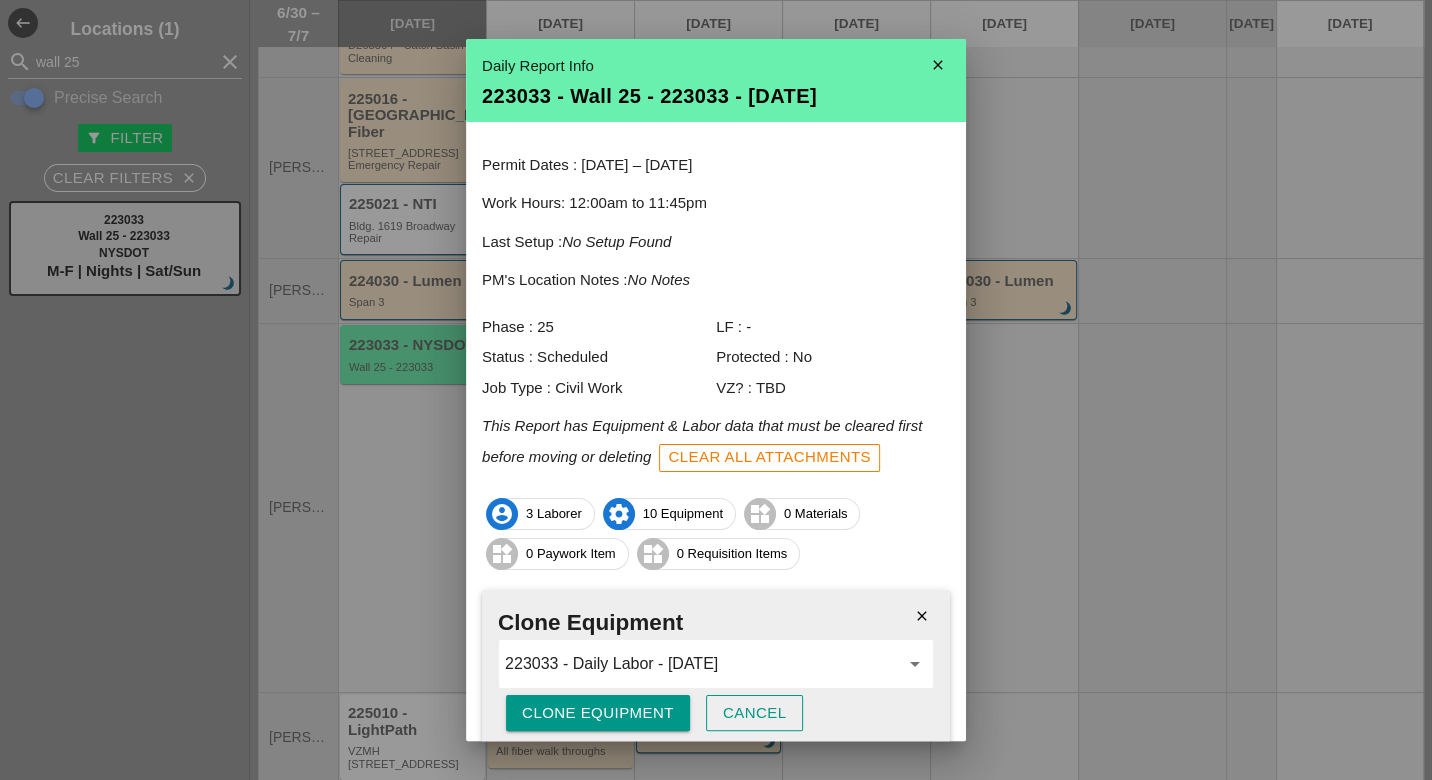 click on "Clone Equipment" at bounding box center (598, 713) 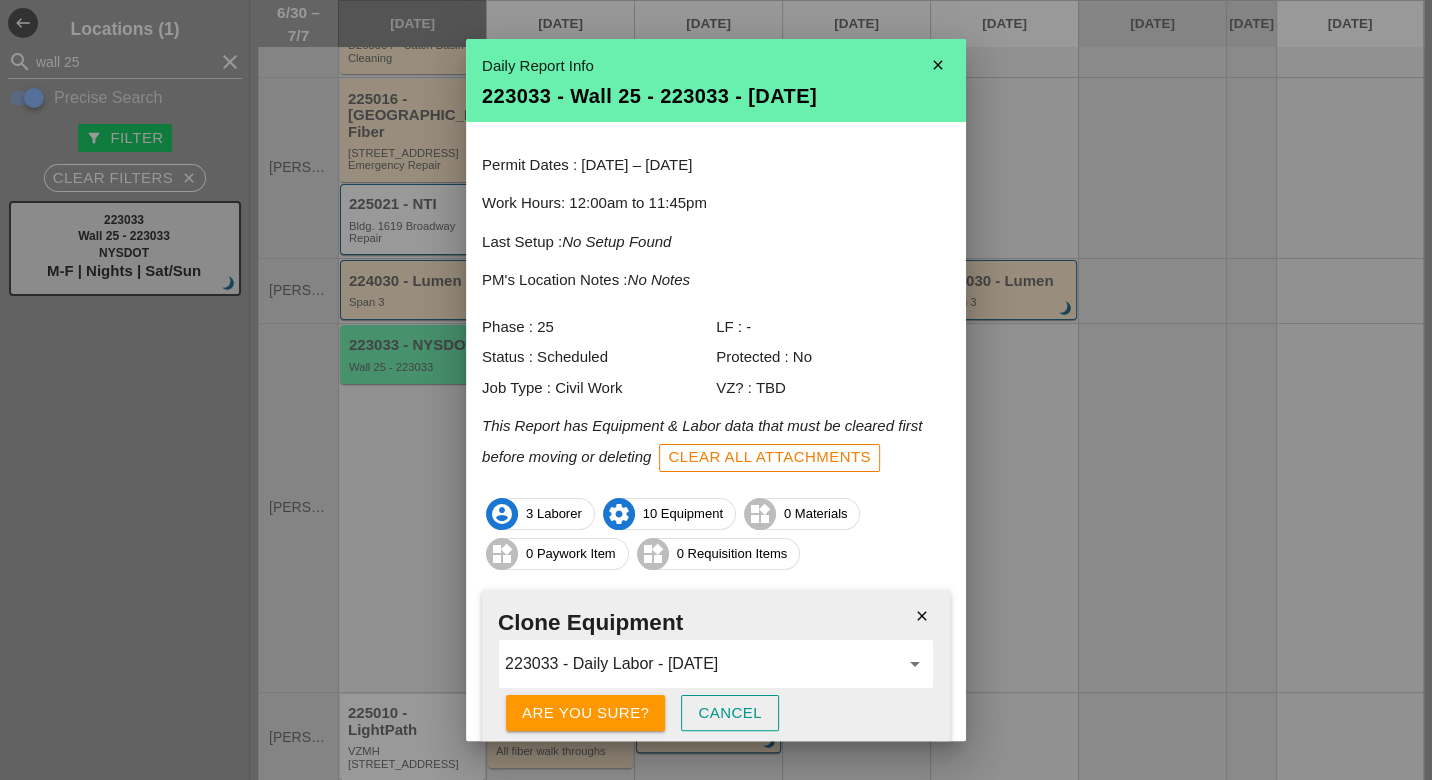 click on "Are you sure?" at bounding box center (585, 713) 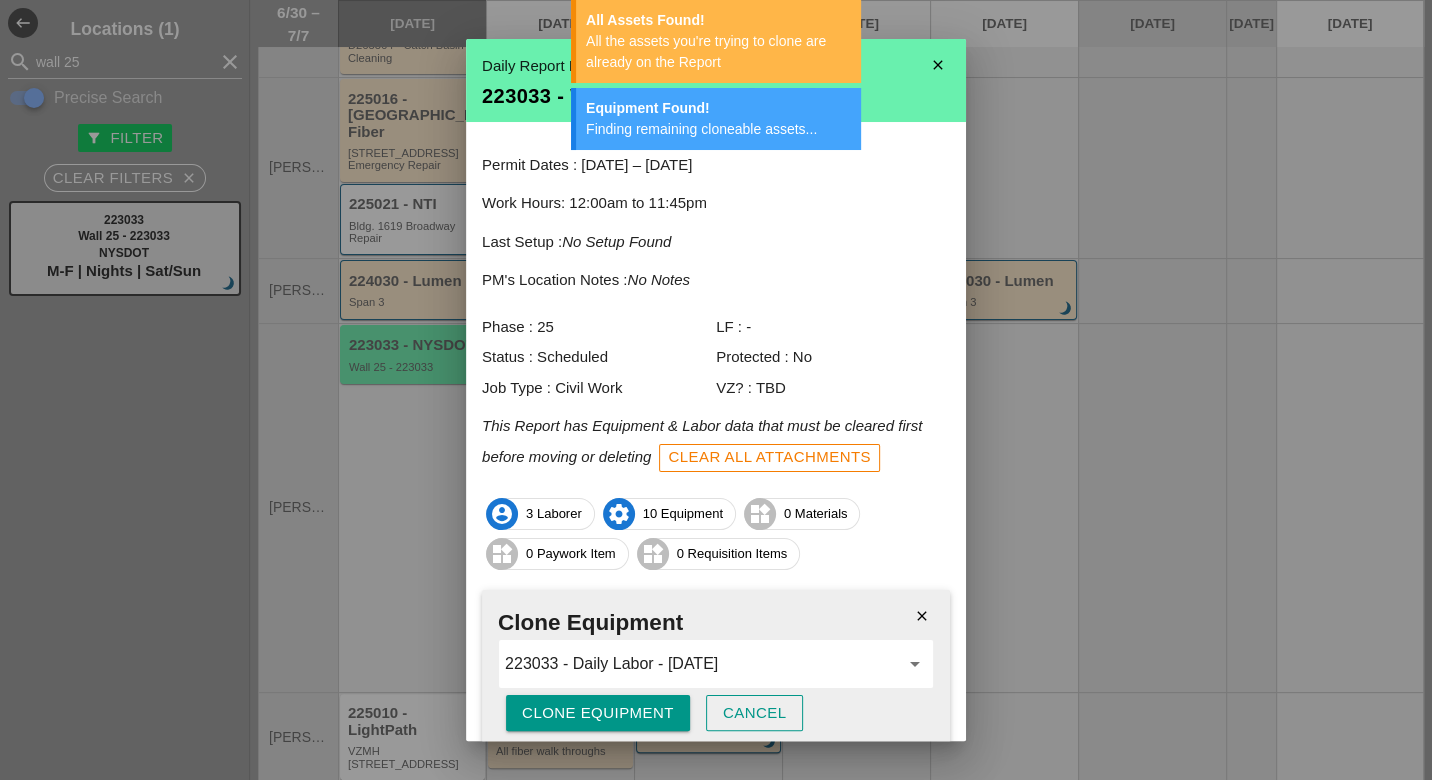 scroll, scrollTop: 78, scrollLeft: 0, axis: vertical 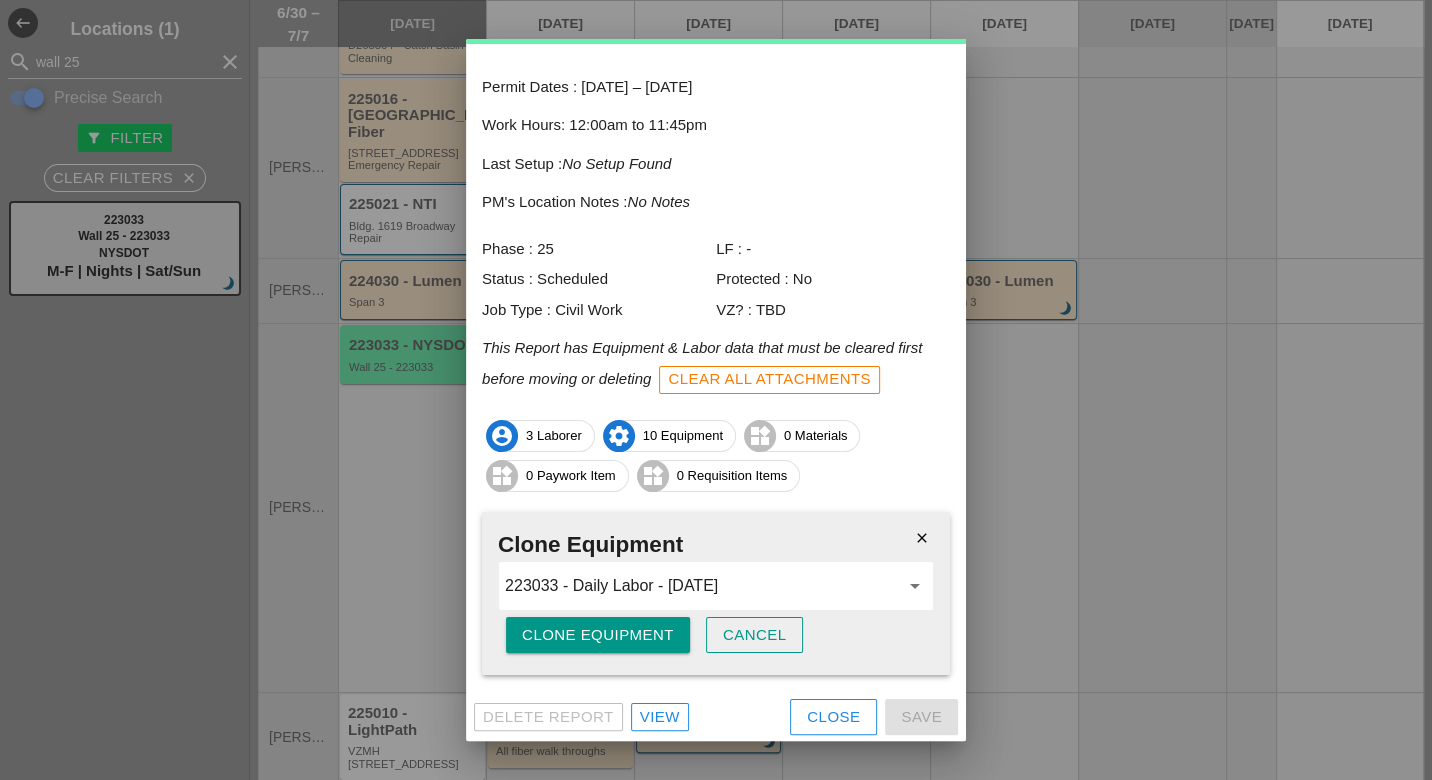 click on "Close" at bounding box center (833, 717) 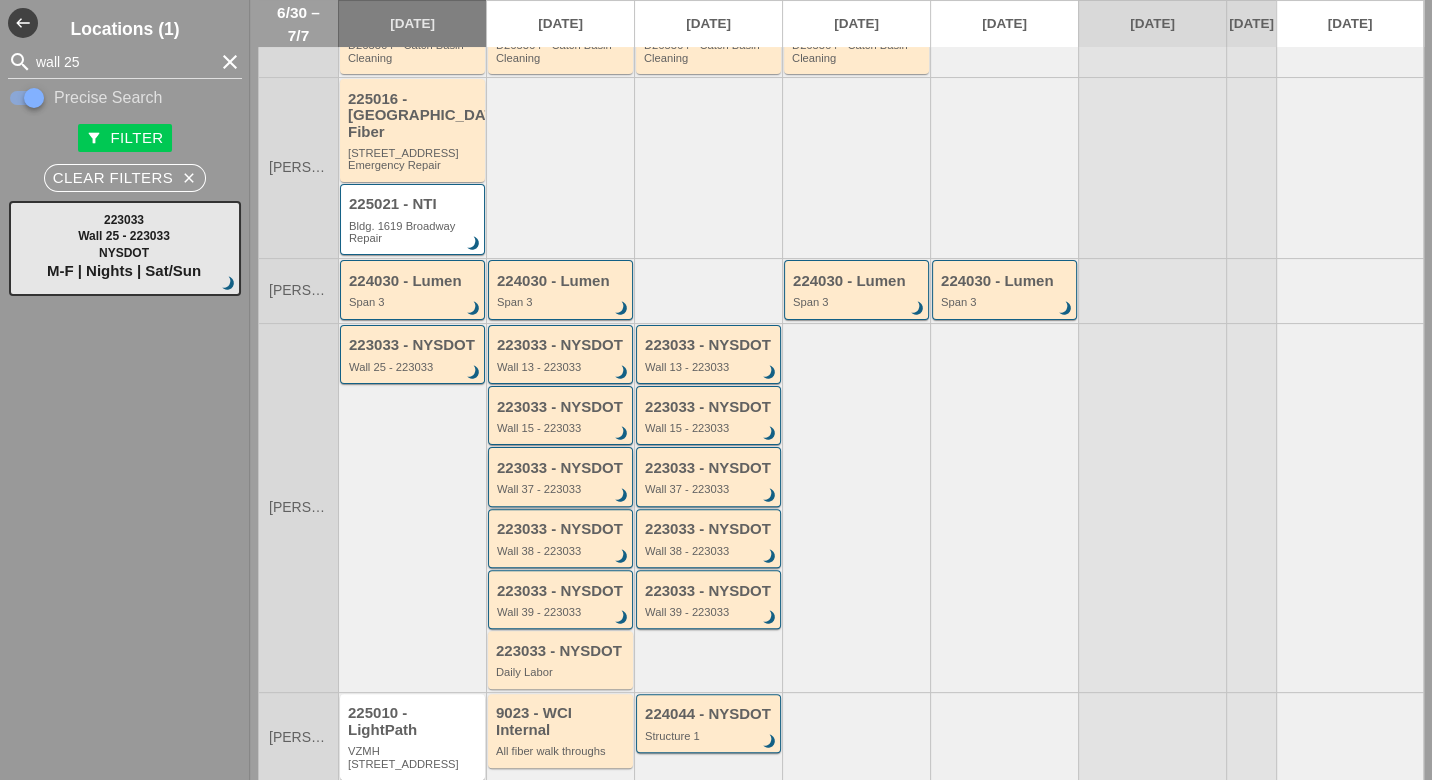 type 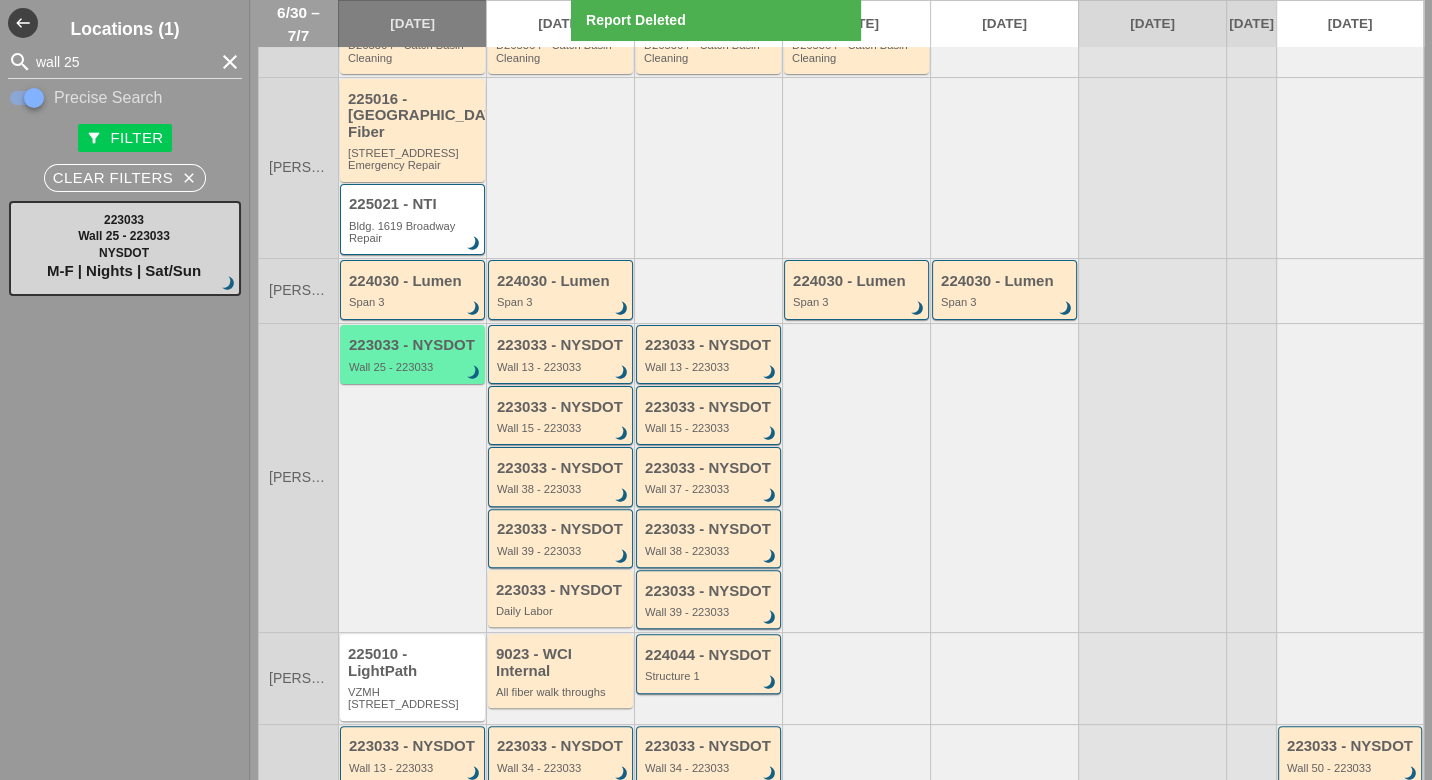 drag, startPoint x: 473, startPoint y: 516, endPoint x: 96, endPoint y: 240, distance: 467.2312 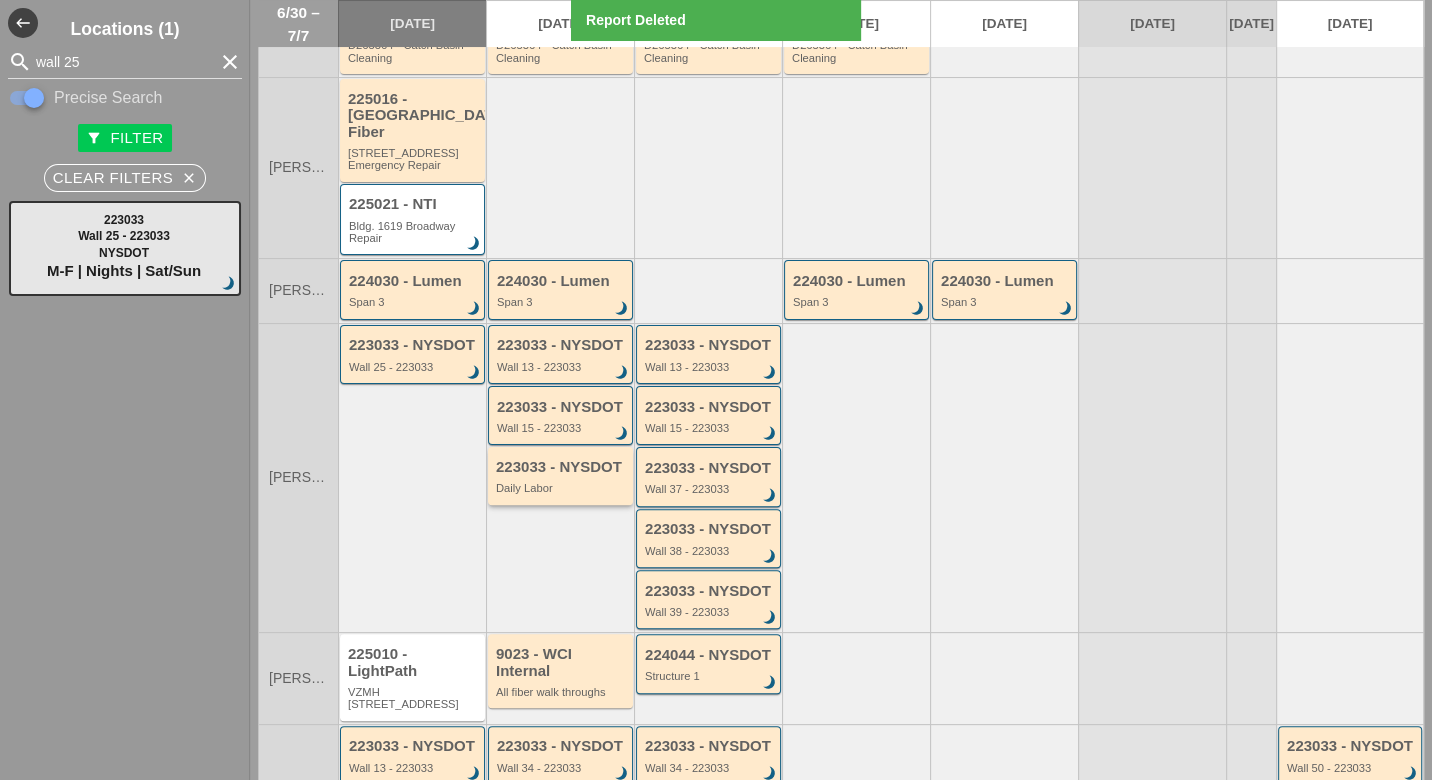 click on "Daily Labor" at bounding box center [562, 488] 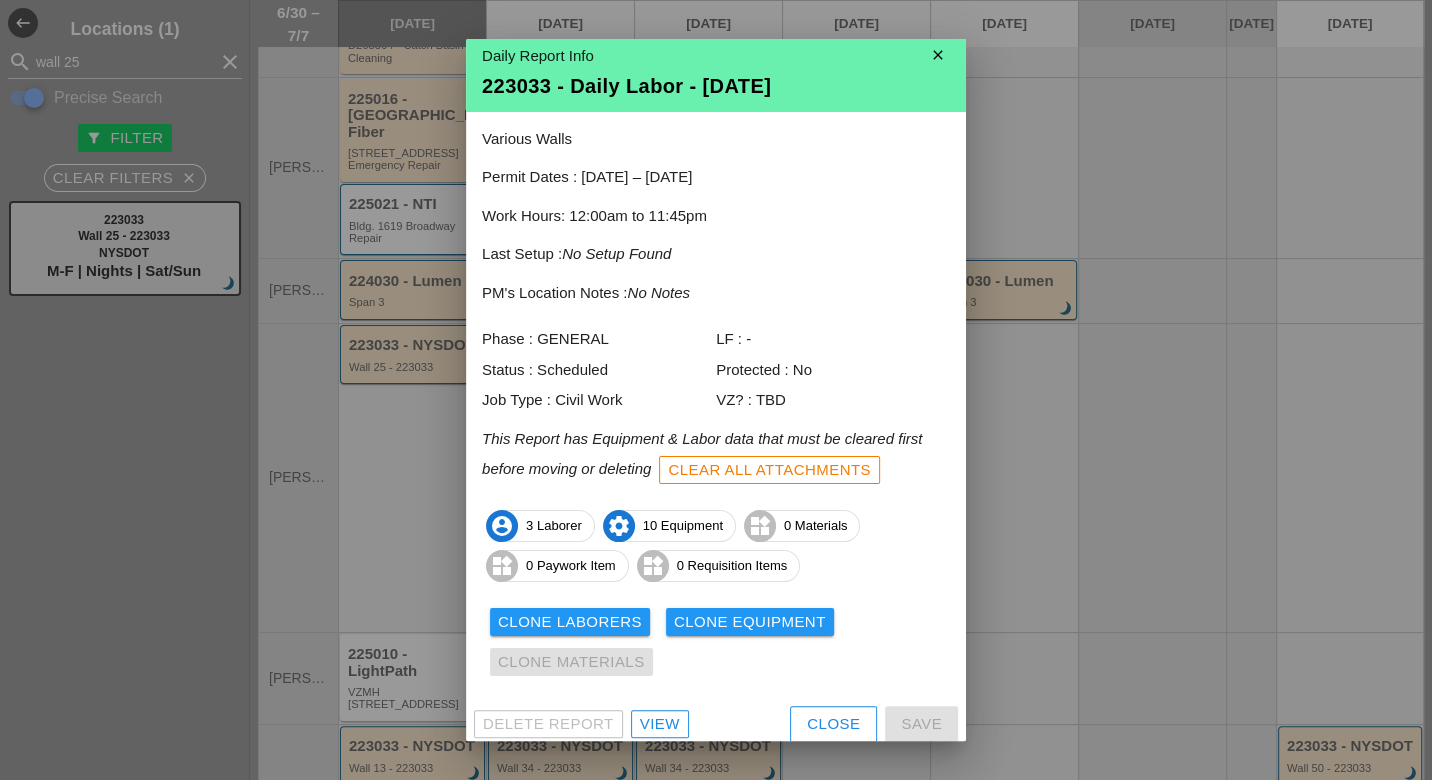 scroll, scrollTop: 17, scrollLeft: 0, axis: vertical 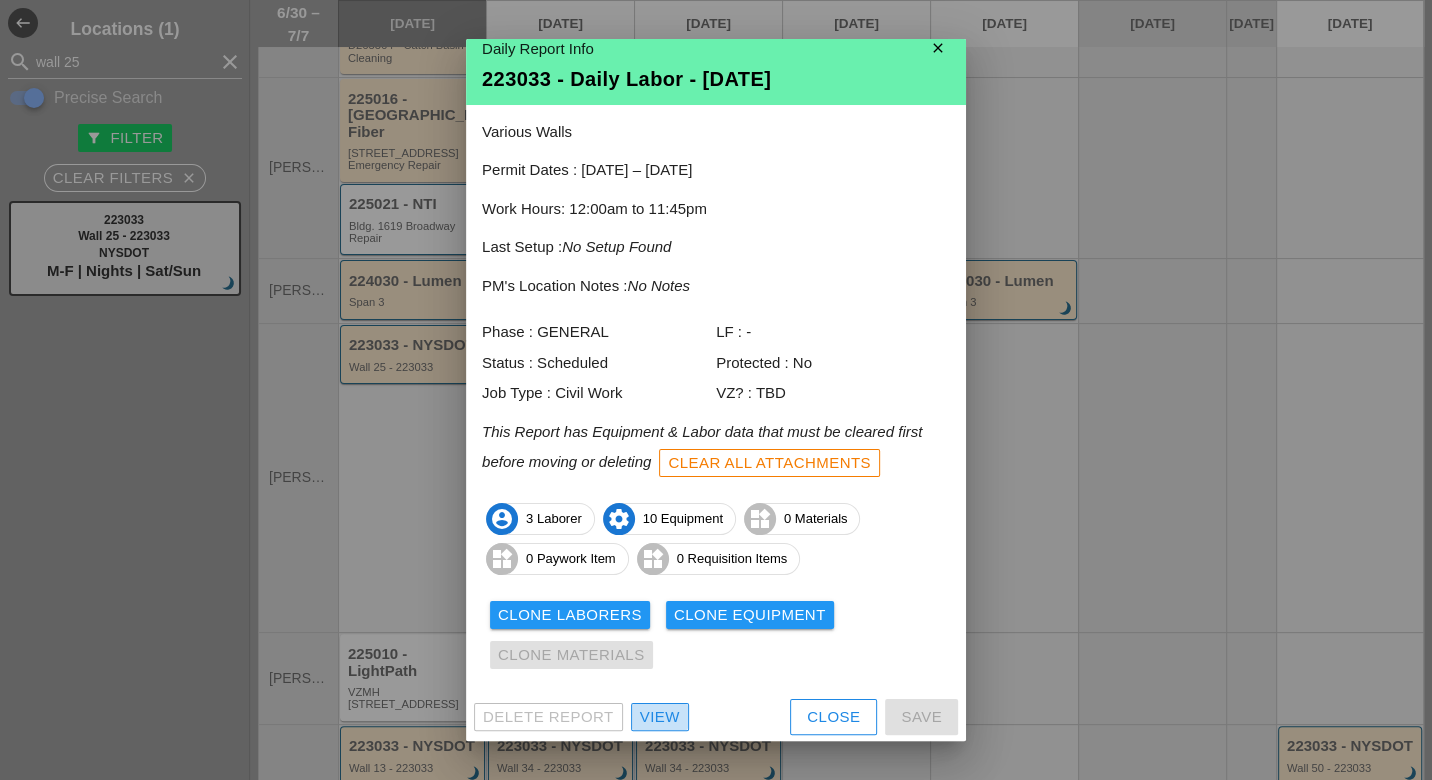 click on "View" at bounding box center [660, 717] 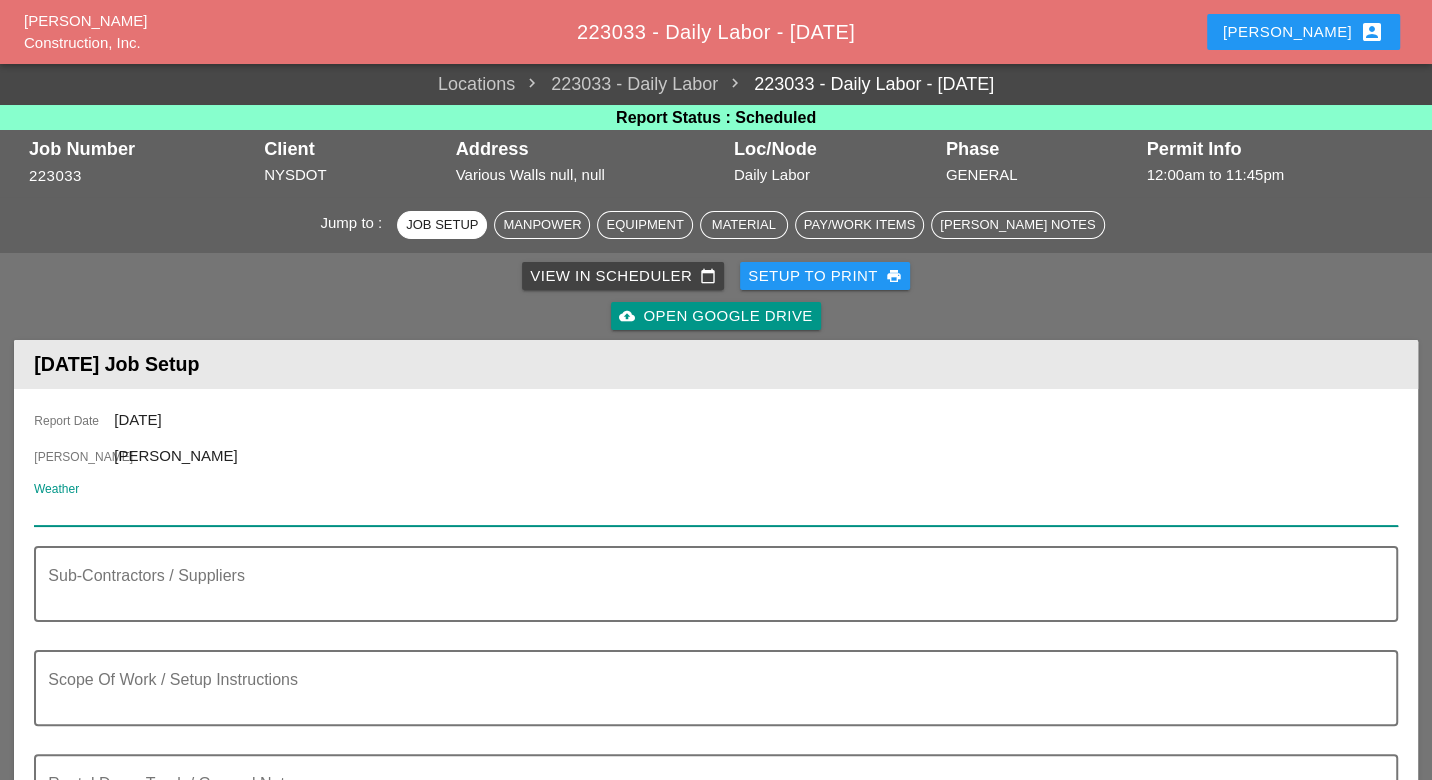 paste on "Tue 01 | Night 73° 53% WSW 11 mph Variable clouds with showers and scattered thunderstorms. Storms more numerous this evening. Potential for severe thunderstorms. Low 73F. Winds WSW at 10 to 15 mph. Chance of rain 50%." 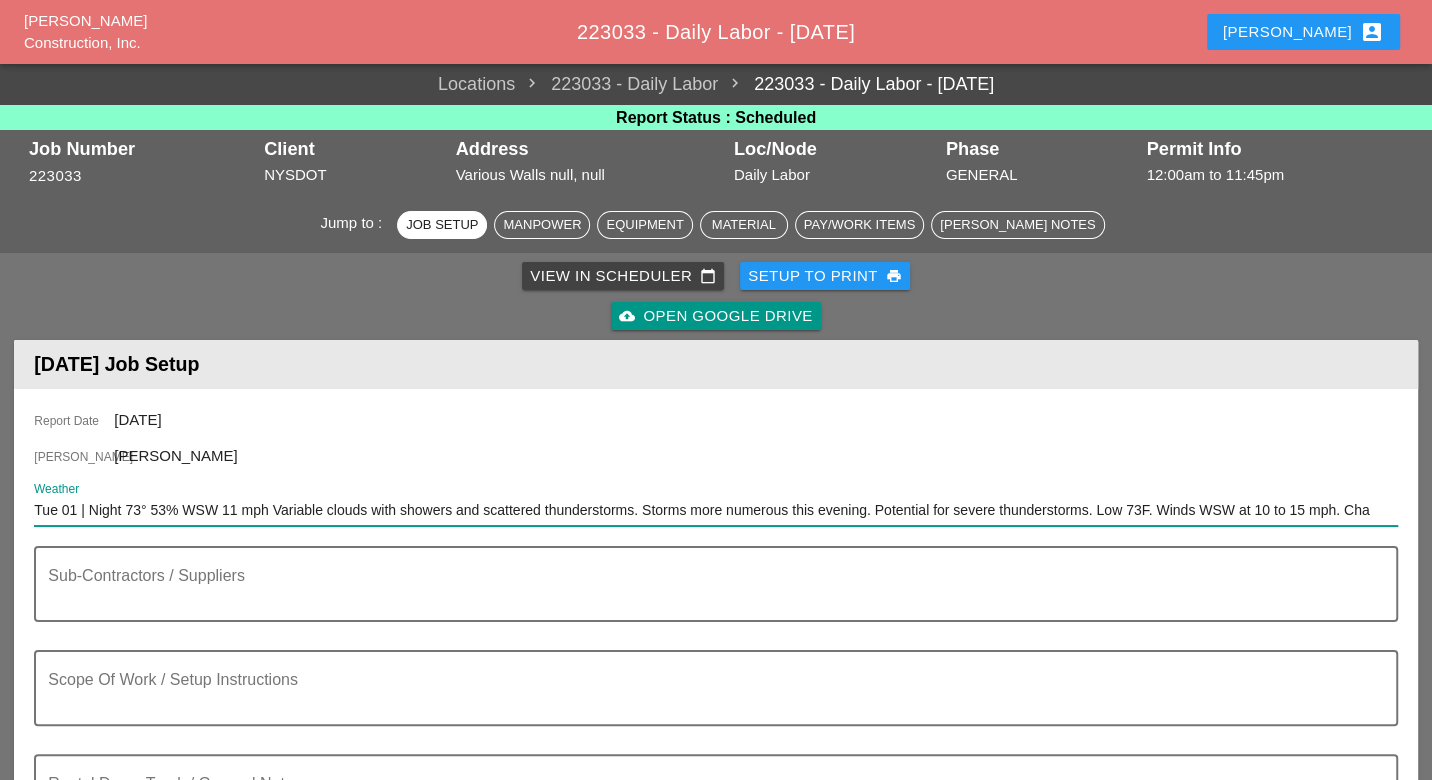 scroll, scrollTop: 0, scrollLeft: 100, axis: horizontal 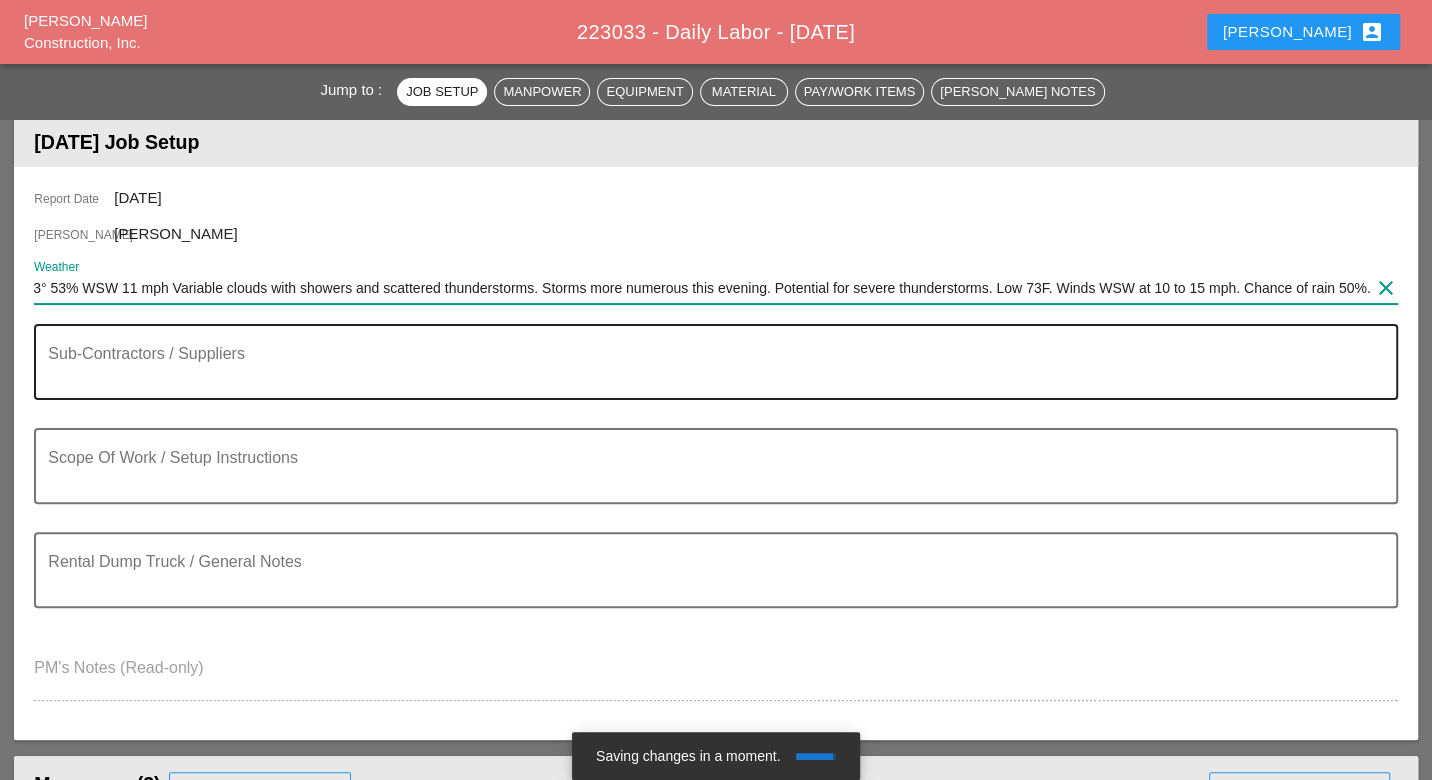 type on "Tue 01 | Night 73° 53% WSW 11 mph Variable clouds with showers and scattered thunderstorms. Storms more numerous this evening. Potential for severe thunderstorms. Low 73F. Winds WSW at 10 to 15 mph. Chance of rain 50%." 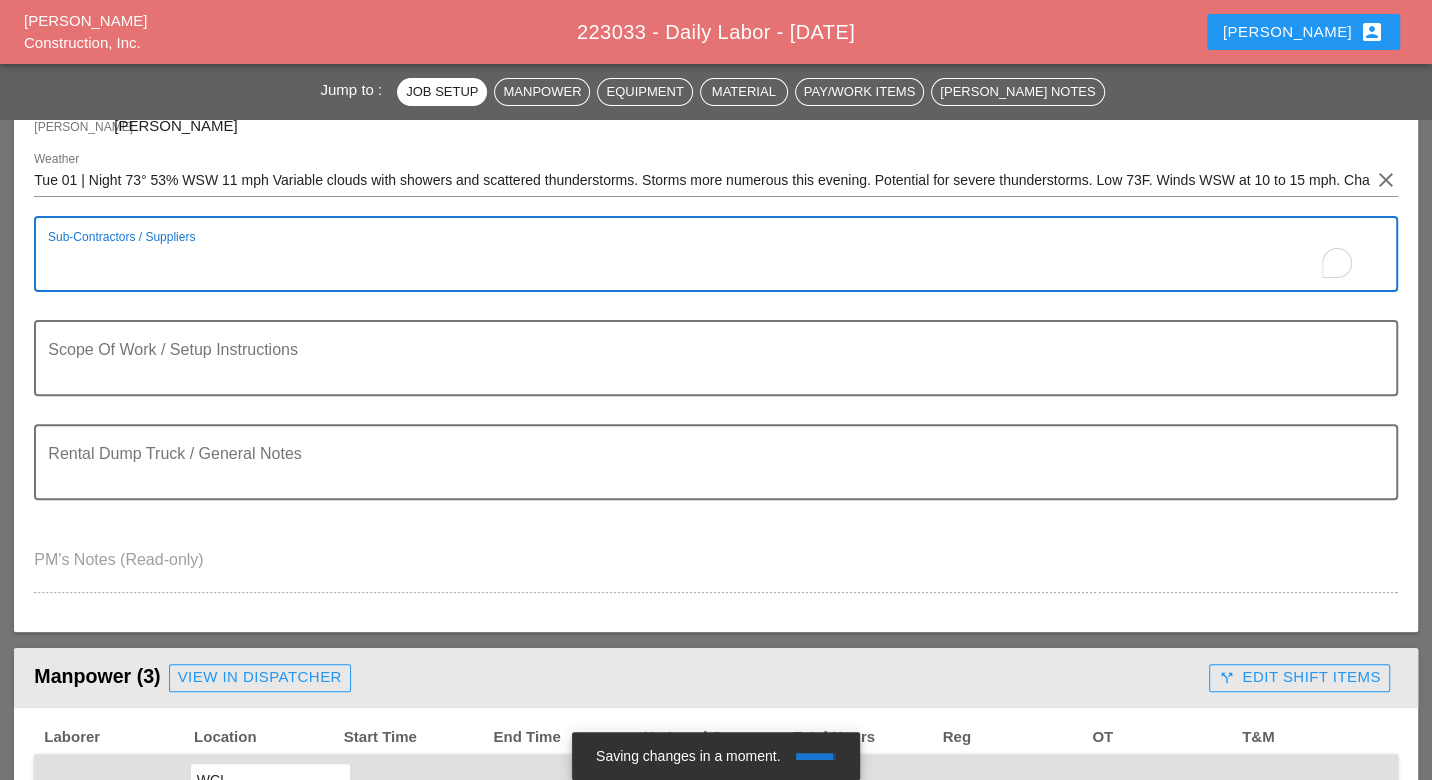 scroll, scrollTop: 333, scrollLeft: 0, axis: vertical 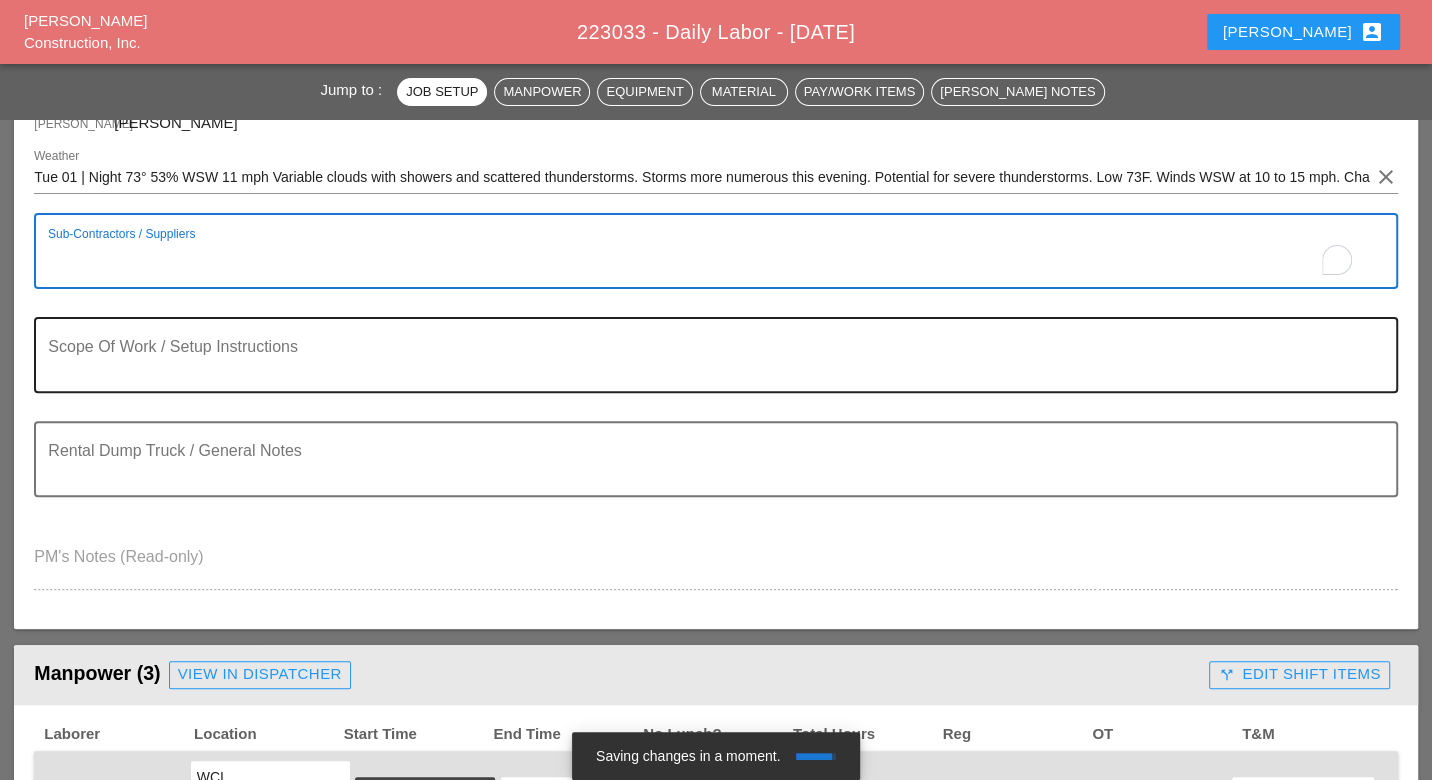click at bounding box center (707, 367) 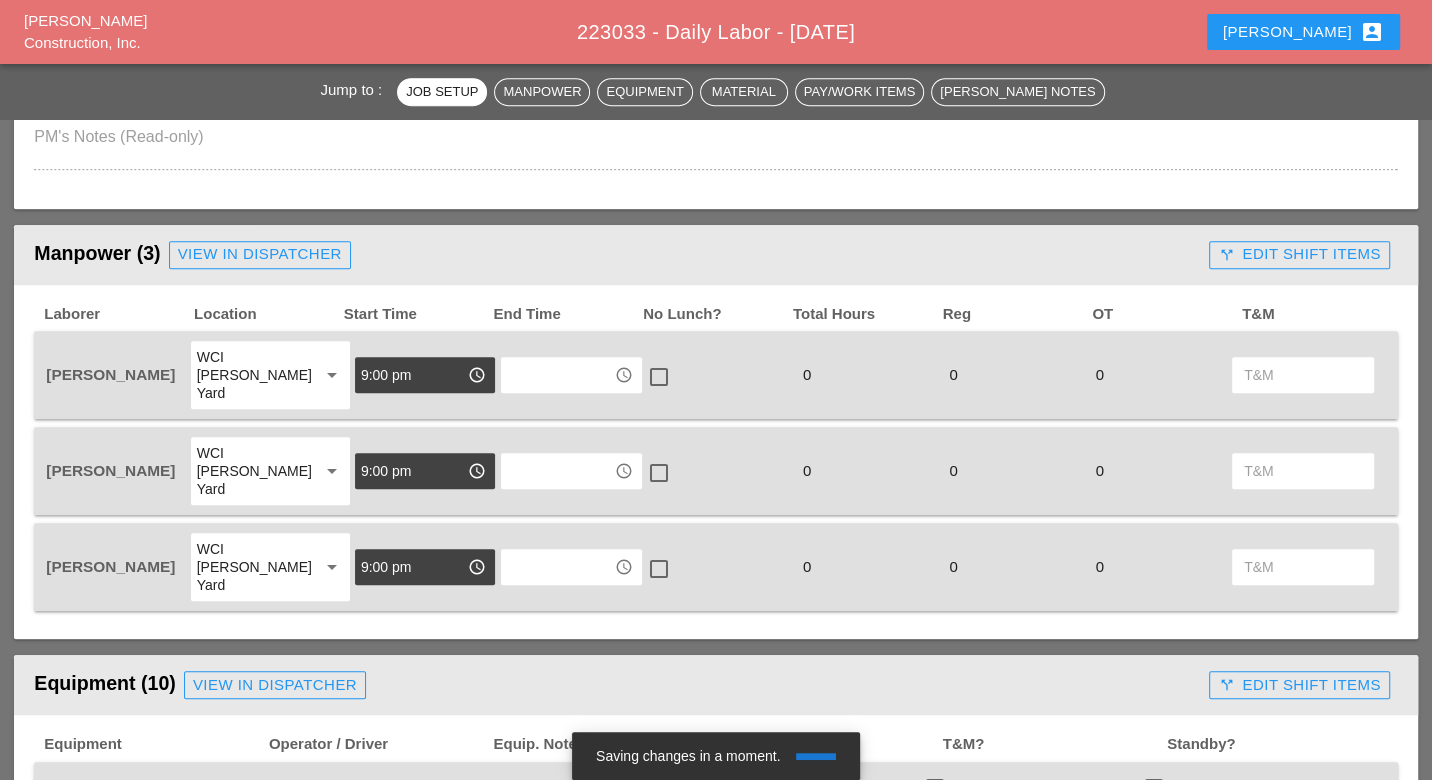 scroll, scrollTop: 777, scrollLeft: 0, axis: vertical 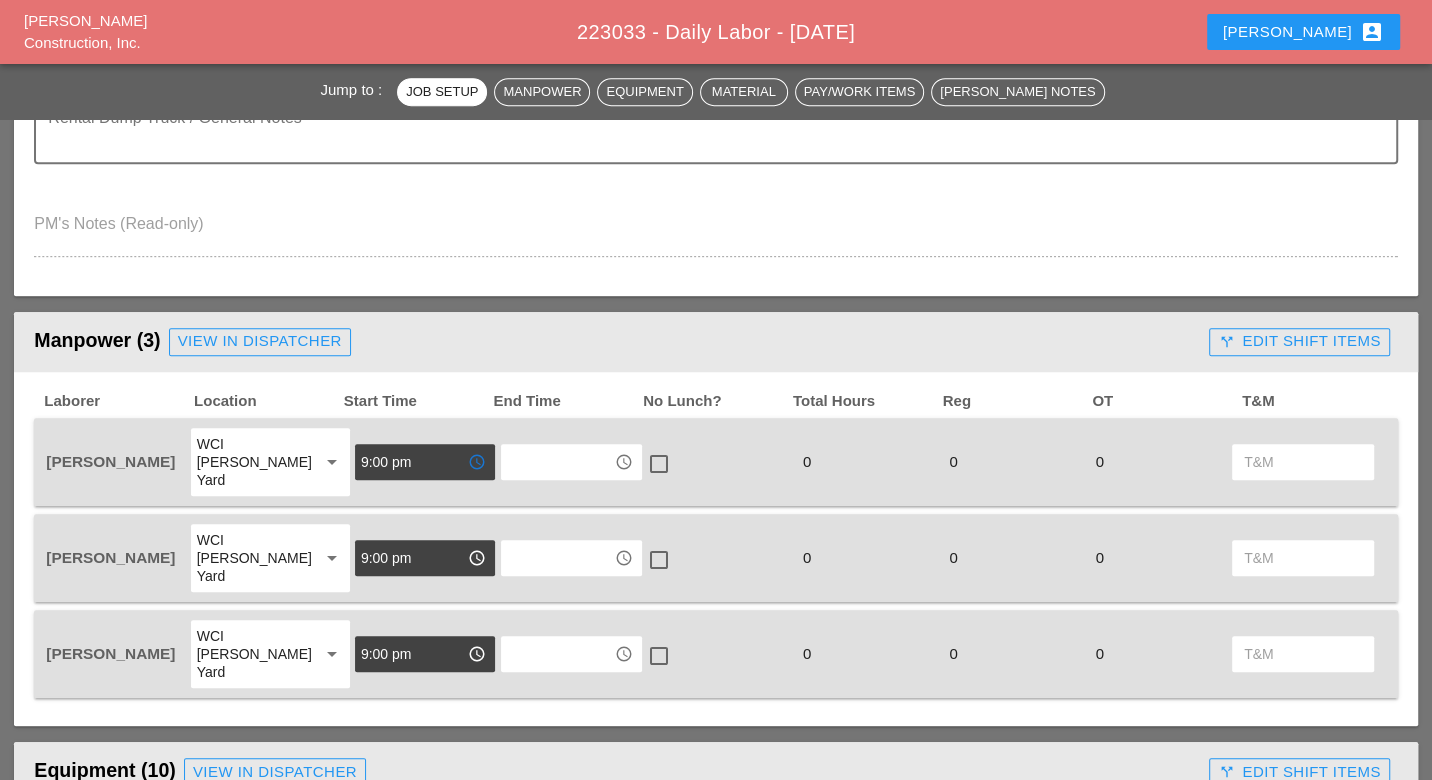 click on "9:00 pm" at bounding box center (411, 462) 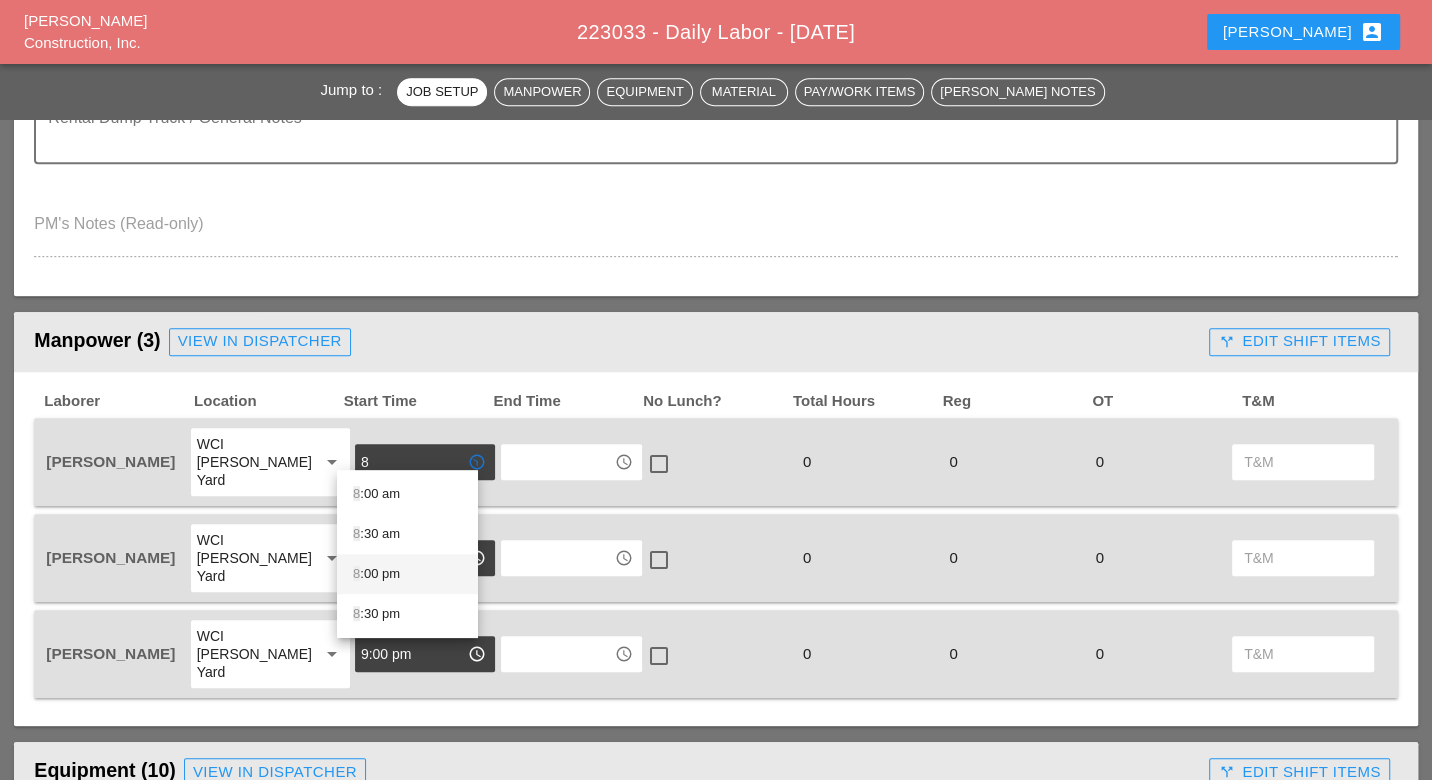 click on "8 :00 pm" at bounding box center [407, 574] 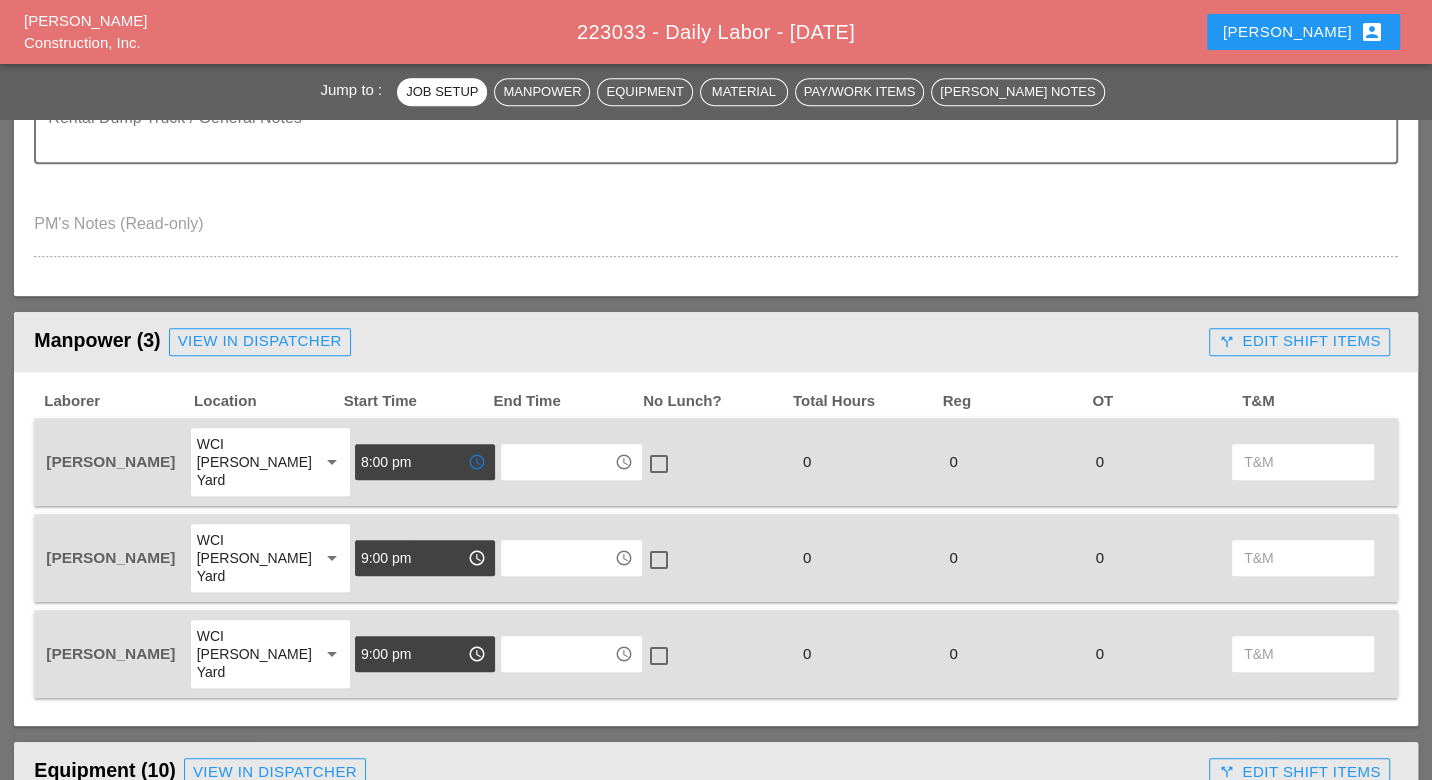 type on "8:00 pm" 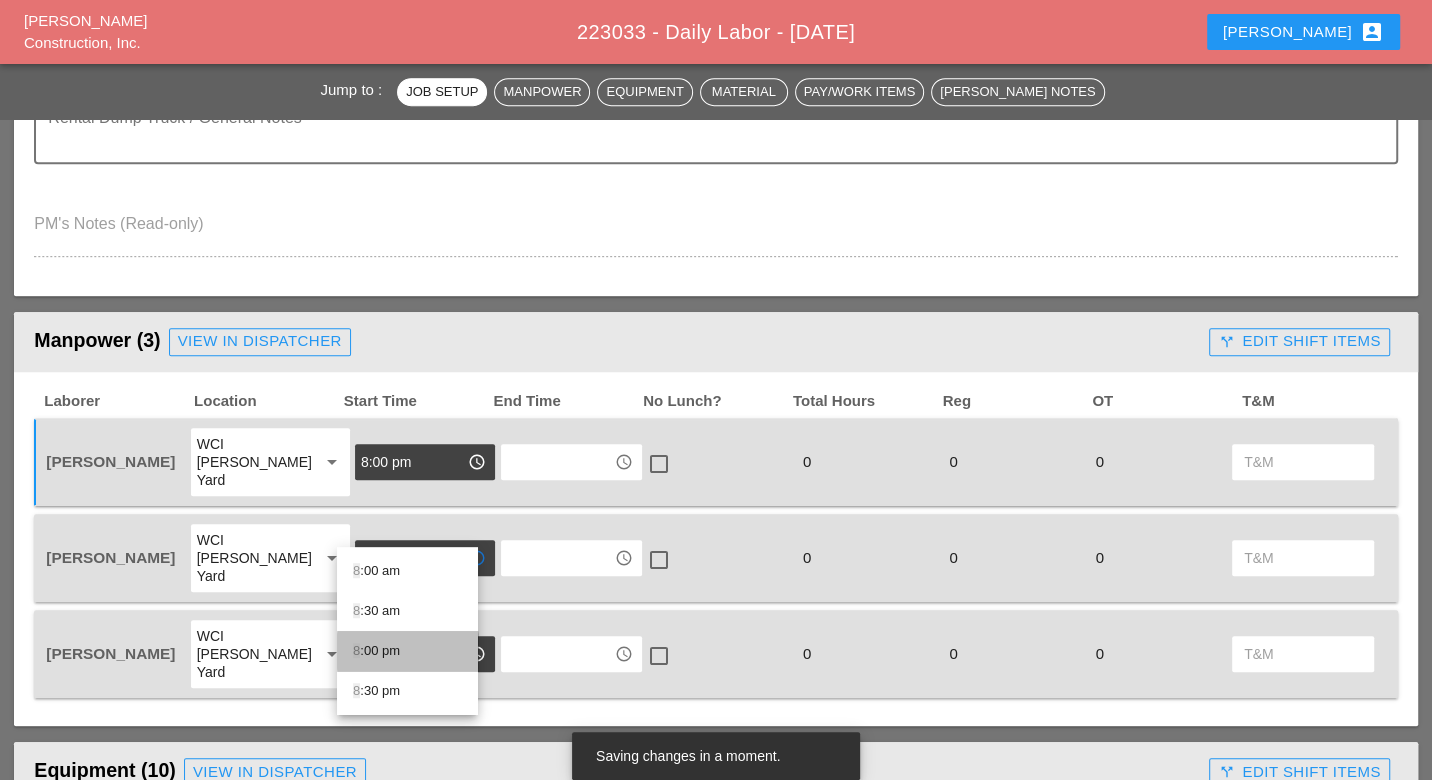 click on "8 :00 pm" at bounding box center [407, 651] 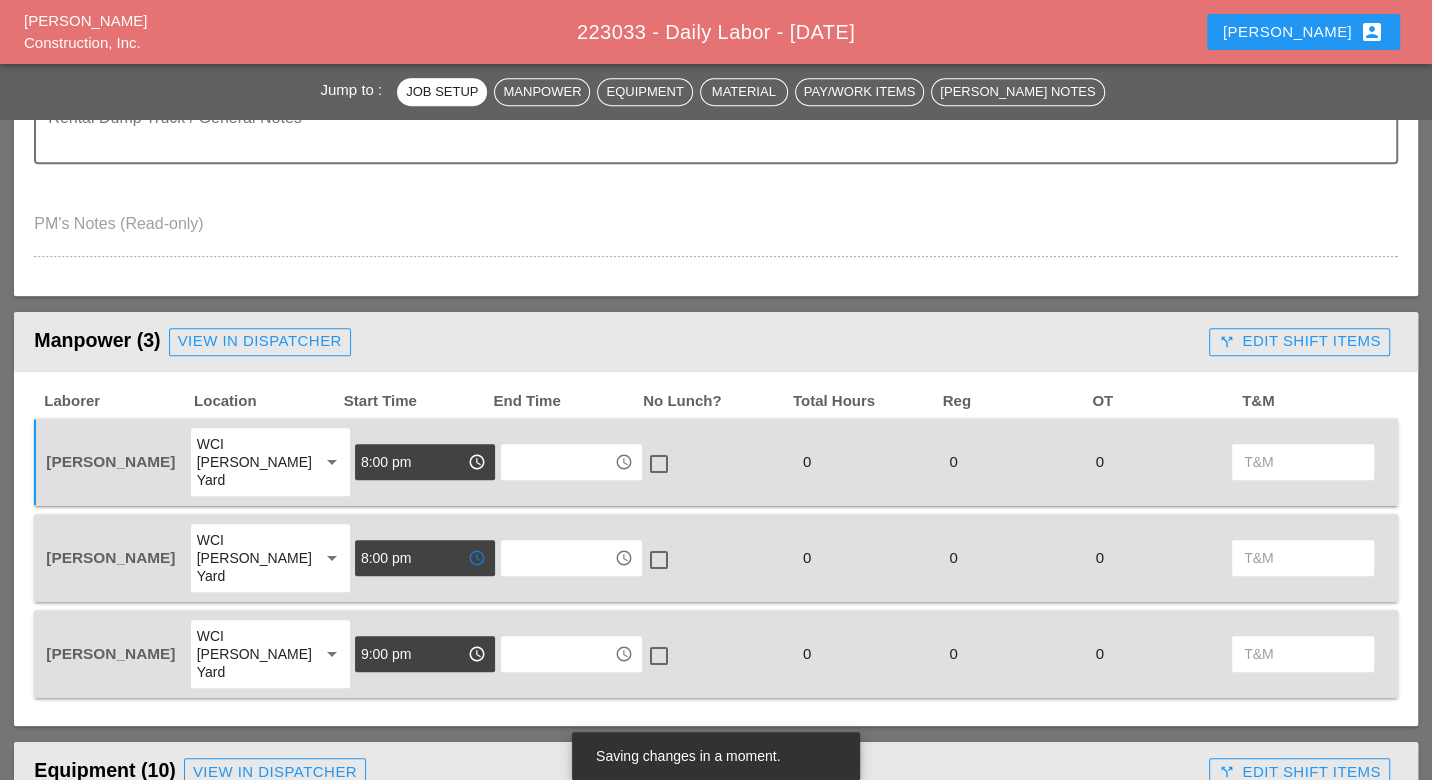 type on "8:00 pm" 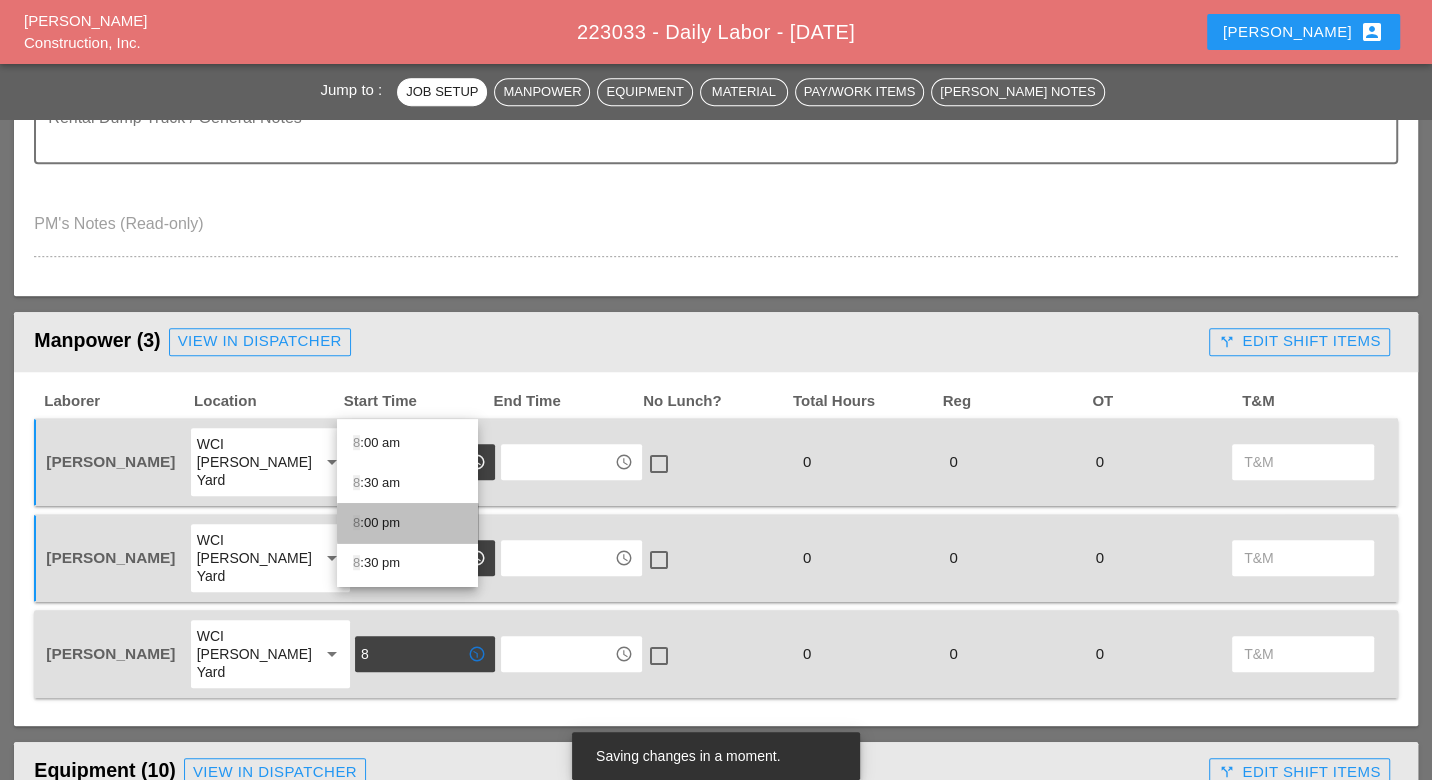 click on "8 :00 pm" at bounding box center (407, 523) 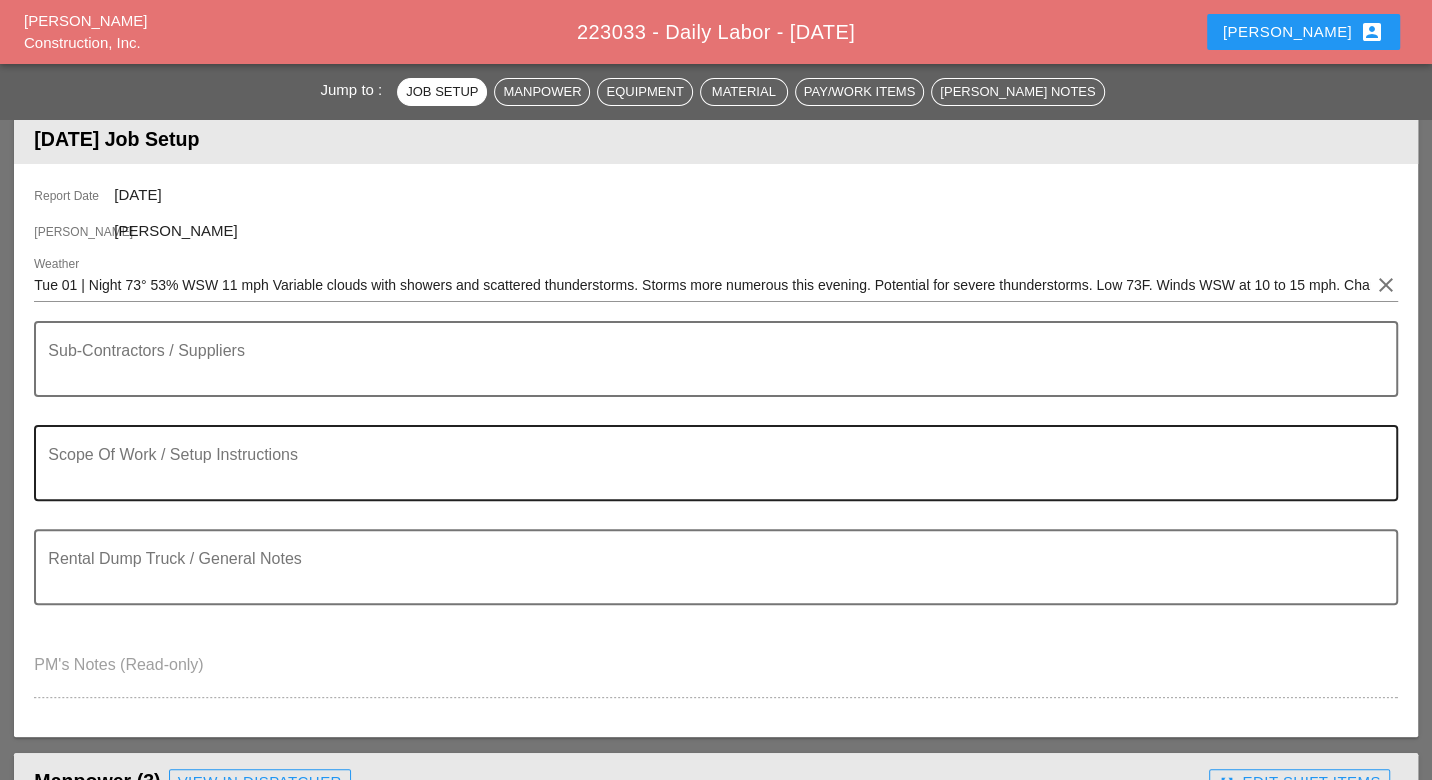 scroll, scrollTop: 222, scrollLeft: 0, axis: vertical 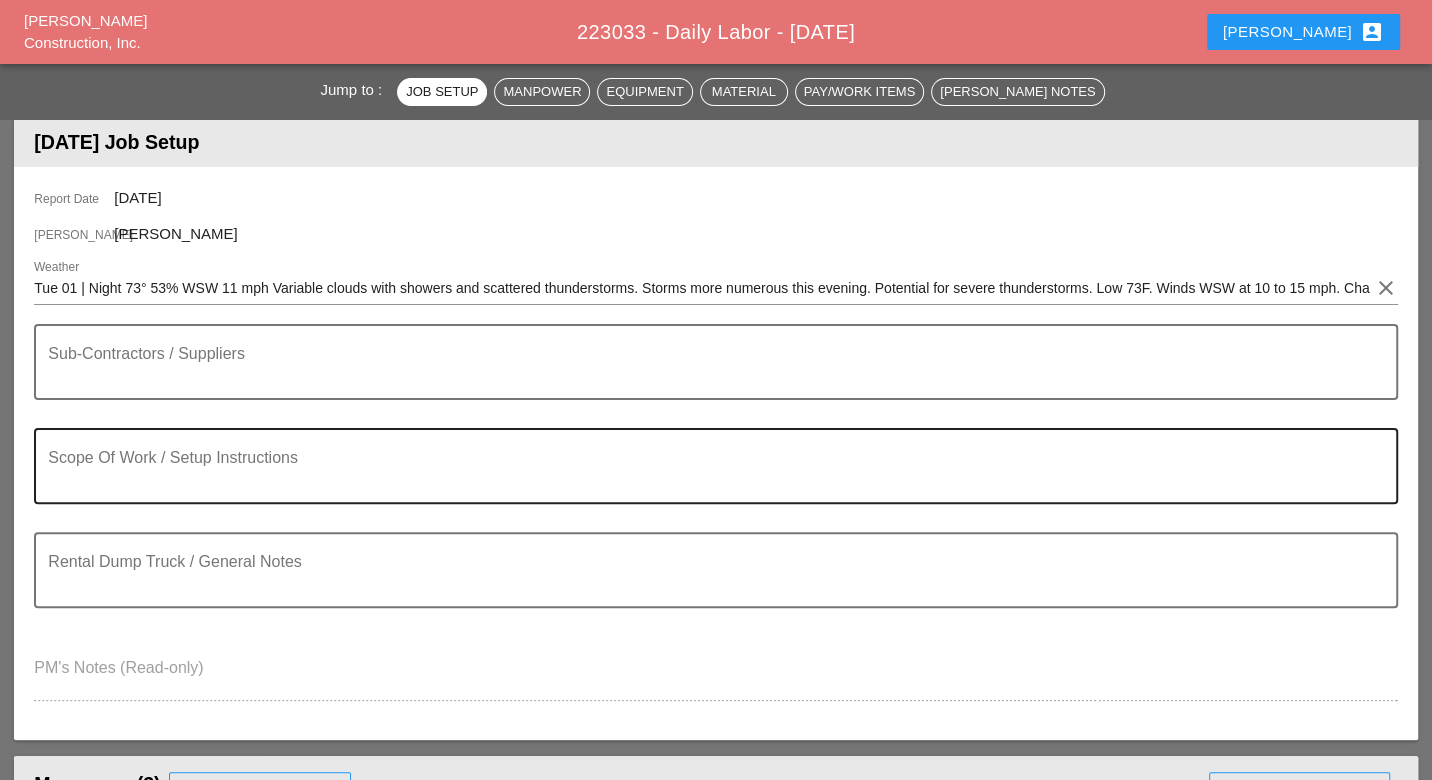 type on "8:00 pm" 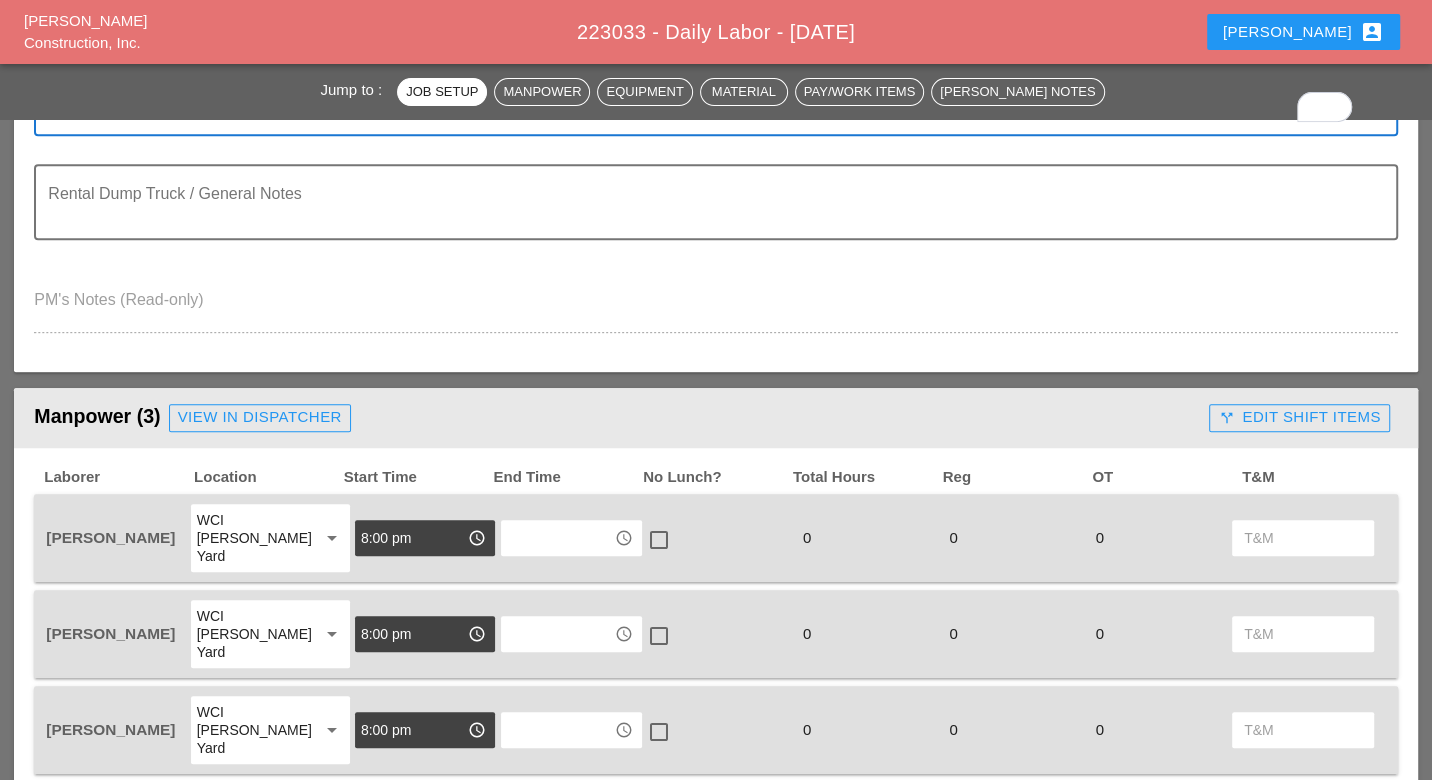 scroll, scrollTop: 666, scrollLeft: 0, axis: vertical 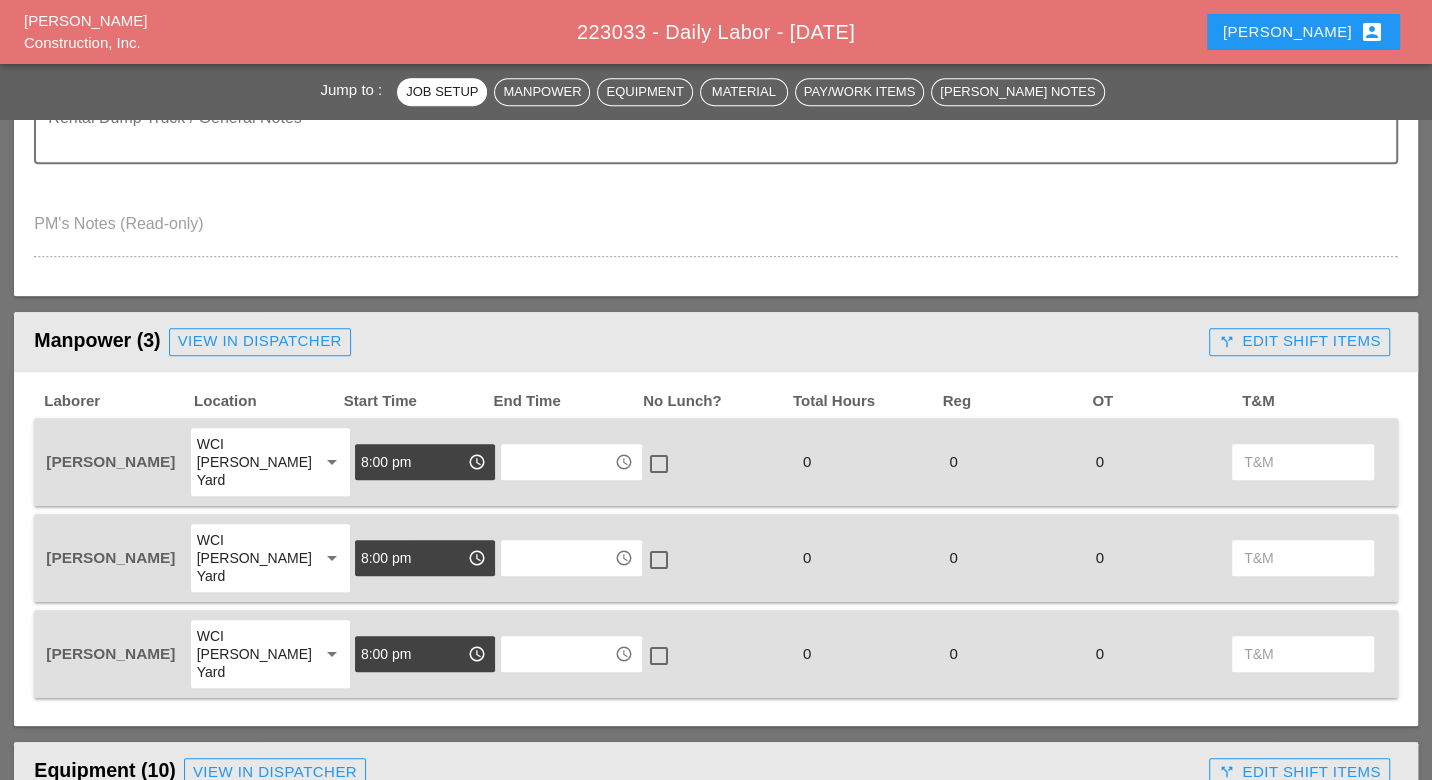 click on "8:00 pm" at bounding box center (411, 462) 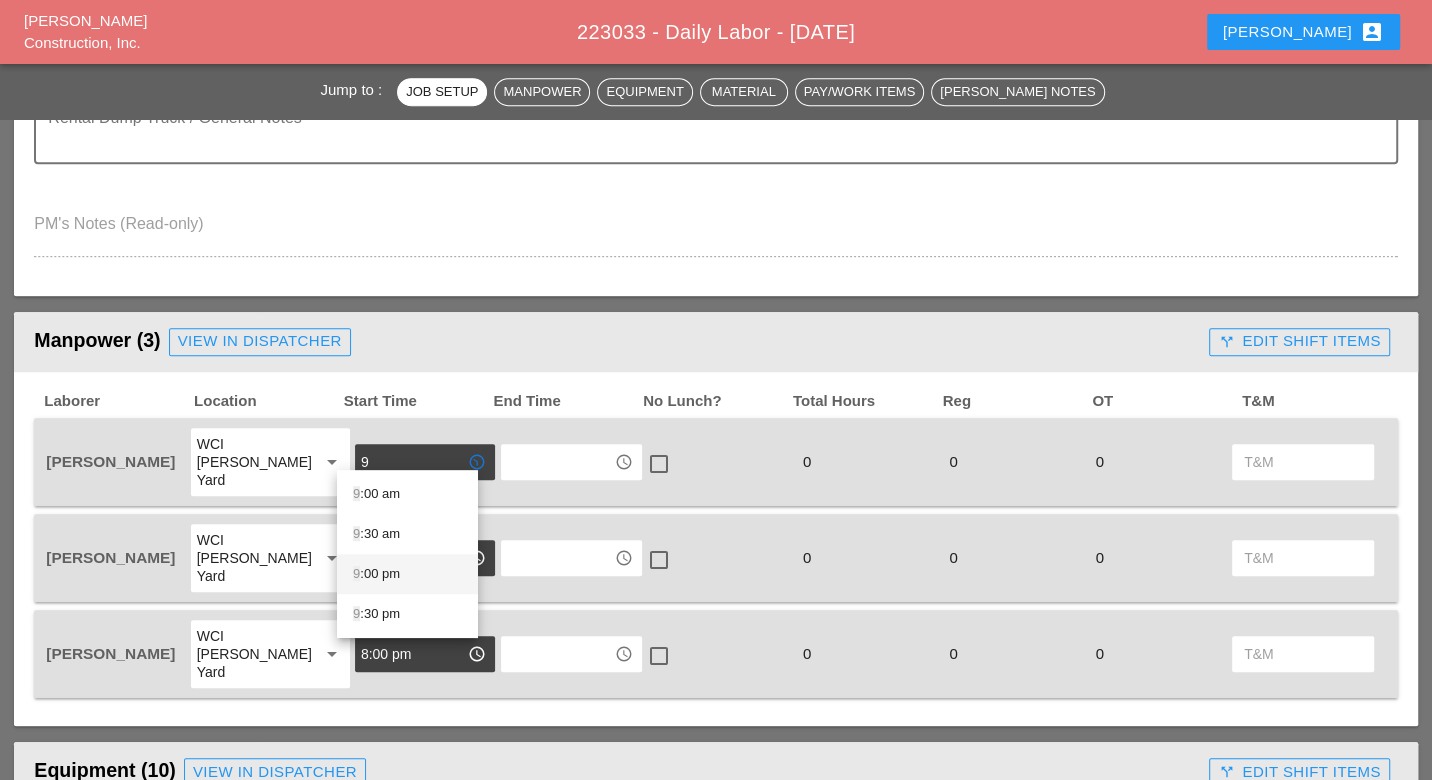 click on "9 :00 pm" at bounding box center [407, 574] 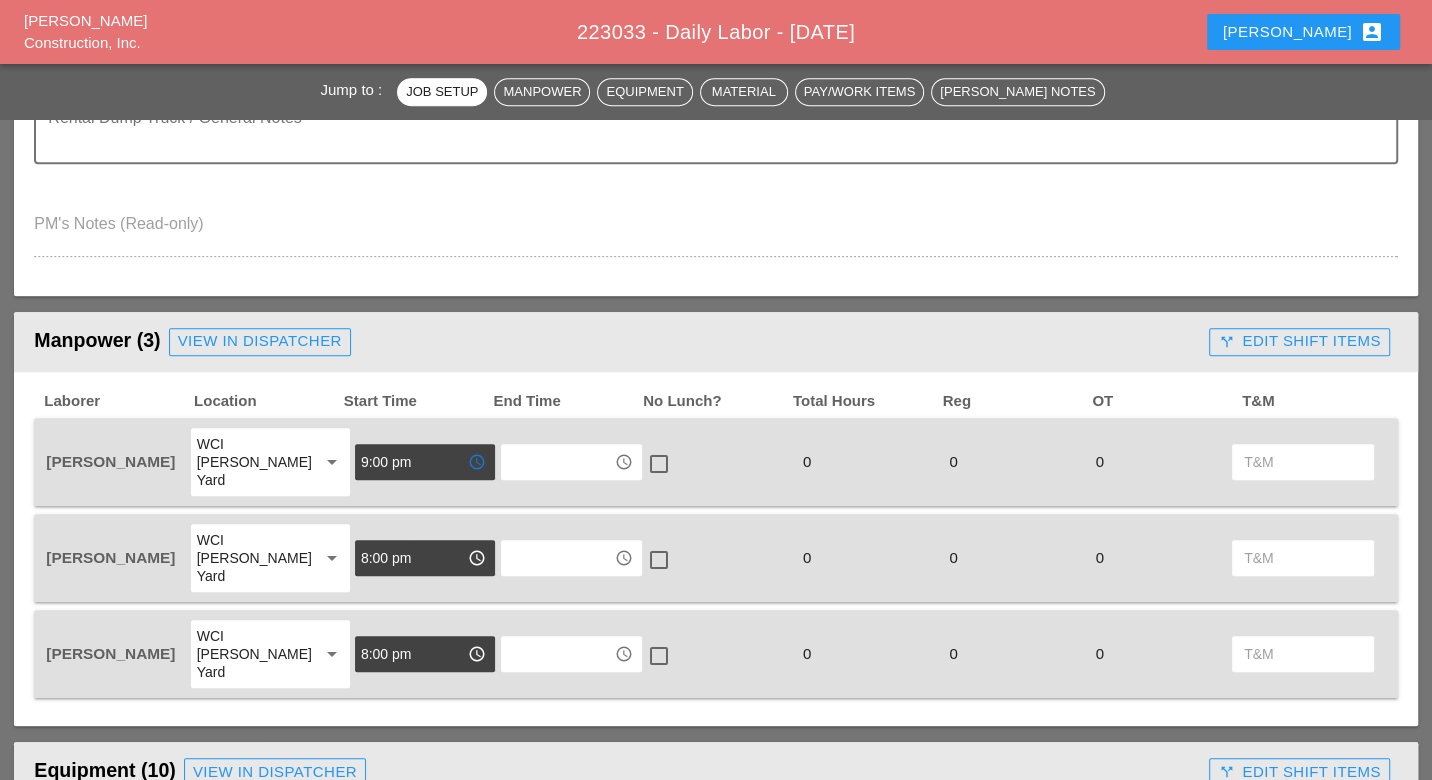 type on "9:00 pm" 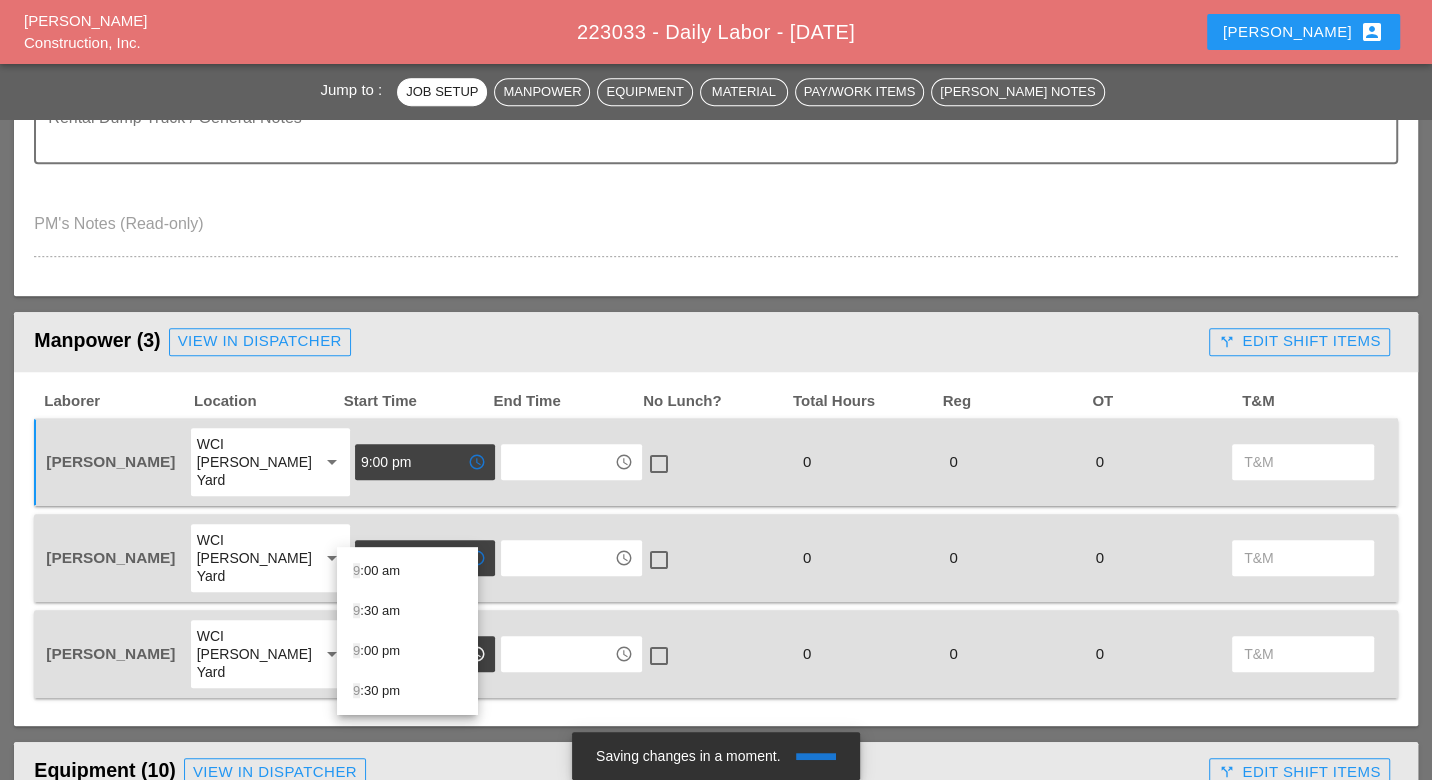 click on "9 :00 pm" at bounding box center [407, 651] 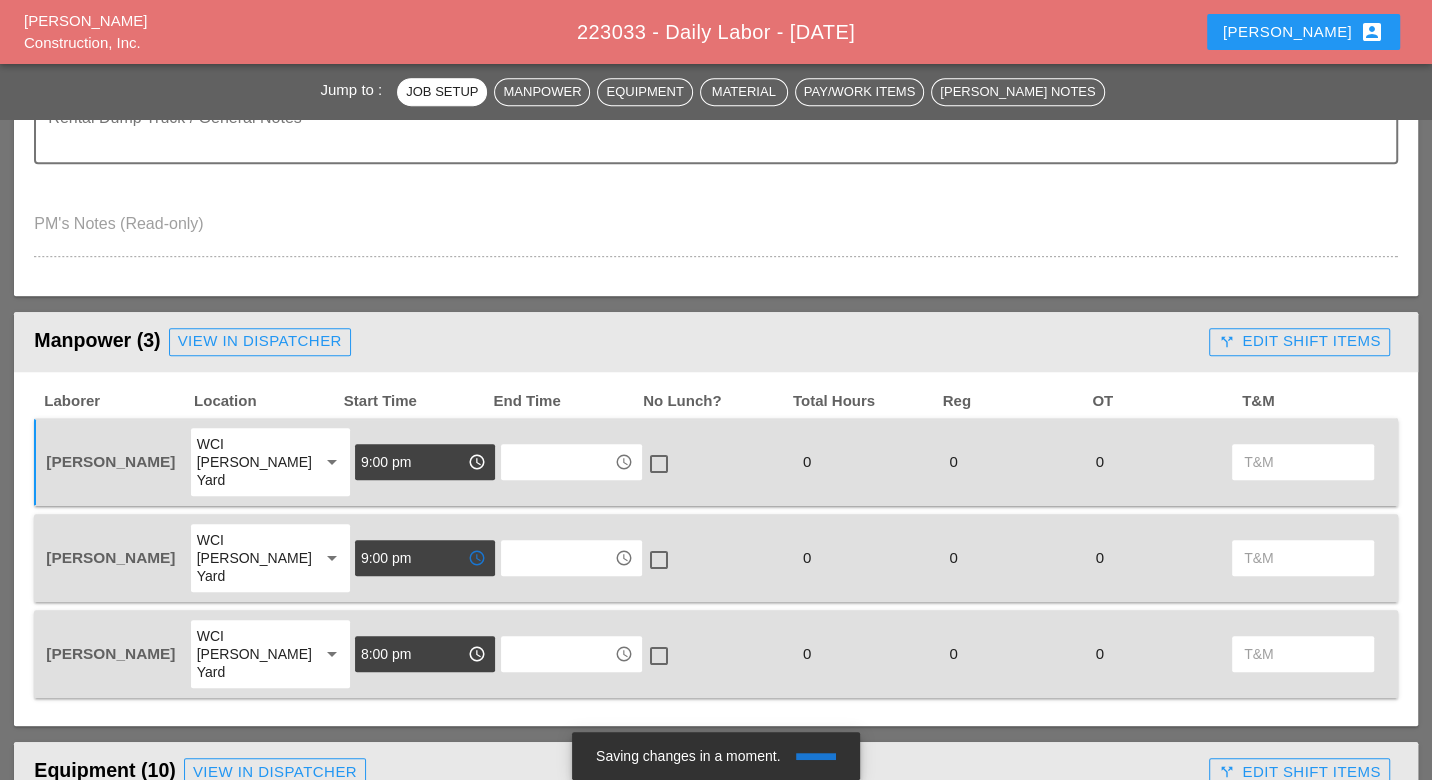 type on "9:00 pm" 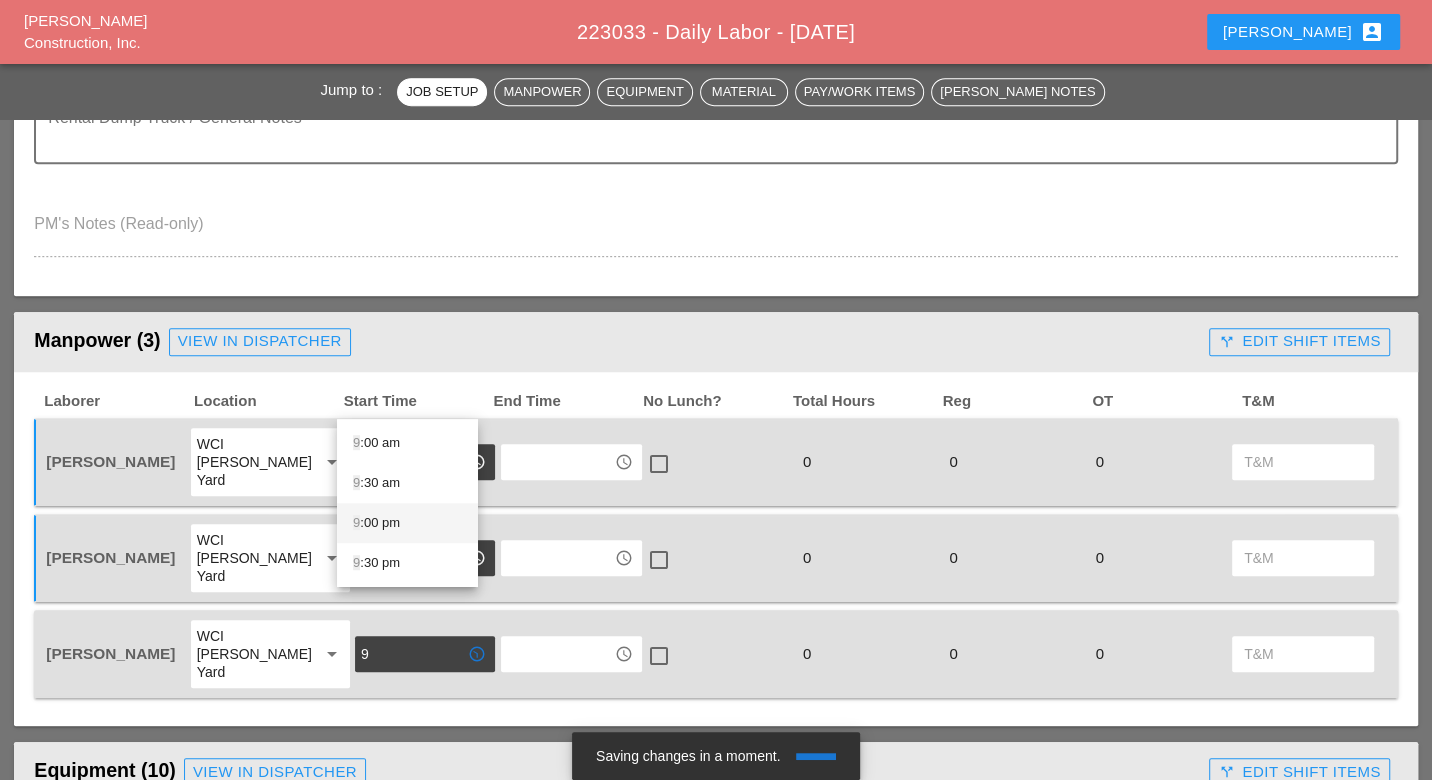 click on "9 :00 pm" at bounding box center (407, 523) 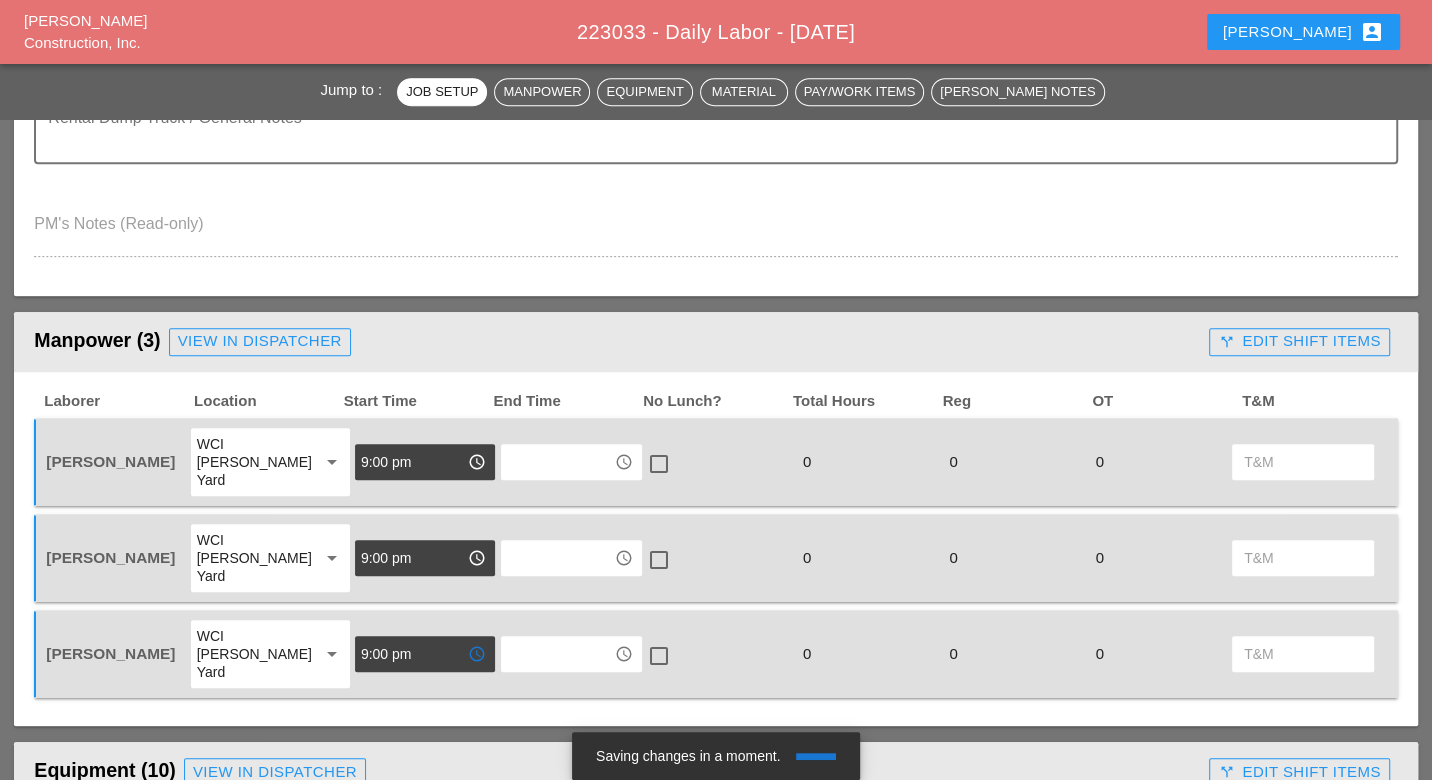 scroll, scrollTop: 777, scrollLeft: 0, axis: vertical 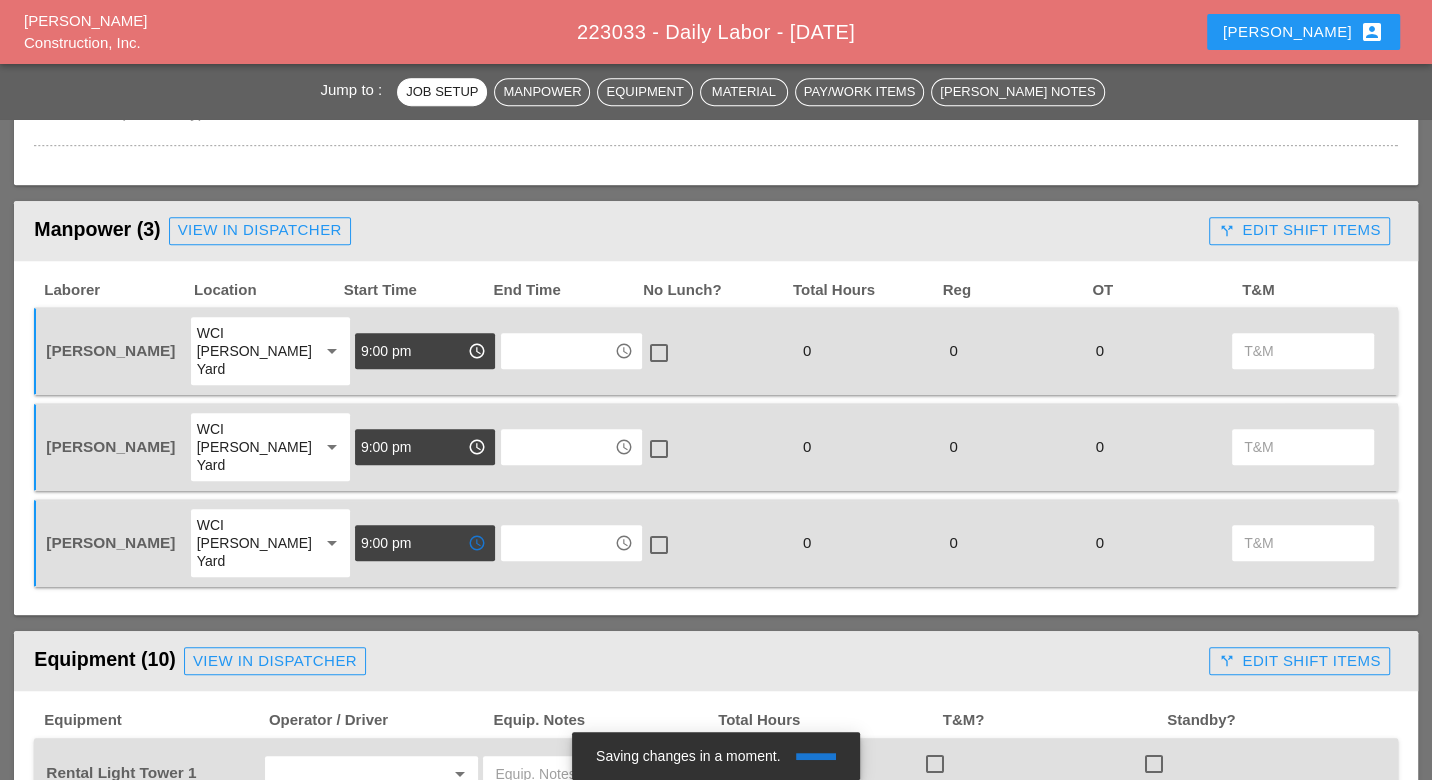 type on "9:00 pm" 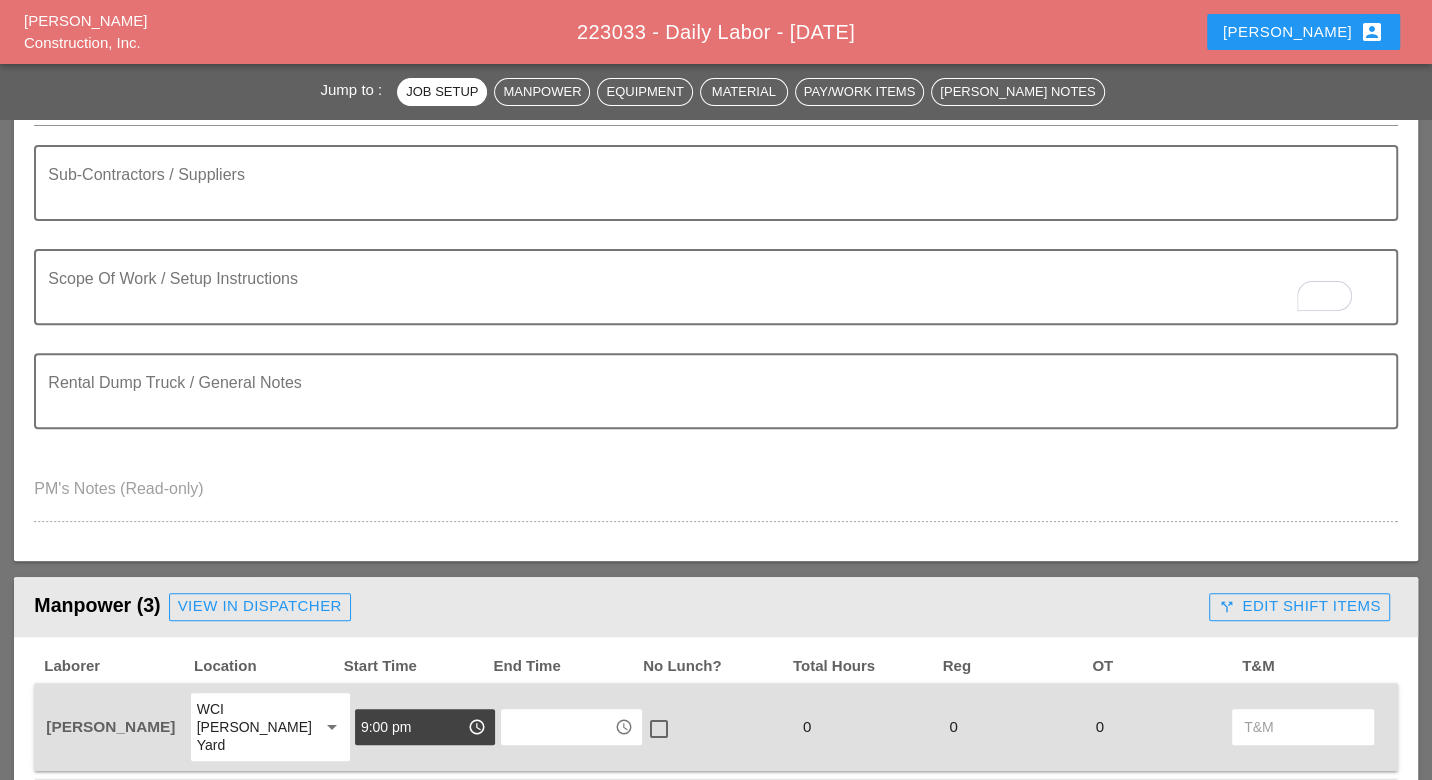 scroll, scrollTop: 555, scrollLeft: 0, axis: vertical 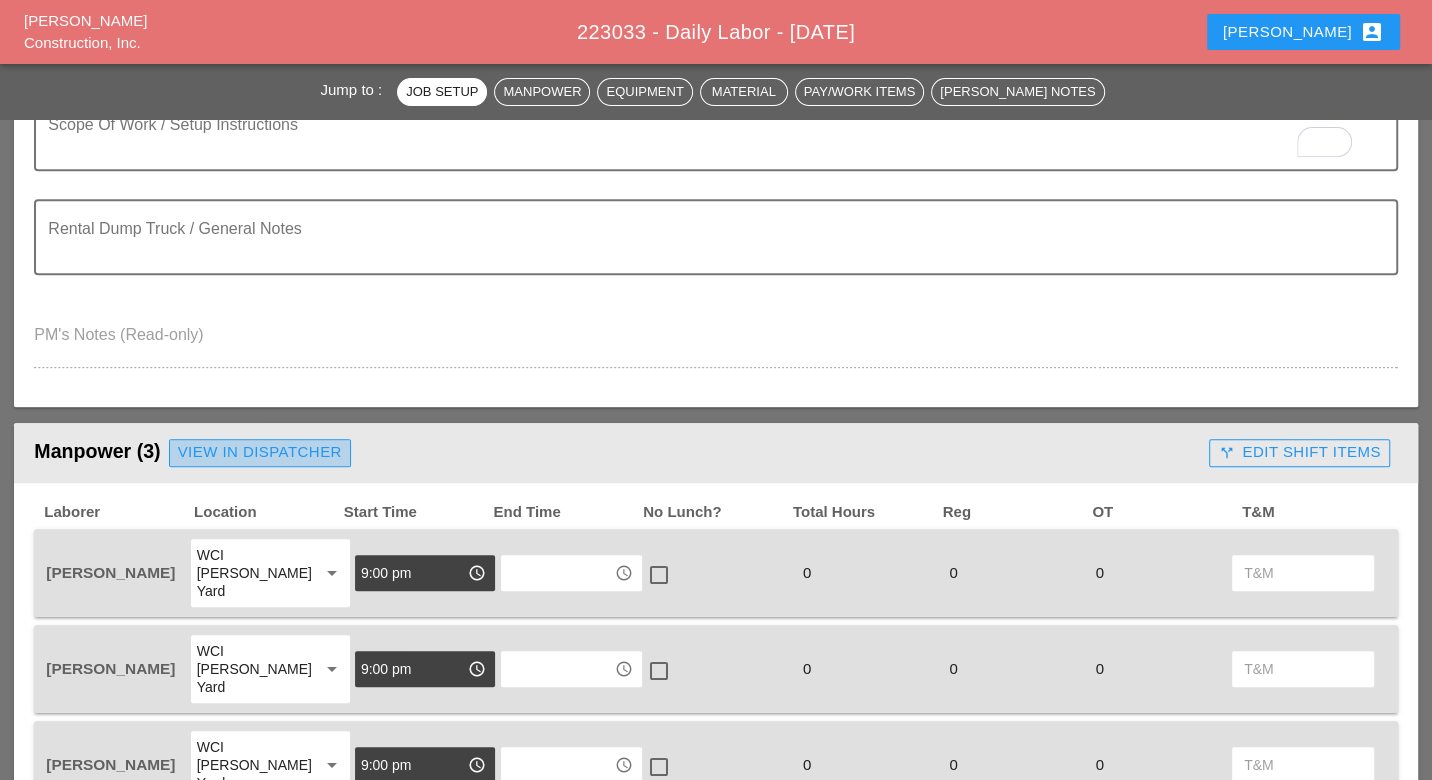 click on "View in Dispatcher" at bounding box center (260, 453) 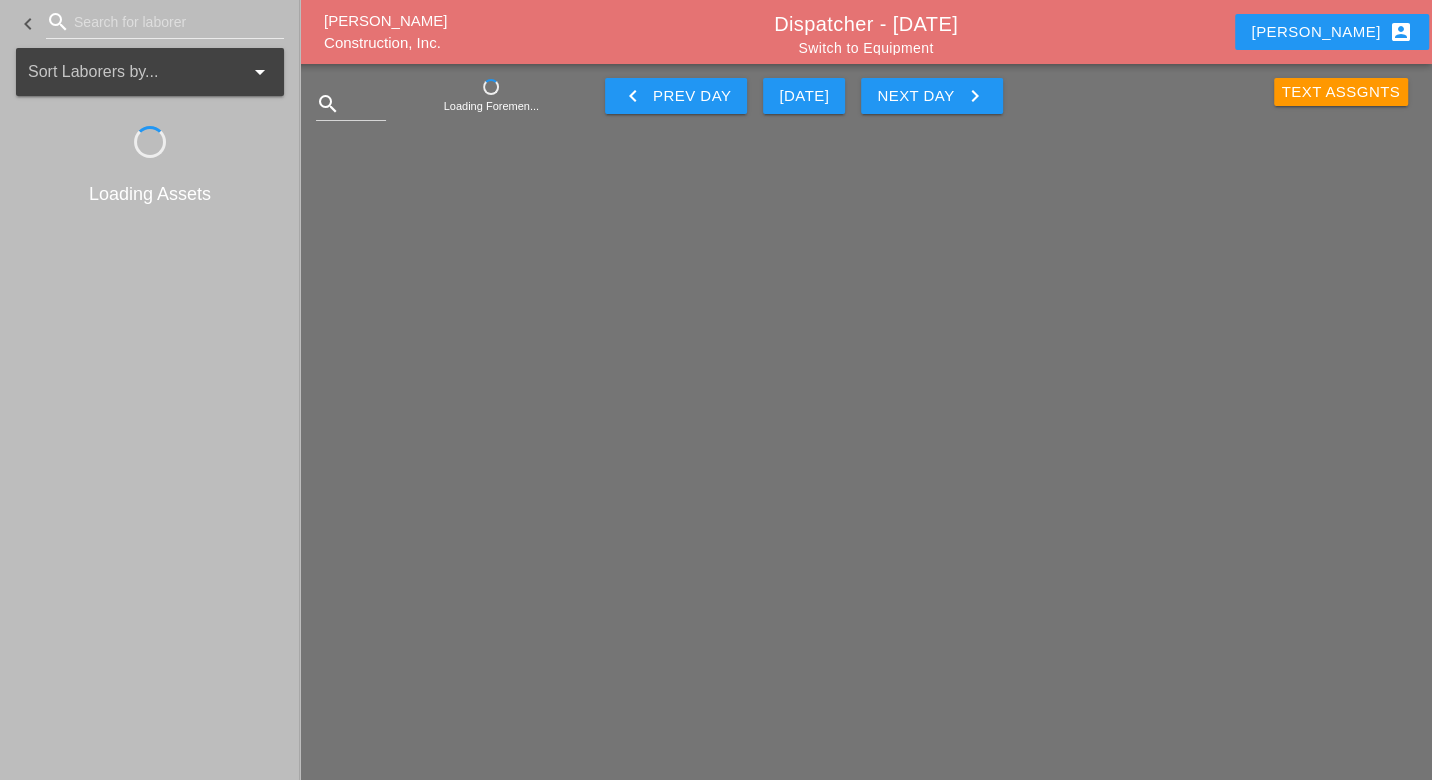 scroll, scrollTop: 0, scrollLeft: 0, axis: both 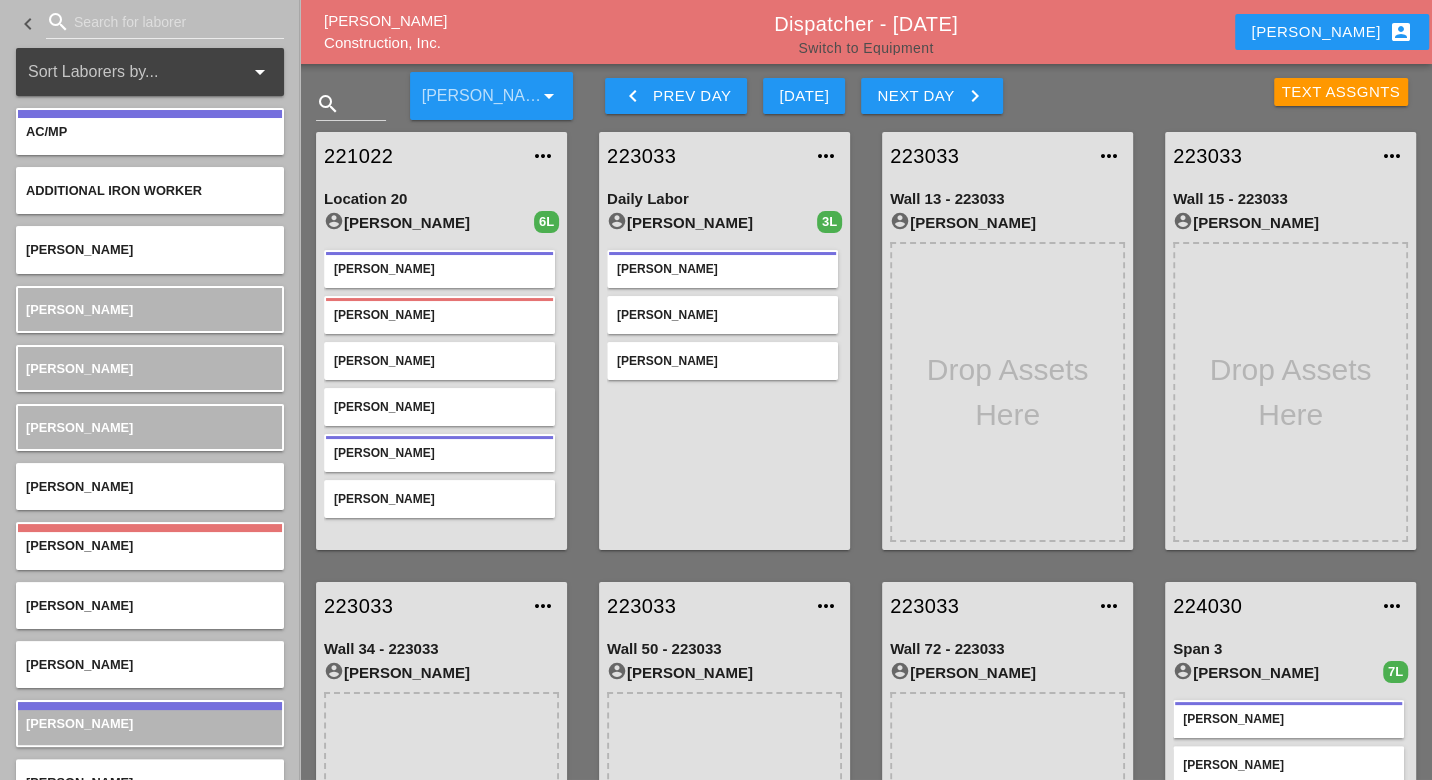 click on "Switch to Equipment" at bounding box center [865, 48] 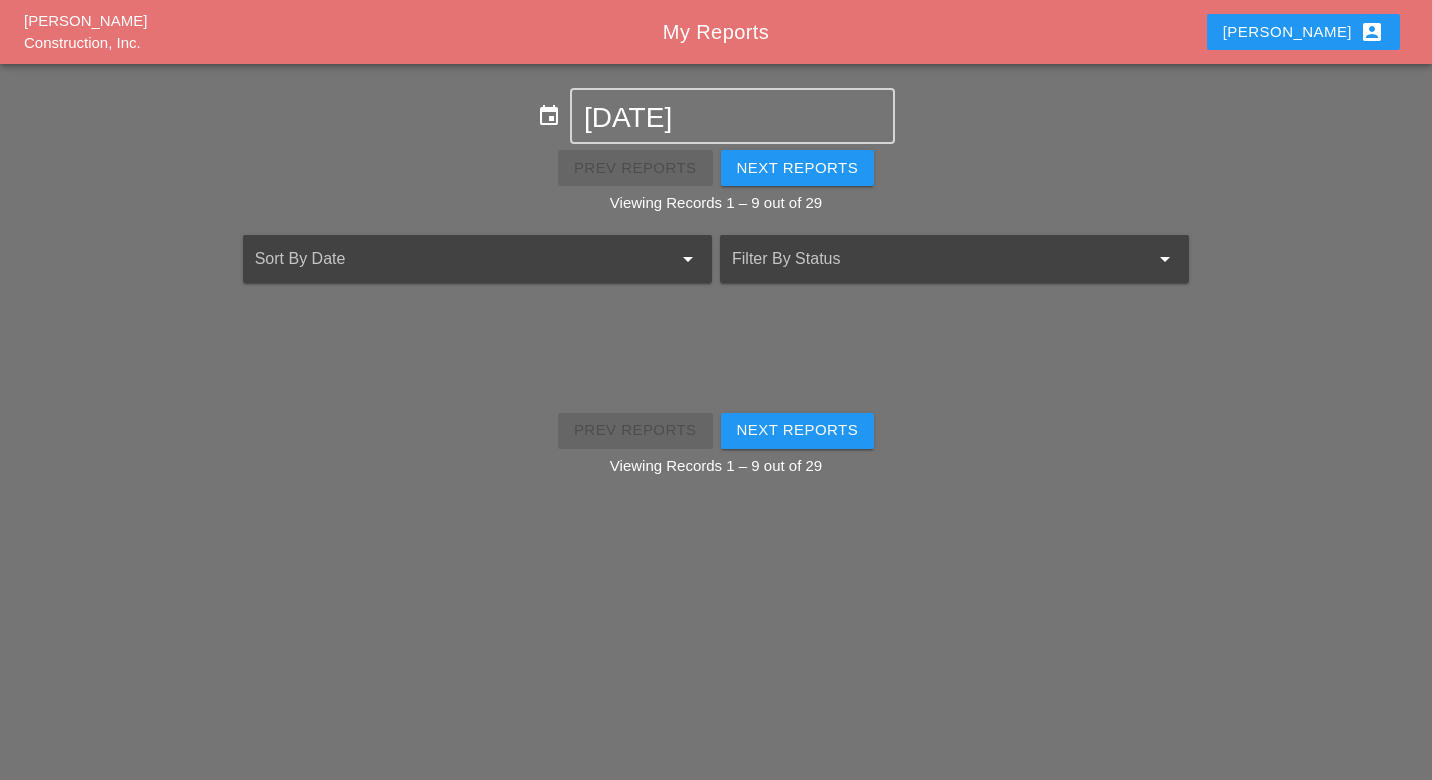 scroll, scrollTop: 0, scrollLeft: 0, axis: both 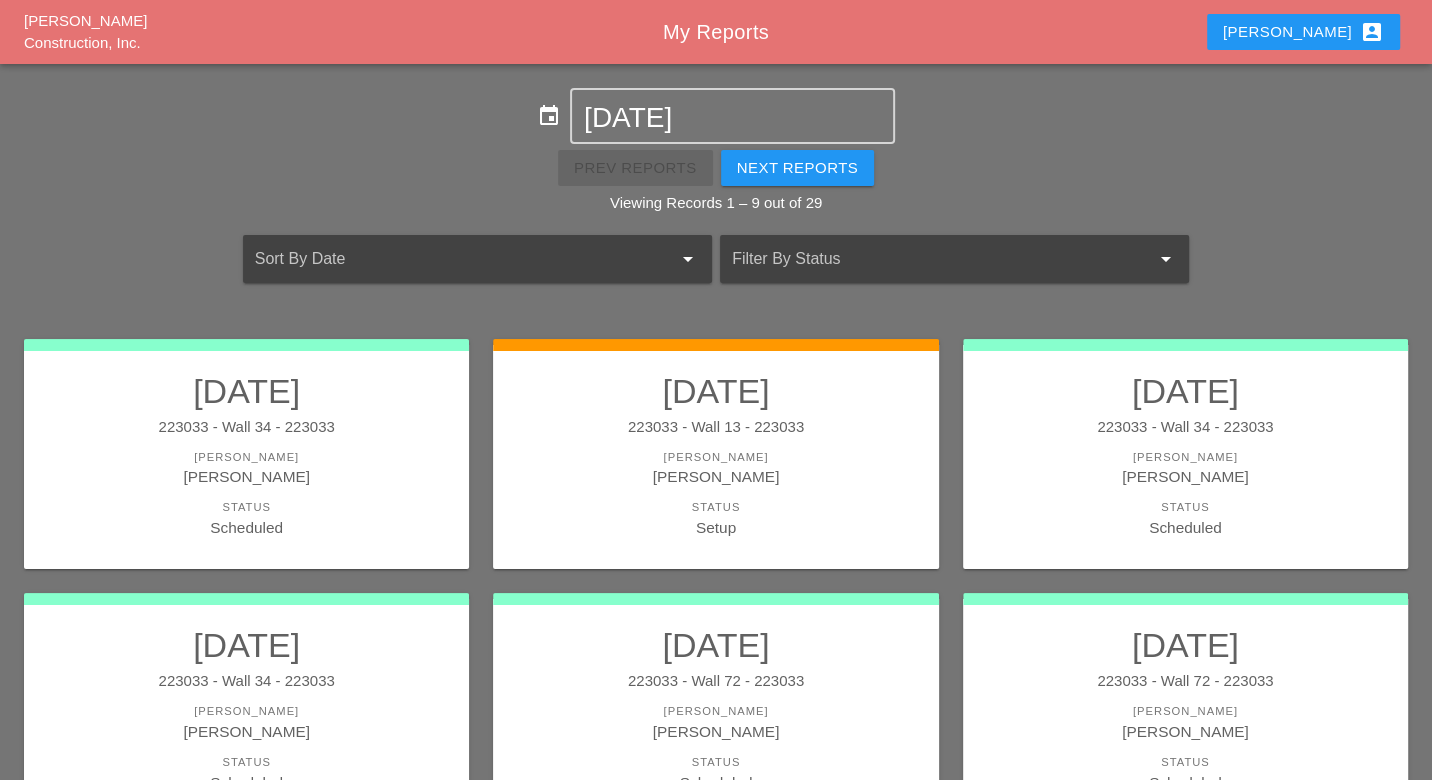 click on "Luca account_box" at bounding box center [1303, 32] 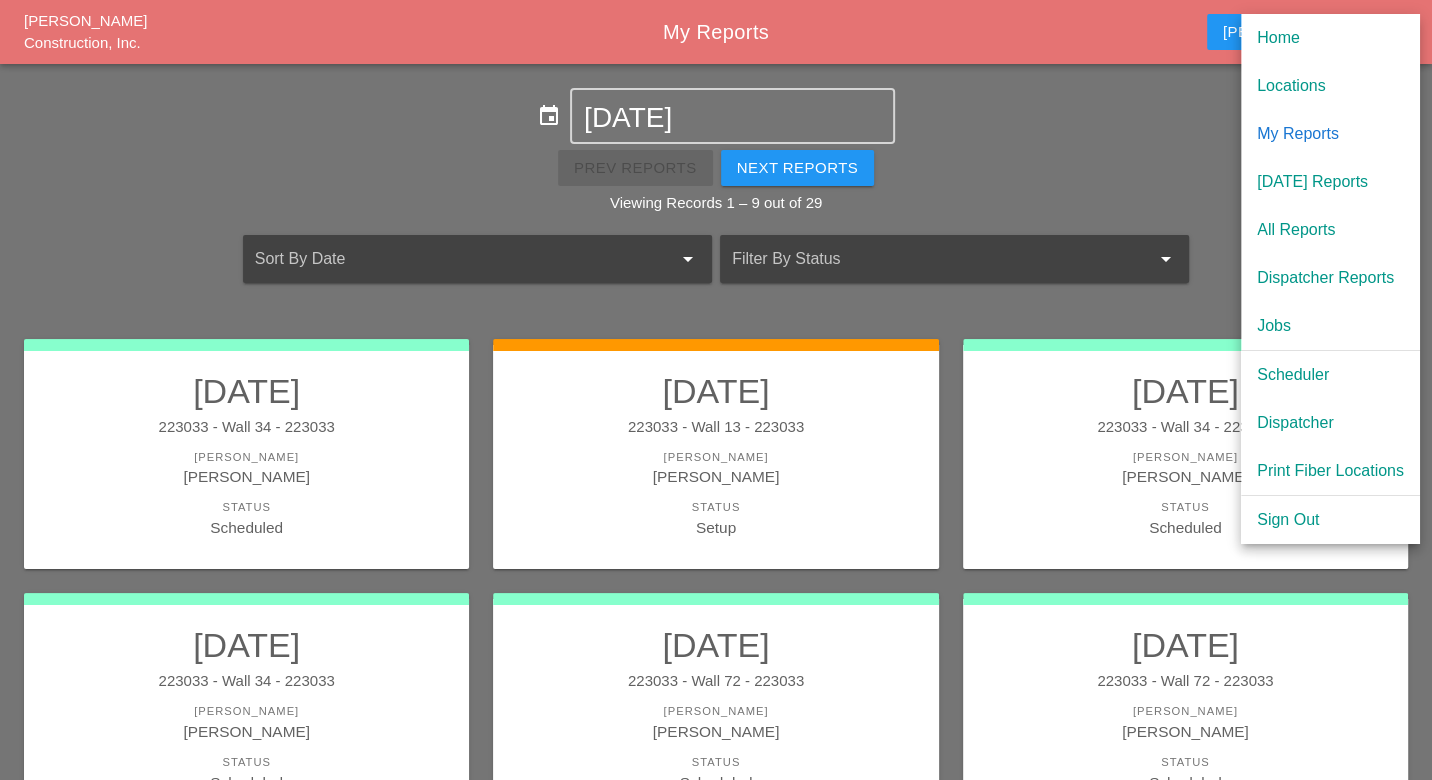 click on "Scheduler" at bounding box center (1330, 375) 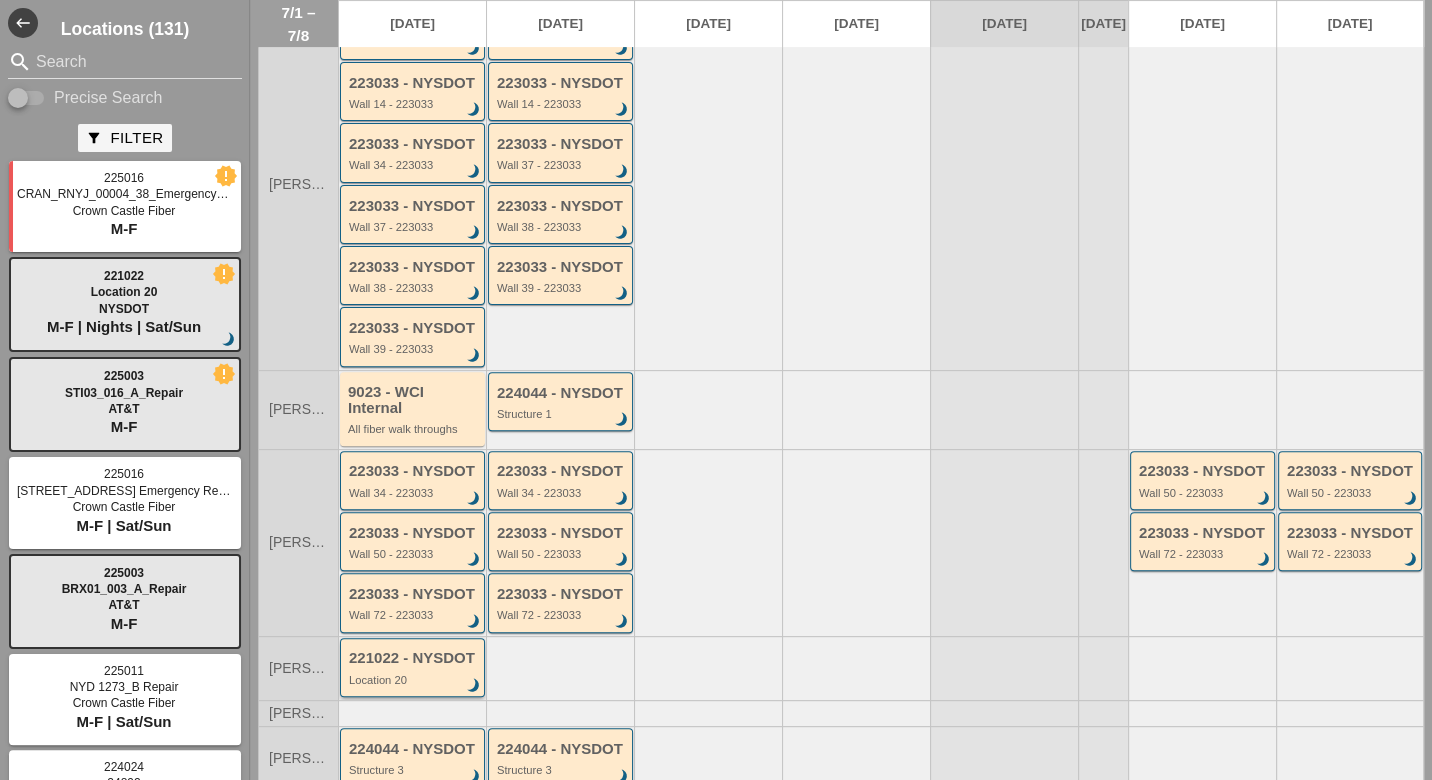 scroll, scrollTop: 444, scrollLeft: 0, axis: vertical 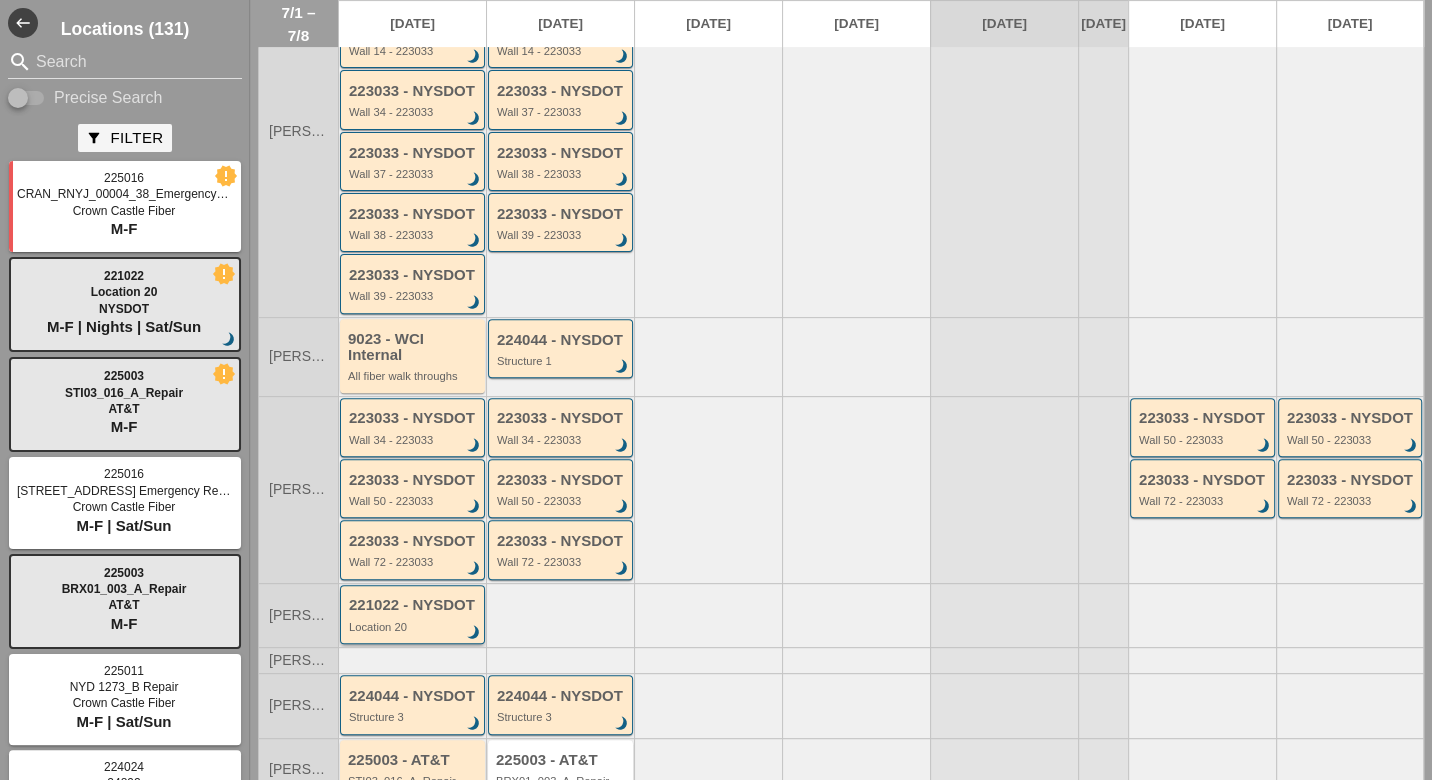 click on "Location 20" at bounding box center (414, 627) 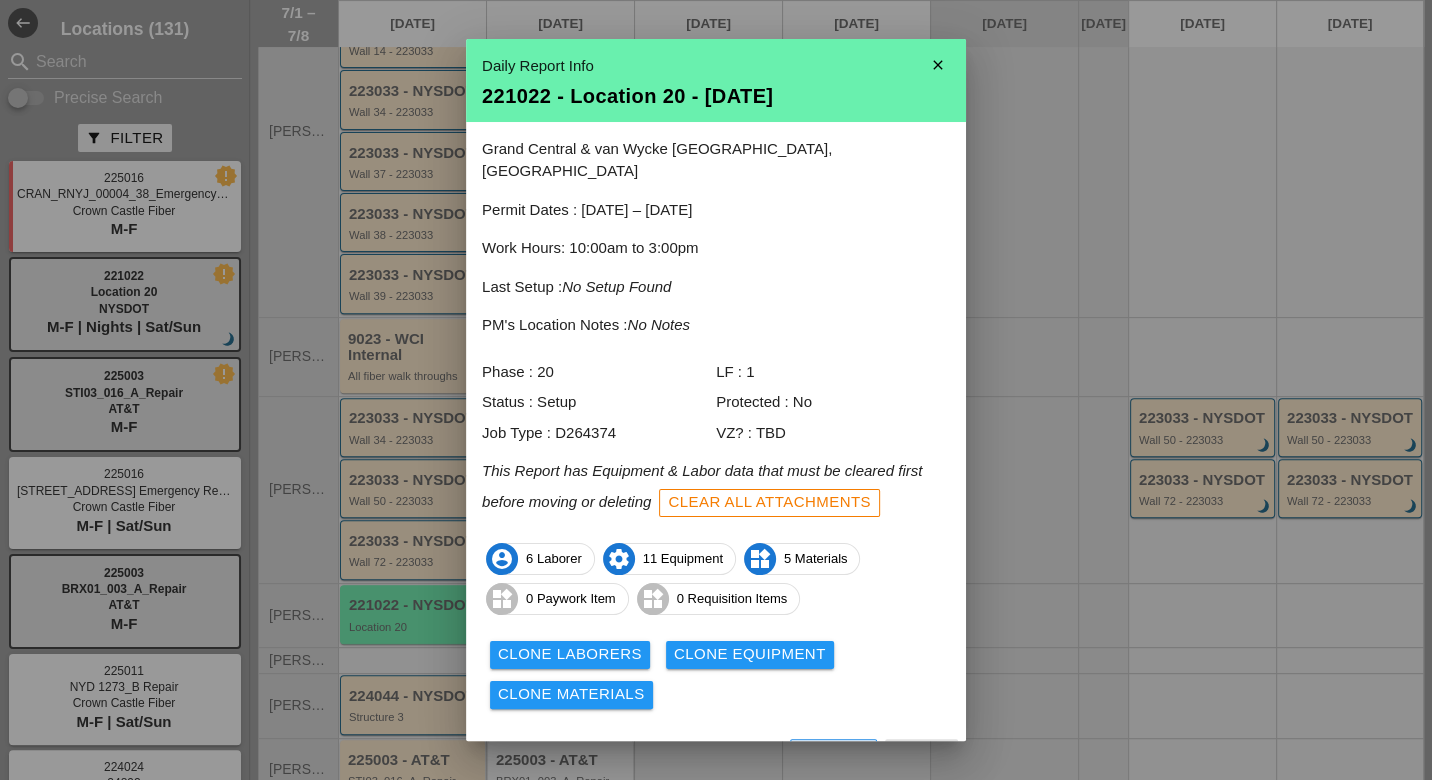 click on "View" at bounding box center [660, 756] 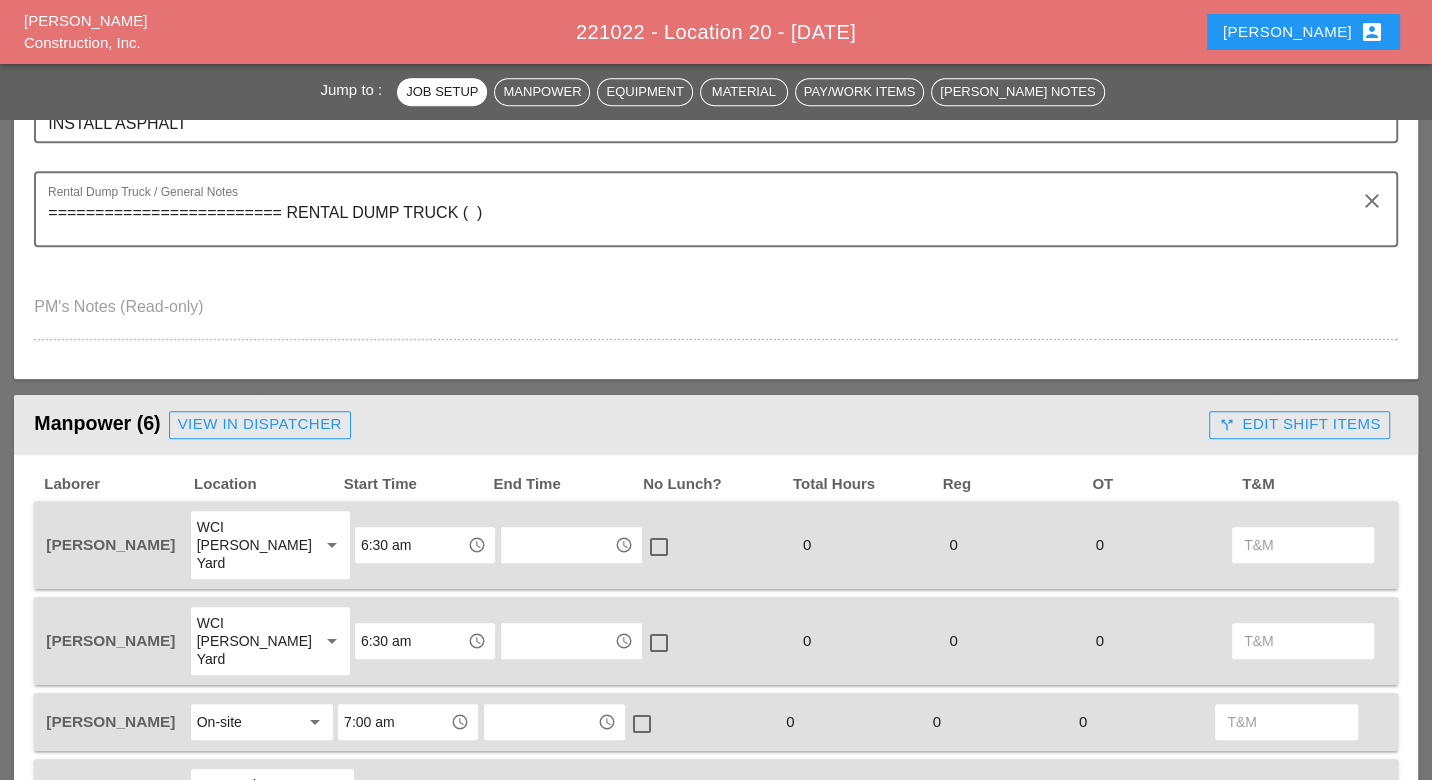 scroll, scrollTop: 555, scrollLeft: 0, axis: vertical 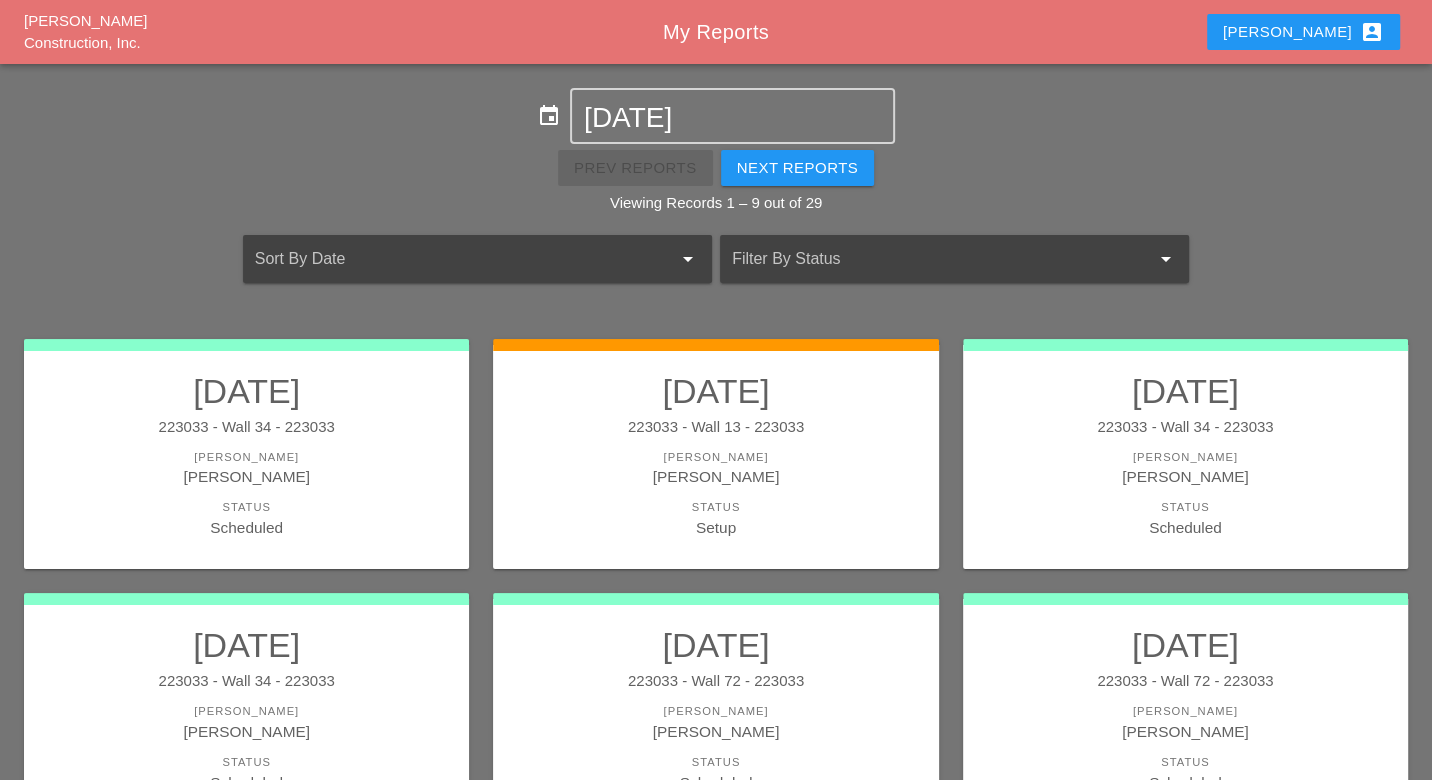 click on "Luca account_box" at bounding box center [1303, 32] 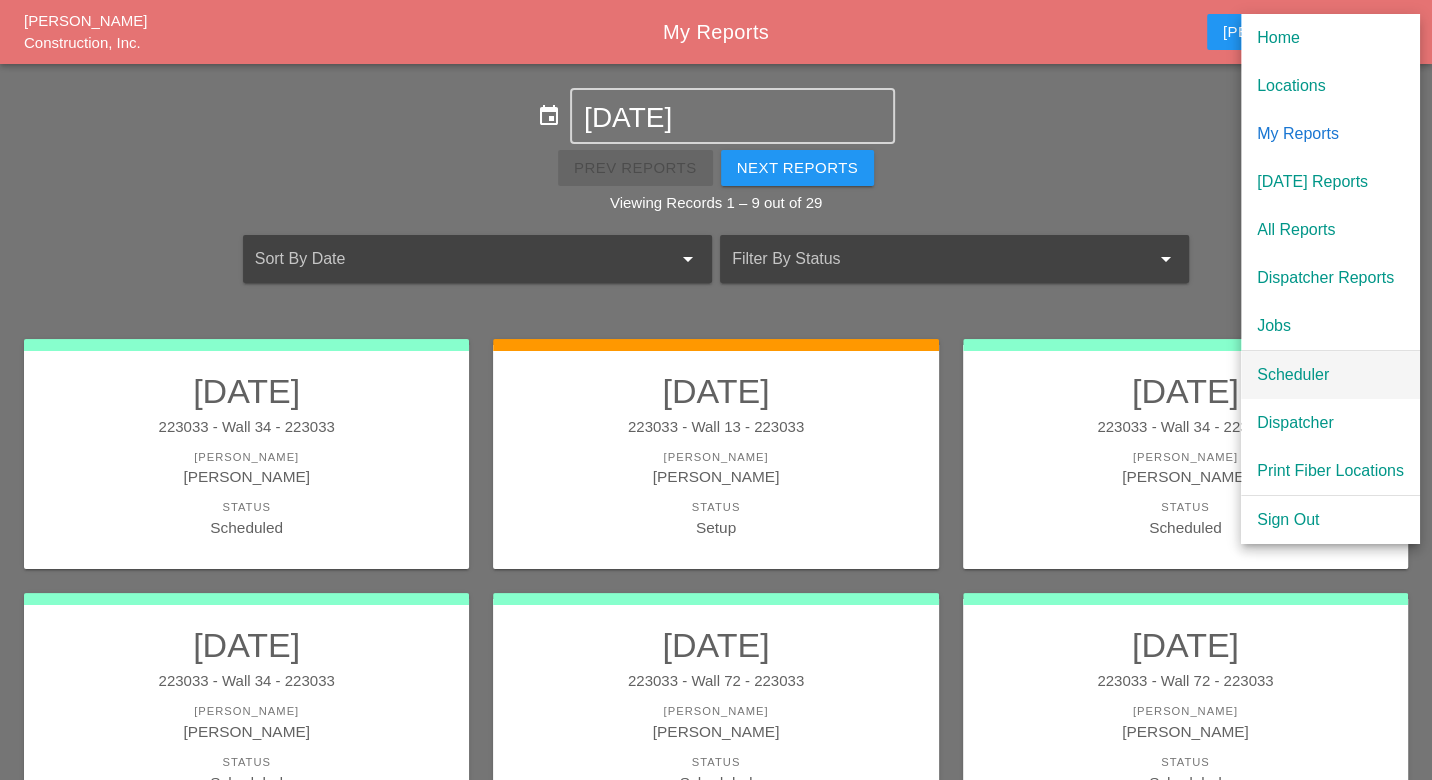 click on "Scheduler" at bounding box center [1330, 375] 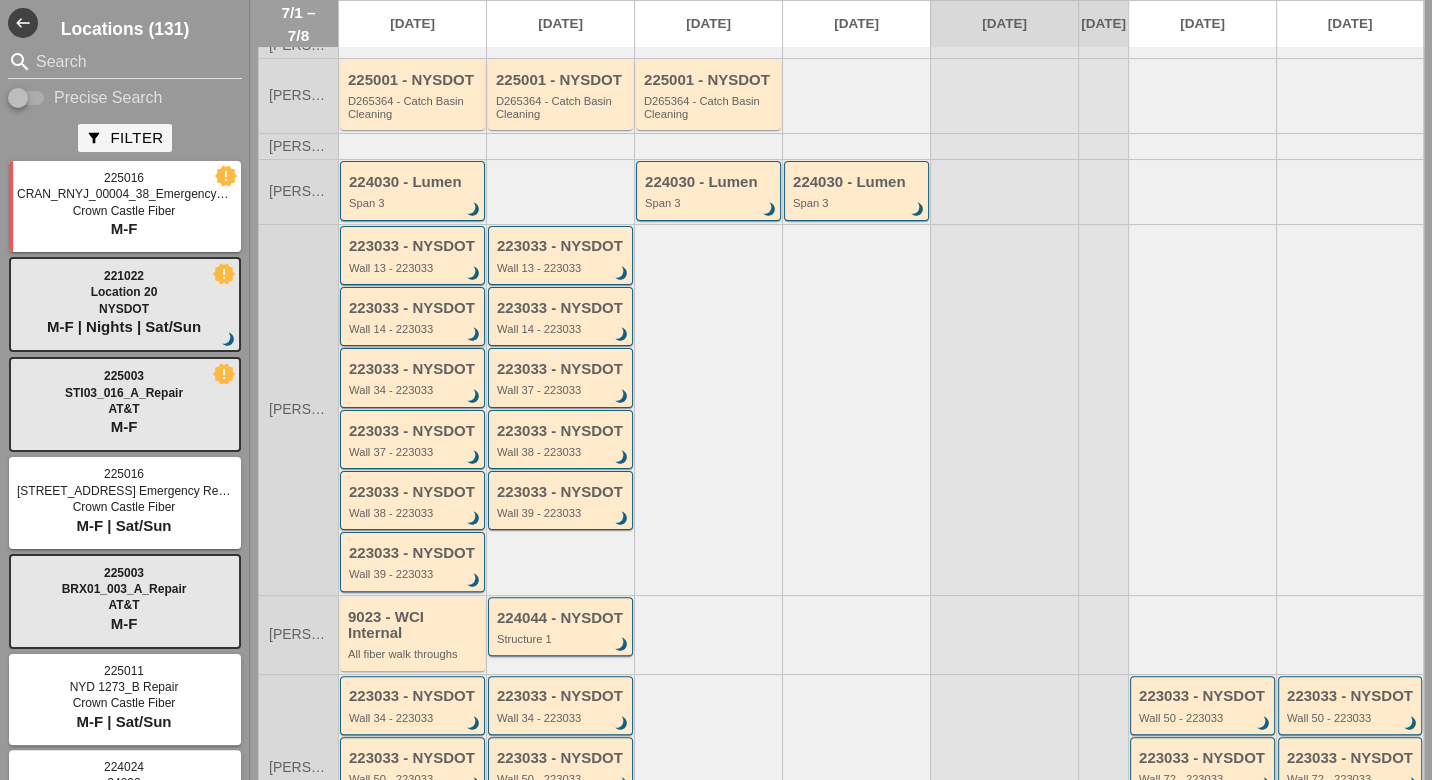 scroll, scrollTop: 222, scrollLeft: 0, axis: vertical 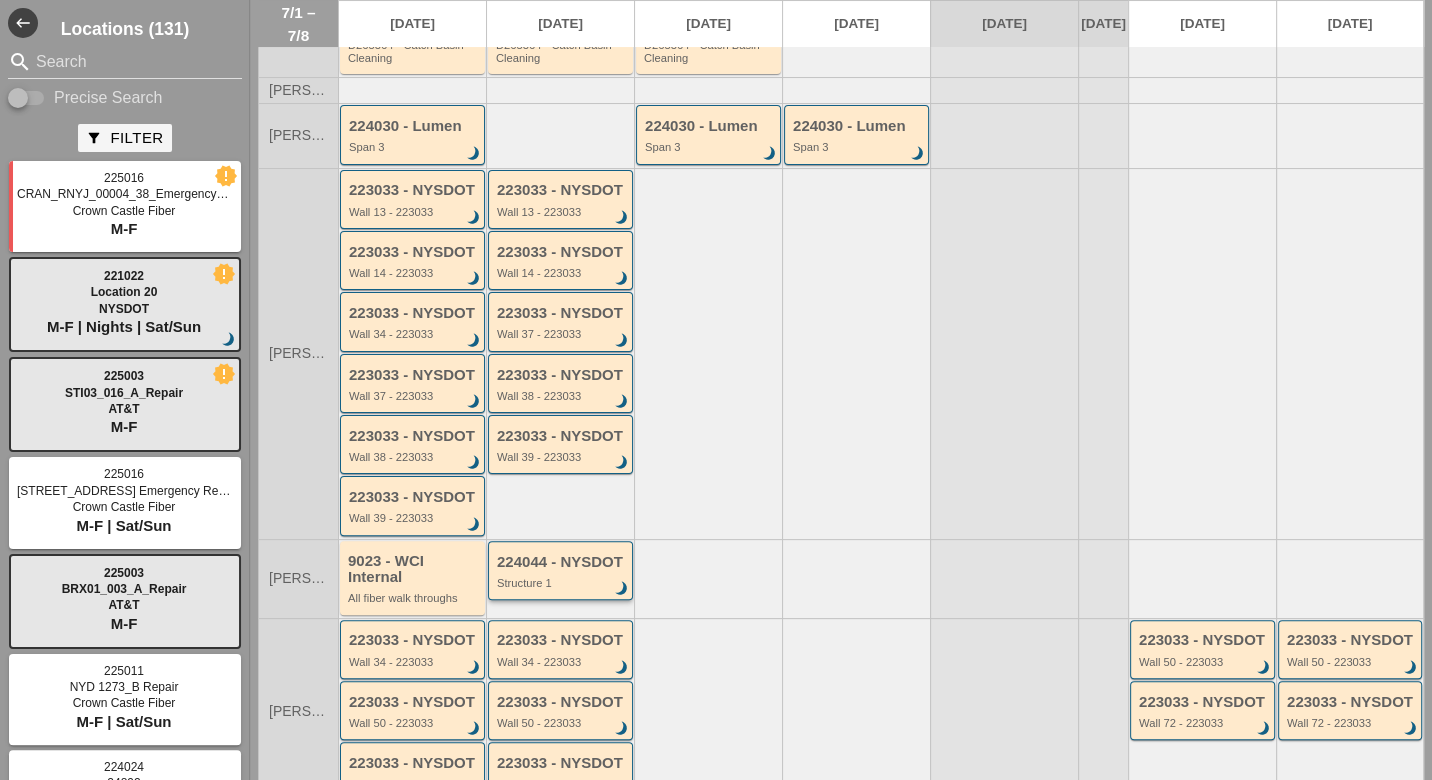 click on "224044 - NYSDOT  Structure 1 brightness_3" at bounding box center (562, 572) 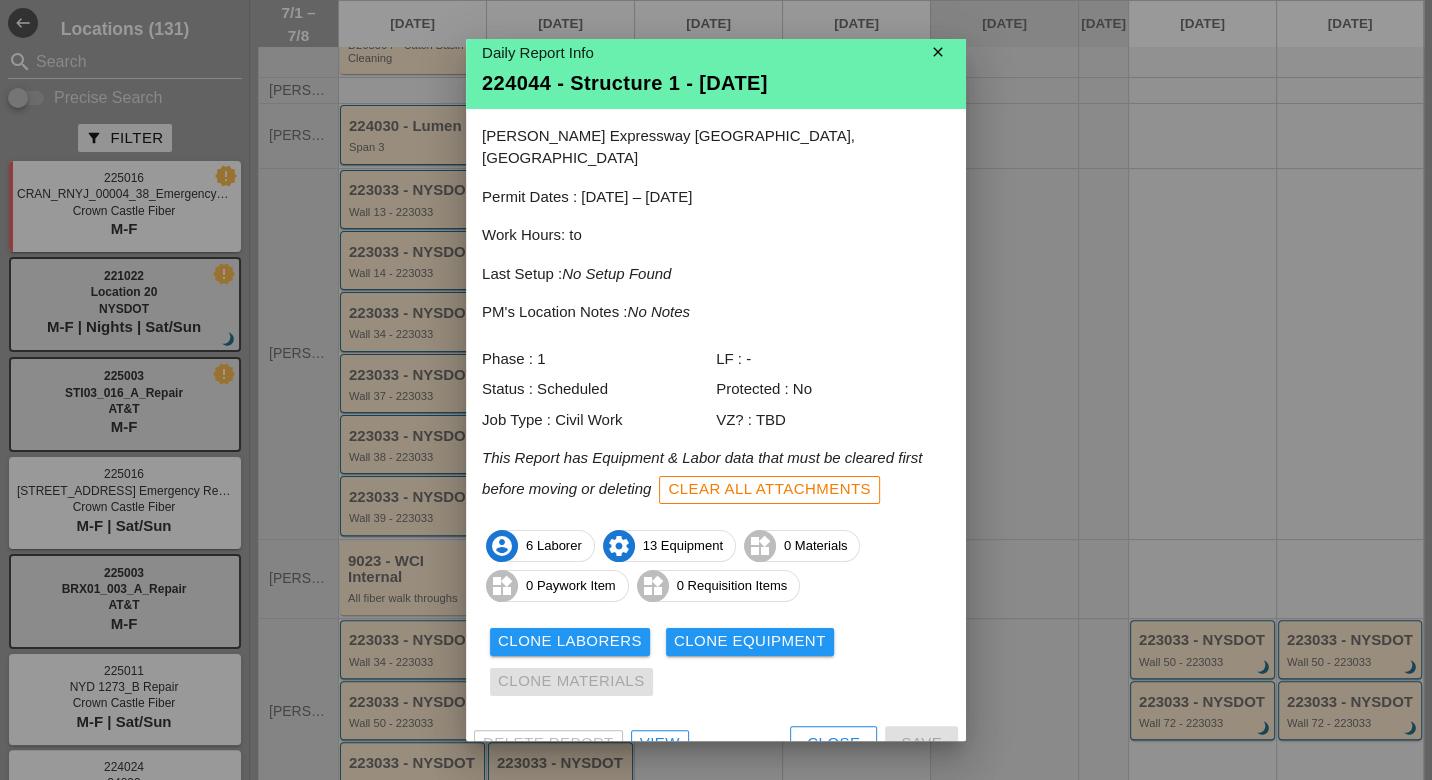 scroll, scrollTop: 17, scrollLeft: 0, axis: vertical 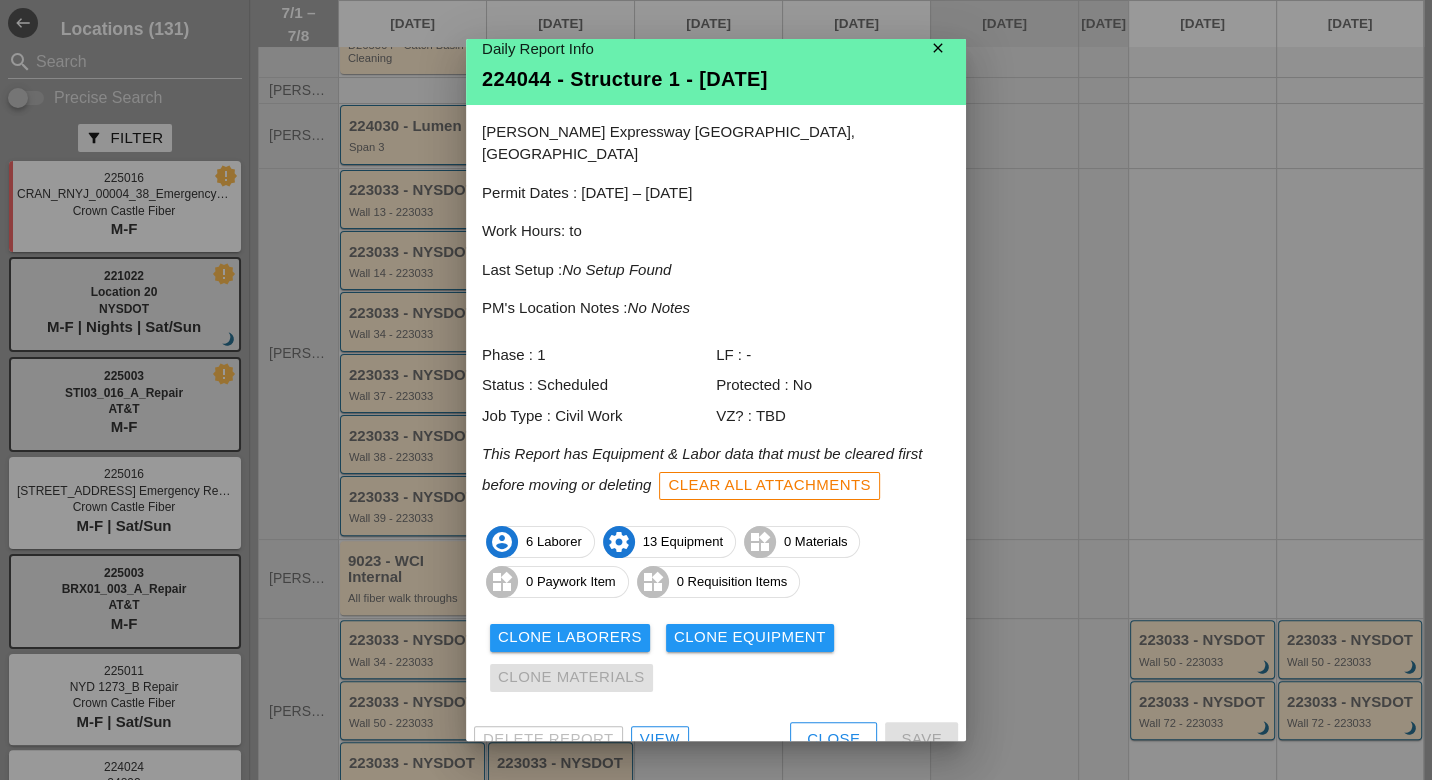 click on "View" at bounding box center (660, 739) 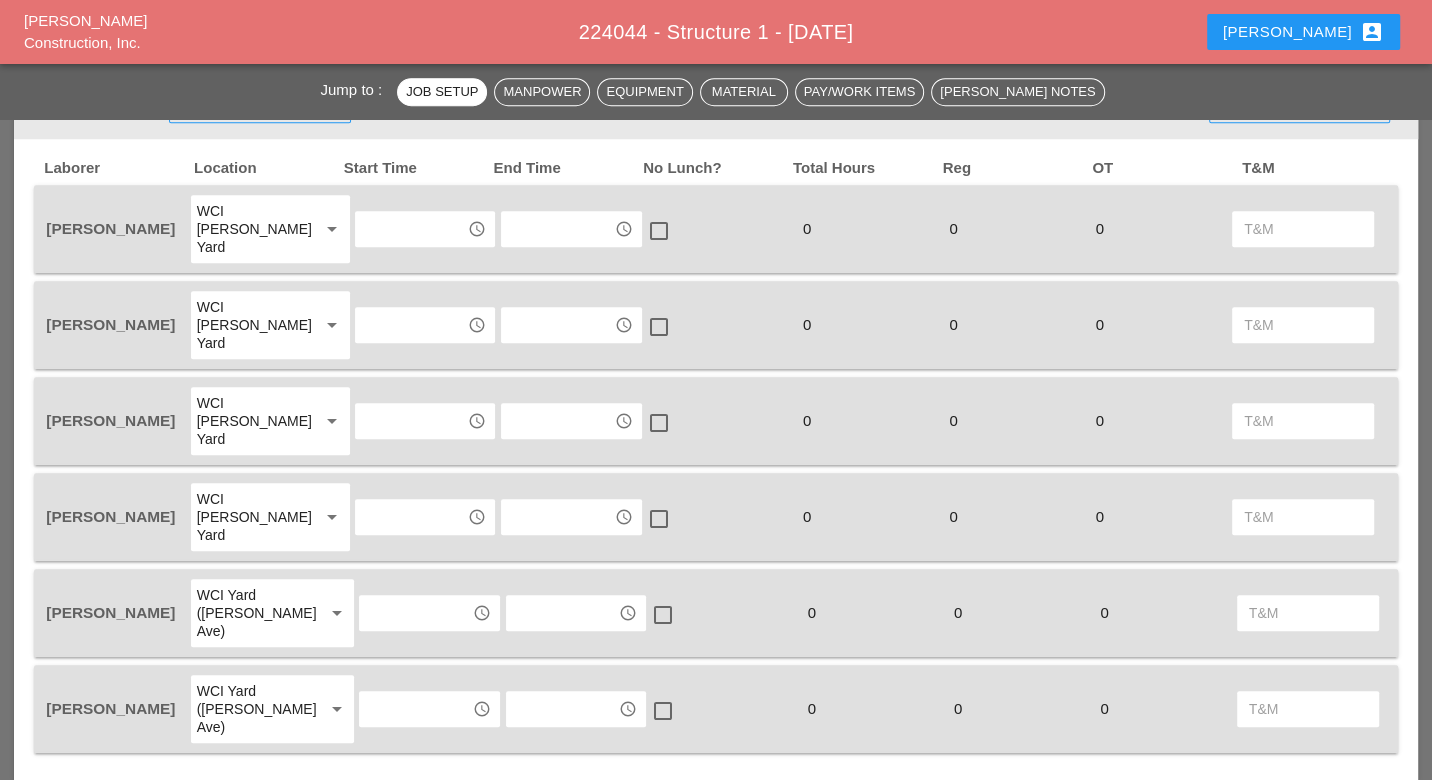 scroll, scrollTop: 1000, scrollLeft: 0, axis: vertical 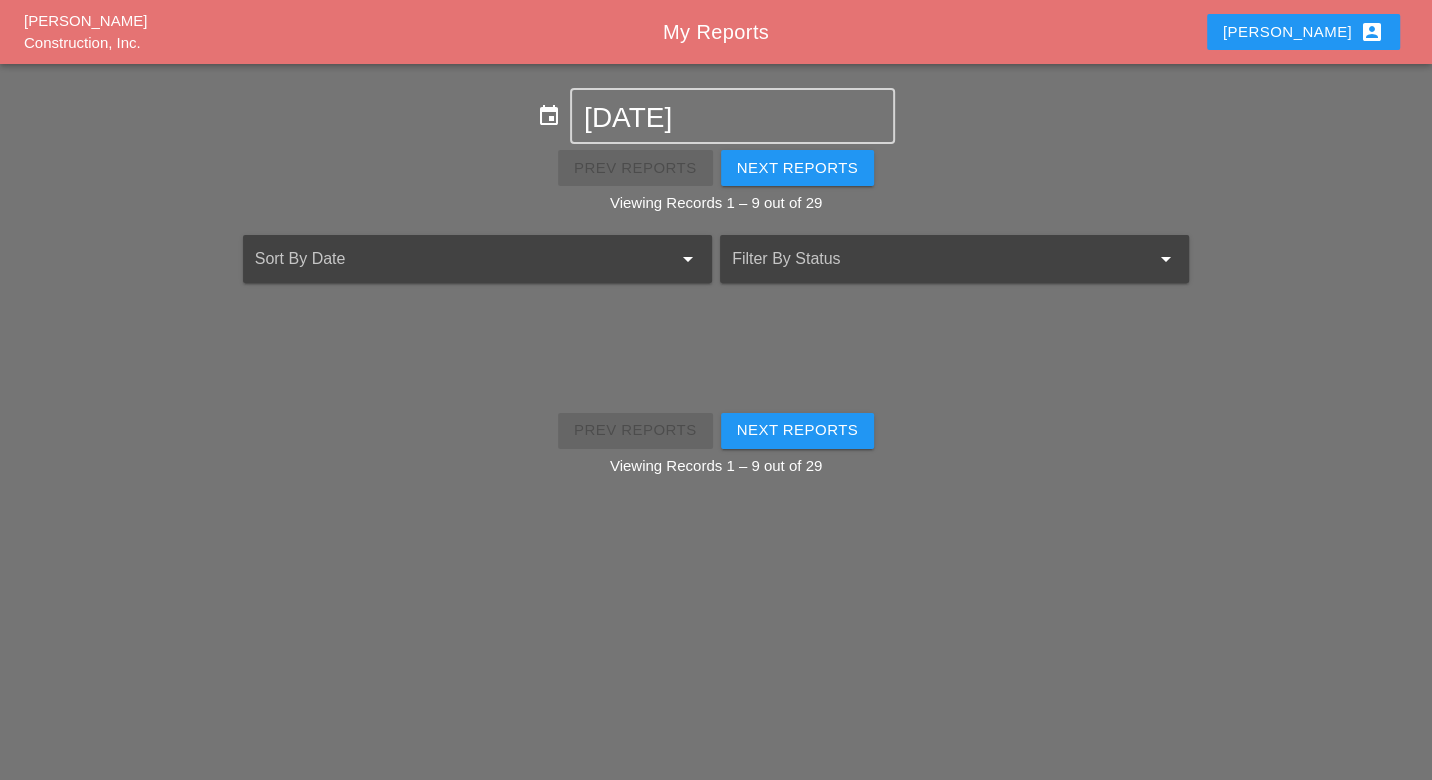 click on "Luca account_box" at bounding box center (1303, 32) 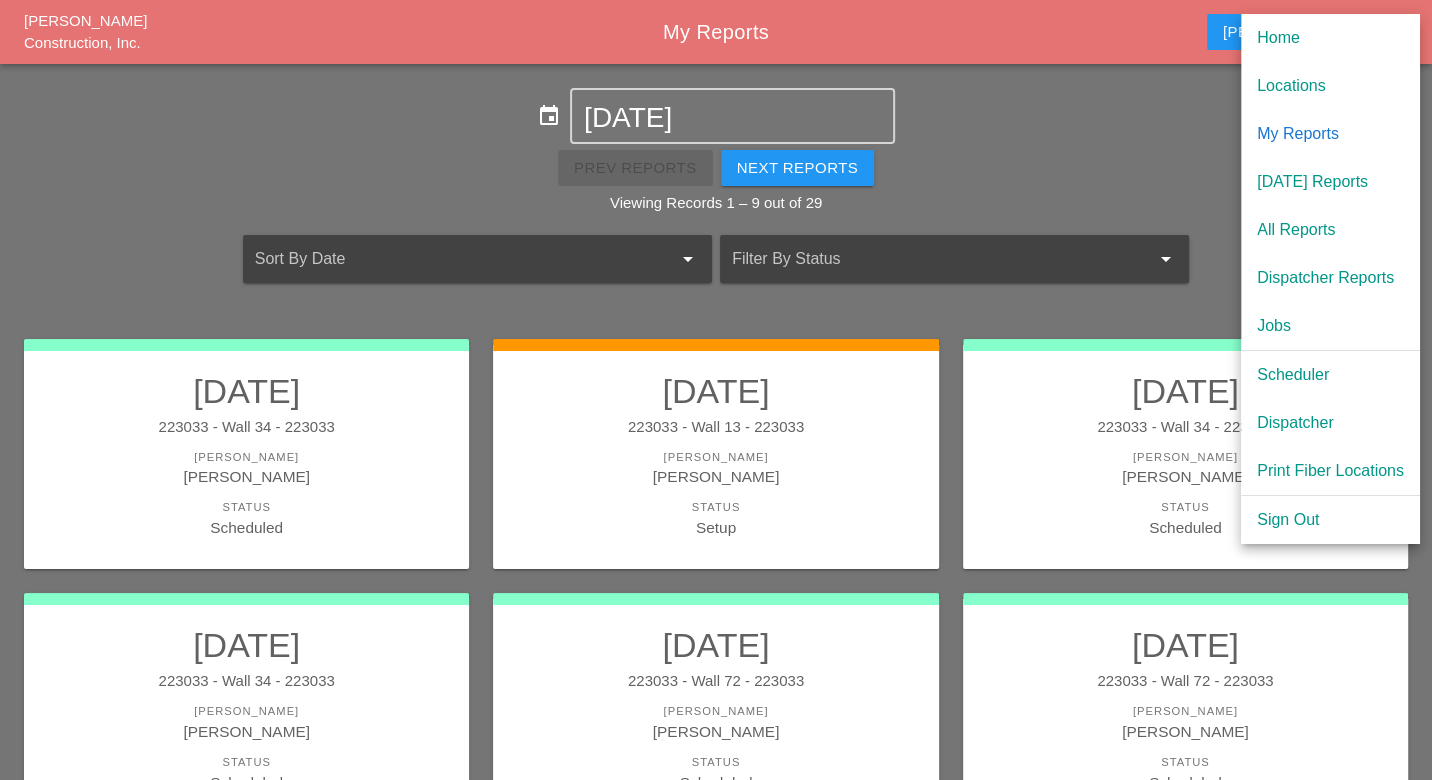 click on "Scheduler" at bounding box center (1330, 375) 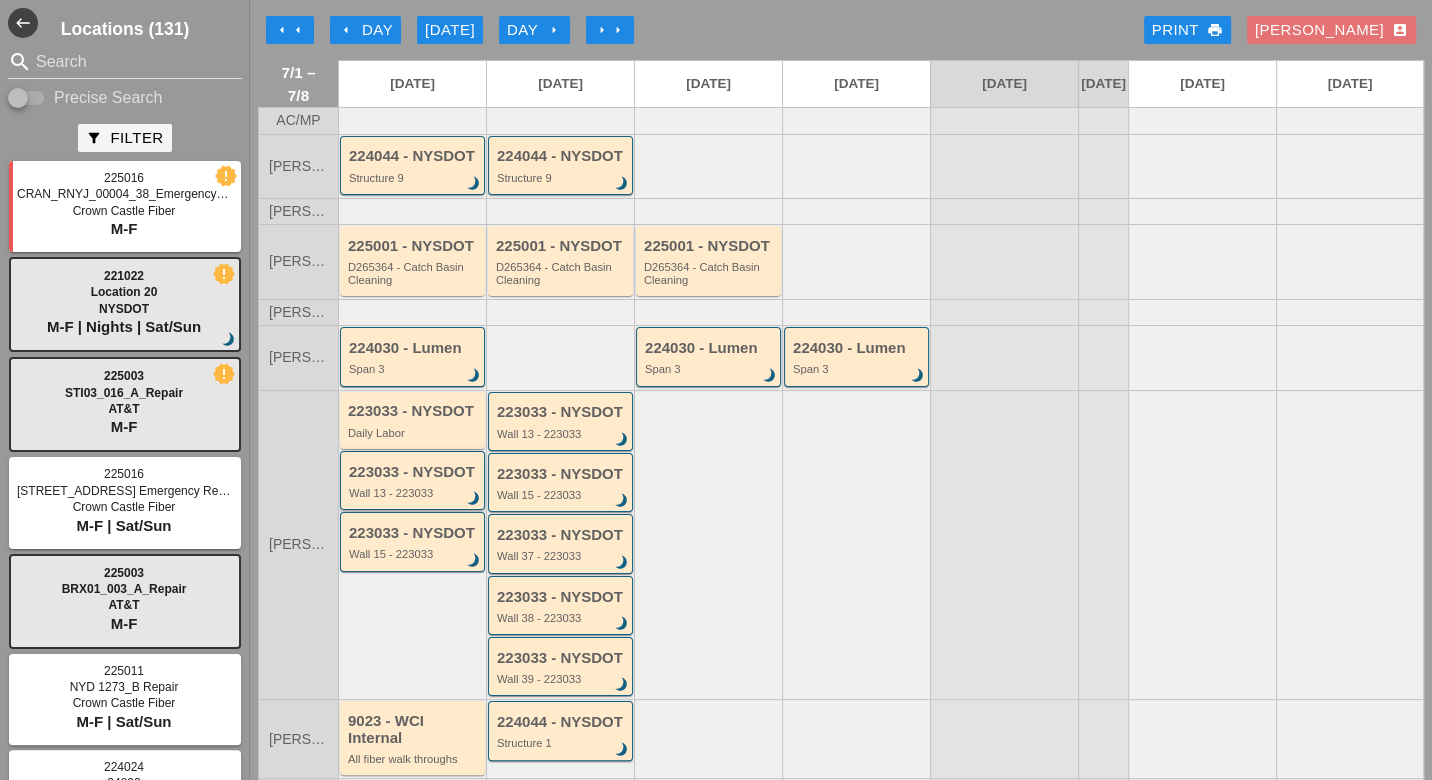 scroll, scrollTop: 222, scrollLeft: 0, axis: vertical 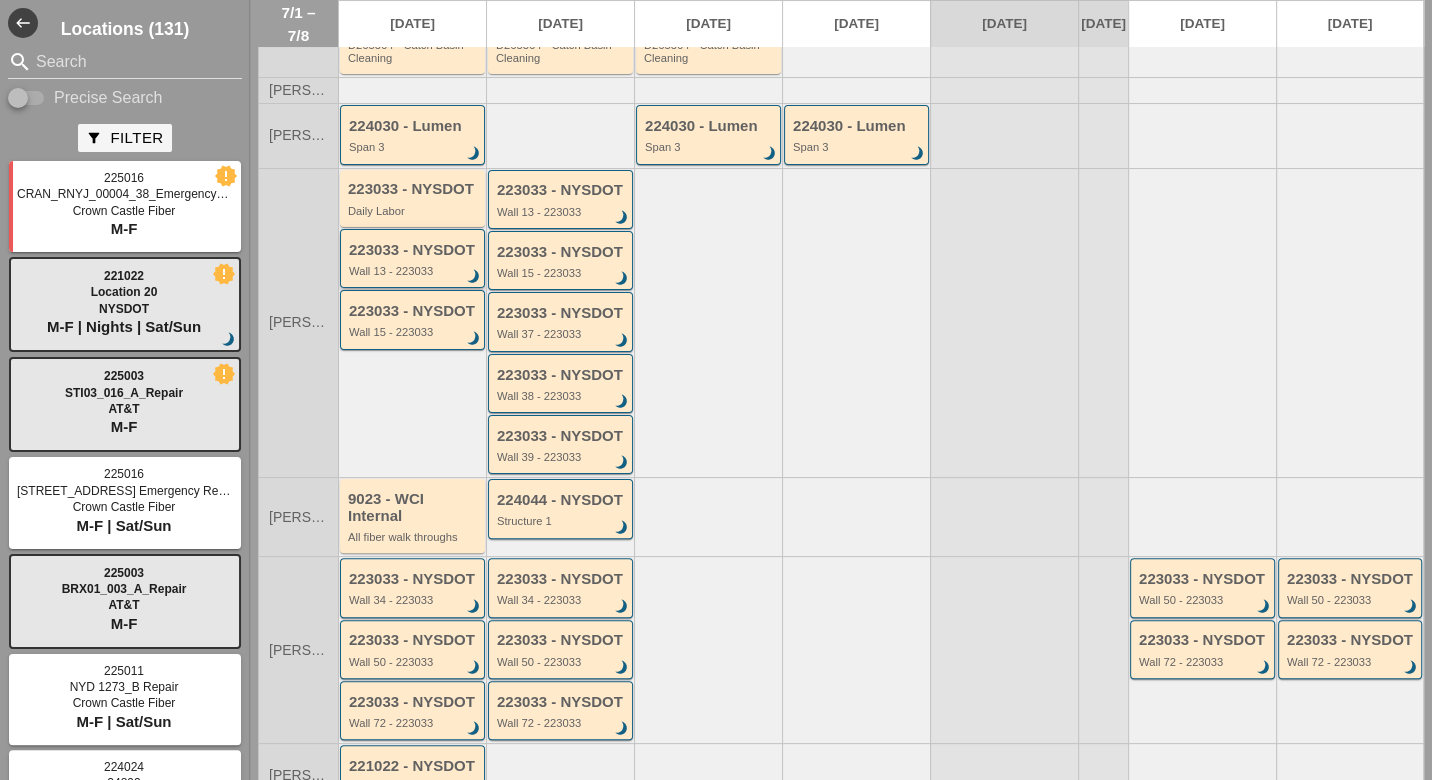 click on "Wall 13 - 223033" at bounding box center [414, 271] 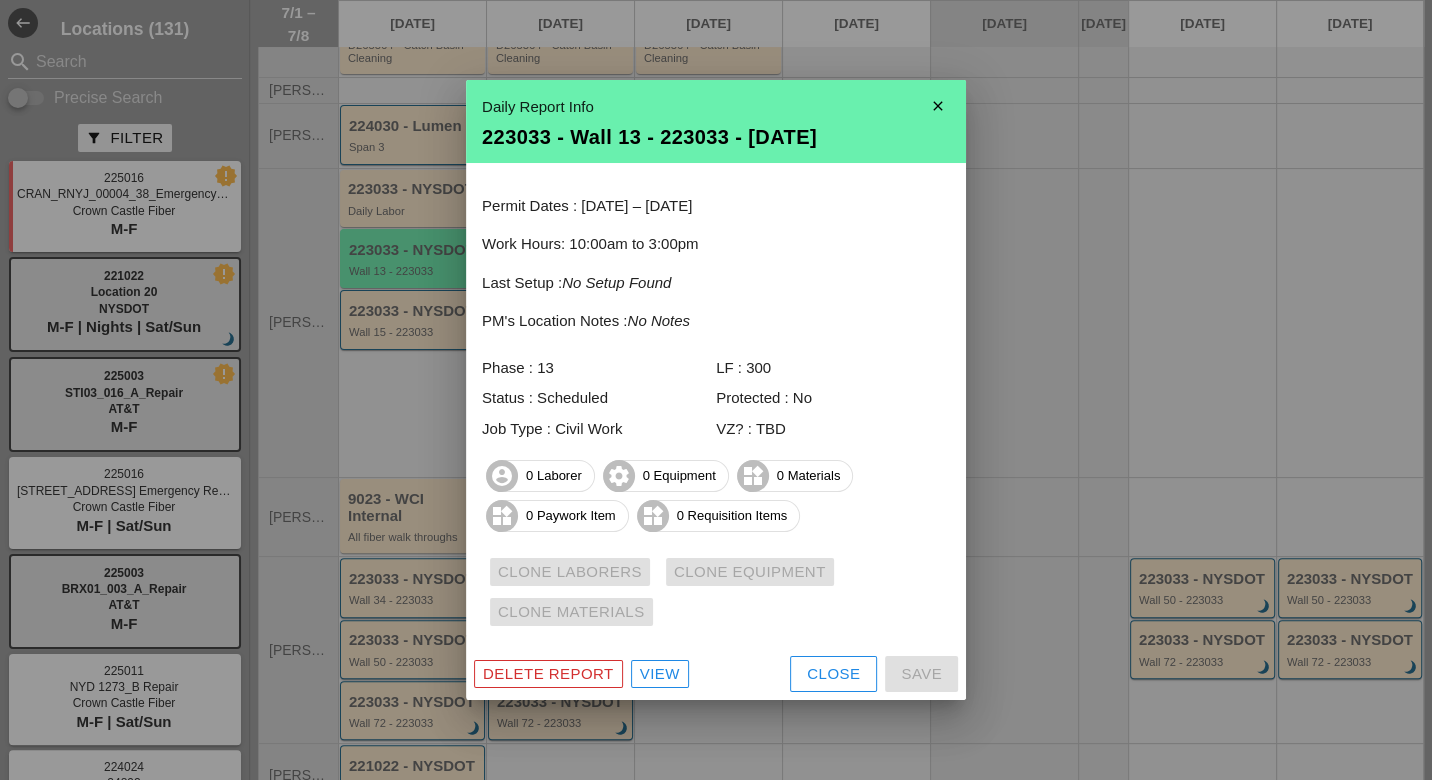 click on "Close" at bounding box center [833, 674] 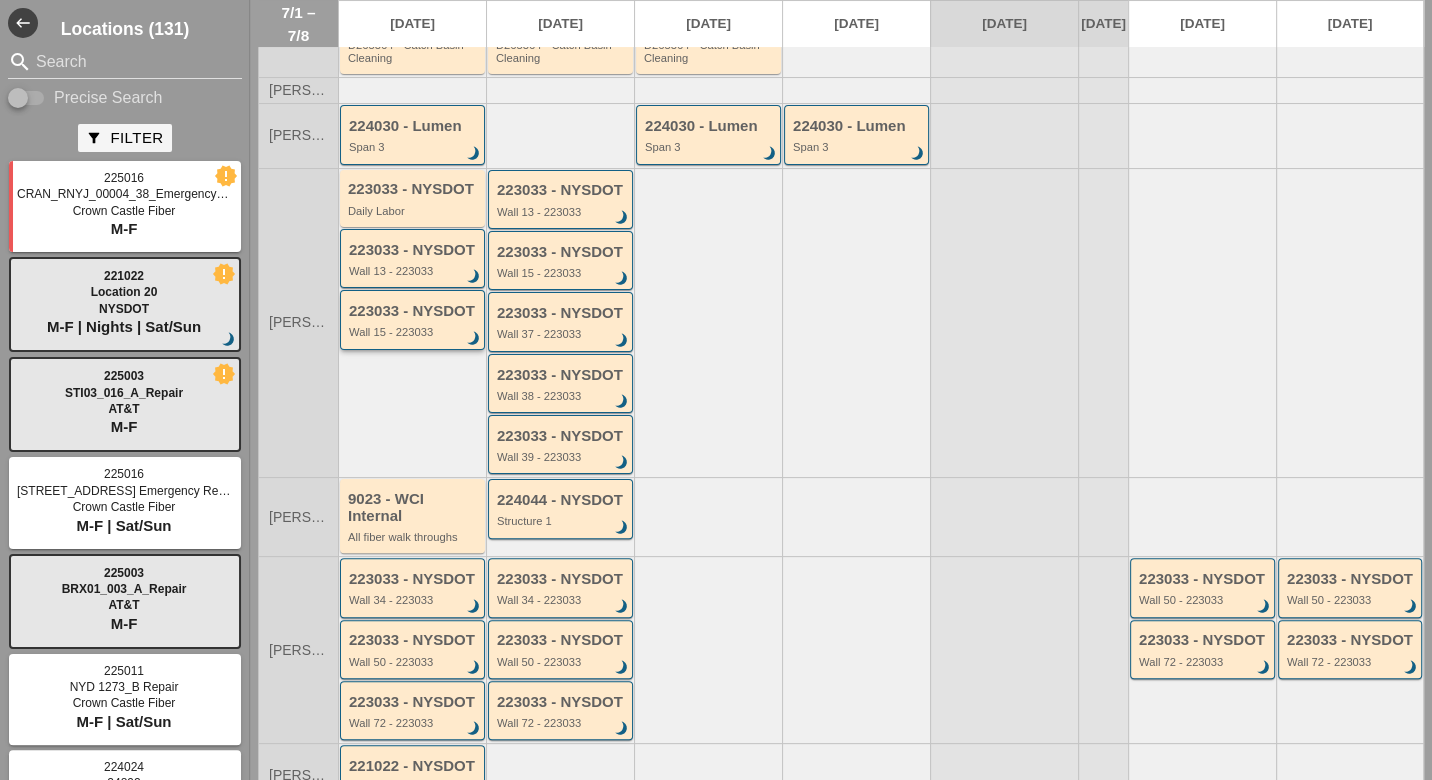 click on "223033 - NYSDOT  Wall 15 - 223033 brightness_3" at bounding box center [414, 321] 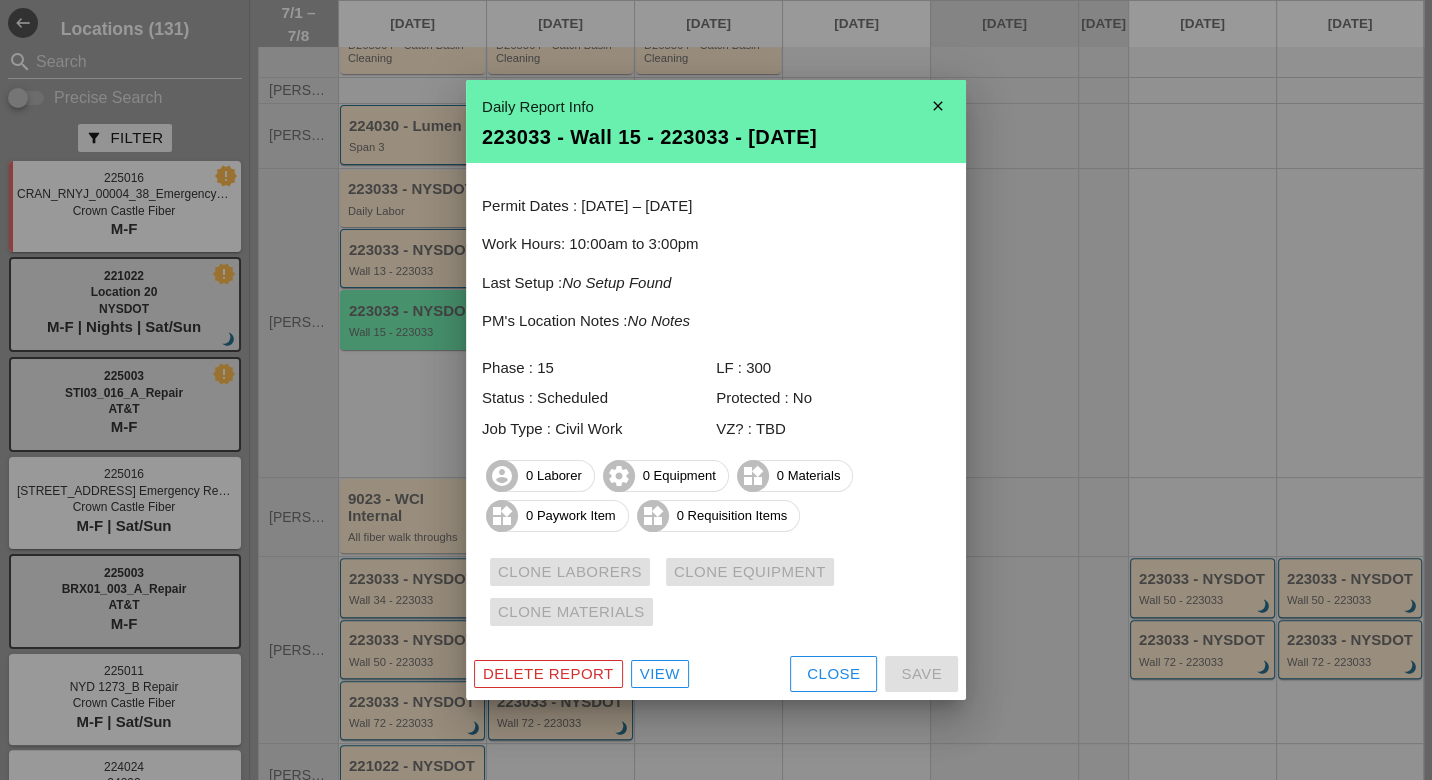 click on "View" at bounding box center [660, 674] 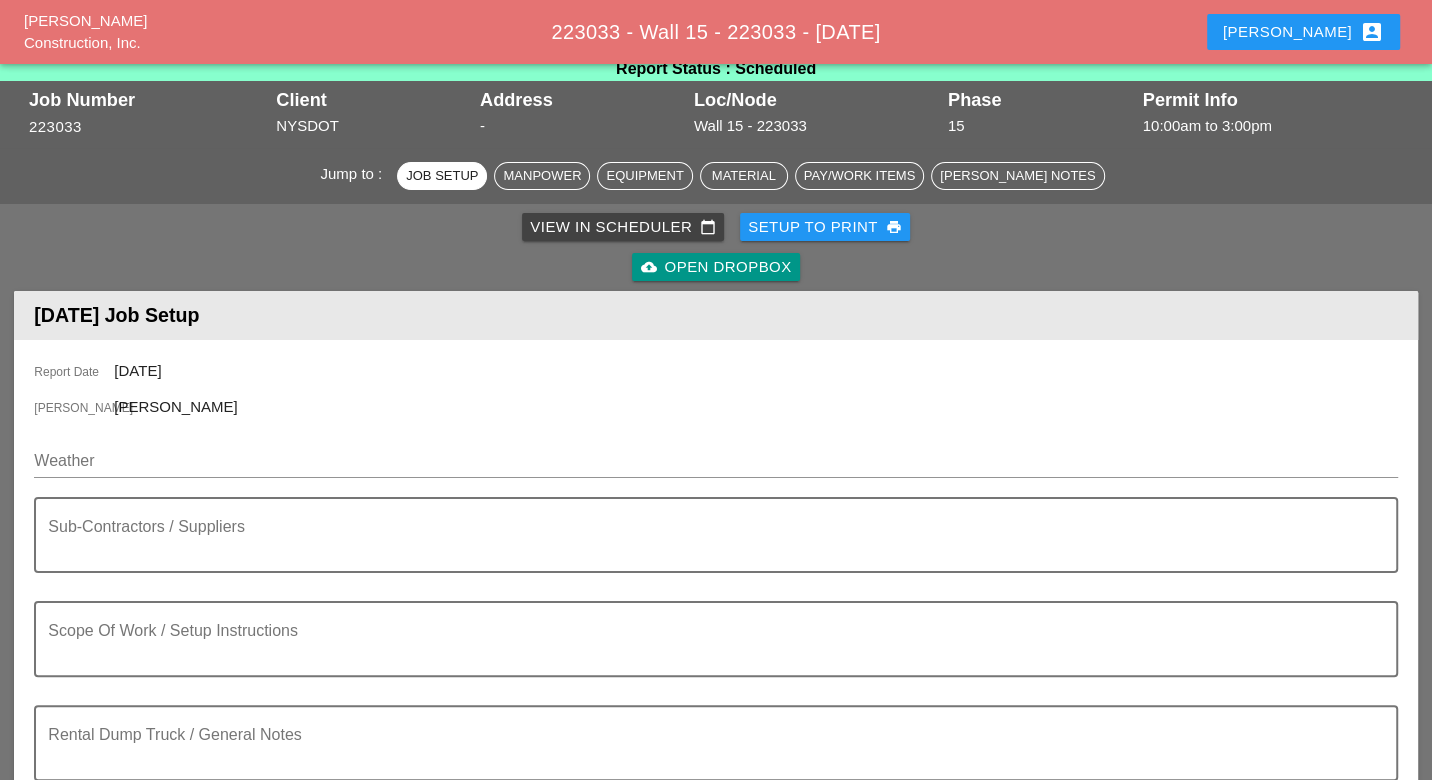 scroll, scrollTop: 0, scrollLeft: 0, axis: both 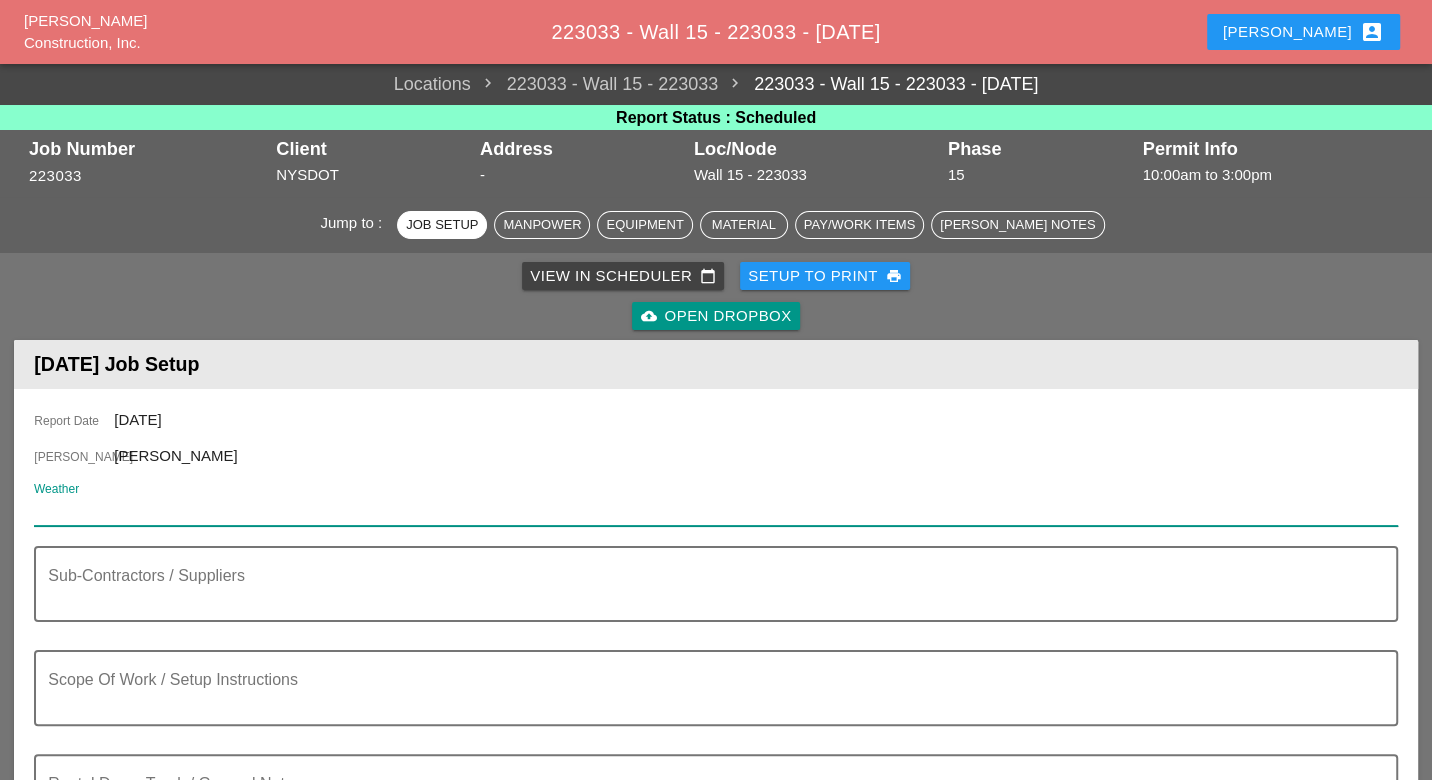 paste on "Tue 01 | Night 73° 53% WSW 11 mph Variable clouds with showers and scattered thunderstorms. Storms more numerous this evening. Potential for severe thunderstorms. Low 73F. Winds WSW at 10 to 15 mph. Chance of rain 50%." 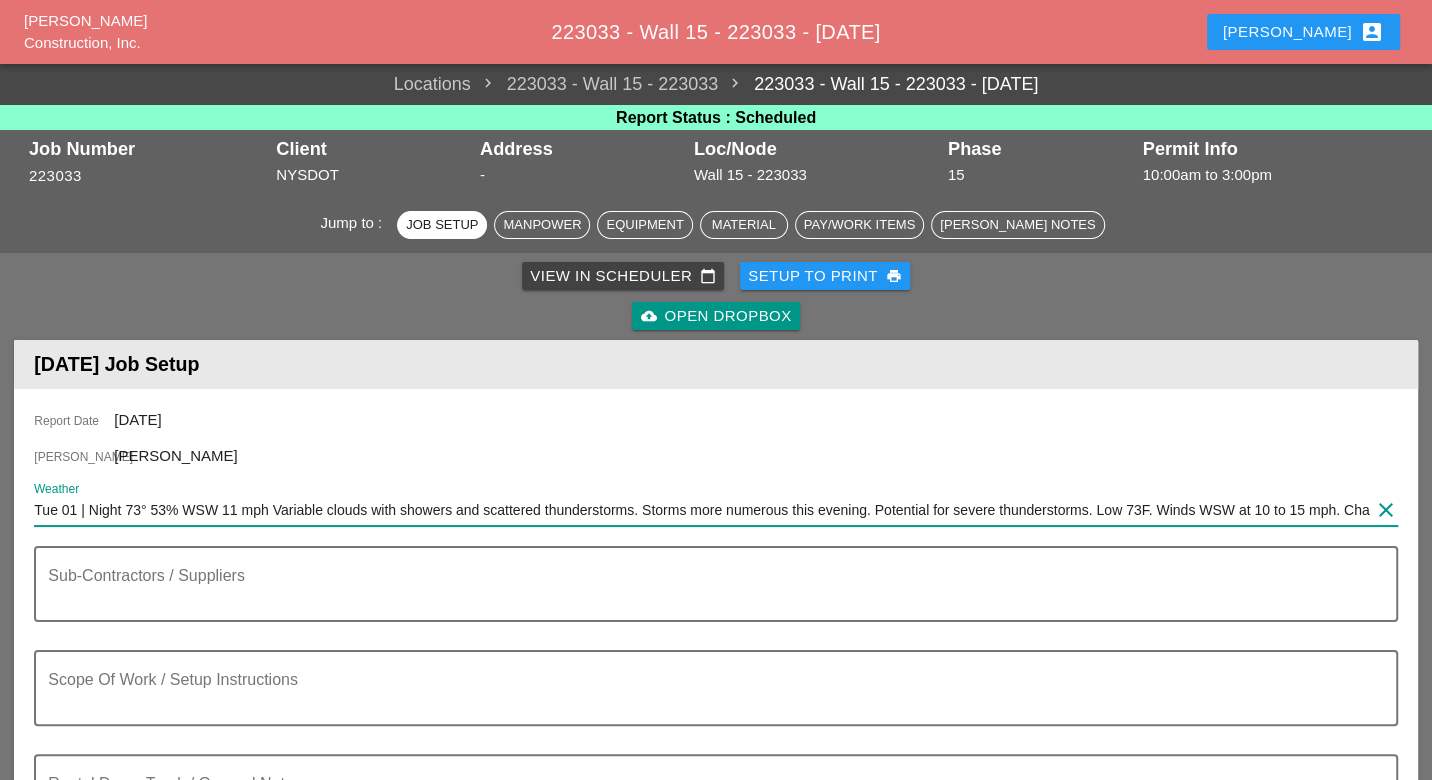scroll, scrollTop: 0, scrollLeft: 100, axis: horizontal 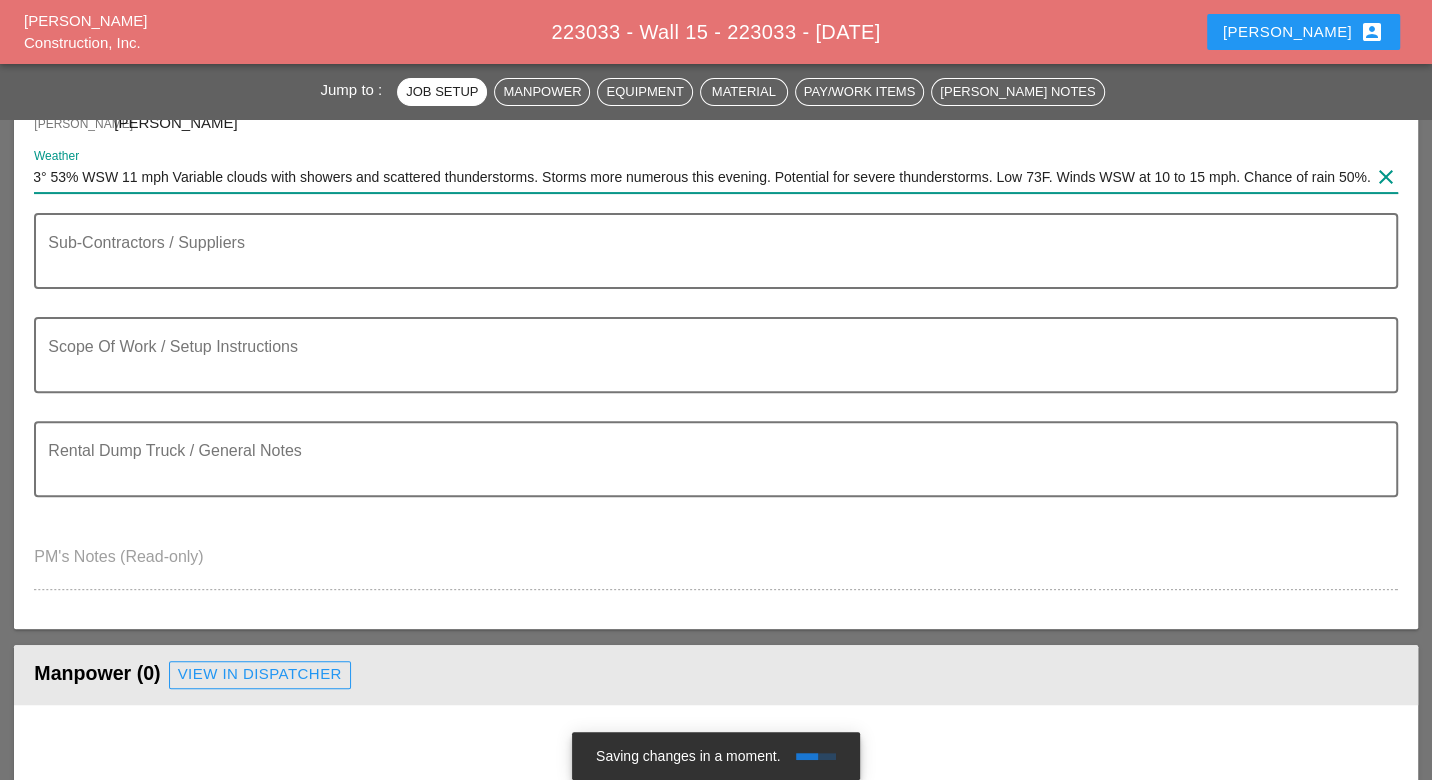 type on "Tue 01 | Night 73° 53% WSW 11 mph Variable clouds with showers and scattered thunderstorms. Storms more numerous this evening. Potential for severe thunderstorms. Low 73F. Winds WSW at 10 to 15 mph. Chance of rain 50%." 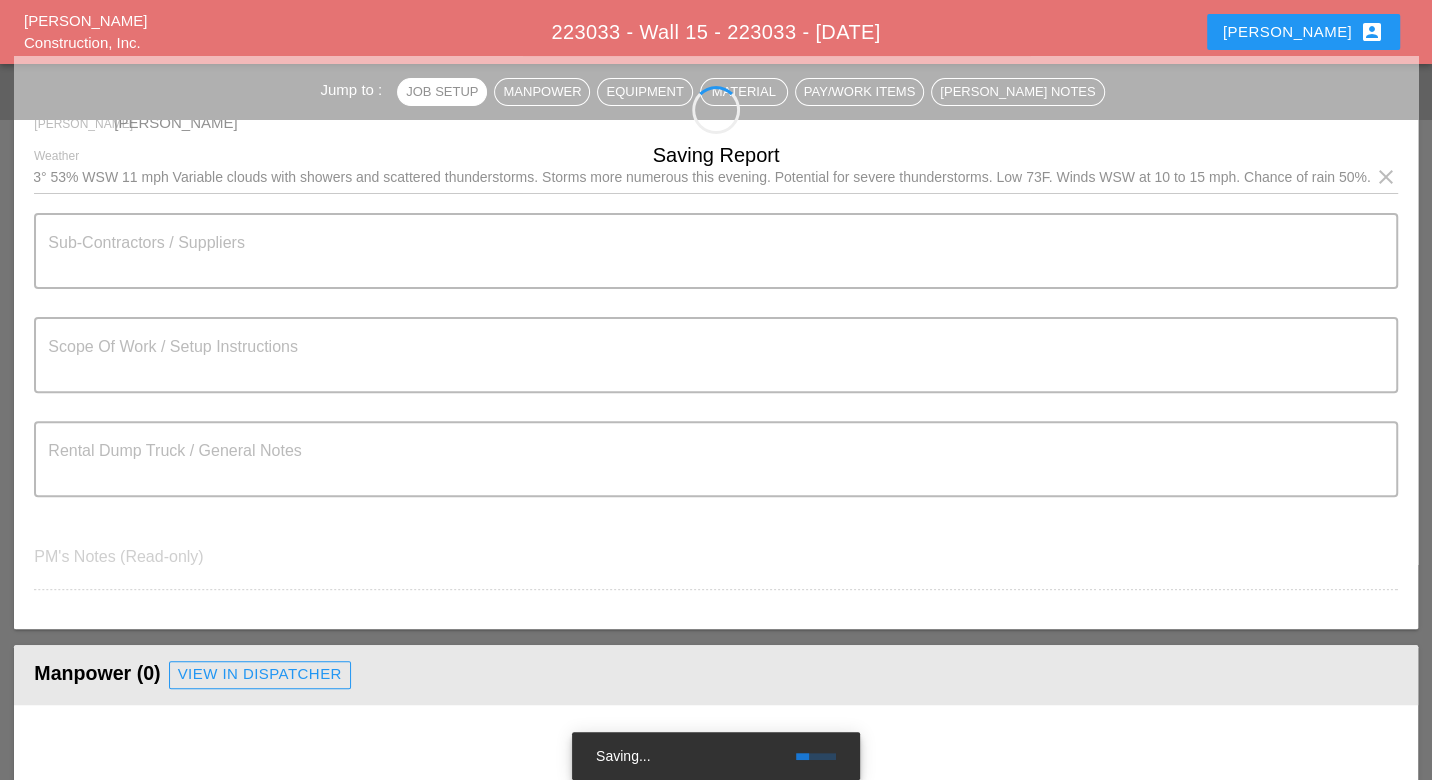 scroll, scrollTop: 0, scrollLeft: 0, axis: both 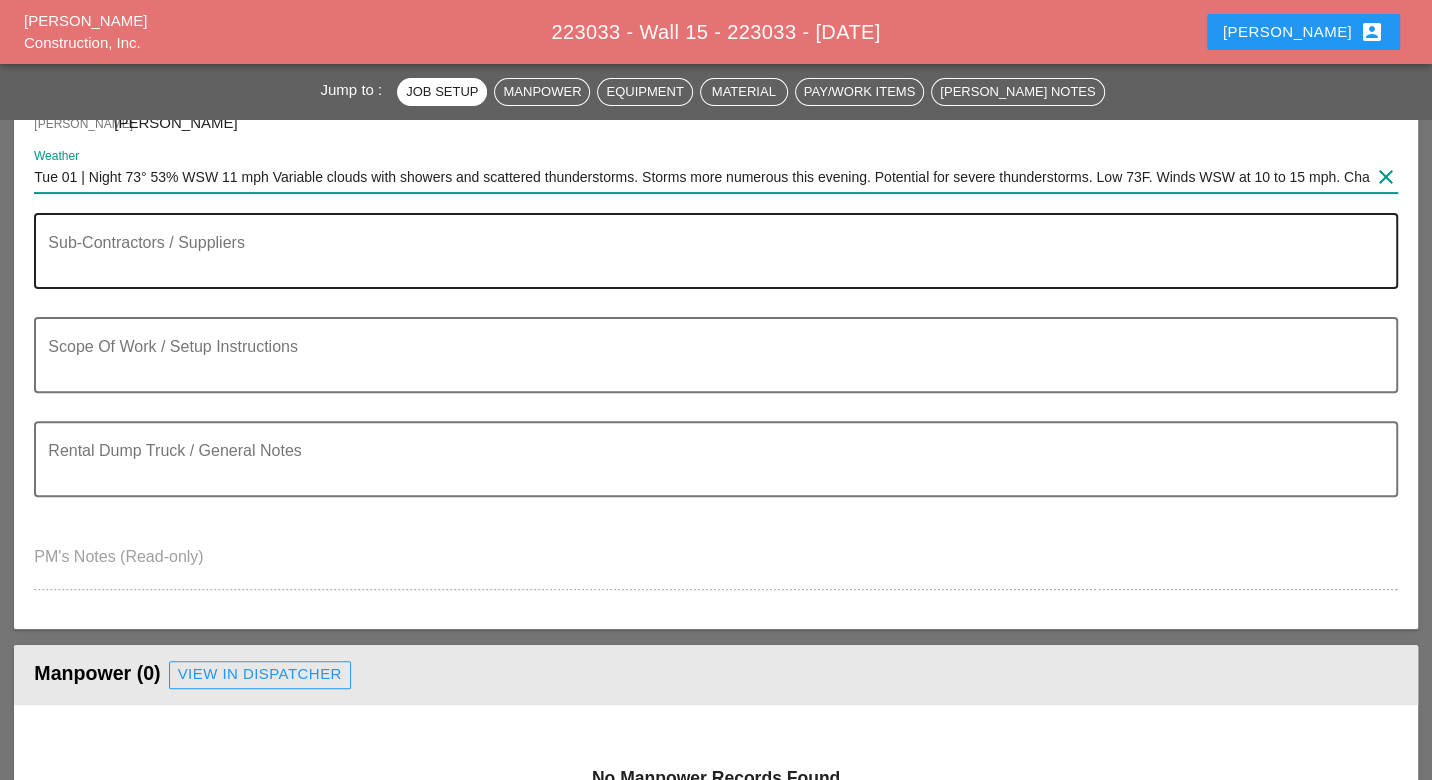 click at bounding box center (707, 263) 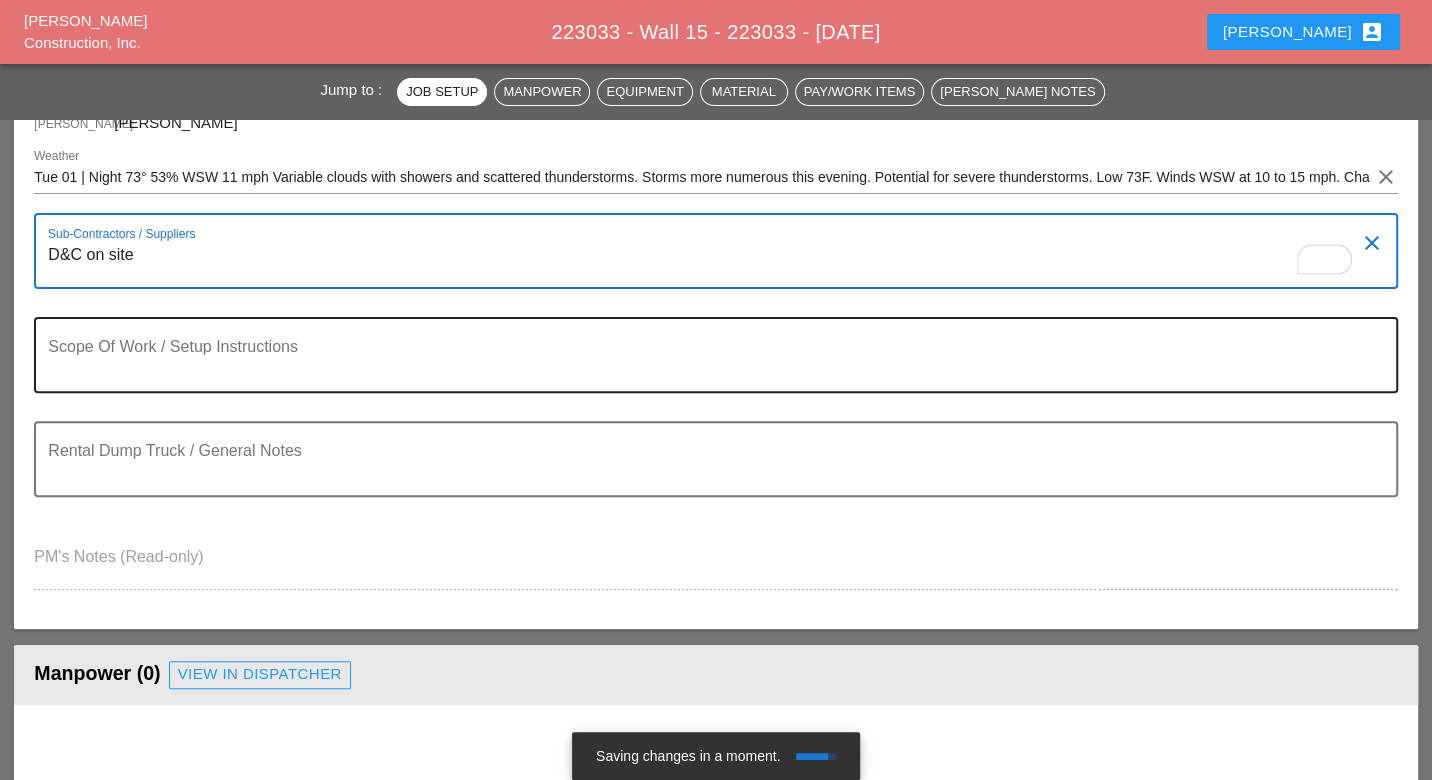 type on "D&C on site" 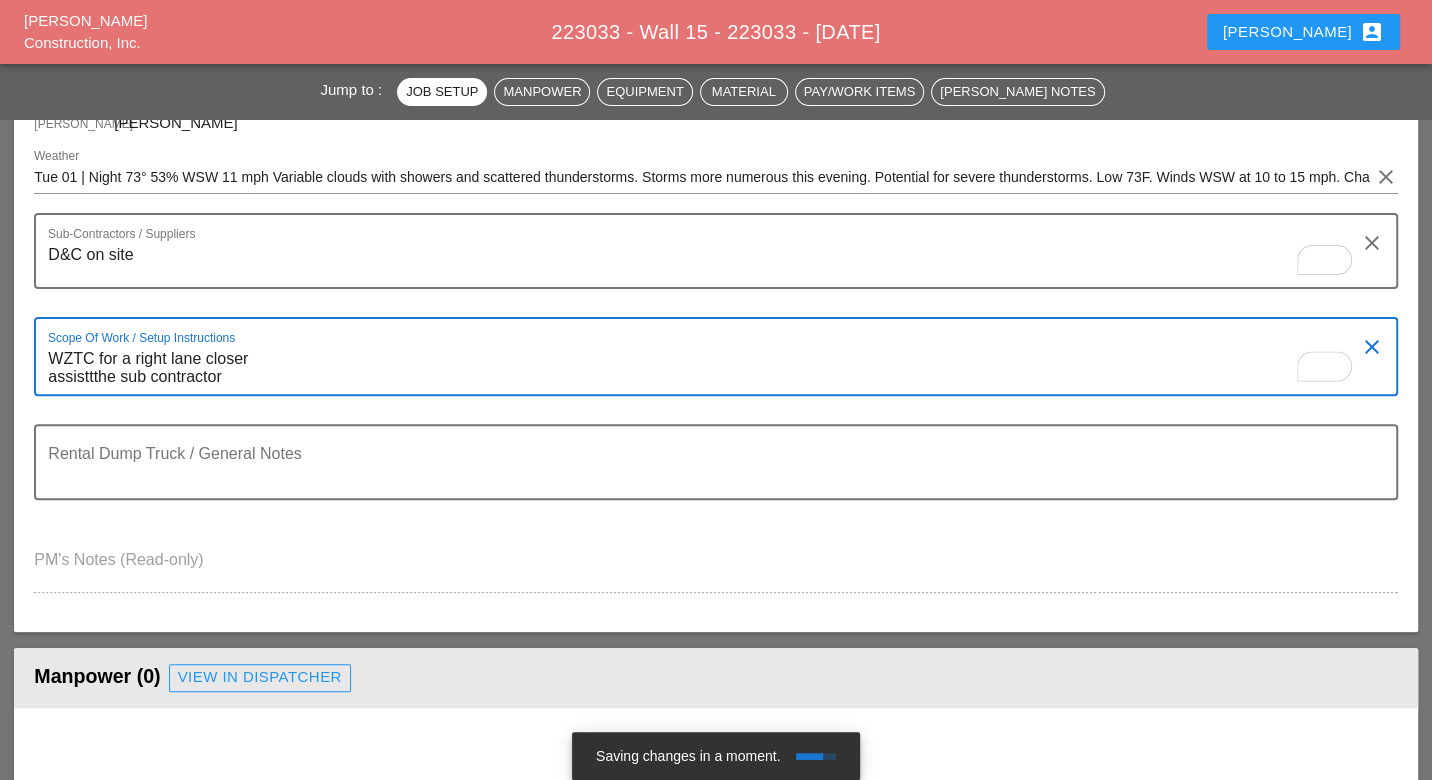 click on "WZTC for a right lane closer
assisttthe sub contractor" at bounding box center (707, 368) 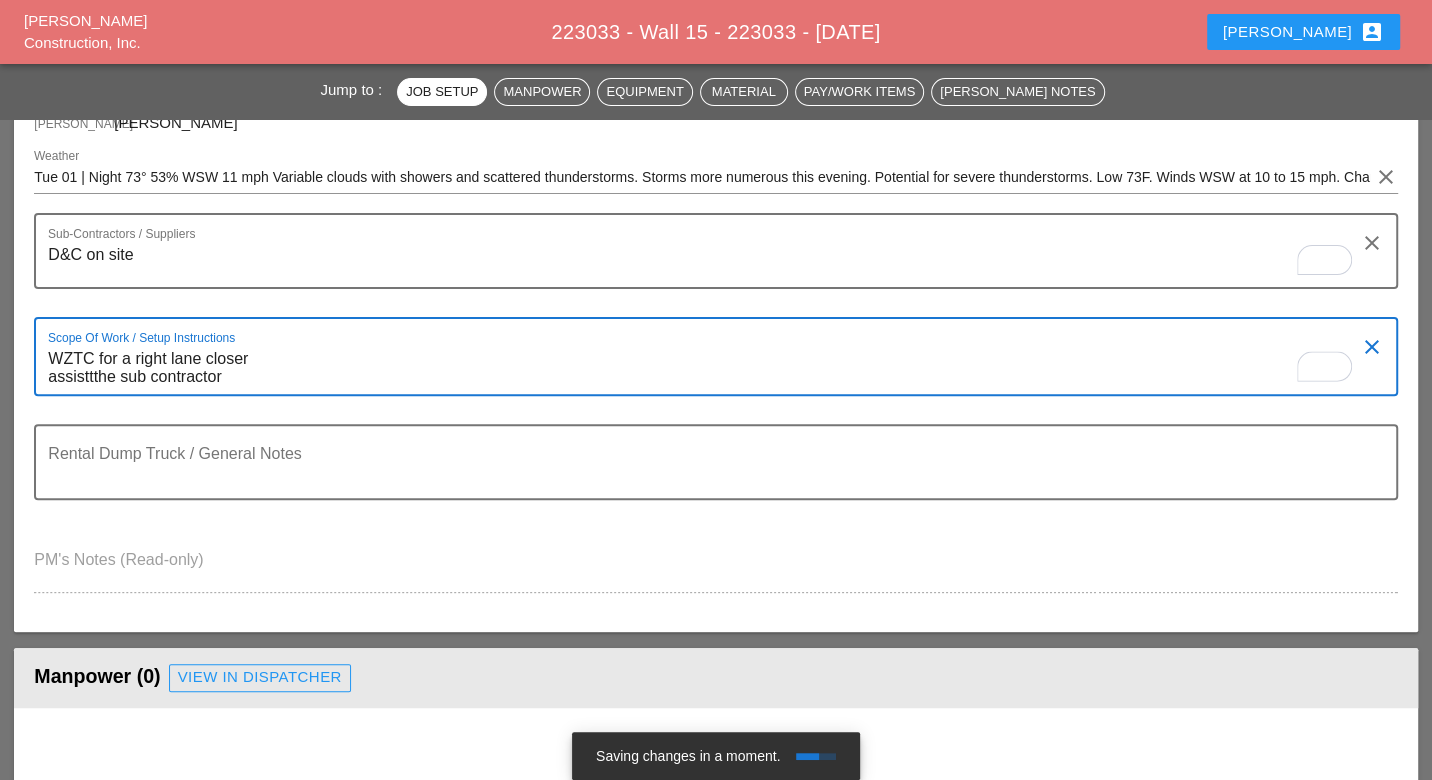 click on "WZTC for a right lane closer
assisttthe sub contractor" at bounding box center (707, 368) 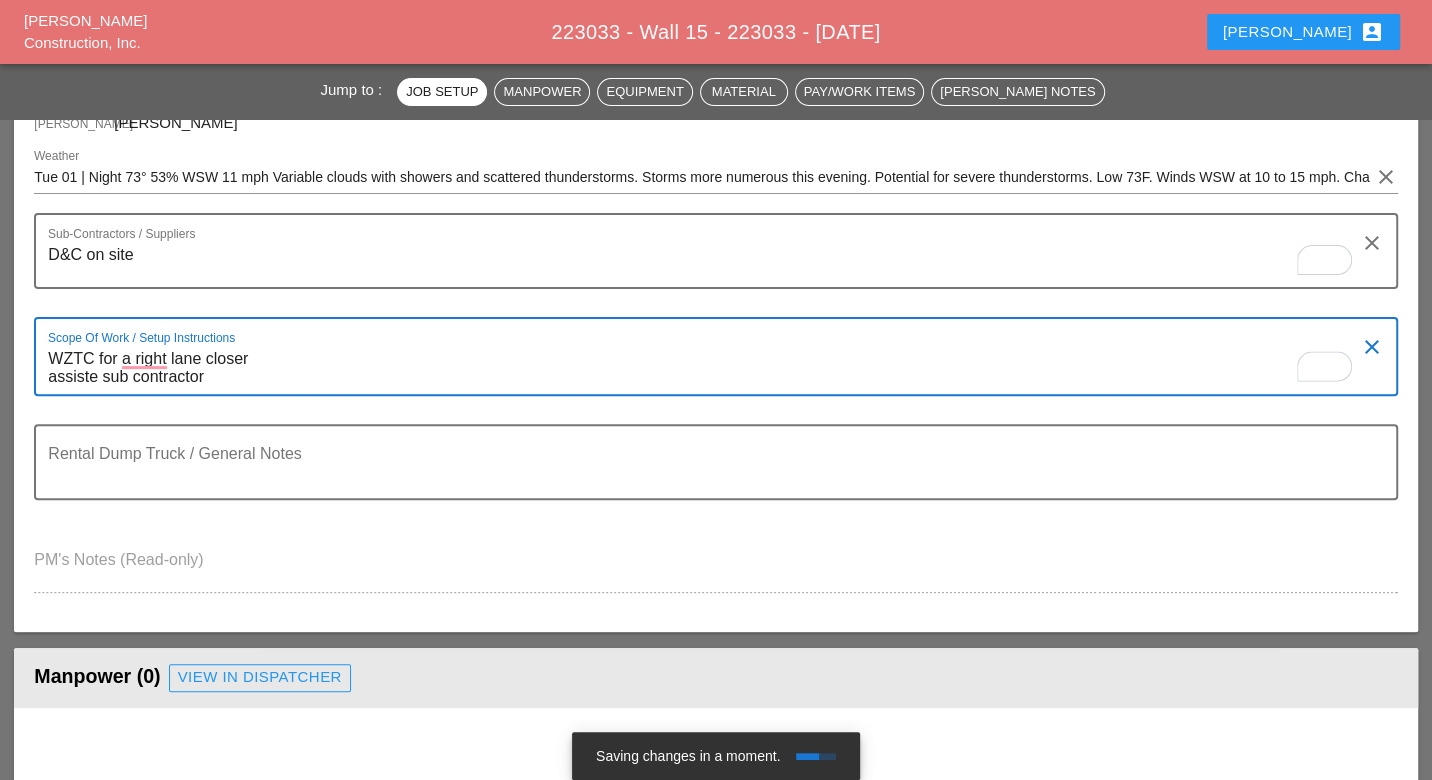 click on "WZTC for a right lane closer
assiste sub contractor" at bounding box center [707, 368] 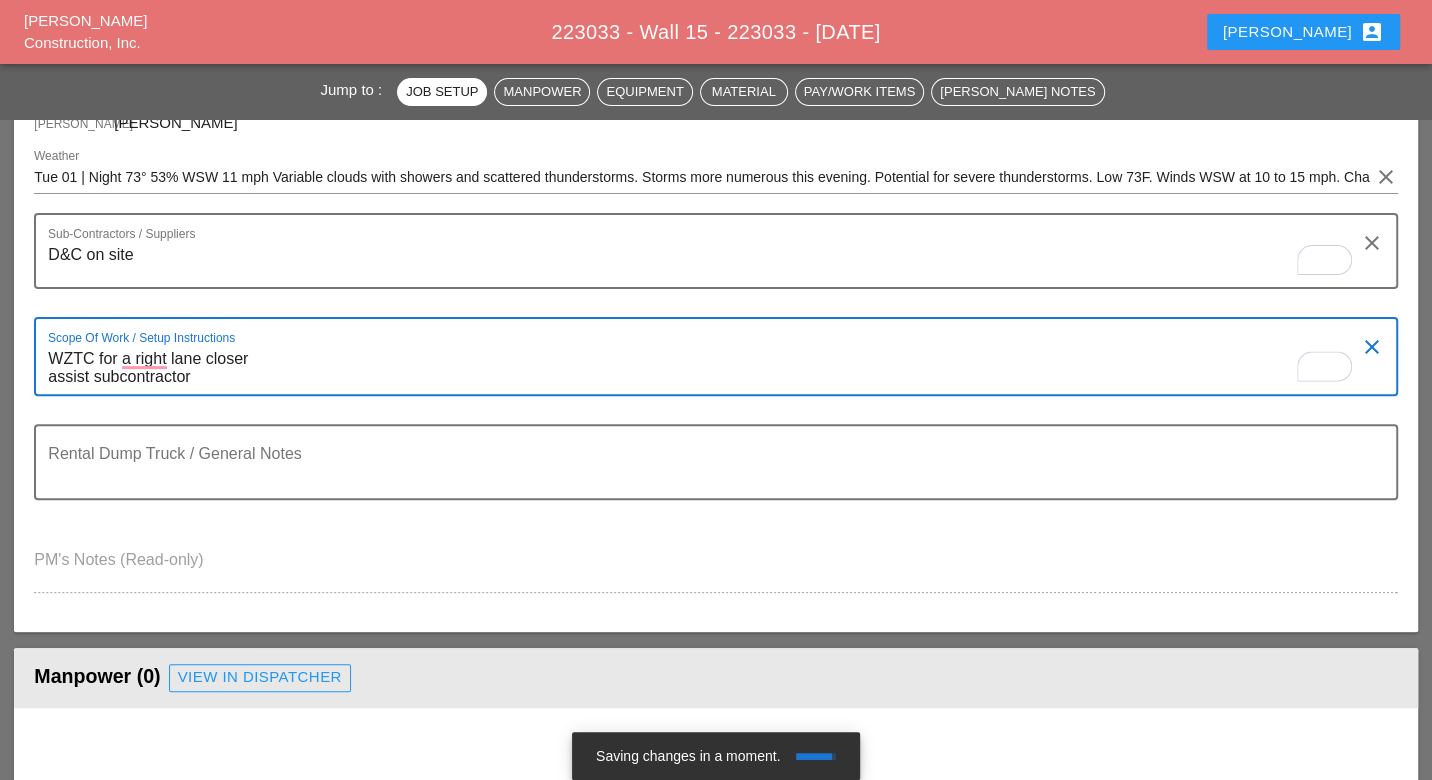 click on "WZTC for a right lane closer
assist subcontractor" at bounding box center [707, 368] 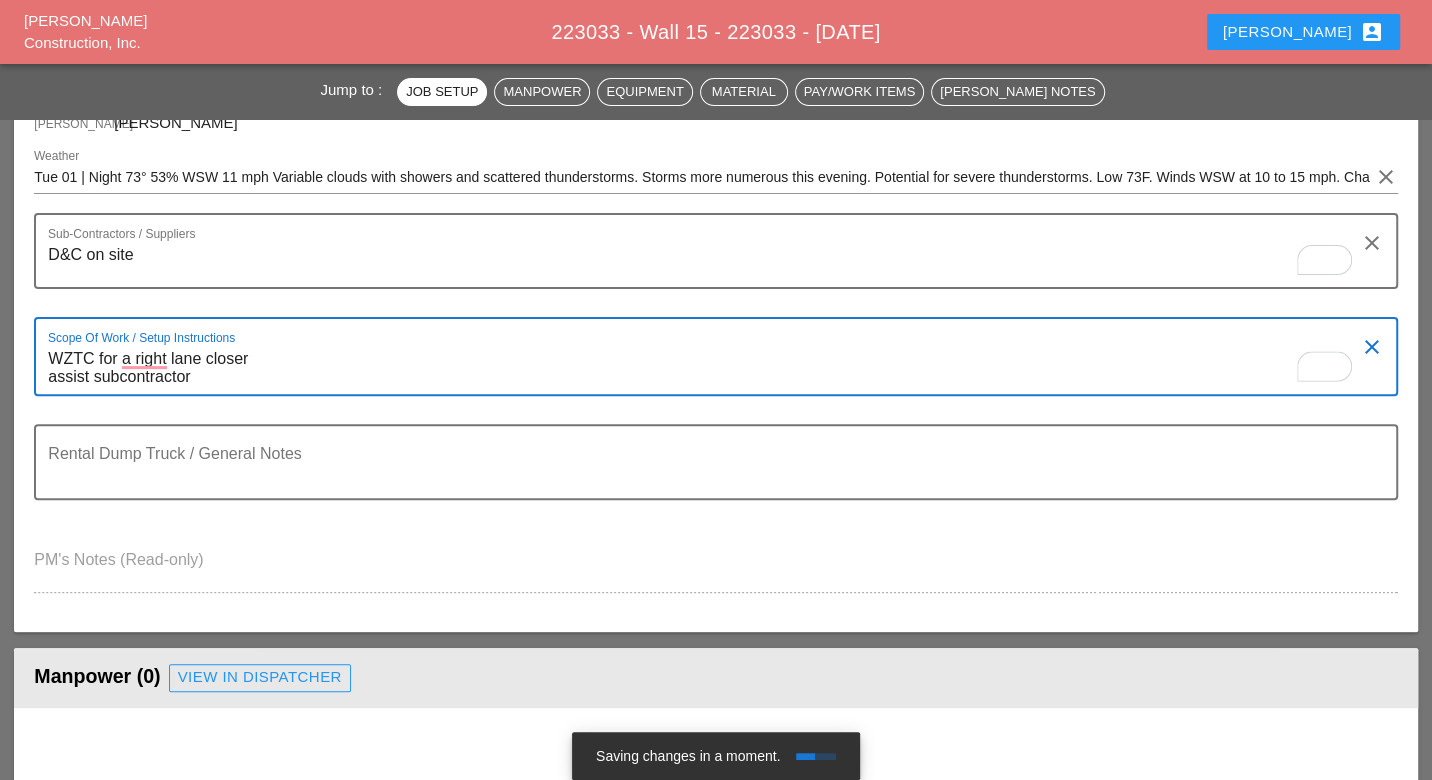 click on "Scope Of Work / Setup Instructions WZTC for a right lane closer
assist subcontractor clear" at bounding box center (715, 356) 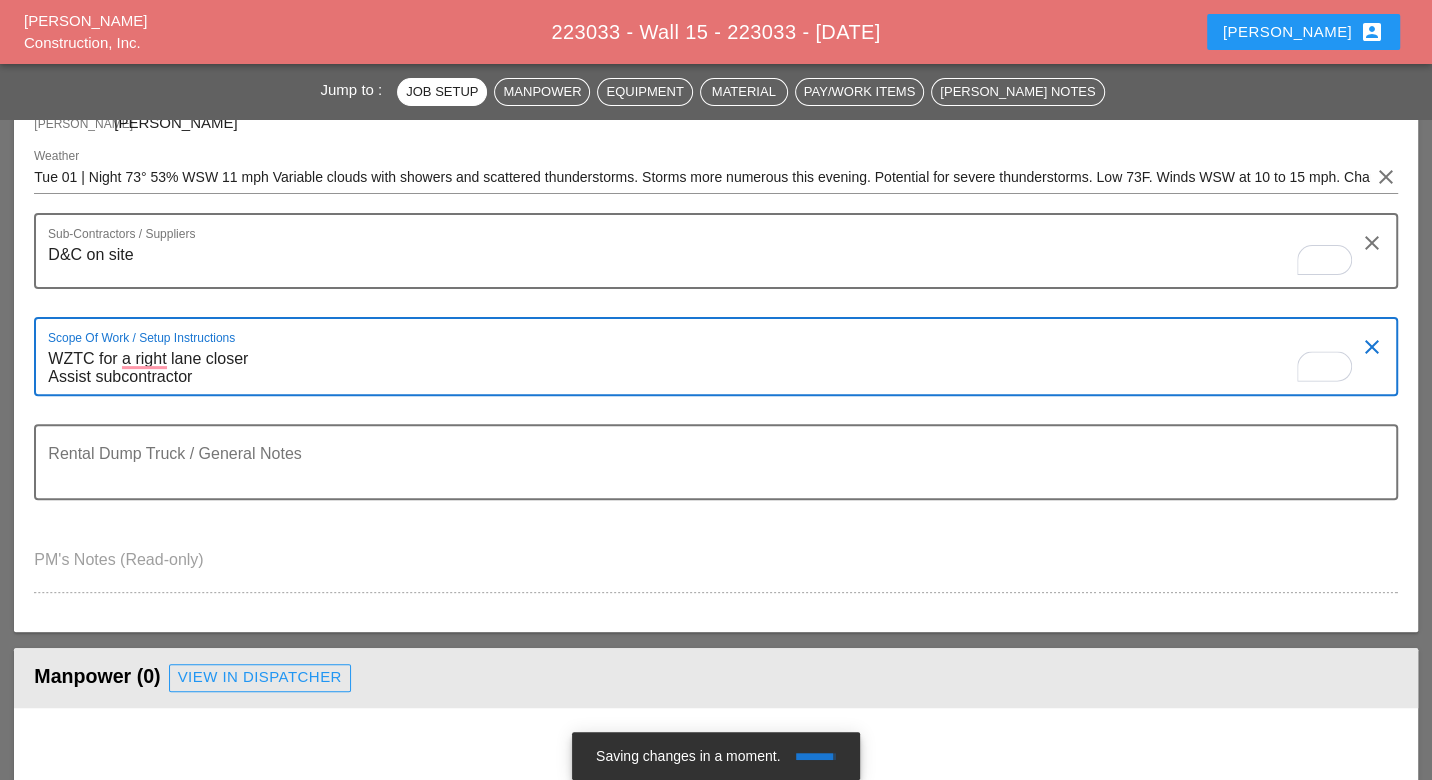 click on "WZTC for a right lane closer
Assist subcontractor" at bounding box center (707, 368) 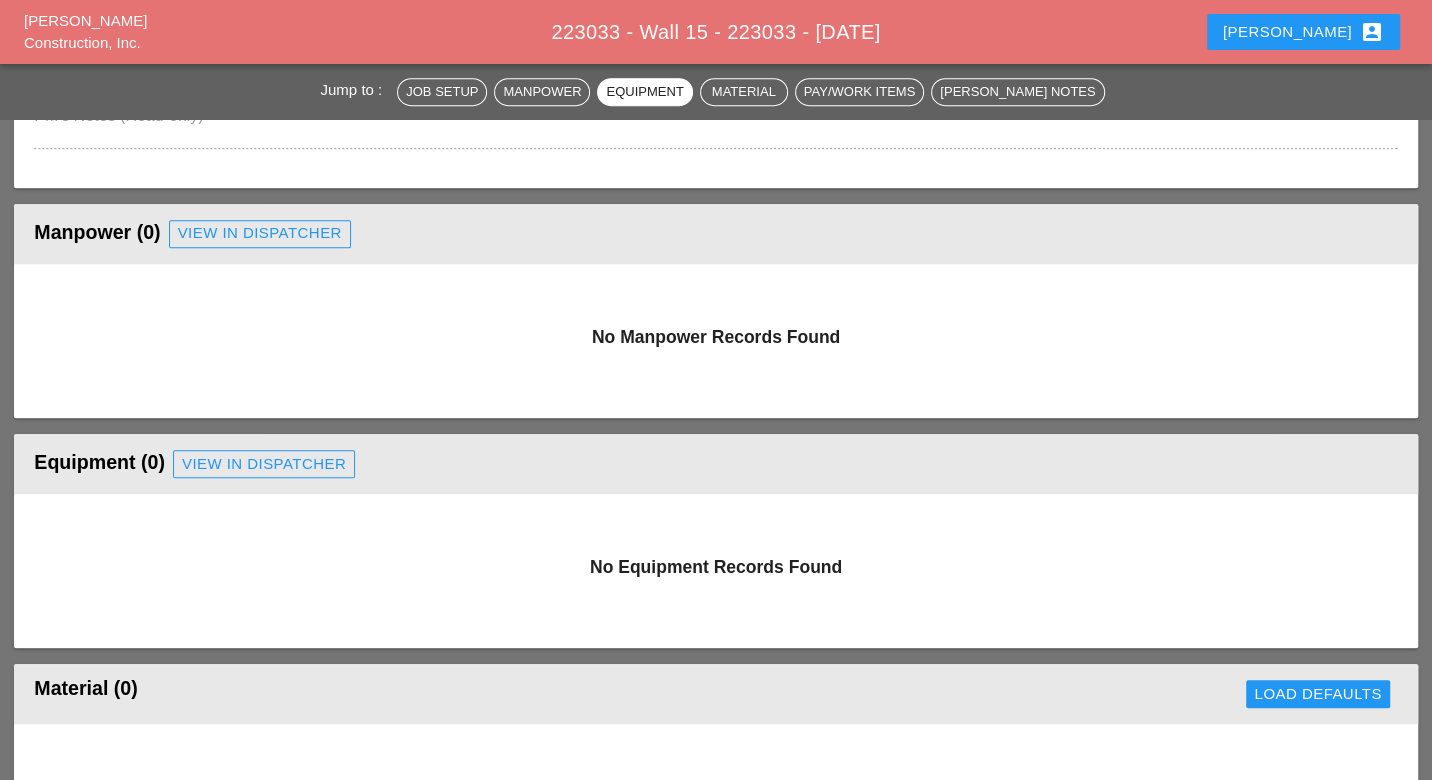 scroll, scrollTop: 333, scrollLeft: 0, axis: vertical 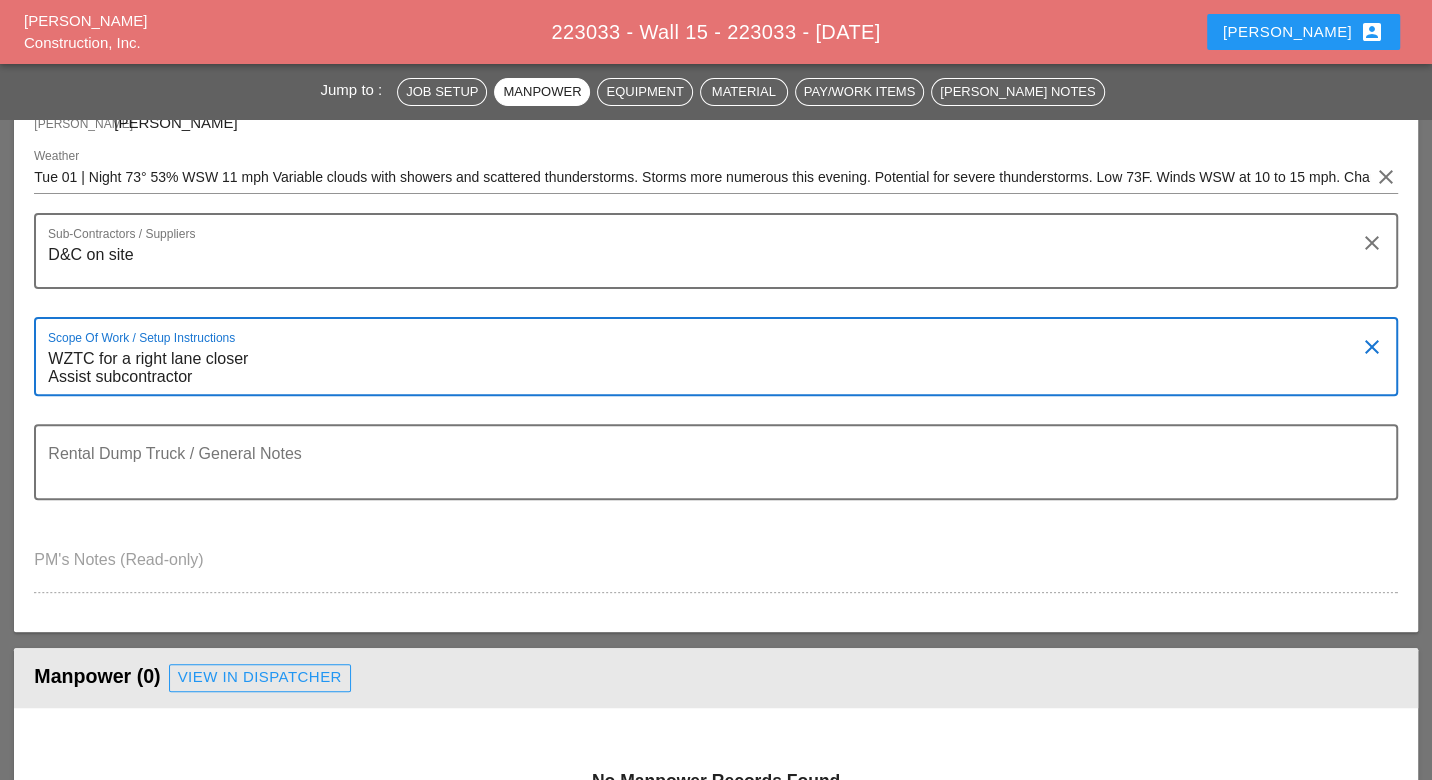 type on "WZTC for a right lane closer
Assist subcontractor" 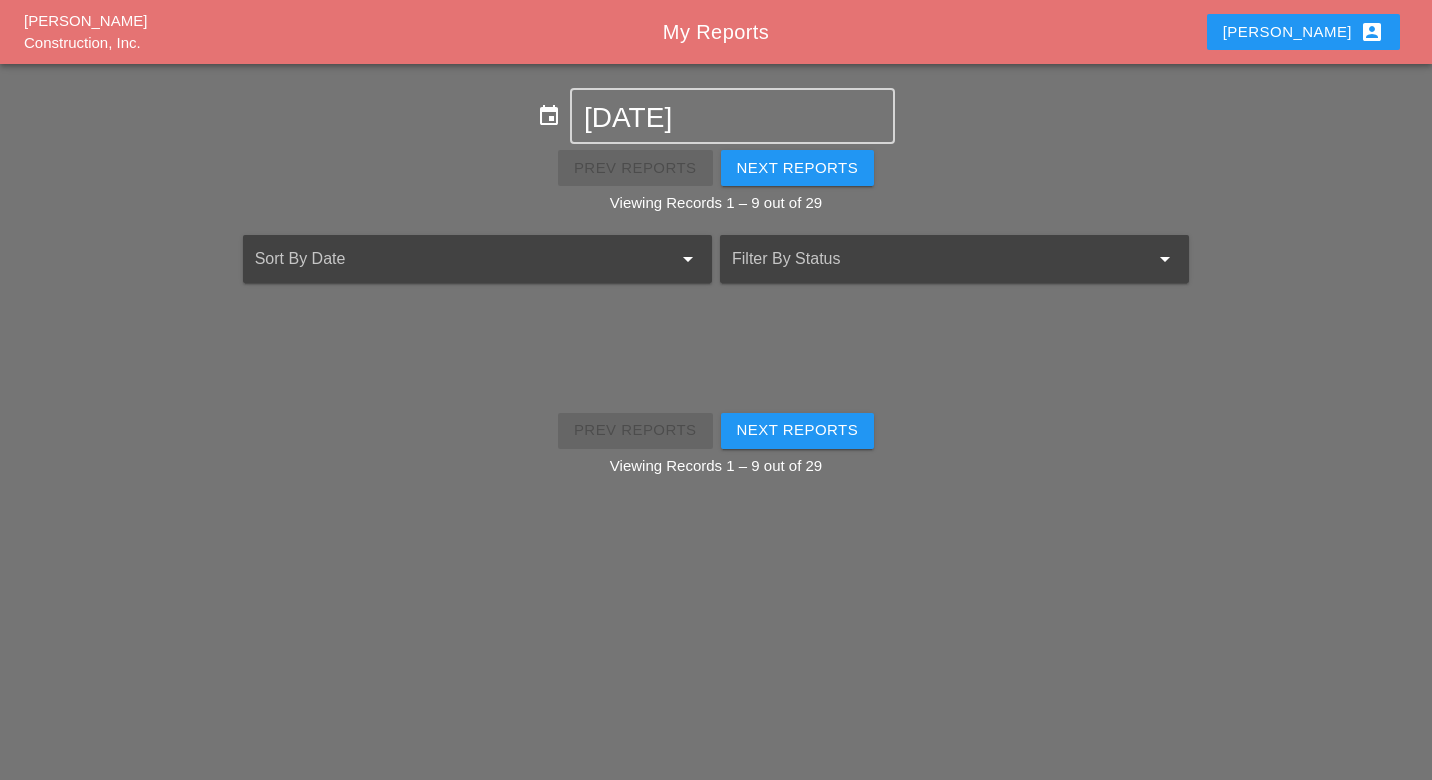 scroll, scrollTop: 0, scrollLeft: 0, axis: both 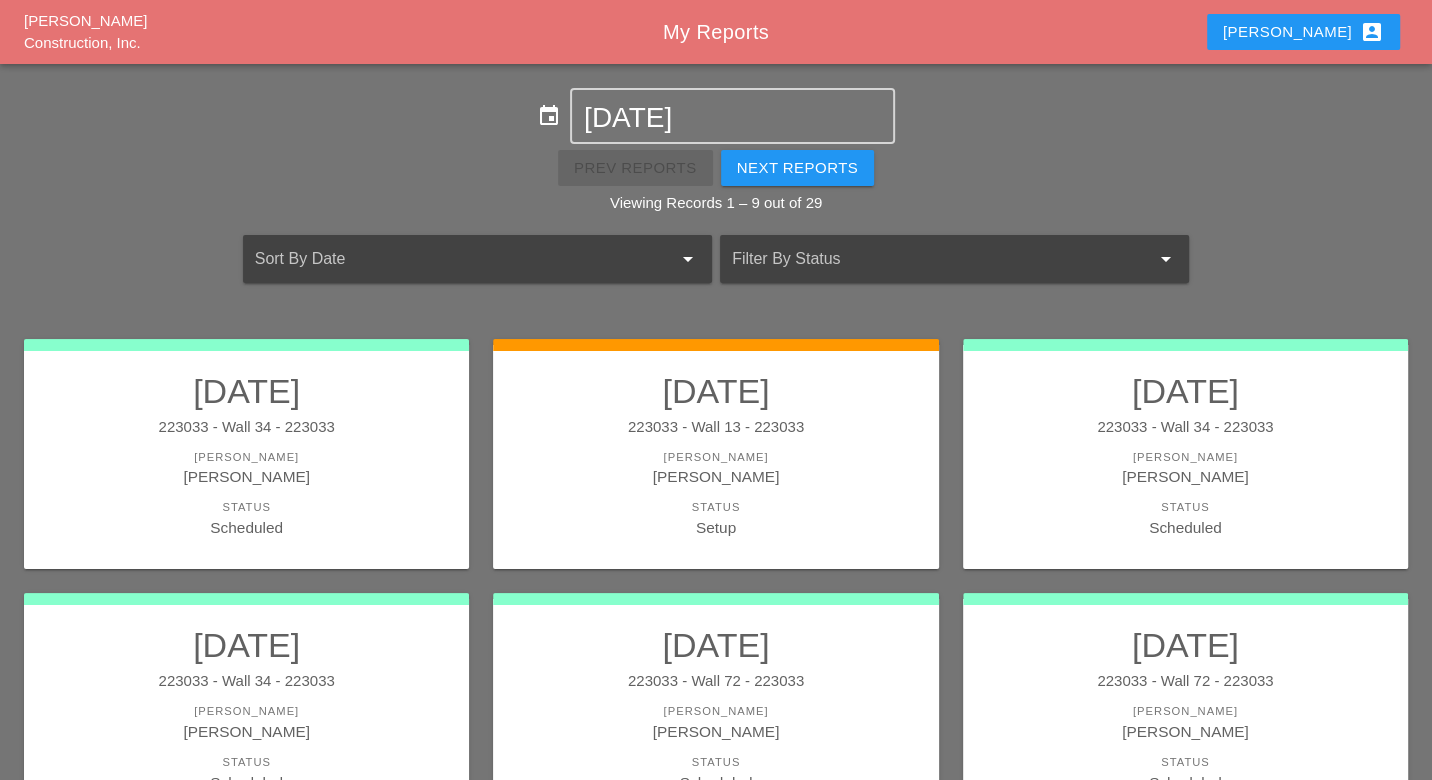 click on "Luca account_box" at bounding box center (1303, 32) 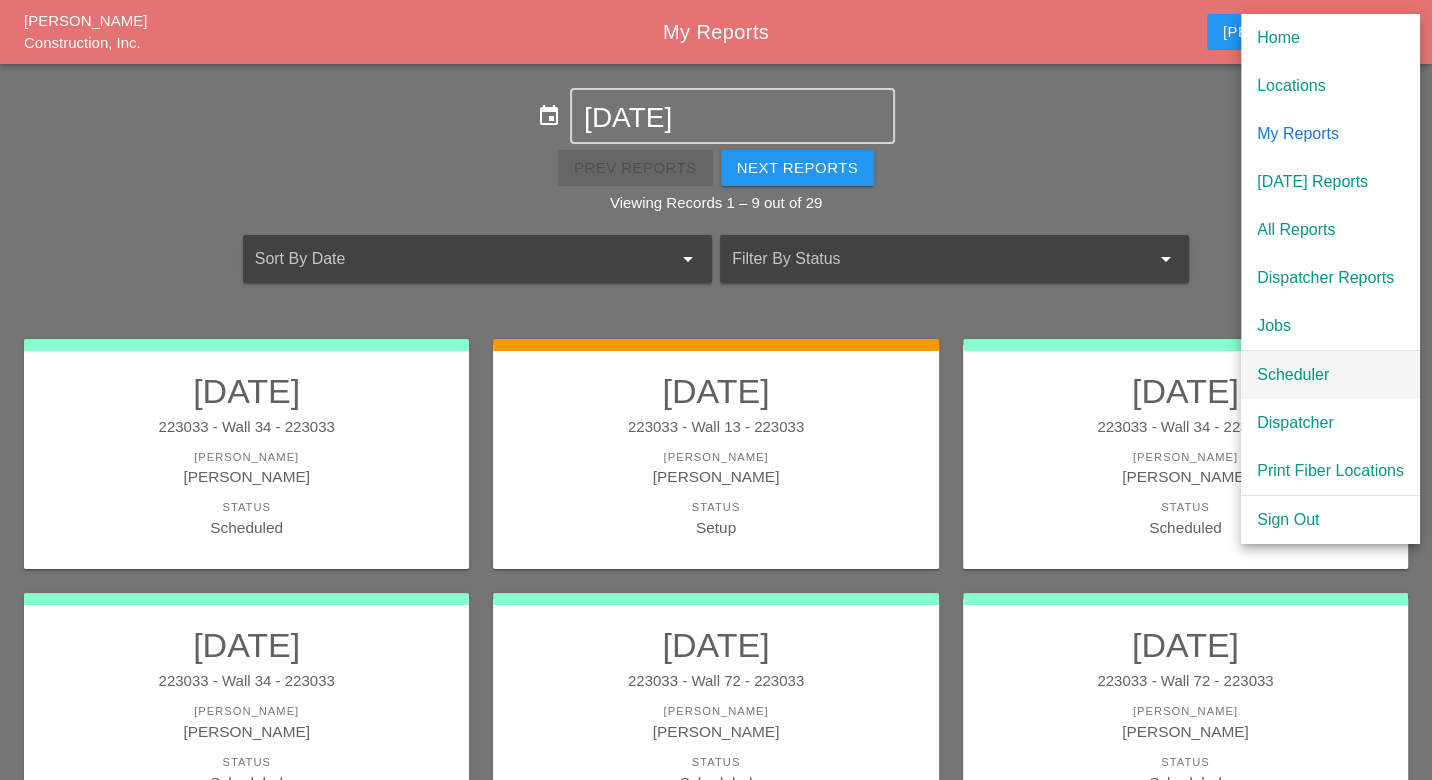 click on "Scheduler" at bounding box center (1330, 375) 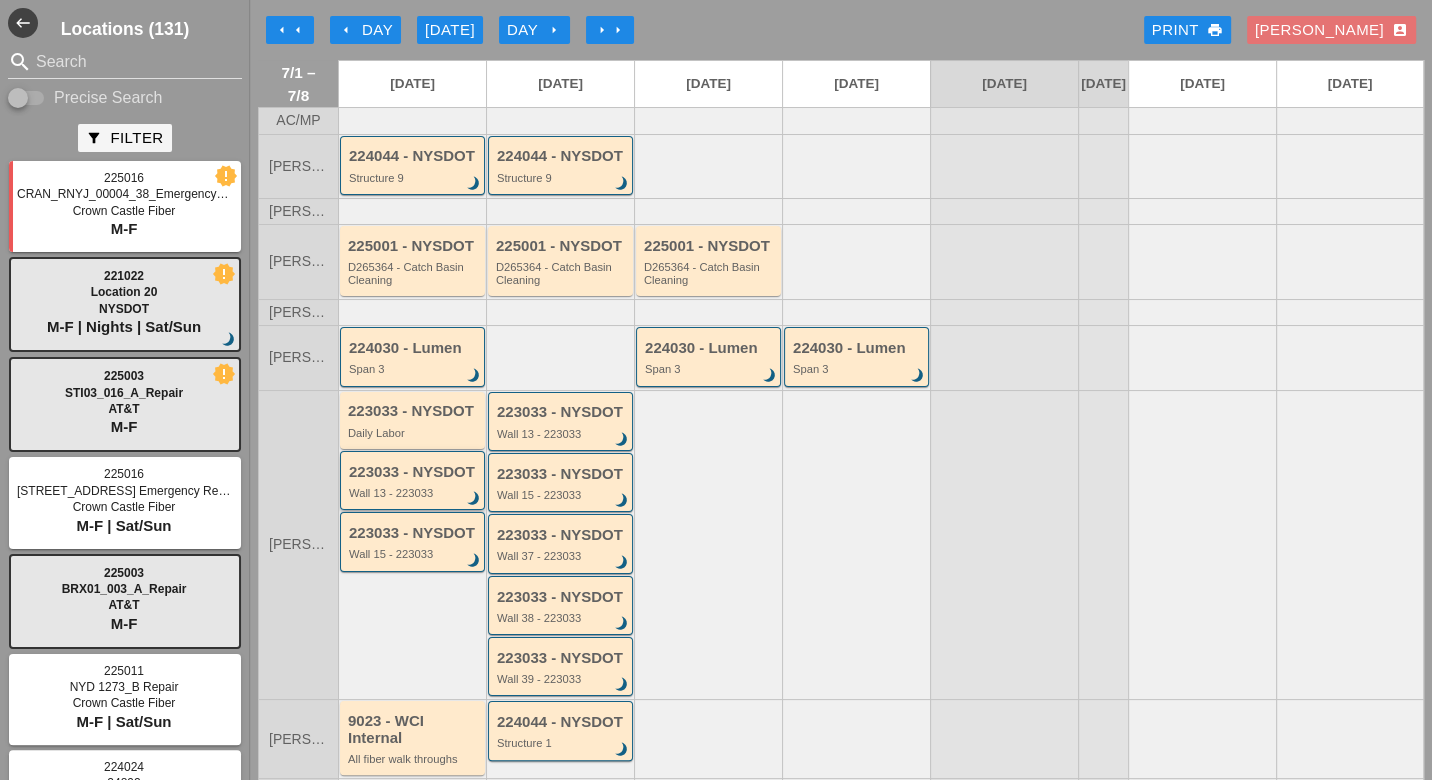 click on "223033 - NYSDOT  Wall 13 - 223033 brightness_3" at bounding box center [412, 480] 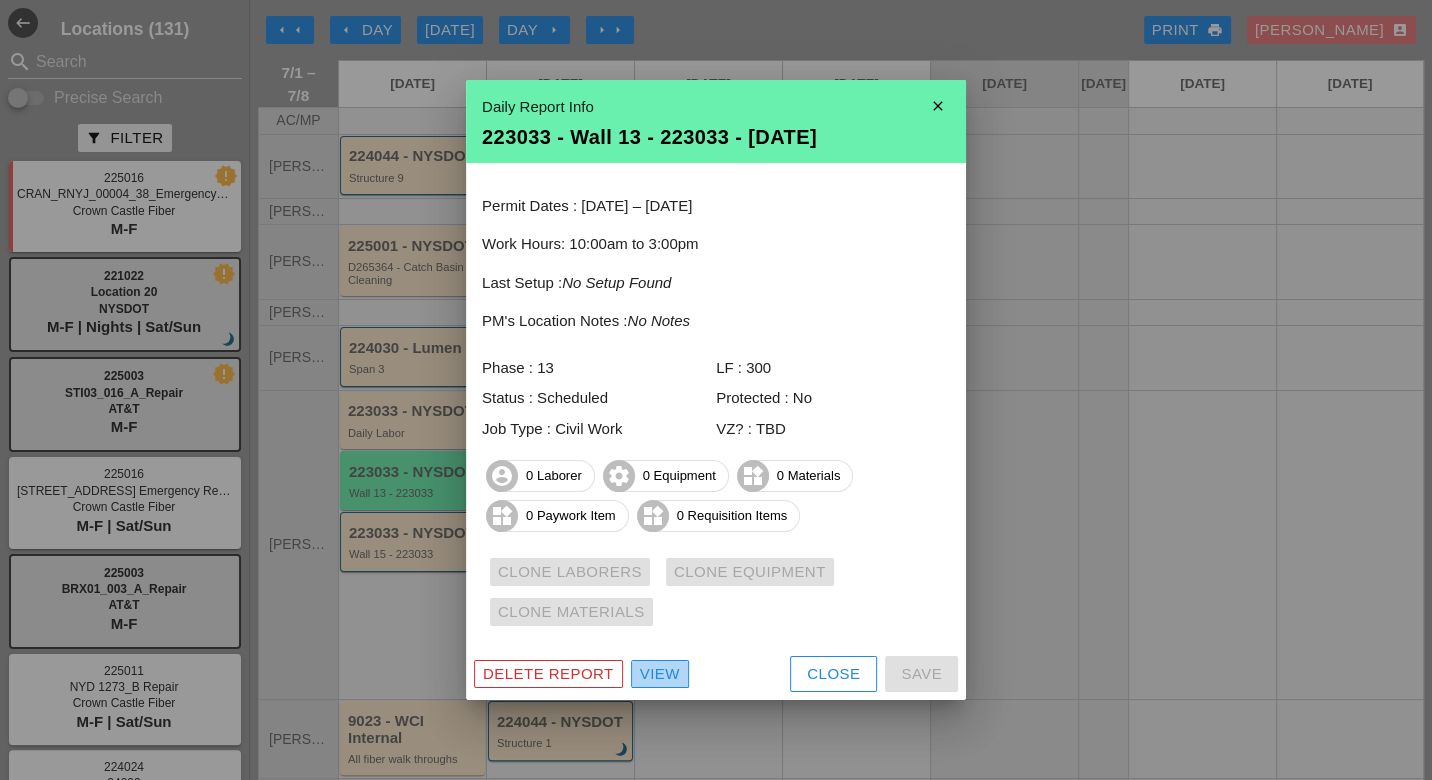drag, startPoint x: 665, startPoint y: 679, endPoint x: 670, endPoint y: 659, distance: 20.615528 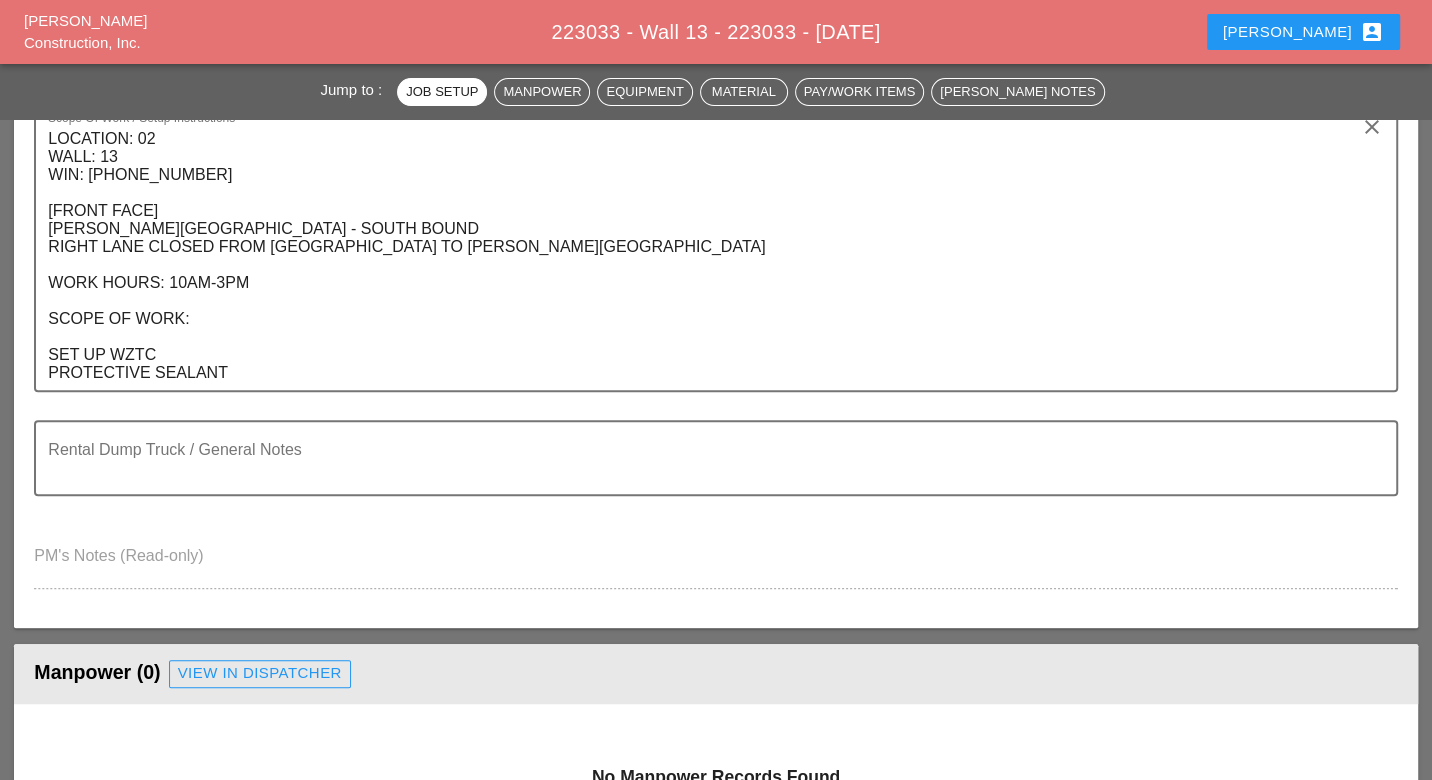scroll, scrollTop: 555, scrollLeft: 0, axis: vertical 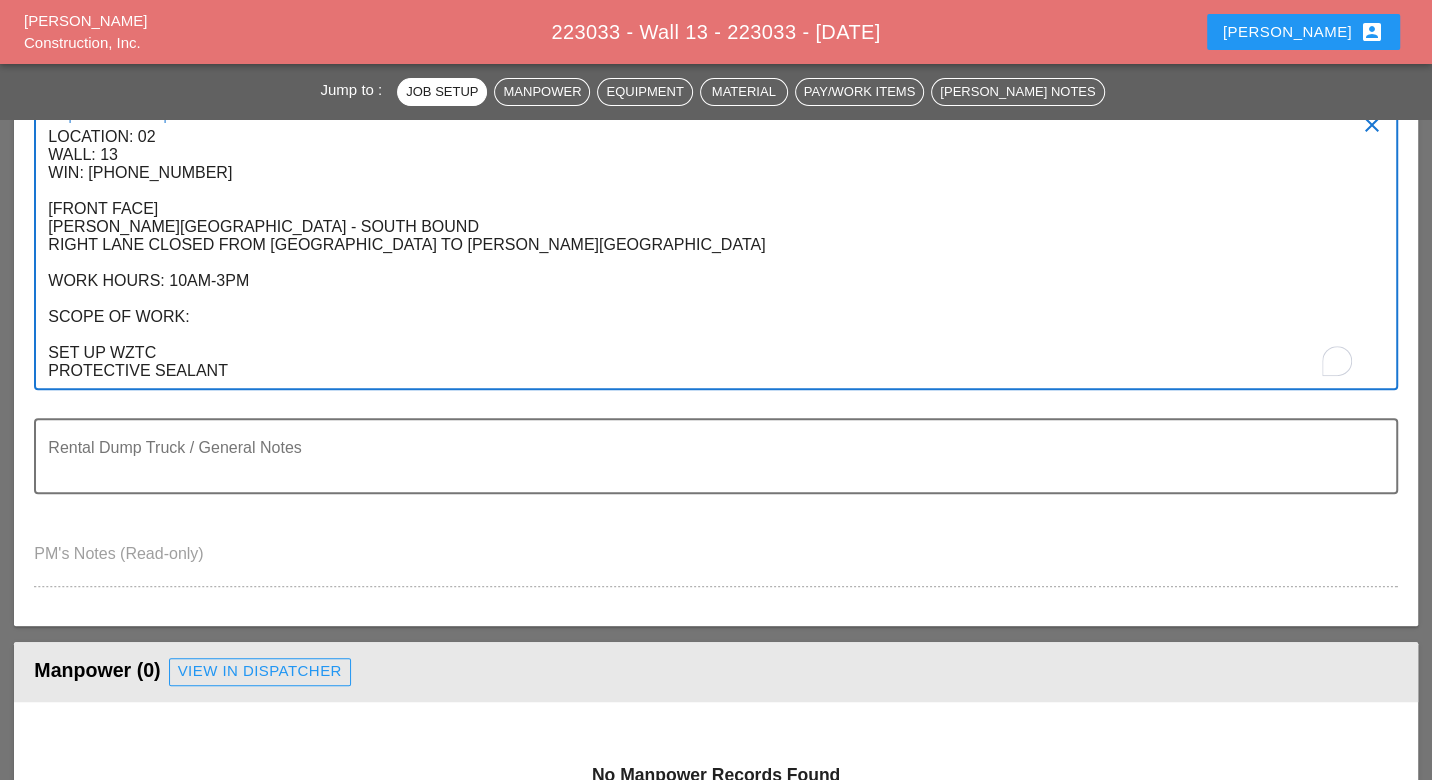 drag, startPoint x: 208, startPoint y: 277, endPoint x: 189, endPoint y: 278, distance: 19.026299 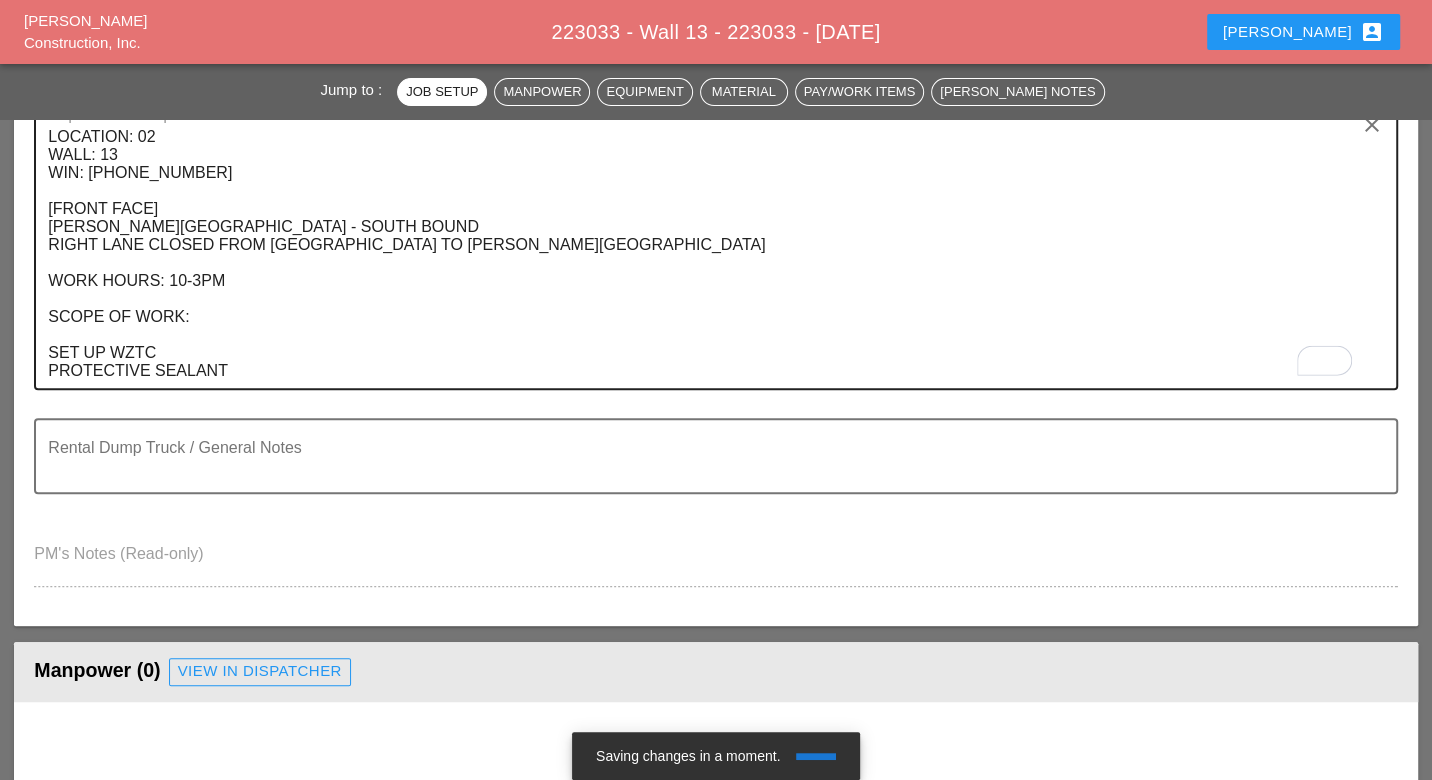 click on "Manpower (0)  View in Dispatcher  - All Workers Must Show up 15 Minutes Before Start Time!" at bounding box center (715, 672) 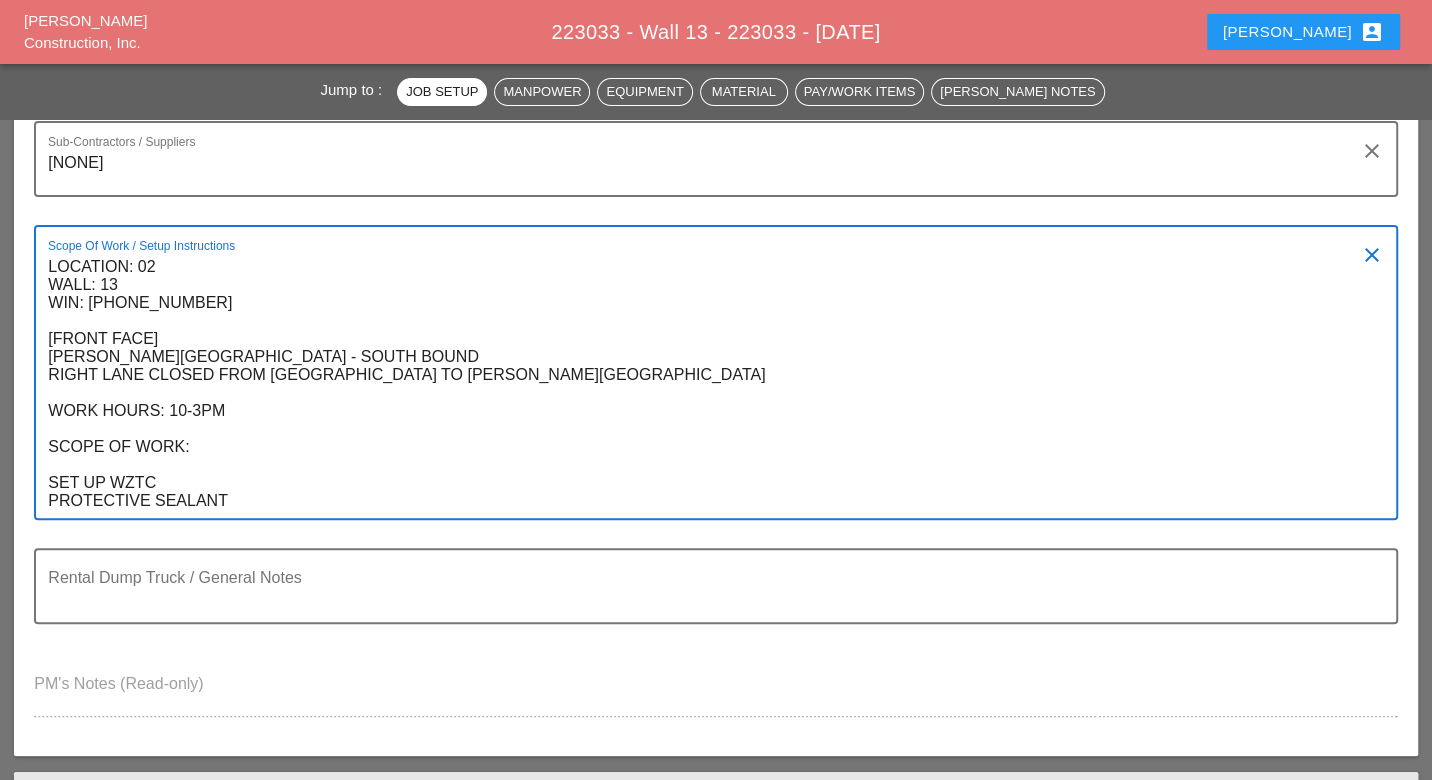 scroll, scrollTop: 444, scrollLeft: 0, axis: vertical 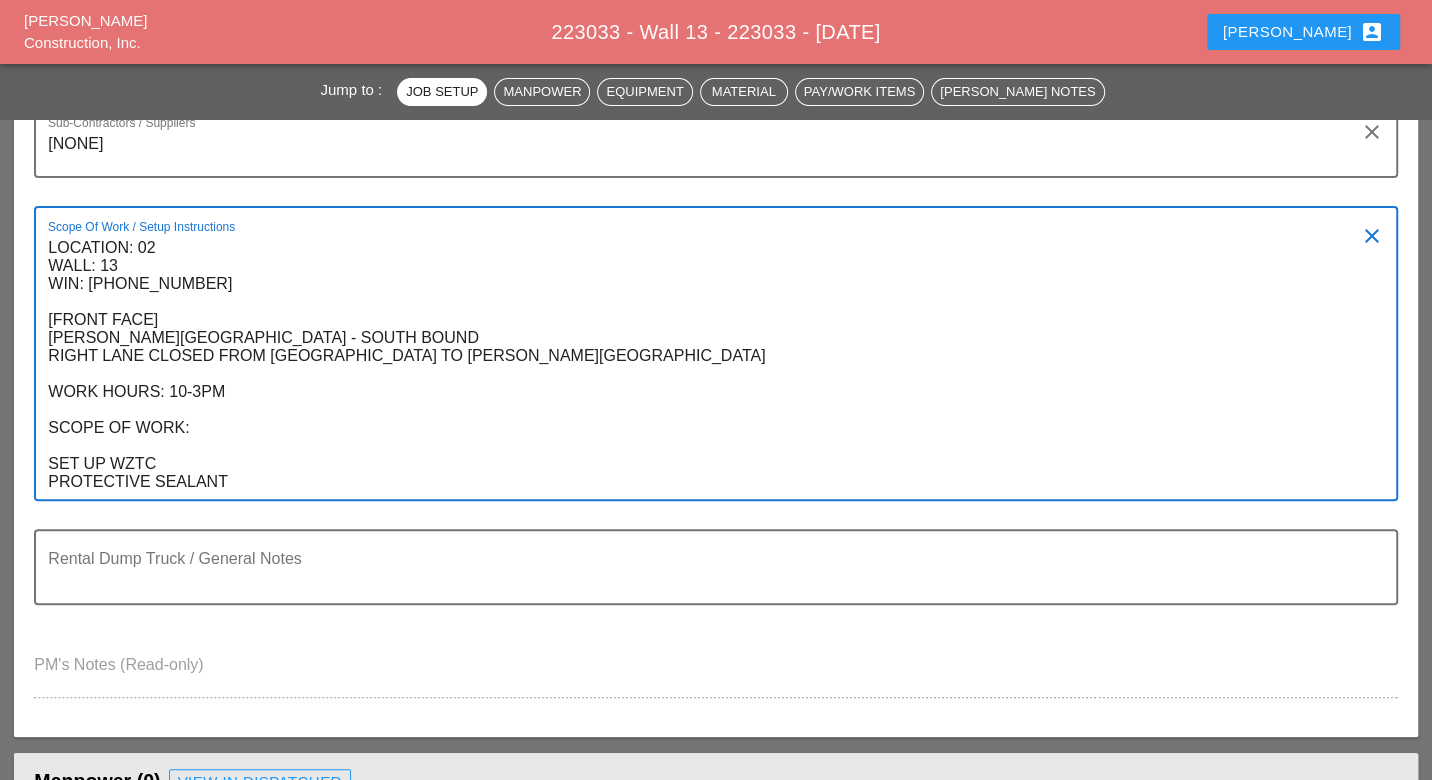 click on "LOCATION: 02
WALL: 13
WIN: 1-908-103
[FRONT FACE]
HUTCHINSON RIVER PARKWAY - SOUTH BOUND
RIGHT LANE CLOSED FROM LAFAYETTE AVE TO WENNER PLACE
WORK HOURS: 10-3PM
SCOPE OF WORK:
SET UP WZTC
PROTECTIVE SEALANT" at bounding box center [707, 365] 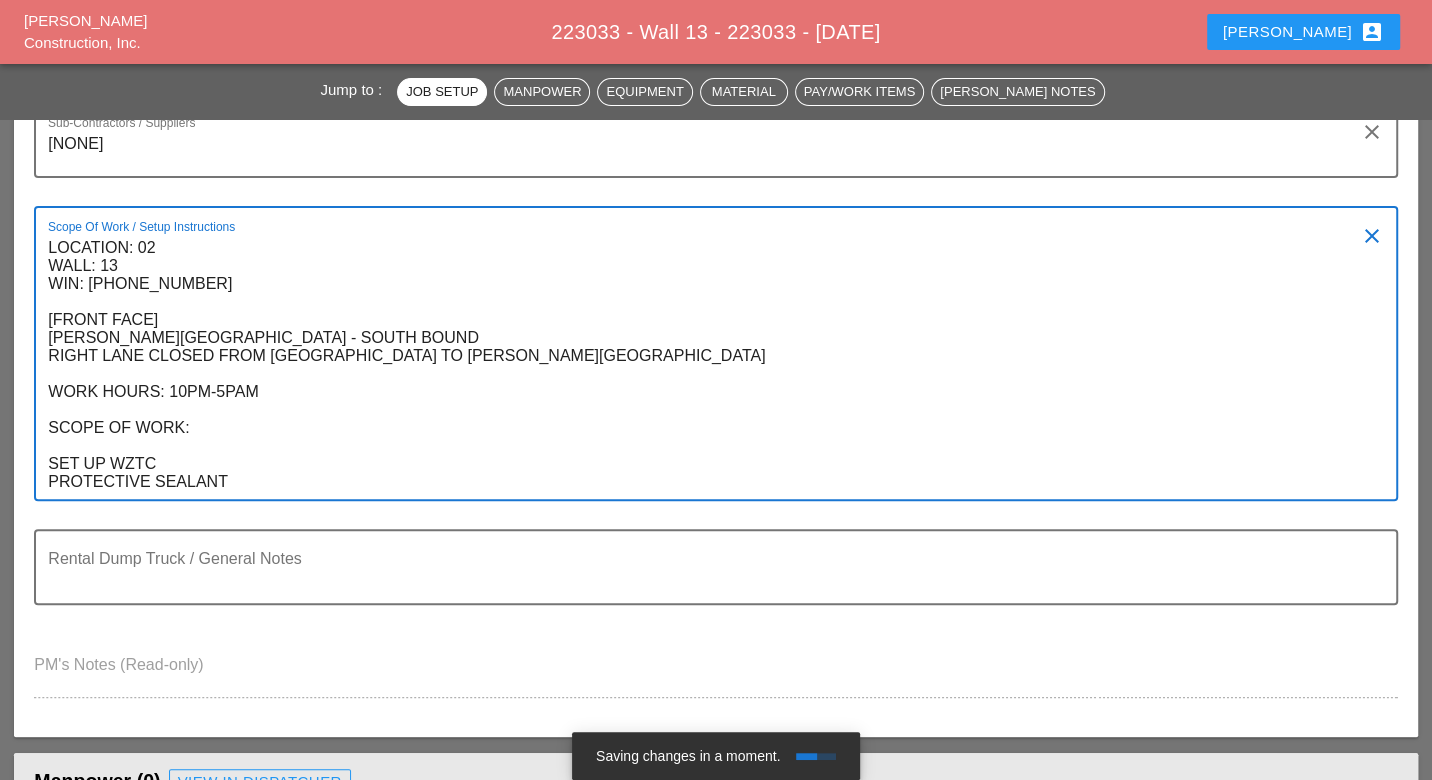 click on "LOCATION: 02
WALL: 13
WIN: 1-908-103
[FRONT FACE]
HUTCHINSON RIVER PARKWAY - SOUTH BOUND
RIGHT LANE CLOSED FROM LAFAYETTE AVE TO WENNER PLACE
WORK HOURS: 10PM-5PAM
SCOPE OF WORK:
SET UP WZTC
PROTECTIVE SEALANT" at bounding box center [707, 365] 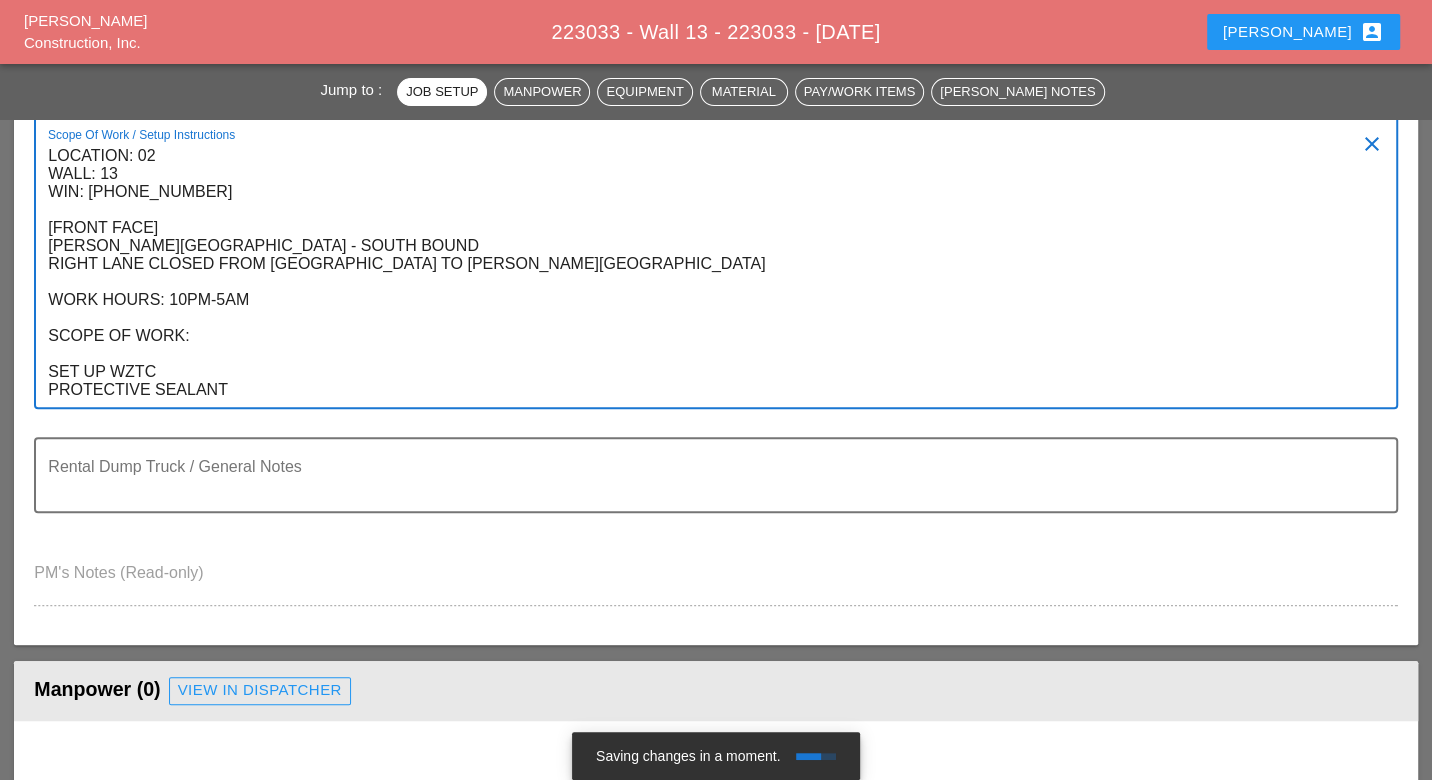 scroll, scrollTop: 444, scrollLeft: 0, axis: vertical 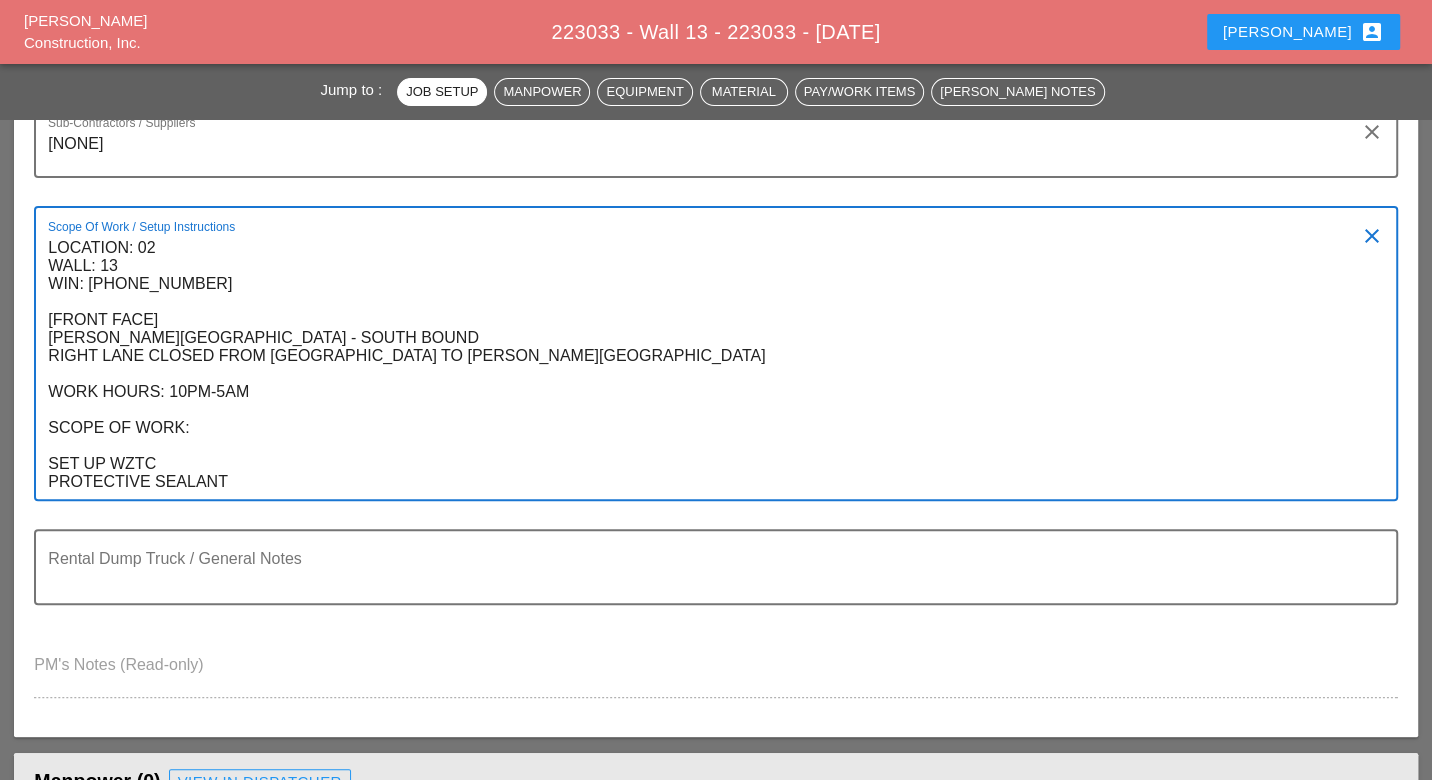 type on "LOCATION: 02
WALL: 13
WIN: 1-908-103
[FRONT FACE]
HUTCHINSON RIVER PARKWAY - SOUTH BOUND
RIGHT LANE CLOSED FROM LAFAYETTE AVE TO WENNER PLACE
WORK HOURS: 10PM-5AM
SCOPE OF WORK:
SET UP WZTC
PROTECTIVE SEALANT" 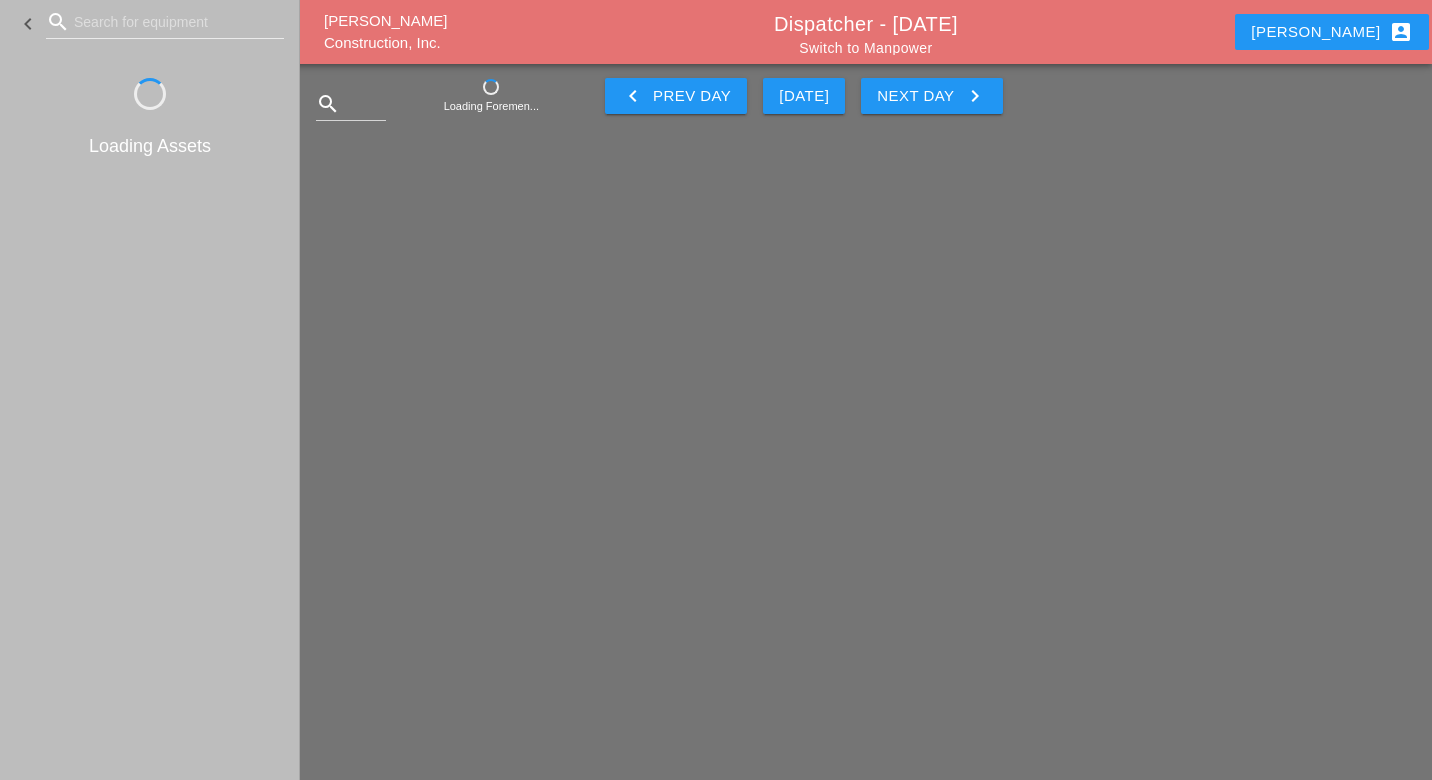 scroll, scrollTop: 0, scrollLeft: 0, axis: both 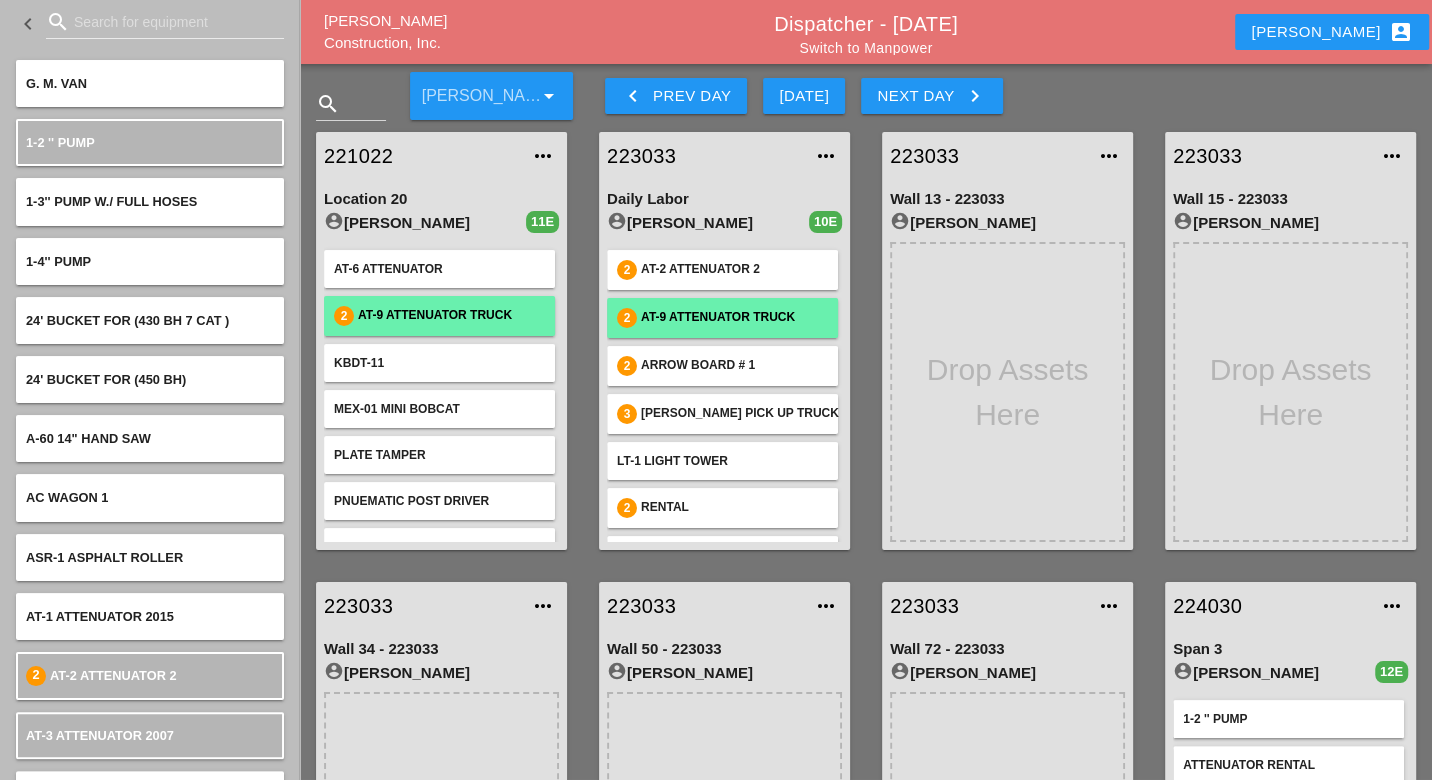 type 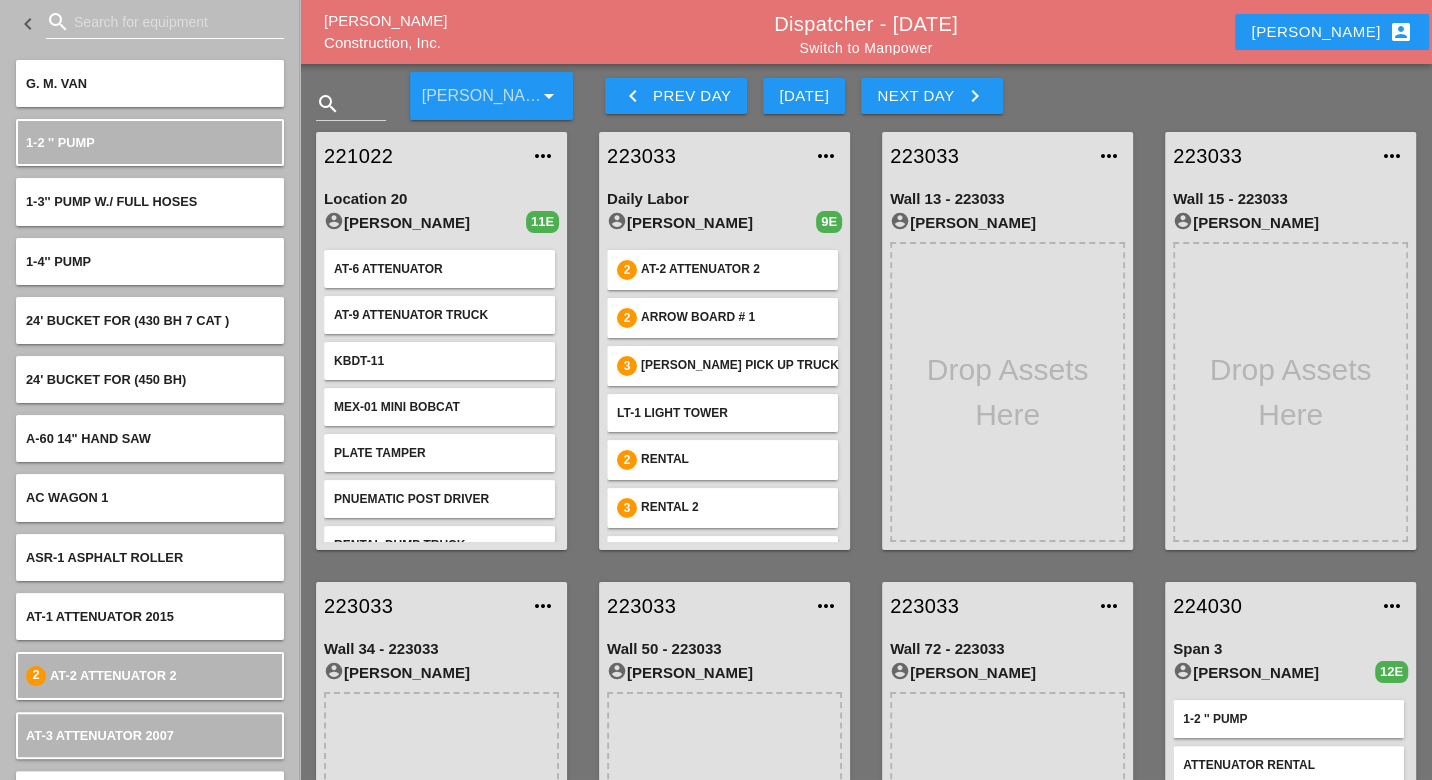 click at bounding box center [165, 22] 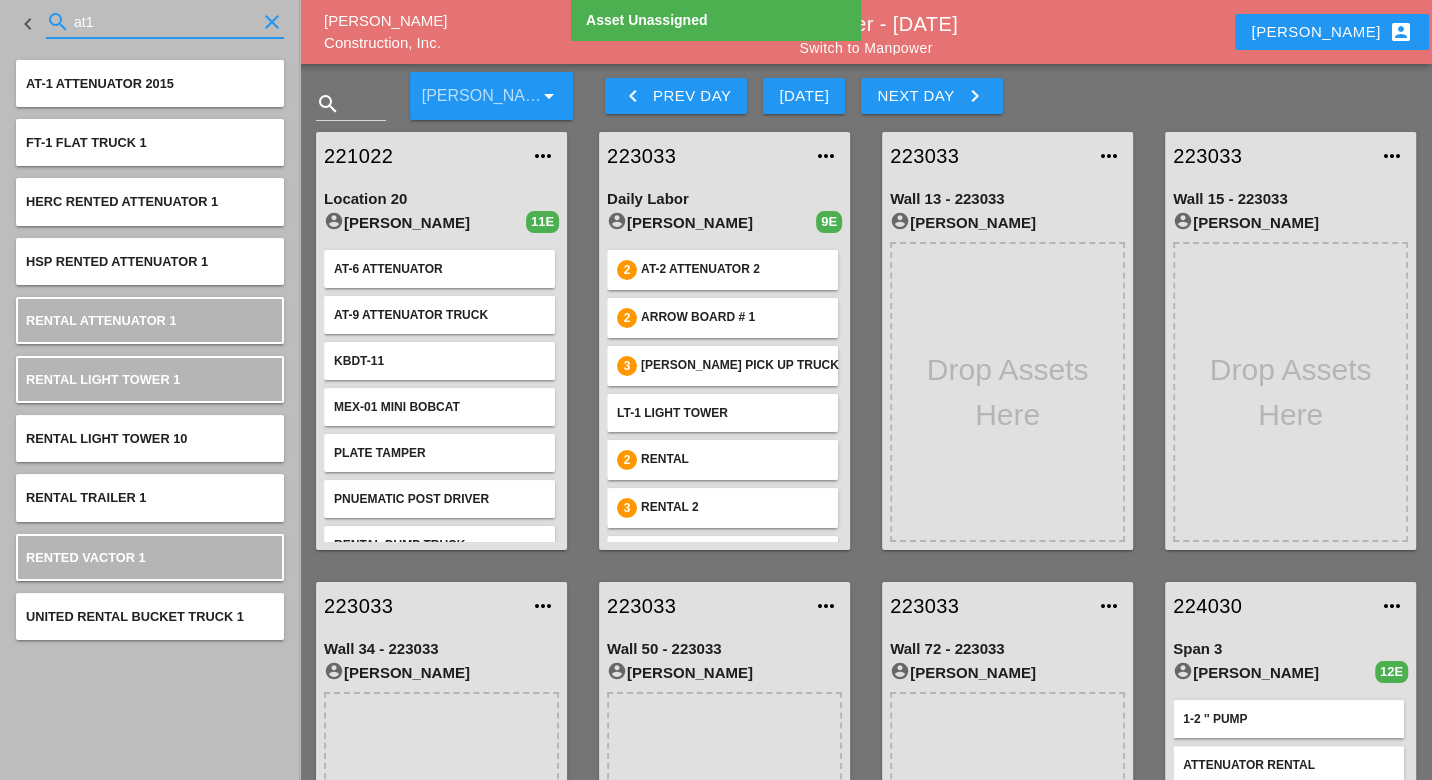type on "at1" 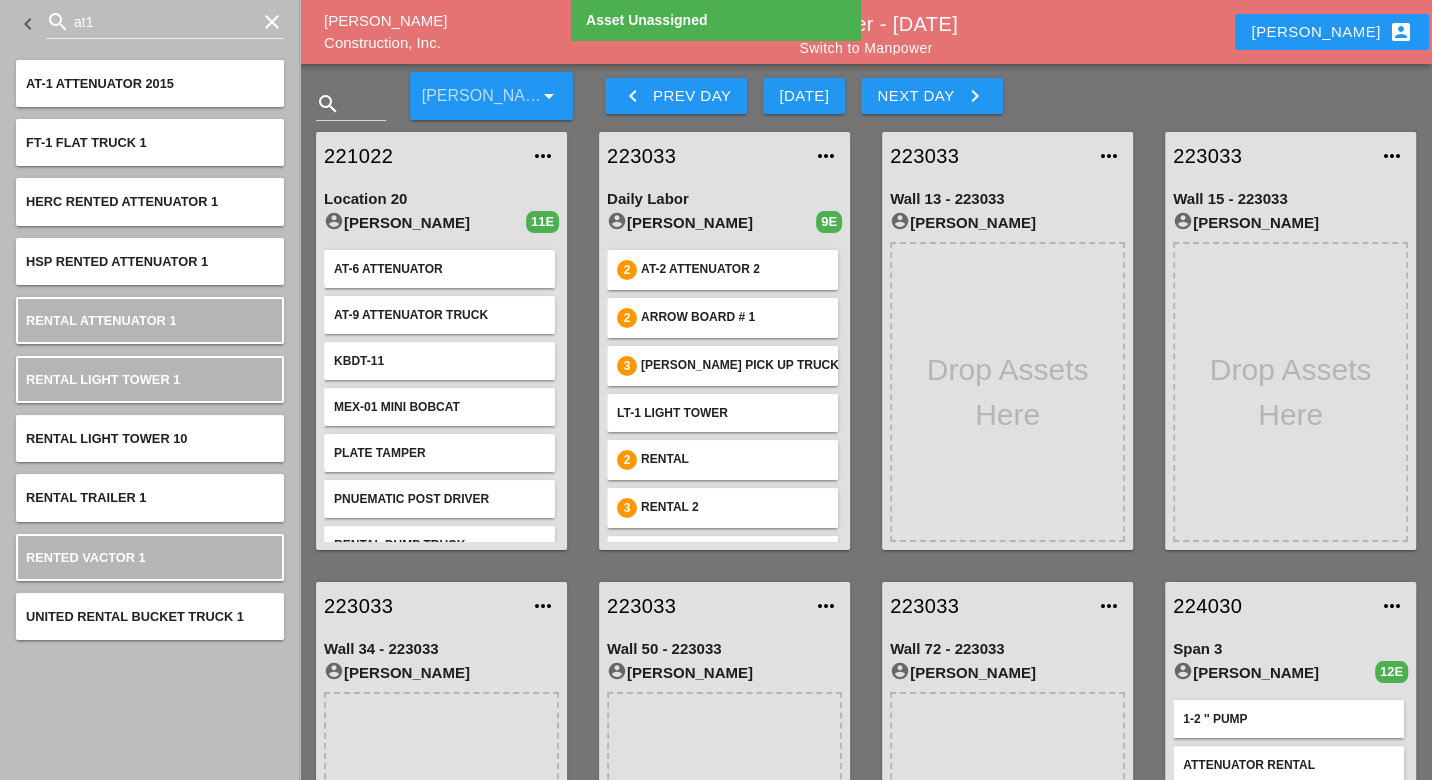 type 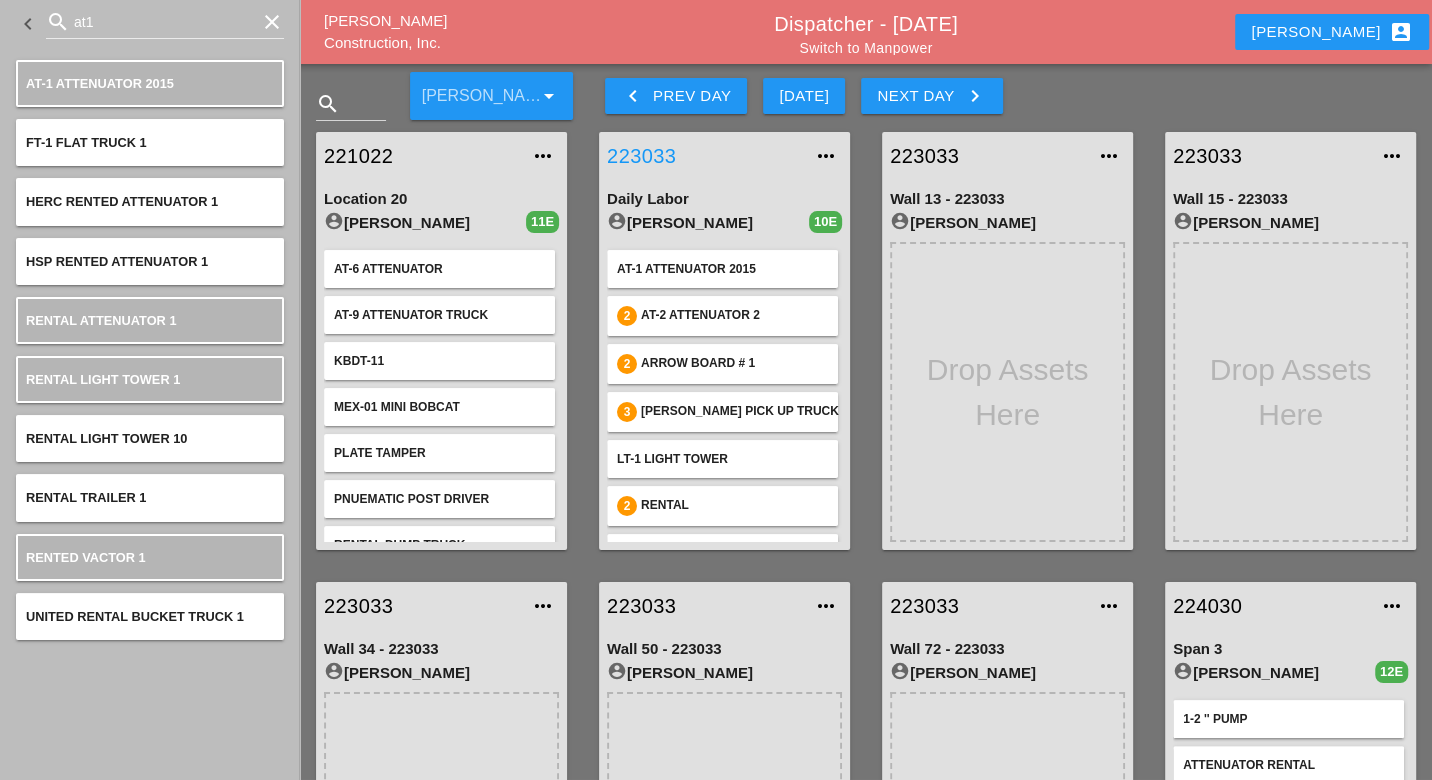 click on "223033" at bounding box center (704, 156) 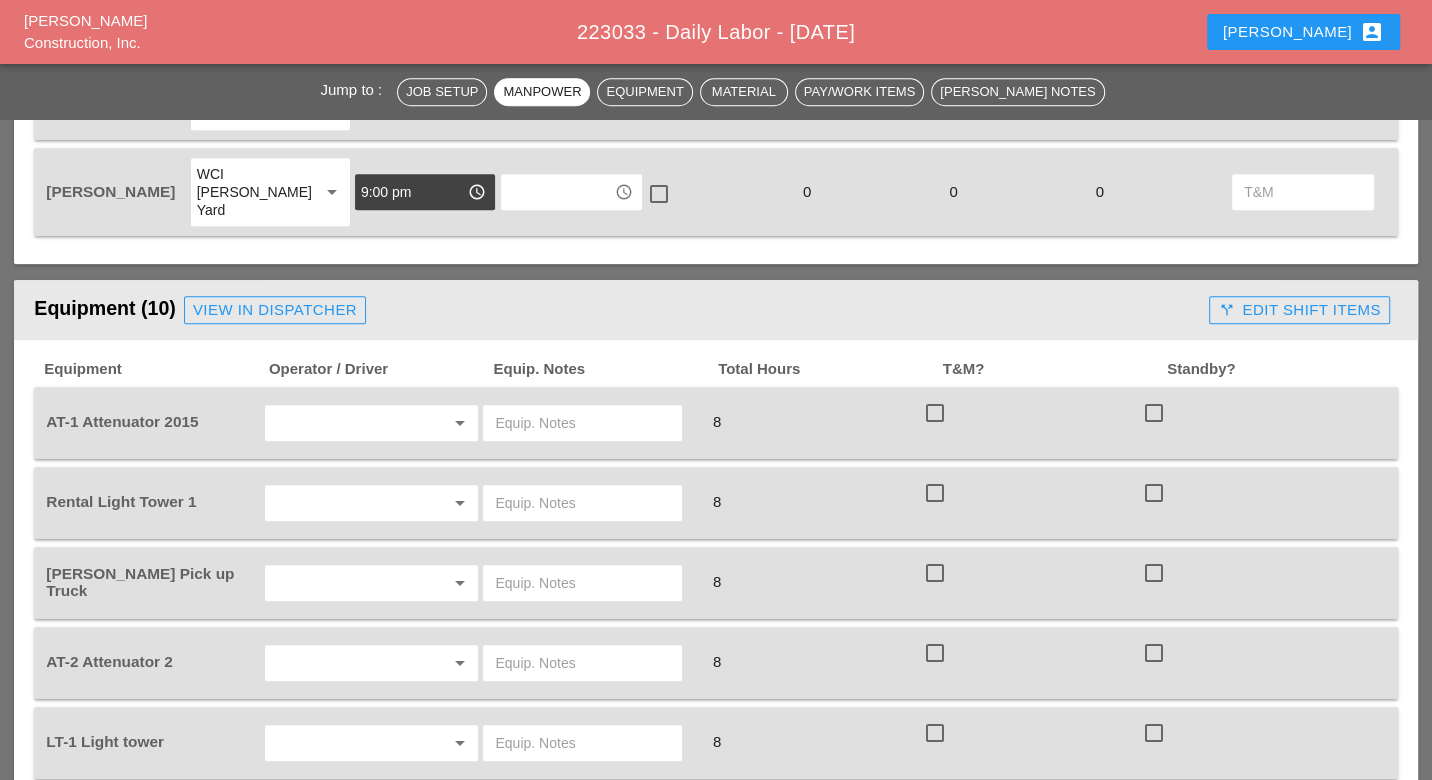 scroll, scrollTop: 1222, scrollLeft: 0, axis: vertical 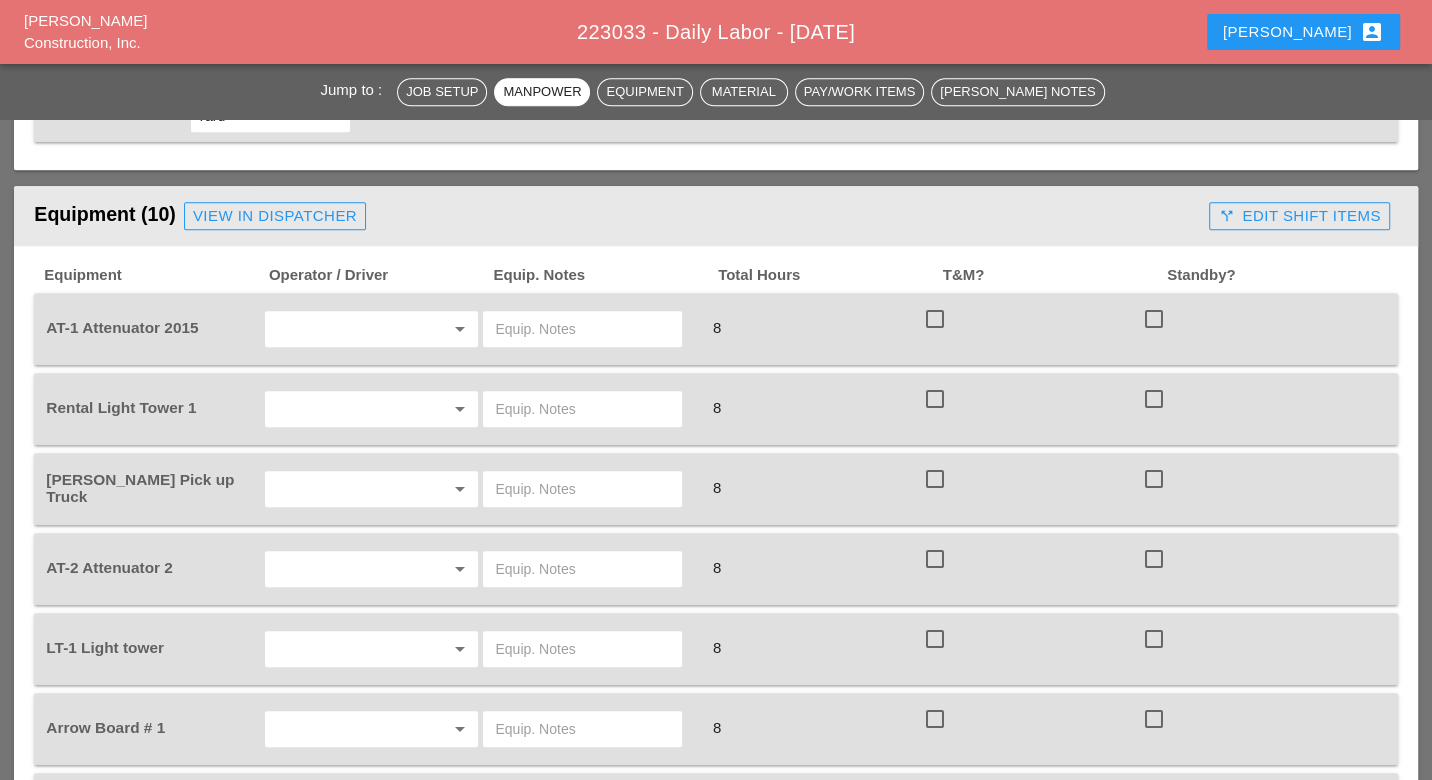 click at bounding box center (344, 329) 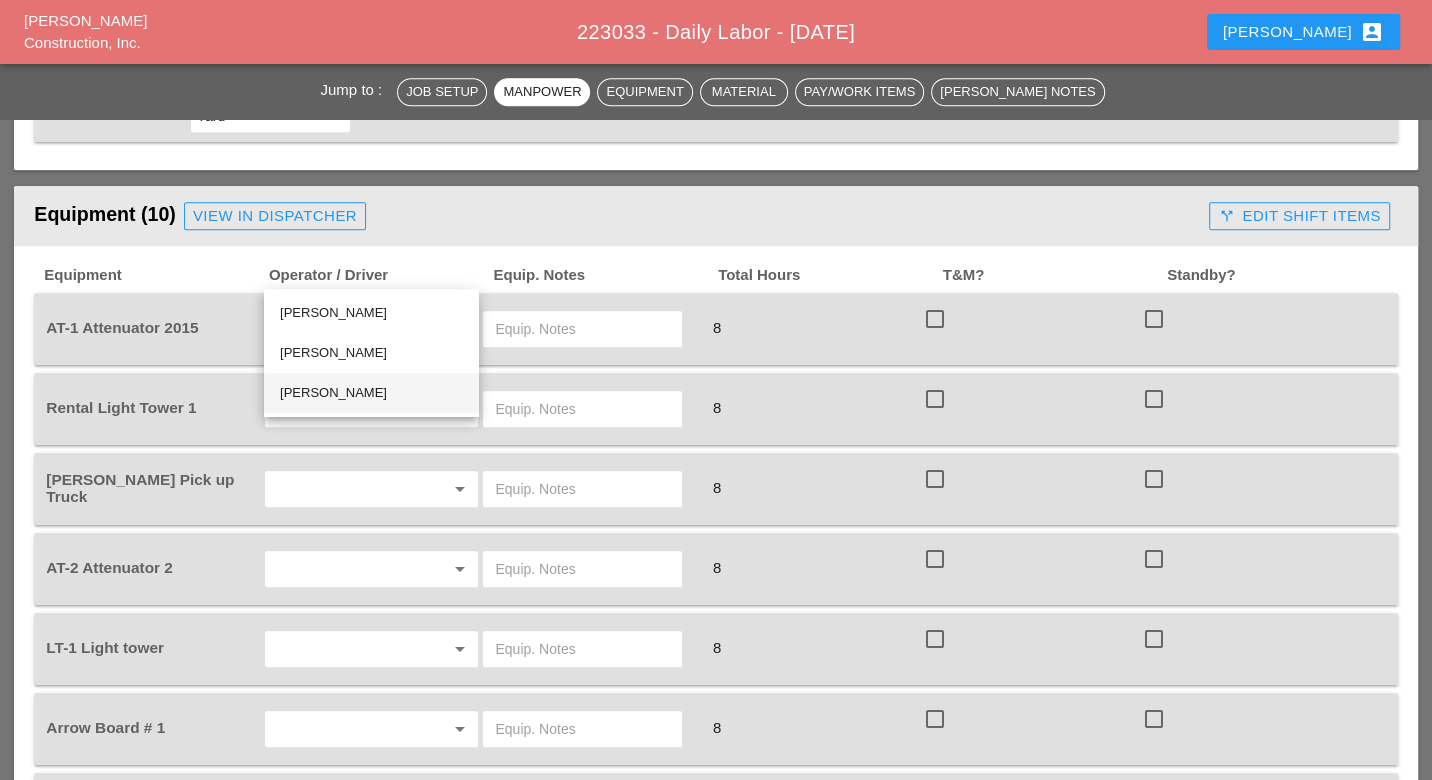 click on "[PERSON_NAME]" at bounding box center (371, 393) 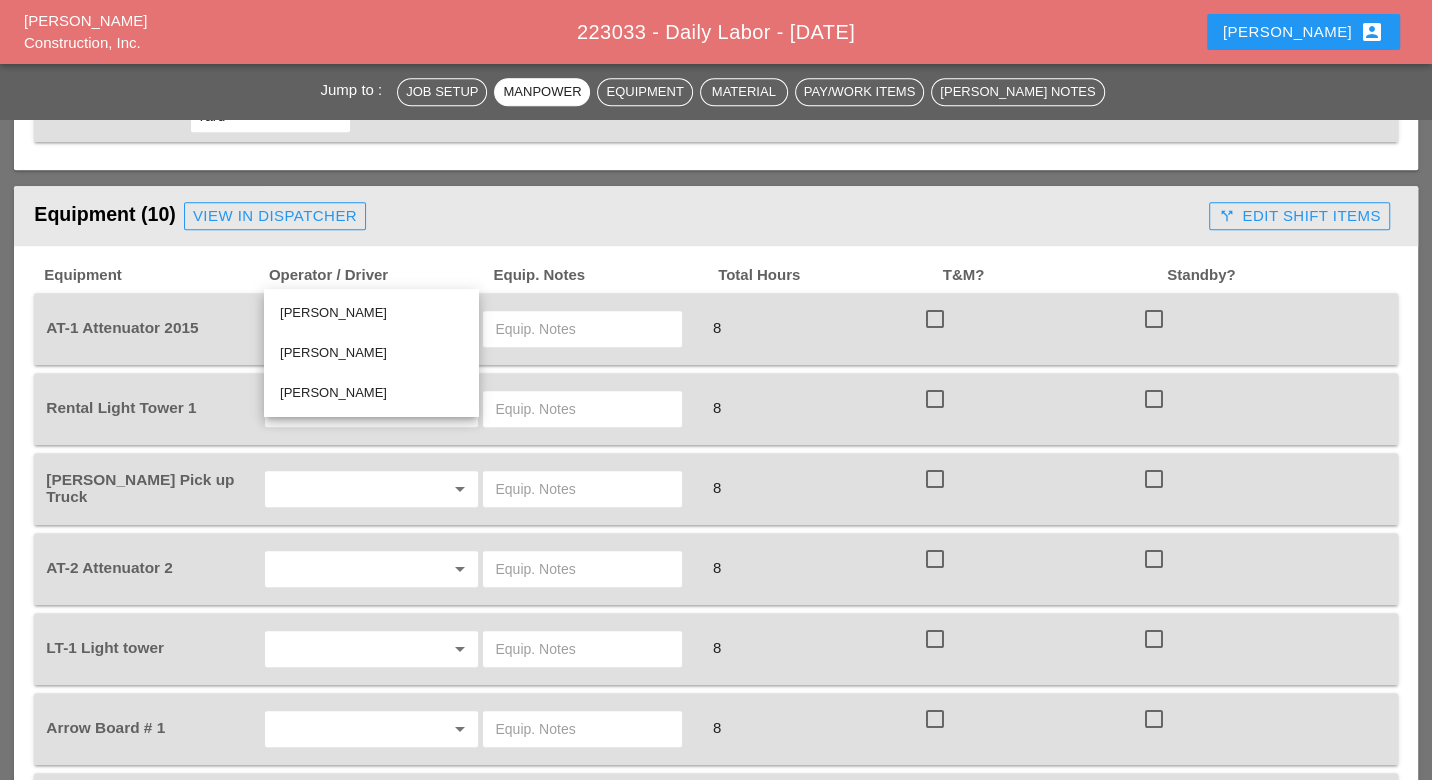 type on "[PERSON_NAME]" 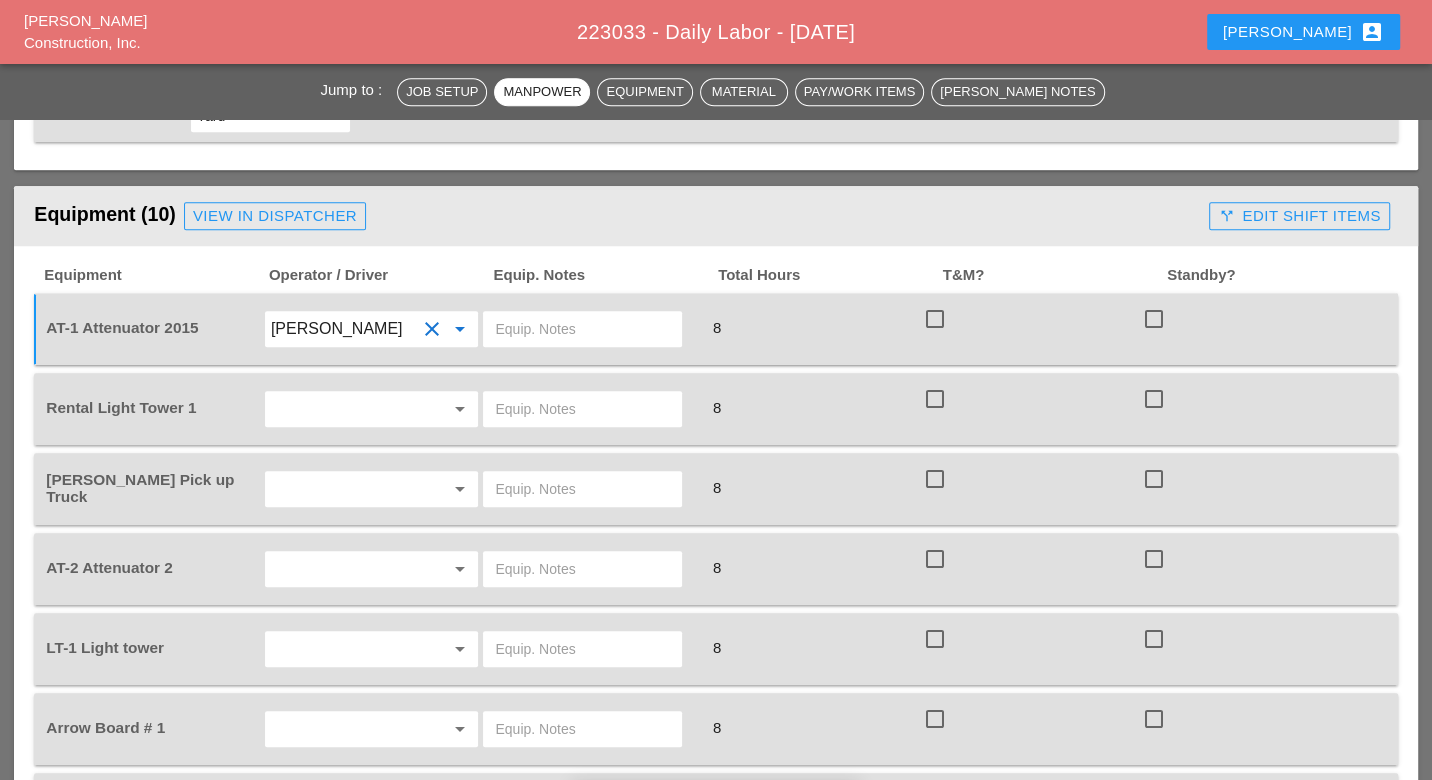 click at bounding box center [582, 329] 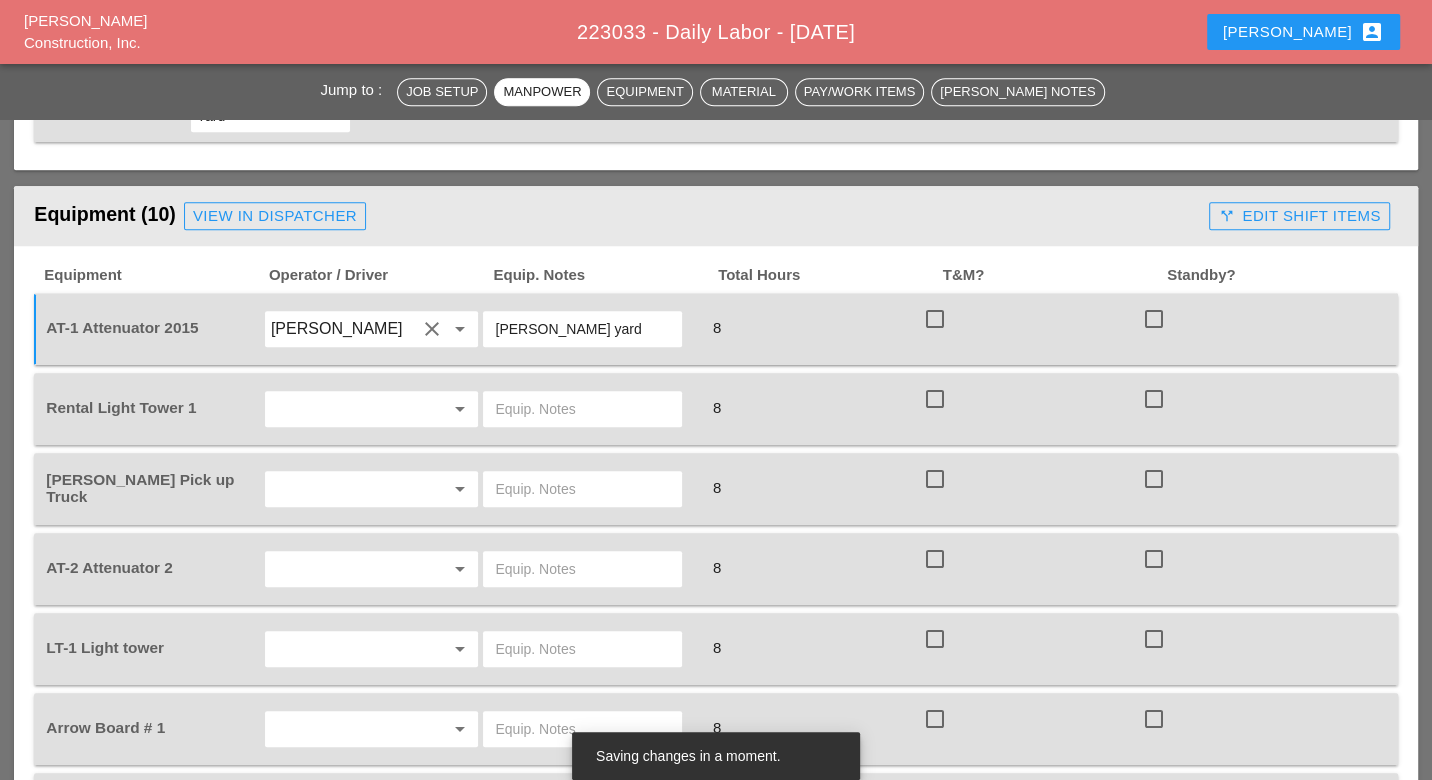 drag, startPoint x: 551, startPoint y: 254, endPoint x: 483, endPoint y: 253, distance: 68.007355 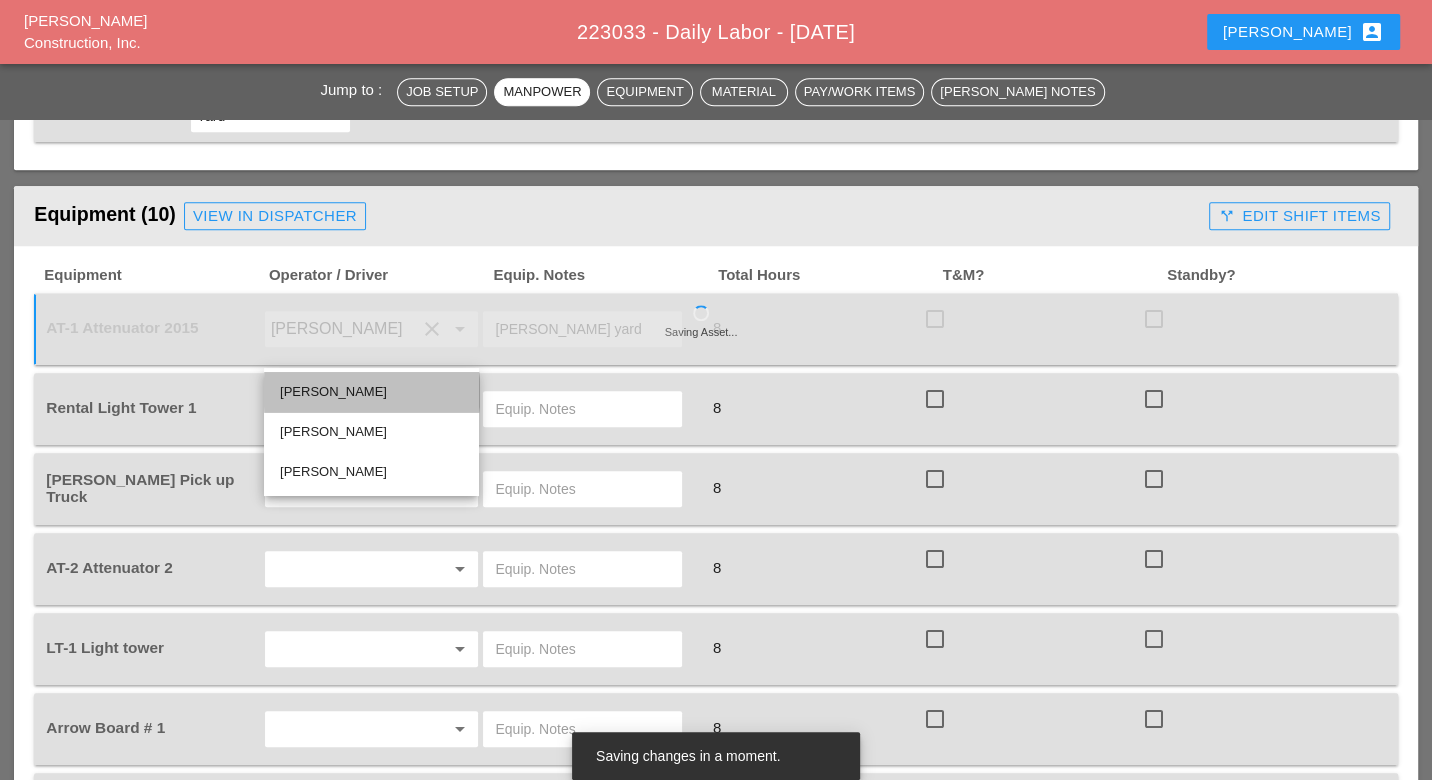 click on "Ricardo Capao" at bounding box center (371, 392) 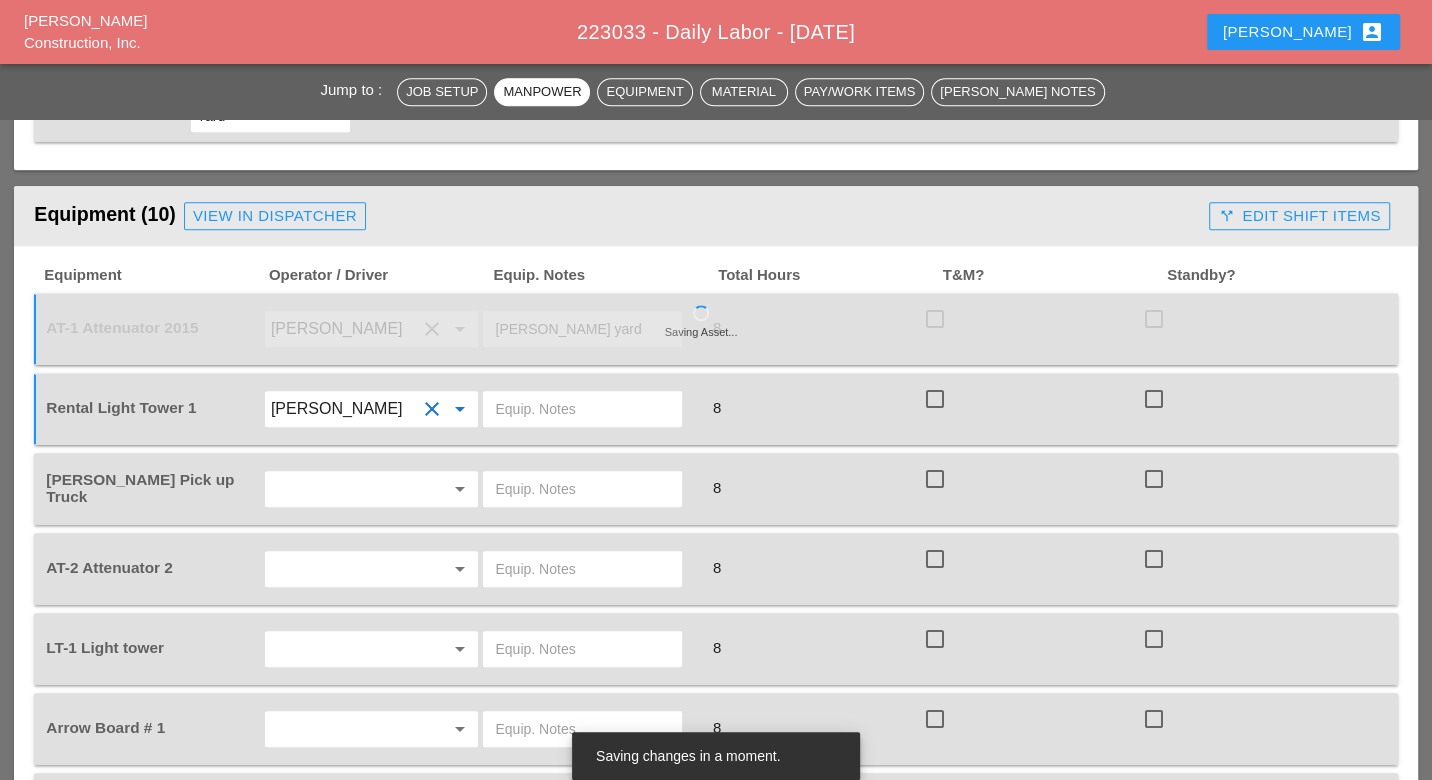 click at bounding box center (344, 489) 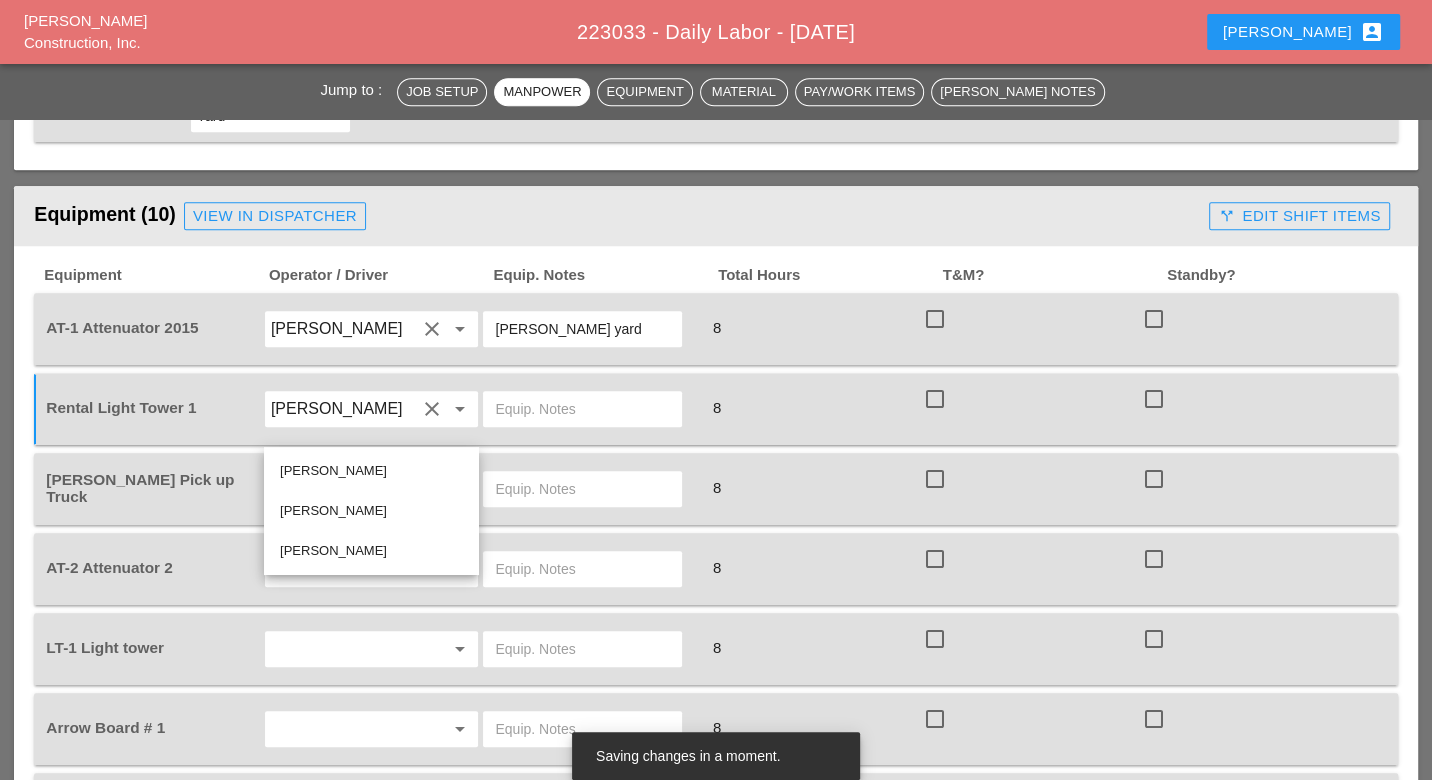 click on "Ricardo Capao" at bounding box center [371, 471] 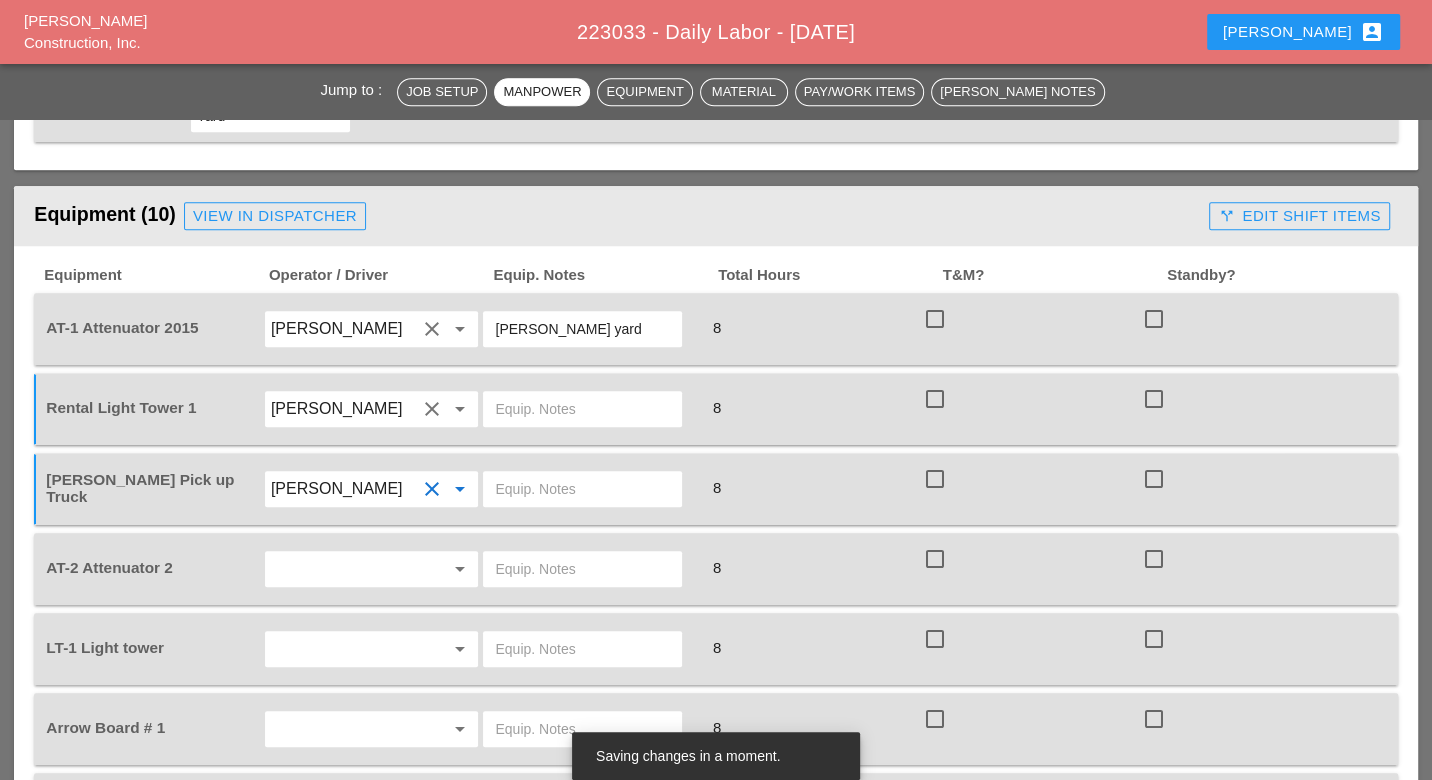 click at bounding box center [344, 569] 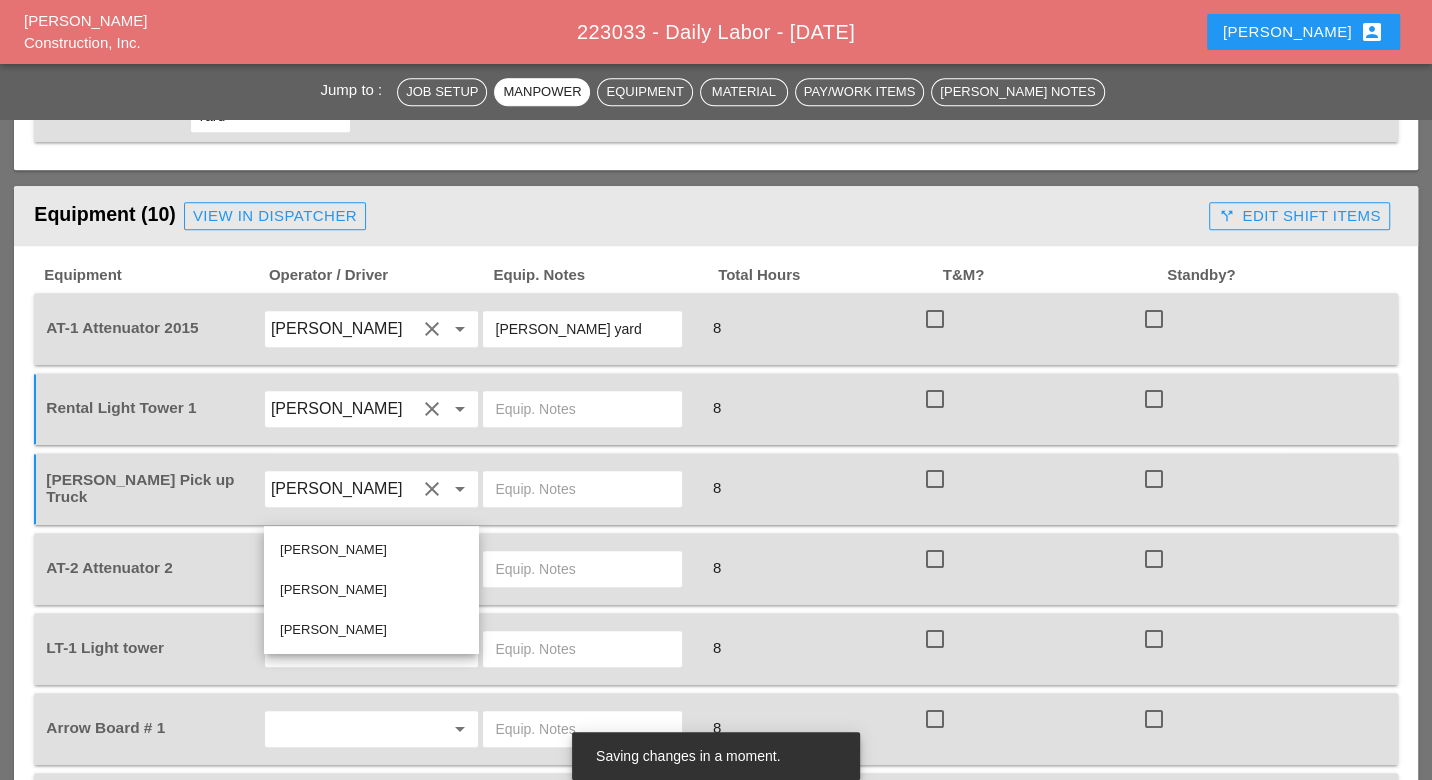click on "Jessica Godoy" at bounding box center (371, 590) 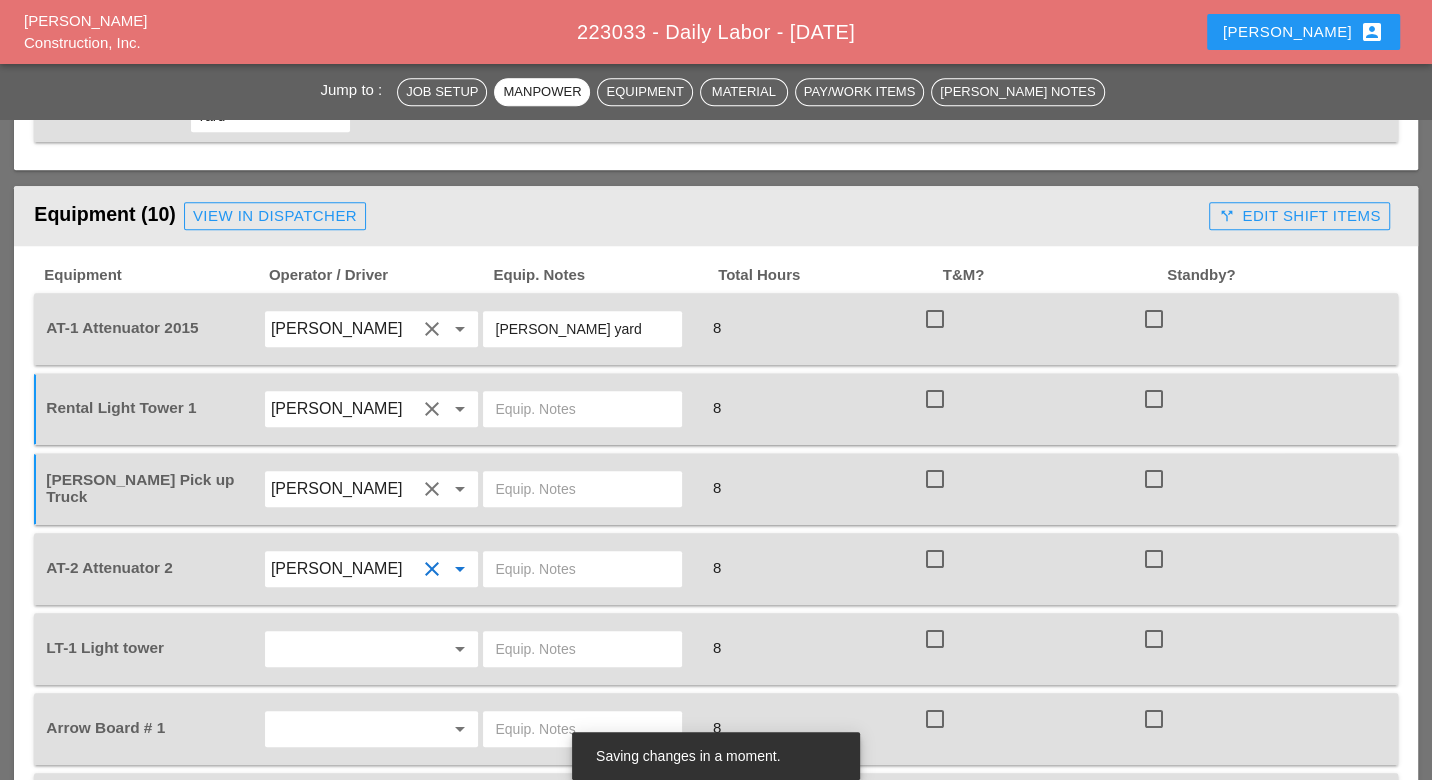 click at bounding box center (344, 649) 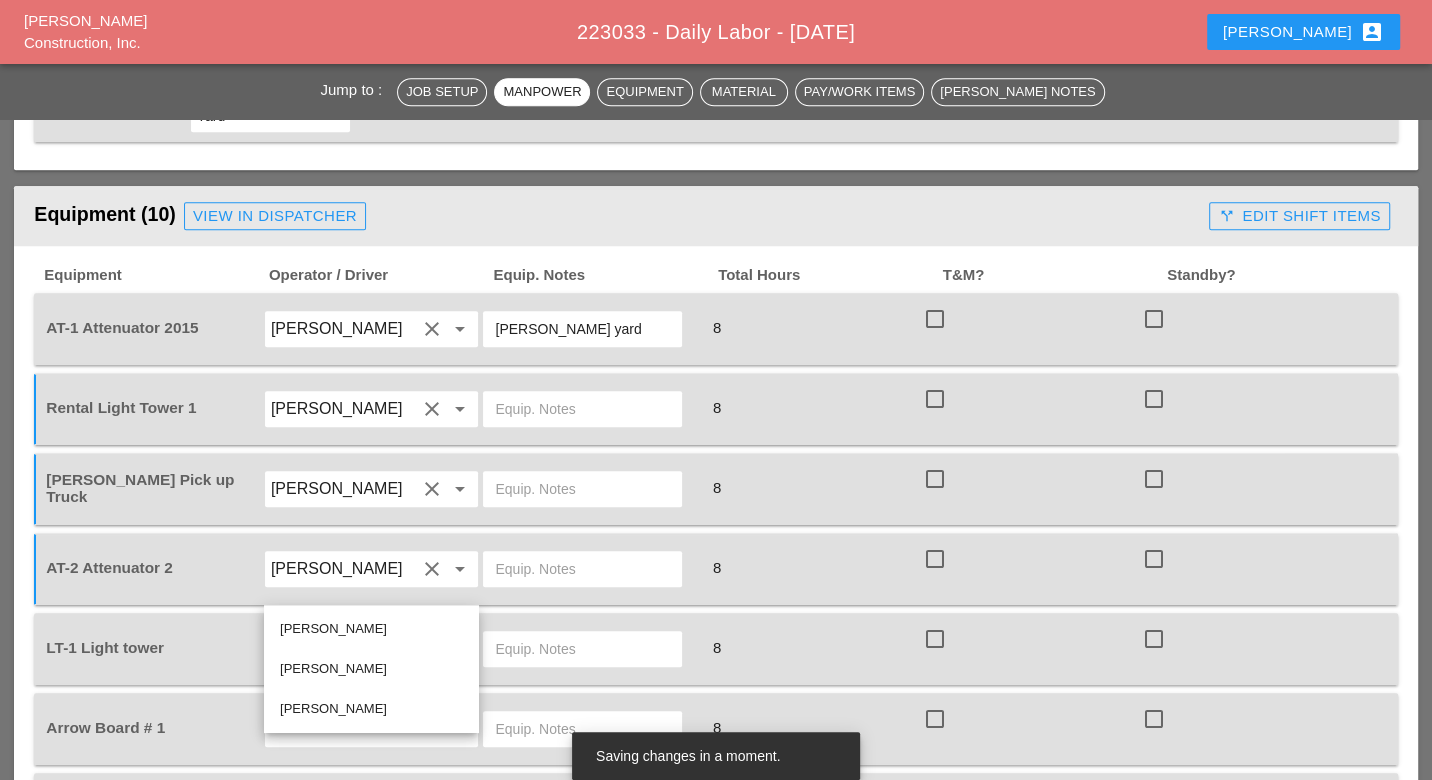 click at bounding box center (582, 649) 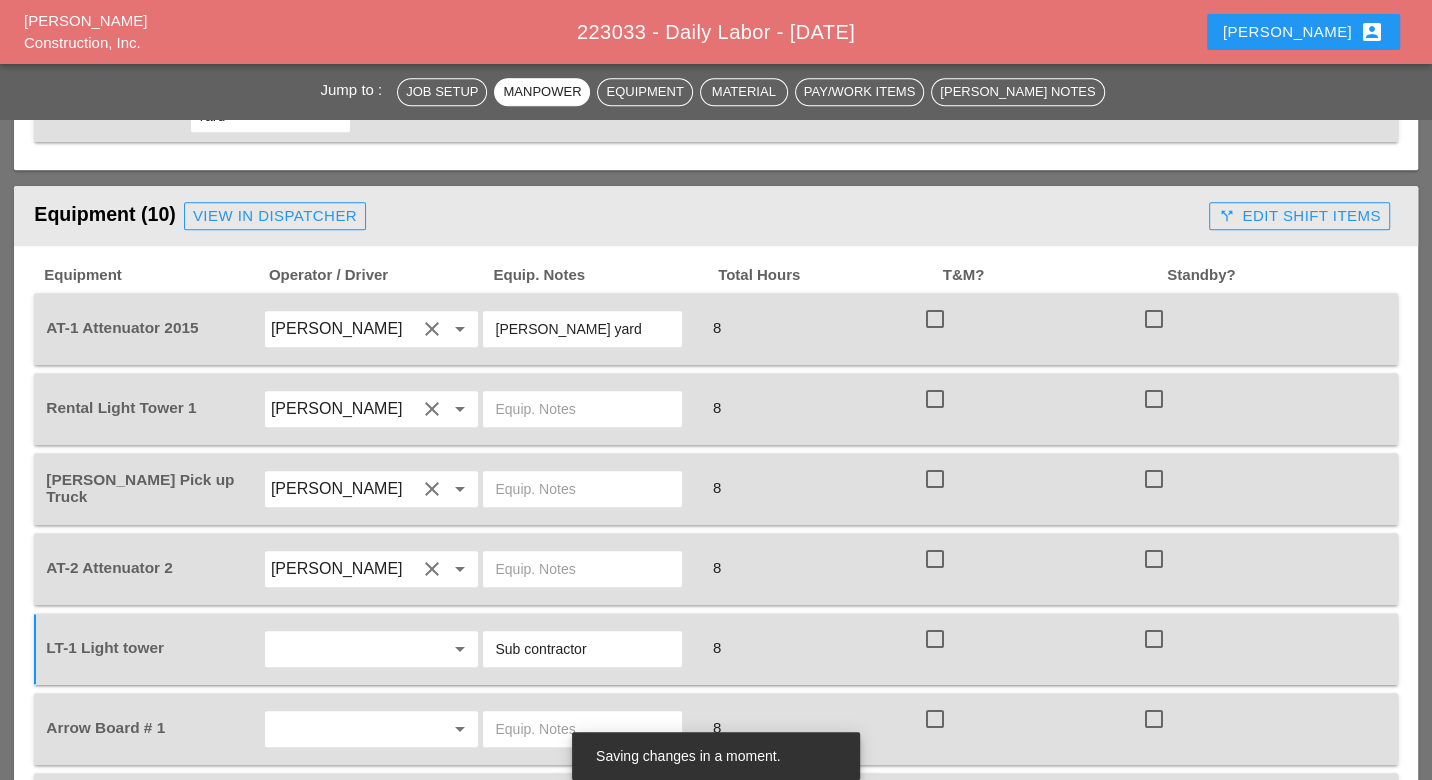 scroll, scrollTop: 1333, scrollLeft: 0, axis: vertical 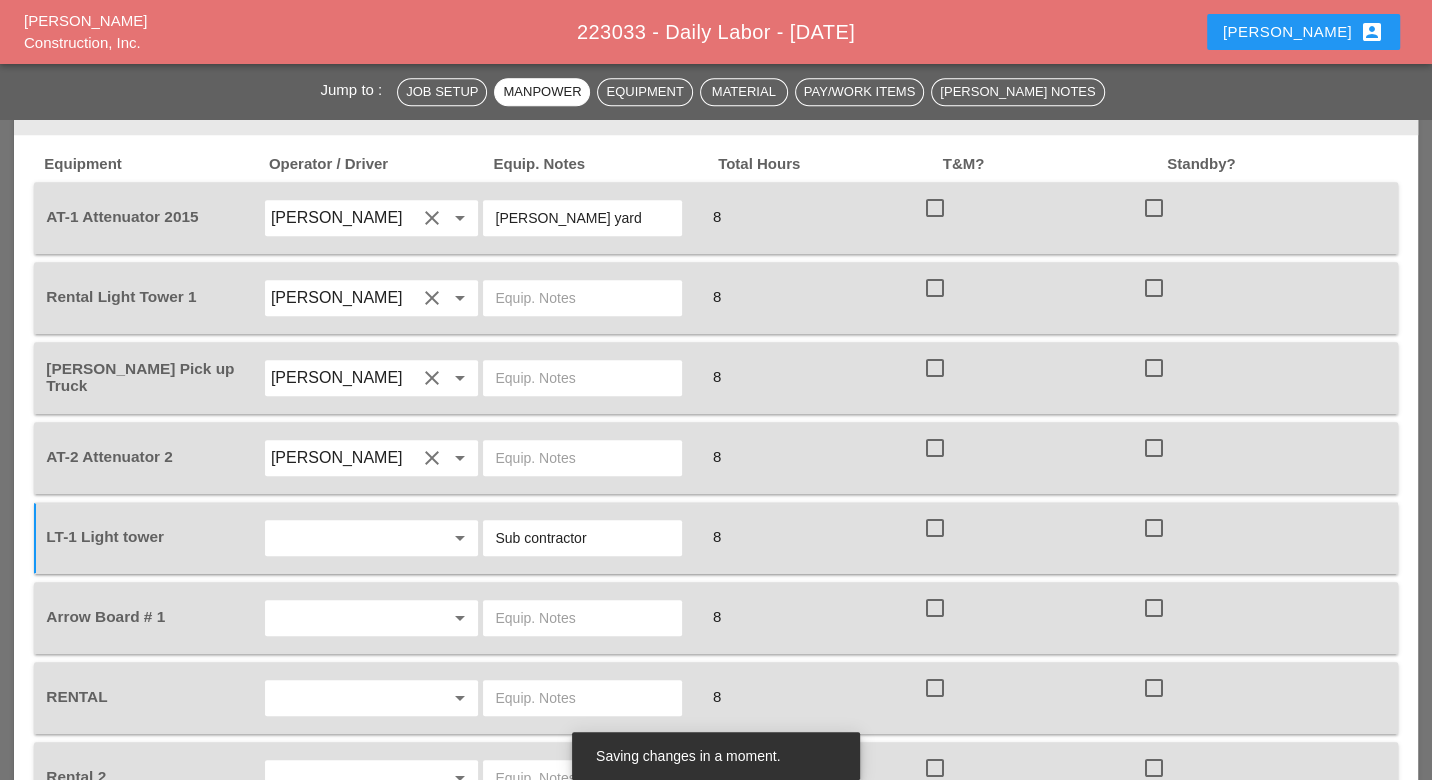 type on "Sub contractor" 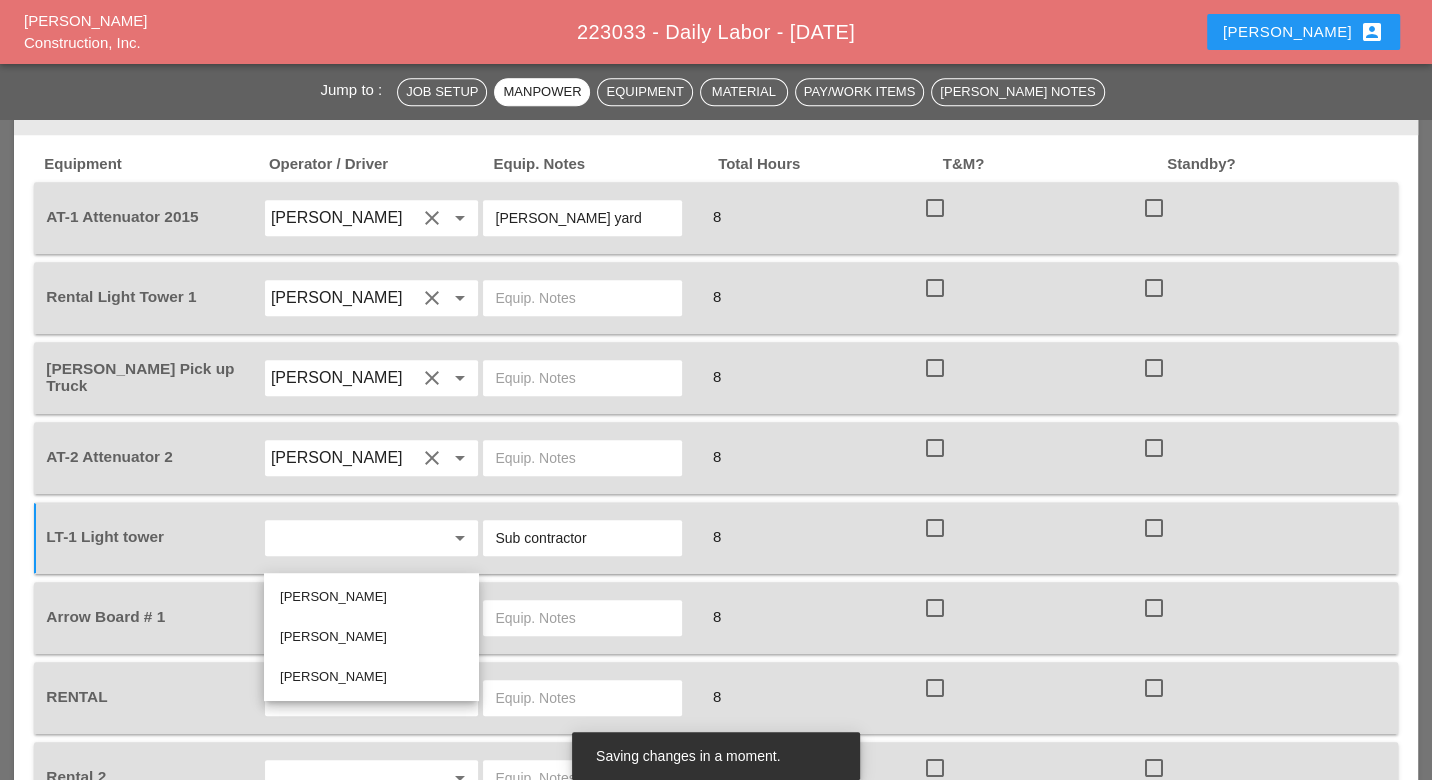 click on "Ricardo Capao" at bounding box center [371, 597] 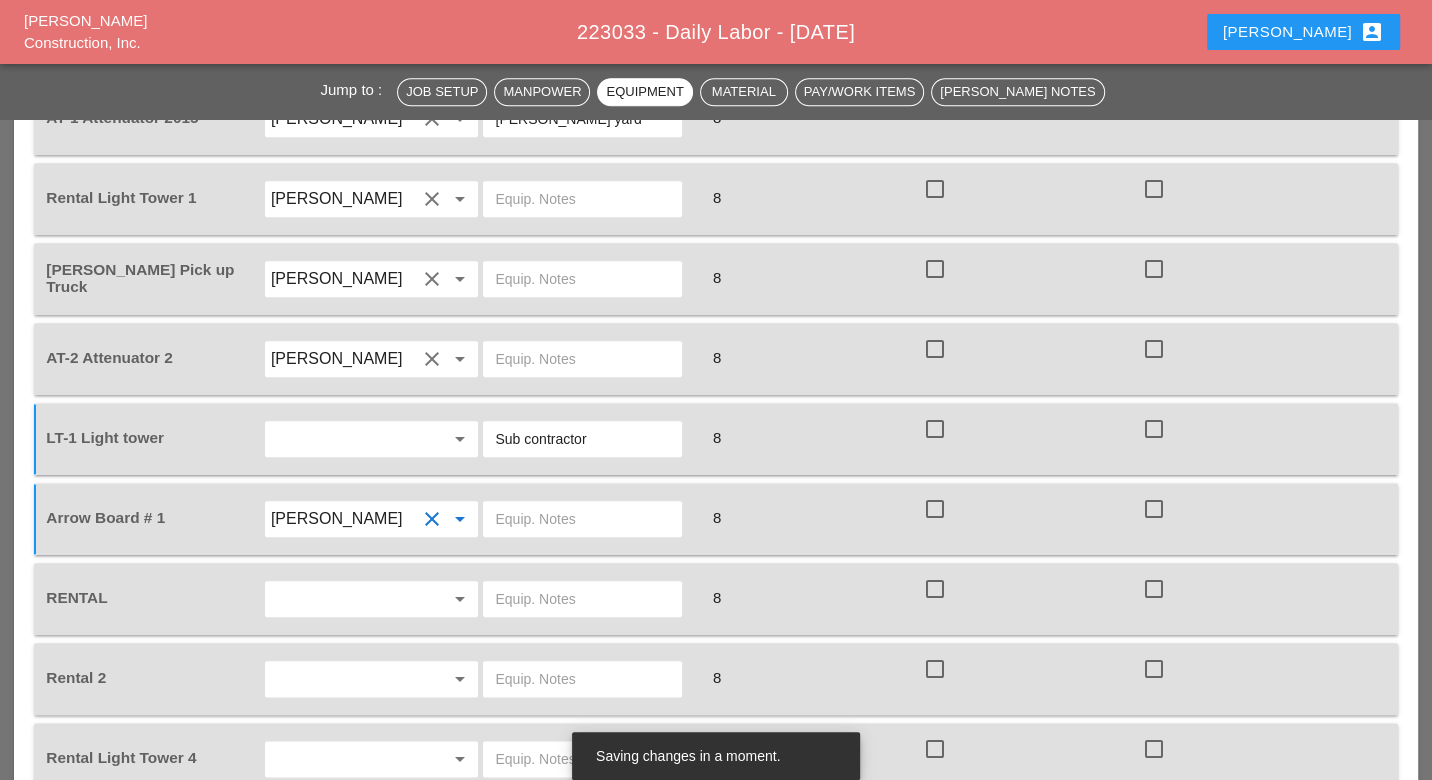 scroll, scrollTop: 1444, scrollLeft: 0, axis: vertical 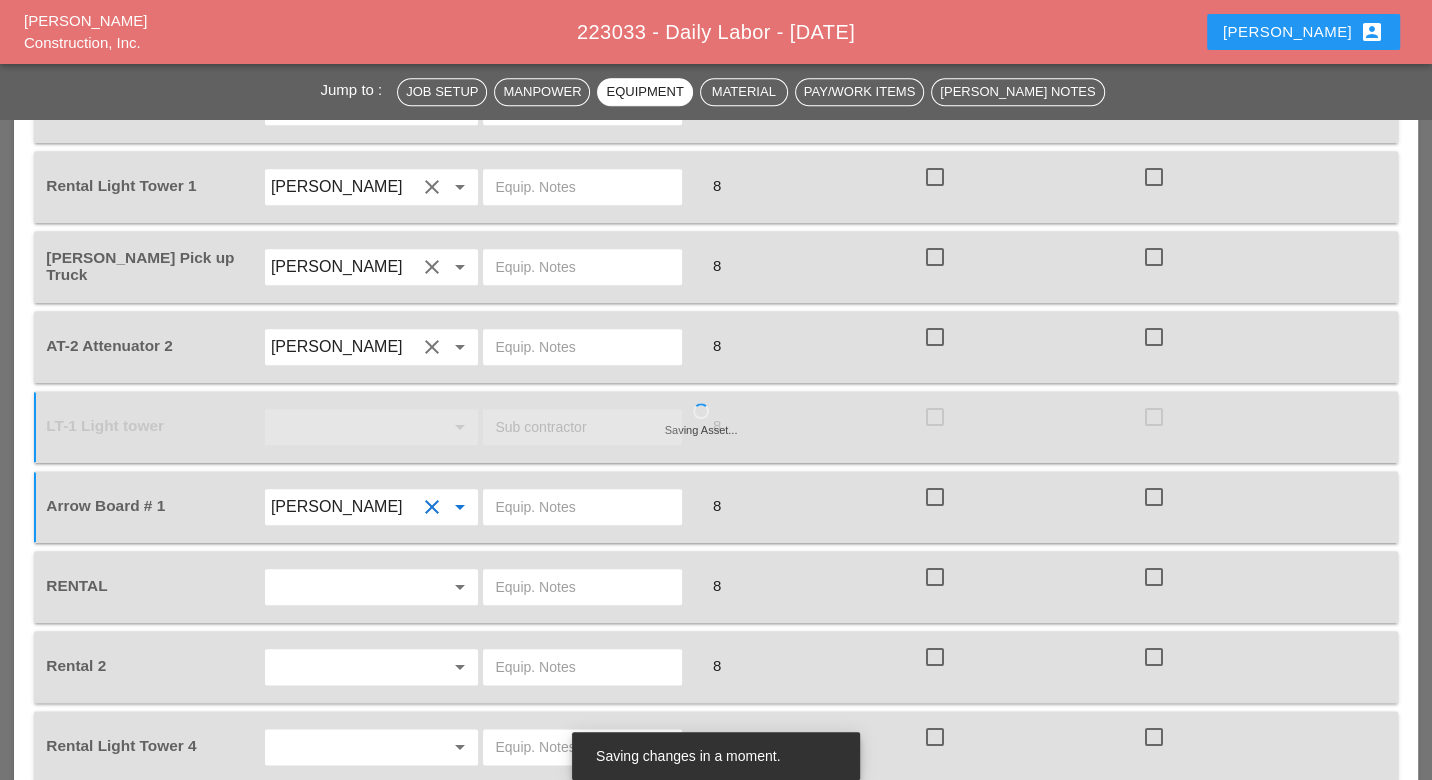 click at bounding box center [582, 587] 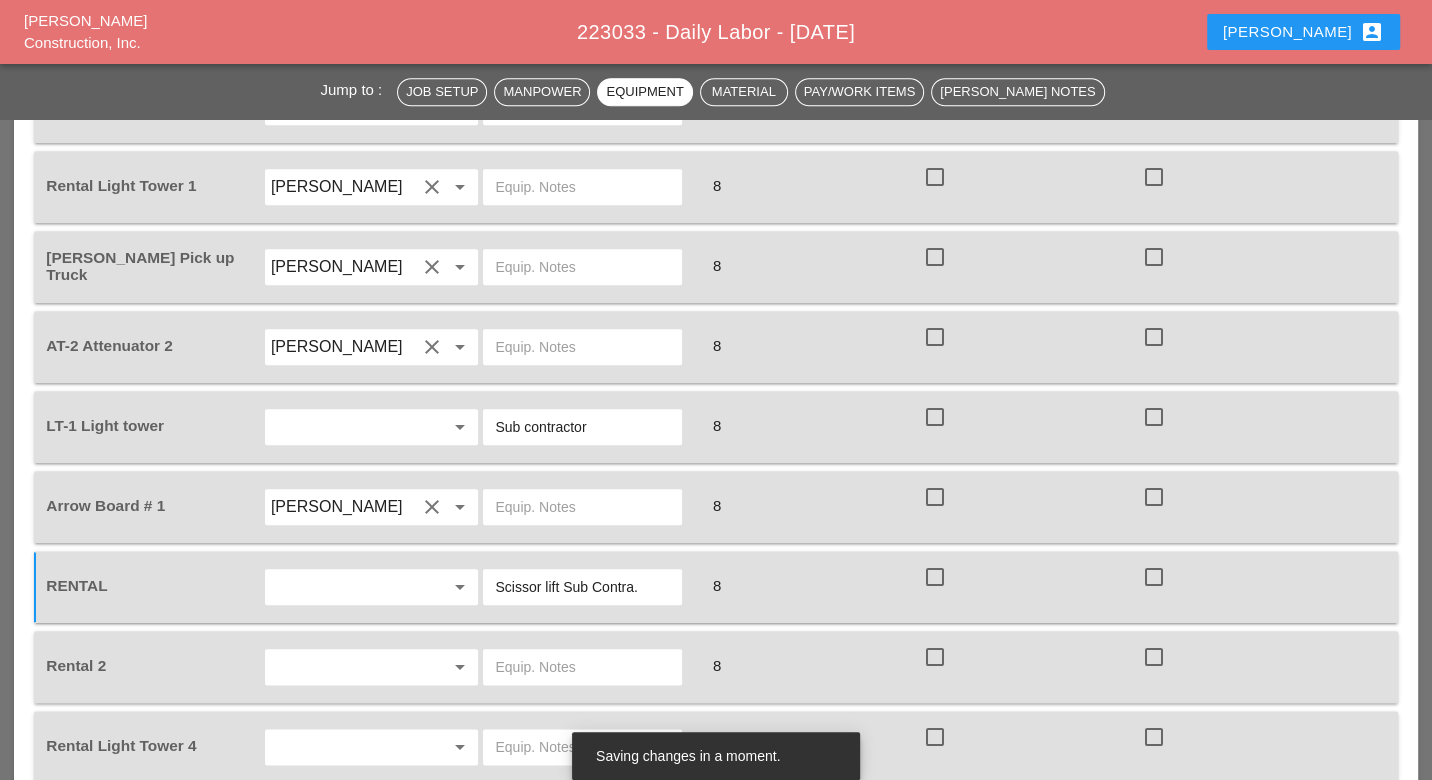 type on "Scissor lift Sub Contra." 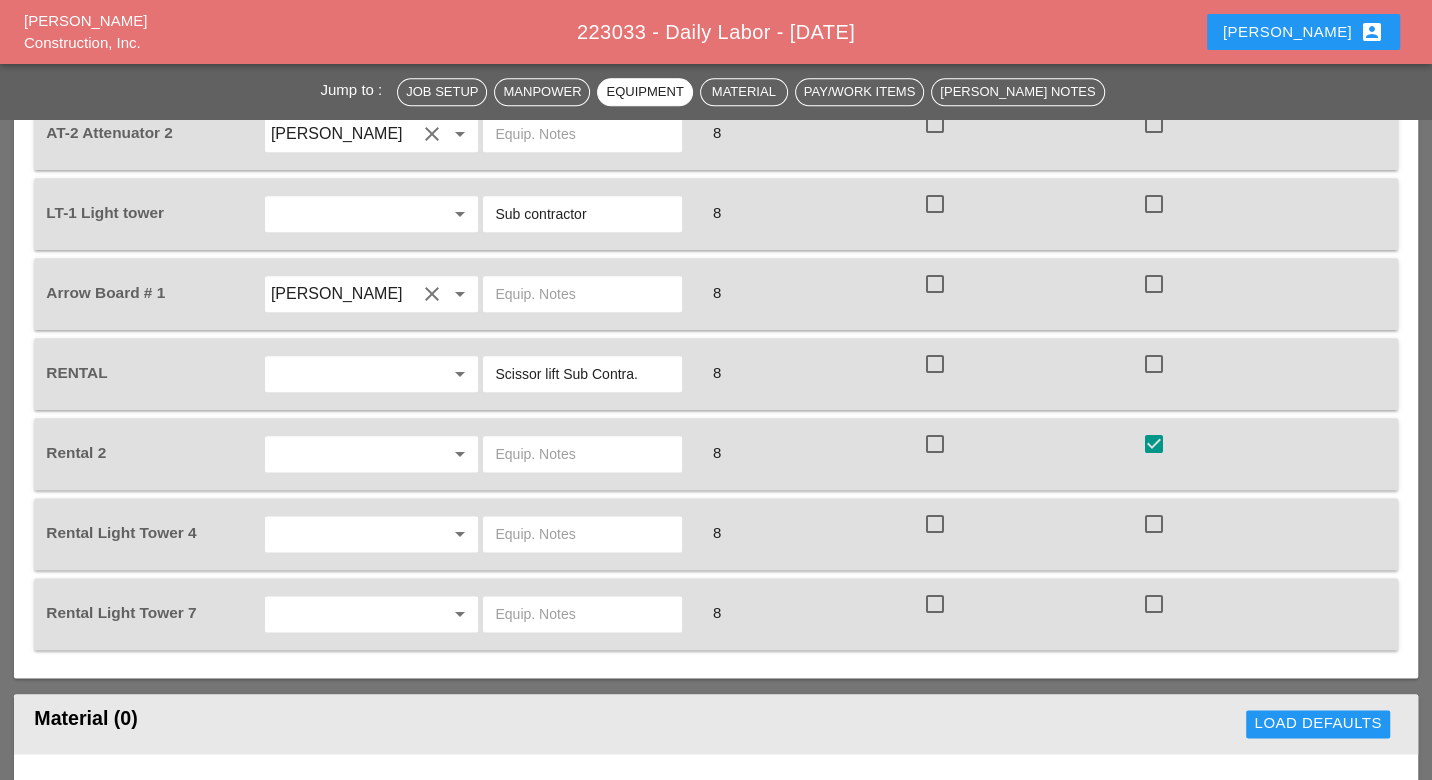 scroll, scrollTop: 1666, scrollLeft: 0, axis: vertical 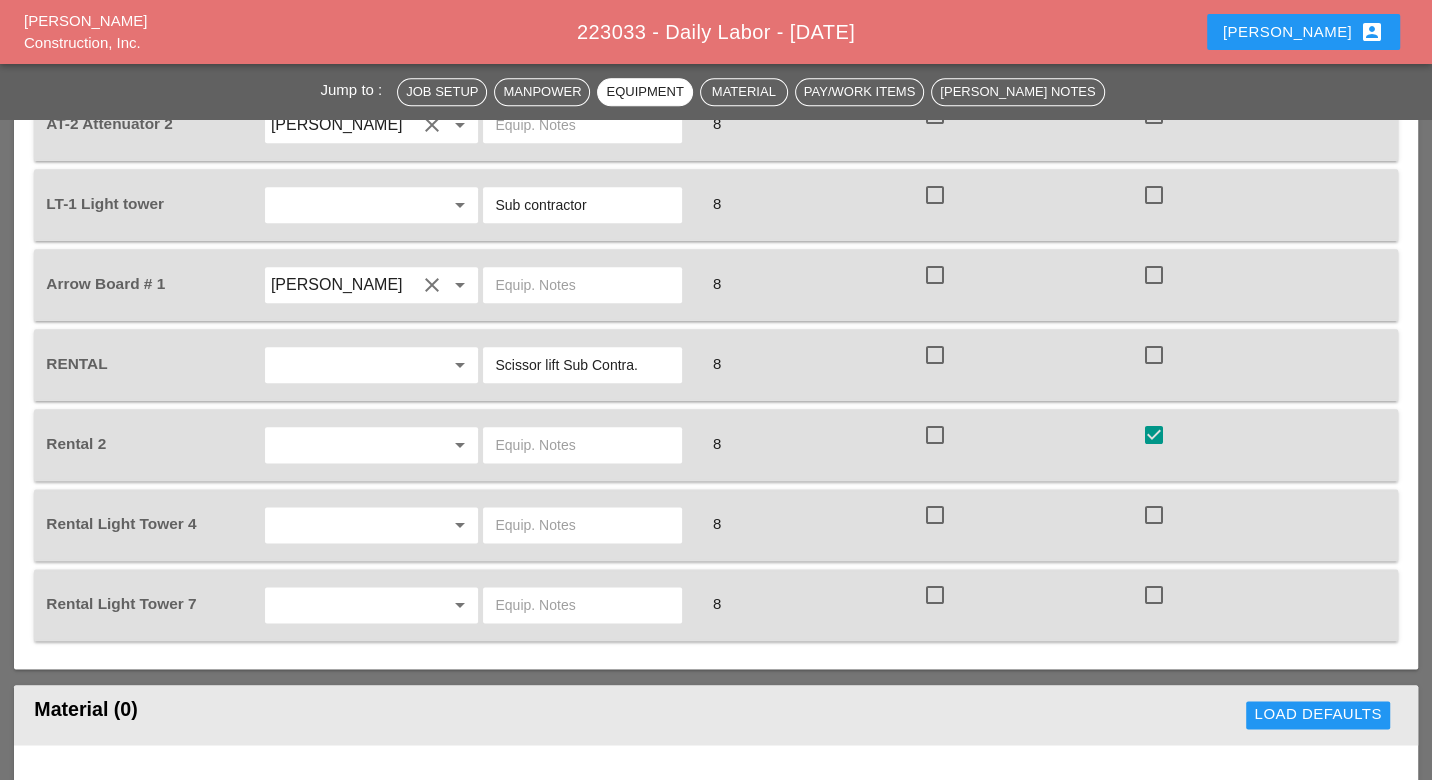 click at bounding box center [344, 525] 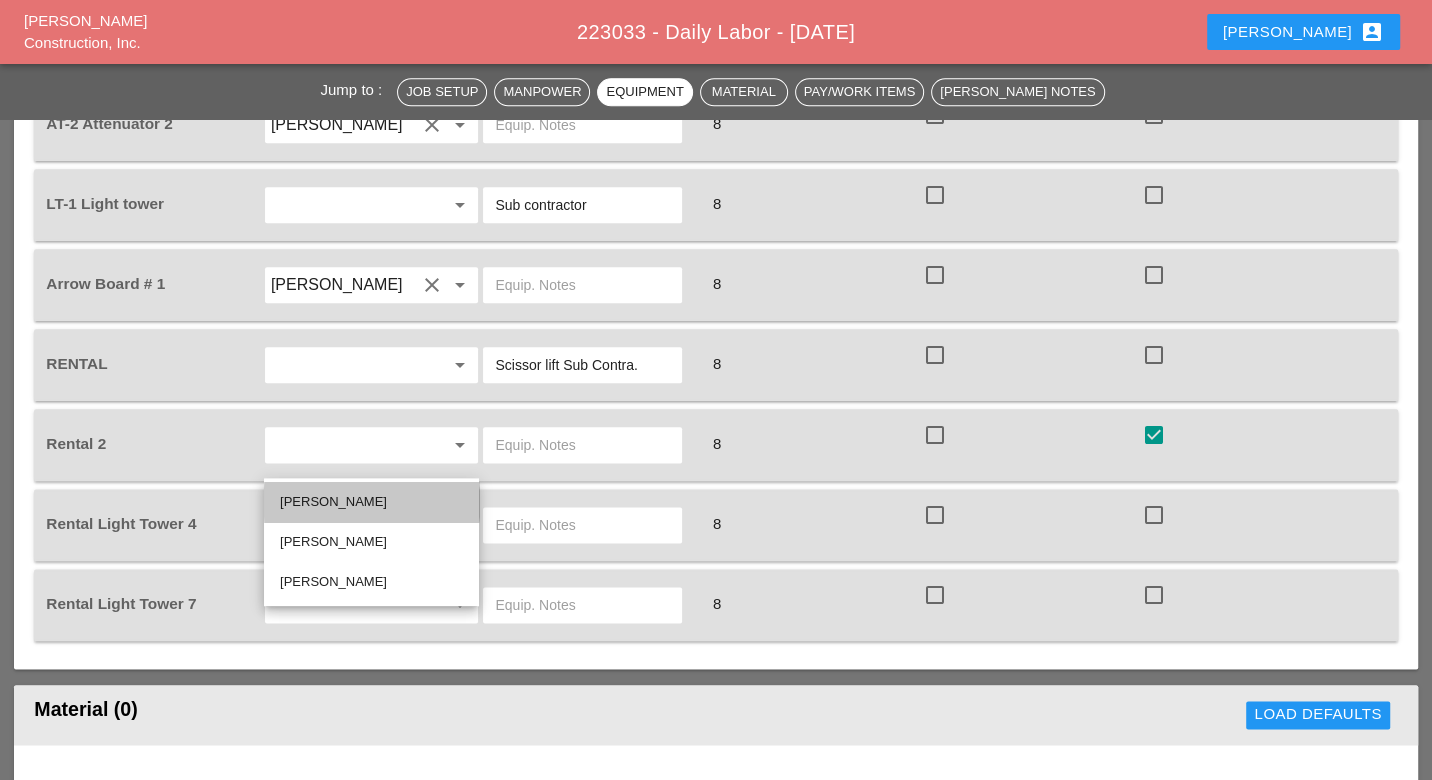 drag, startPoint x: 331, startPoint y: 499, endPoint x: 325, endPoint y: 508, distance: 10.816654 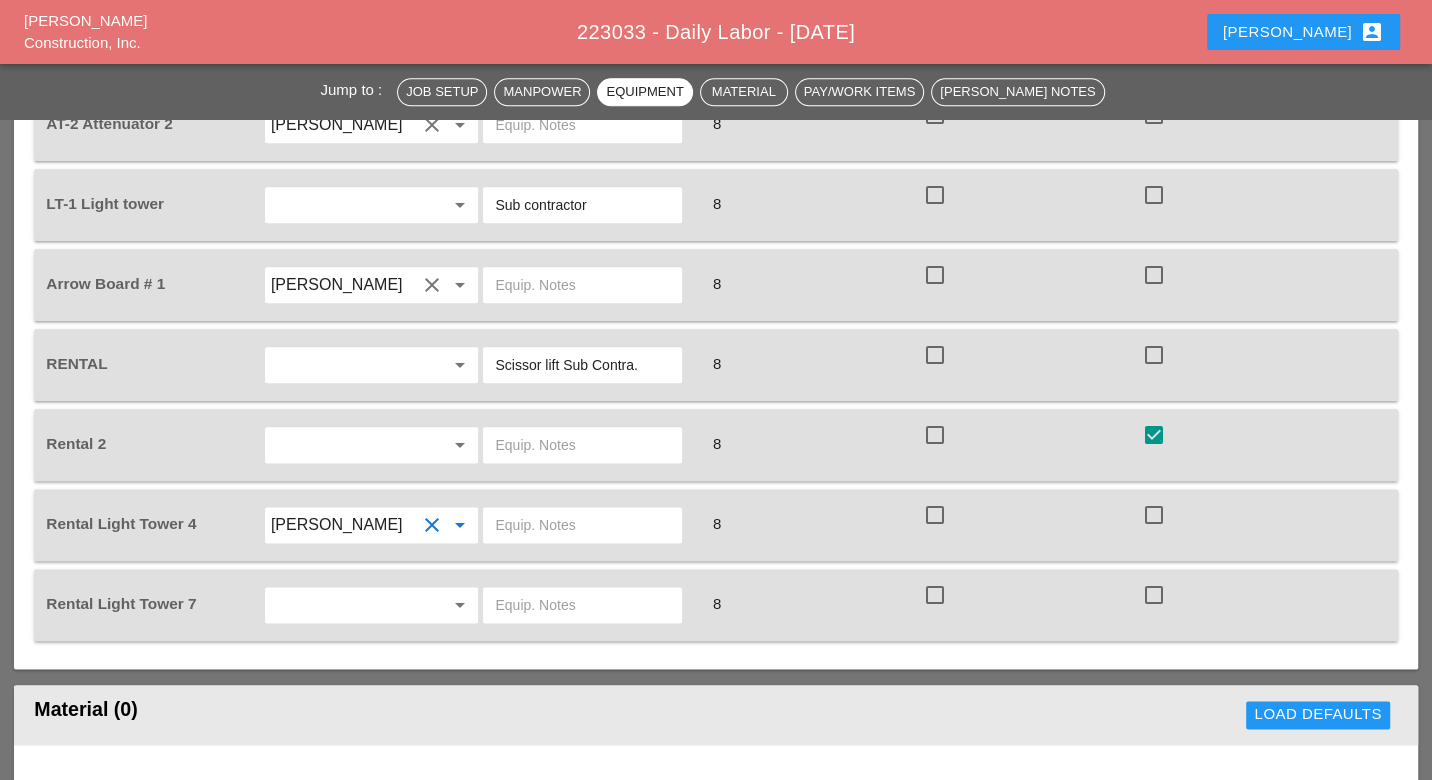 click at bounding box center (344, 605) 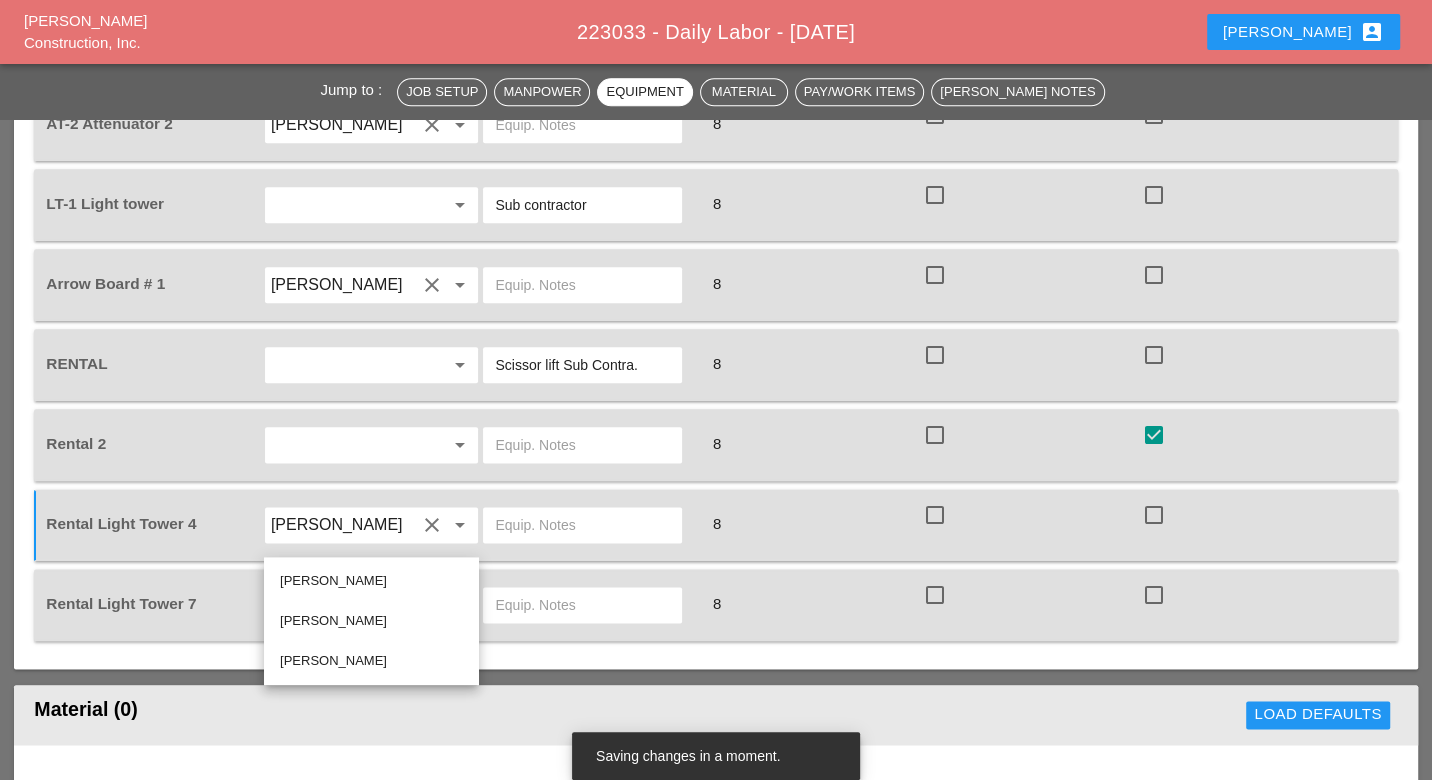 click on "Ricardo Capao" at bounding box center [371, 581] 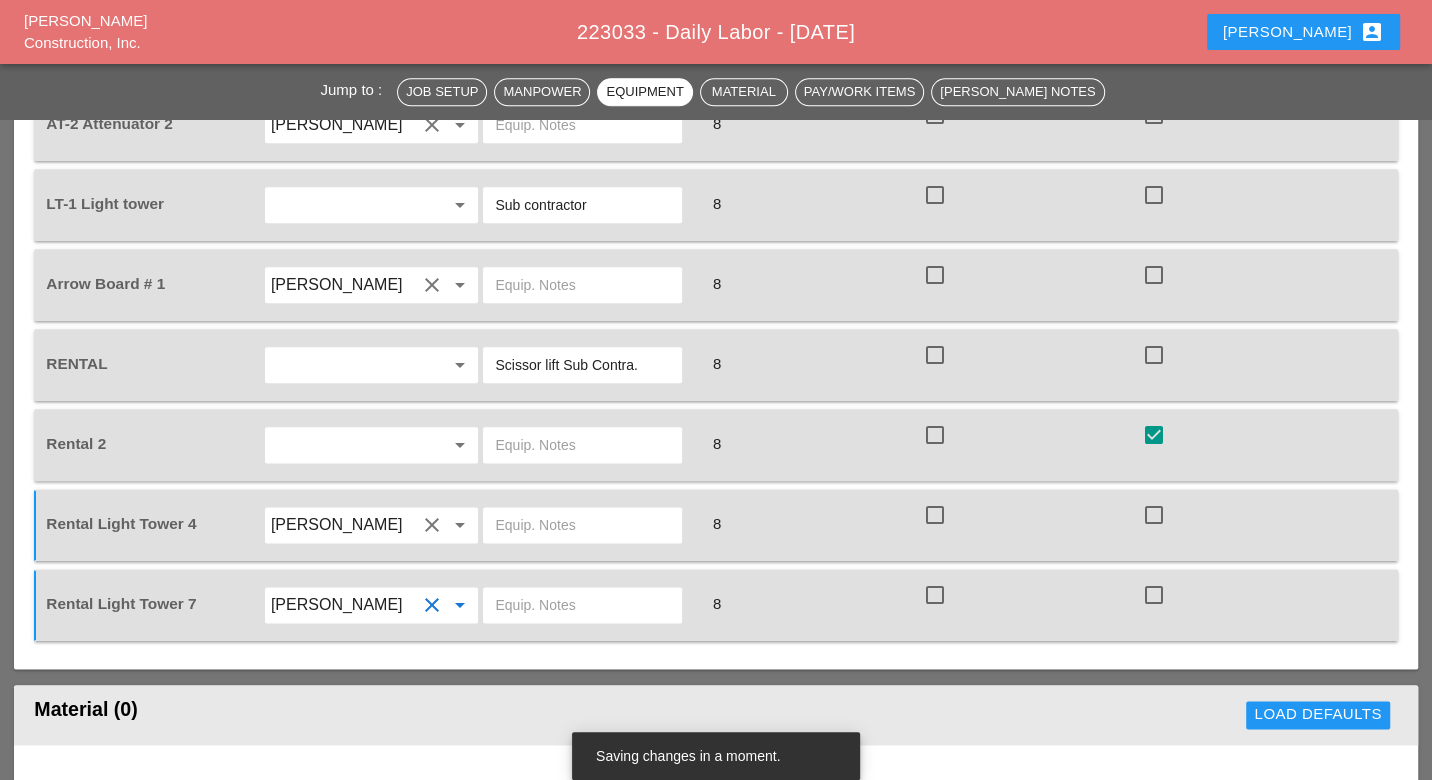 click at bounding box center [582, 525] 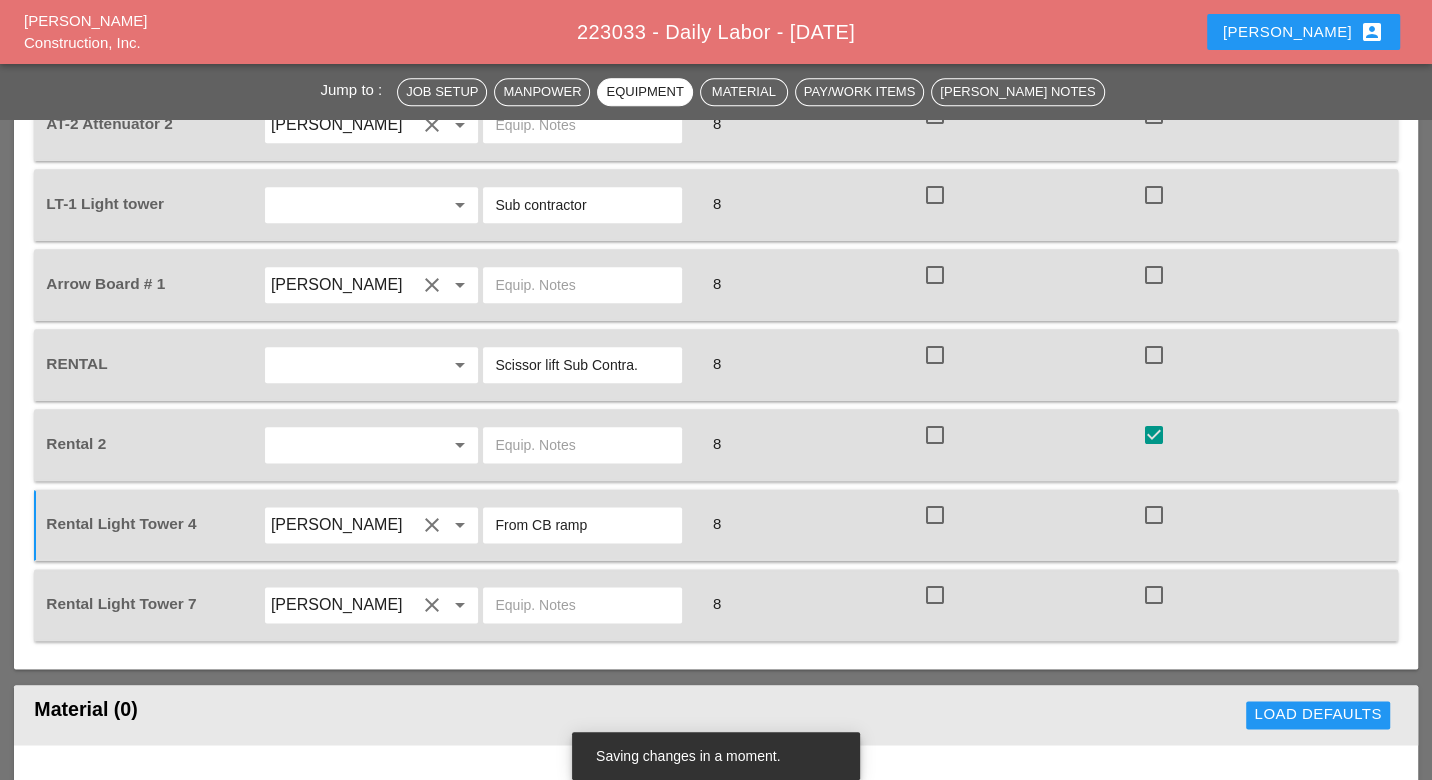 type on "From CB ramp" 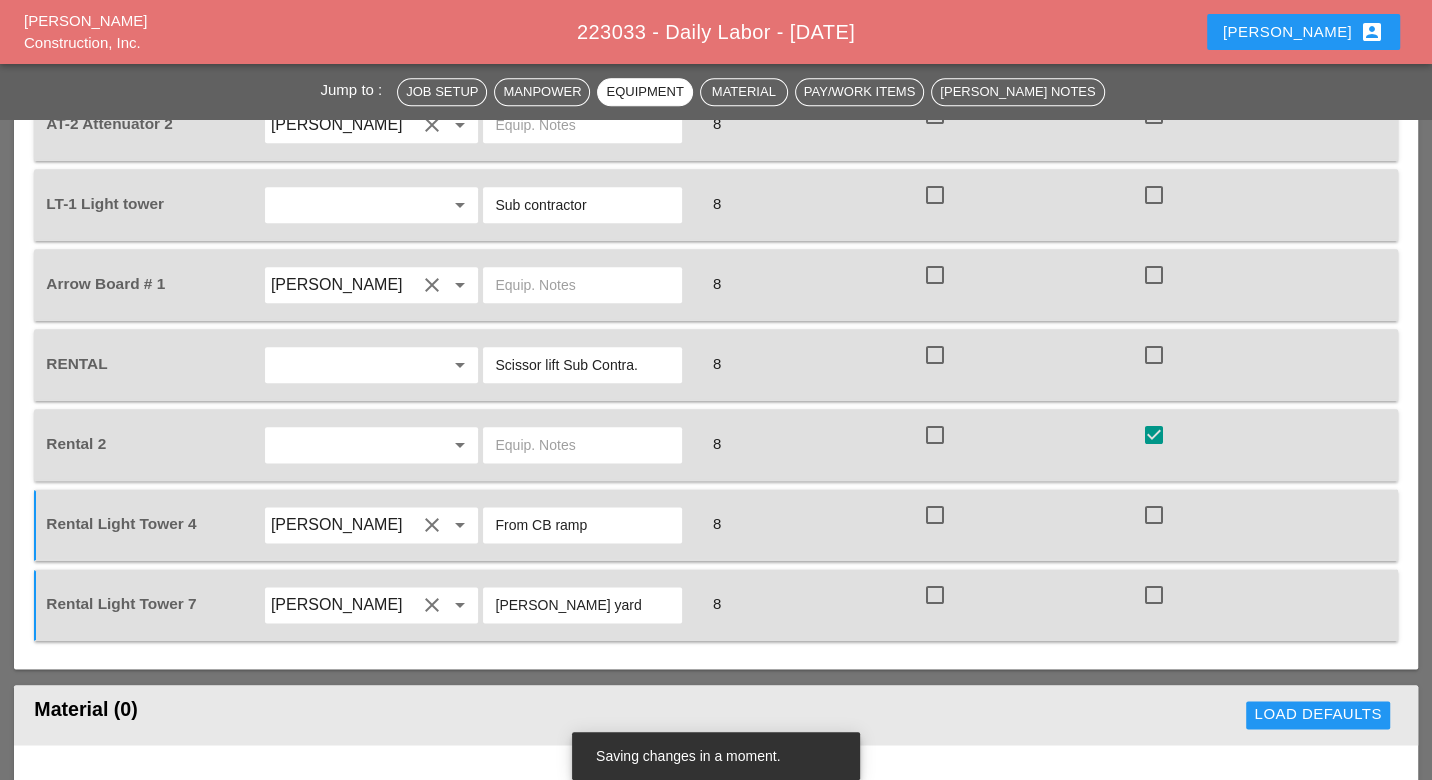 scroll, scrollTop: 1555, scrollLeft: 0, axis: vertical 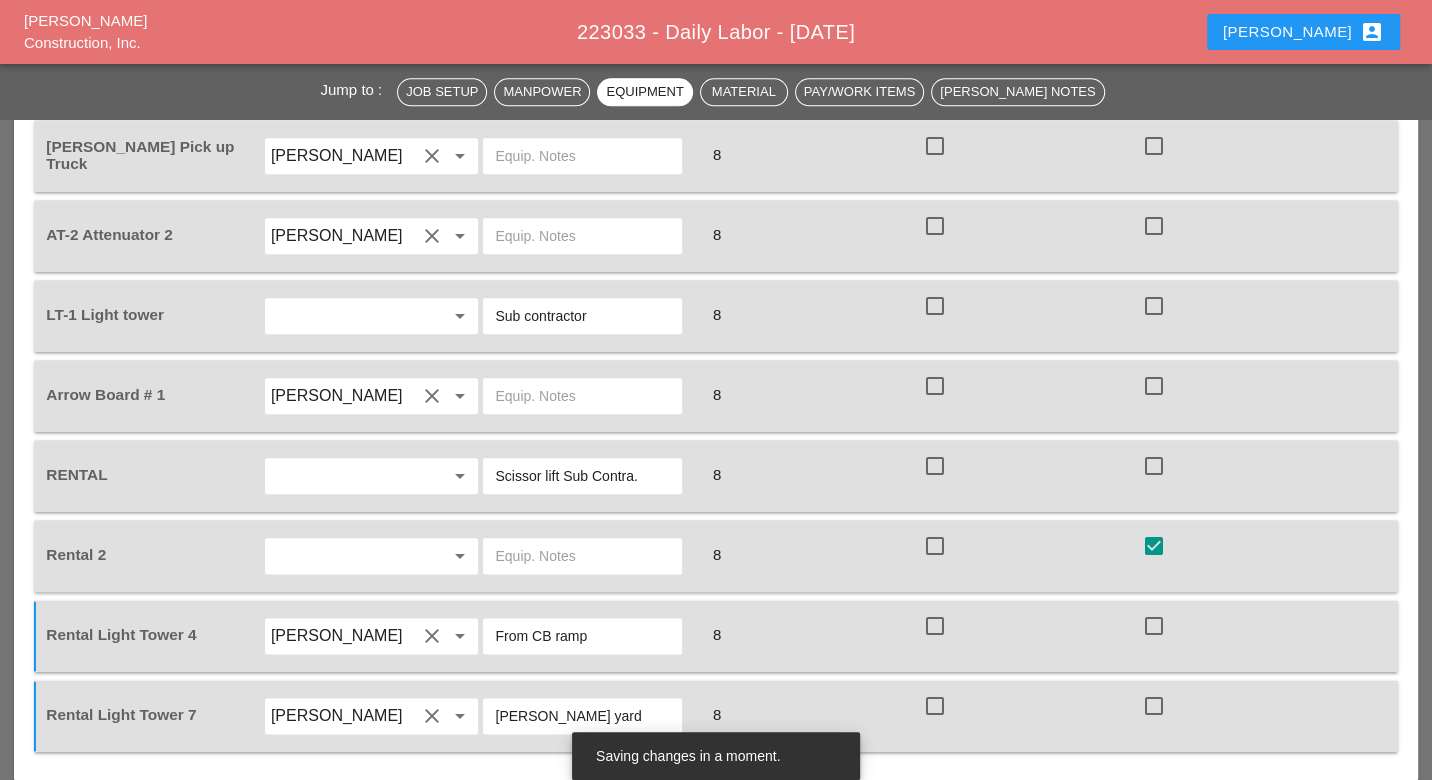 type on "[PERSON_NAME] yard" 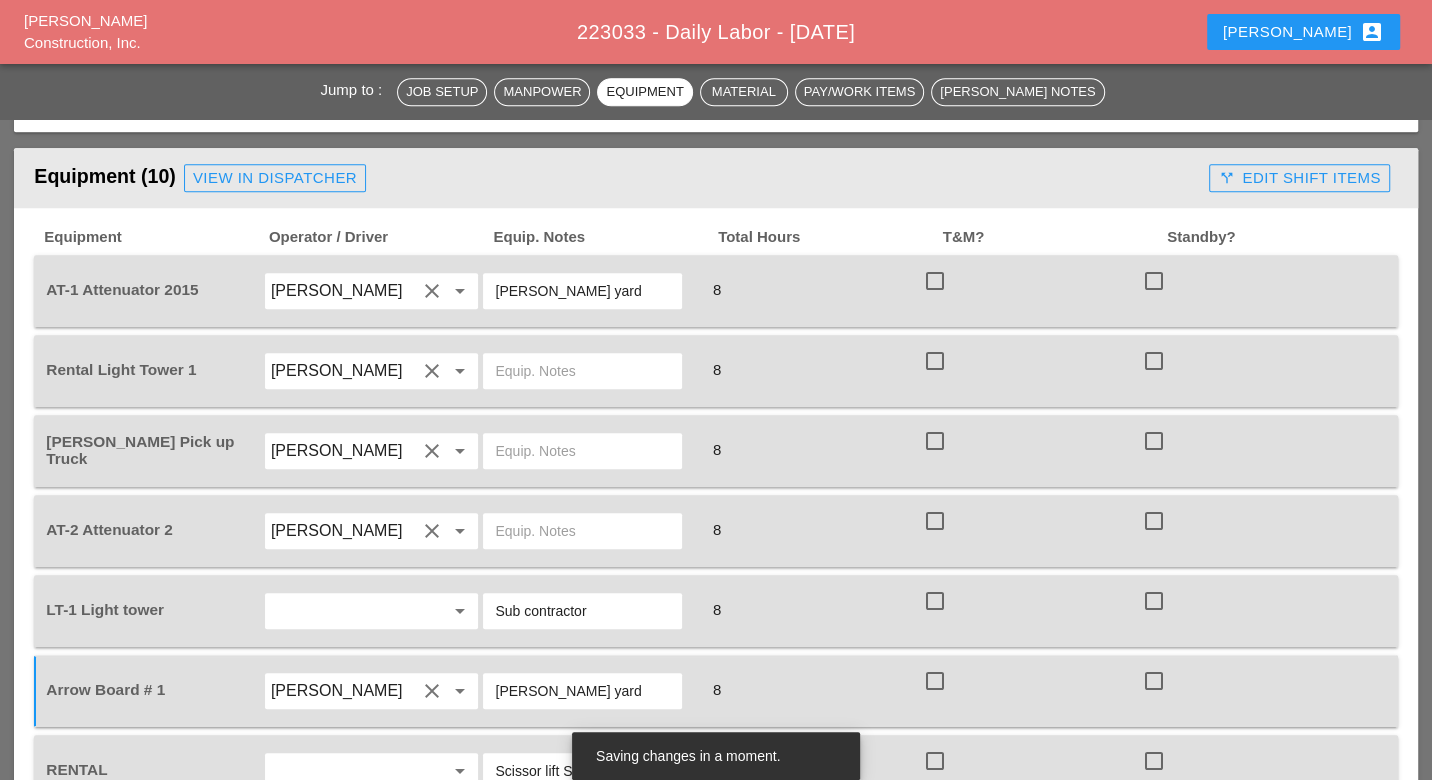 scroll, scrollTop: 1222, scrollLeft: 0, axis: vertical 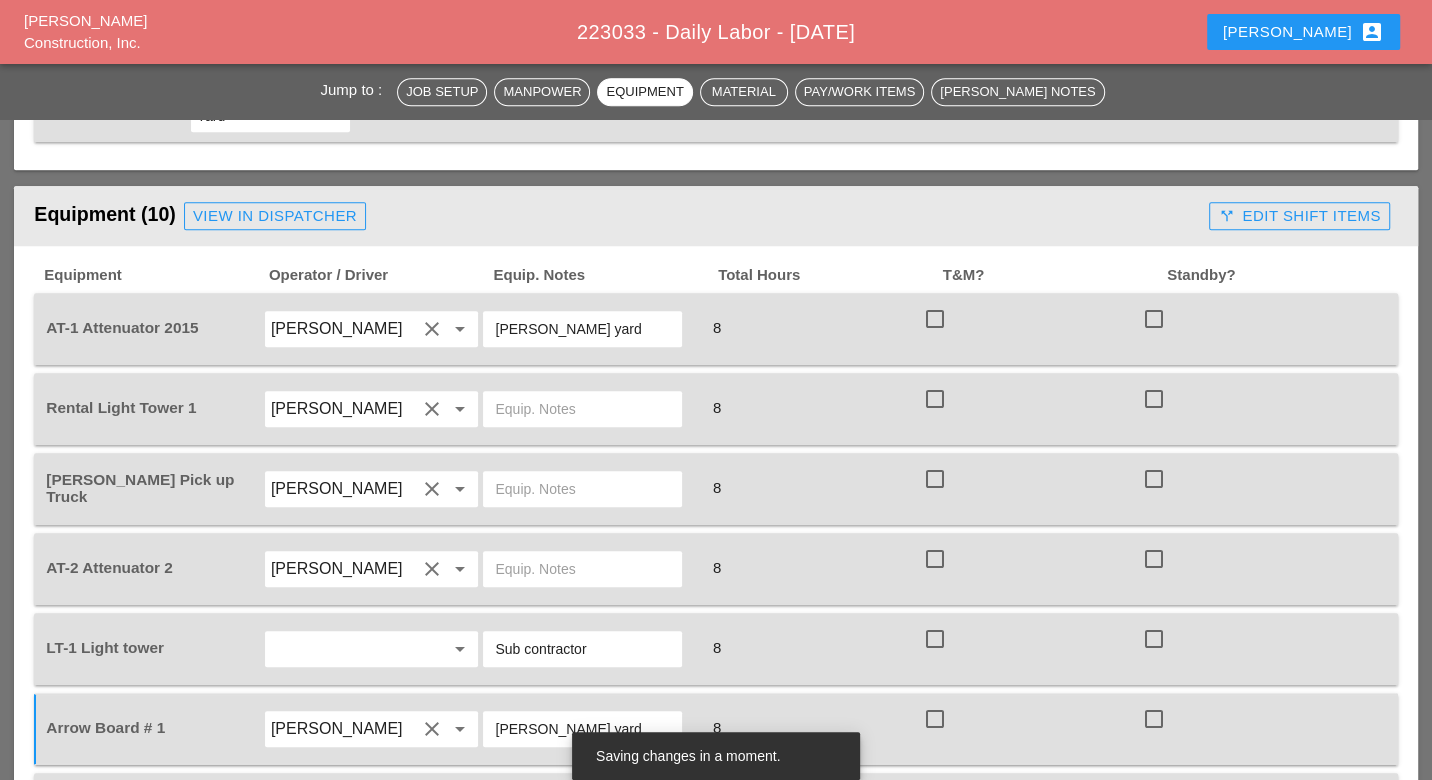 type on "[PERSON_NAME] yard" 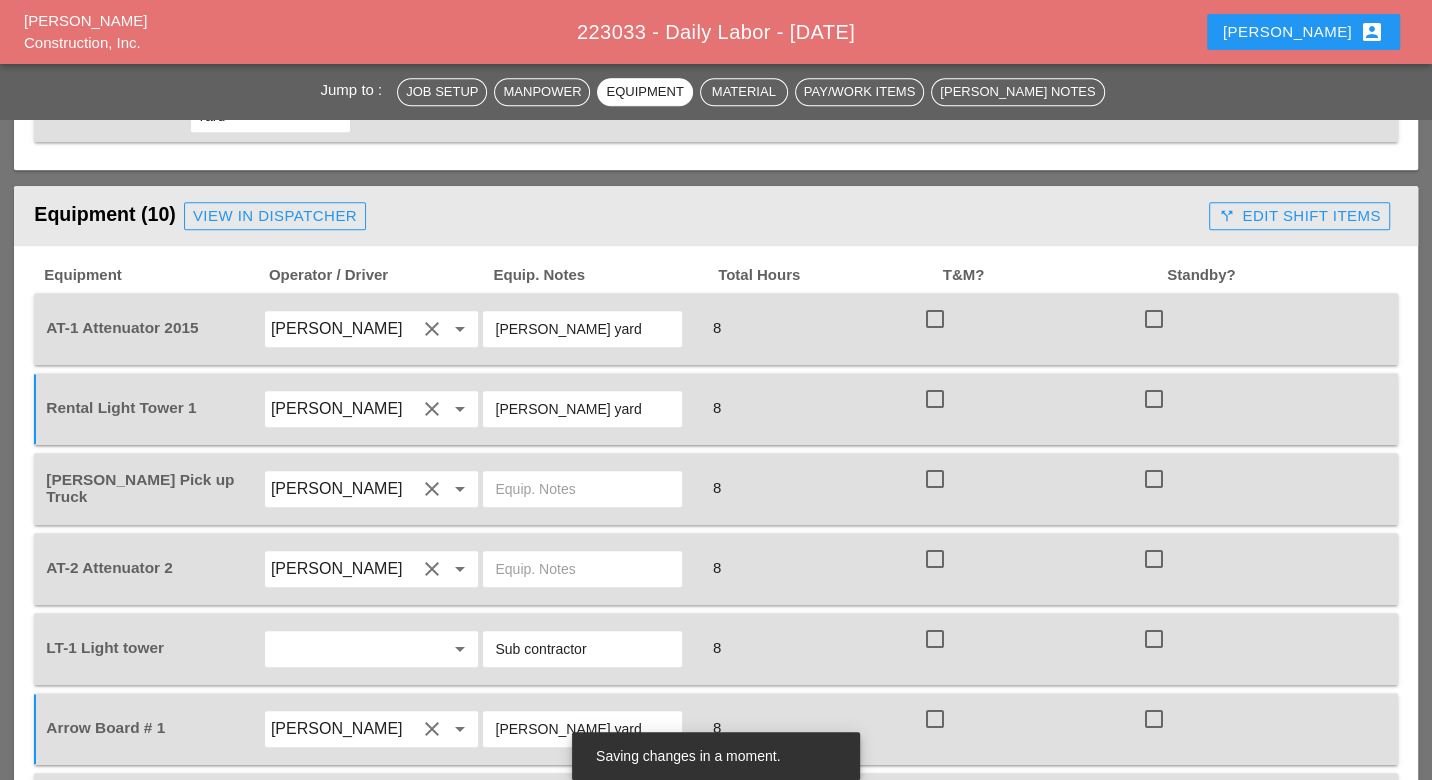 scroll, scrollTop: 1333, scrollLeft: 0, axis: vertical 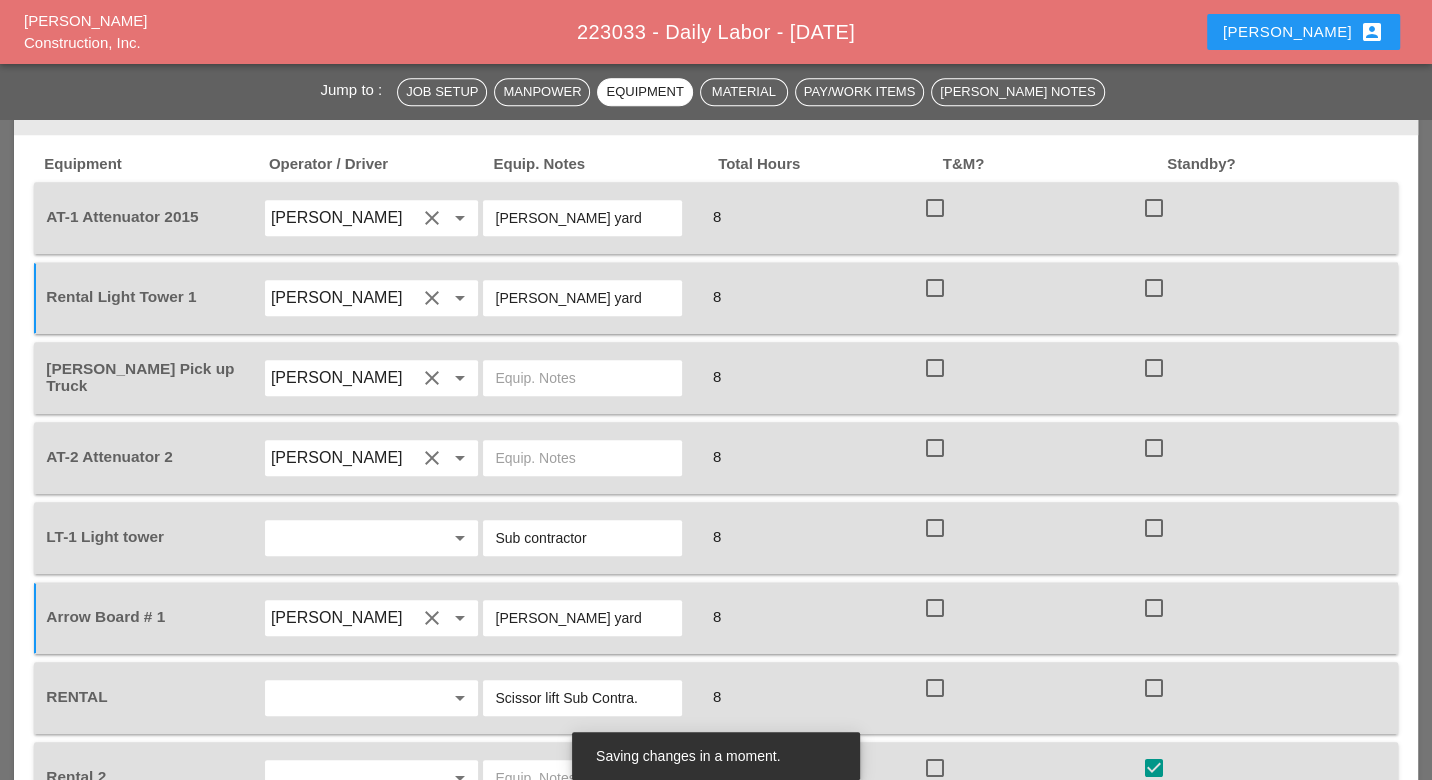 type on "[PERSON_NAME] yard" 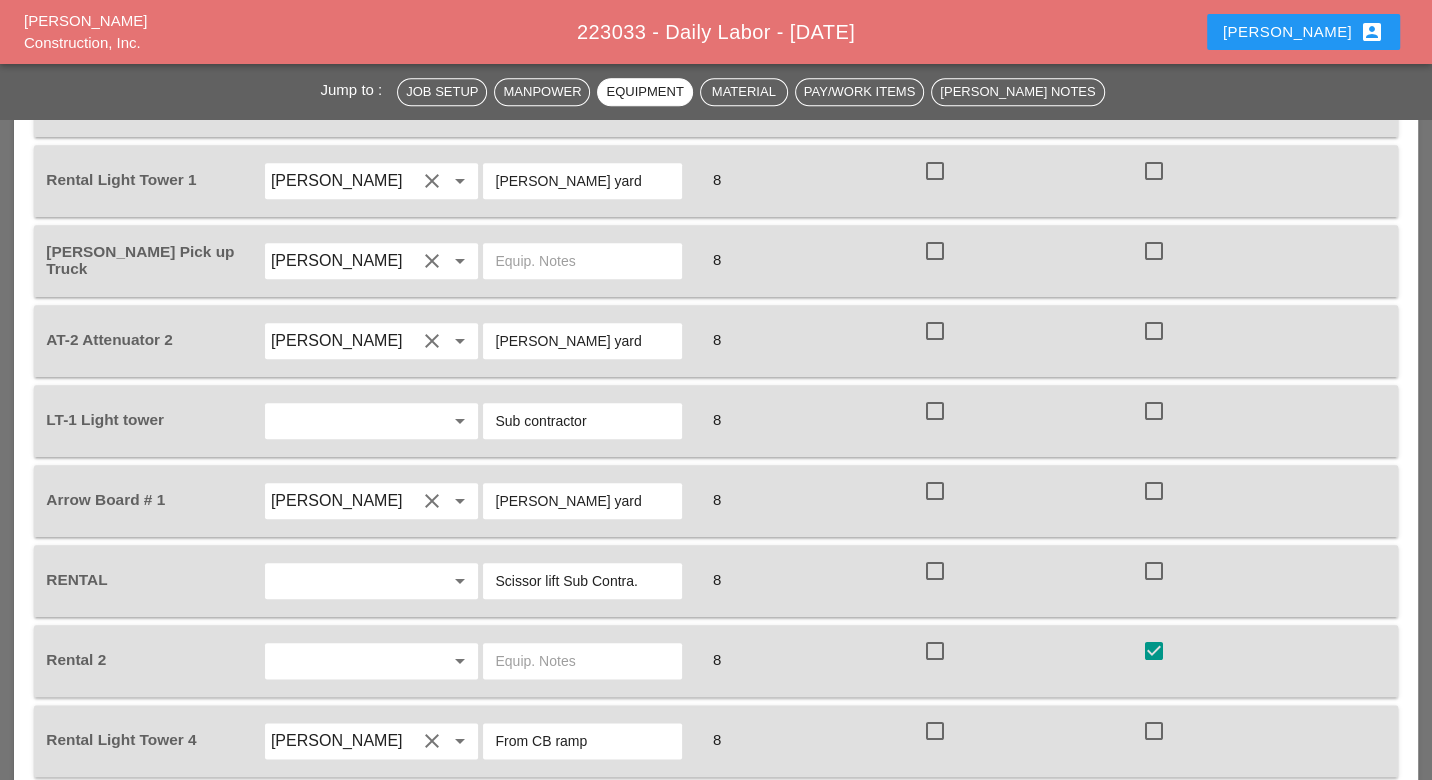 scroll, scrollTop: 1444, scrollLeft: 0, axis: vertical 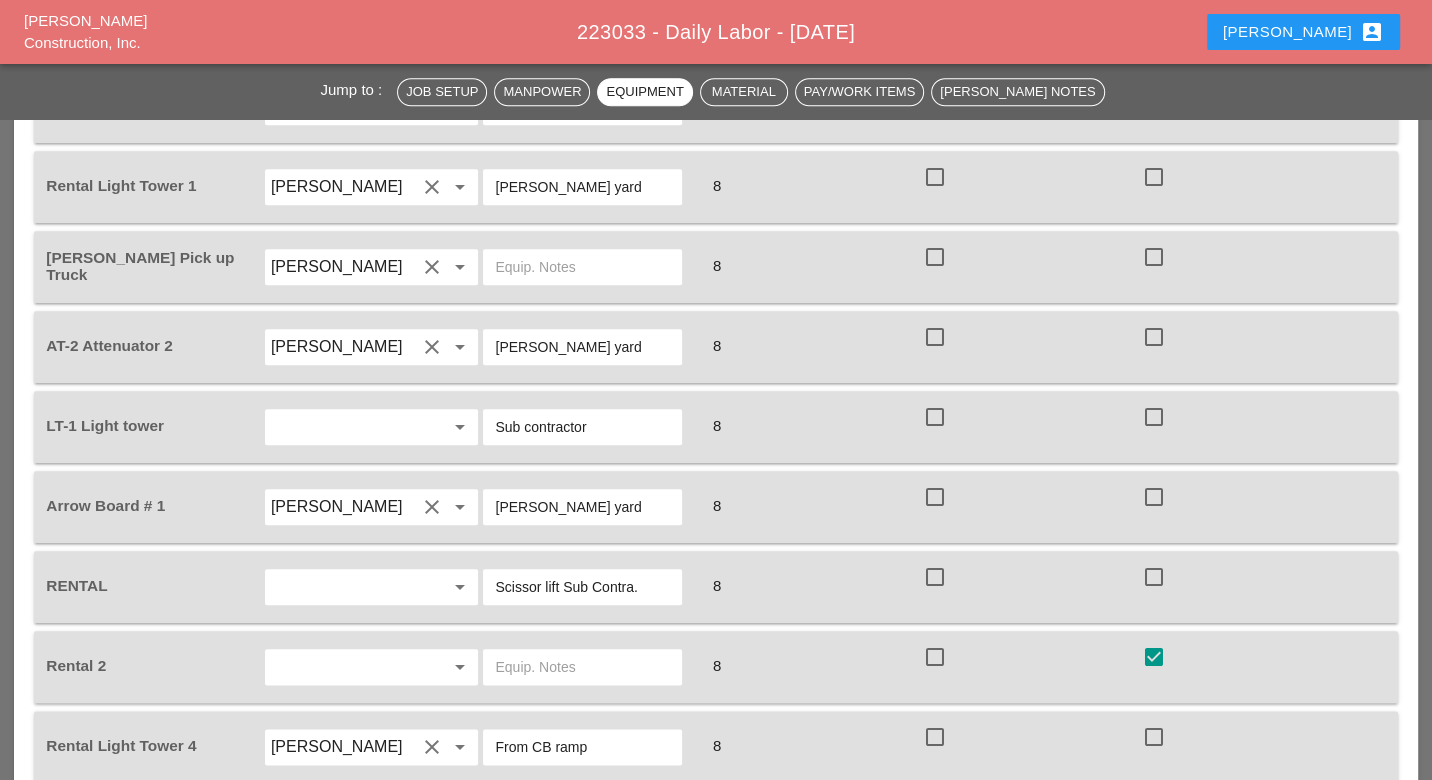type on "[PERSON_NAME] yard" 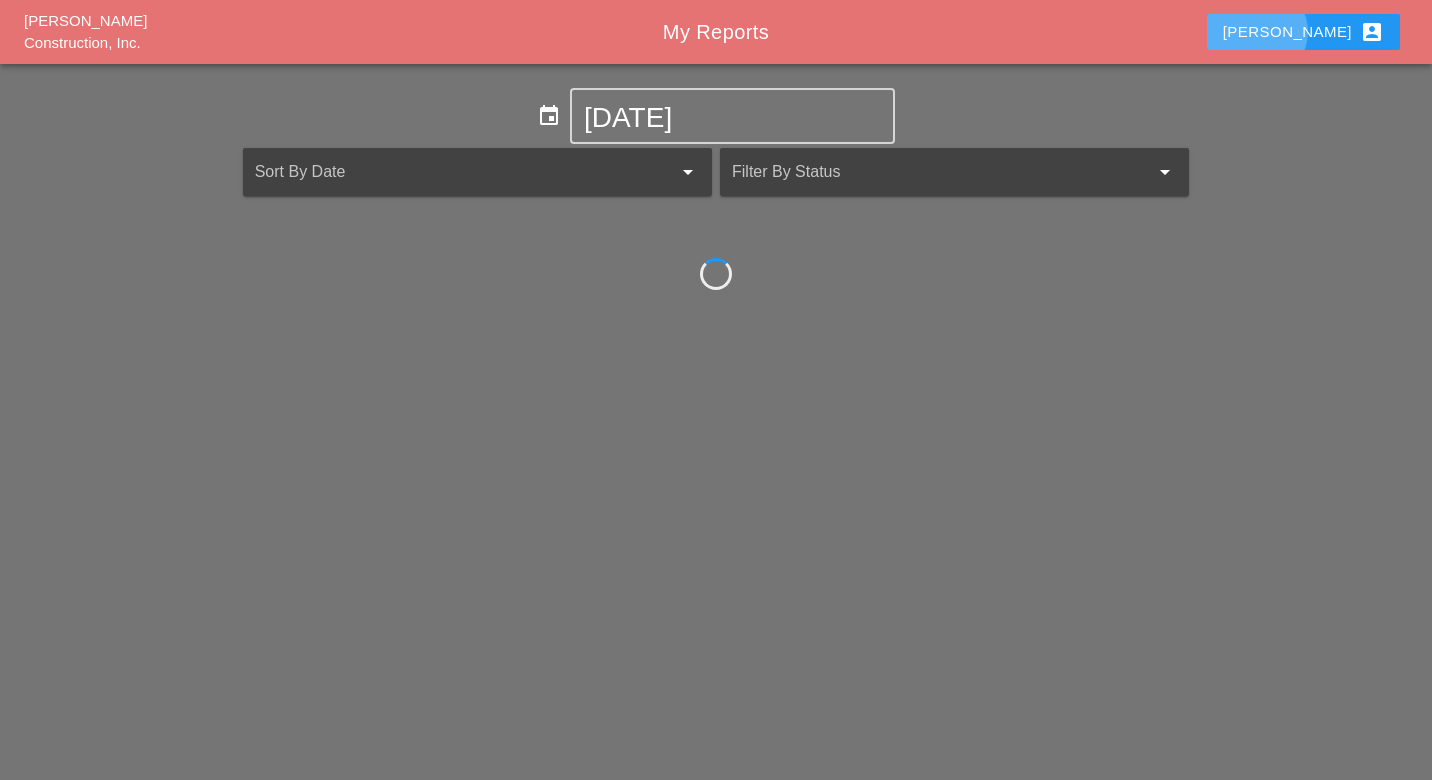 scroll, scrollTop: 0, scrollLeft: 0, axis: both 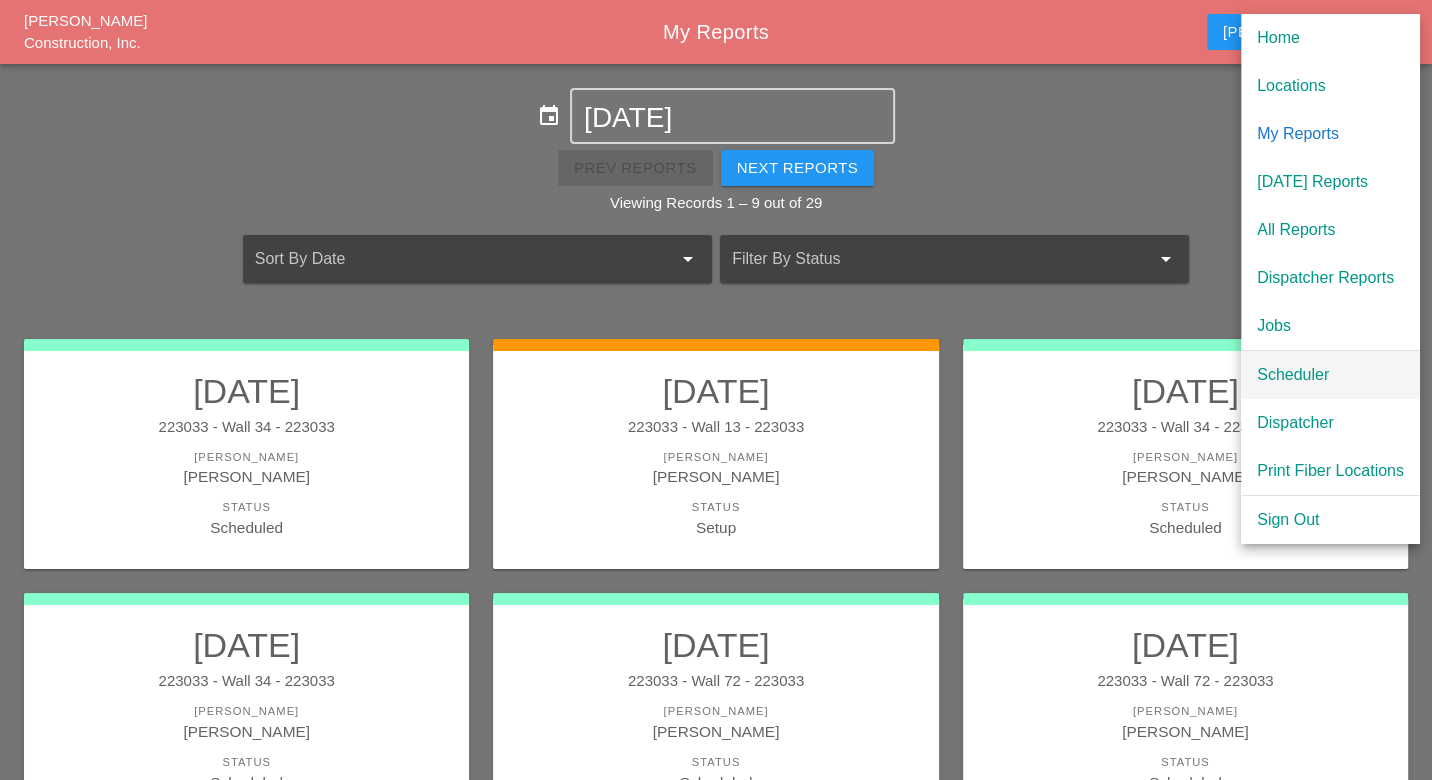 click on "Scheduler" at bounding box center [1330, 375] 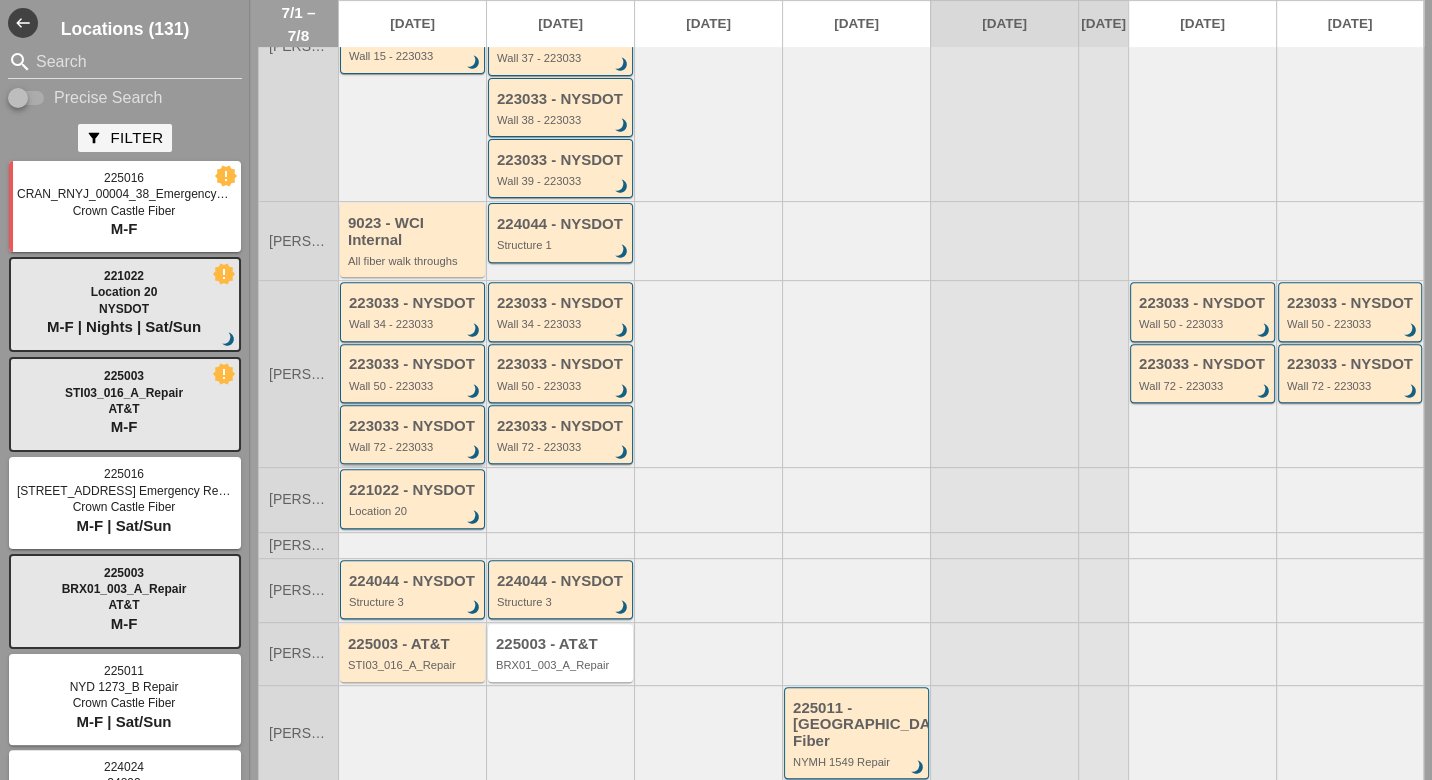 scroll, scrollTop: 503, scrollLeft: 0, axis: vertical 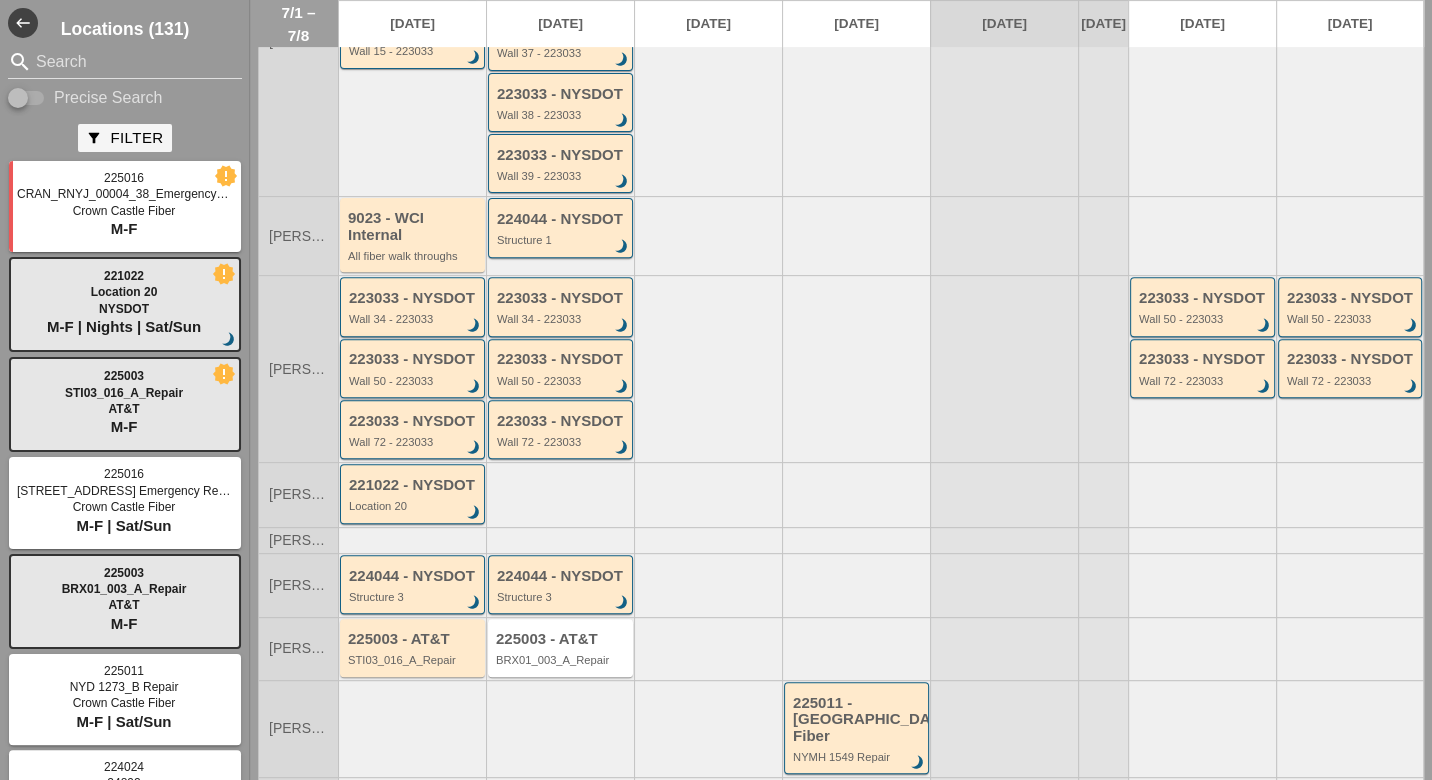 click on "Wall 50 - 223033" at bounding box center [414, 381] 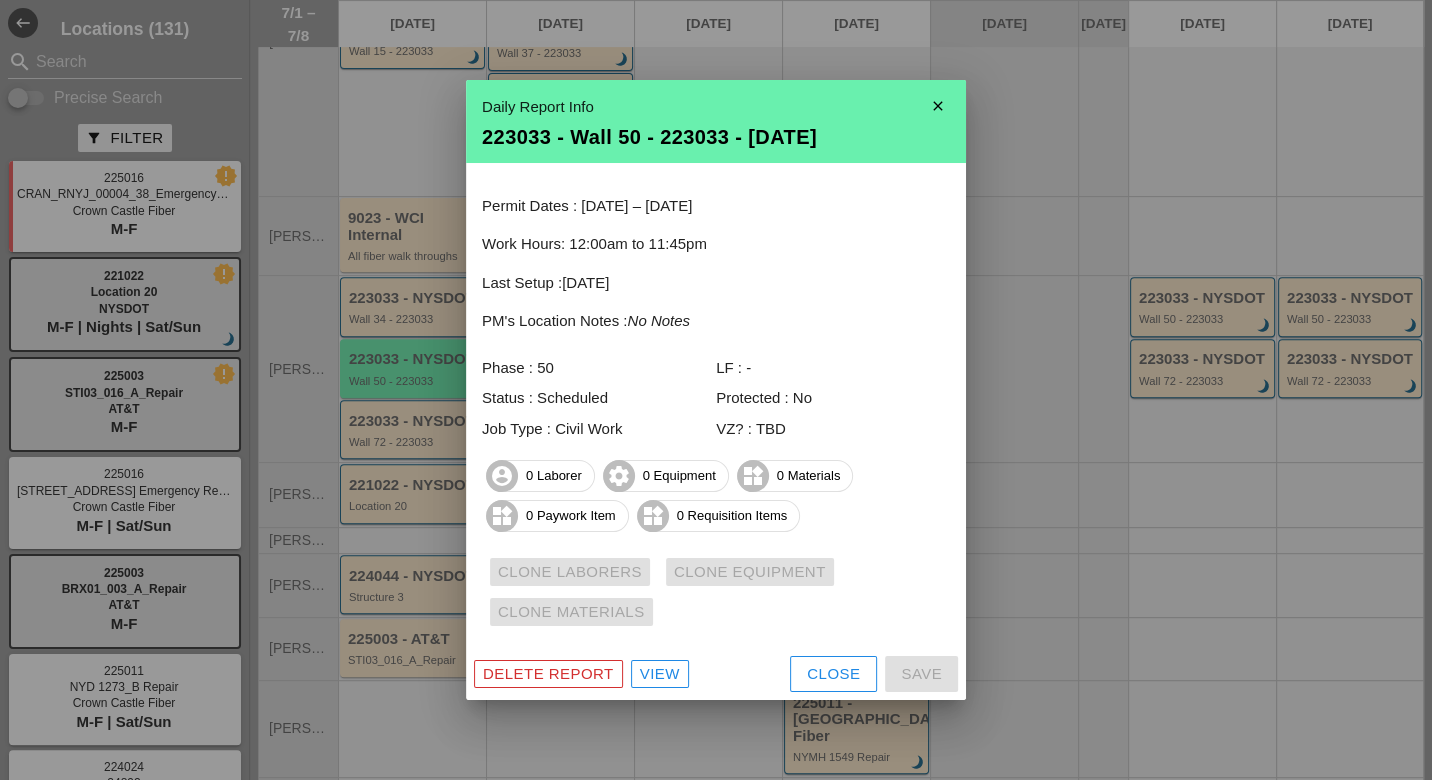 click on "View" at bounding box center (660, 674) 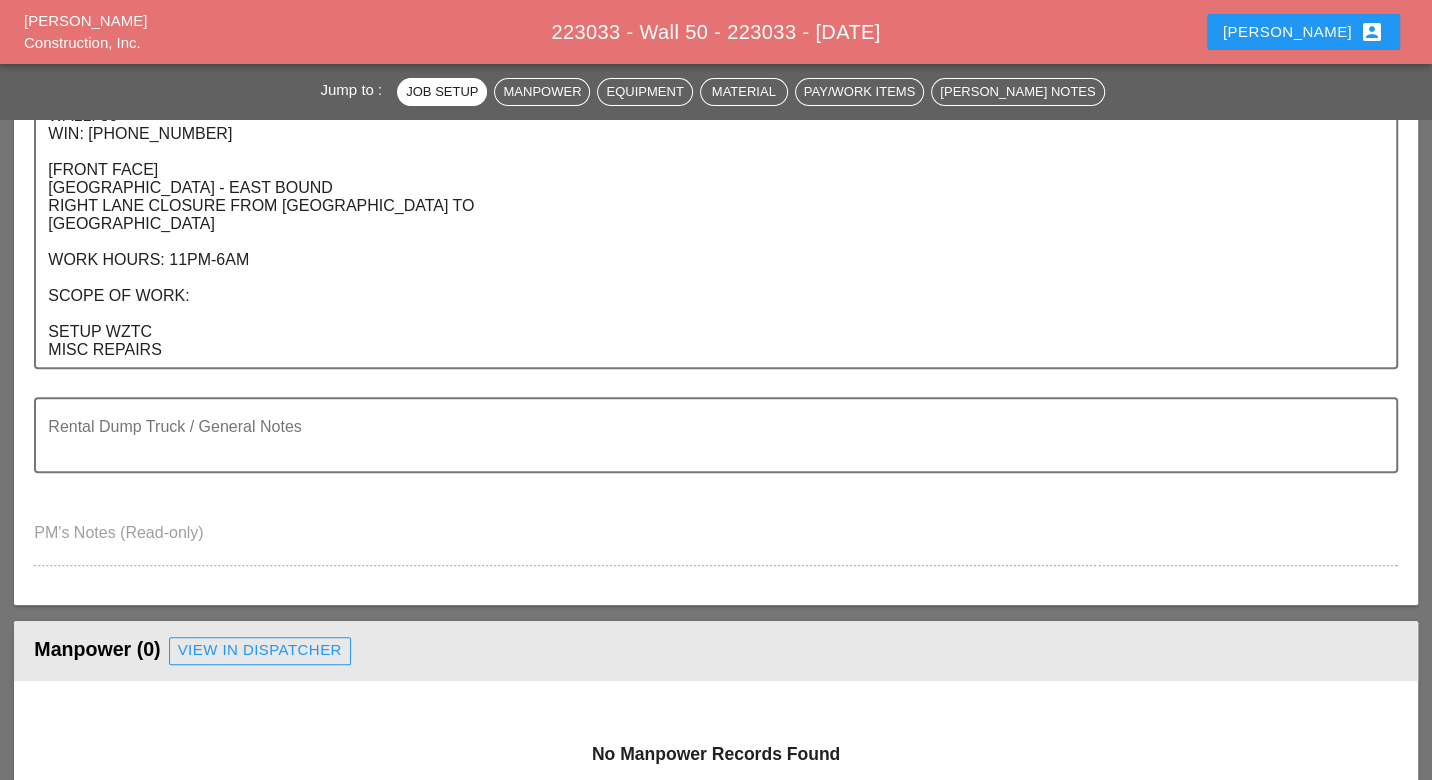 scroll, scrollTop: 333, scrollLeft: 0, axis: vertical 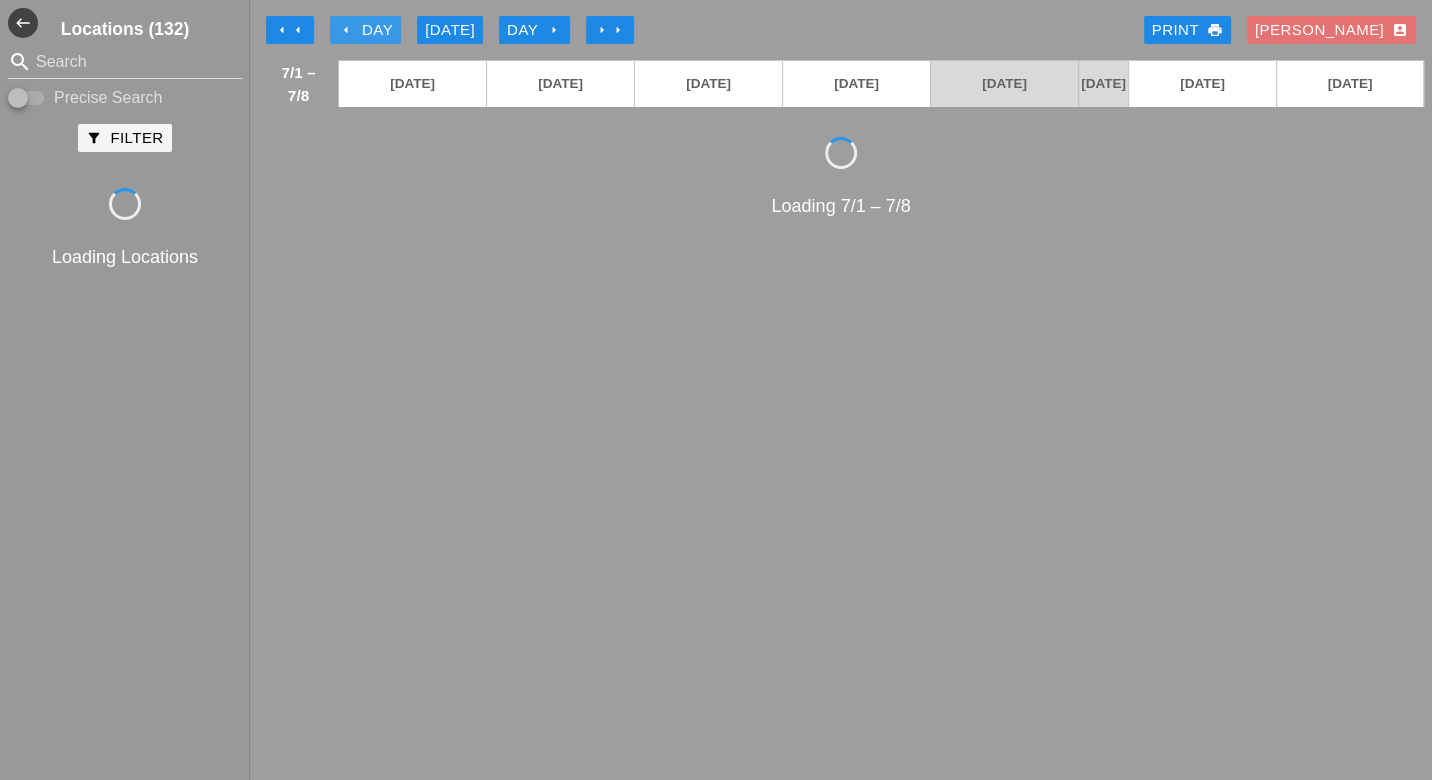 click on "arrow_left Day" at bounding box center [365, 30] 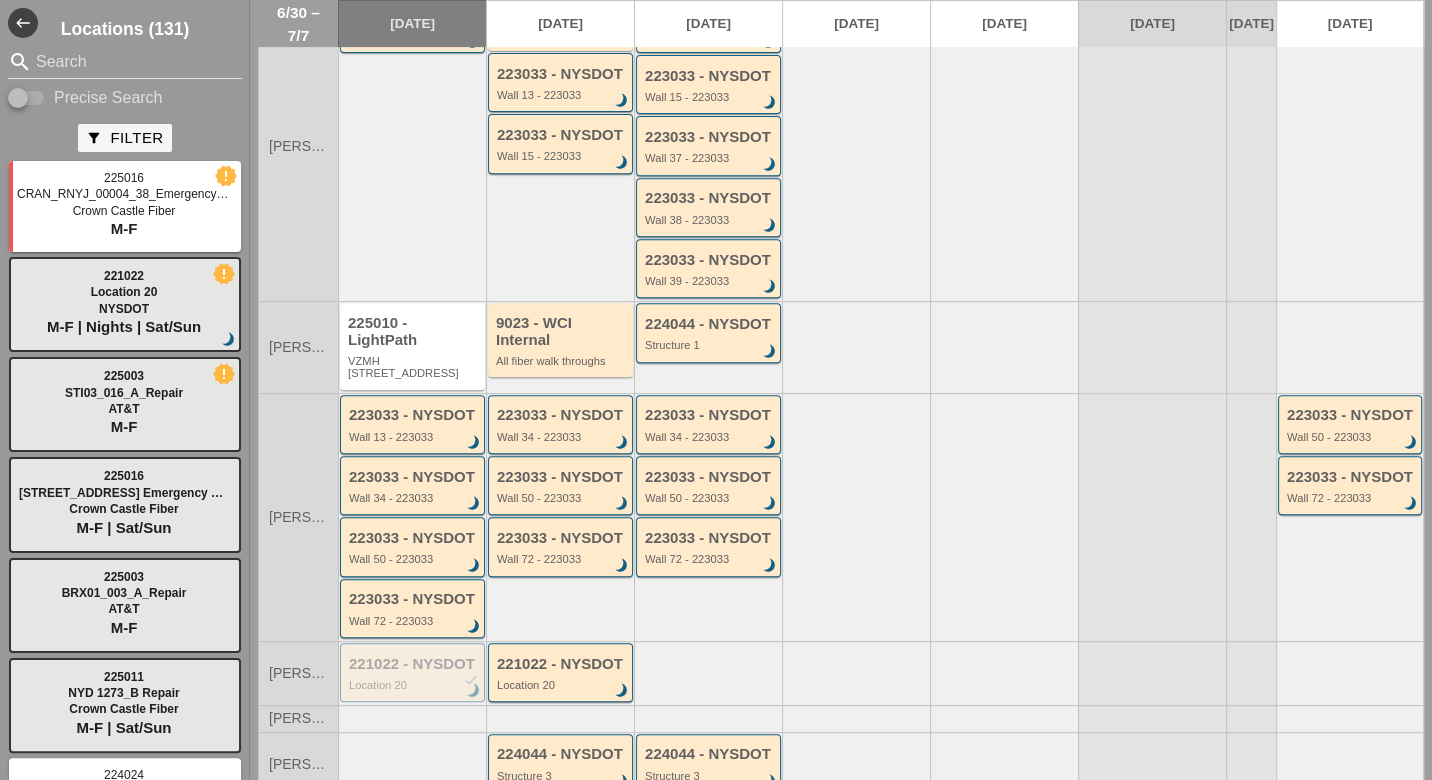 scroll, scrollTop: 555, scrollLeft: 0, axis: vertical 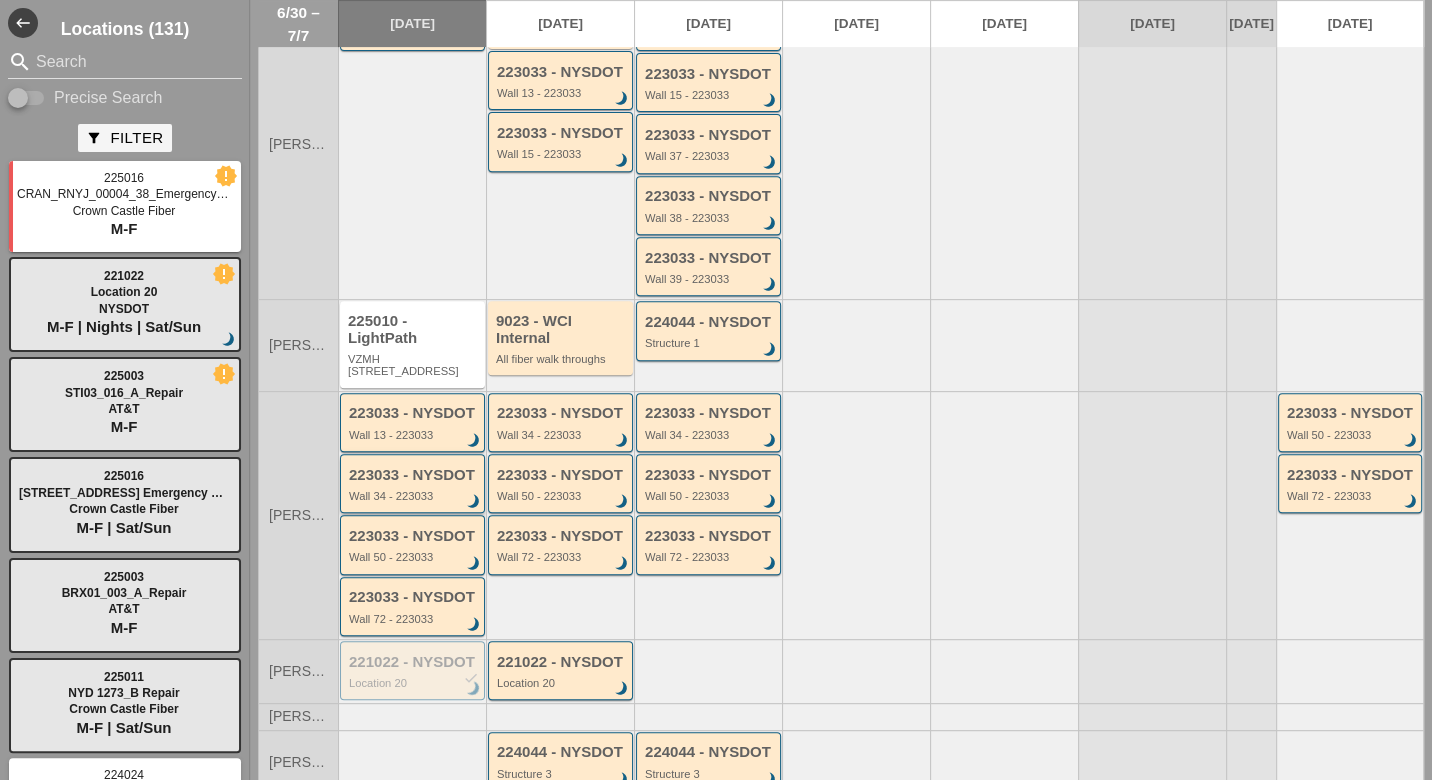 click on "Wall 34 - 223033" at bounding box center [414, 496] 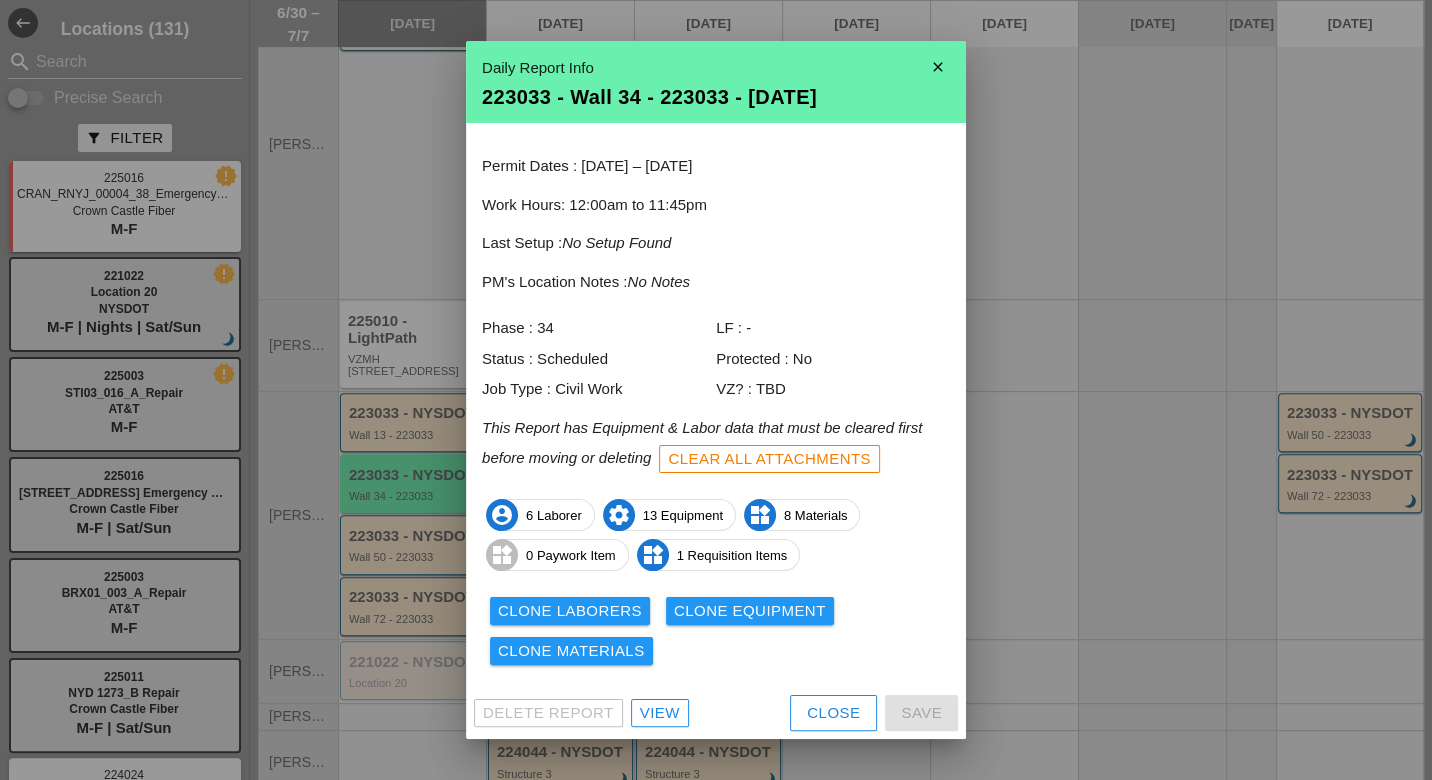 click on "View" at bounding box center (660, 713) 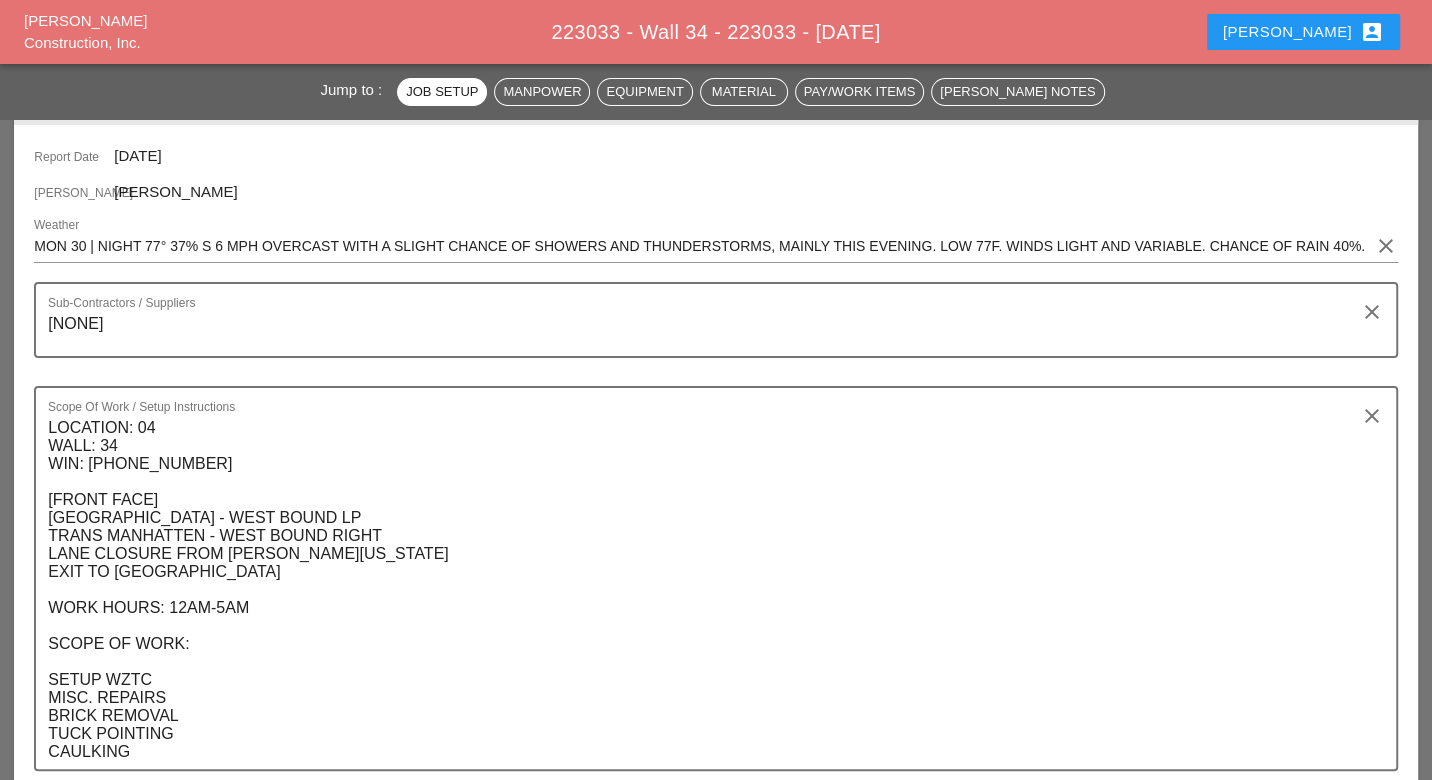 scroll, scrollTop: 222, scrollLeft: 0, axis: vertical 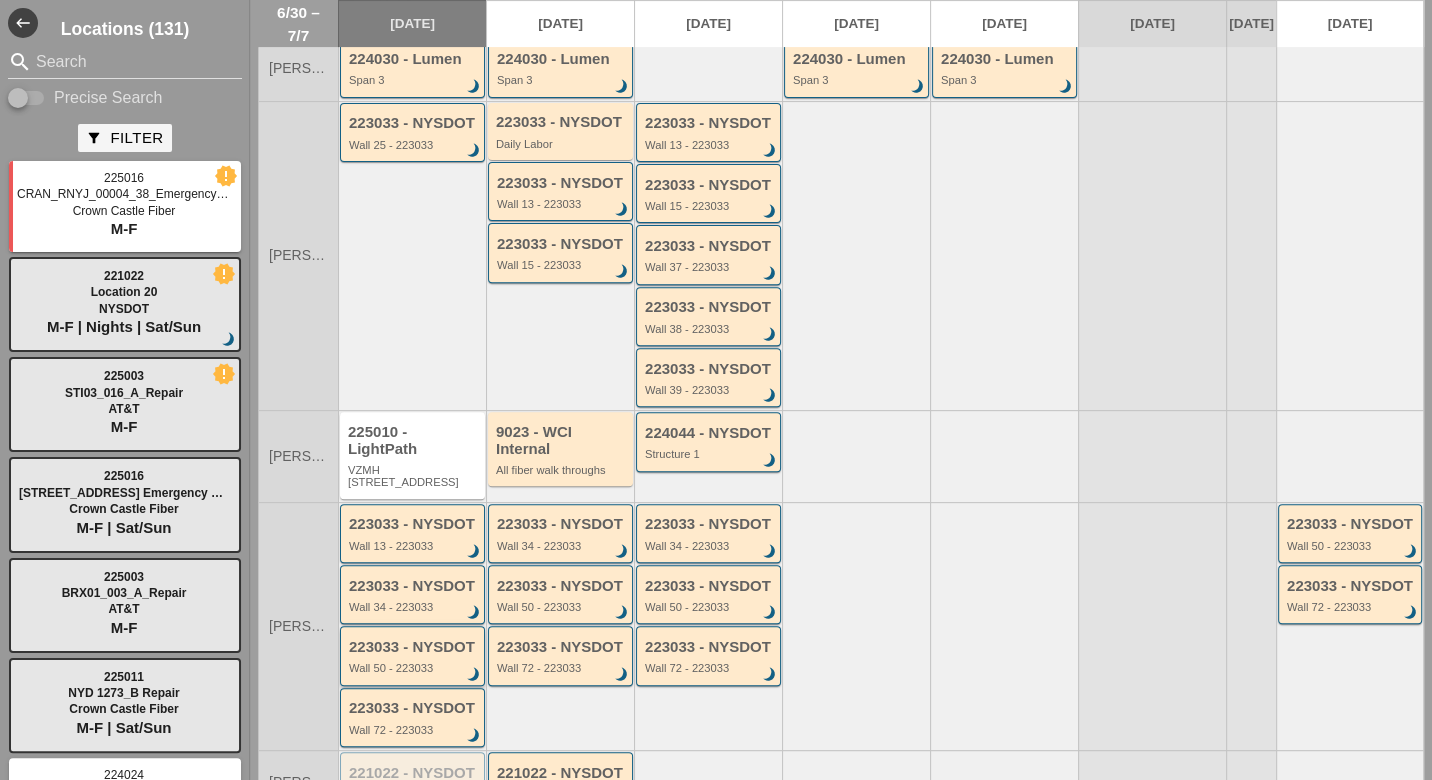 click on "Wall 34 - 223033" at bounding box center (414, 607) 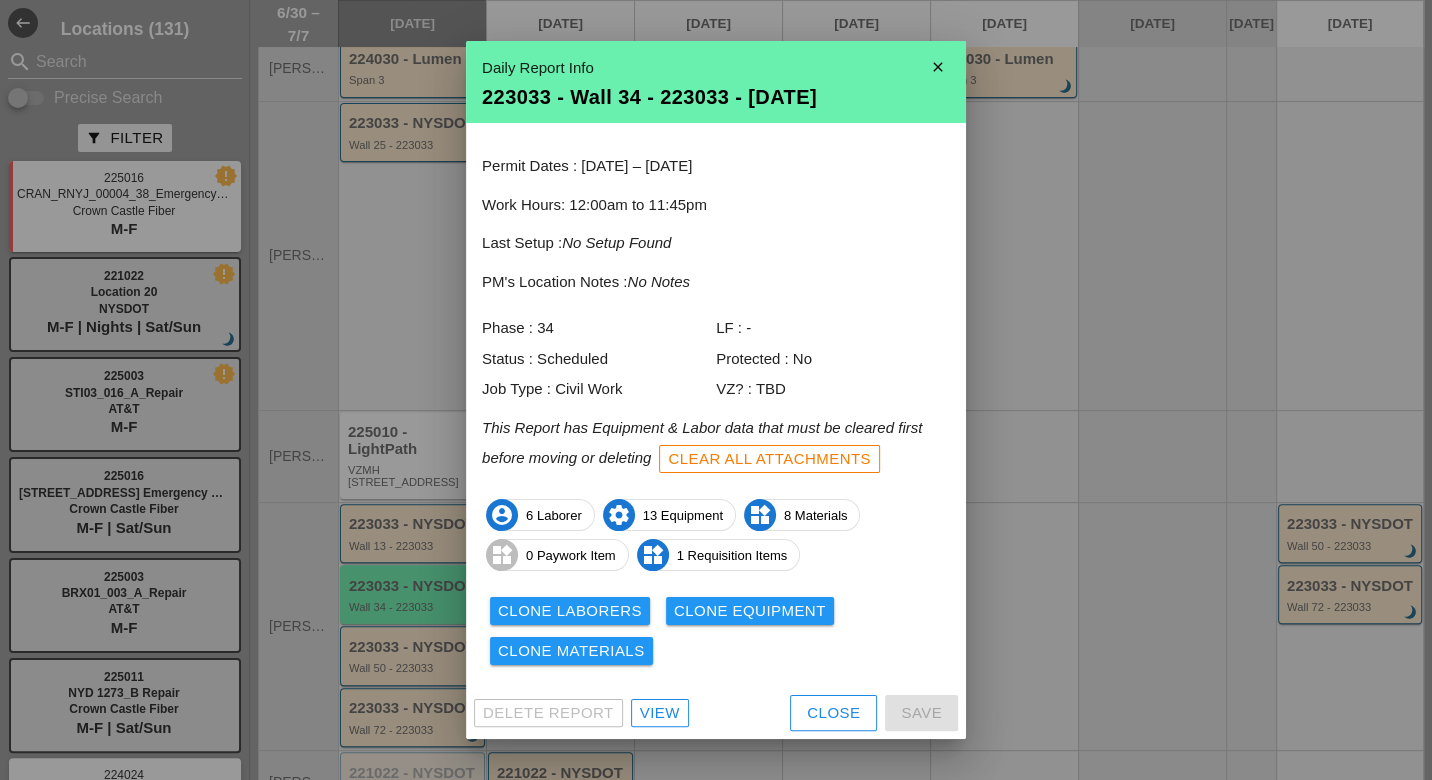 click on "Clone Laborers" at bounding box center [570, 611] 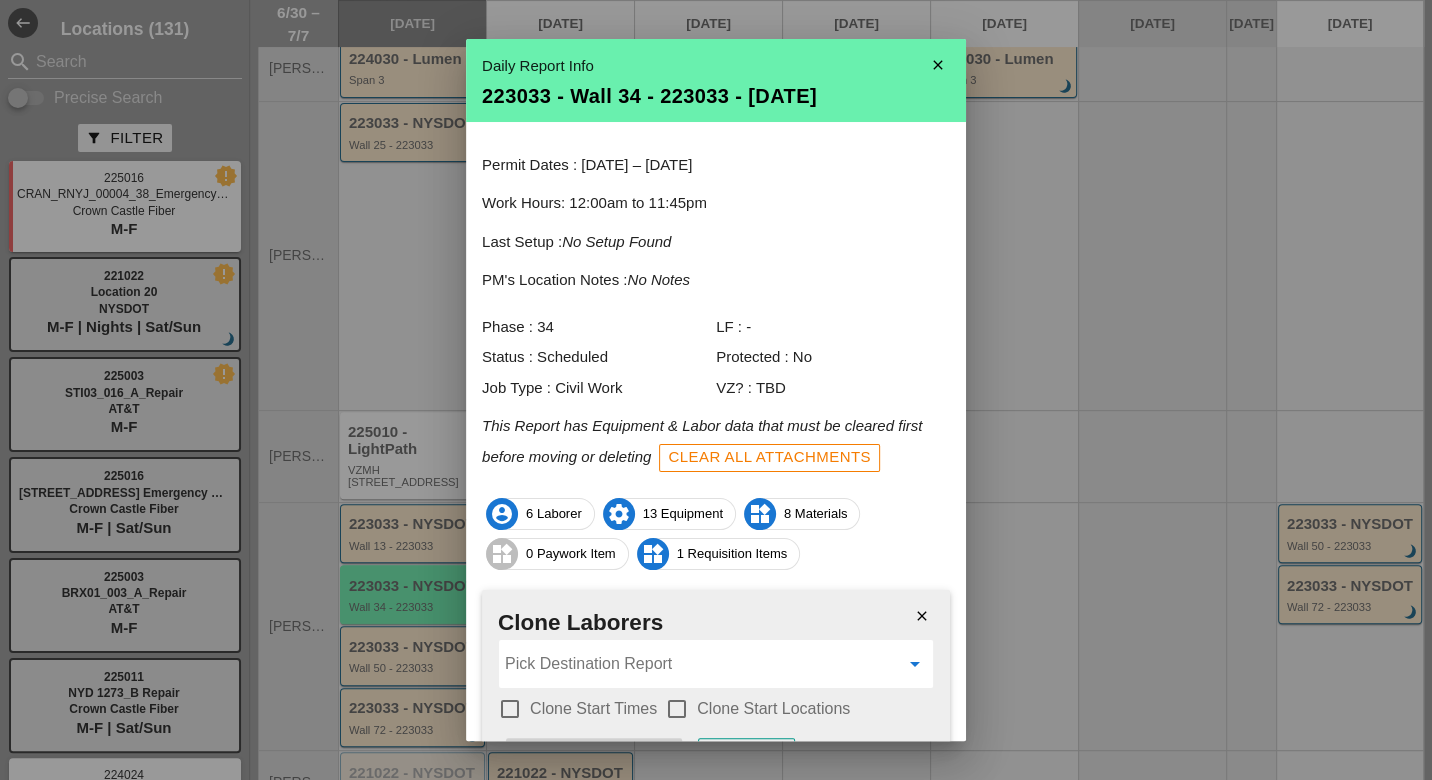 click at bounding box center (702, 664) 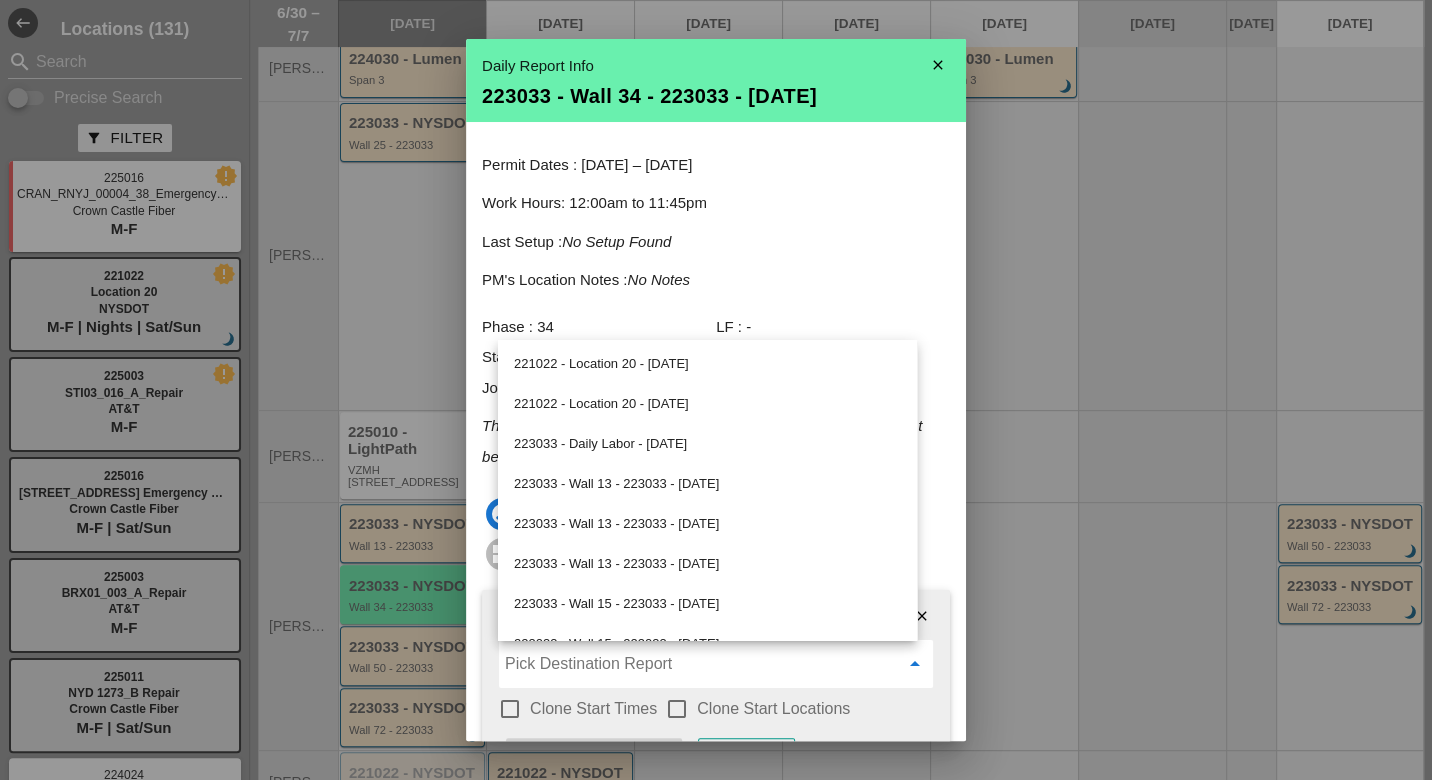 click at bounding box center [510, 709] 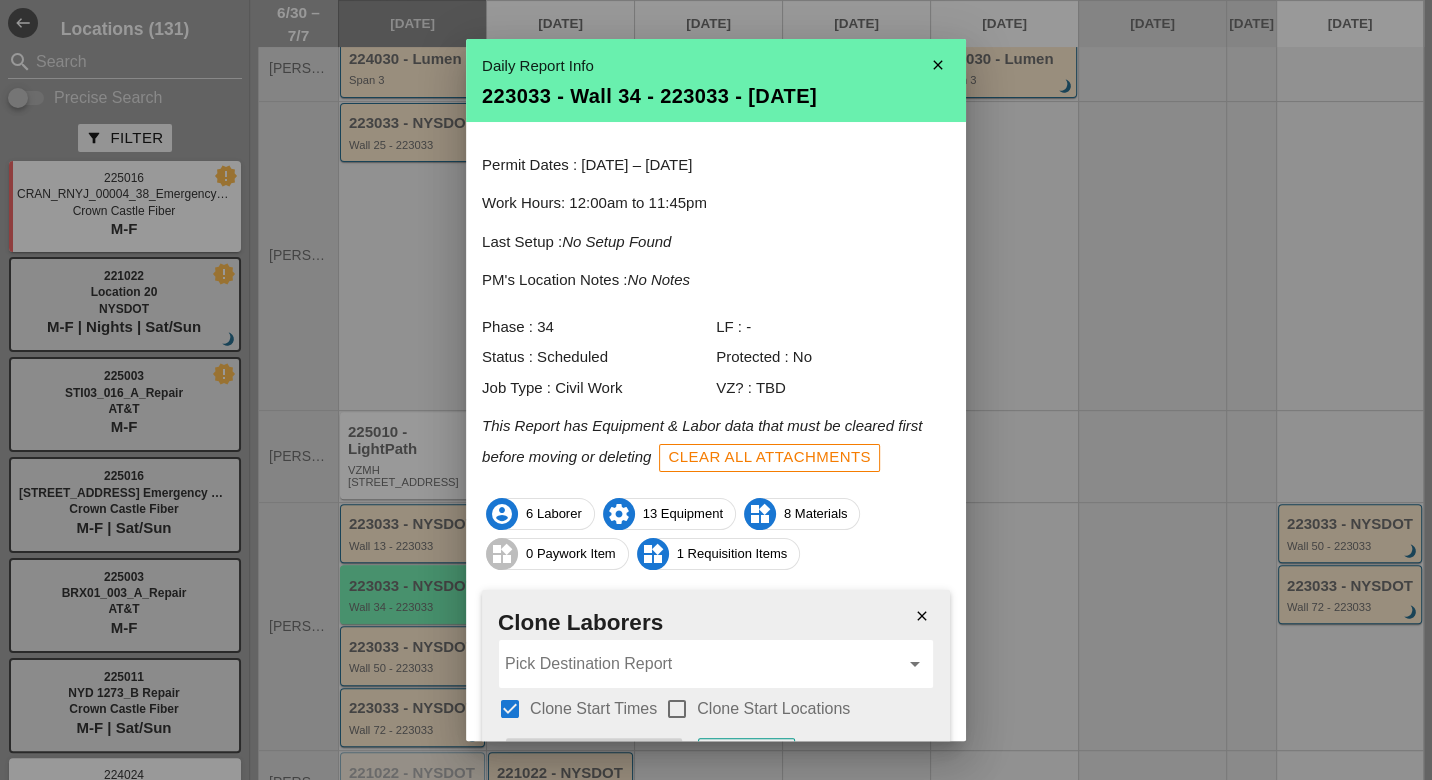 click at bounding box center [677, 709] 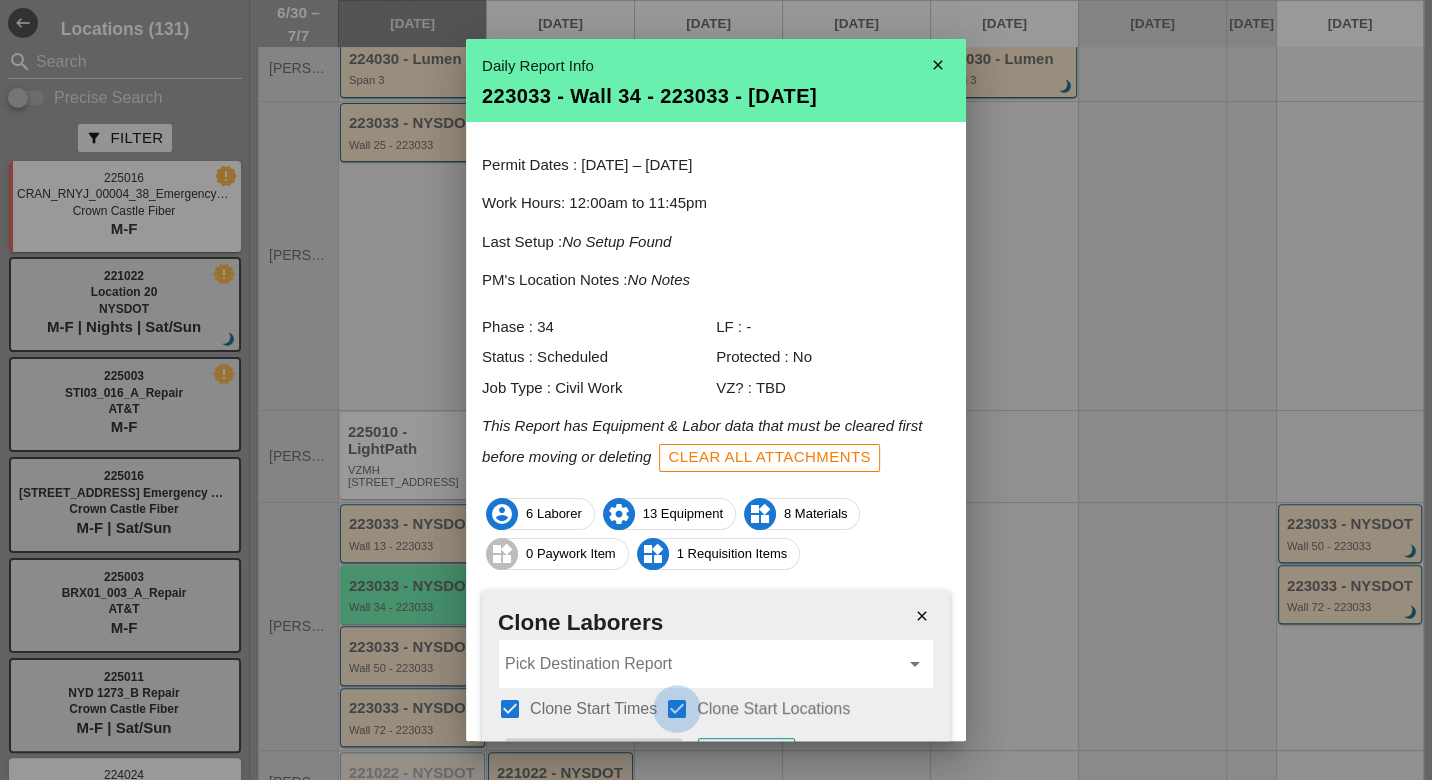click at bounding box center (702, 664) 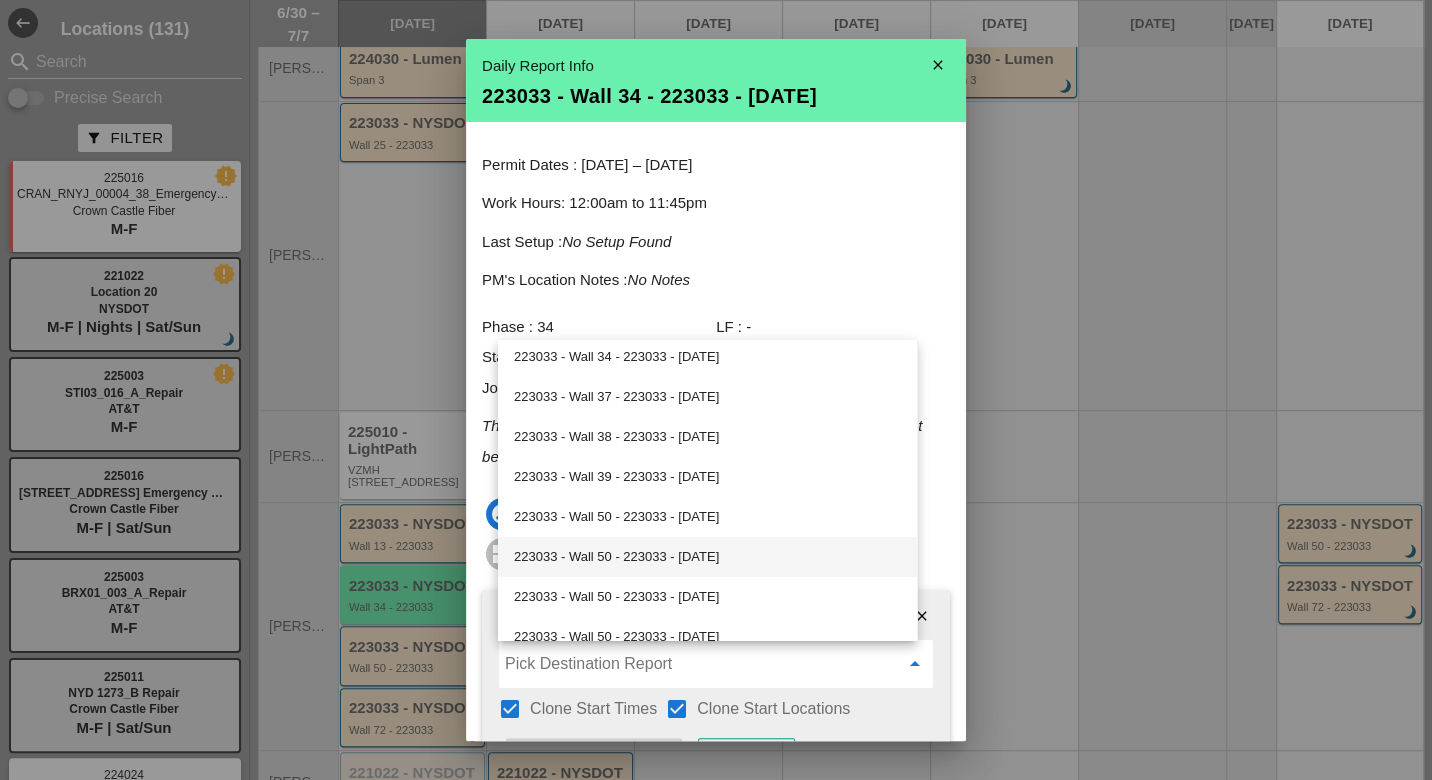 scroll, scrollTop: 444, scrollLeft: 0, axis: vertical 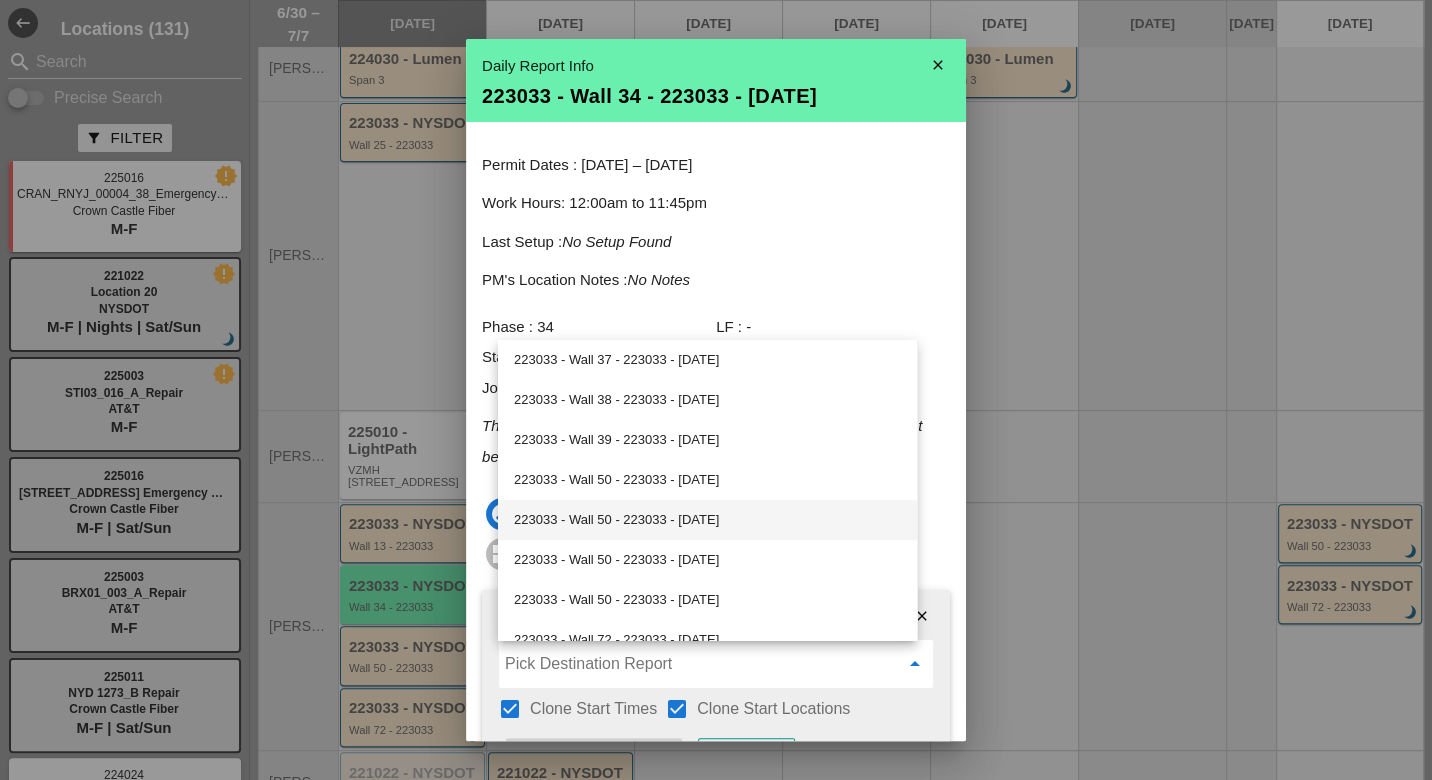 click on "223033 - Wall 50 - 223033 - 07/01/2025" at bounding box center [707, 520] 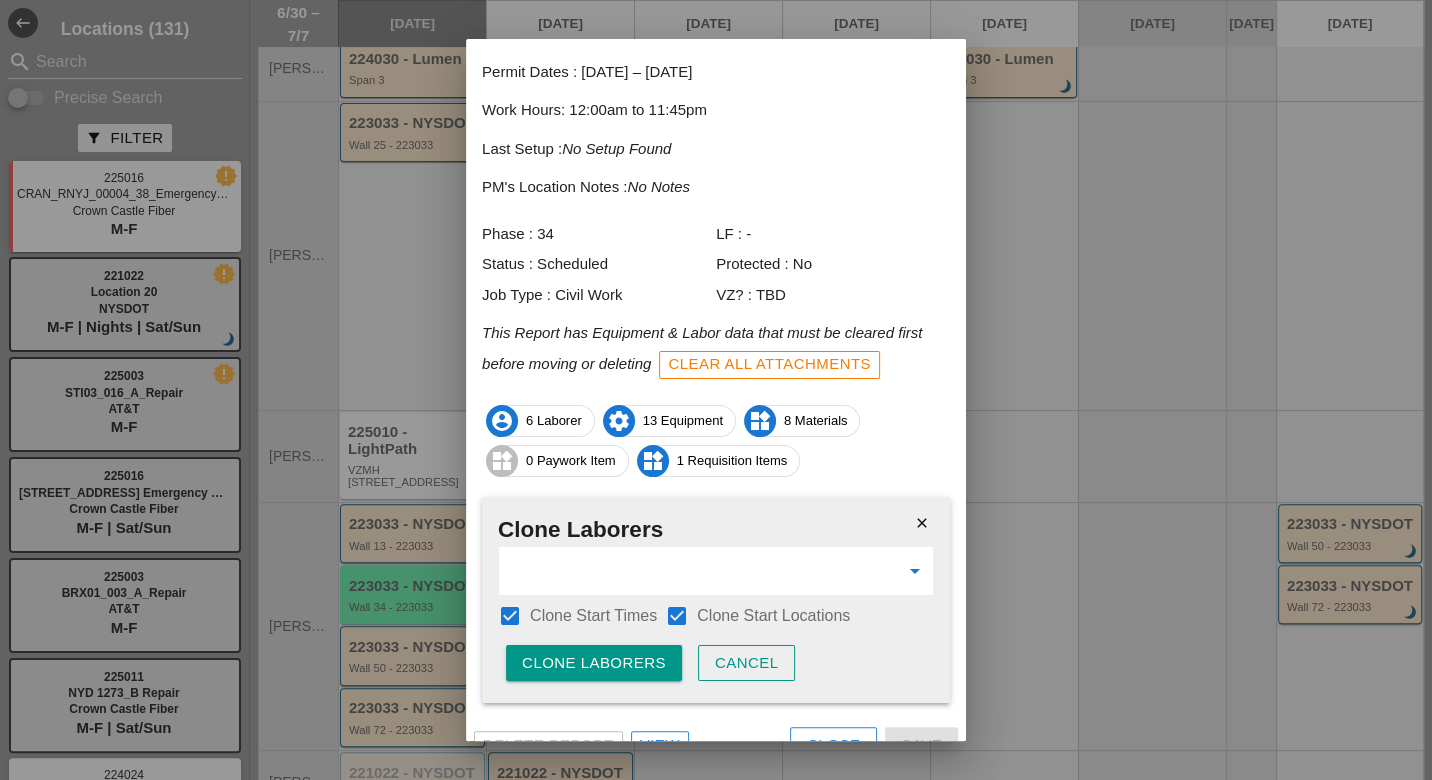 scroll, scrollTop: 120, scrollLeft: 0, axis: vertical 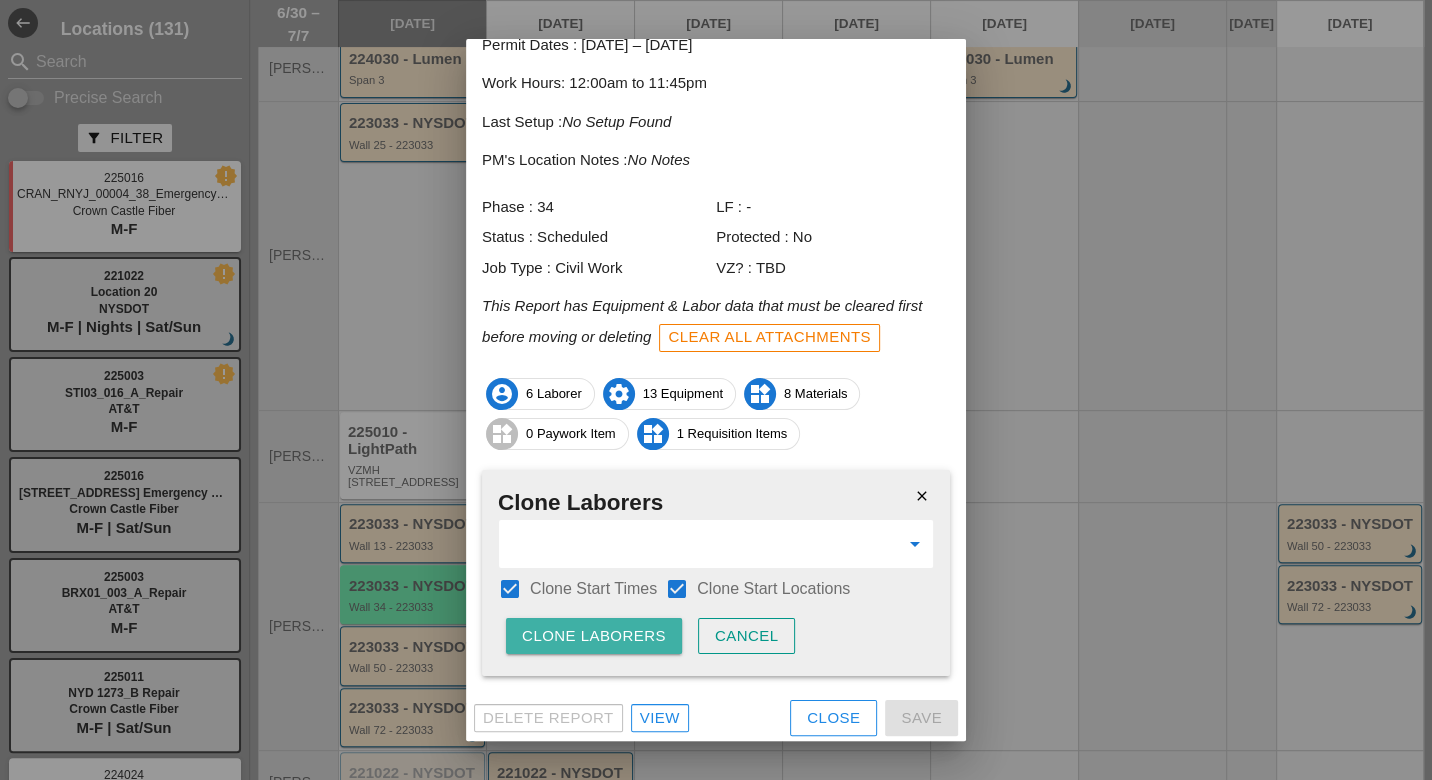click on "Clone Laborers" at bounding box center [594, 636] 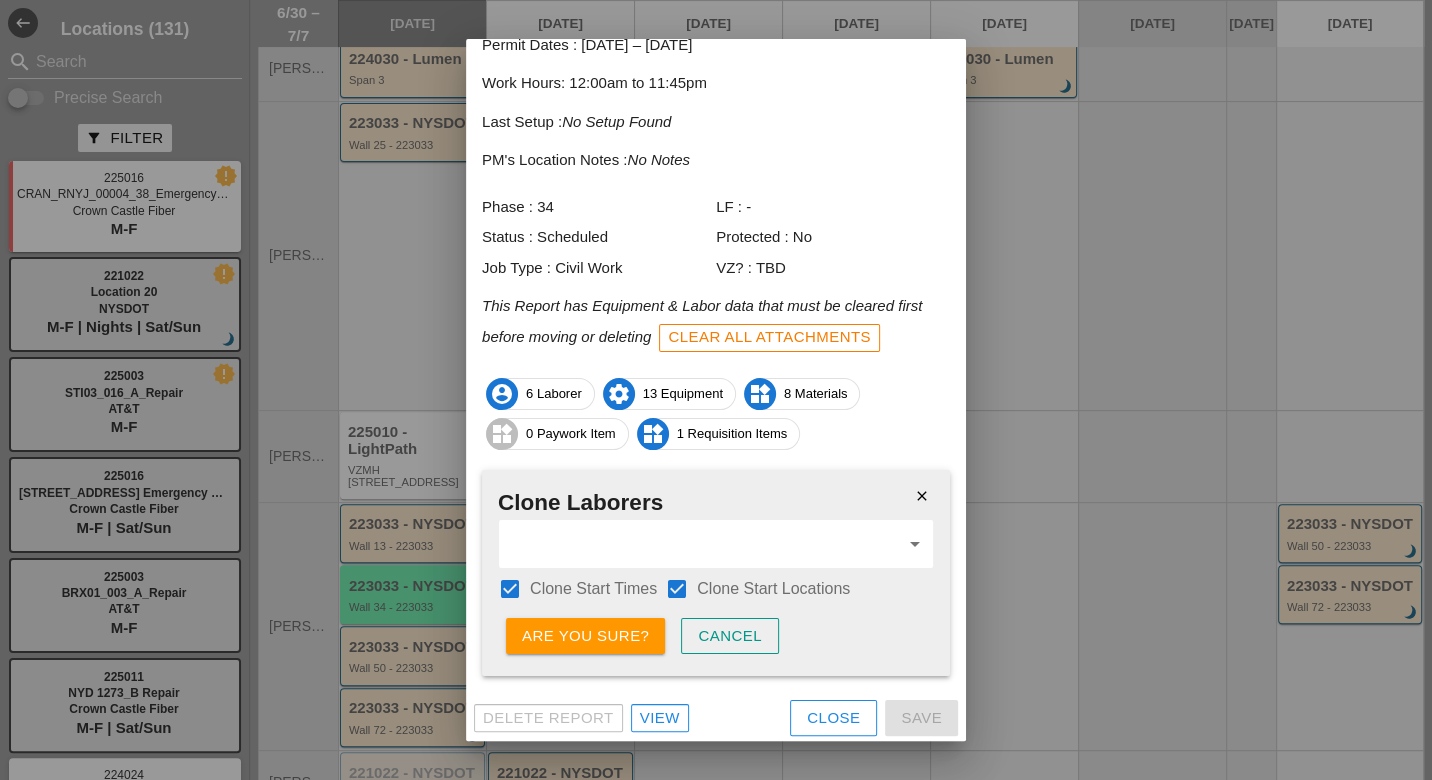 click on "Are you sure?" at bounding box center [585, 636] 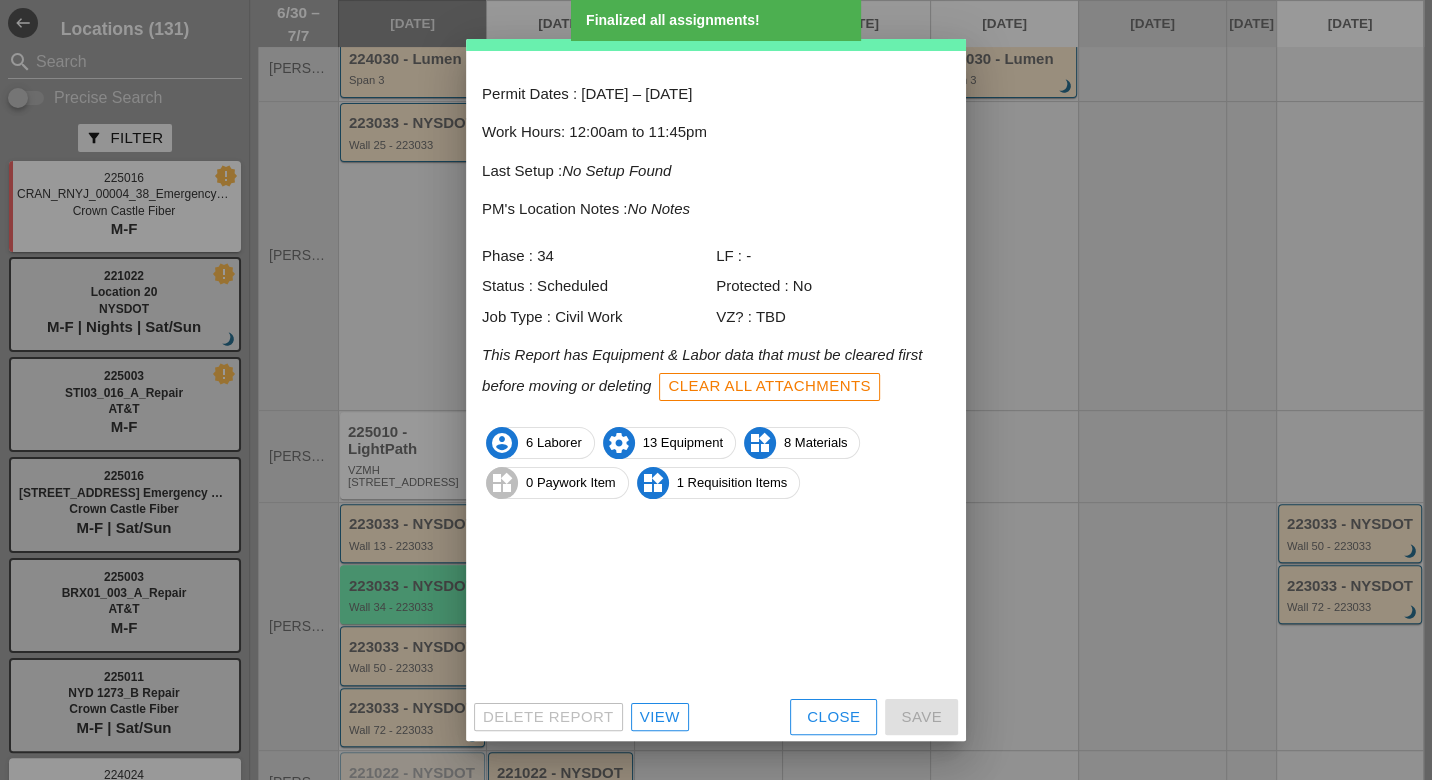 scroll, scrollTop: 0, scrollLeft: 0, axis: both 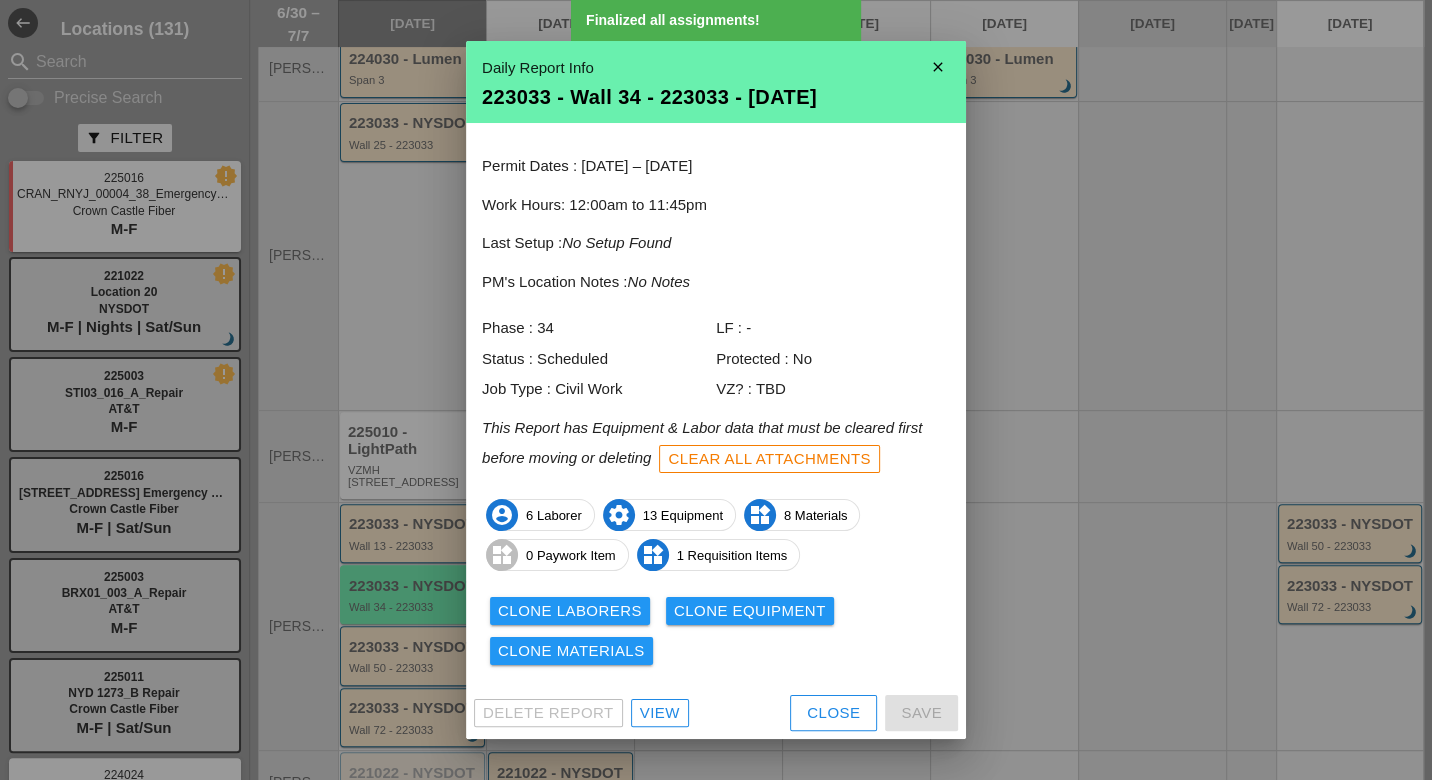 click on "Clone Equipment" at bounding box center [750, 611] 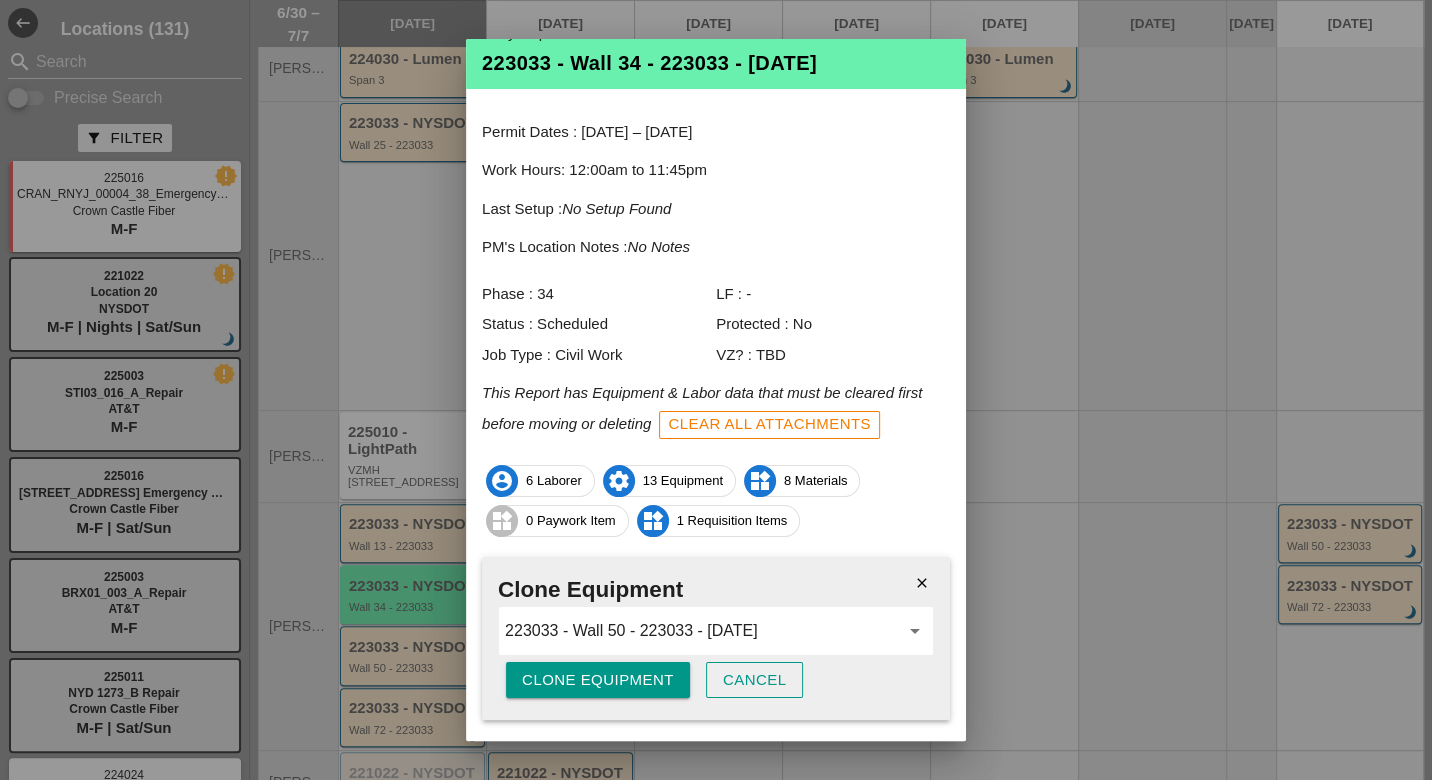 scroll, scrollTop: 78, scrollLeft: 0, axis: vertical 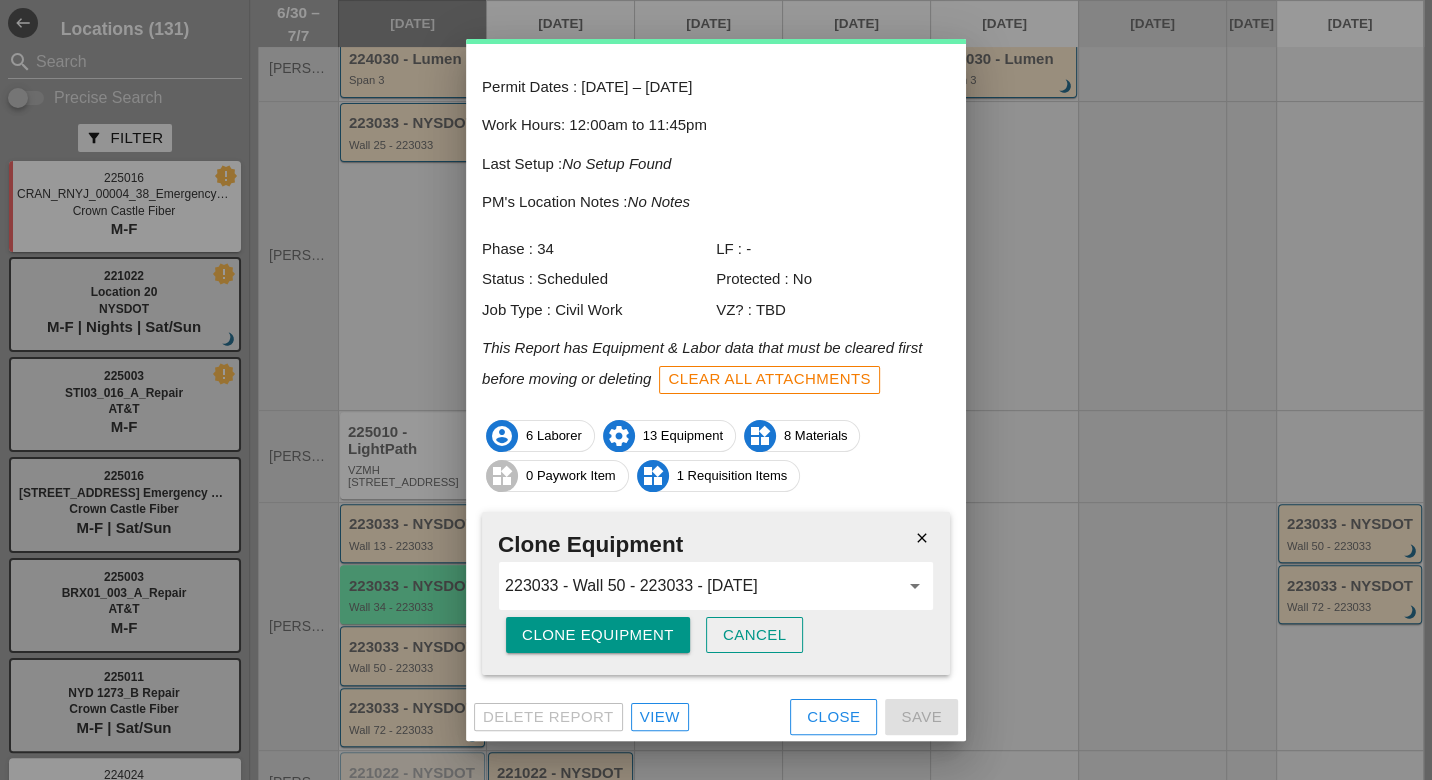 click on "Clone Equipment" at bounding box center (598, 635) 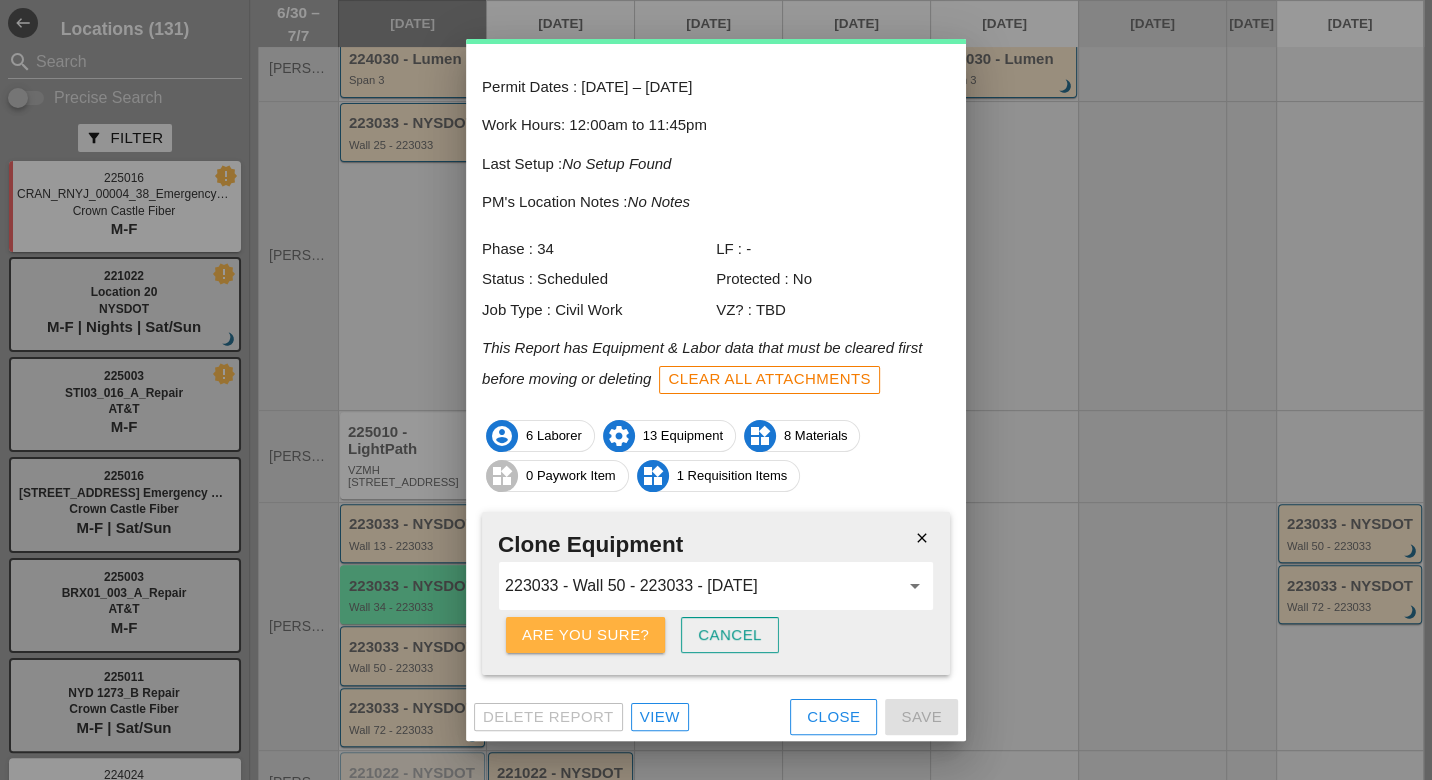 click on "Are you sure?" at bounding box center [585, 635] 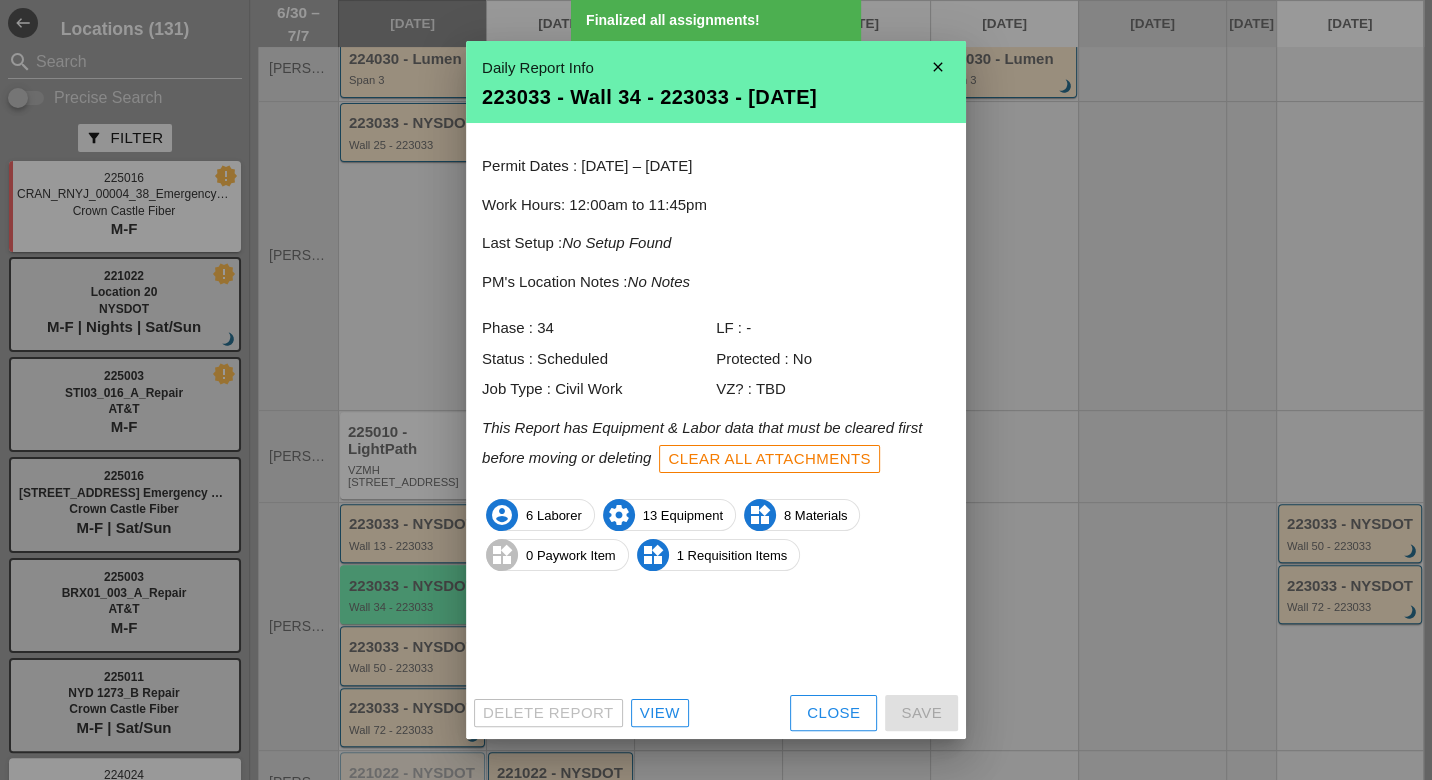 scroll, scrollTop: 0, scrollLeft: 0, axis: both 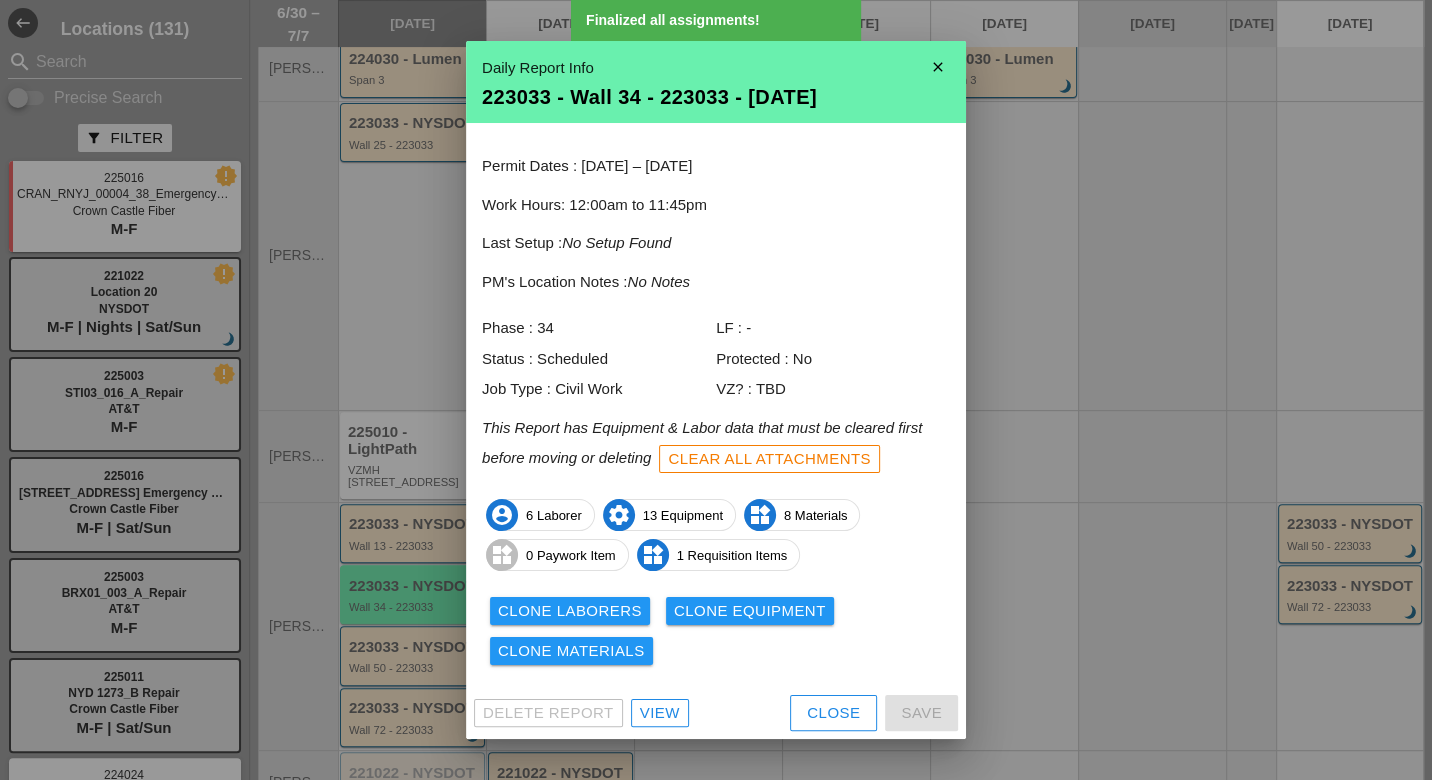 click on "Clone Materials" at bounding box center [571, 651] 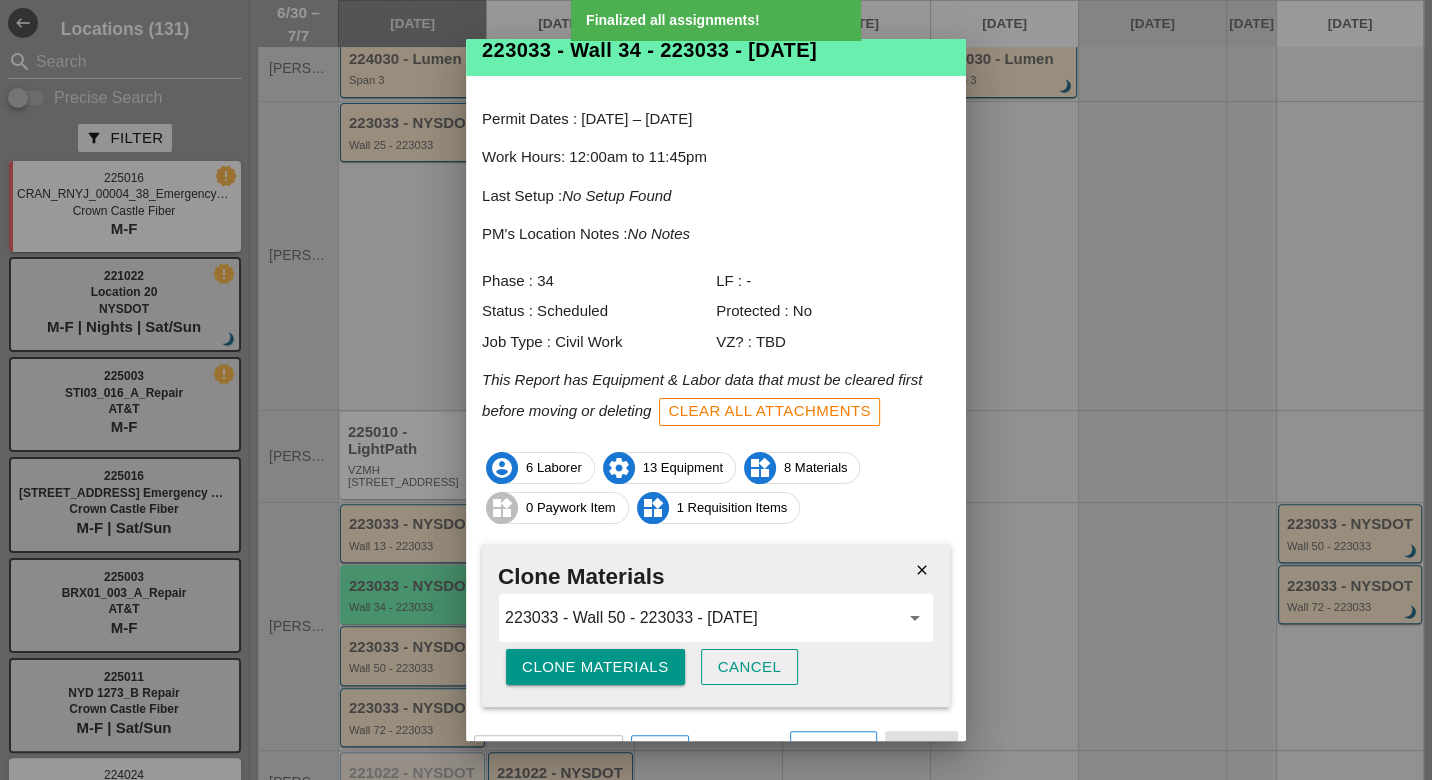 scroll, scrollTop: 78, scrollLeft: 0, axis: vertical 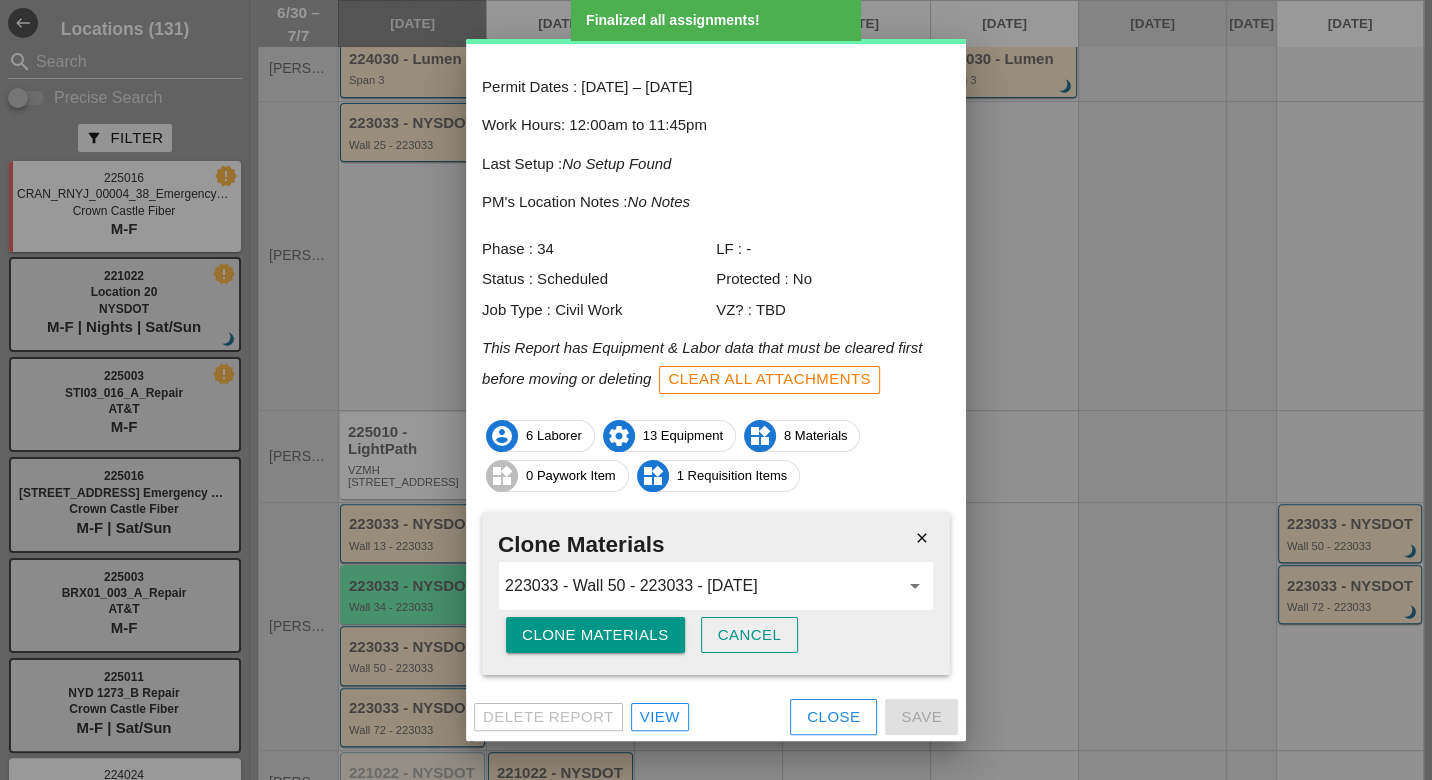 click on "Clone Materials" at bounding box center (595, 635) 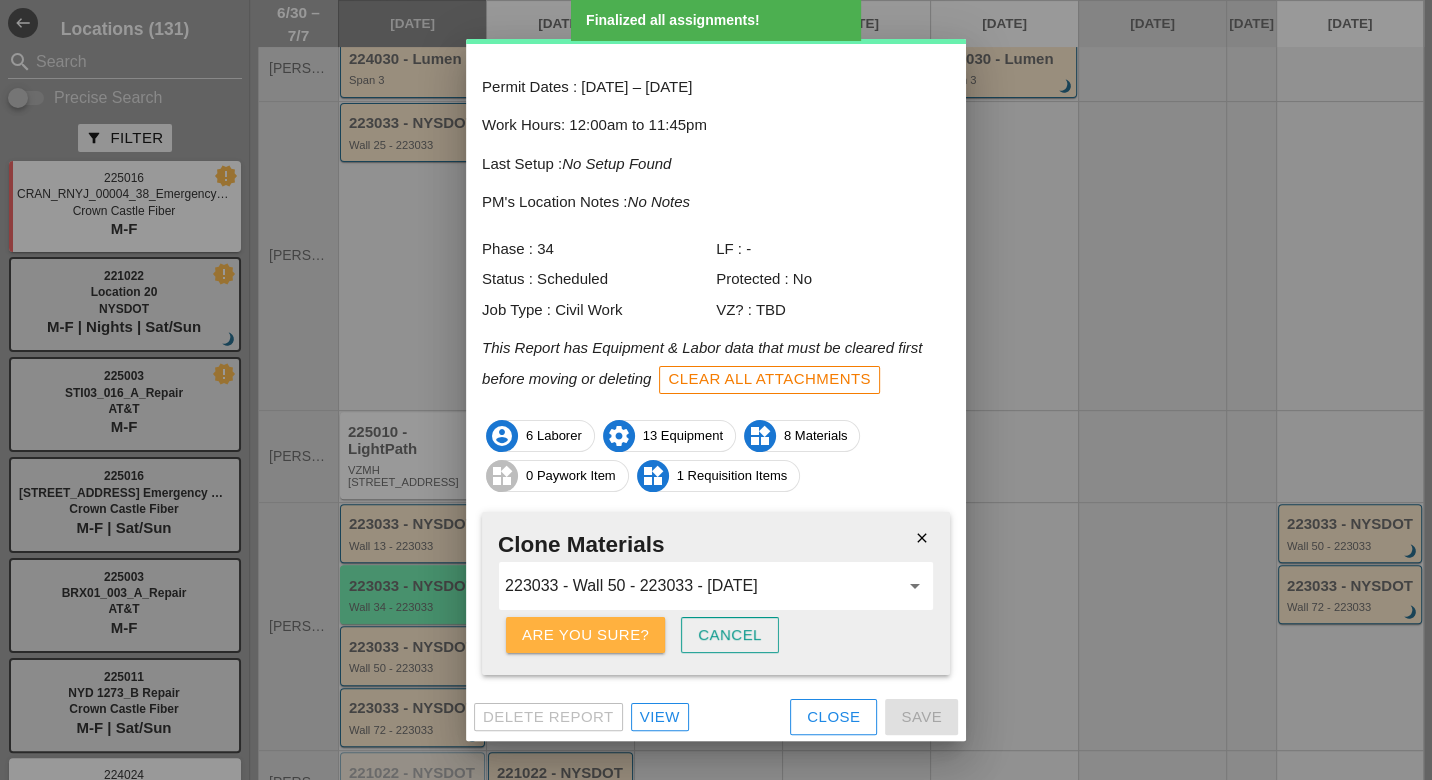 click on "Are you sure?" at bounding box center (585, 635) 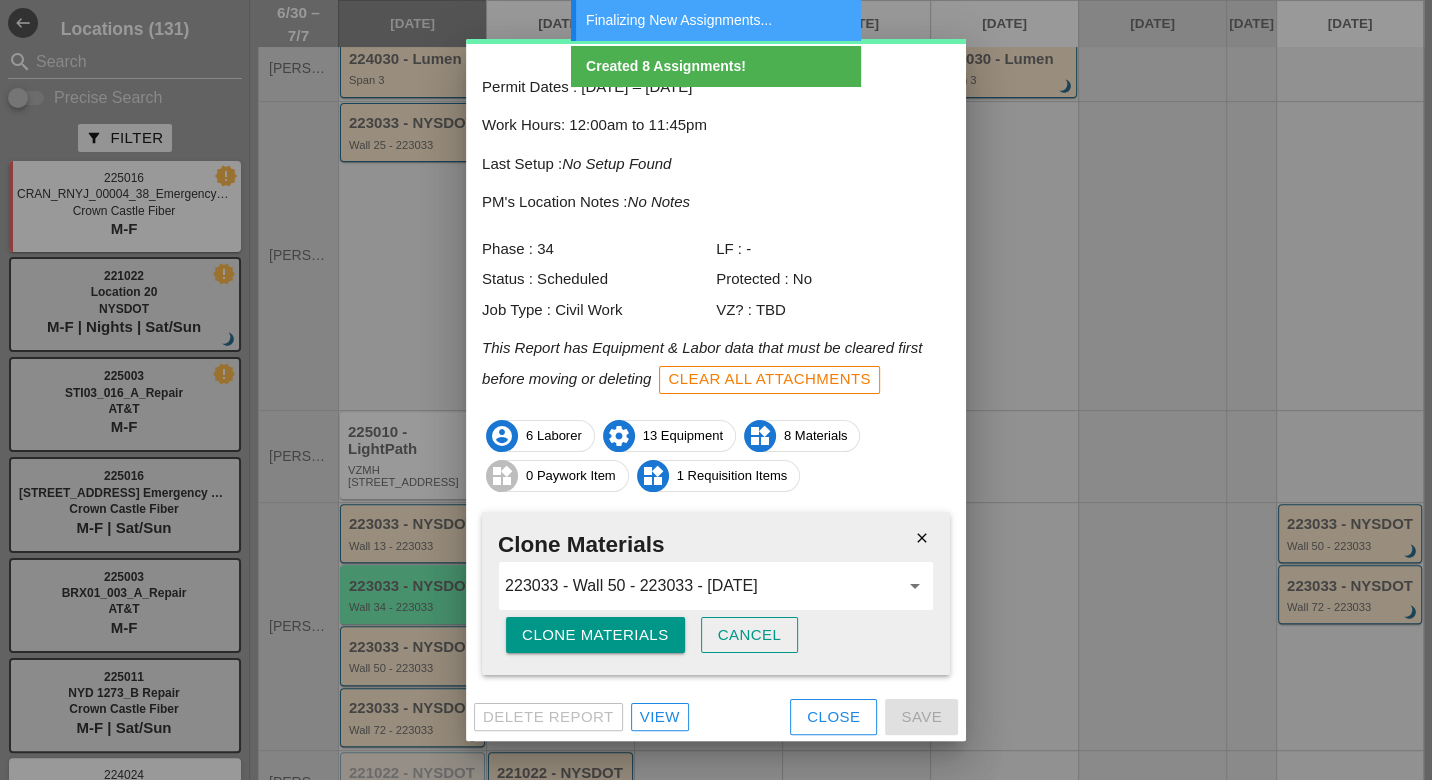 click on "Close" at bounding box center (833, 717) 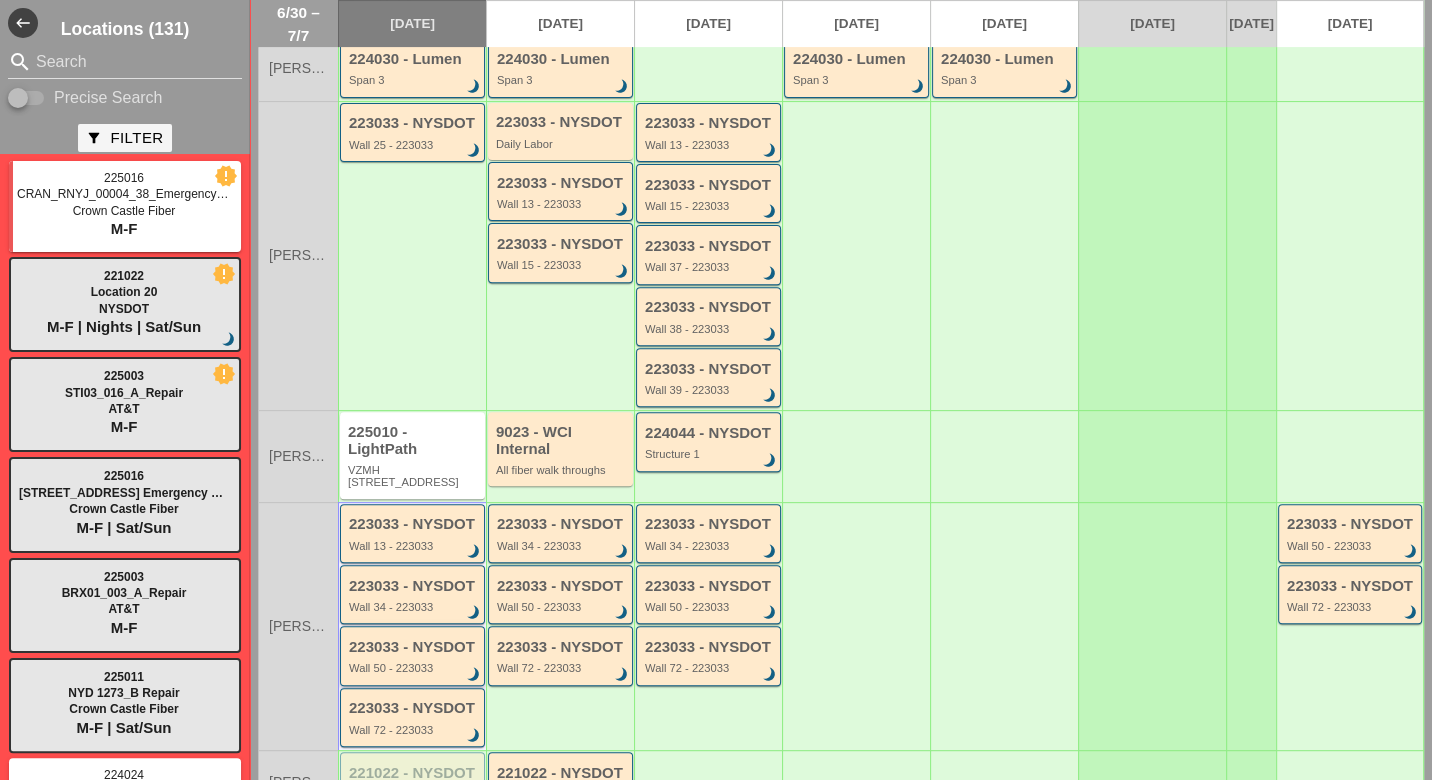 type 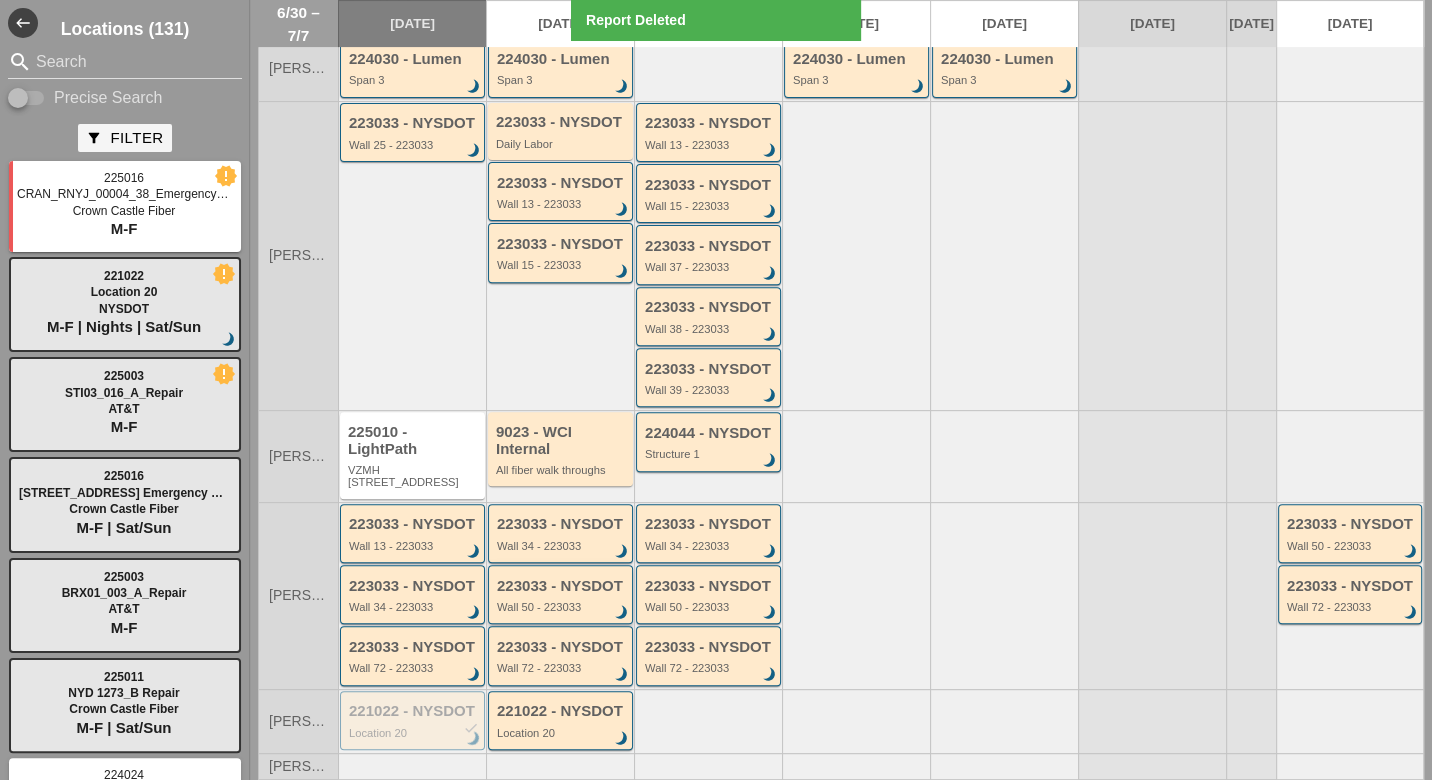 click on "Wall 50 - 223033" at bounding box center (562, 607) 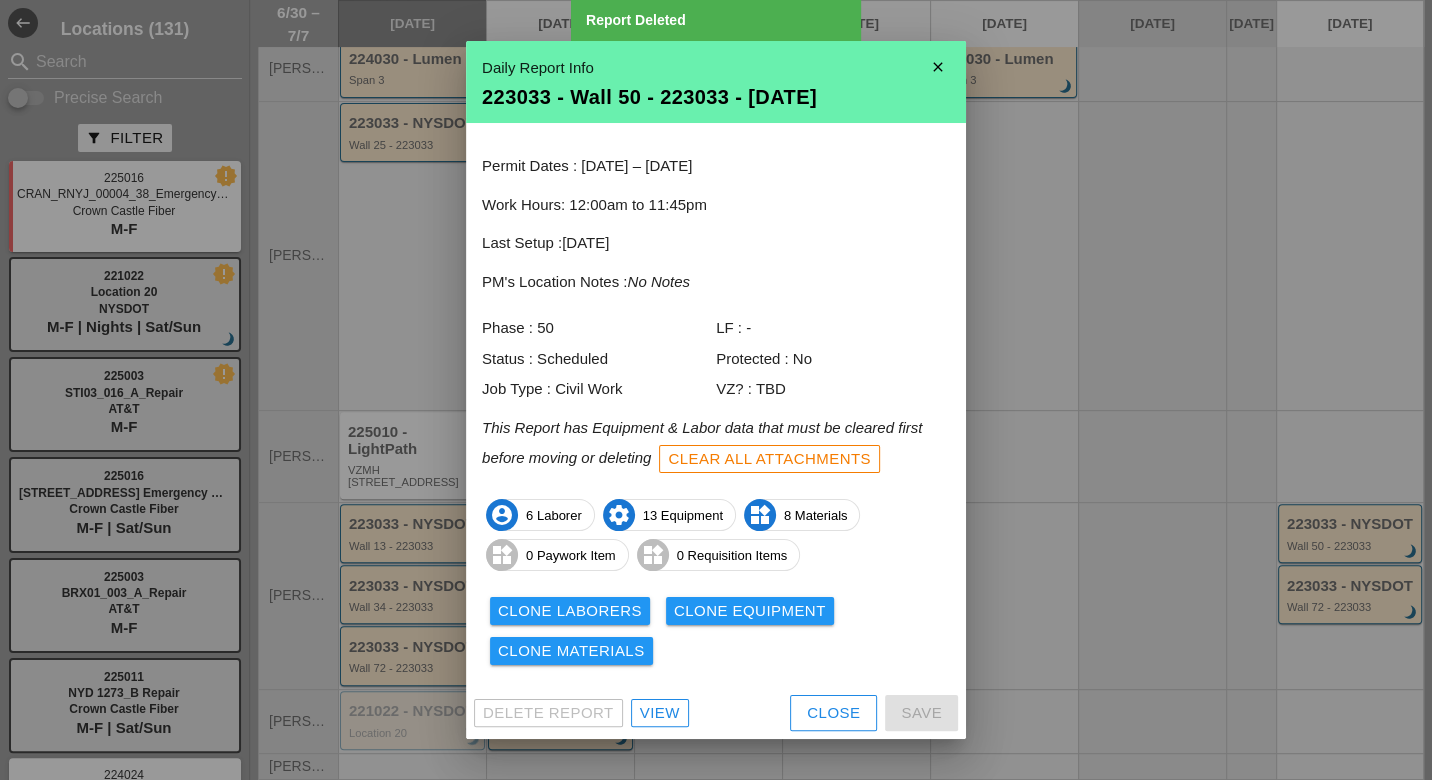 click on "View" at bounding box center [660, 713] 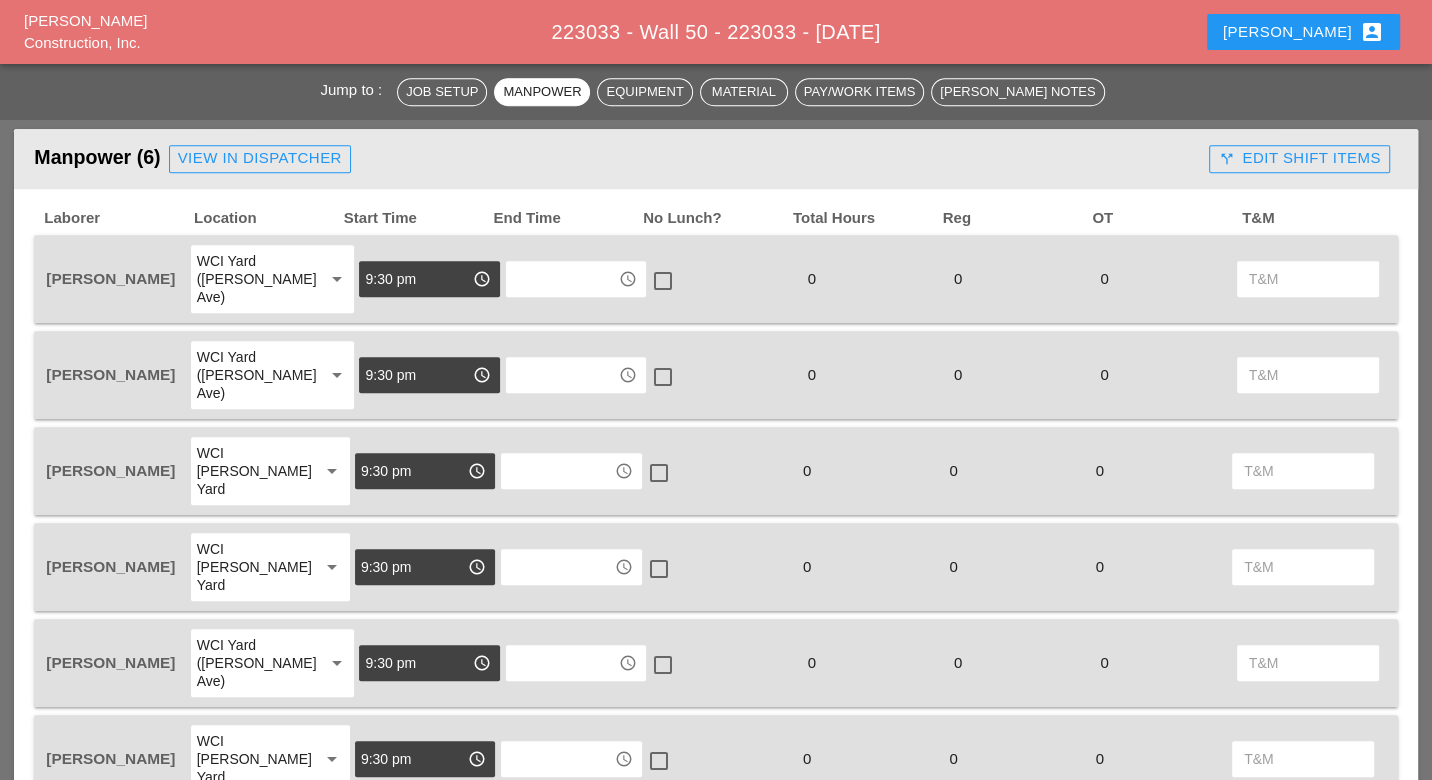 scroll, scrollTop: 1111, scrollLeft: 0, axis: vertical 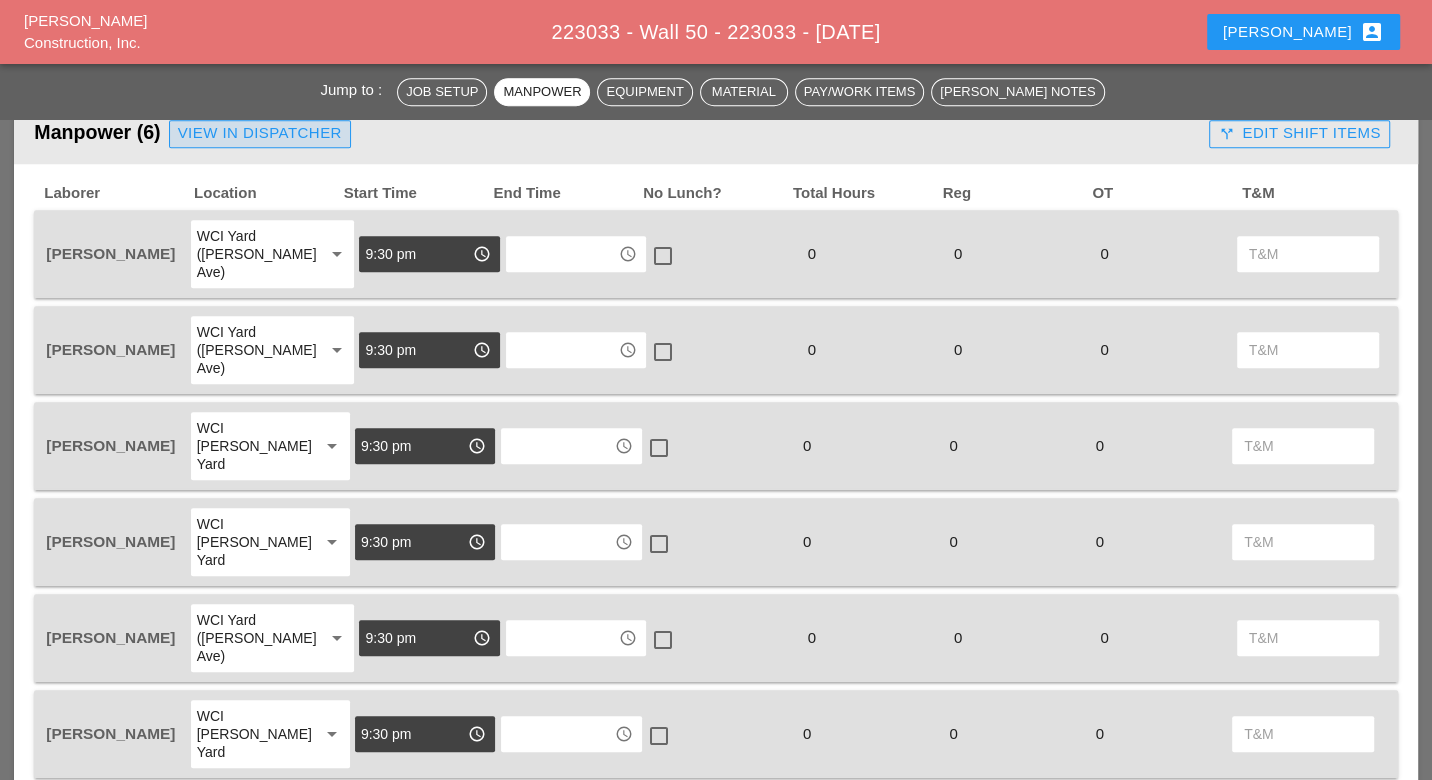 click on "View in Dispatcher" at bounding box center [260, 133] 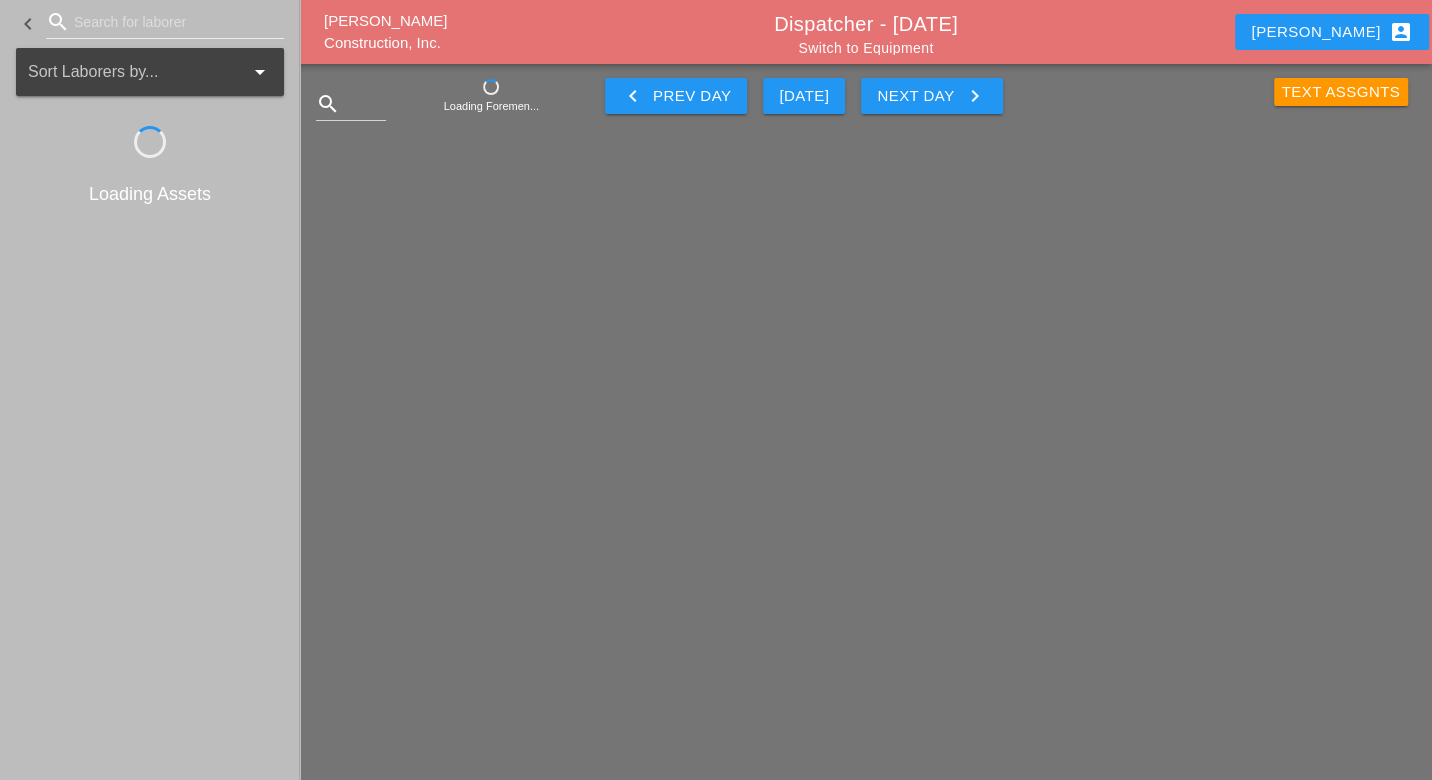 scroll, scrollTop: 0, scrollLeft: 0, axis: both 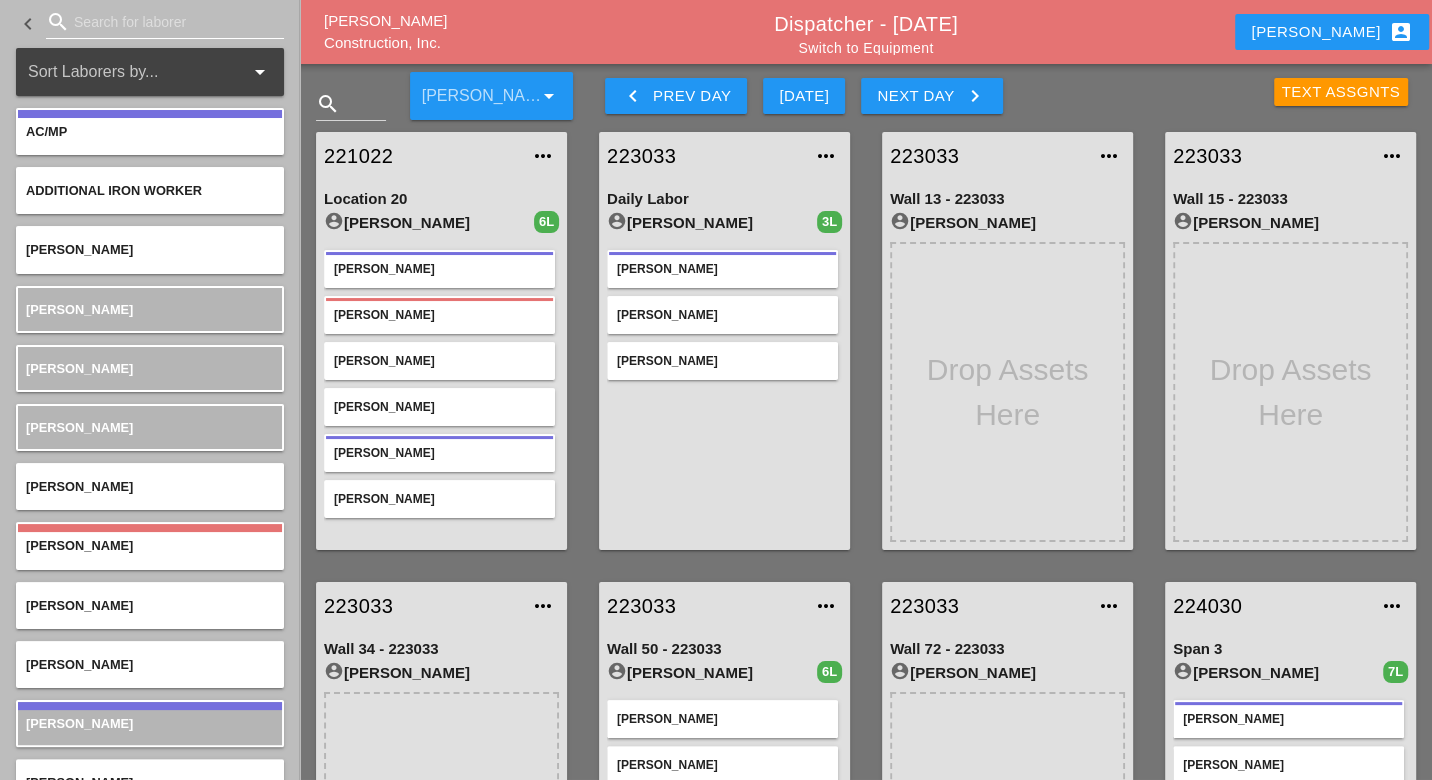 click at bounding box center (165, 22) 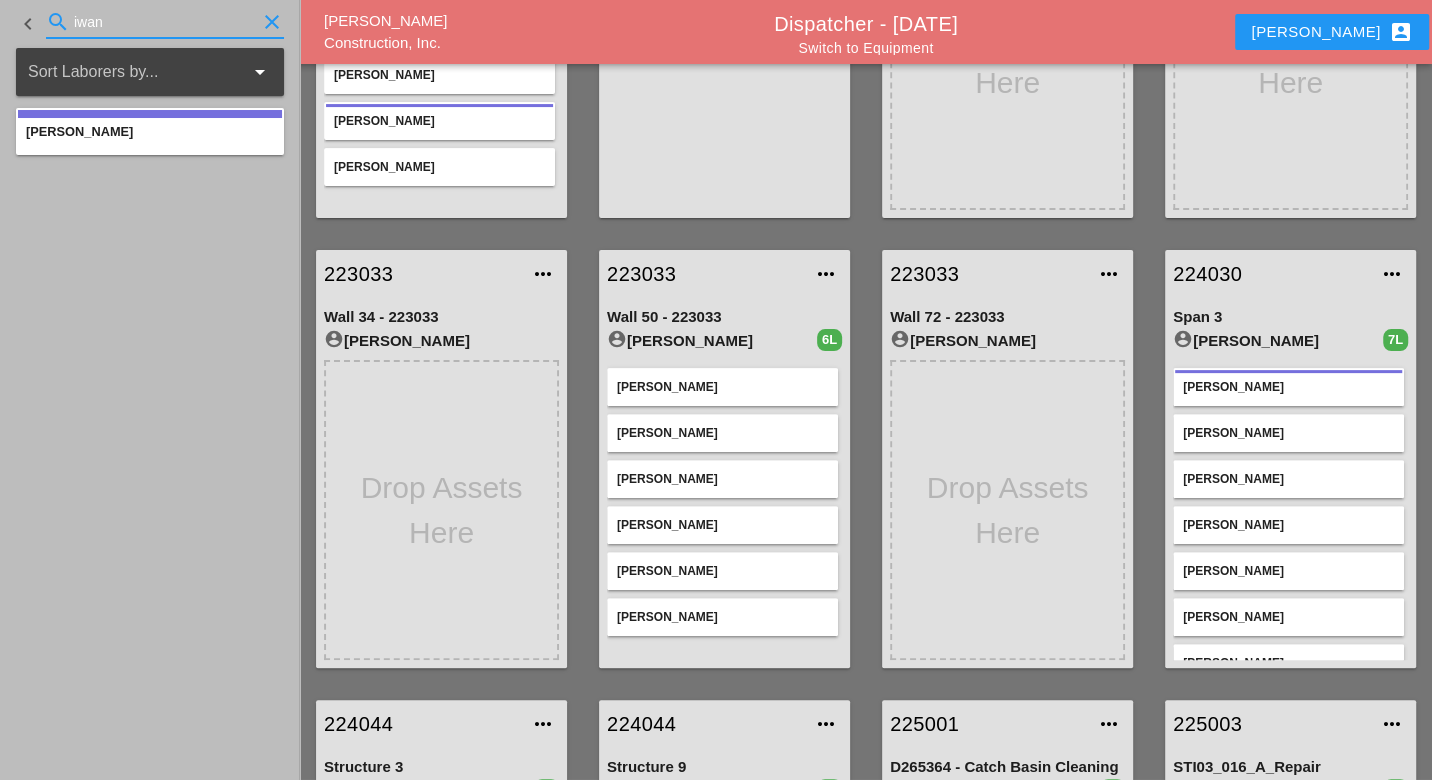 scroll, scrollTop: 333, scrollLeft: 0, axis: vertical 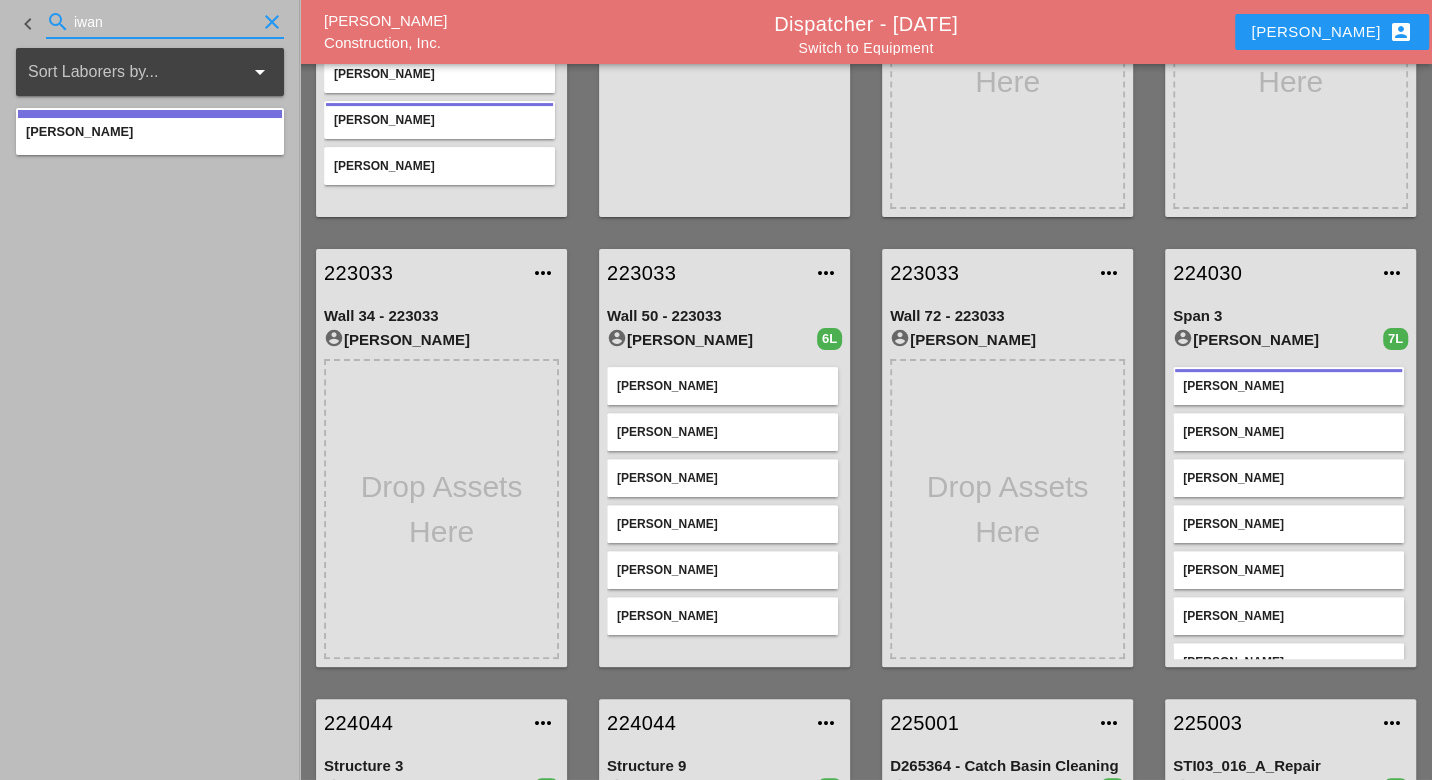 type on "iwan" 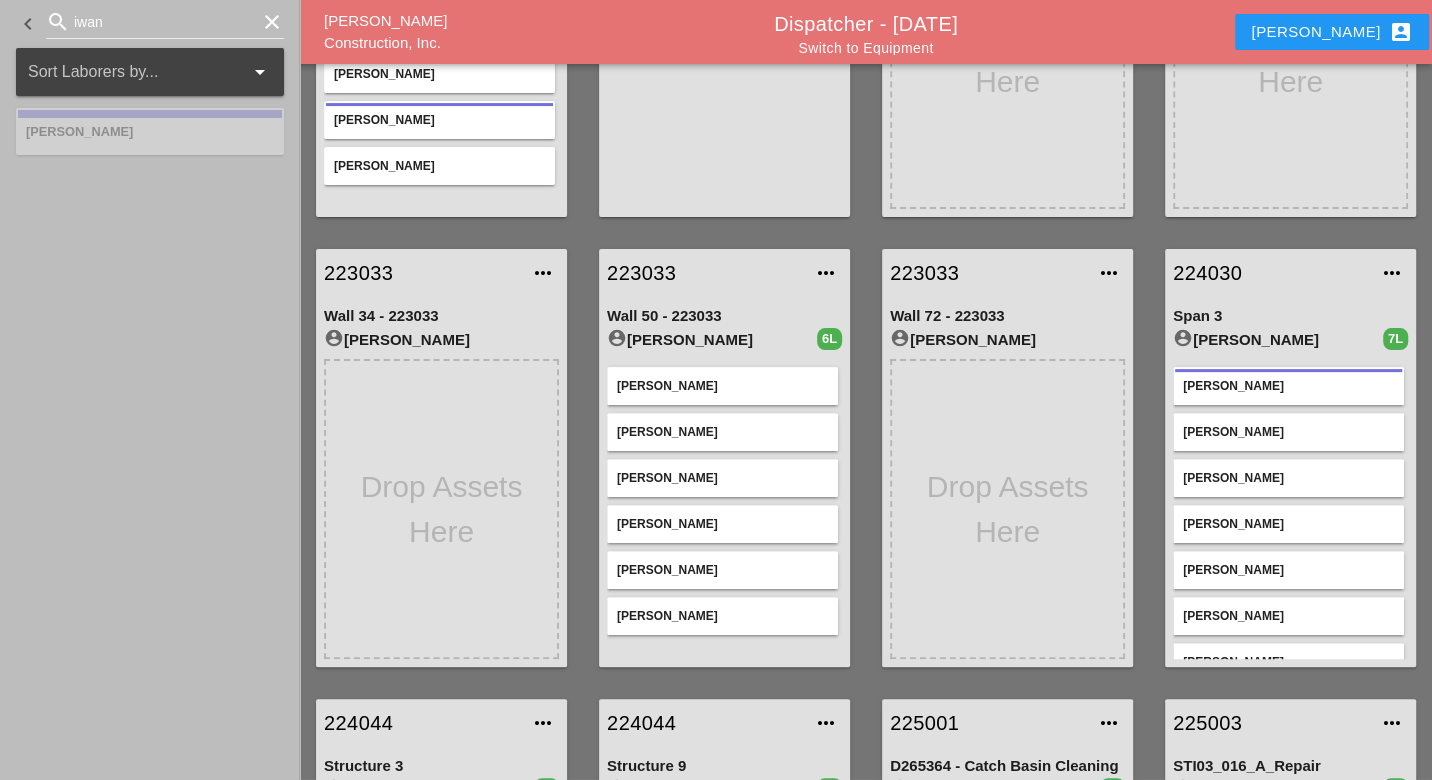 type 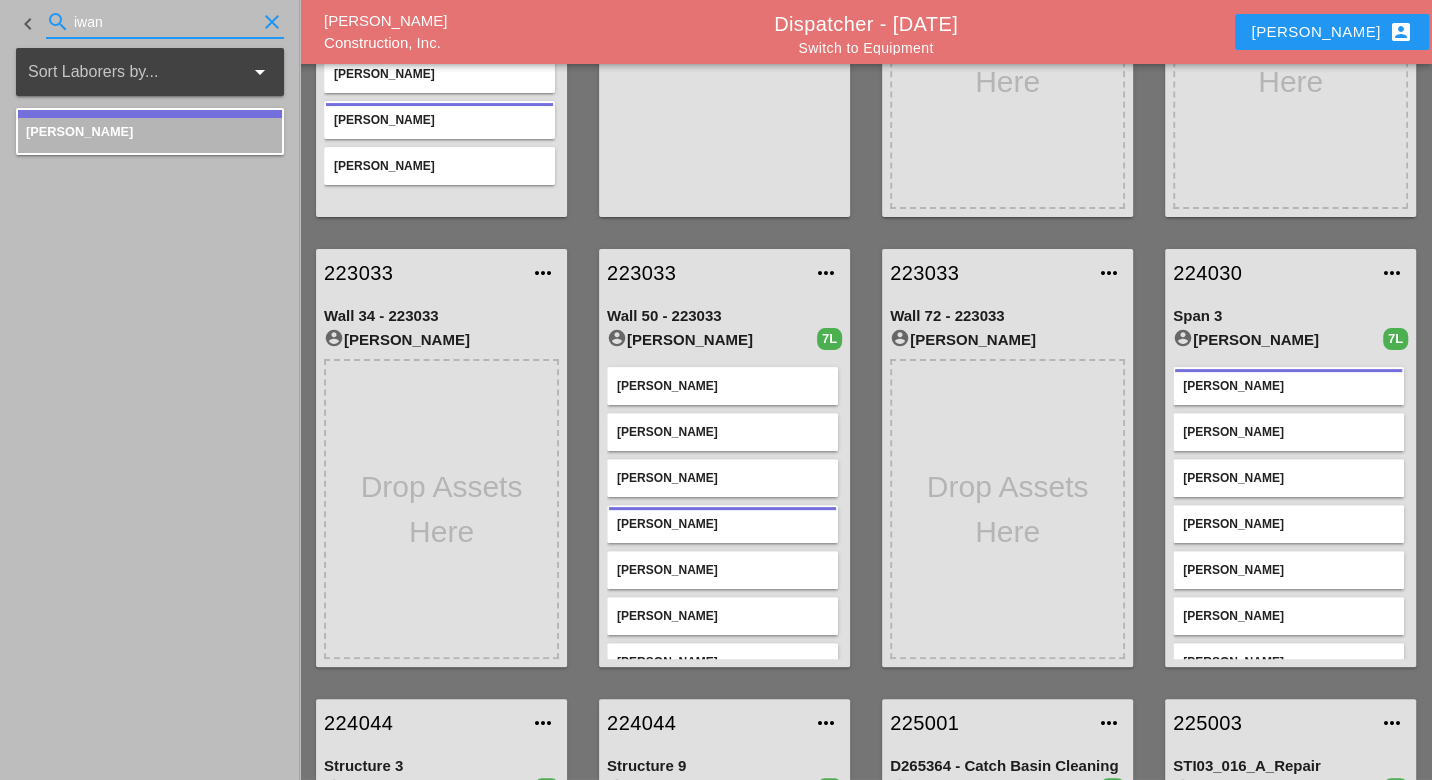 drag, startPoint x: 118, startPoint y: 24, endPoint x: 60, endPoint y: 17, distance: 58.420887 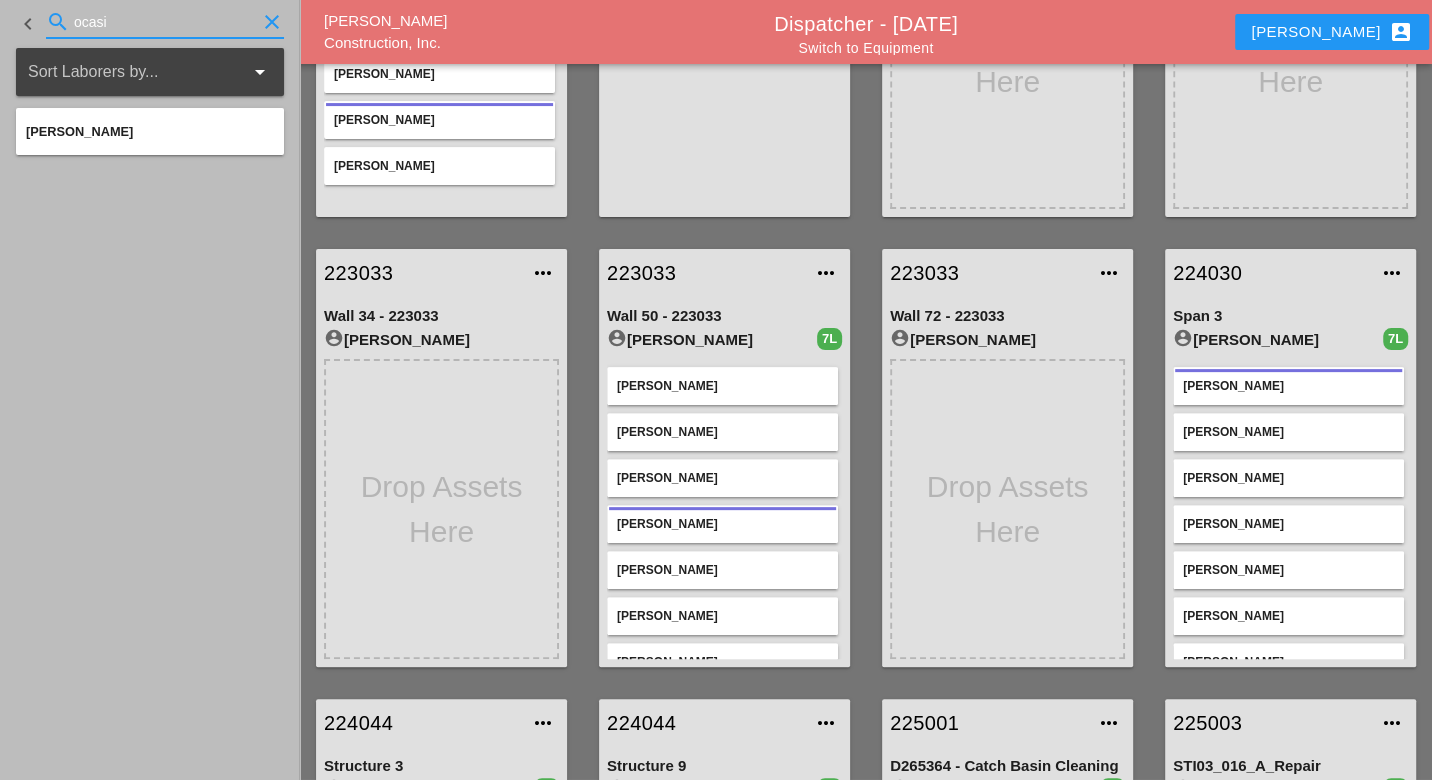 type on "ocasi" 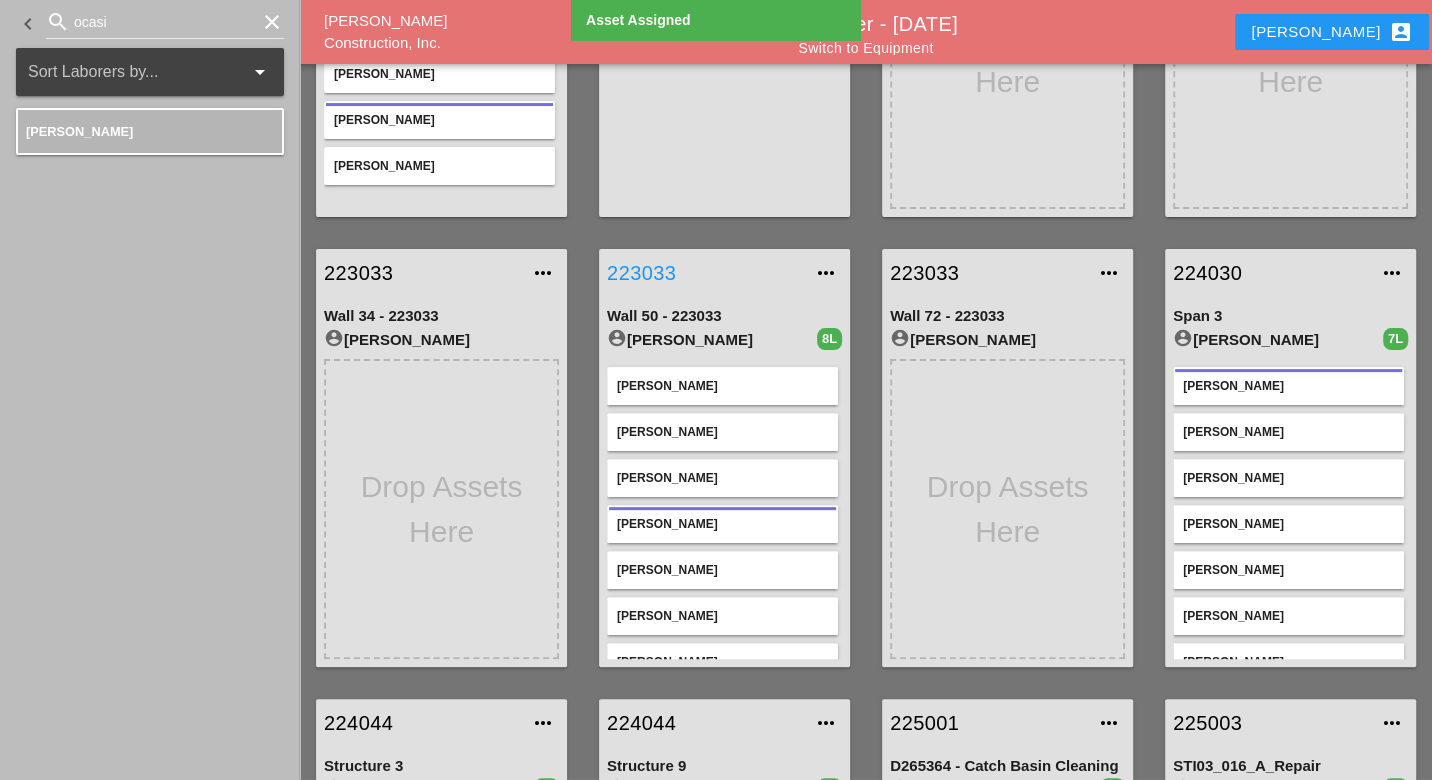 click on "223033" at bounding box center (704, 273) 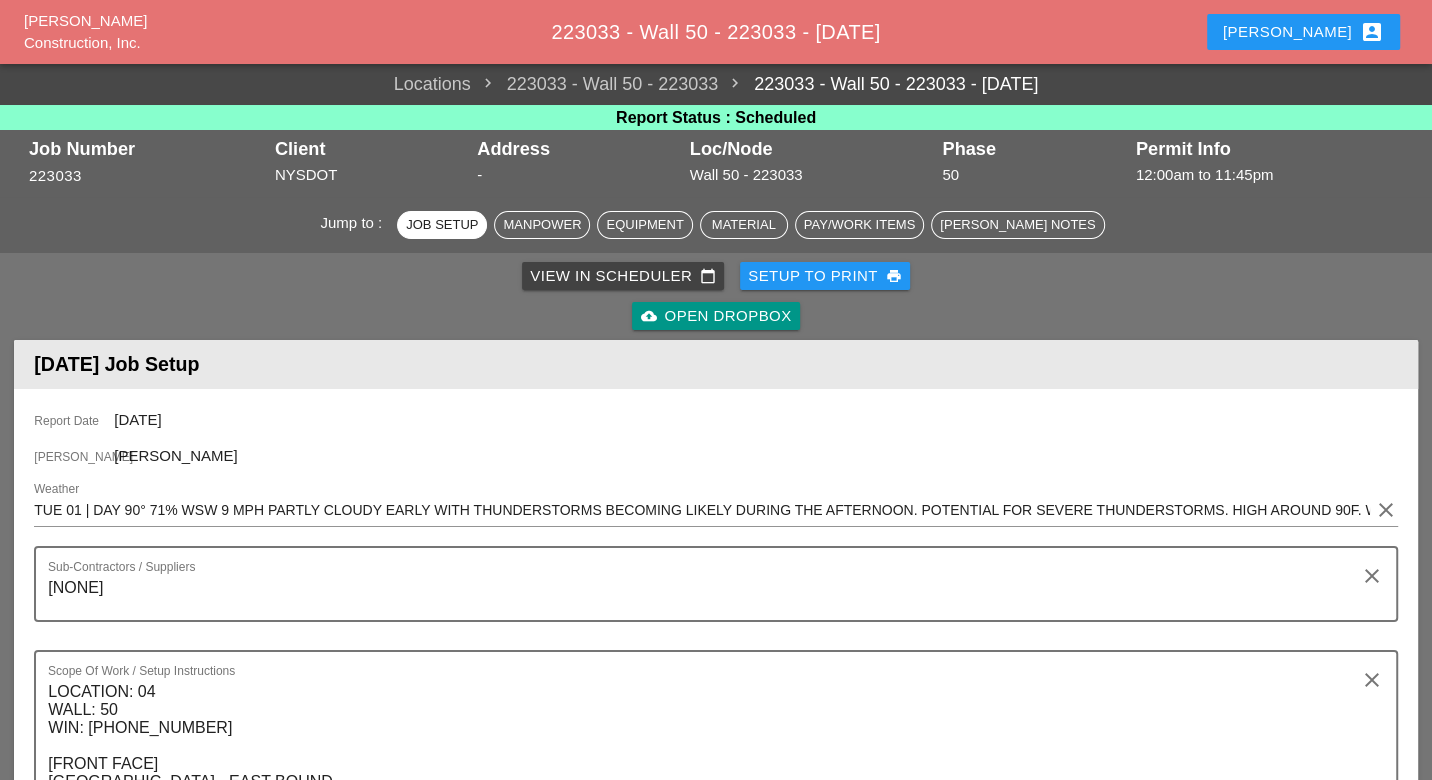 scroll, scrollTop: 1000, scrollLeft: 0, axis: vertical 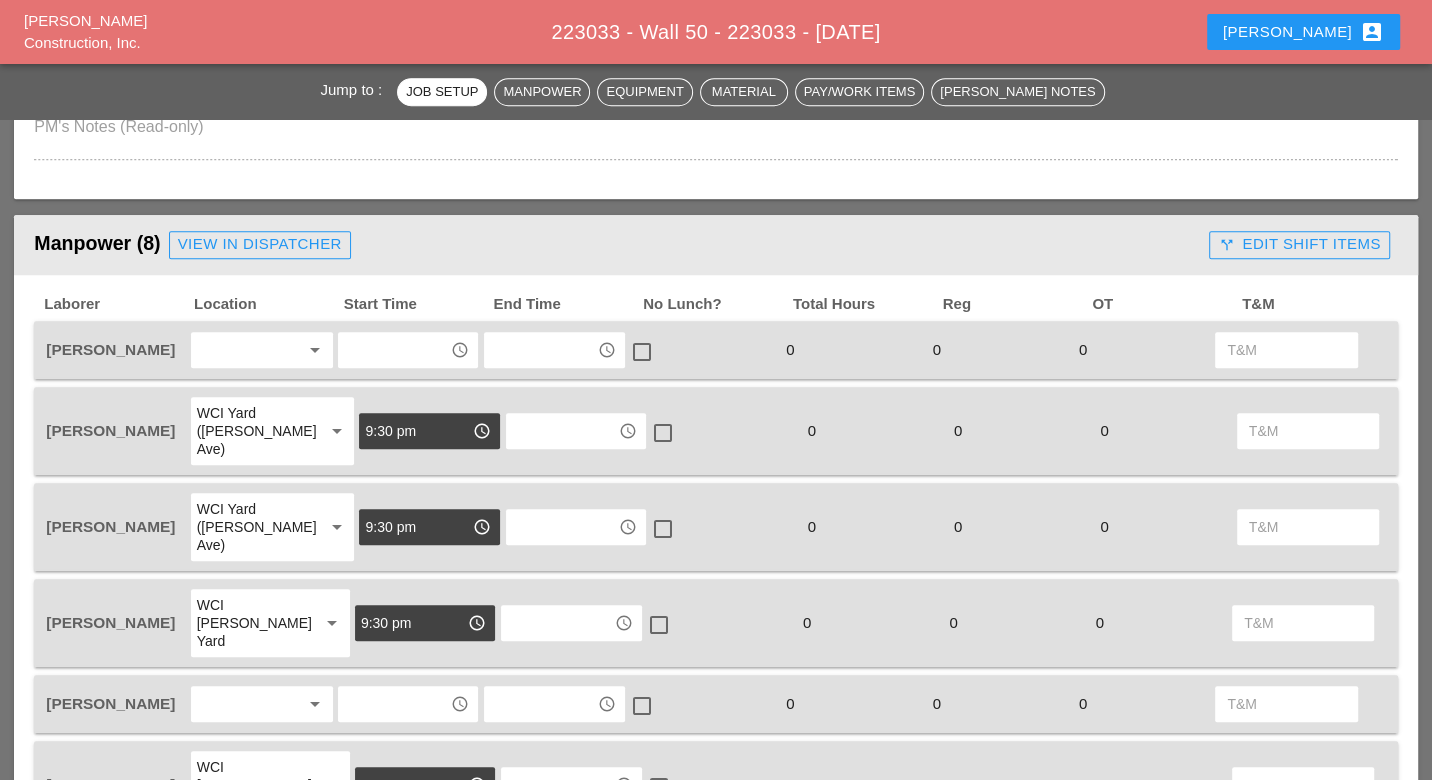 click at bounding box center (248, 350) 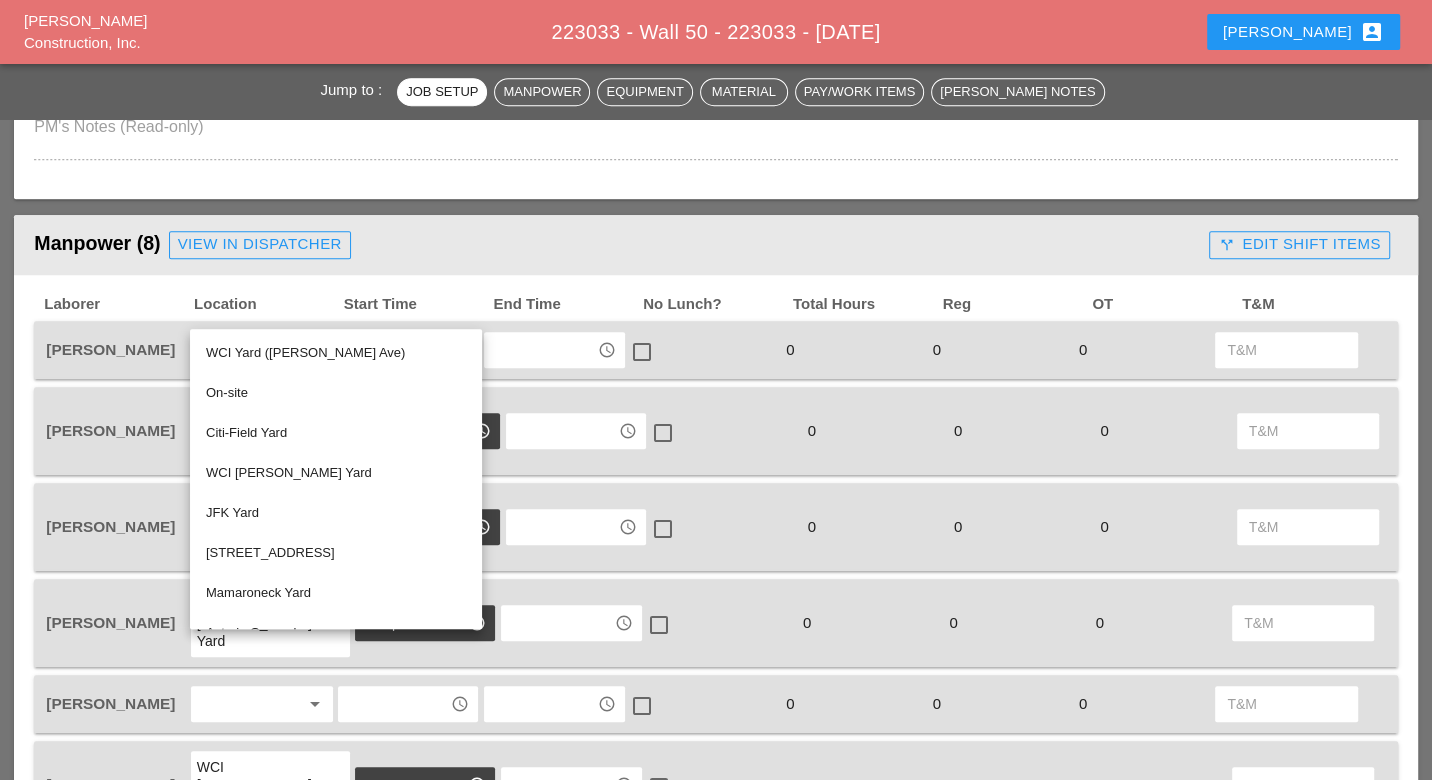 click on "WCI [PERSON_NAME] Yard" at bounding box center [336, 473] 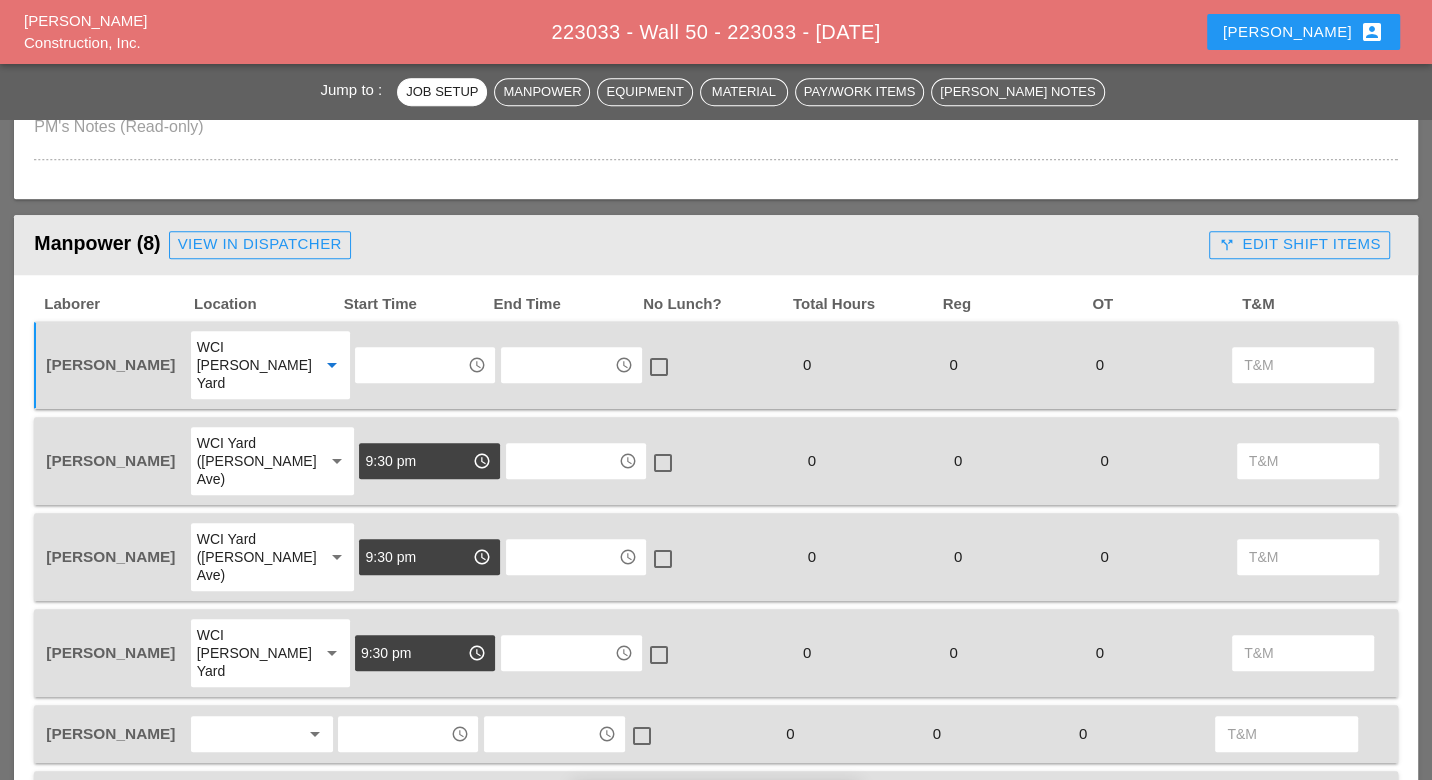 click at bounding box center [411, 365] 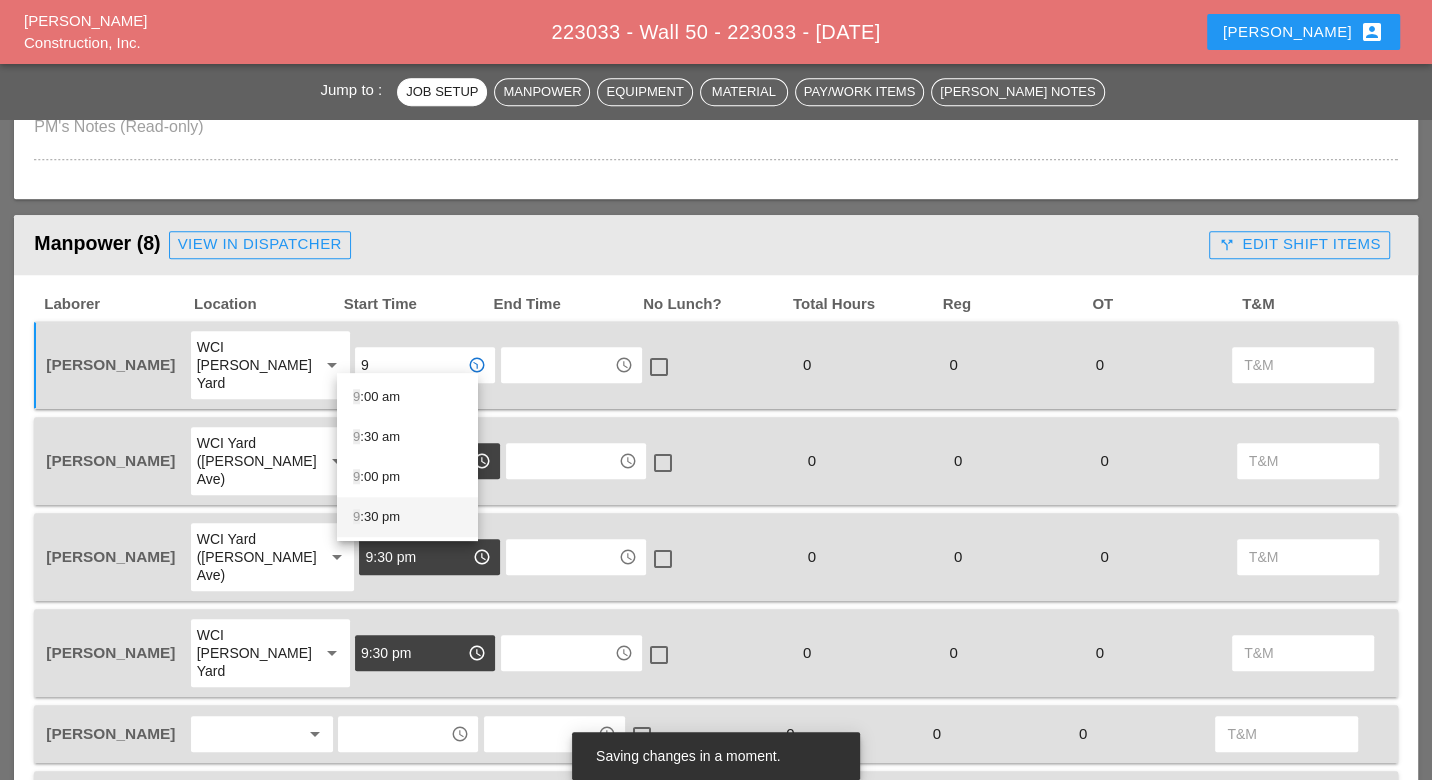 click on "9 :30 pm" at bounding box center [407, 517] 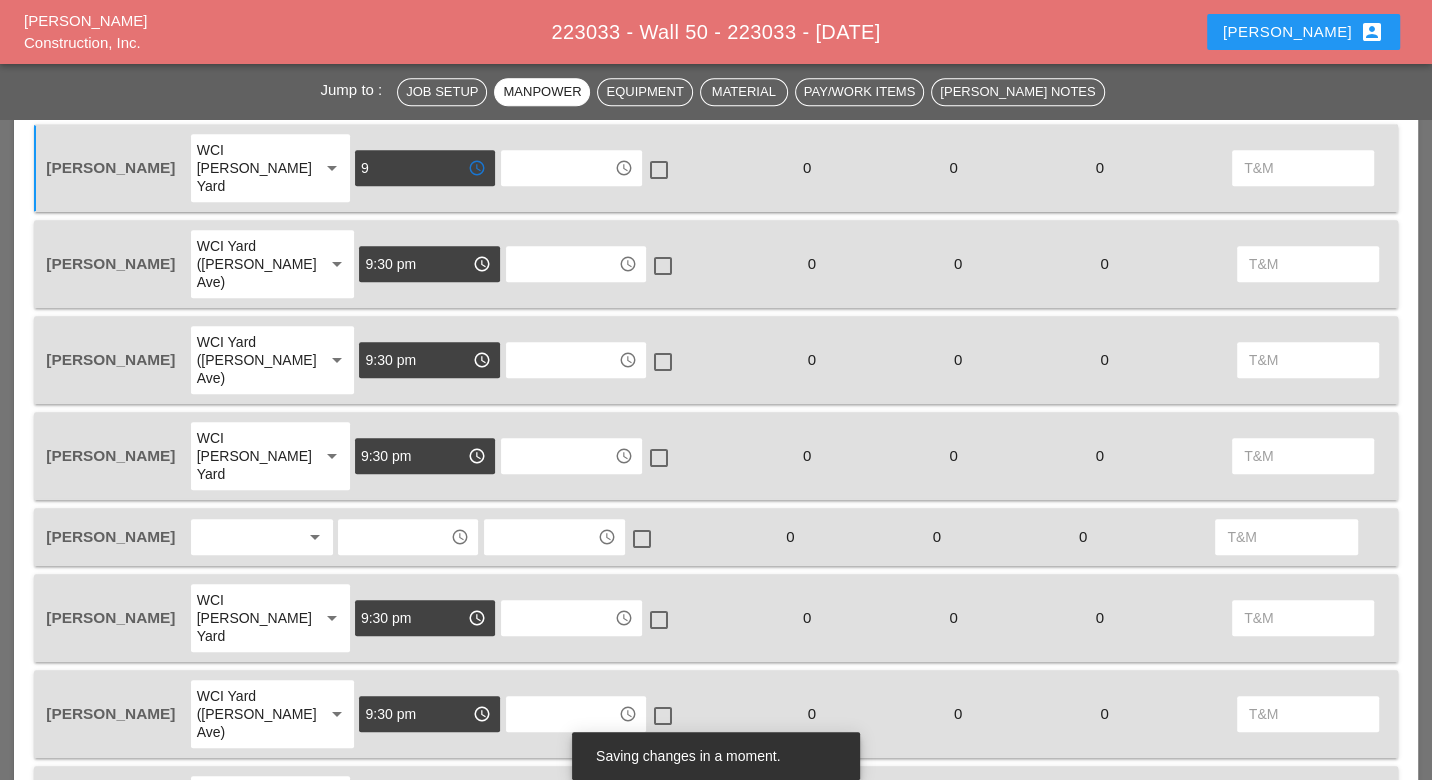 scroll, scrollTop: 1222, scrollLeft: 0, axis: vertical 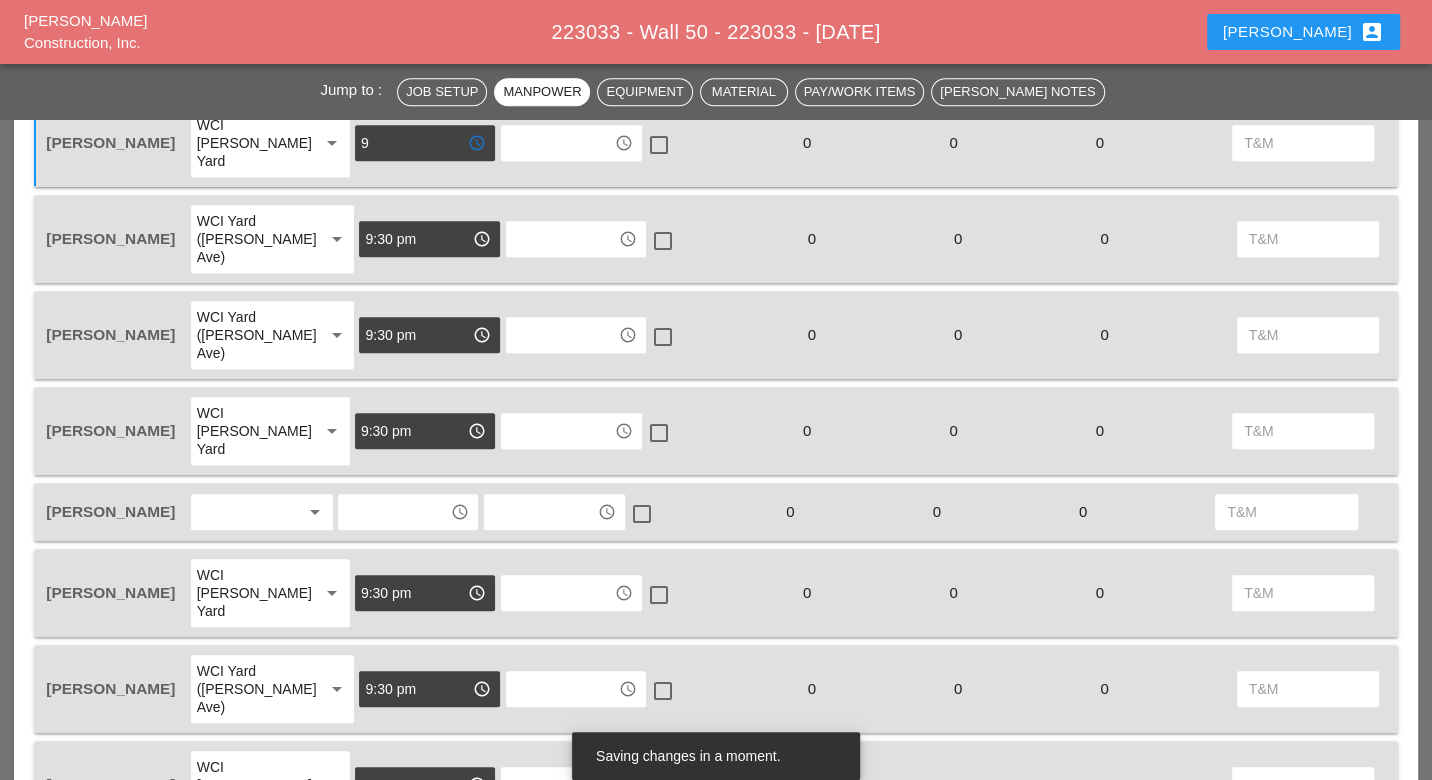 type on "9:30 pm" 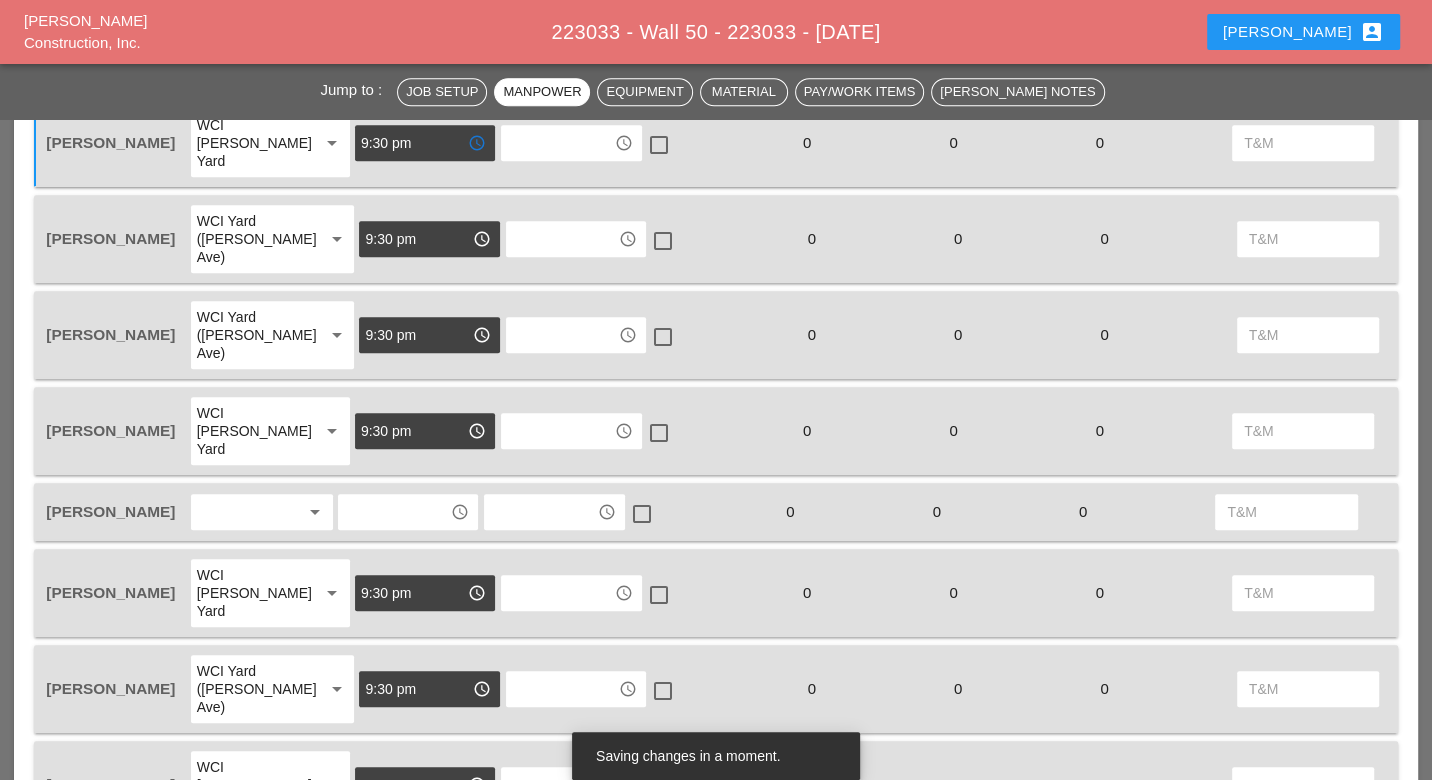 click at bounding box center (248, 512) 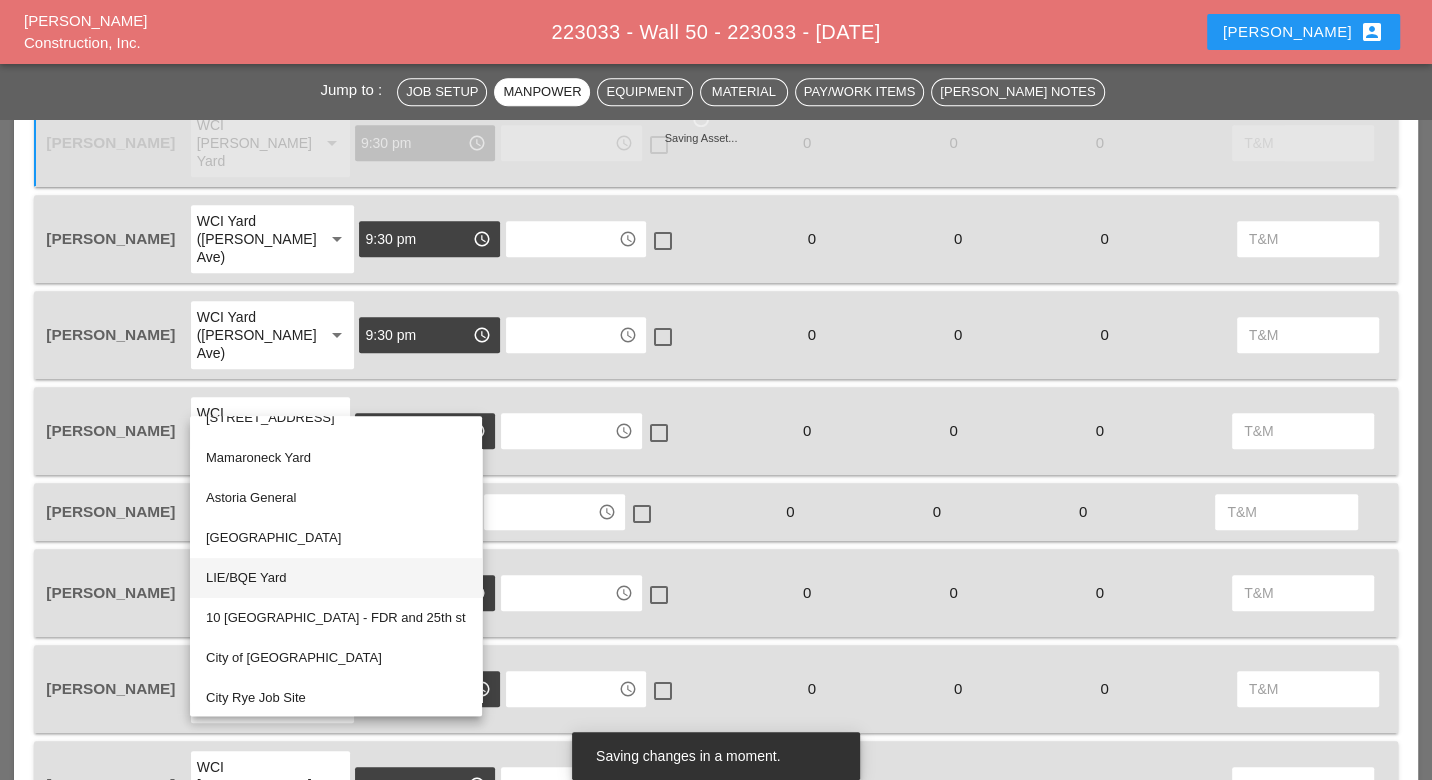 scroll, scrollTop: 0, scrollLeft: 0, axis: both 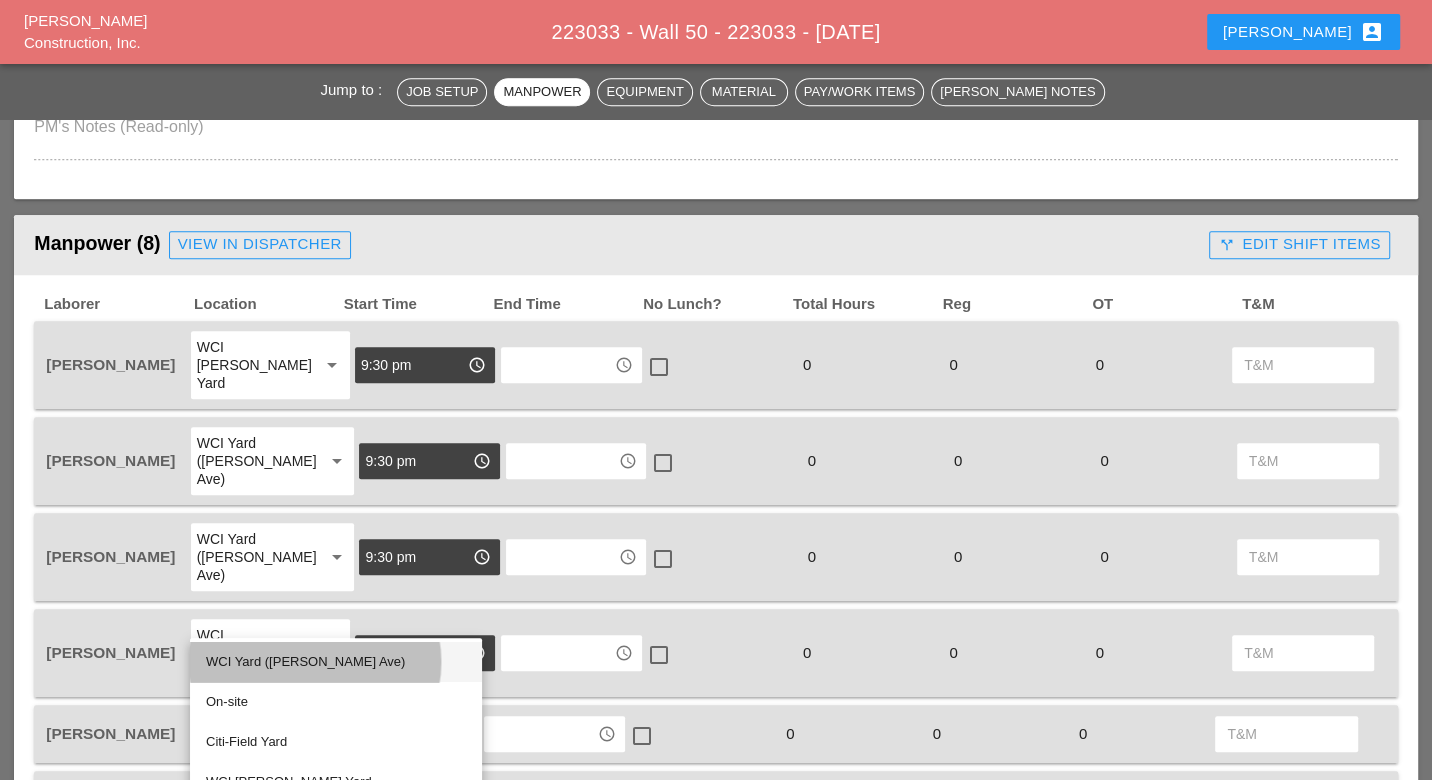 click on "WCI Yard ([PERSON_NAME] Ave)" at bounding box center [336, 662] 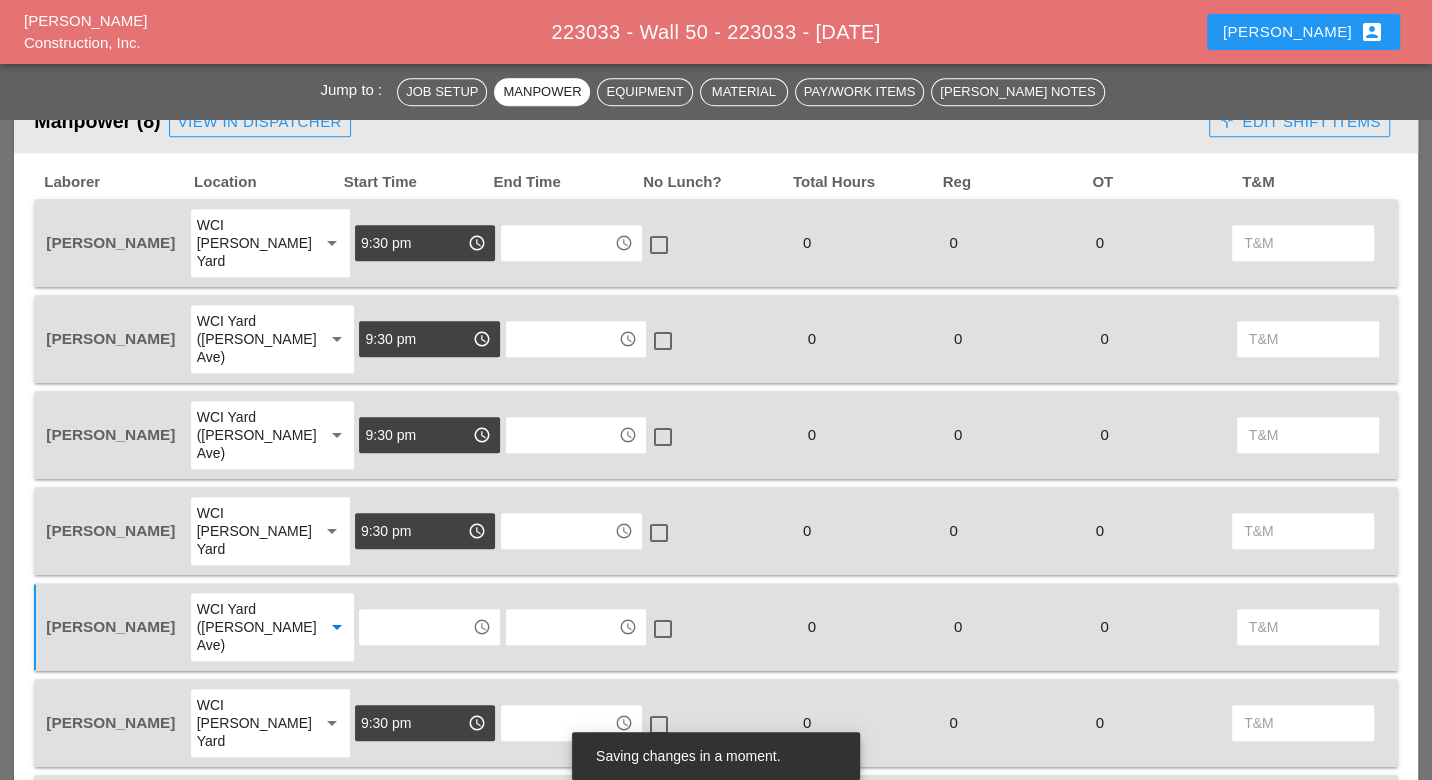scroll, scrollTop: 1222, scrollLeft: 0, axis: vertical 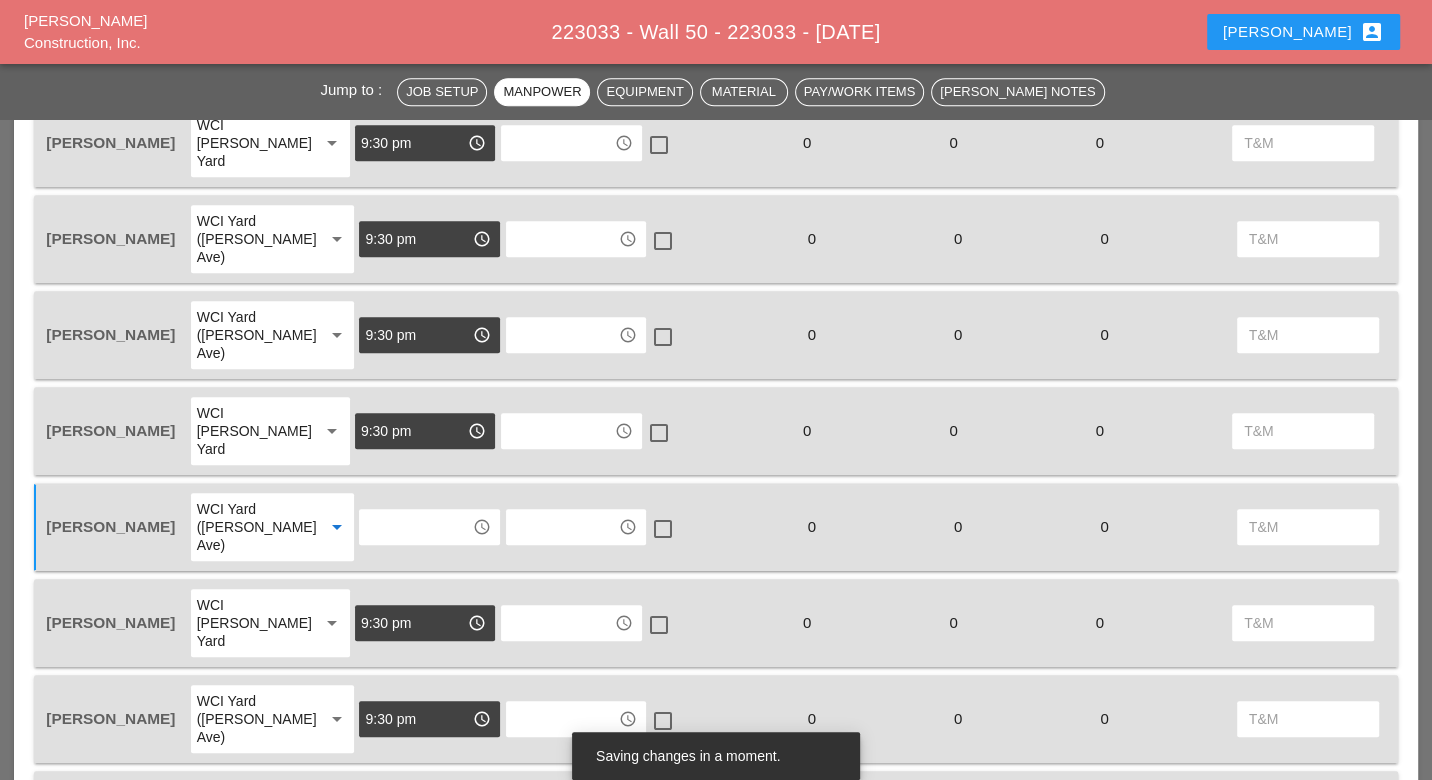 click at bounding box center [415, 527] 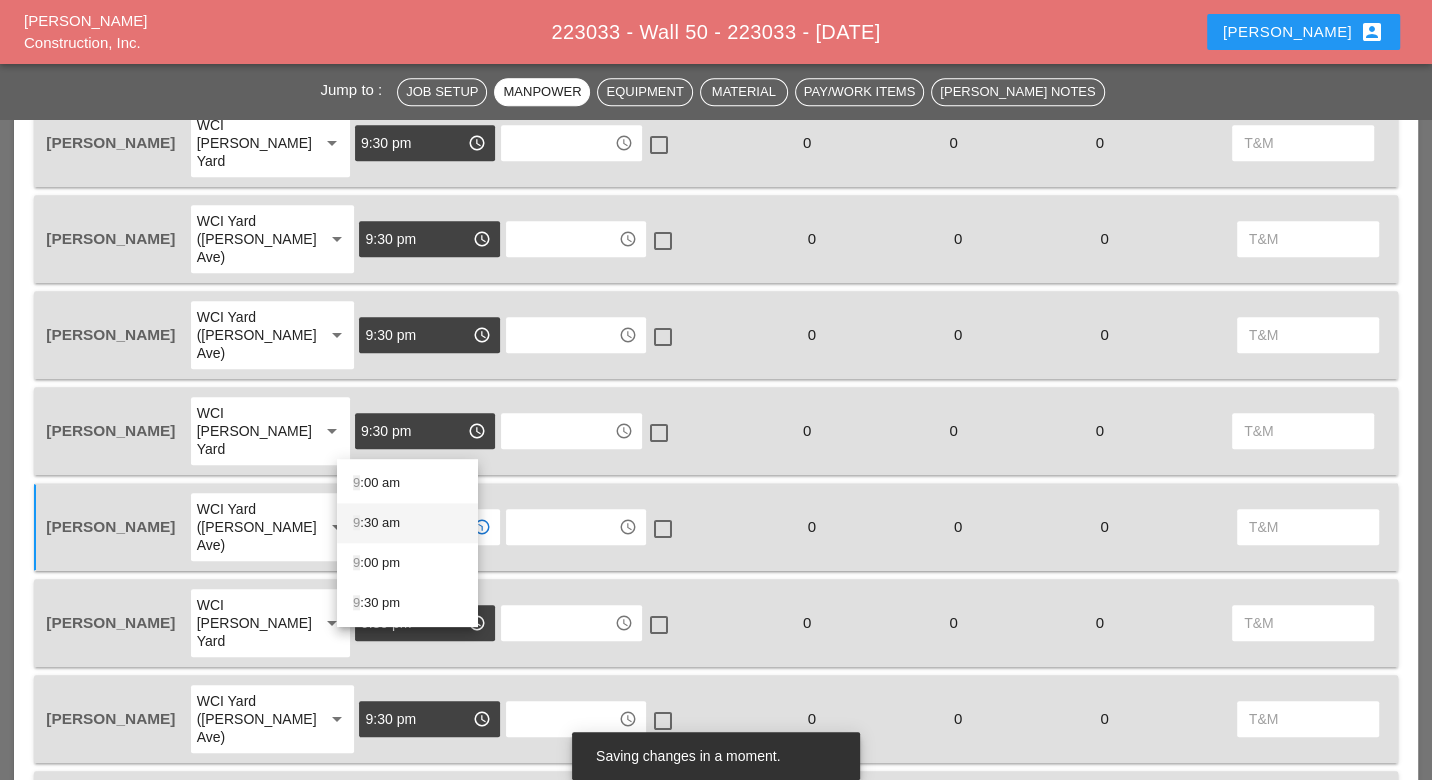 click on "9 :30 am" at bounding box center [407, 523] 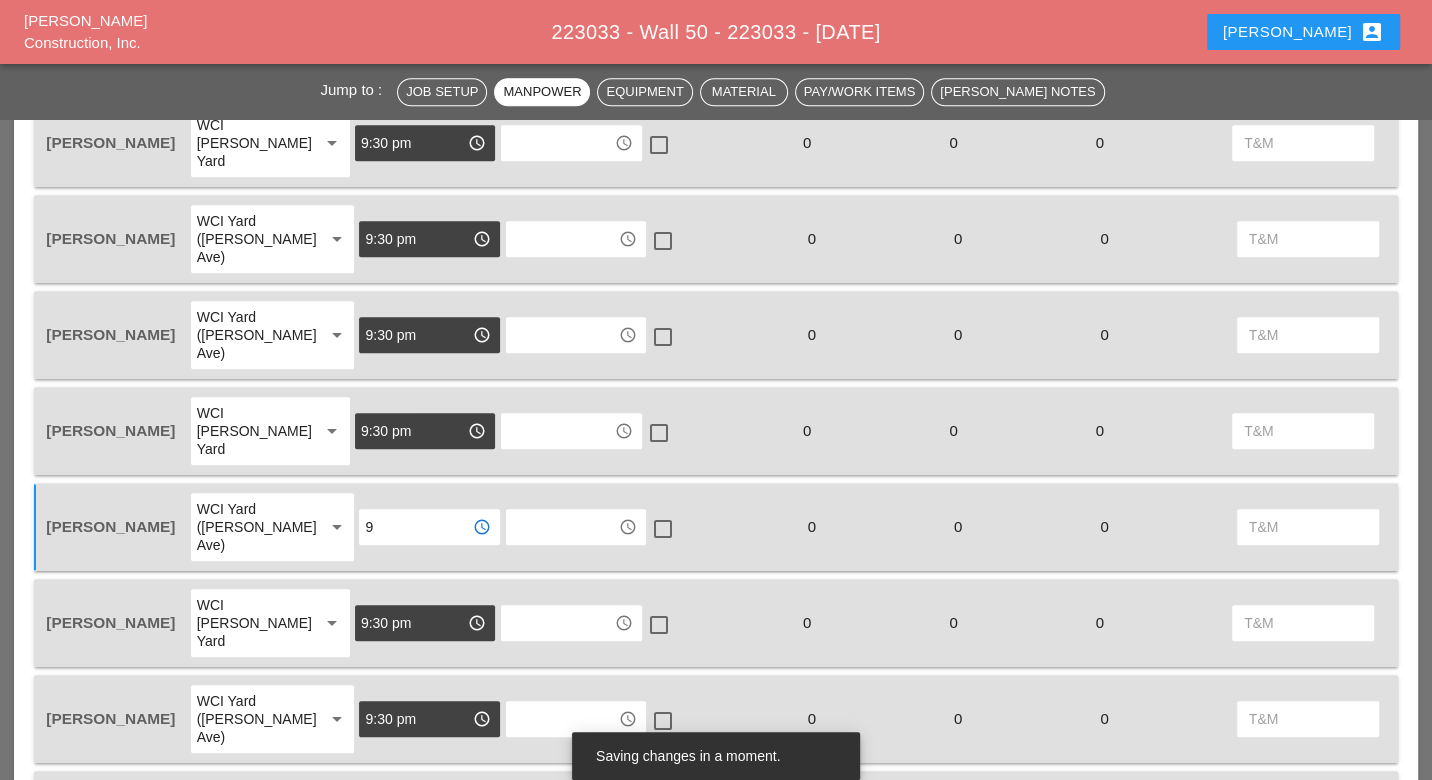 drag, startPoint x: 404, startPoint y: 434, endPoint x: 319, endPoint y: 434, distance: 85 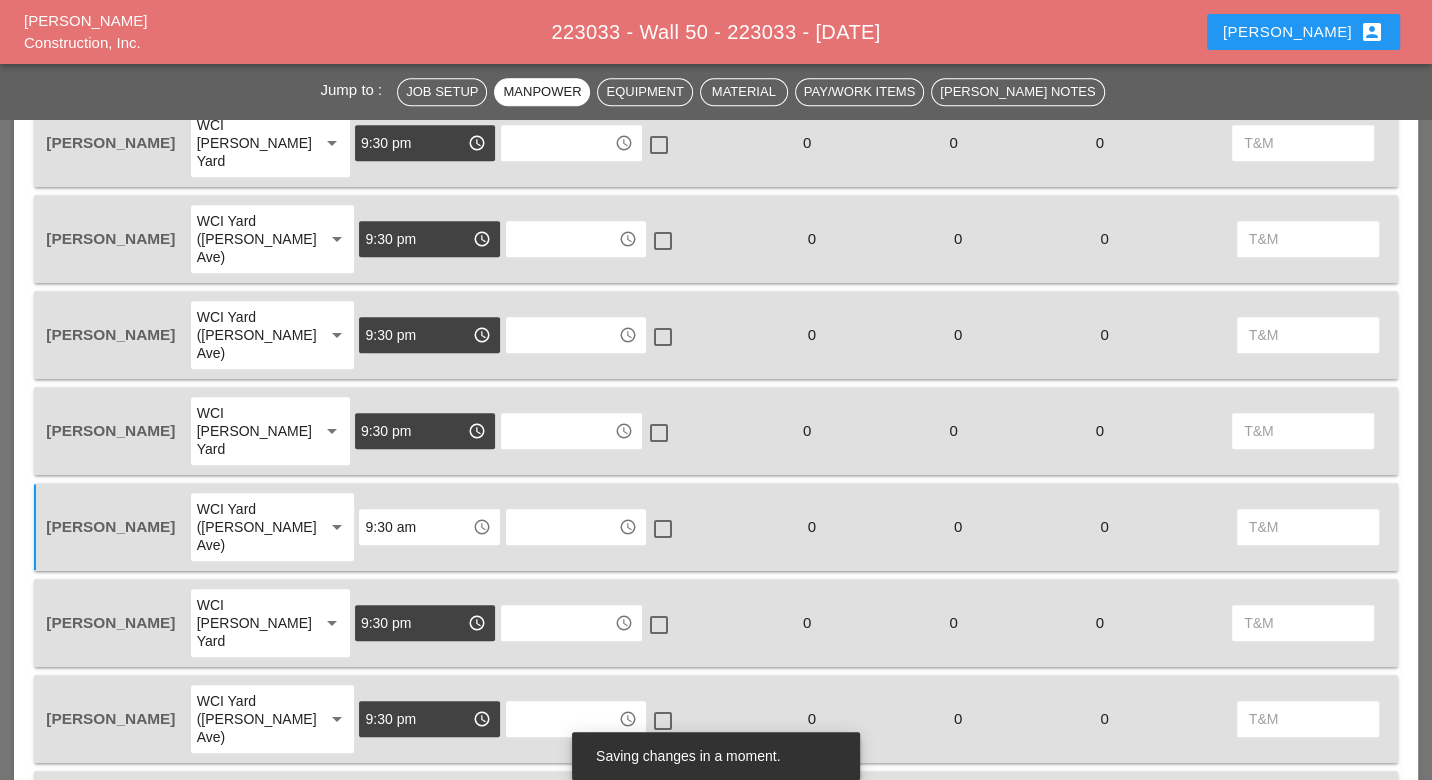 click on "9:30 am" at bounding box center [415, 527] 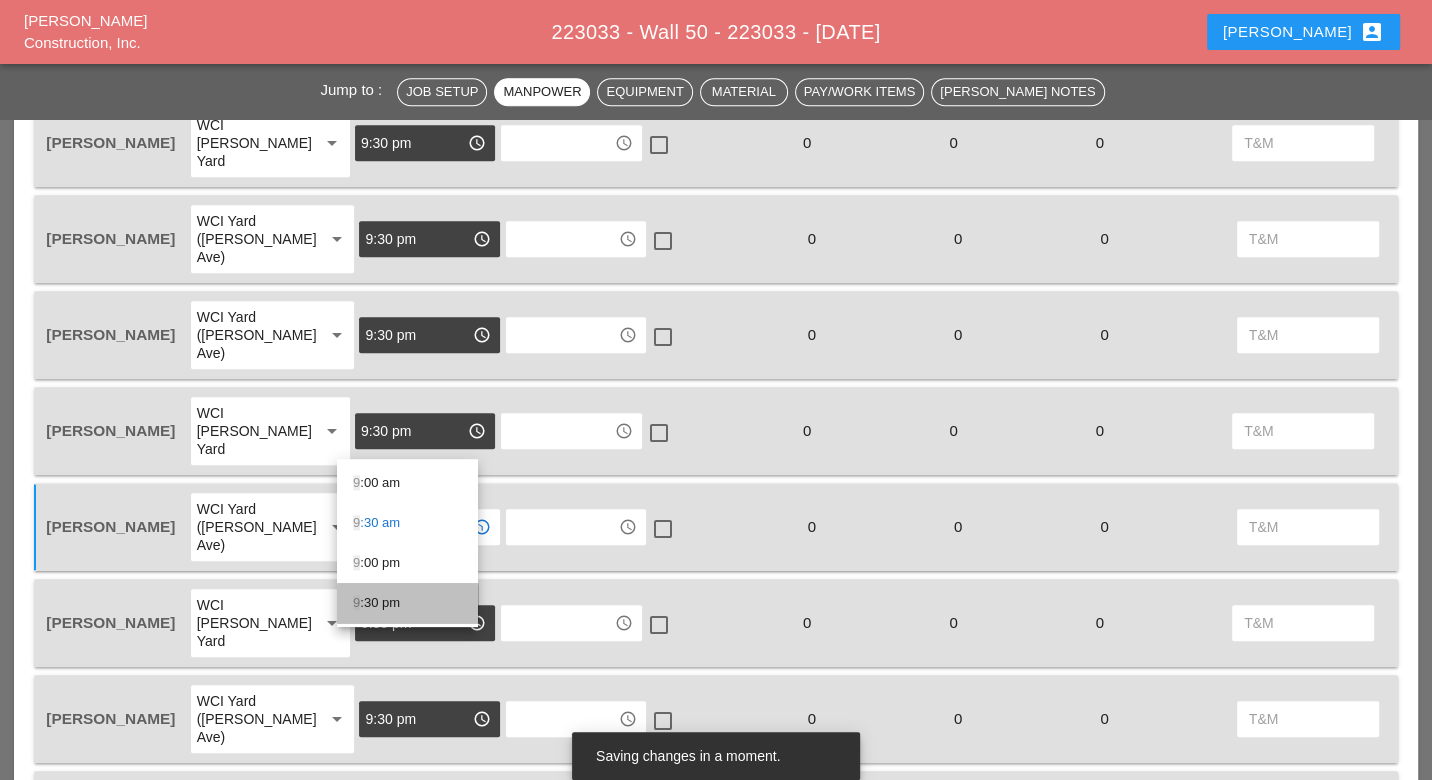 click on "9 :30 pm" at bounding box center (407, 603) 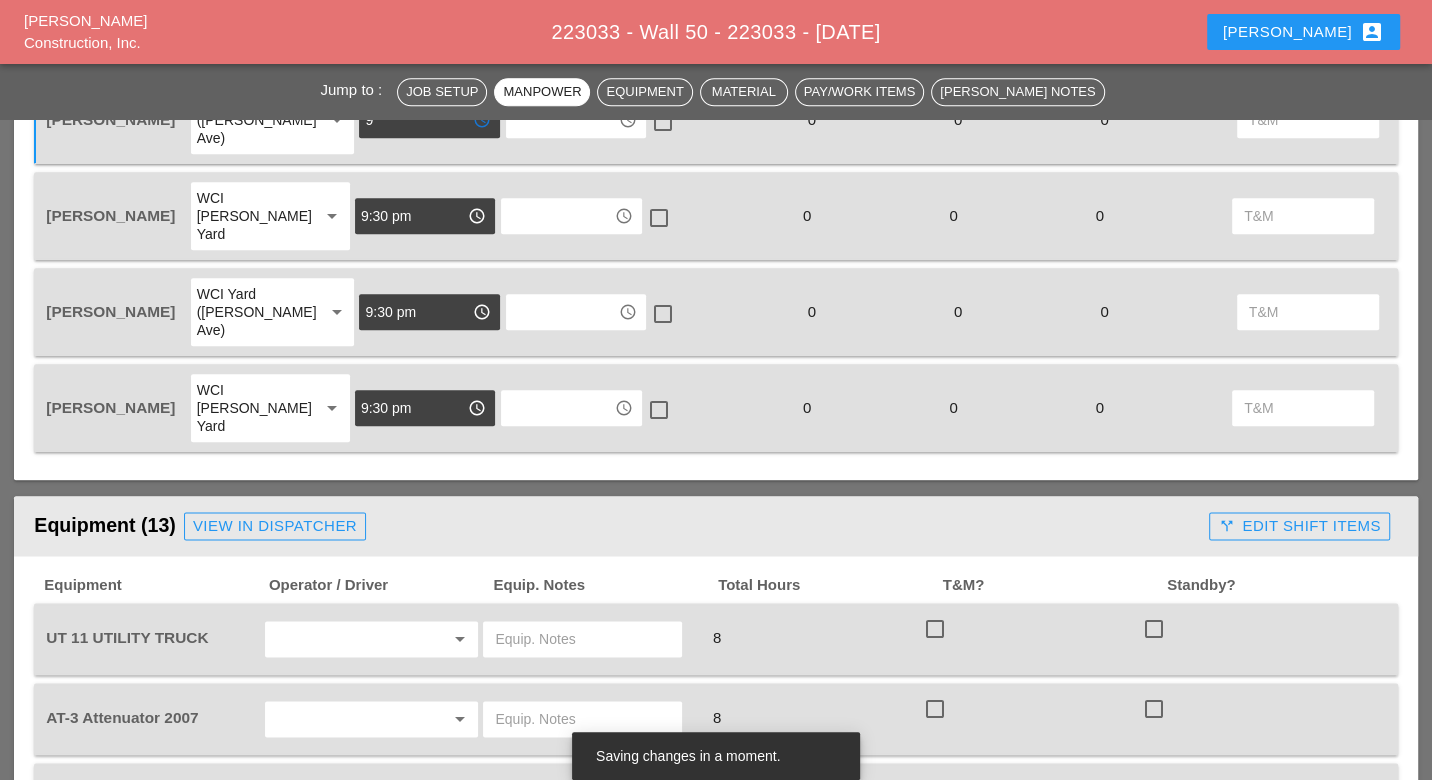 scroll, scrollTop: 1666, scrollLeft: 0, axis: vertical 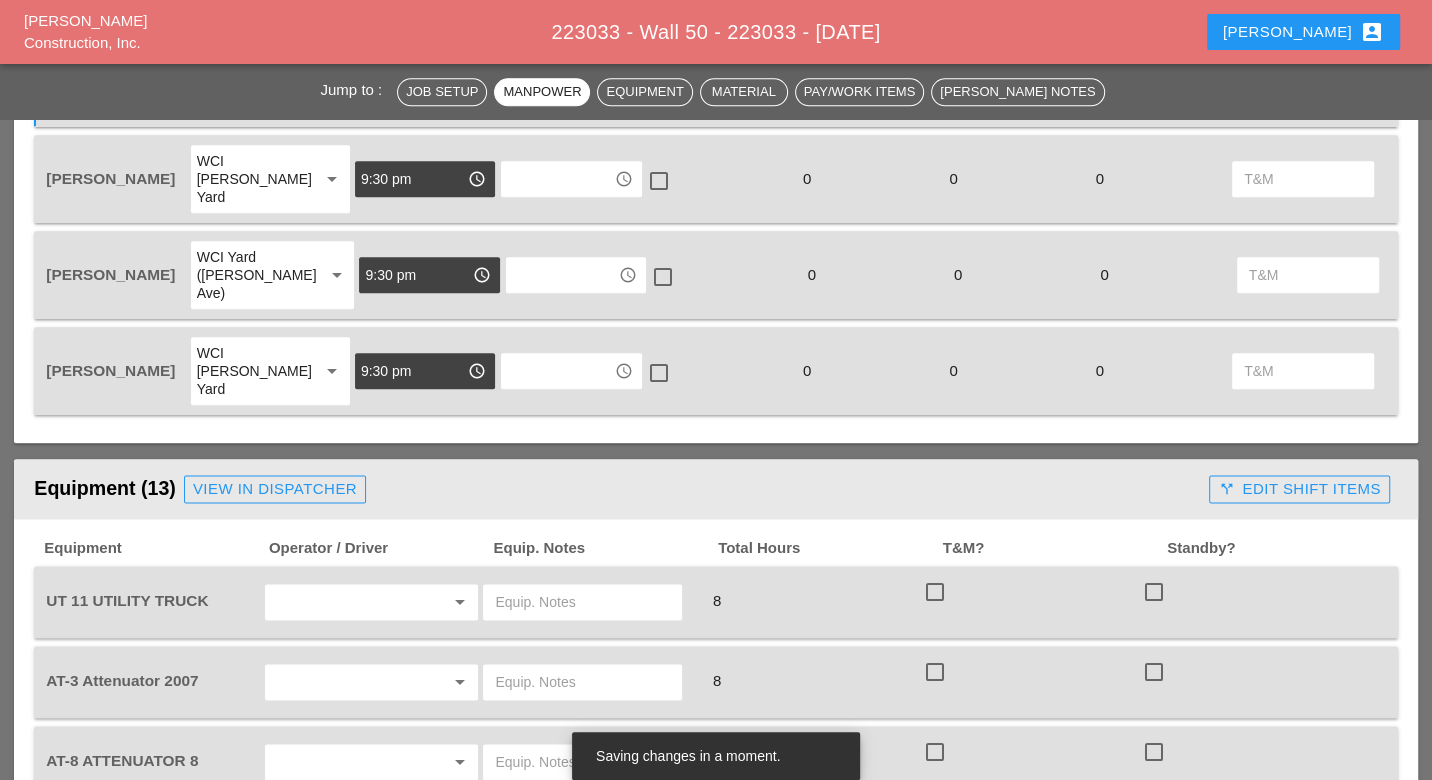type on "9:30 pm" 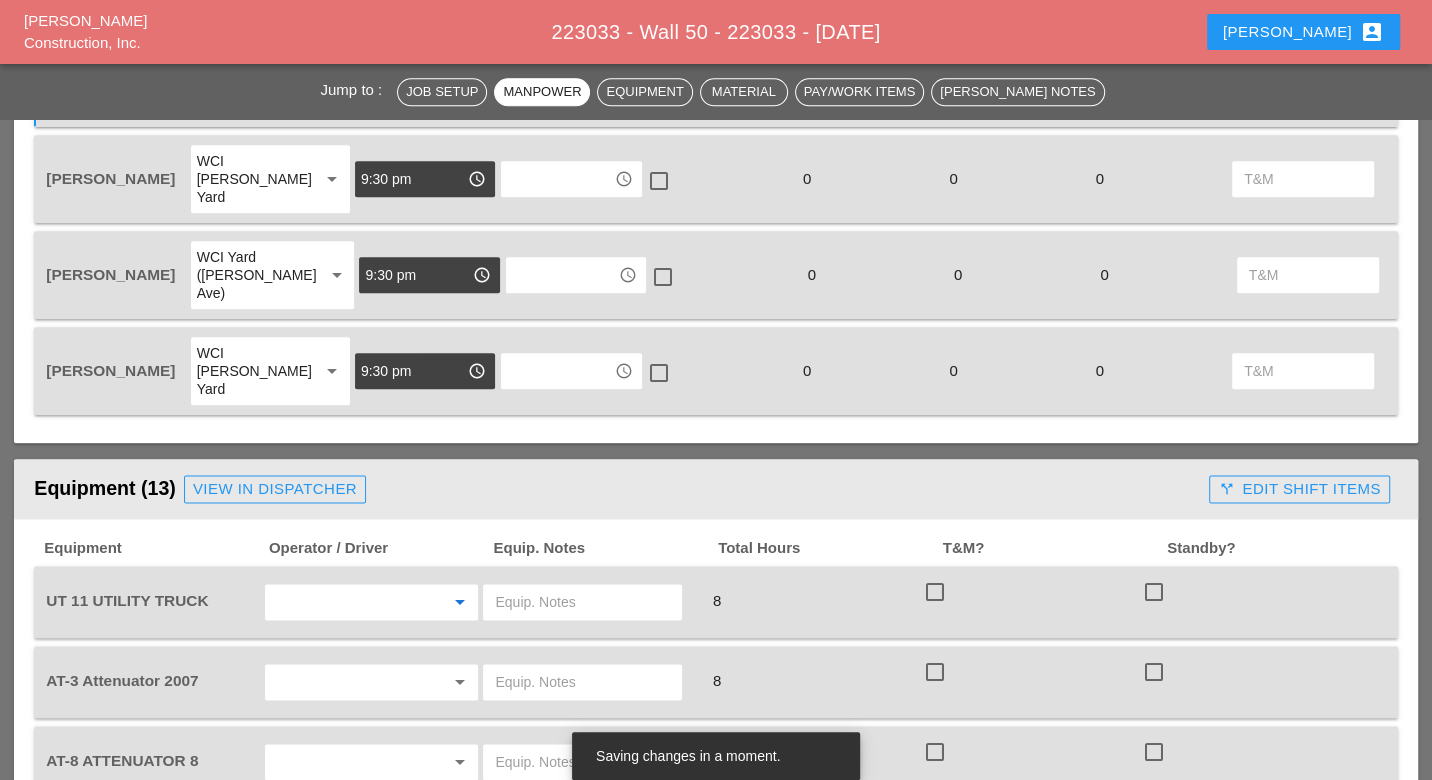 click at bounding box center [344, 602] 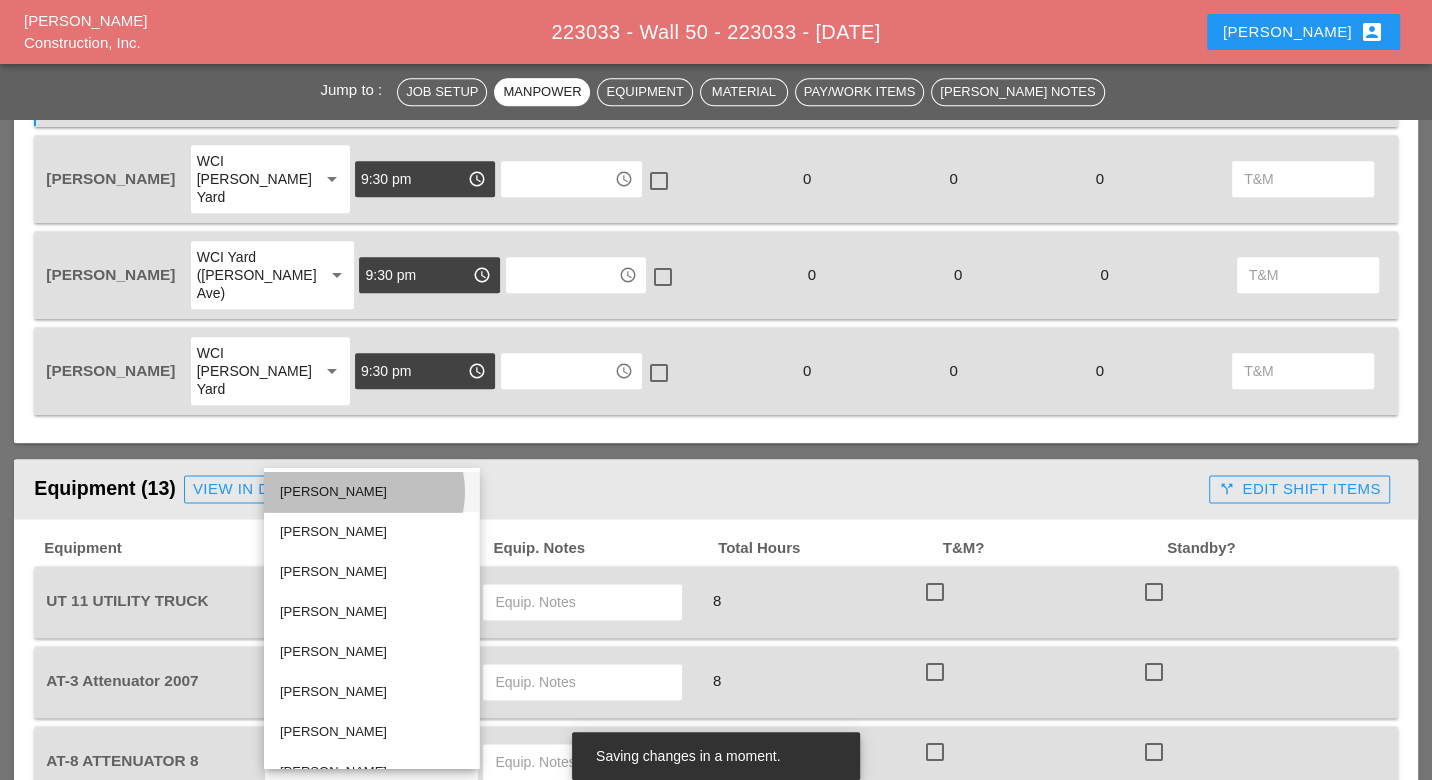 click on "Javier Argueta" at bounding box center (371, 492) 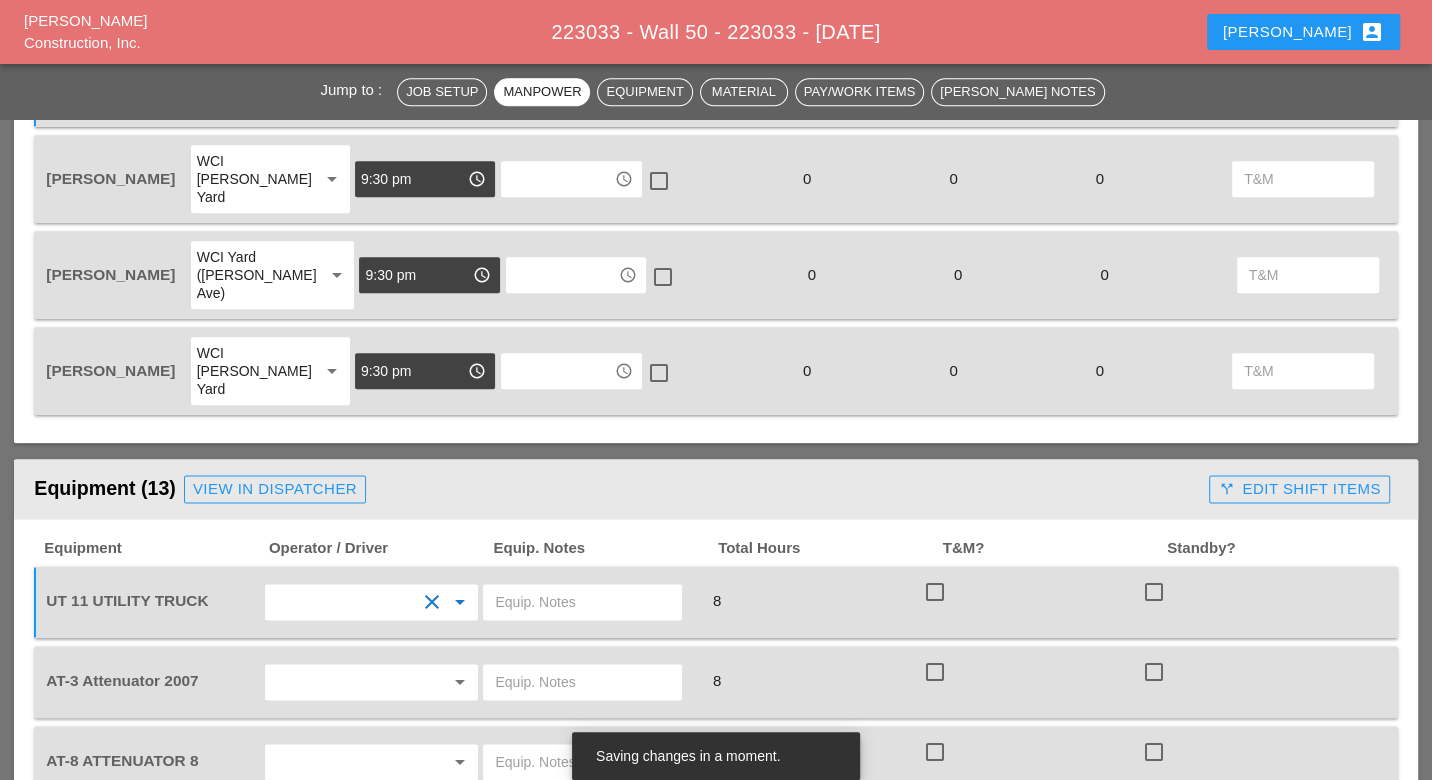 click at bounding box center (344, 682) 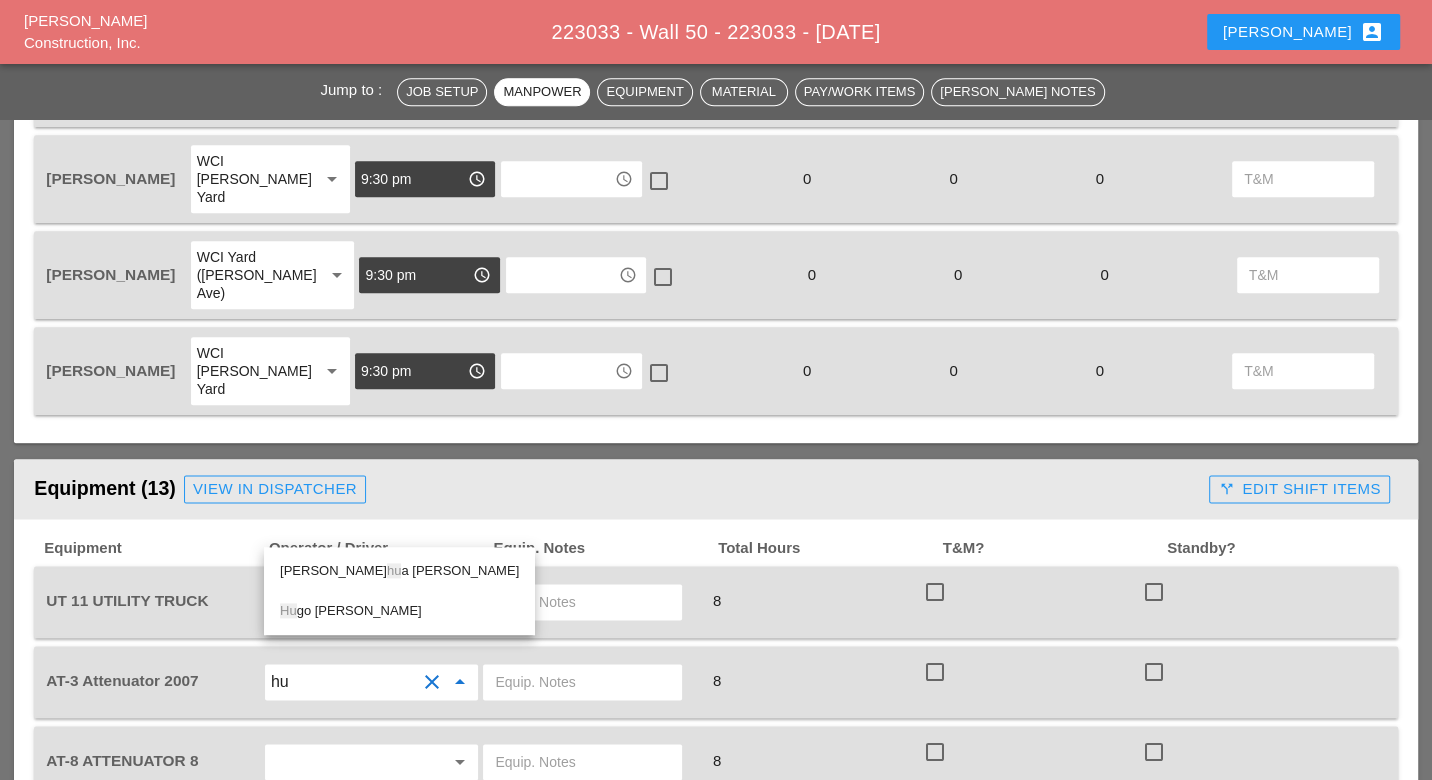 click on "Hu go Zambrano" at bounding box center (399, 611) 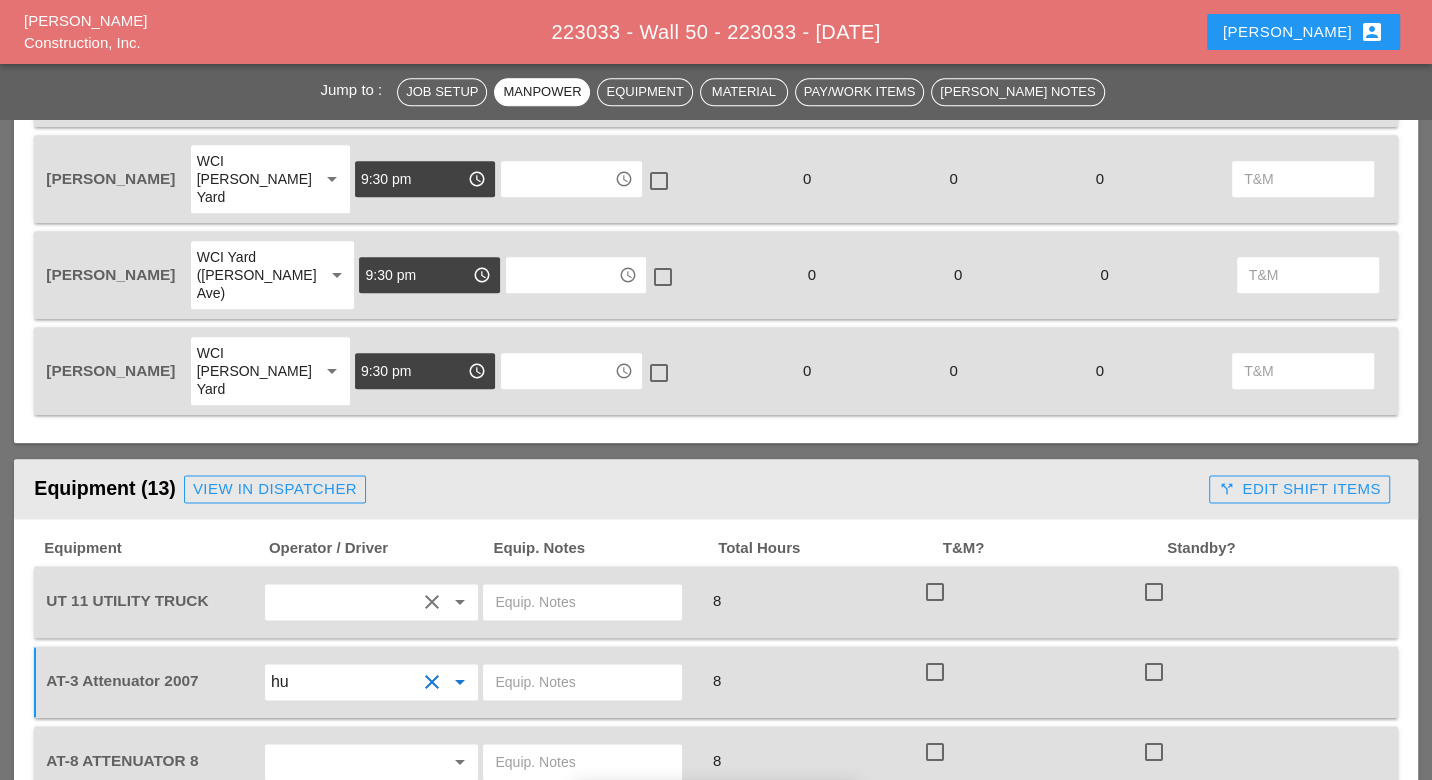type on "Hugo Zambrano" 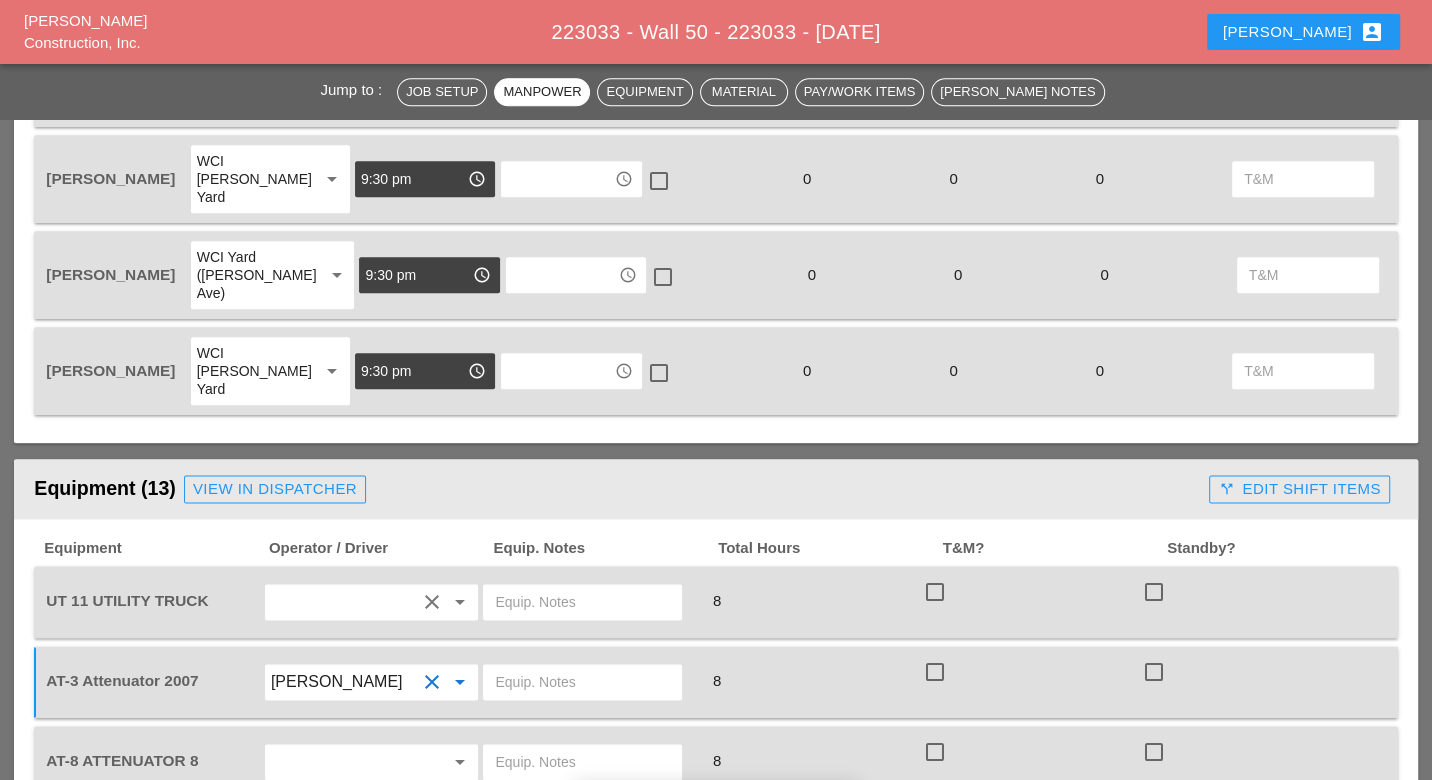 click at bounding box center [344, 762] 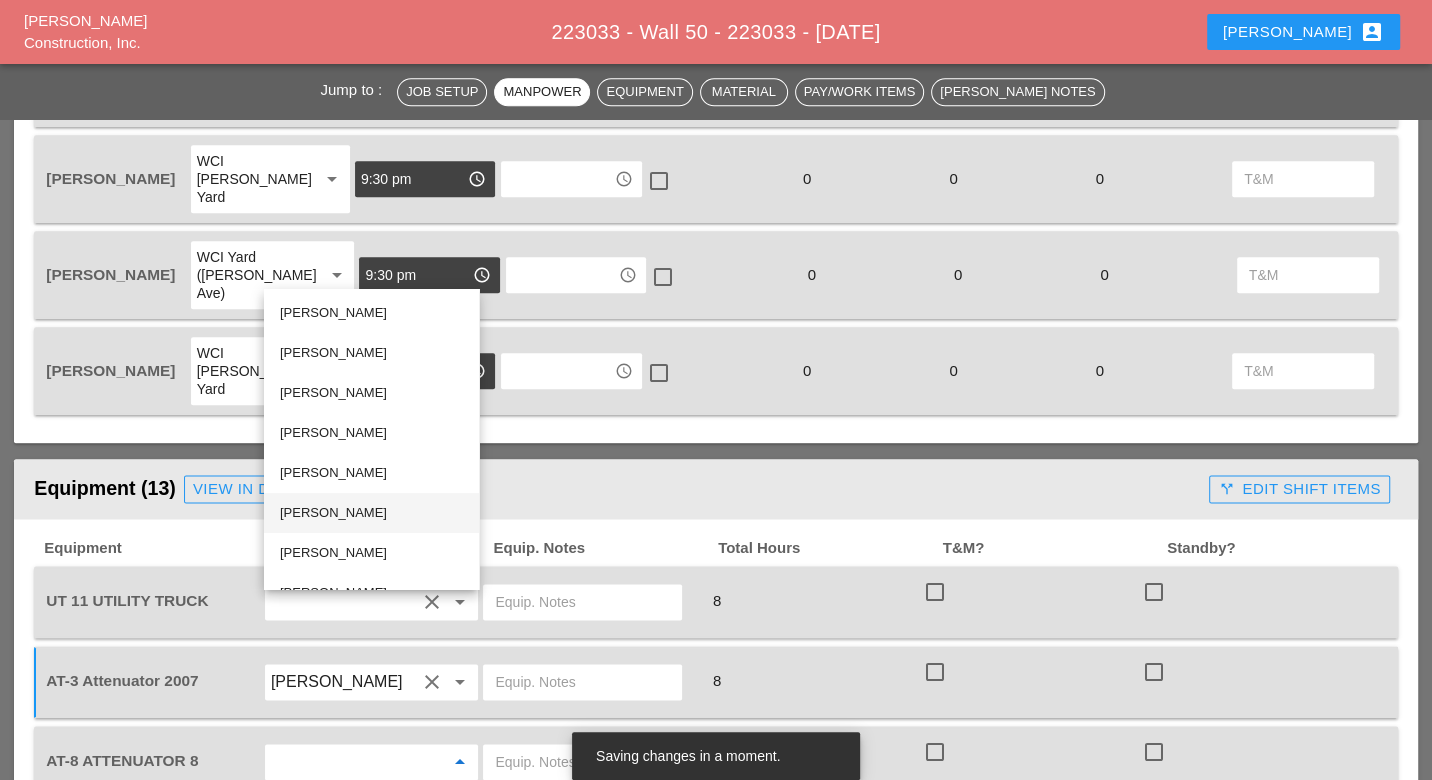 click on "Fernando De Souza" at bounding box center (371, 513) 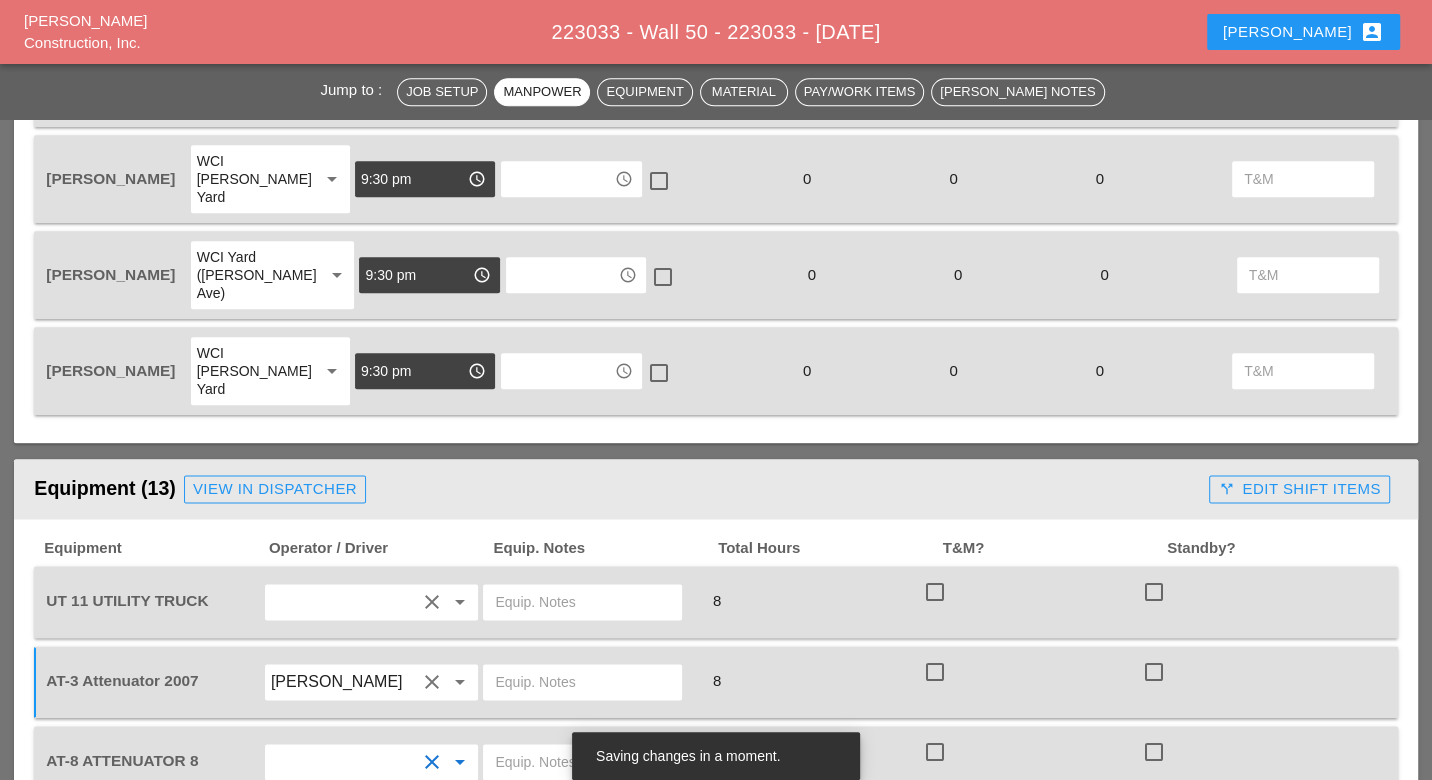 scroll, scrollTop: 1777, scrollLeft: 0, axis: vertical 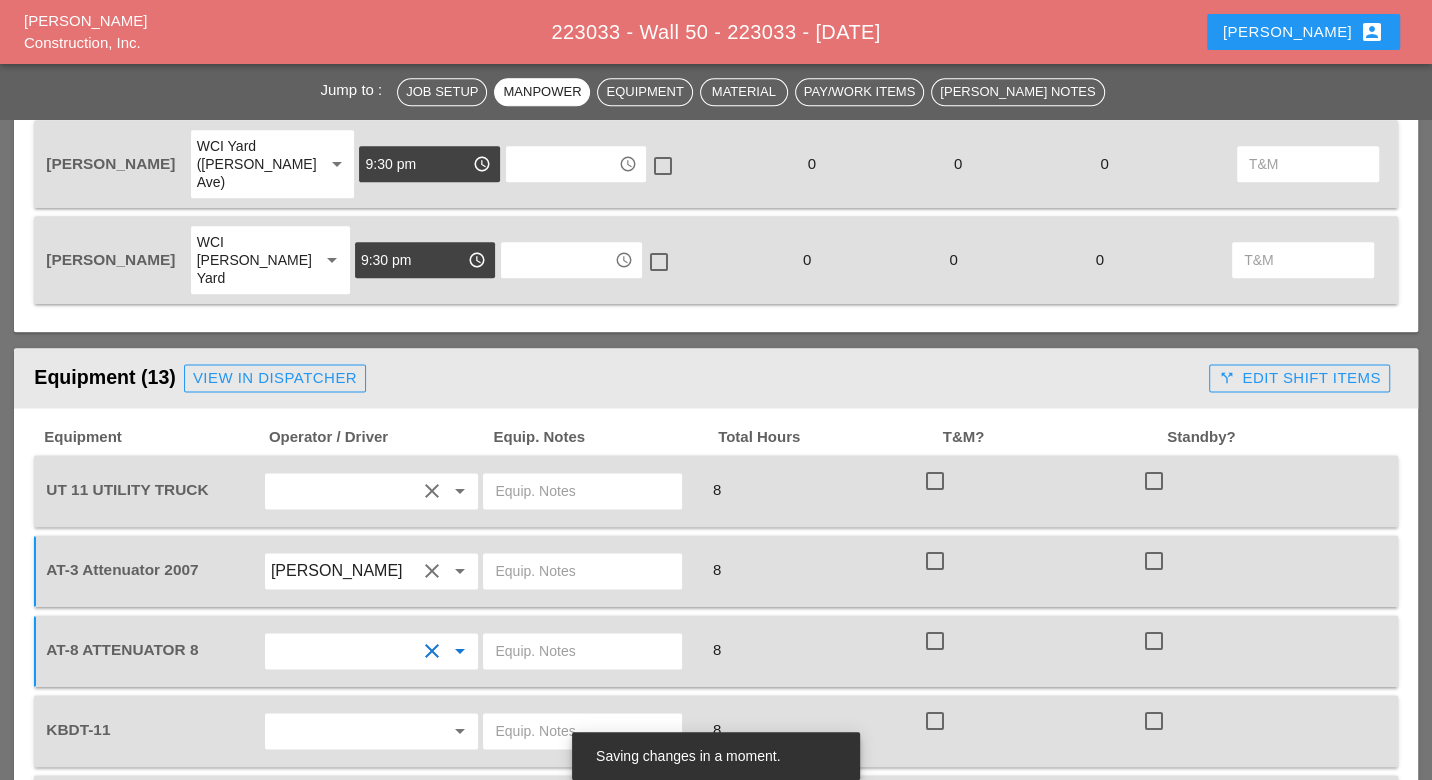 click at bounding box center (344, 731) 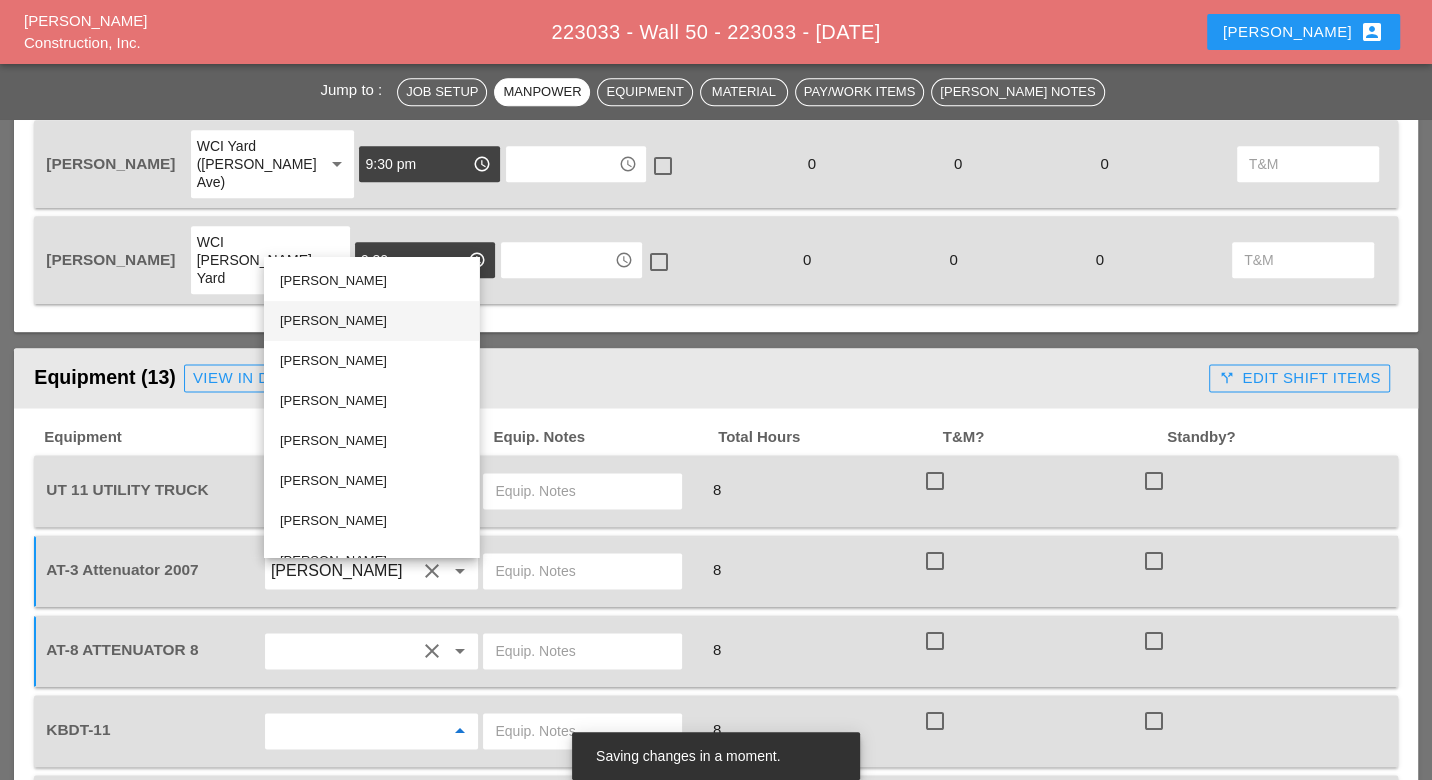click on "Joshua Baker" at bounding box center [371, 321] 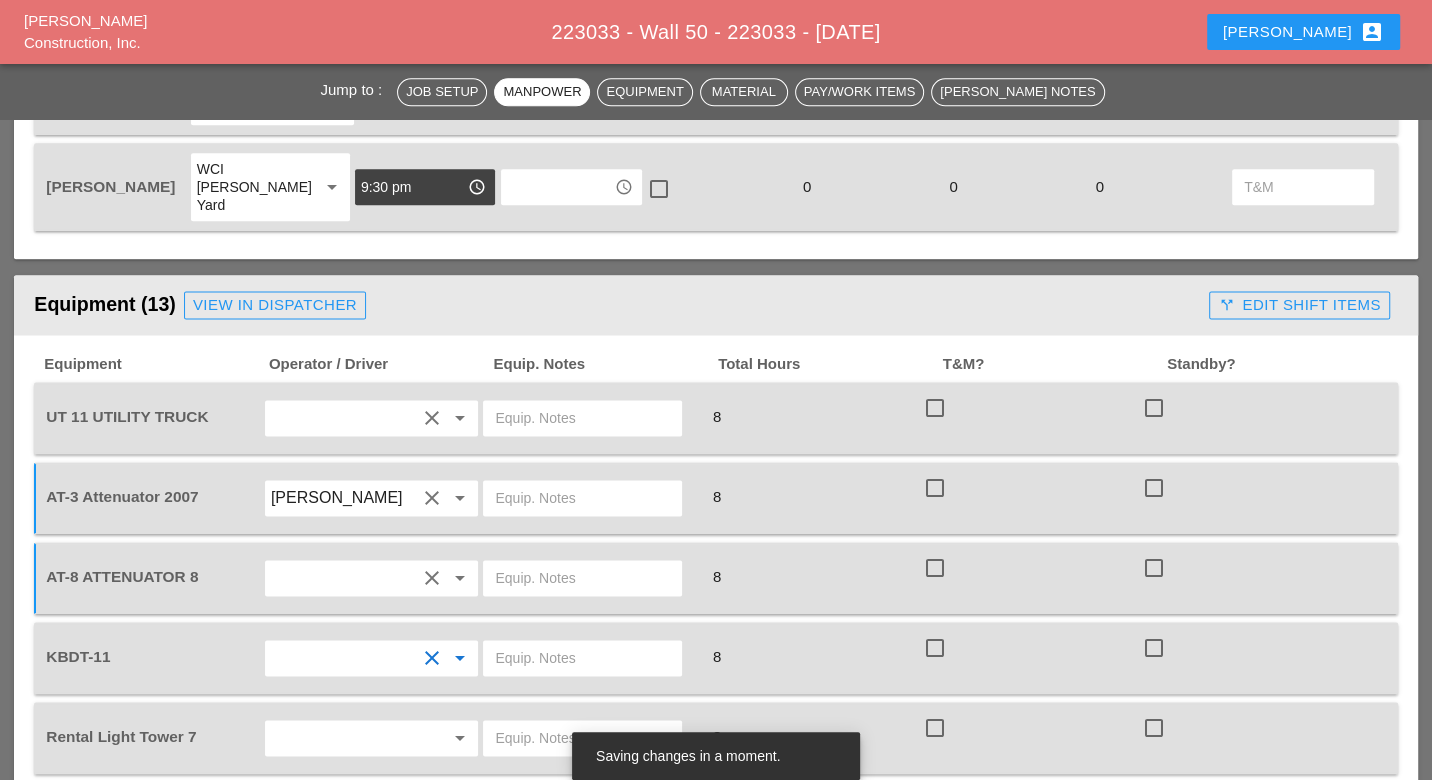 scroll, scrollTop: 1888, scrollLeft: 0, axis: vertical 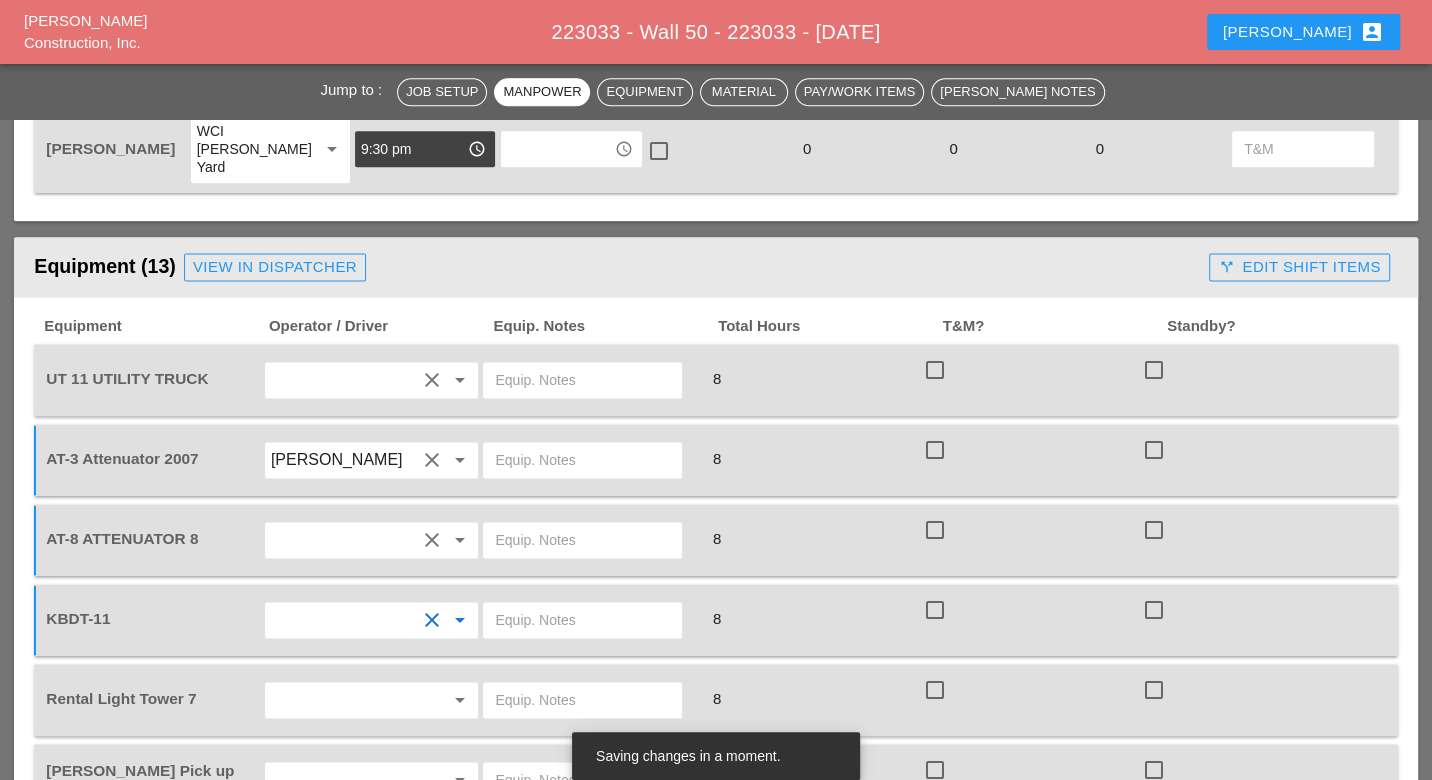 click at bounding box center [344, 700] 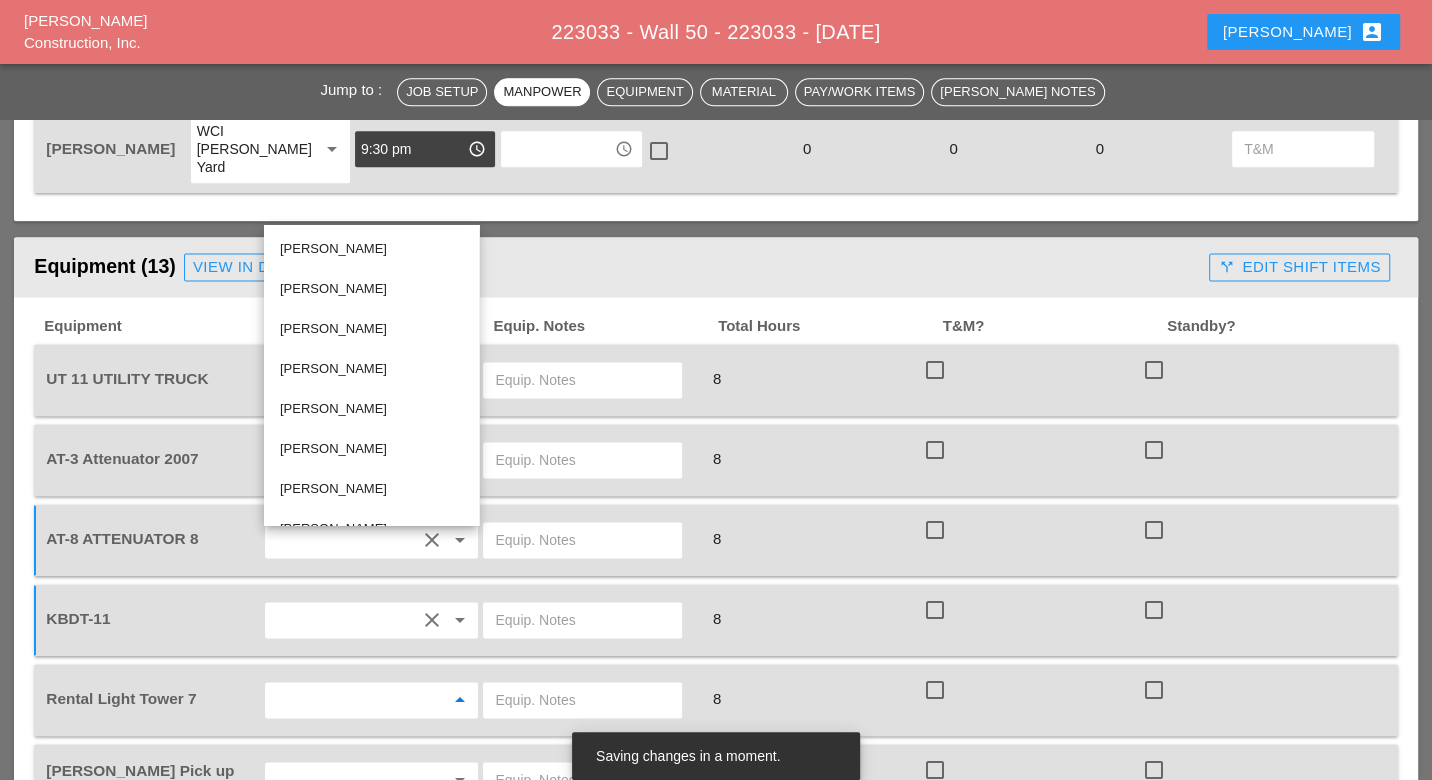 click on "Iwan Belfor" at bounding box center [371, 329] 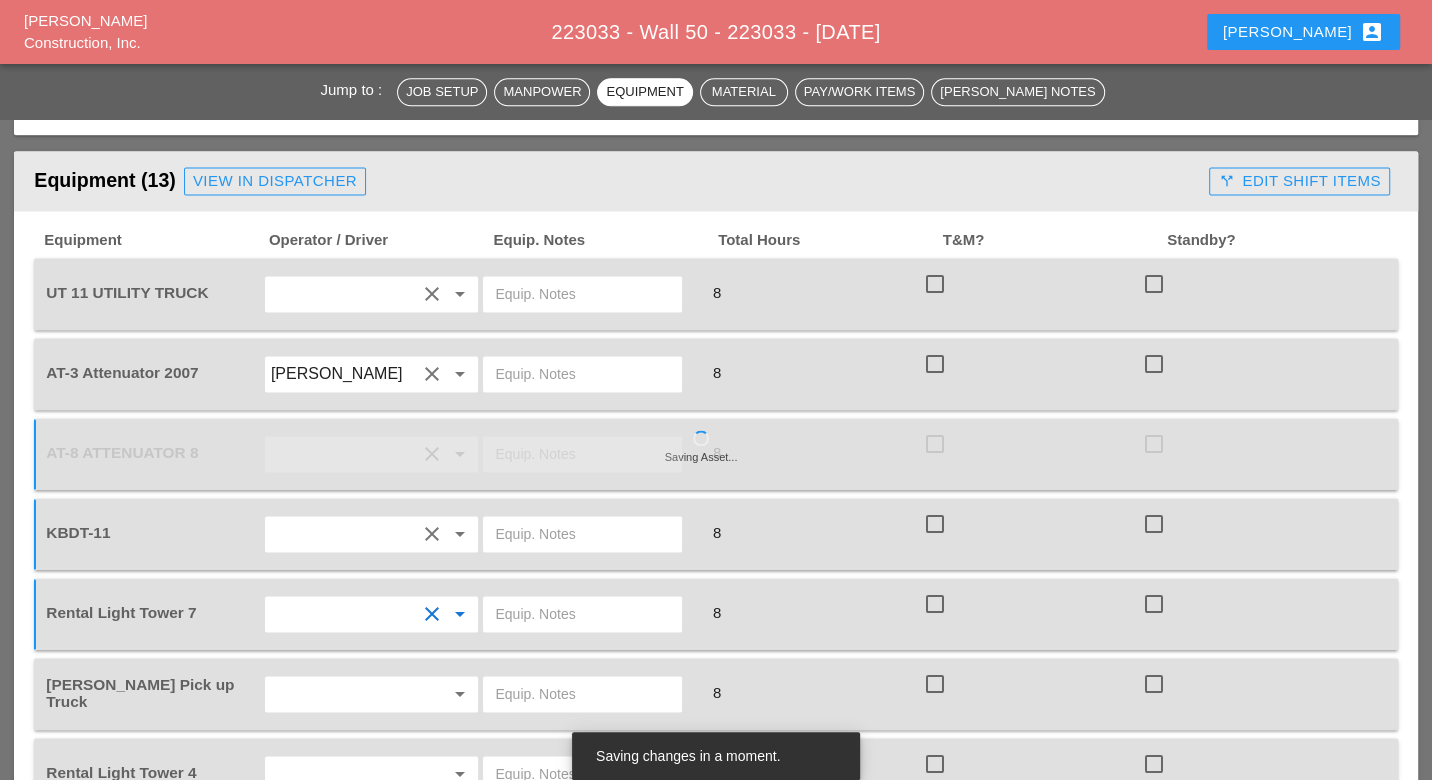 scroll, scrollTop: 2000, scrollLeft: 0, axis: vertical 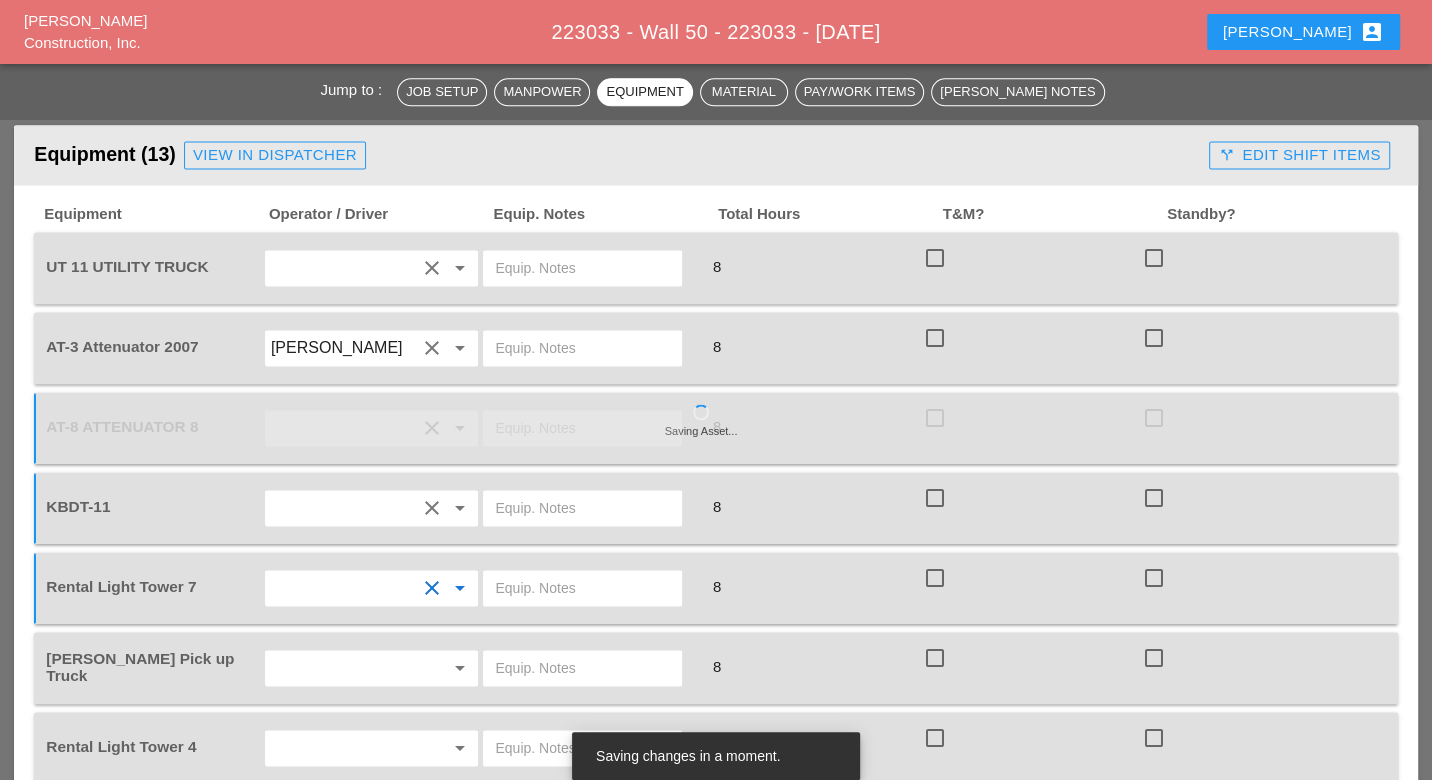 click at bounding box center (344, 668) 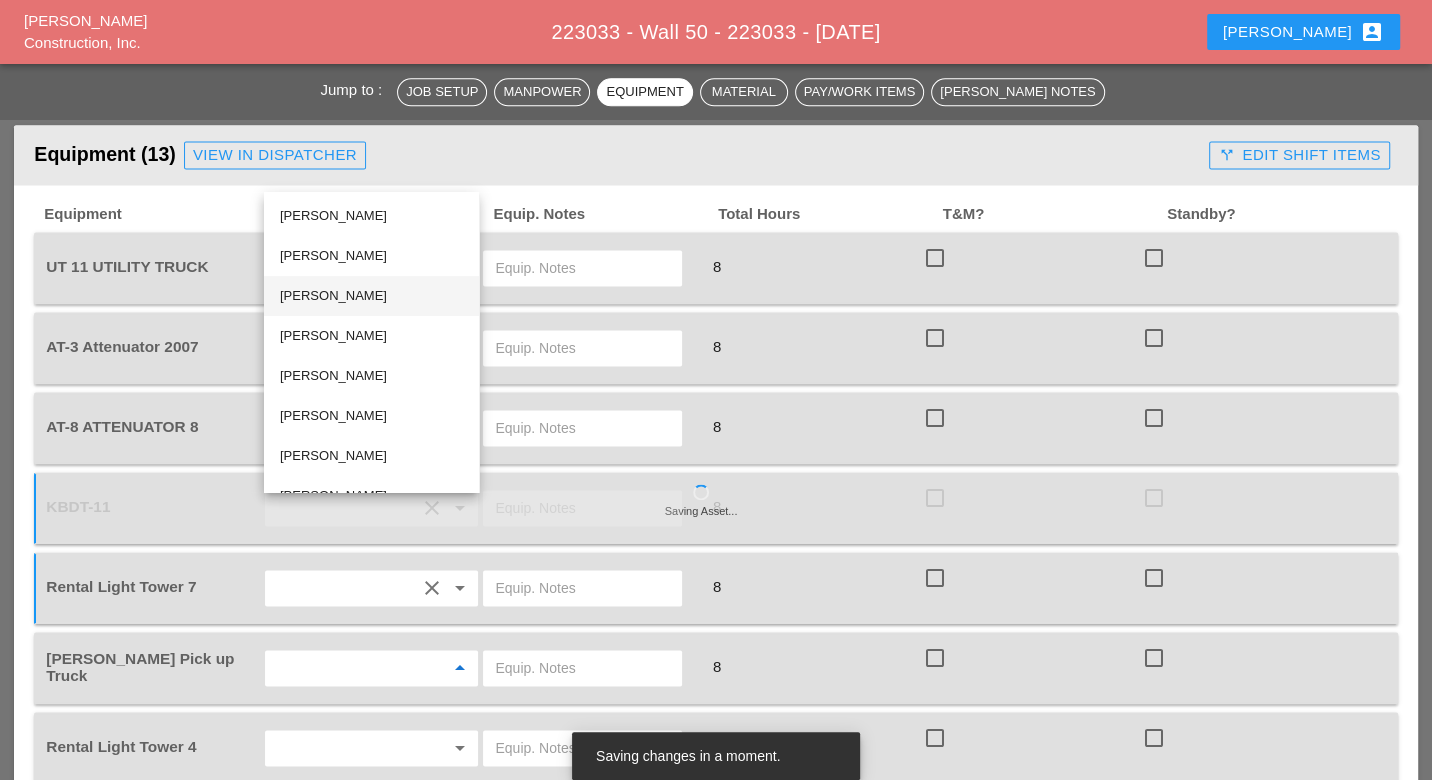 click on "Iwan Belfor" at bounding box center [371, 296] 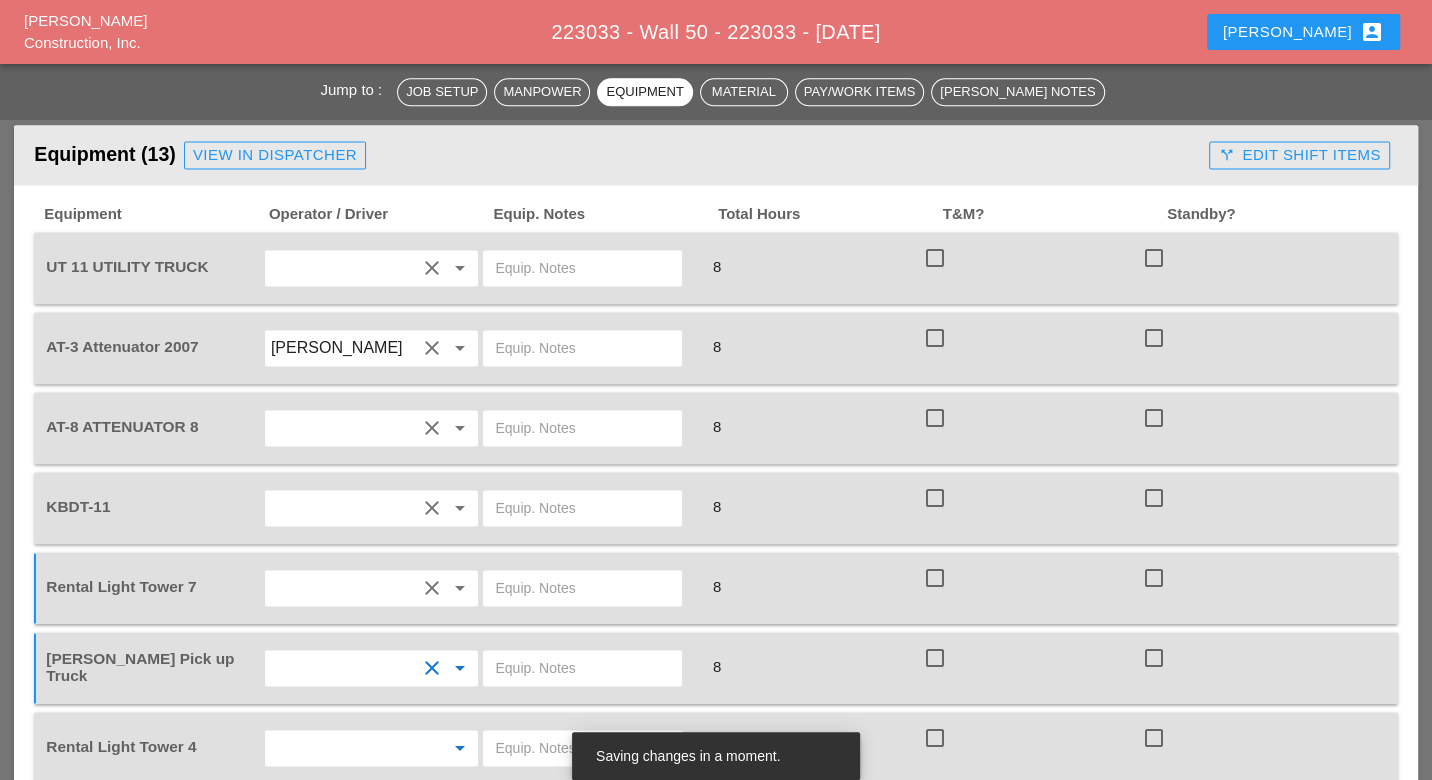click at bounding box center [344, 748] 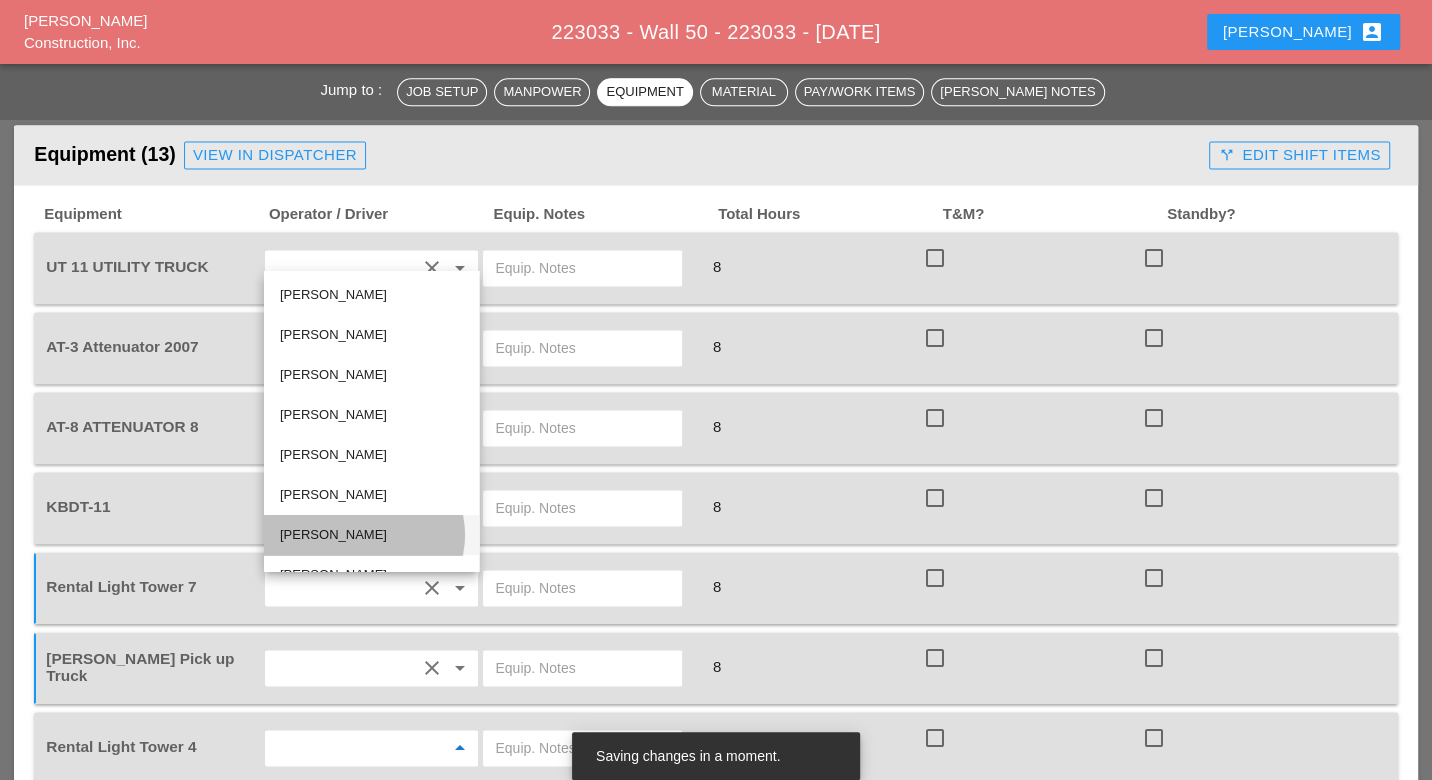 click on "Freddie Rodas Torres" at bounding box center [371, 535] 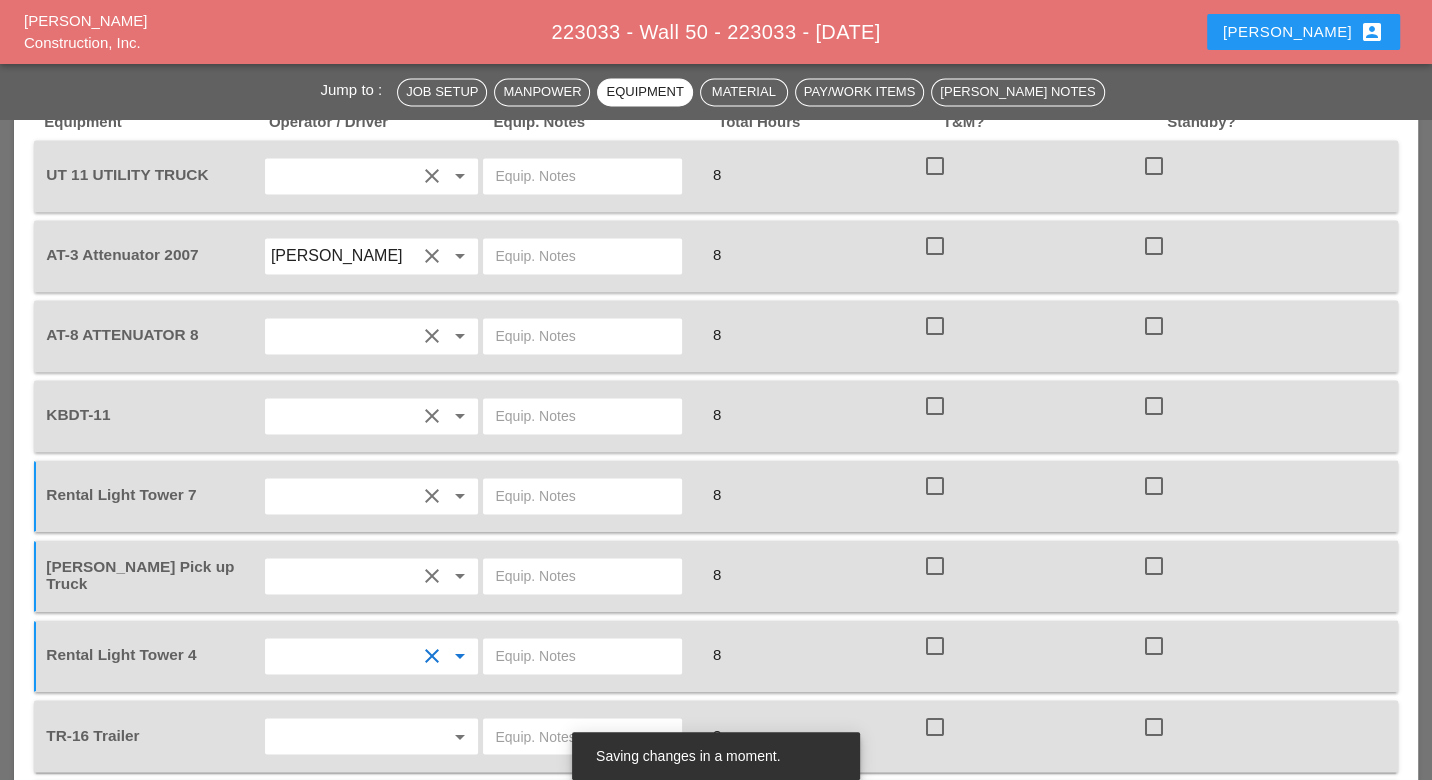 scroll, scrollTop: 2111, scrollLeft: 0, axis: vertical 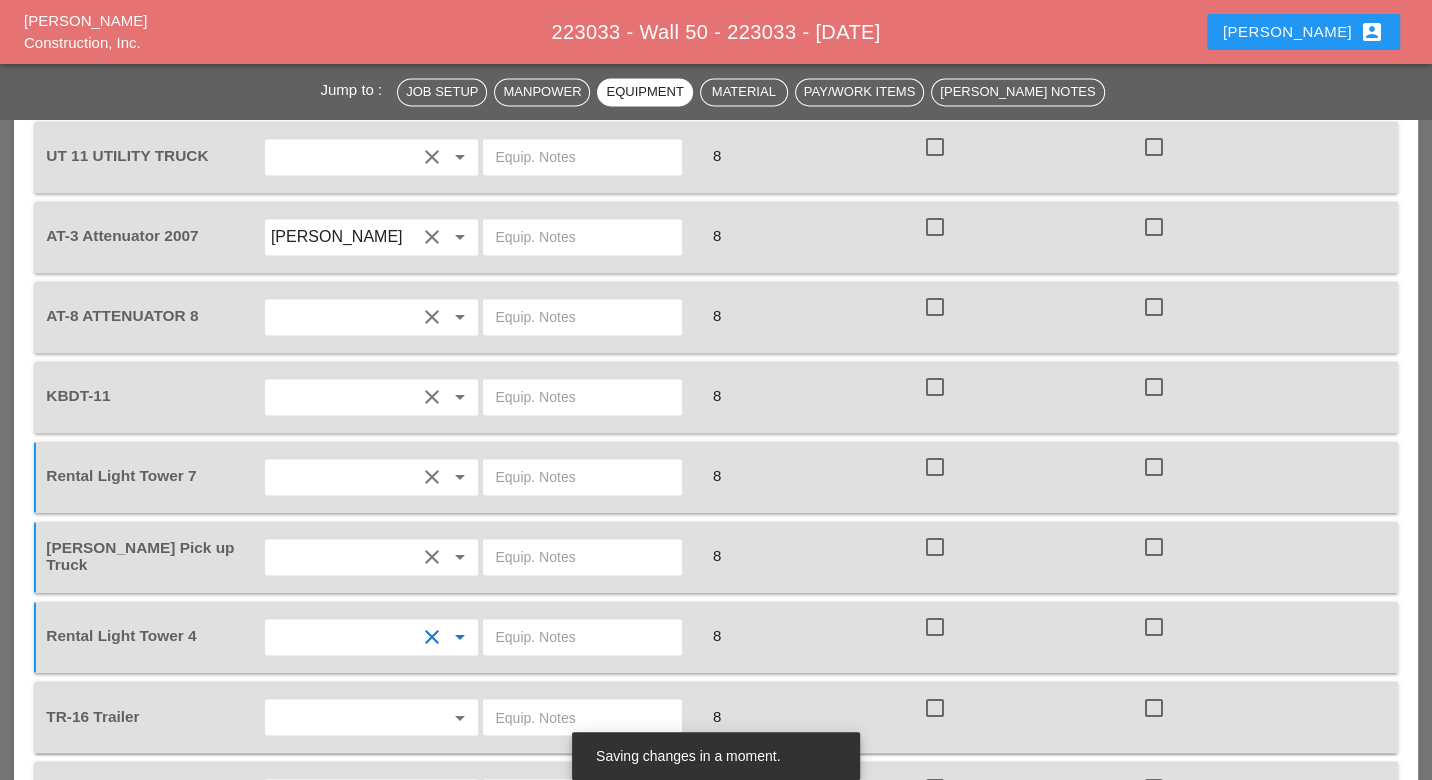 click at bounding box center [344, 717] 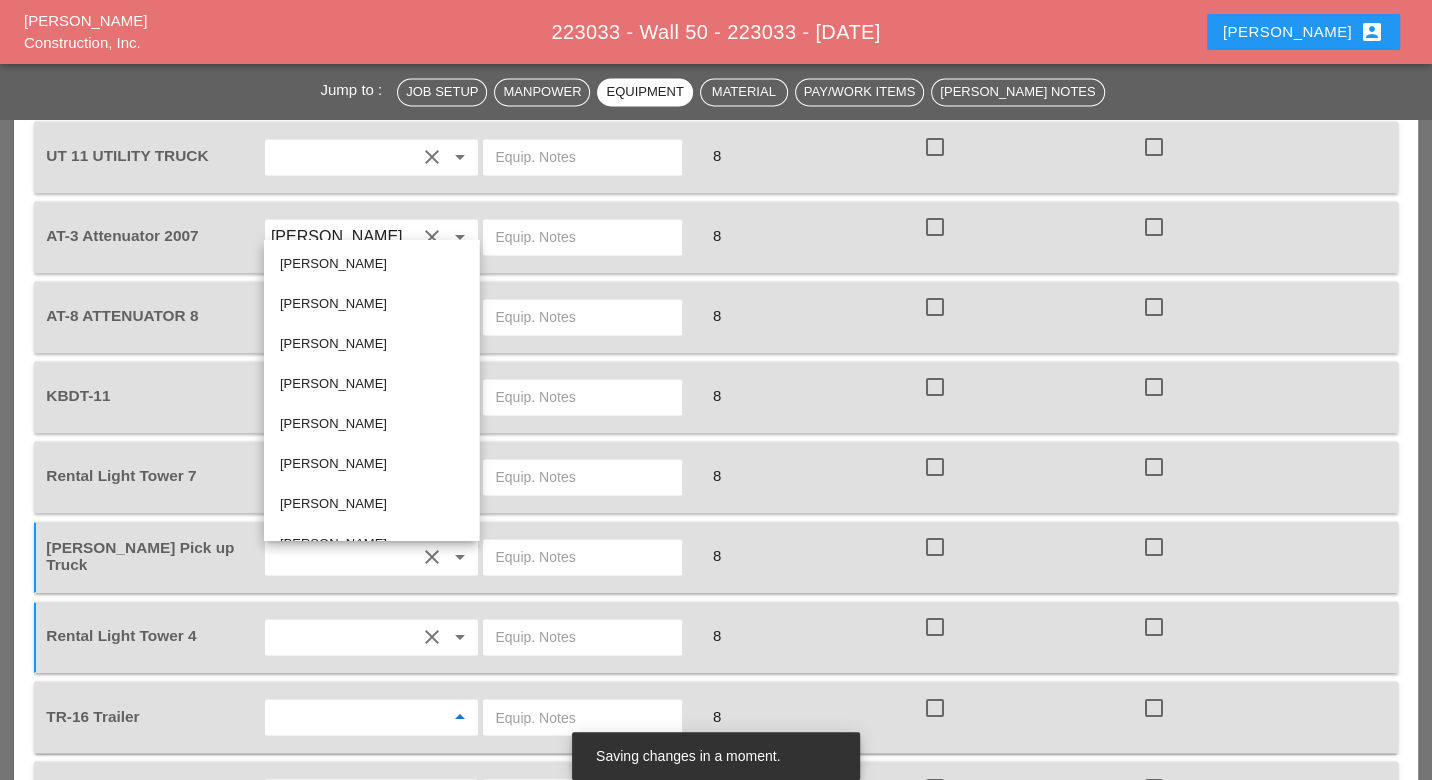 click on "Joshua Baker" at bounding box center [371, 304] 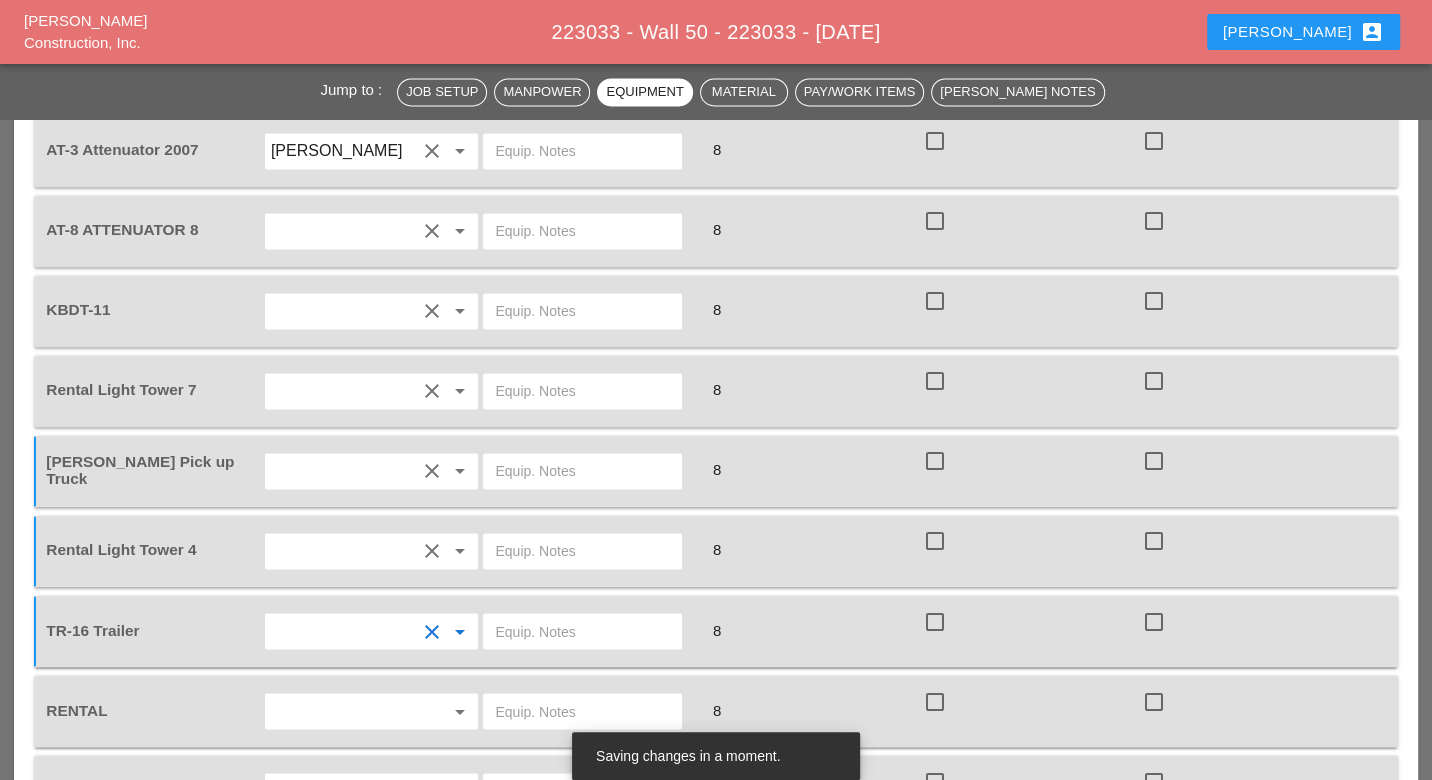 scroll, scrollTop: 2222, scrollLeft: 0, axis: vertical 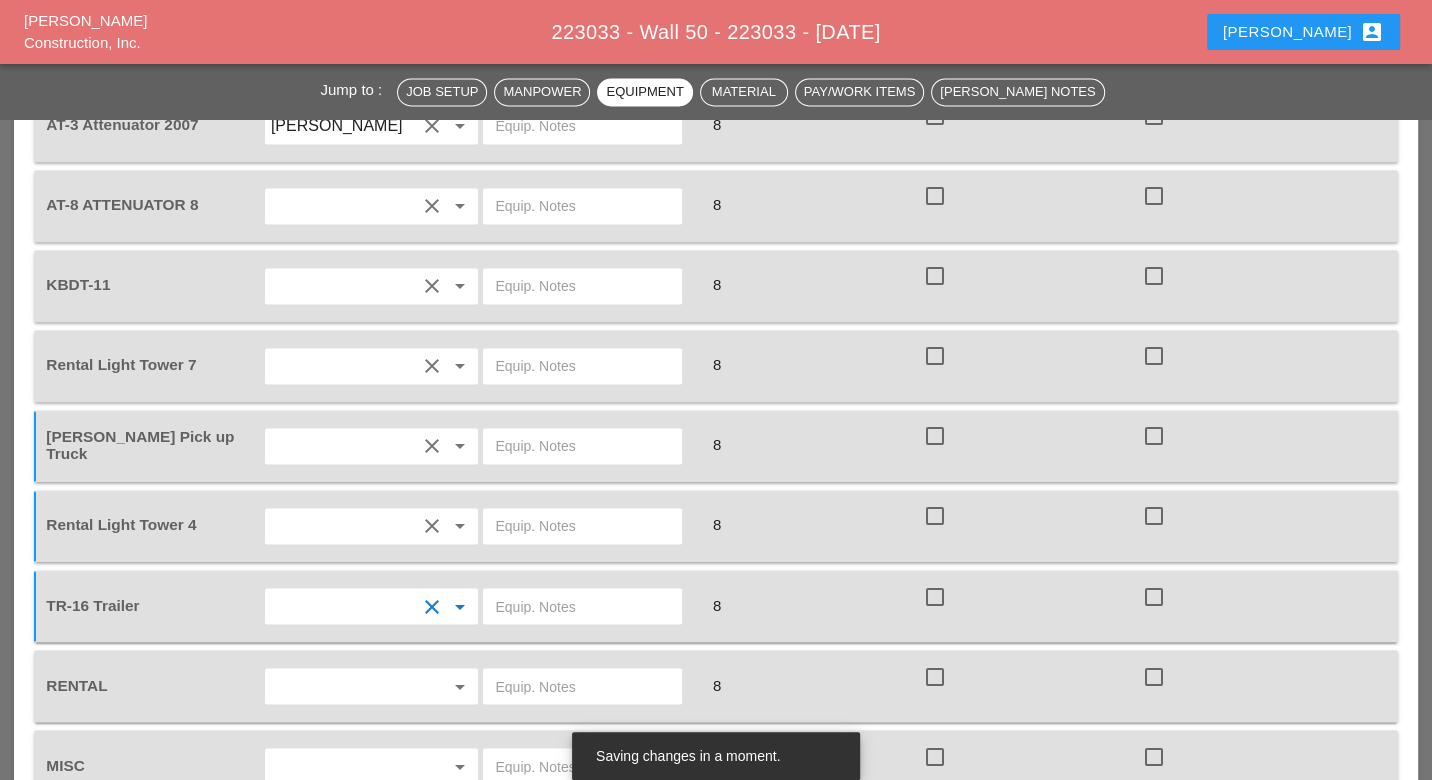 click at bounding box center (344, 686) 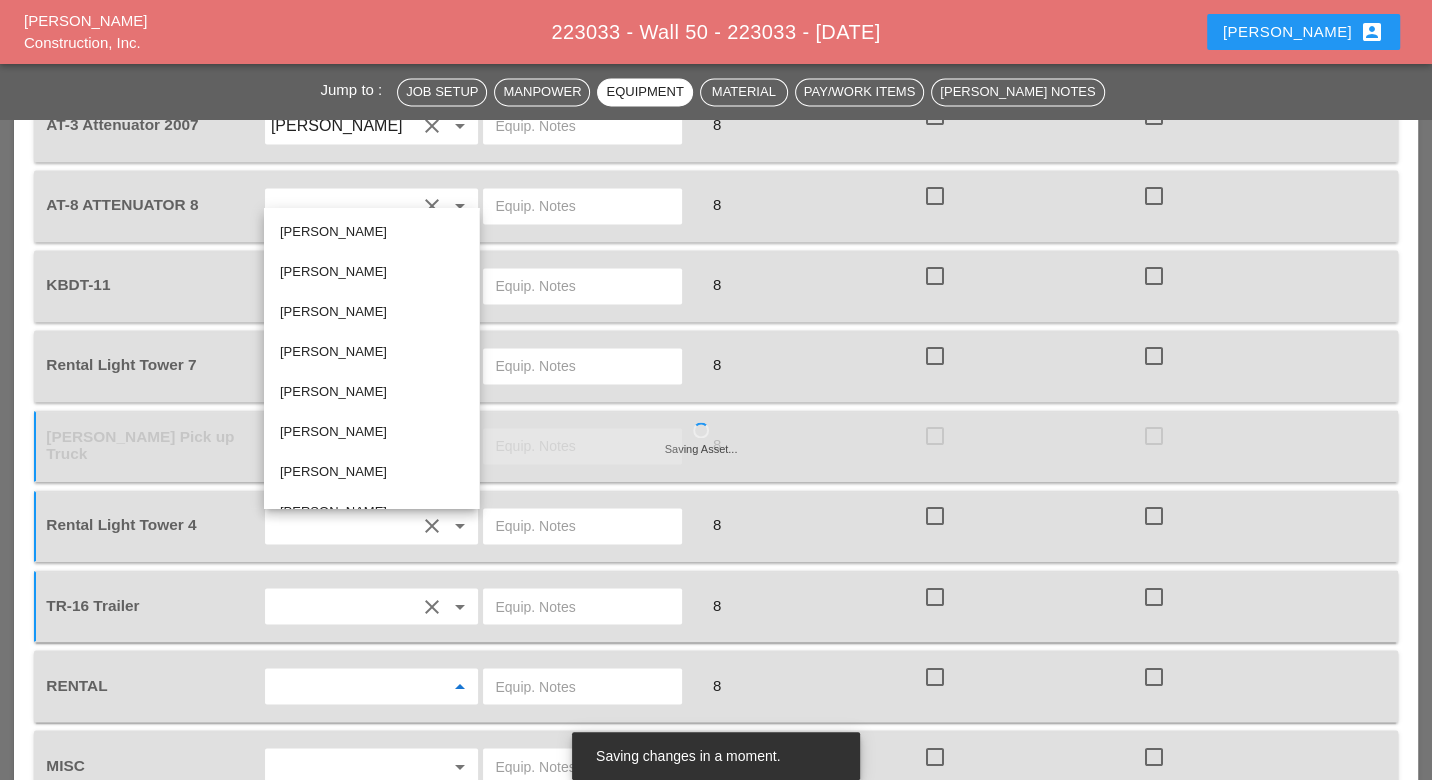 click at bounding box center [582, 686] 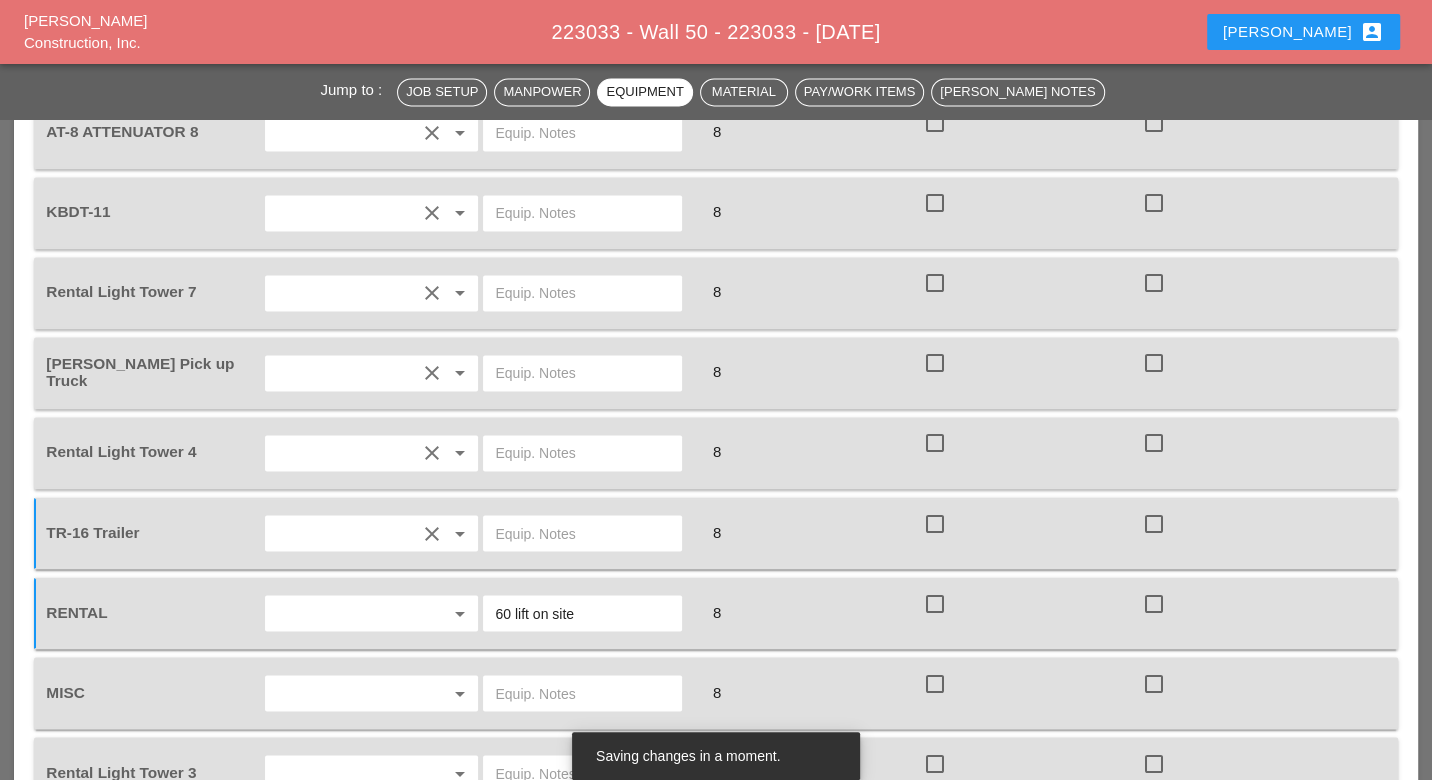 scroll, scrollTop: 2348, scrollLeft: 0, axis: vertical 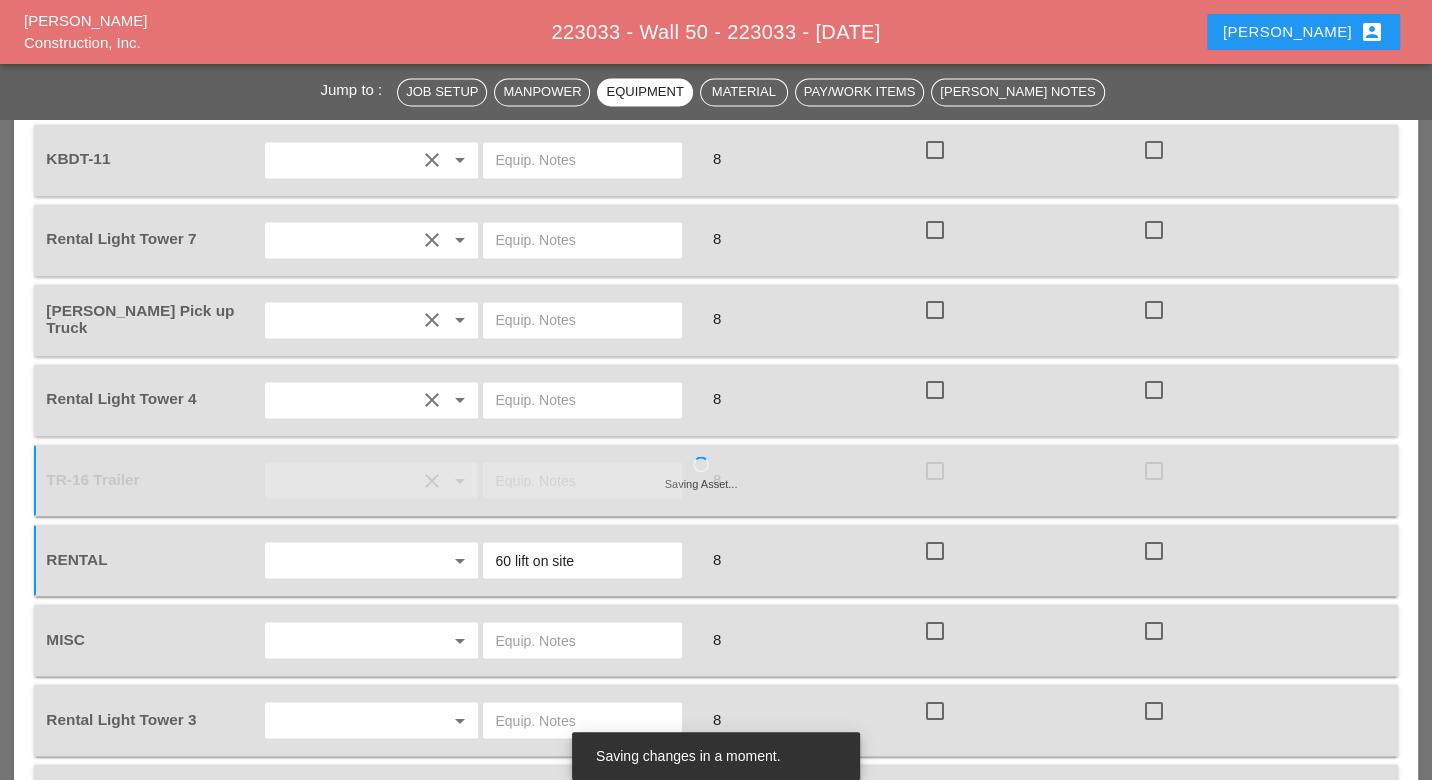 type on "60 lift on site" 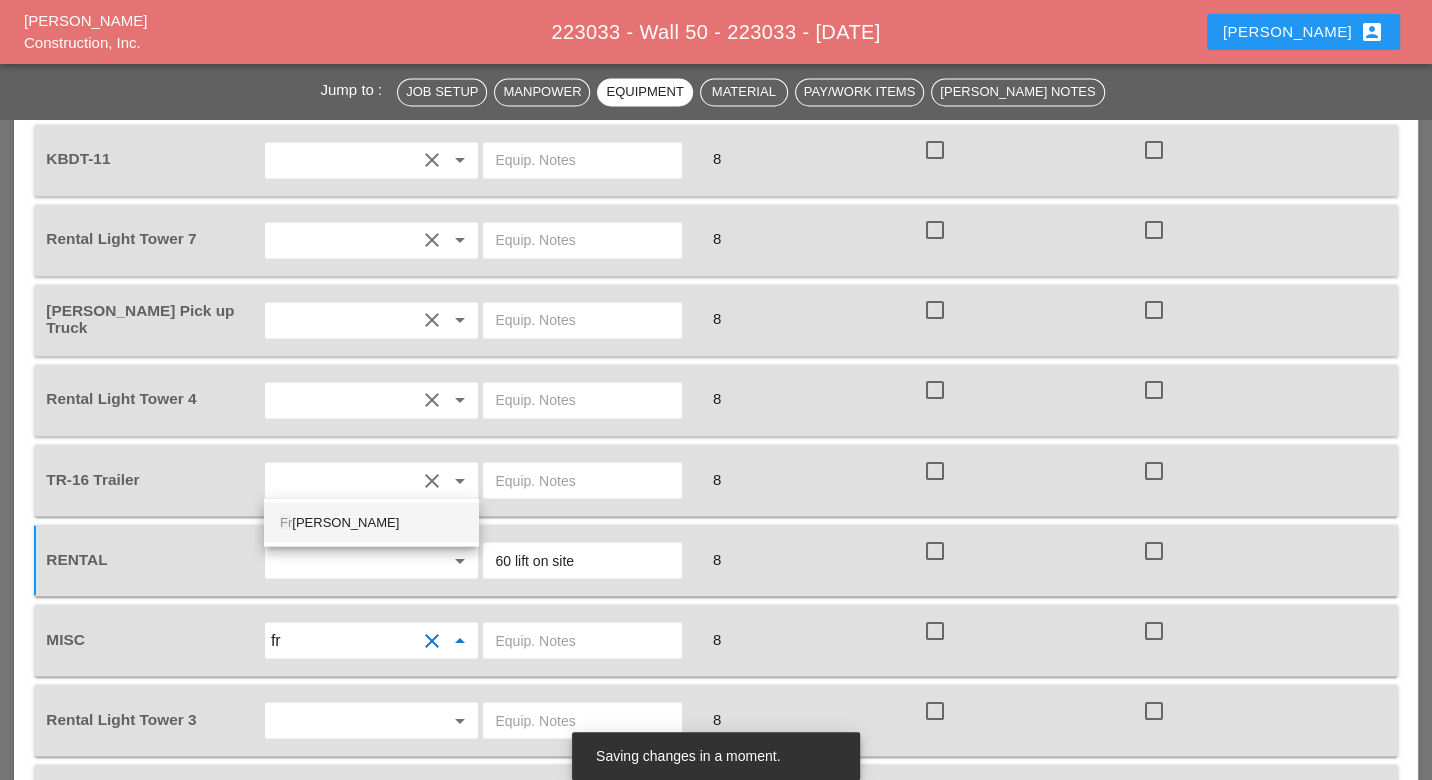 click on "Fr eddie Rodas Torres" at bounding box center (371, 522) 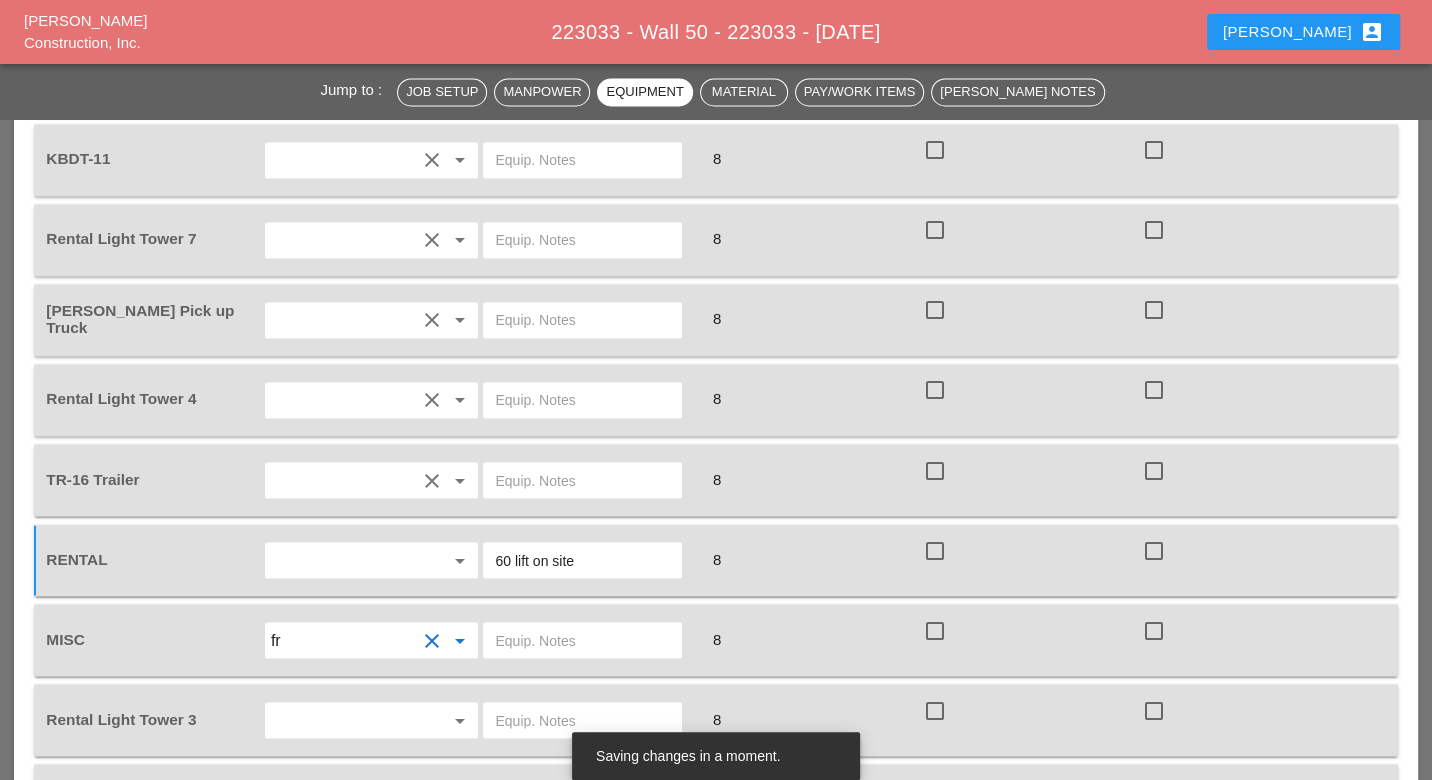 type on "Freddie Rodas Torres" 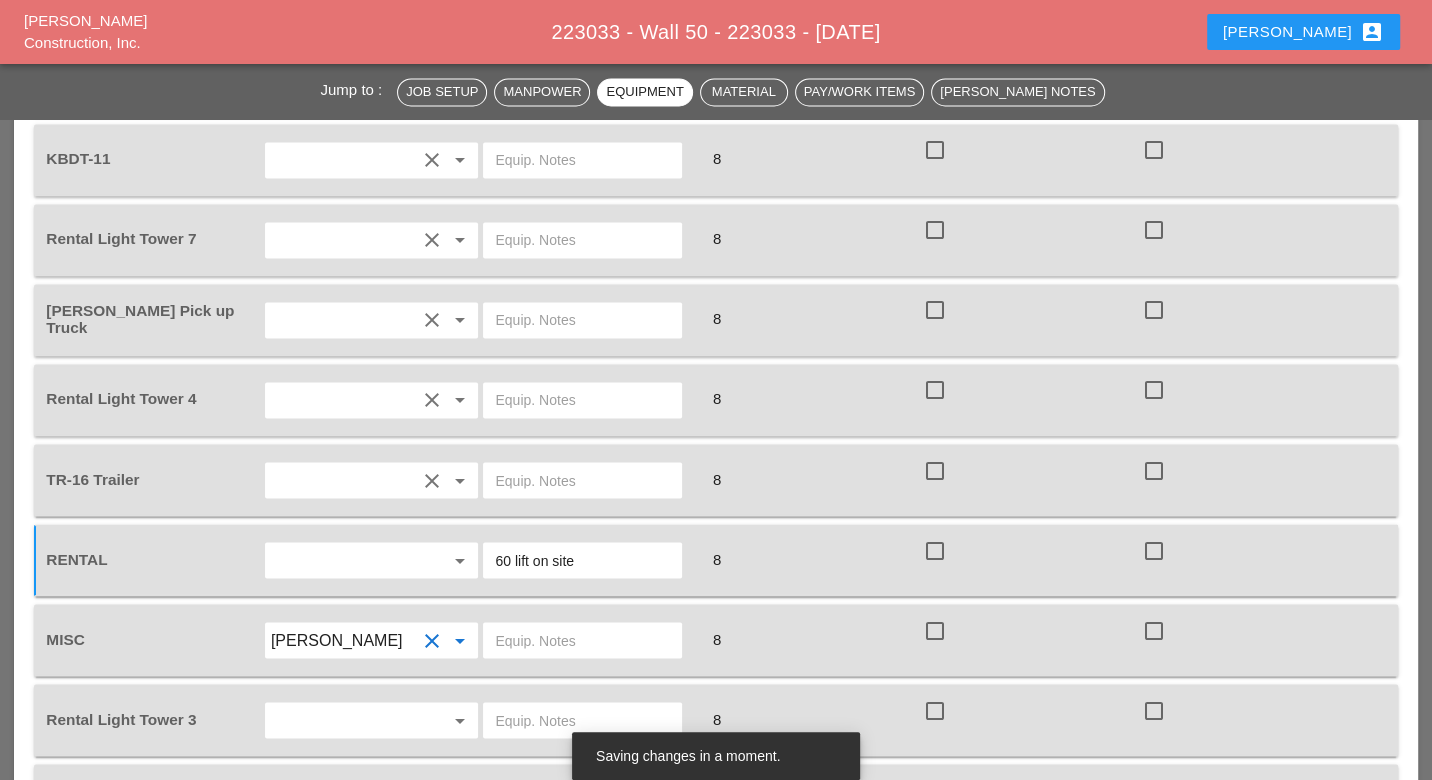 click at bounding box center [582, 640] 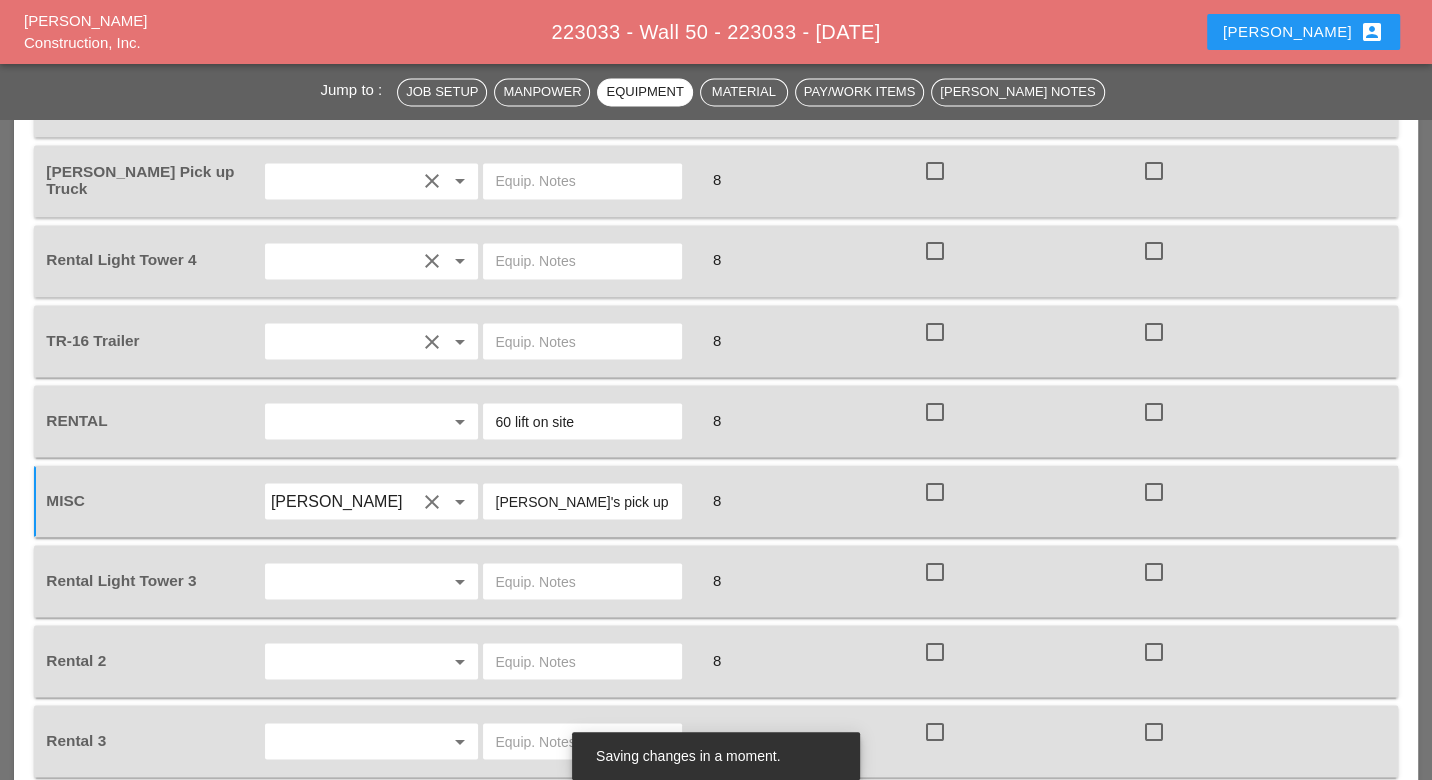 scroll, scrollTop: 2495, scrollLeft: 0, axis: vertical 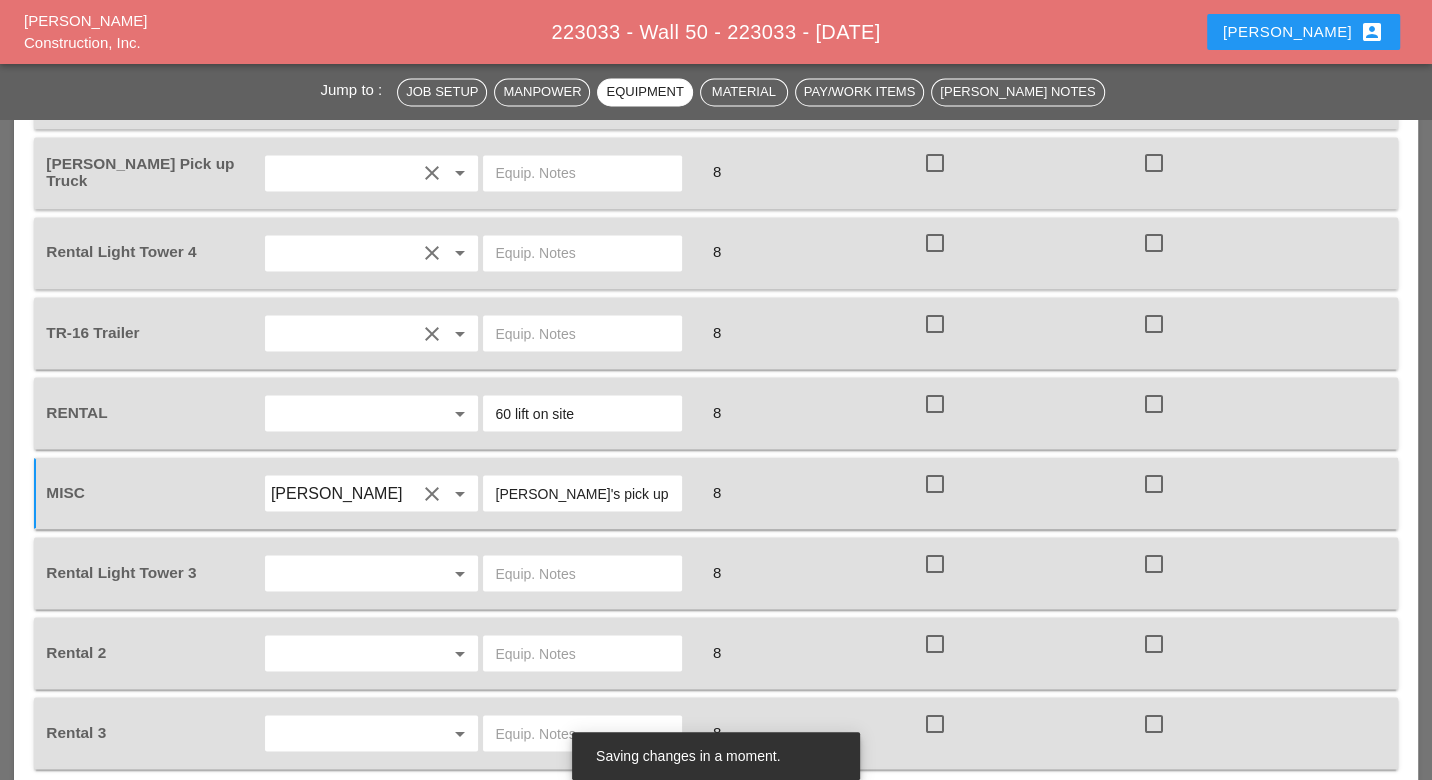 type on "Mike's pick up" 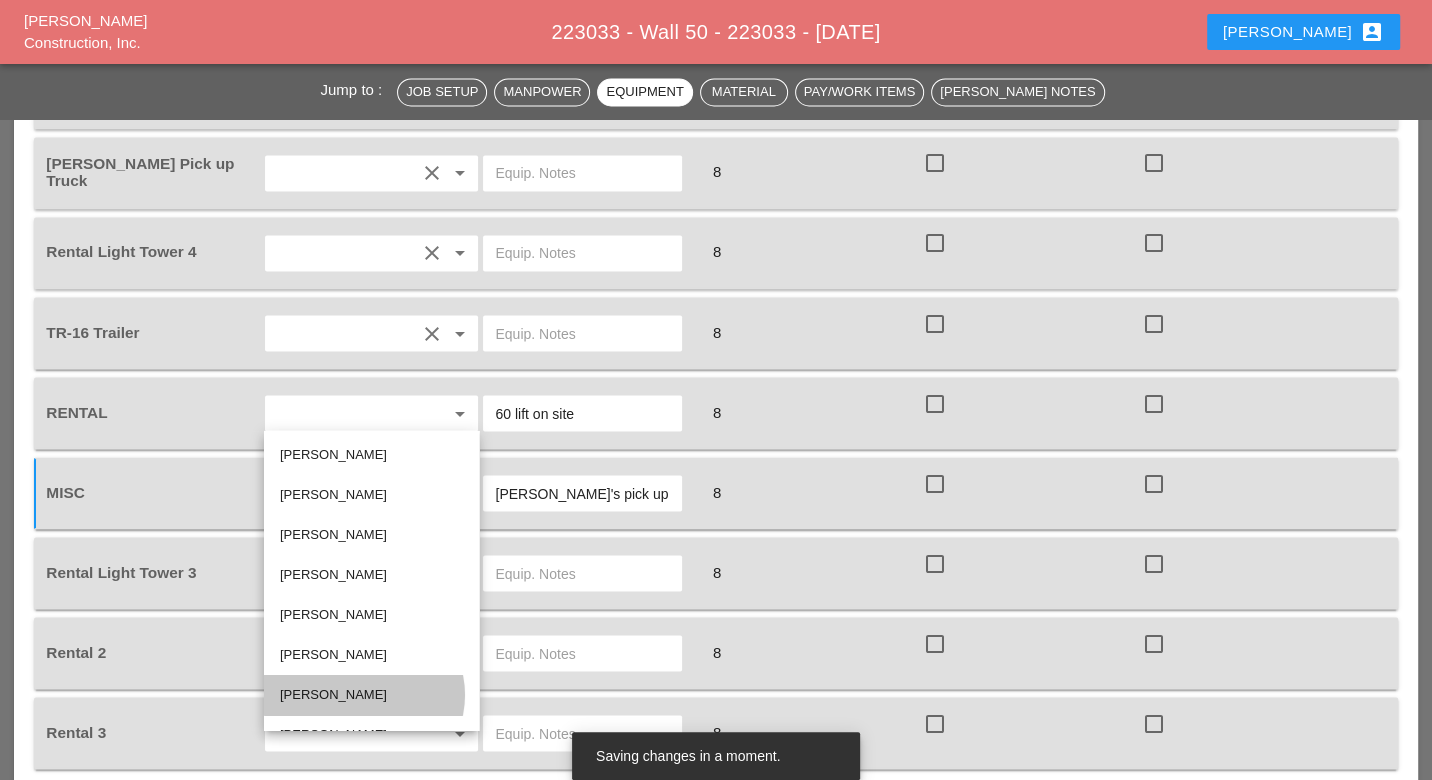 click on "Freddie Rodas Torres" at bounding box center [371, 694] 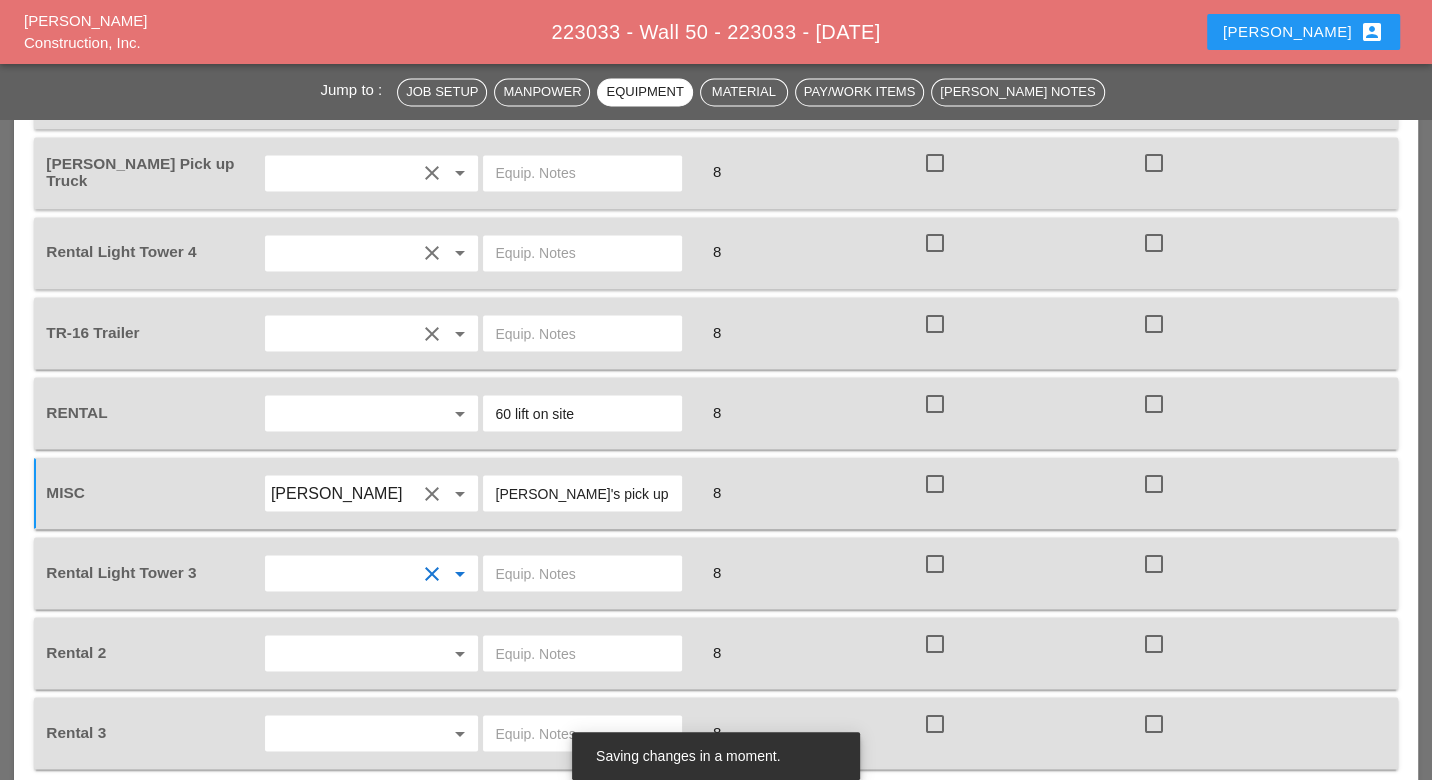 click at bounding box center [582, 573] 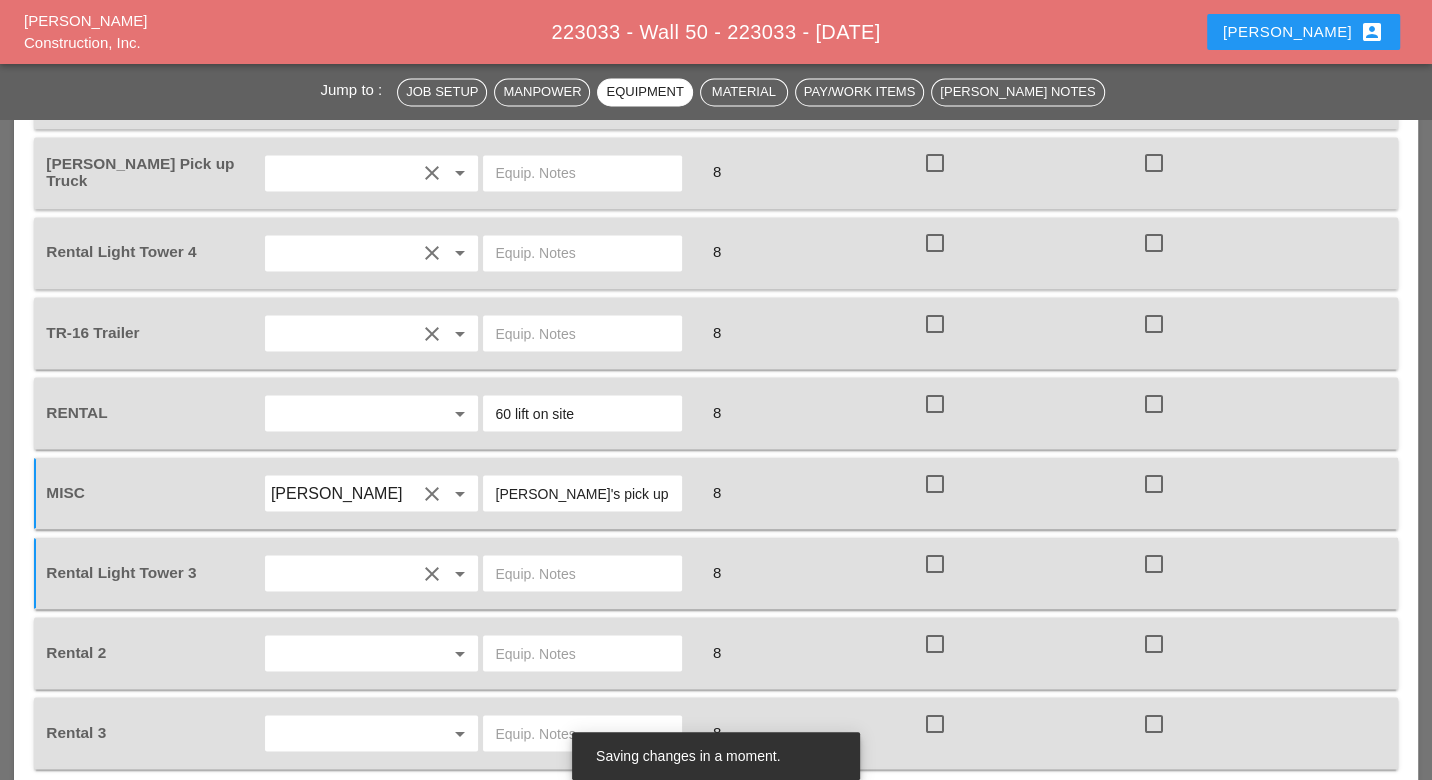 click at bounding box center [344, 653] 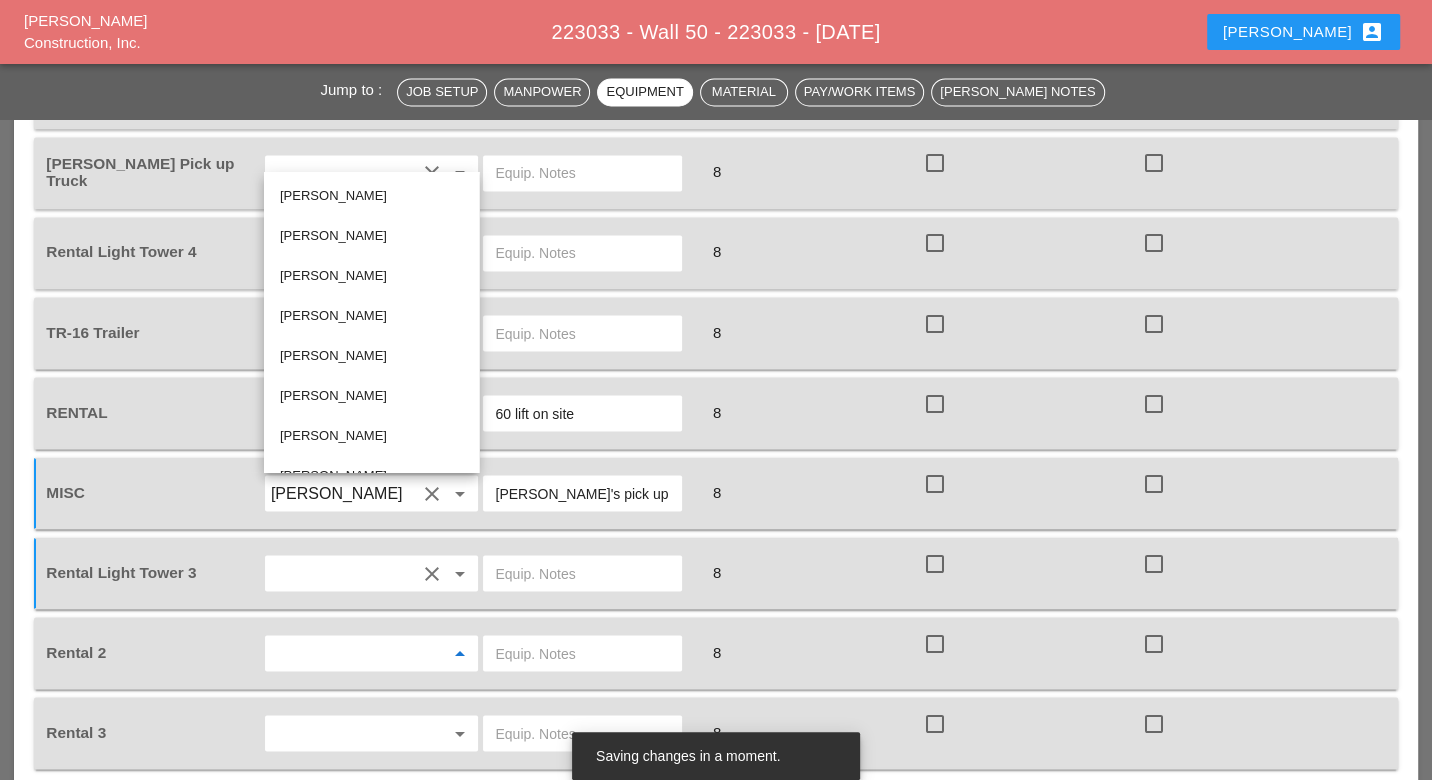 click at bounding box center [582, 653] 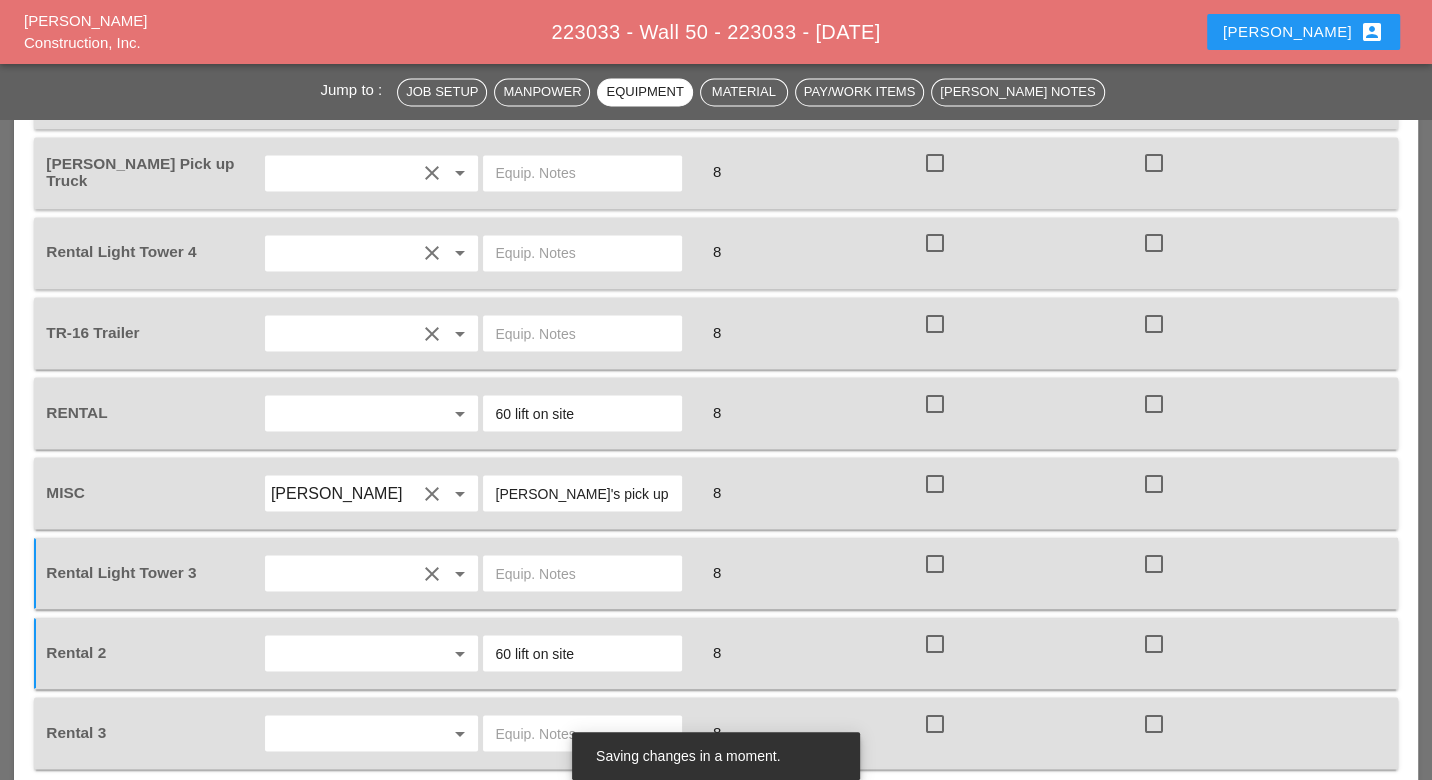 type on "60 lift on site" 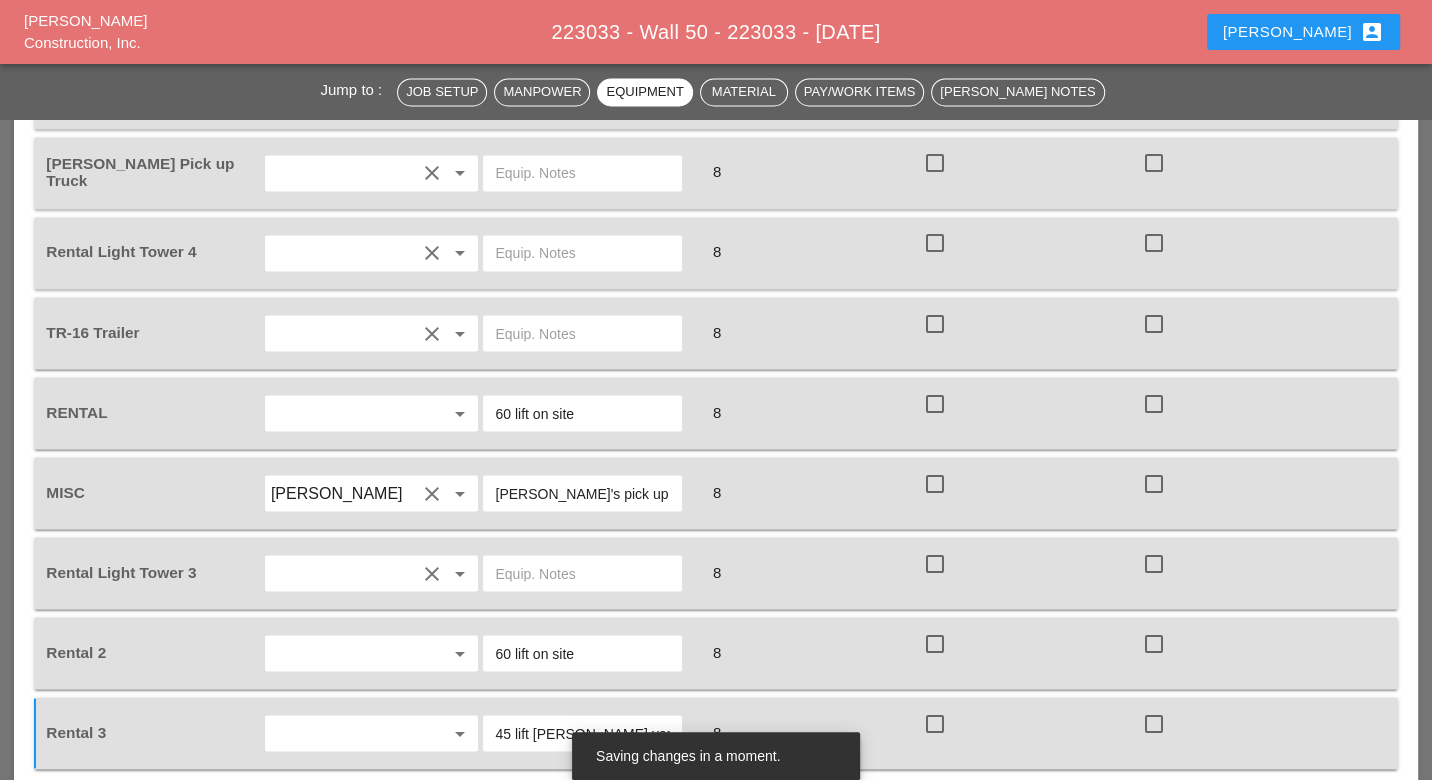 drag, startPoint x: 625, startPoint y: 567, endPoint x: 537, endPoint y: 561, distance: 88.20431 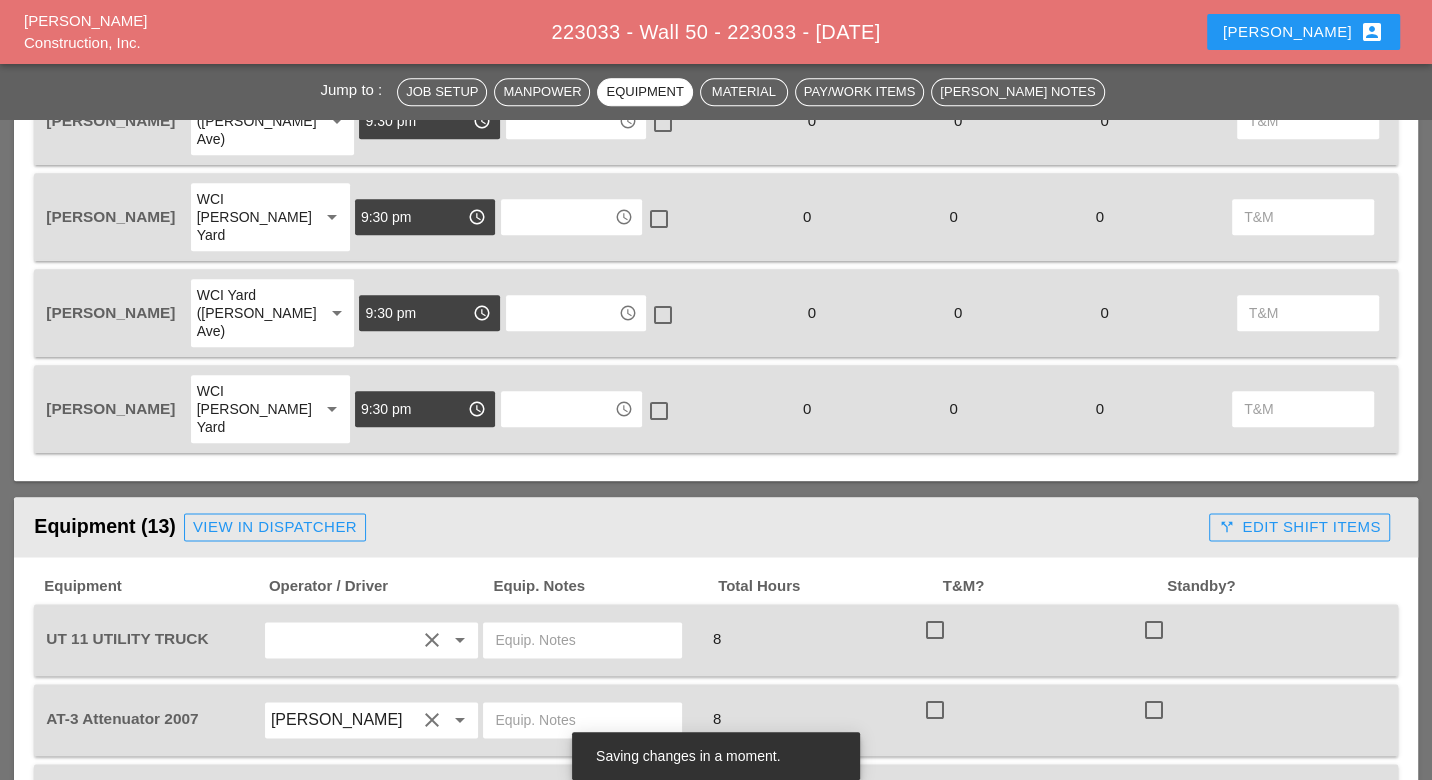 scroll, scrollTop: 1717, scrollLeft: 0, axis: vertical 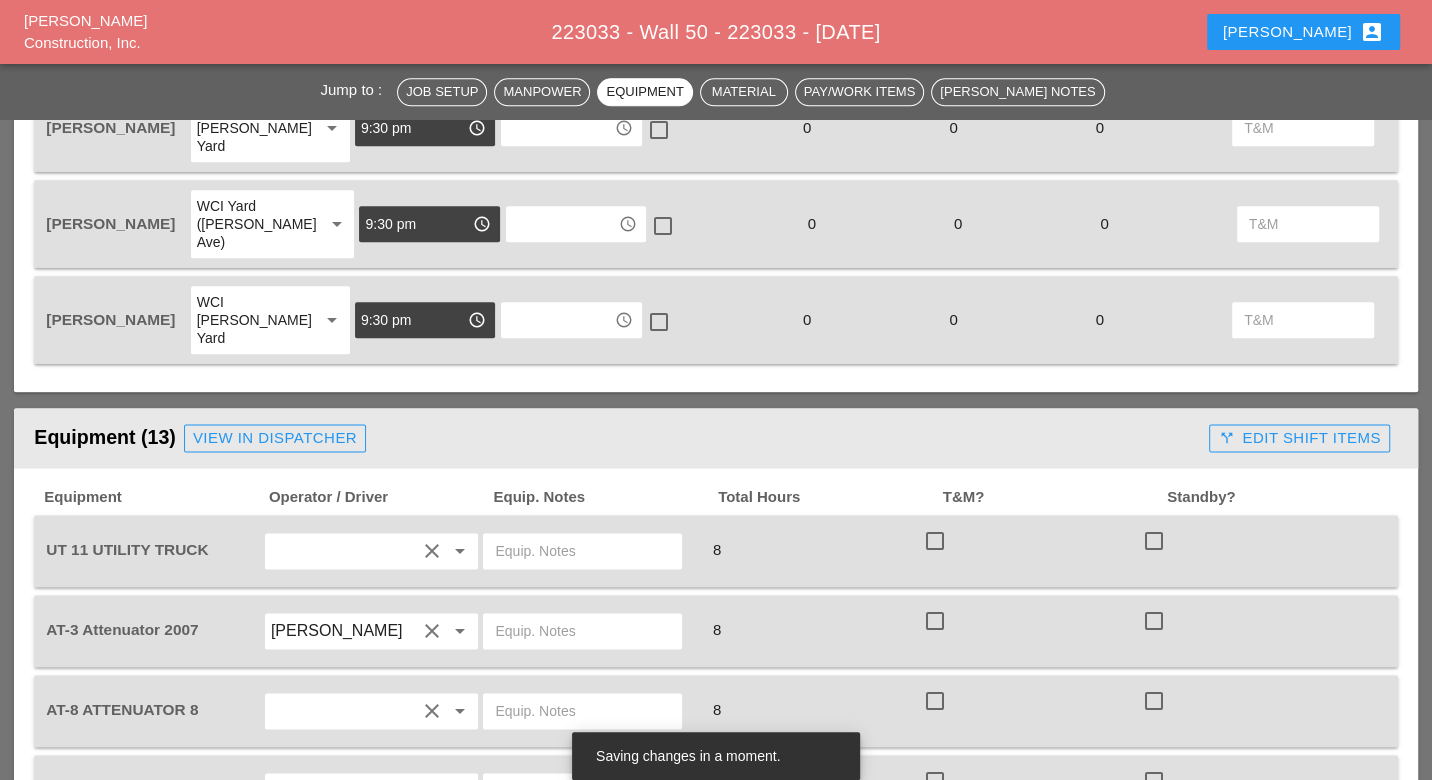 type on "45 lift Bruckner yard" 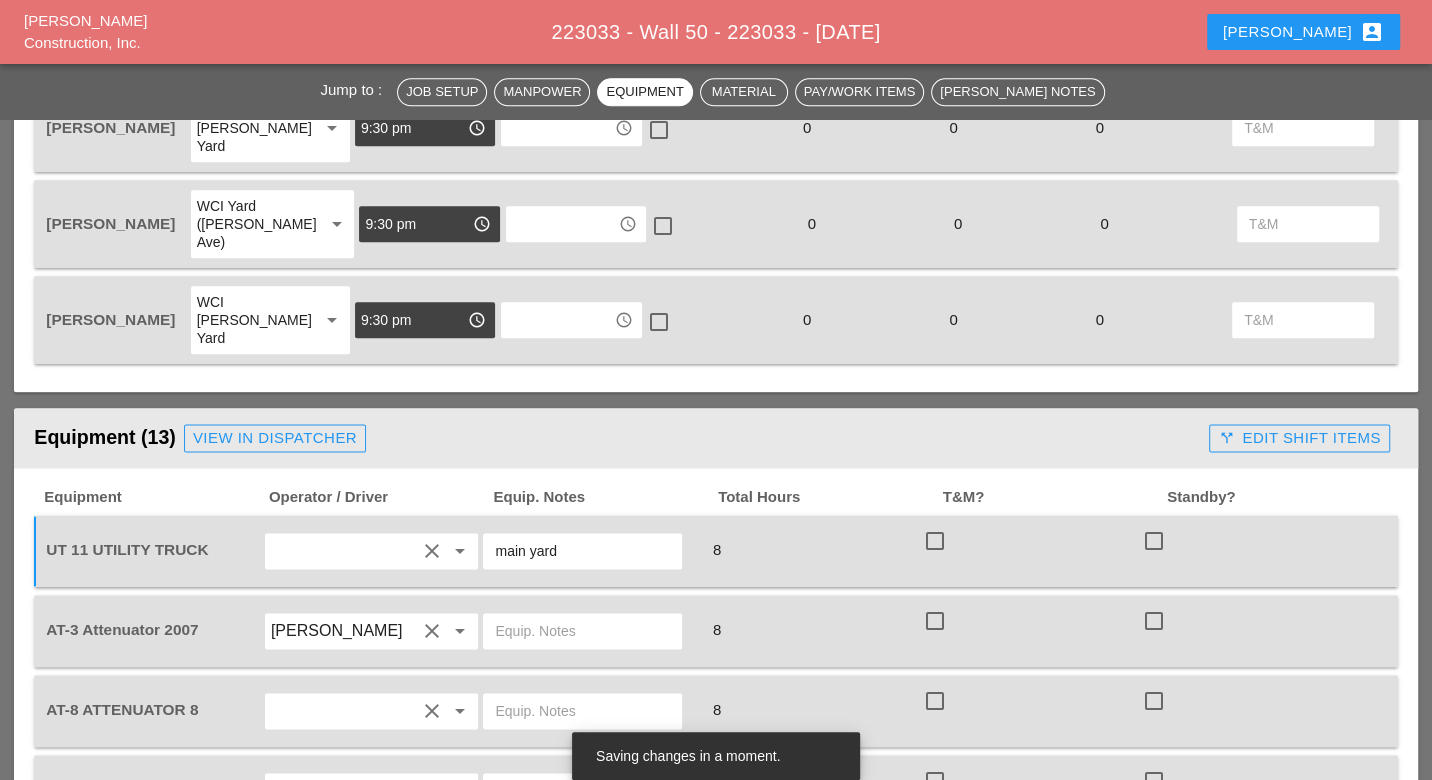 type on "main yard" 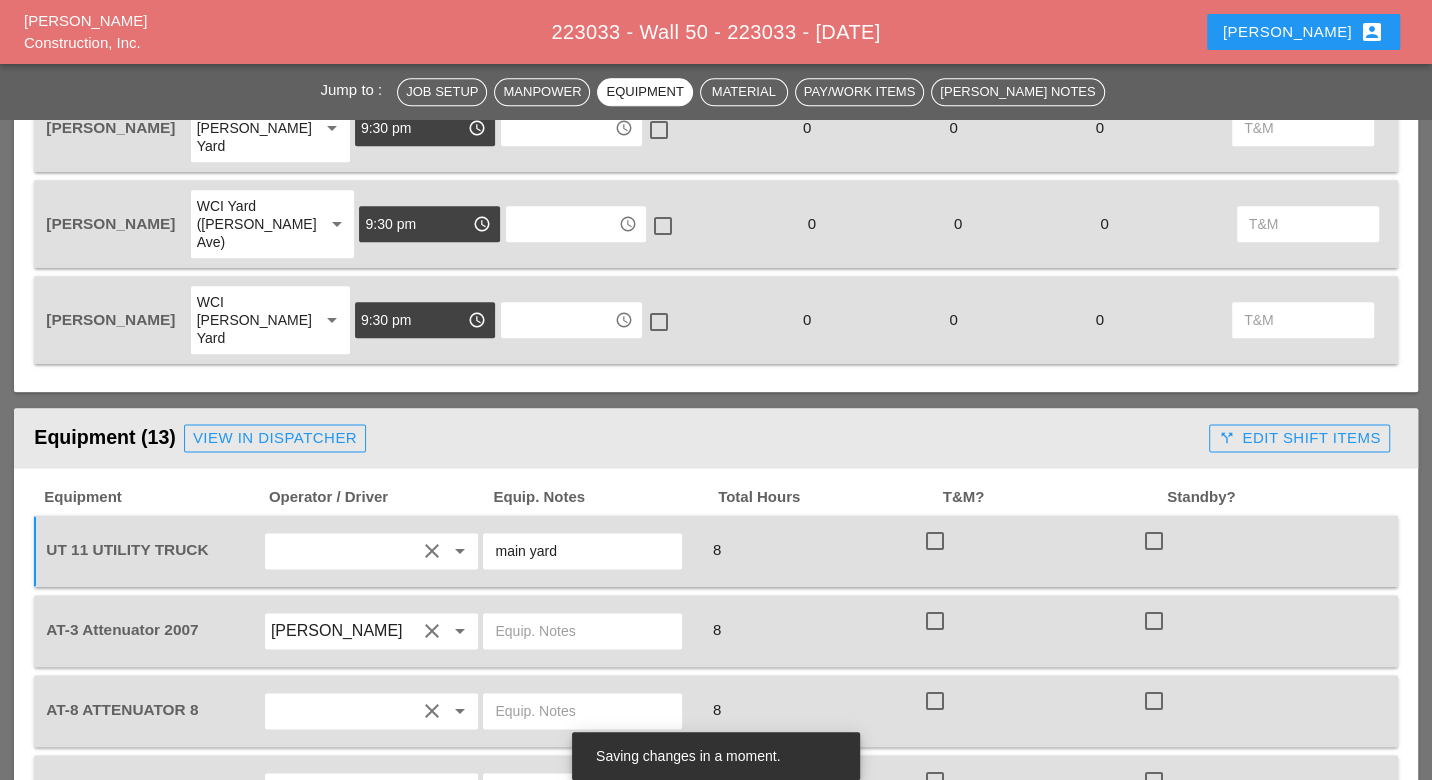 click at bounding box center (582, 631) 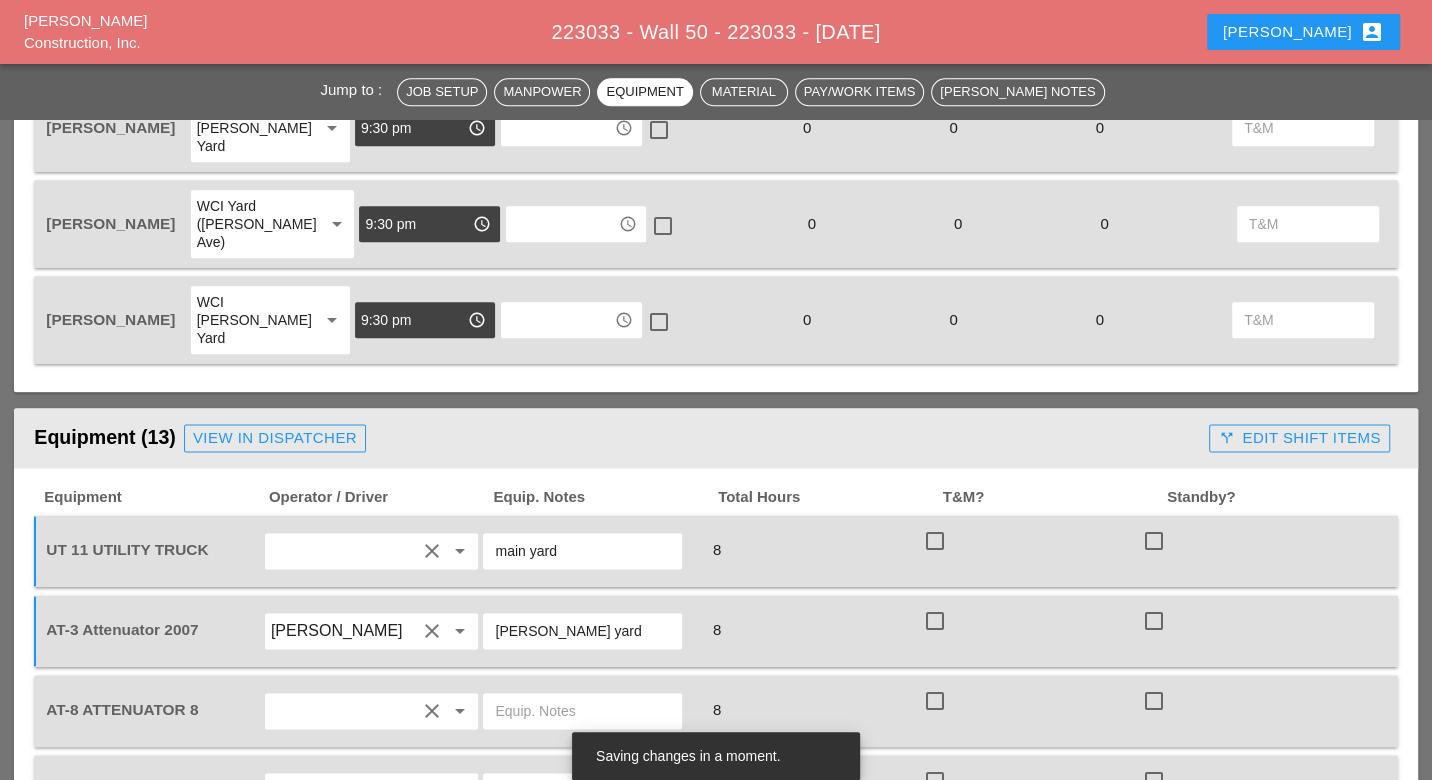 type on "[PERSON_NAME] yard" 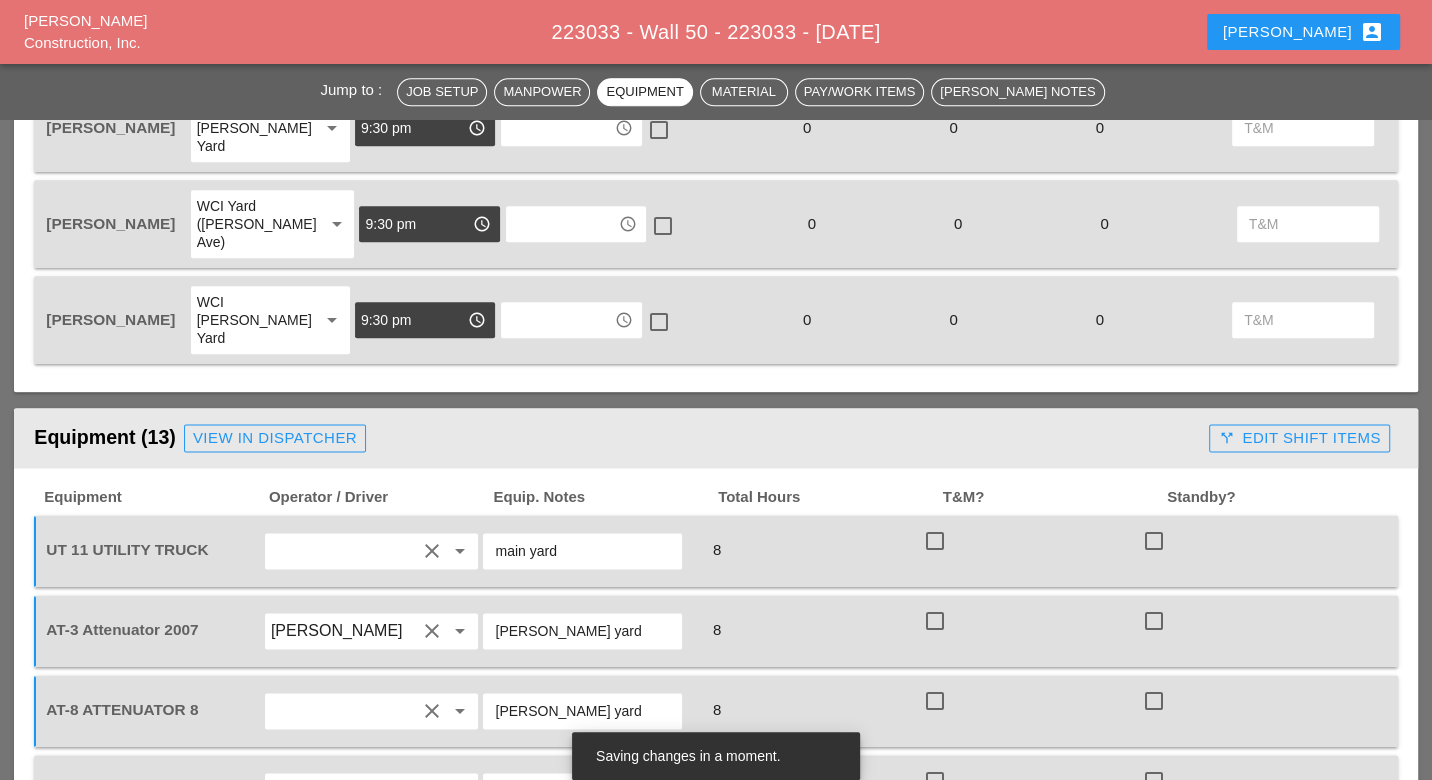 scroll, scrollTop: 1828, scrollLeft: 0, axis: vertical 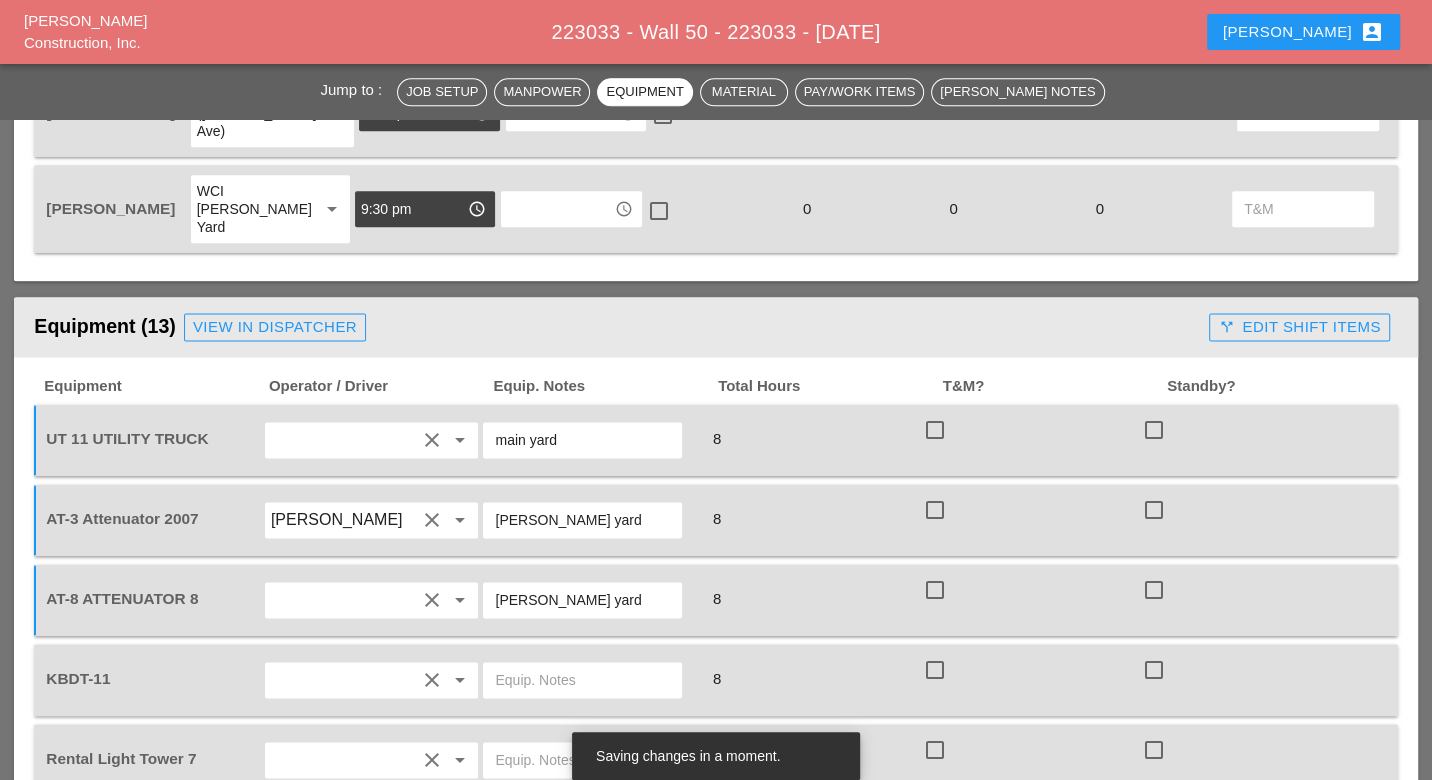 type on "[PERSON_NAME] yard" 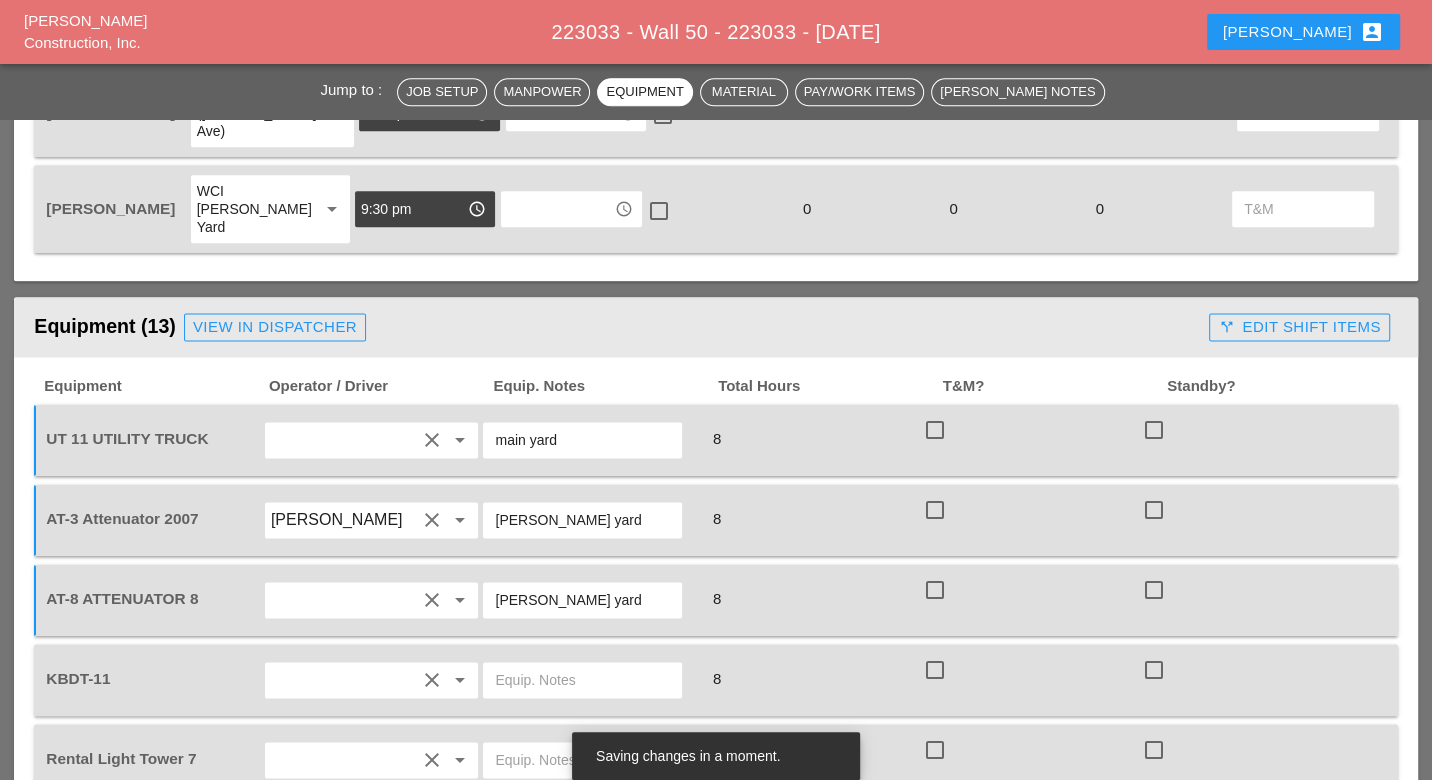 paste on "[PERSON_NAME] yard" 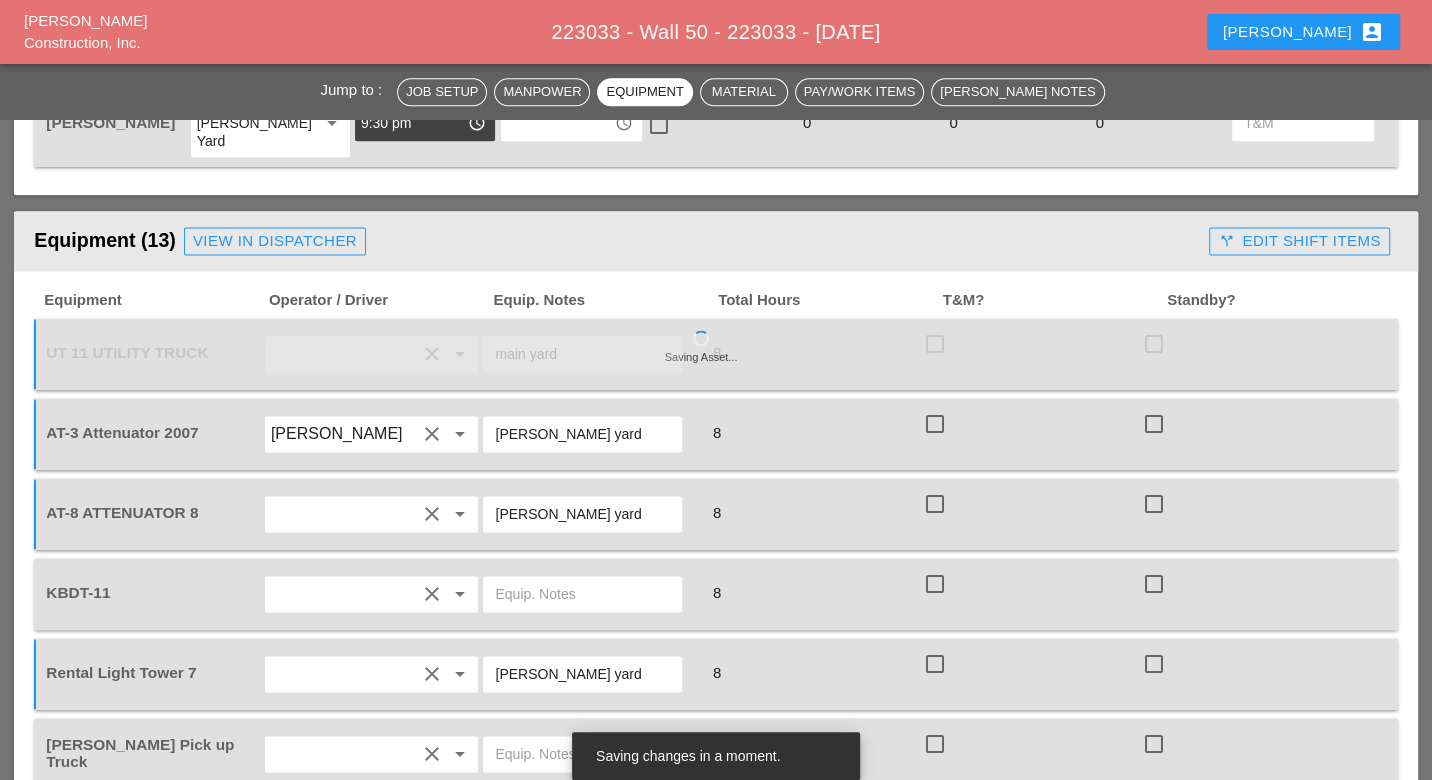 scroll, scrollTop: 1939, scrollLeft: 0, axis: vertical 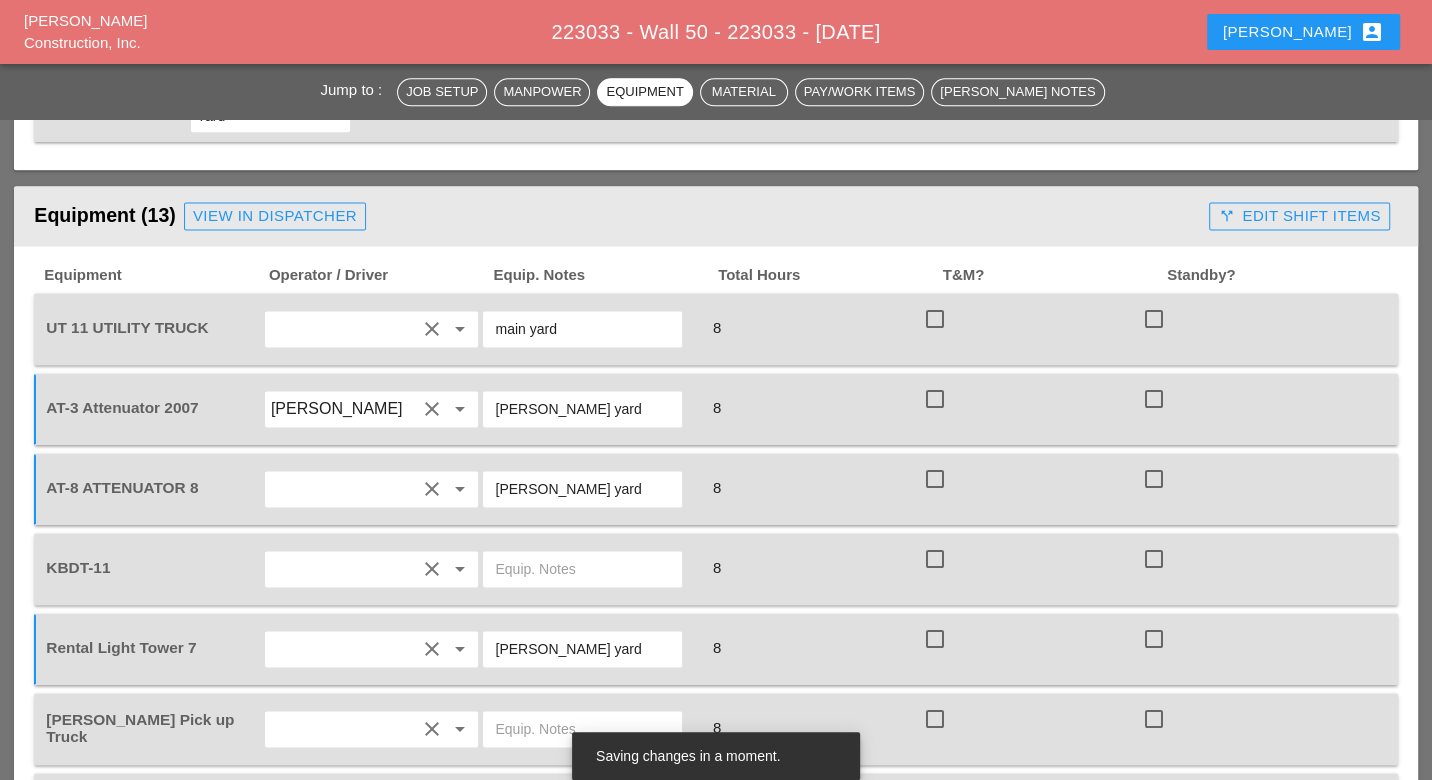 type on "[PERSON_NAME] yard" 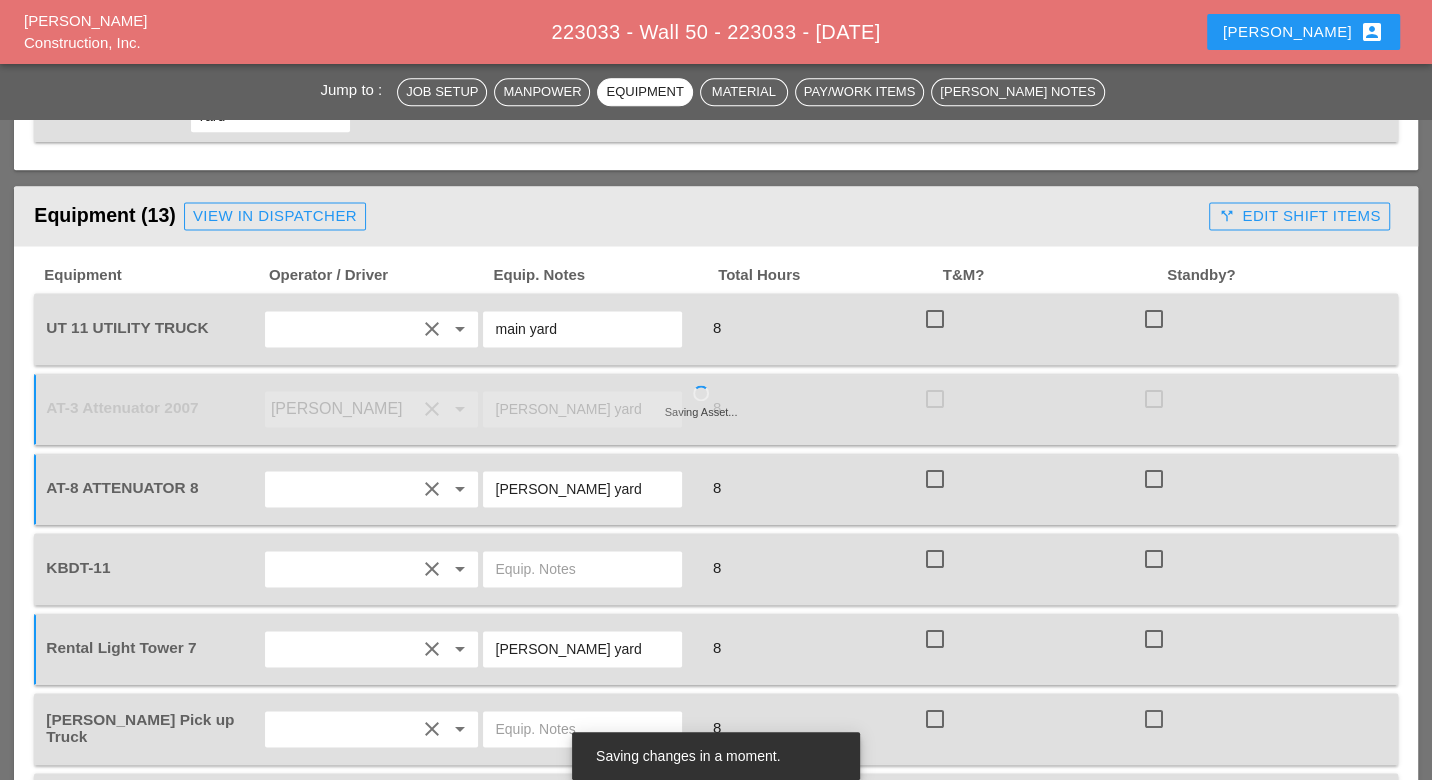 scroll, scrollTop: 2050, scrollLeft: 0, axis: vertical 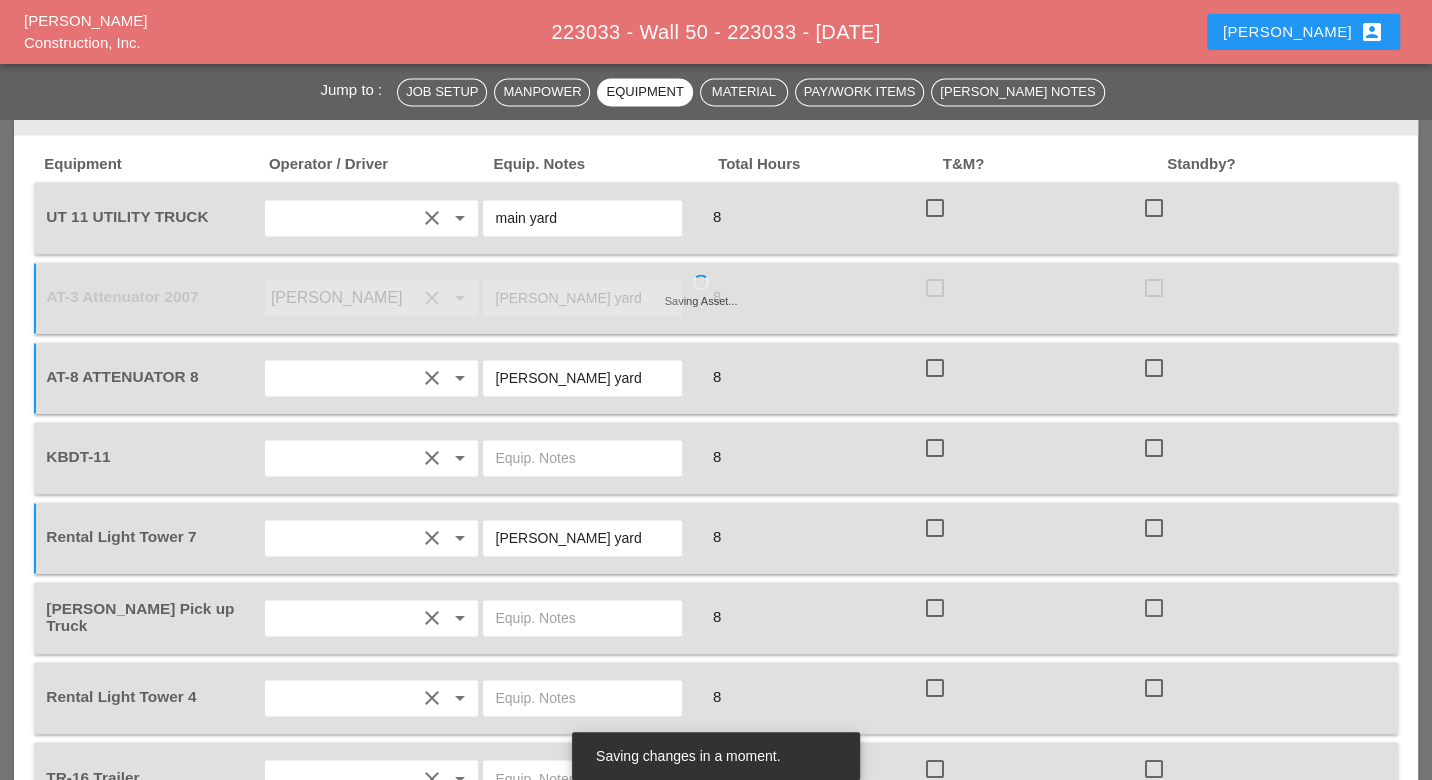 click at bounding box center [582, 698] 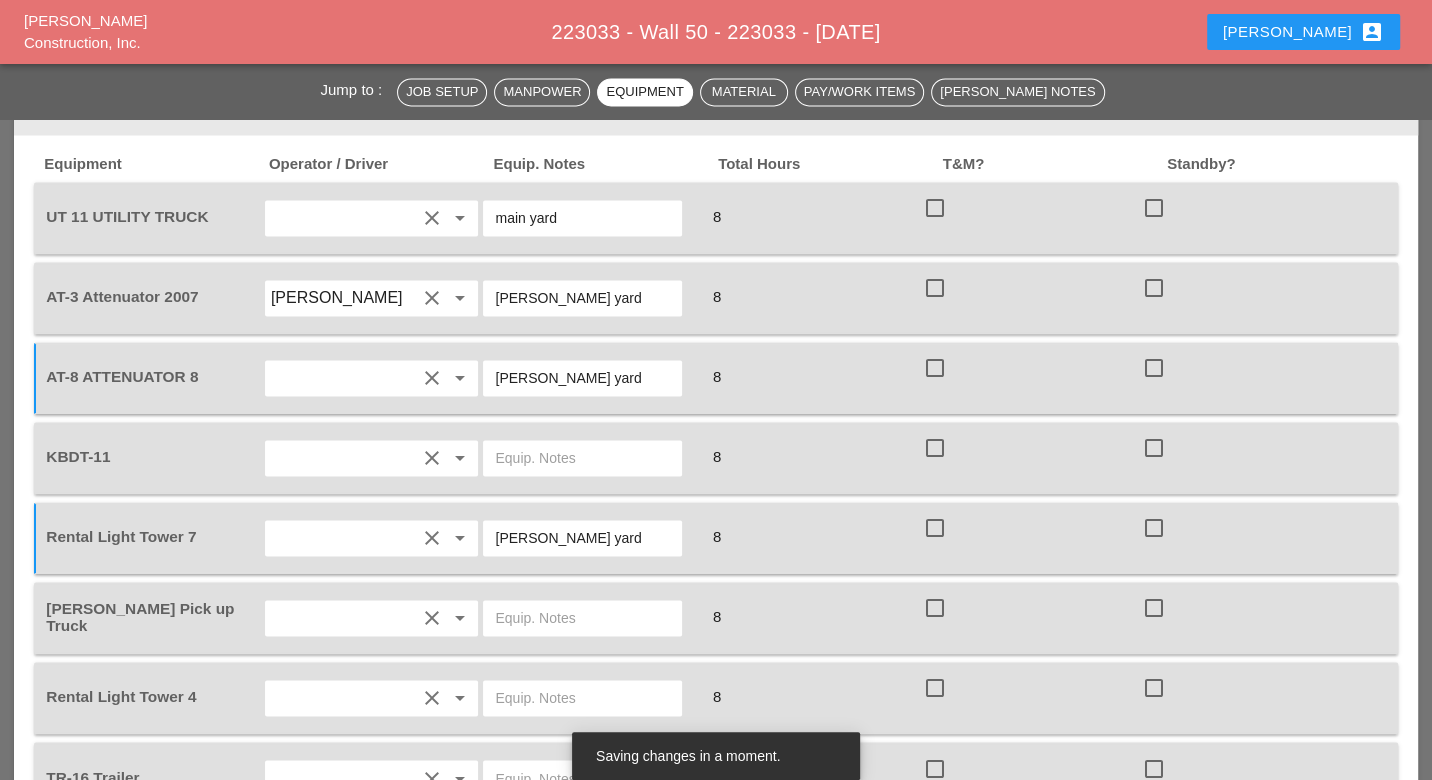 paste on "[PERSON_NAME] yard" 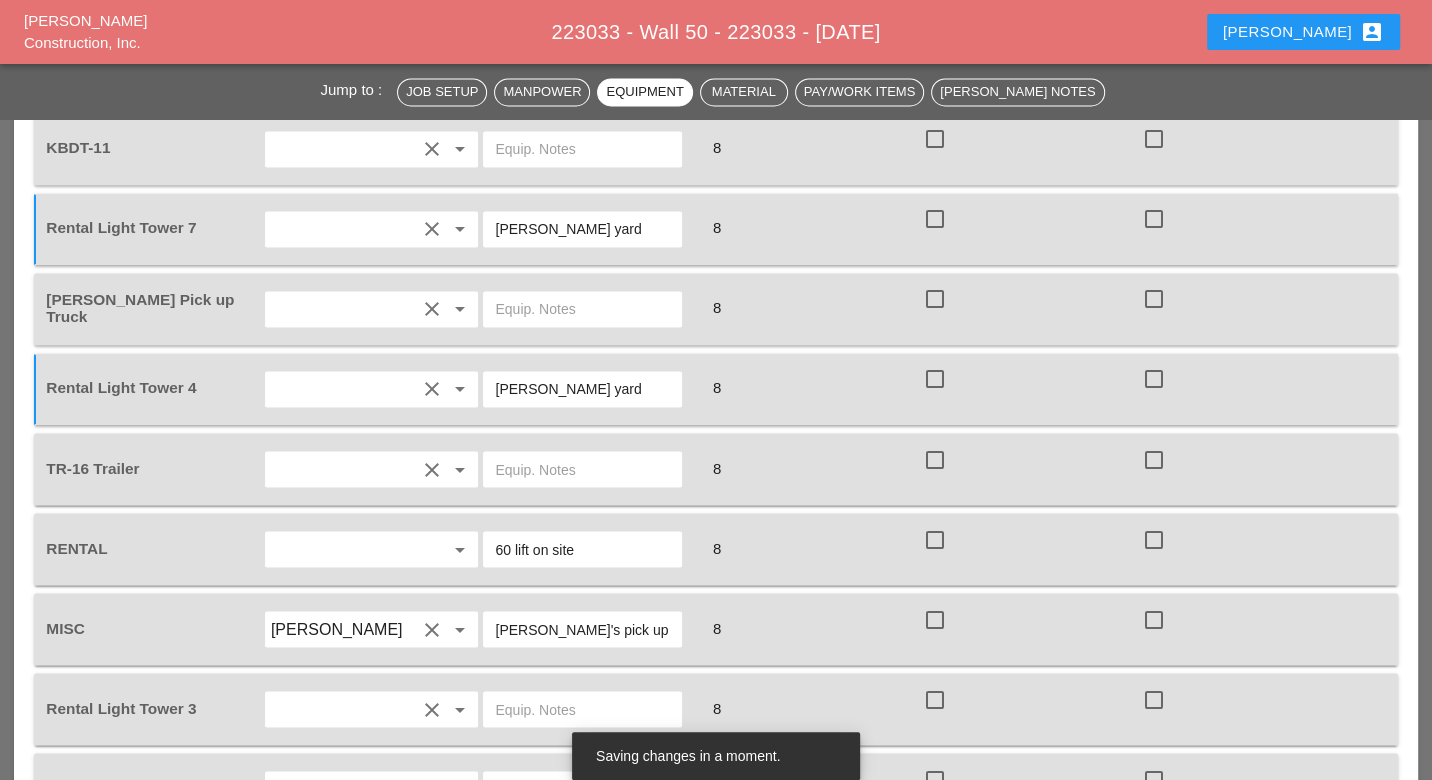 scroll, scrollTop: 2384, scrollLeft: 0, axis: vertical 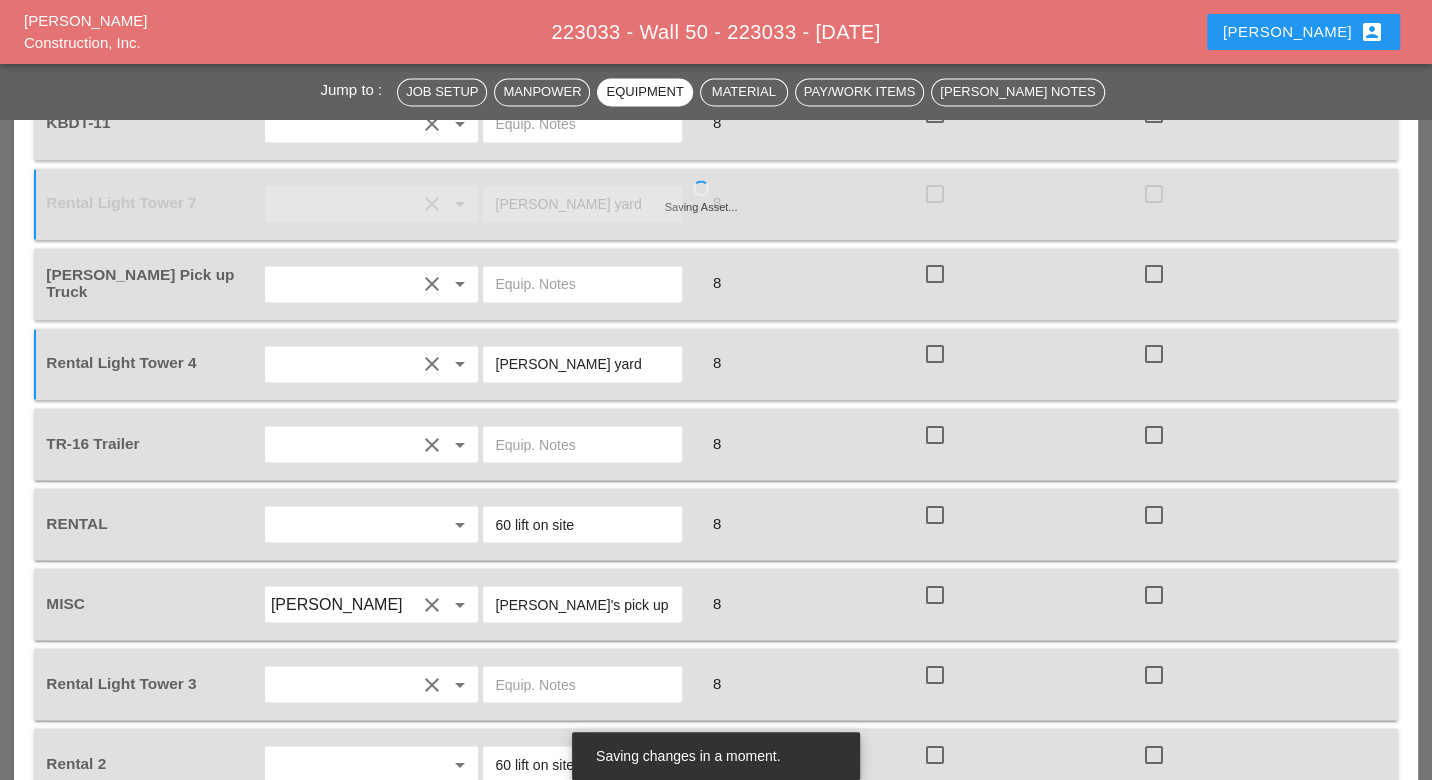 type on "[PERSON_NAME] yard" 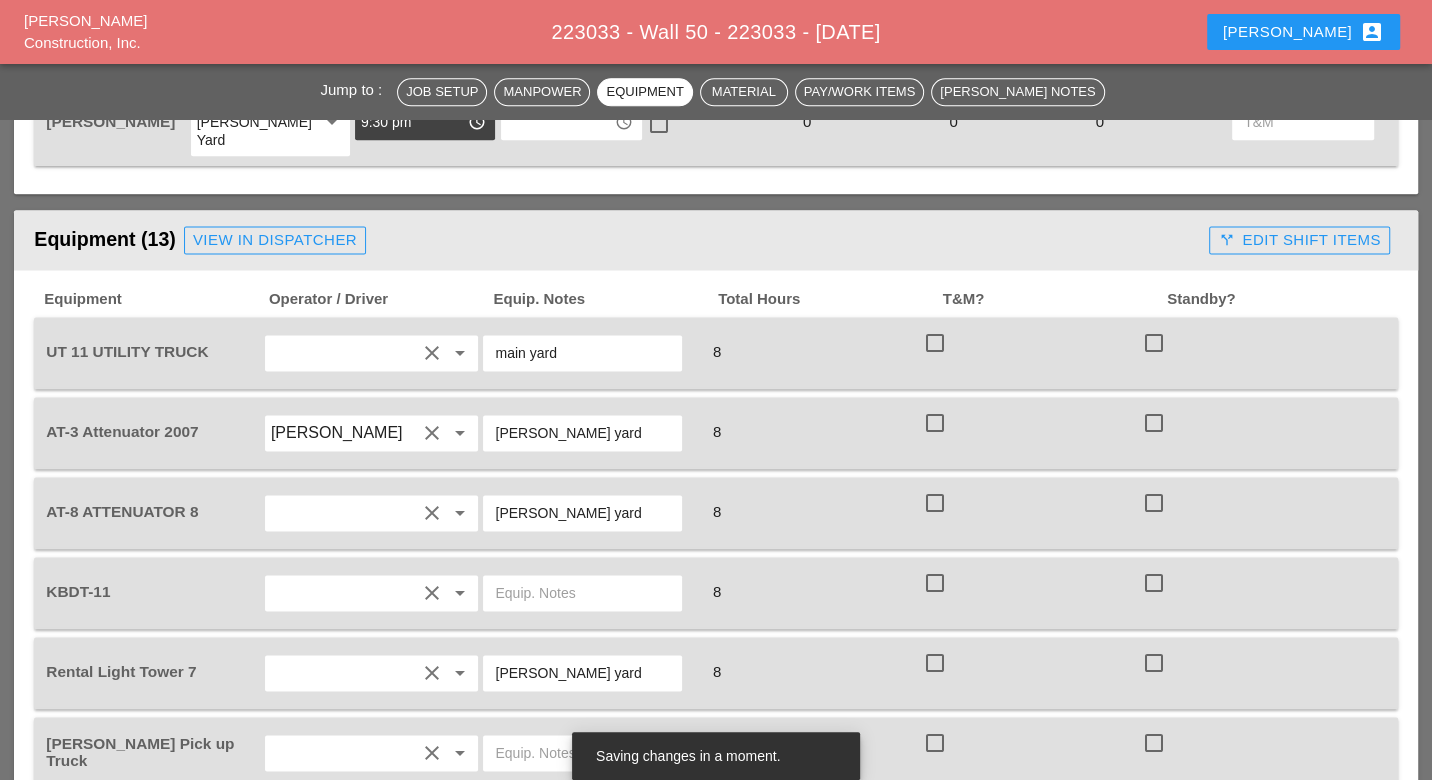 scroll, scrollTop: 1939, scrollLeft: 0, axis: vertical 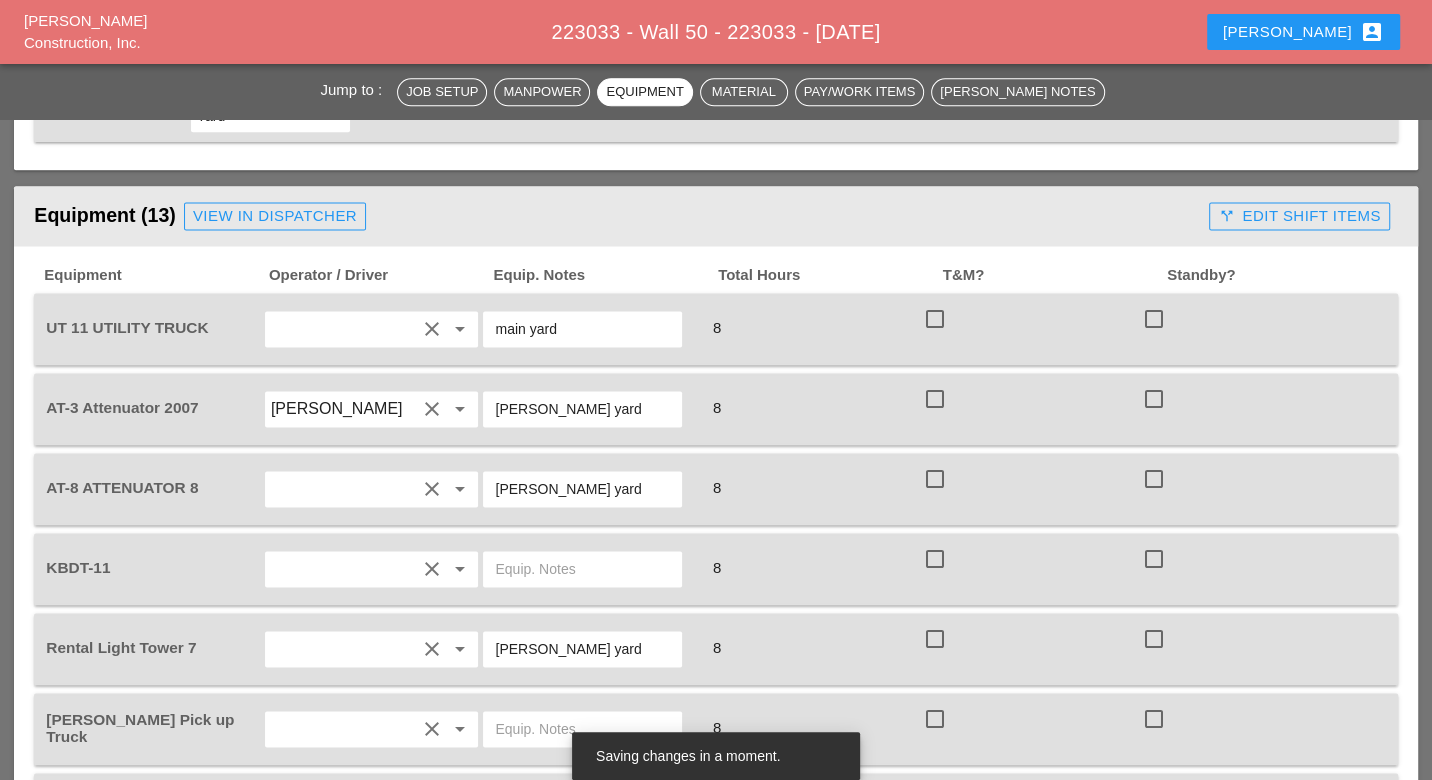 type on "on site" 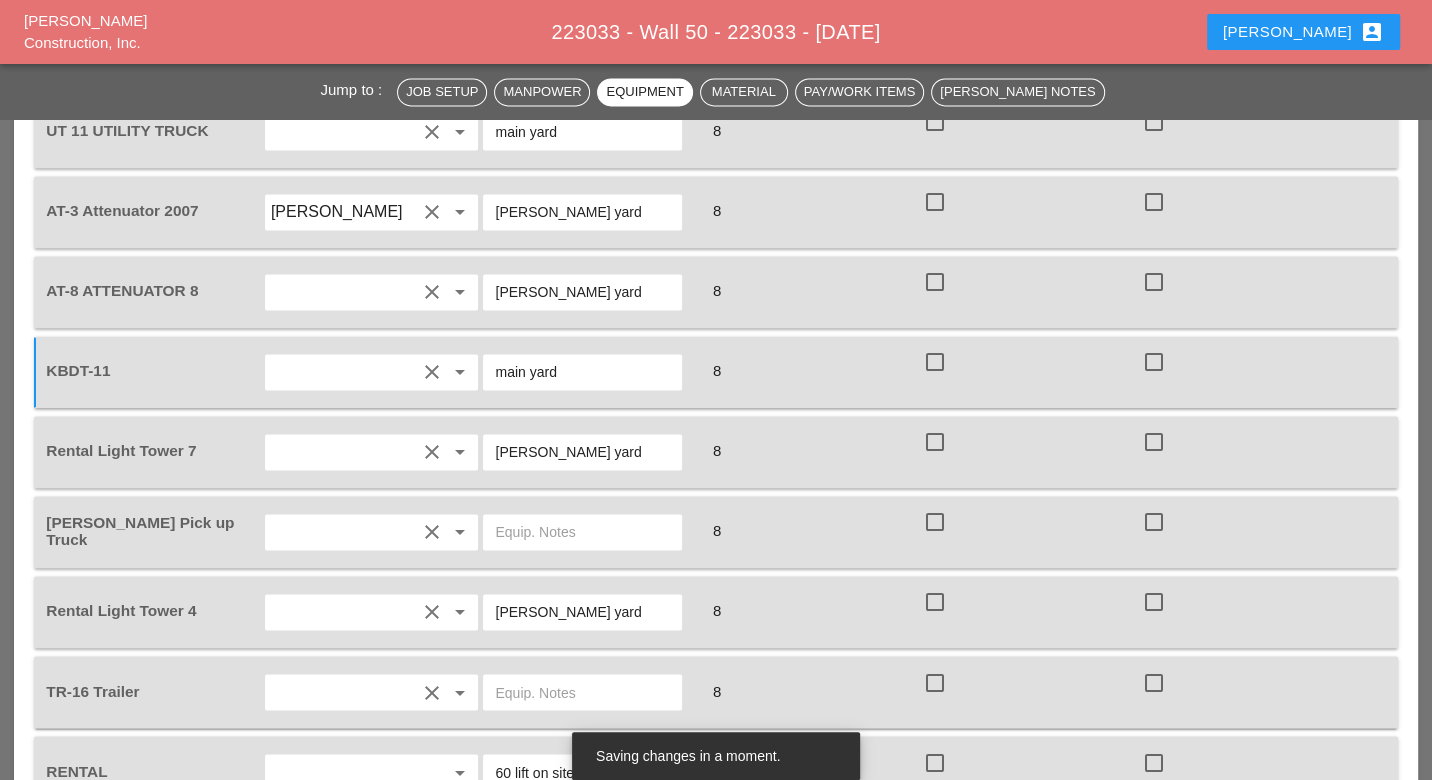 scroll, scrollTop: 2161, scrollLeft: 0, axis: vertical 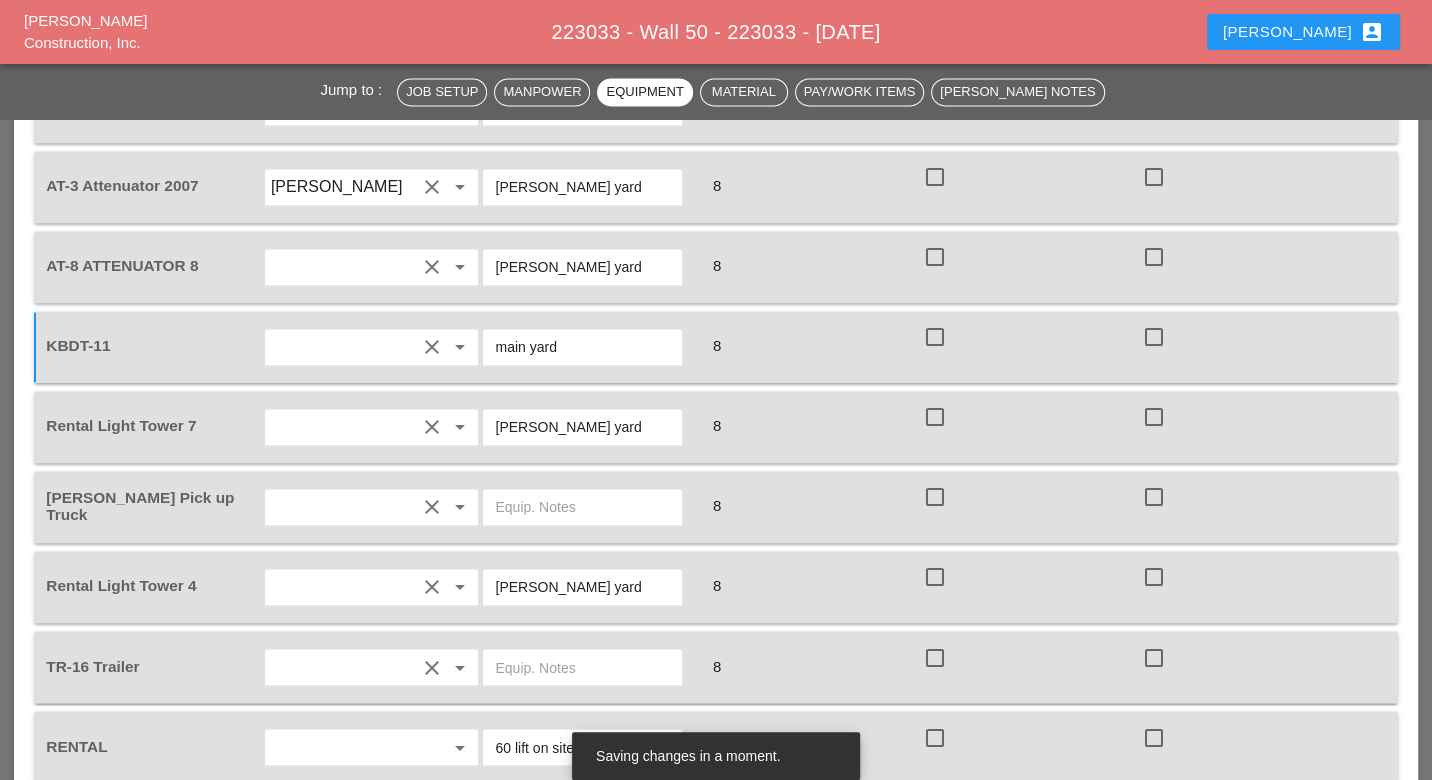 type on "main yard" 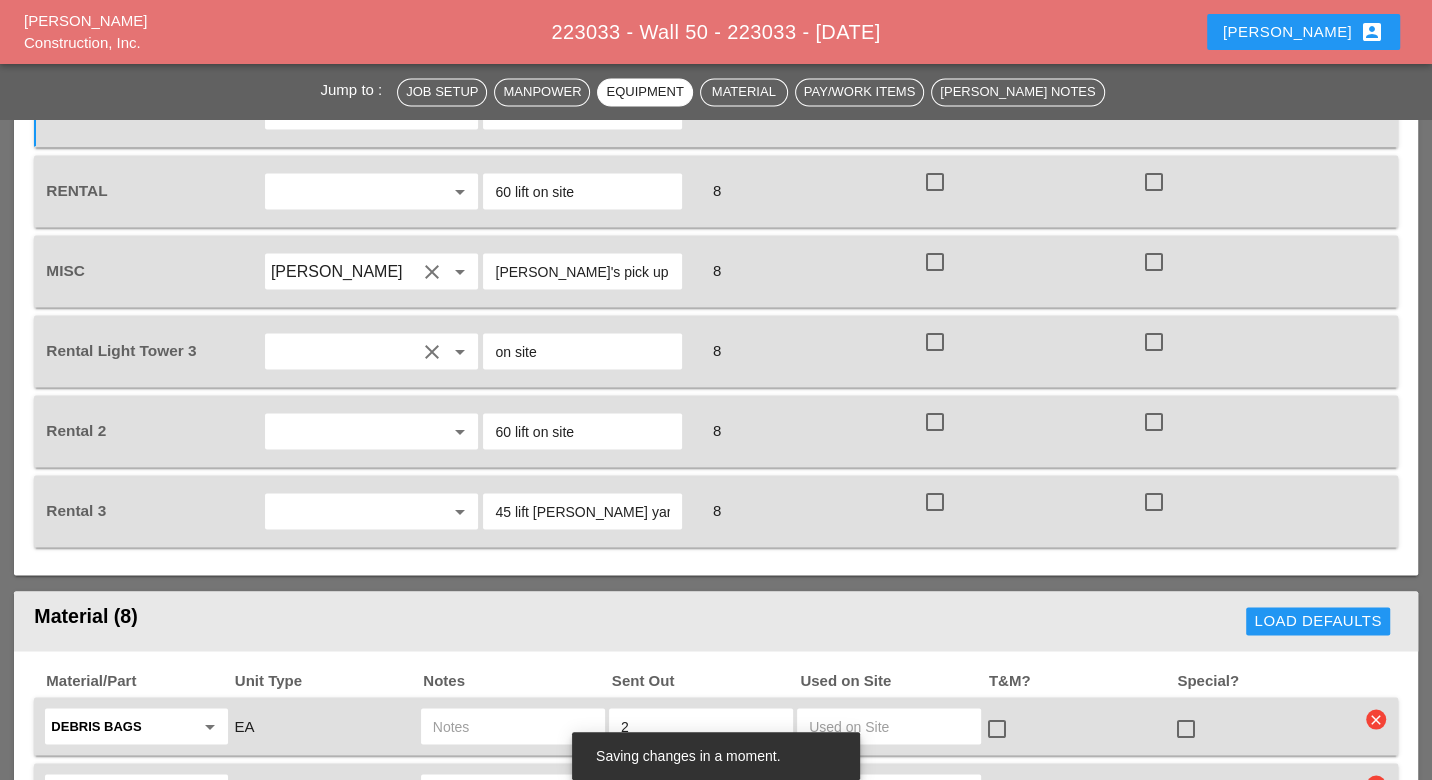 scroll, scrollTop: 2828, scrollLeft: 0, axis: vertical 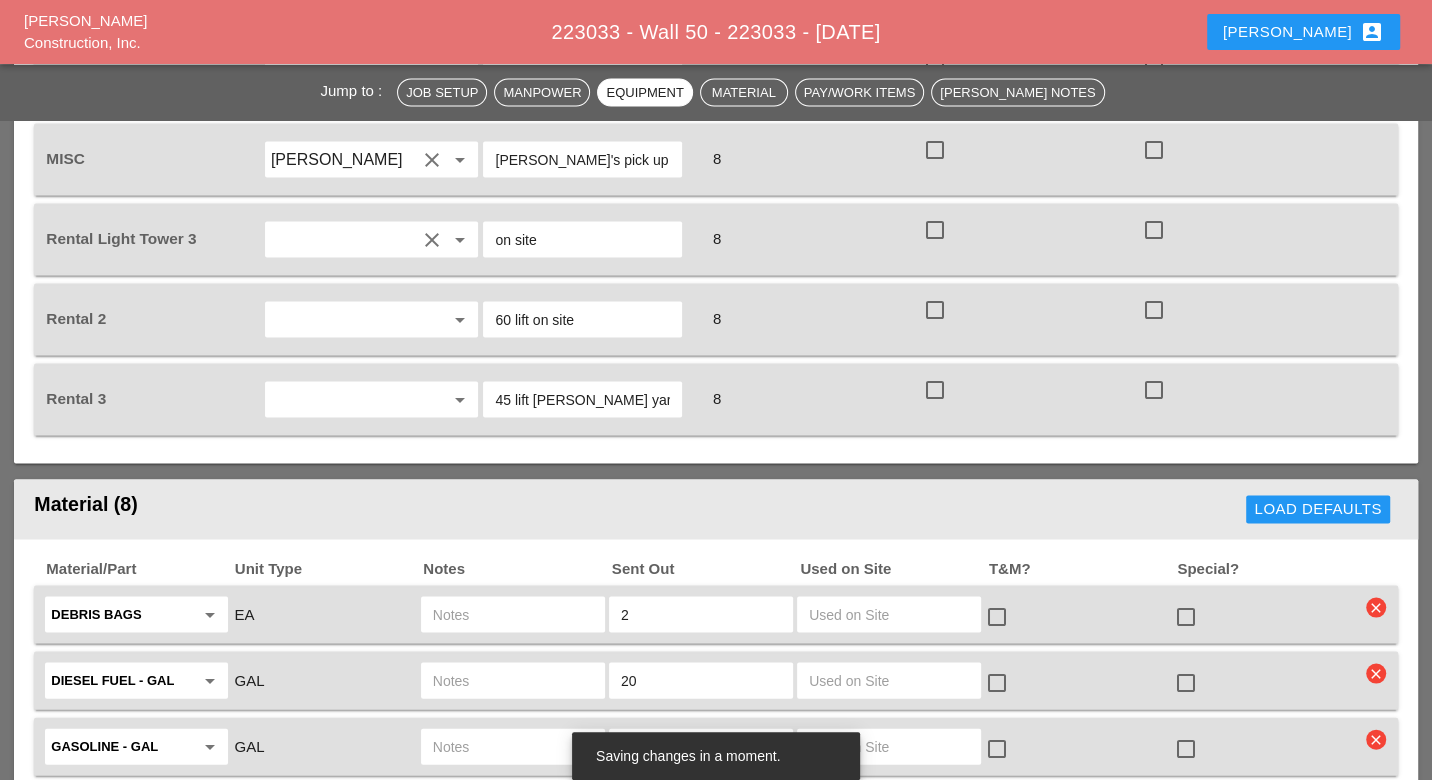 type on "[PERSON_NAME] yard" 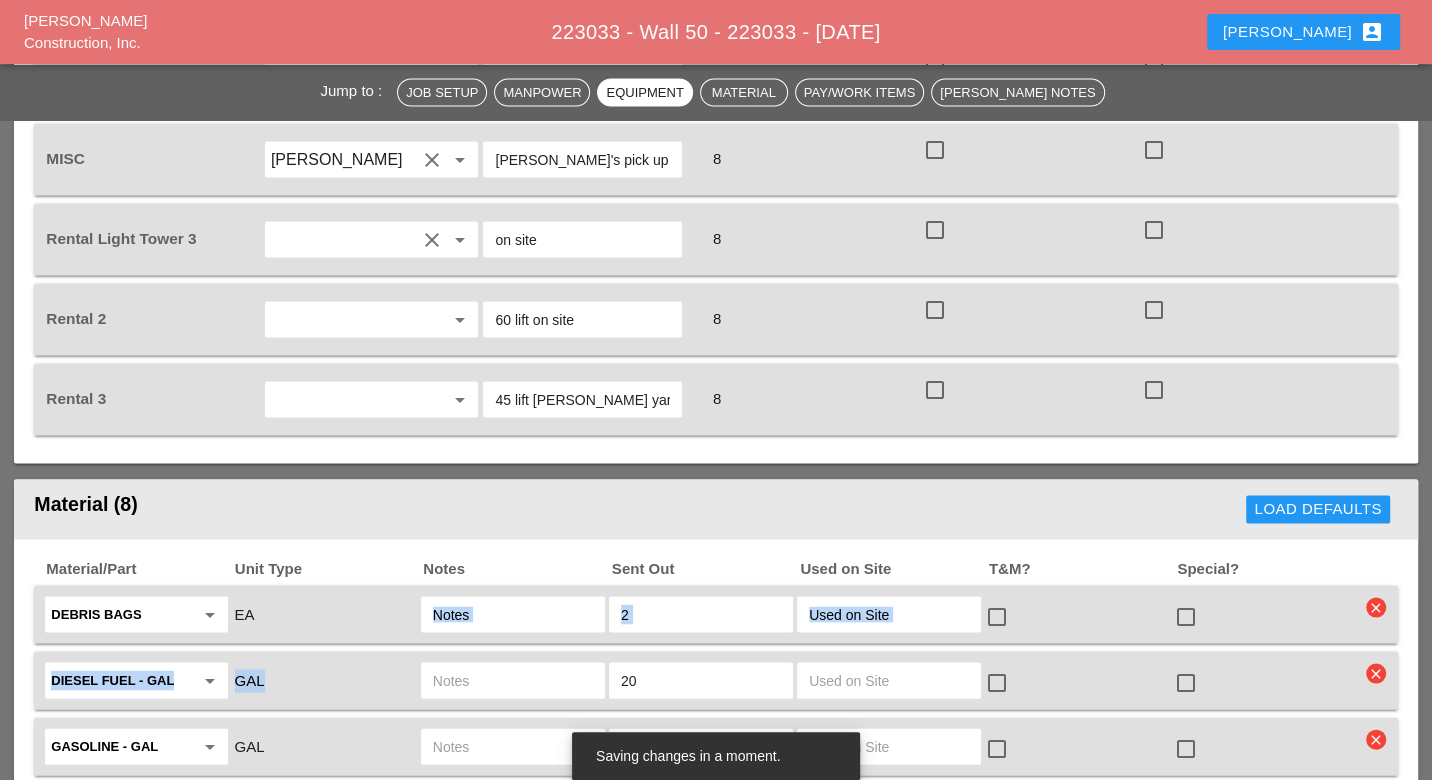 click at bounding box center (513, 615) 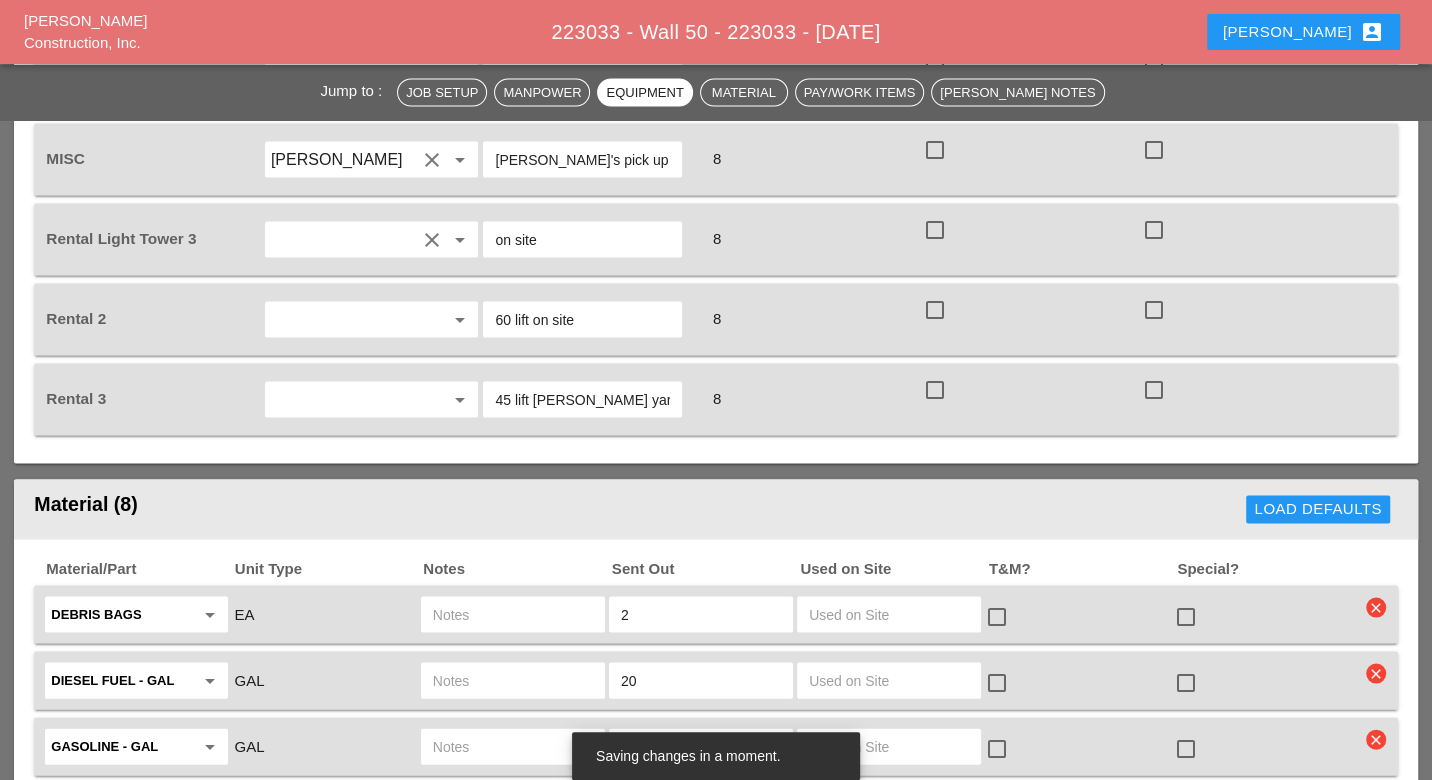 click at bounding box center [513, 615] 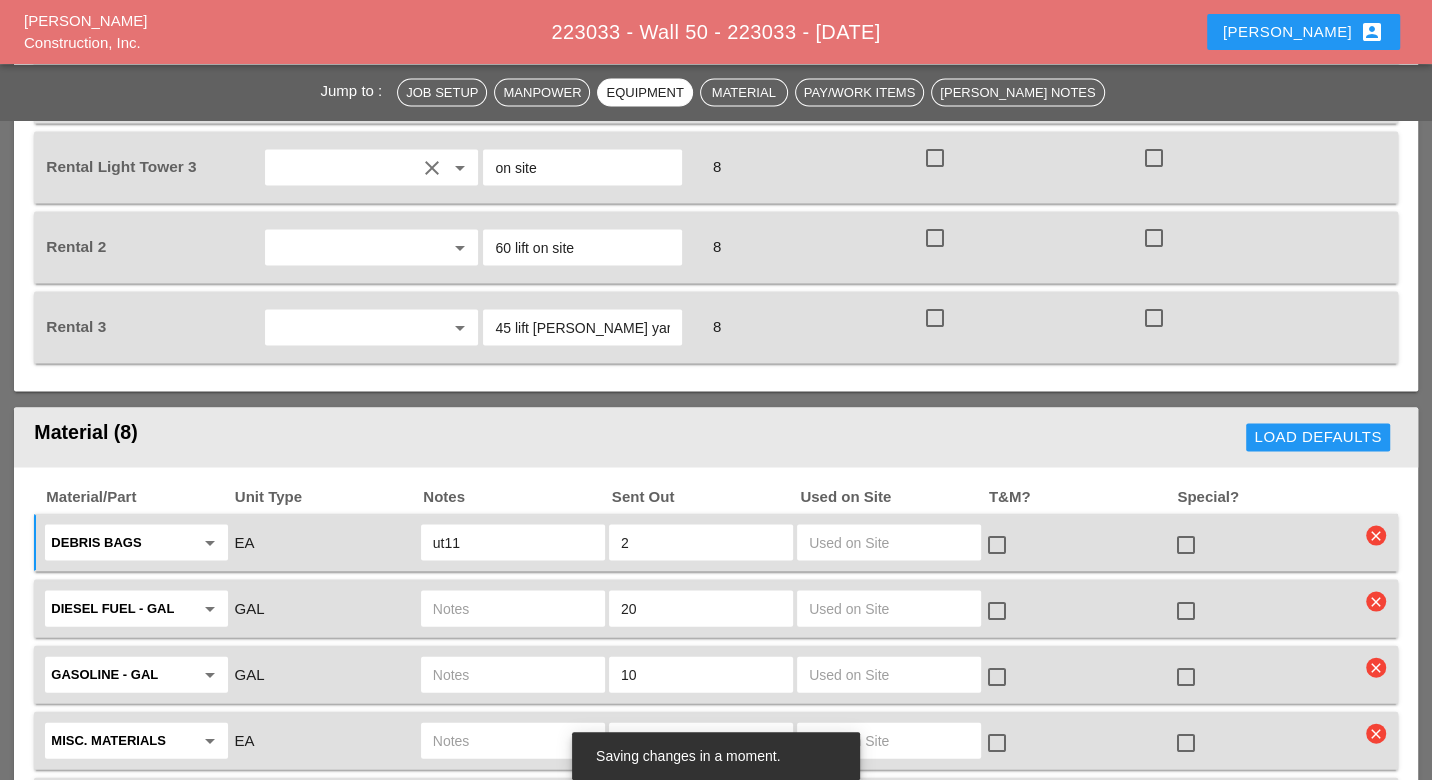 scroll, scrollTop: 2930, scrollLeft: 0, axis: vertical 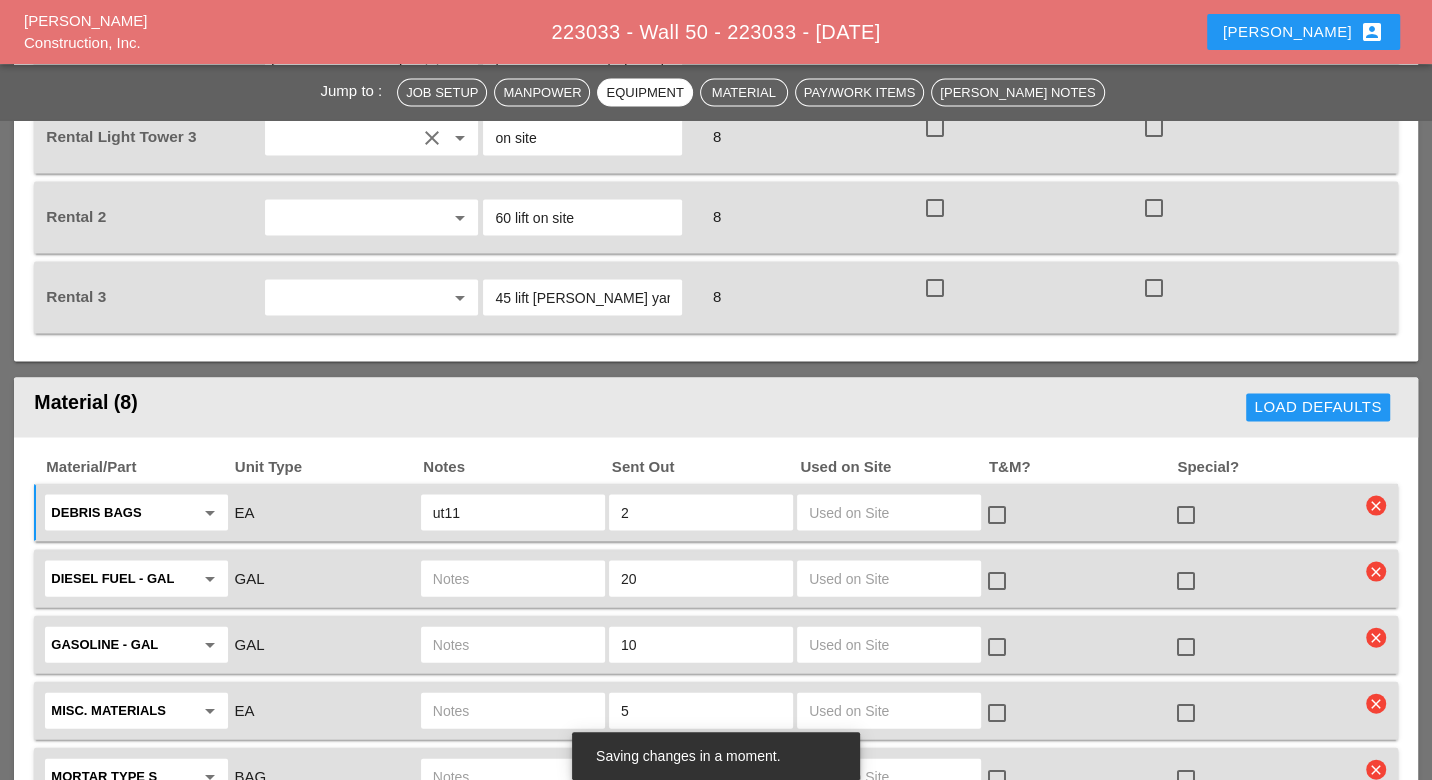 type on "ut11" 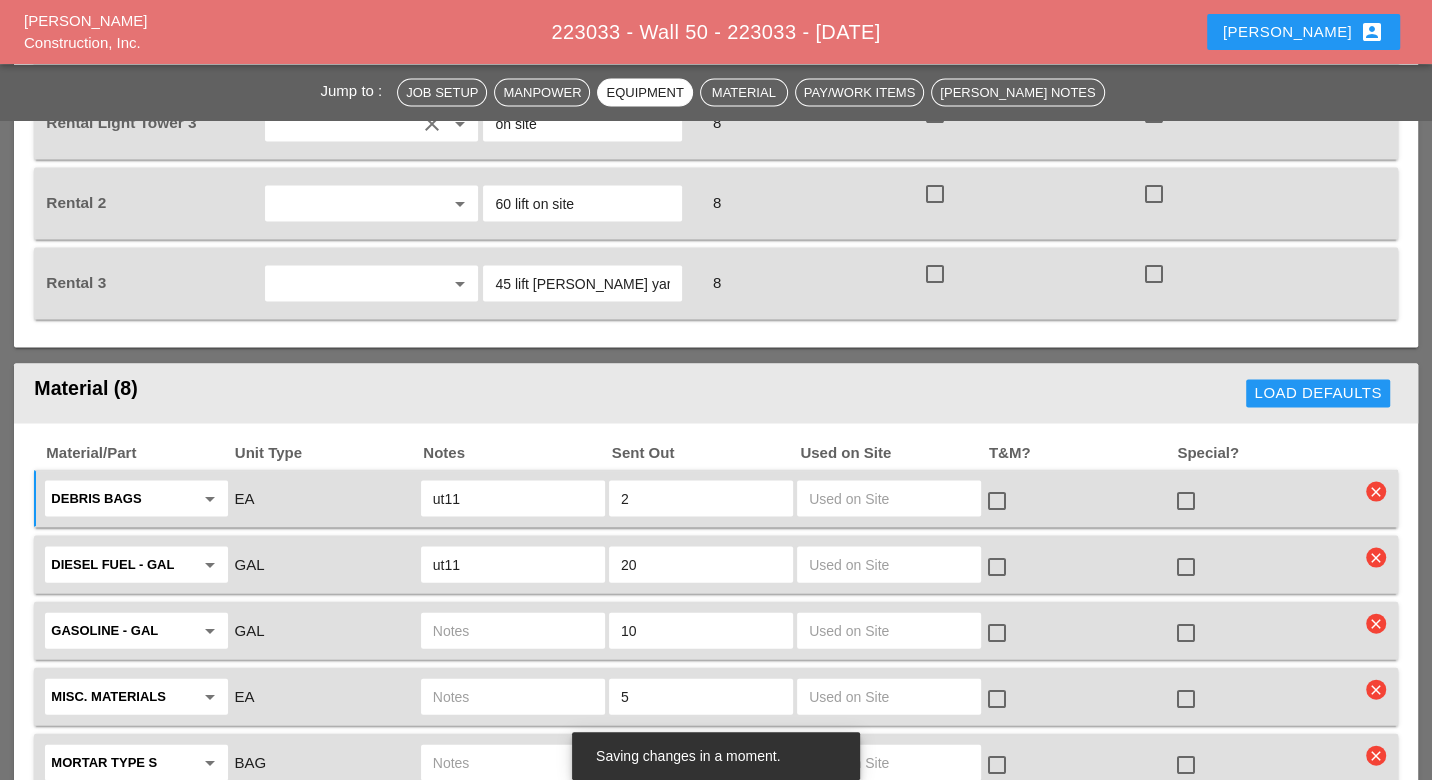 scroll, scrollTop: 3007, scrollLeft: 0, axis: vertical 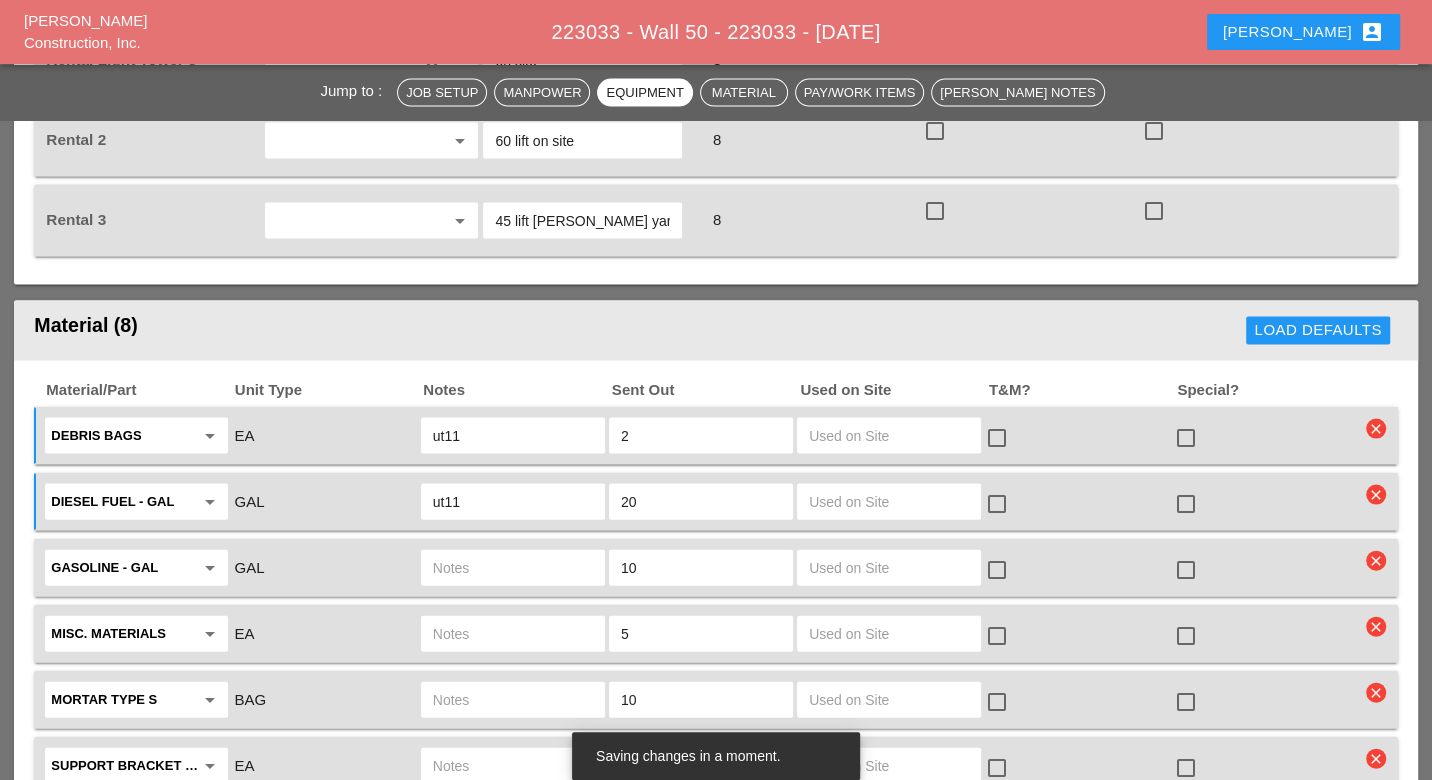 type on "ut11" 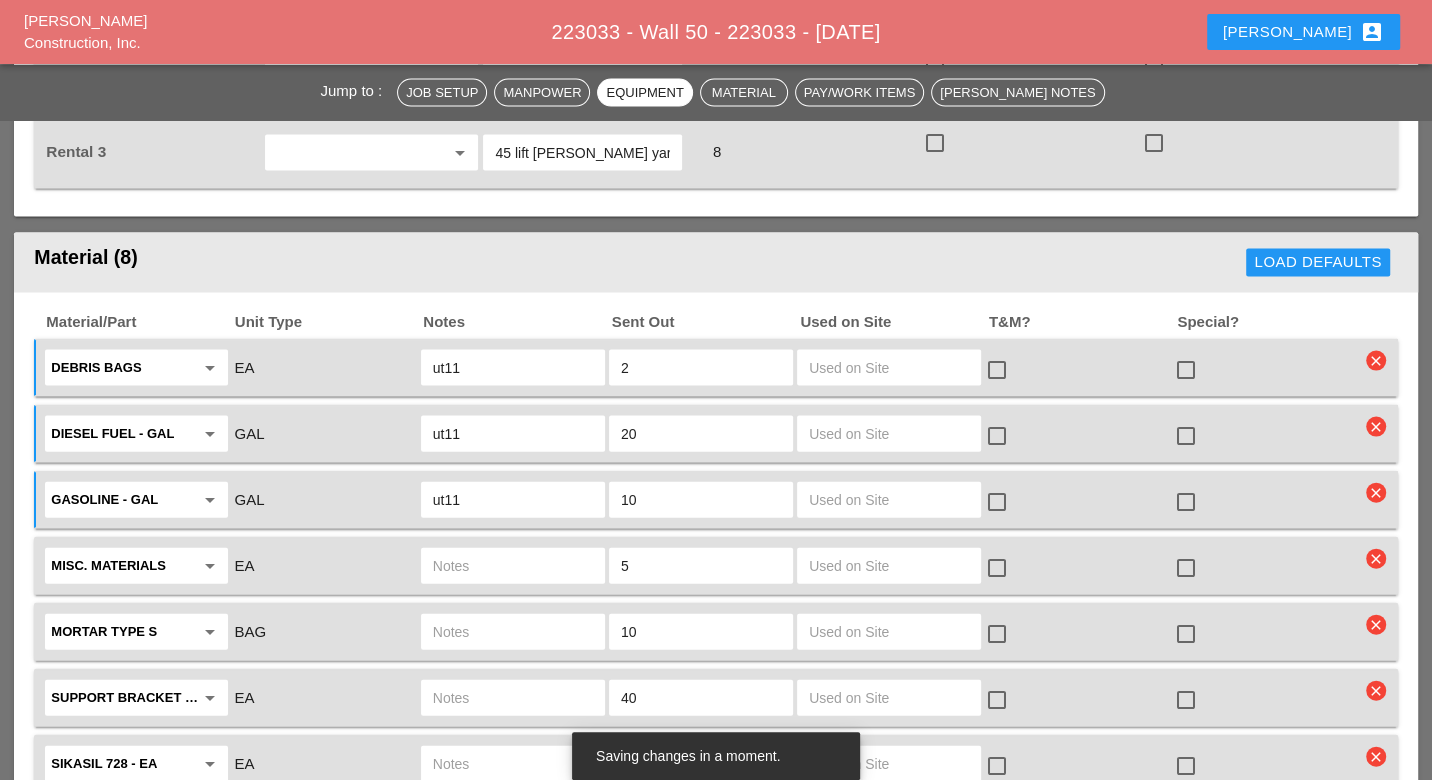 scroll, scrollTop: 3107, scrollLeft: 0, axis: vertical 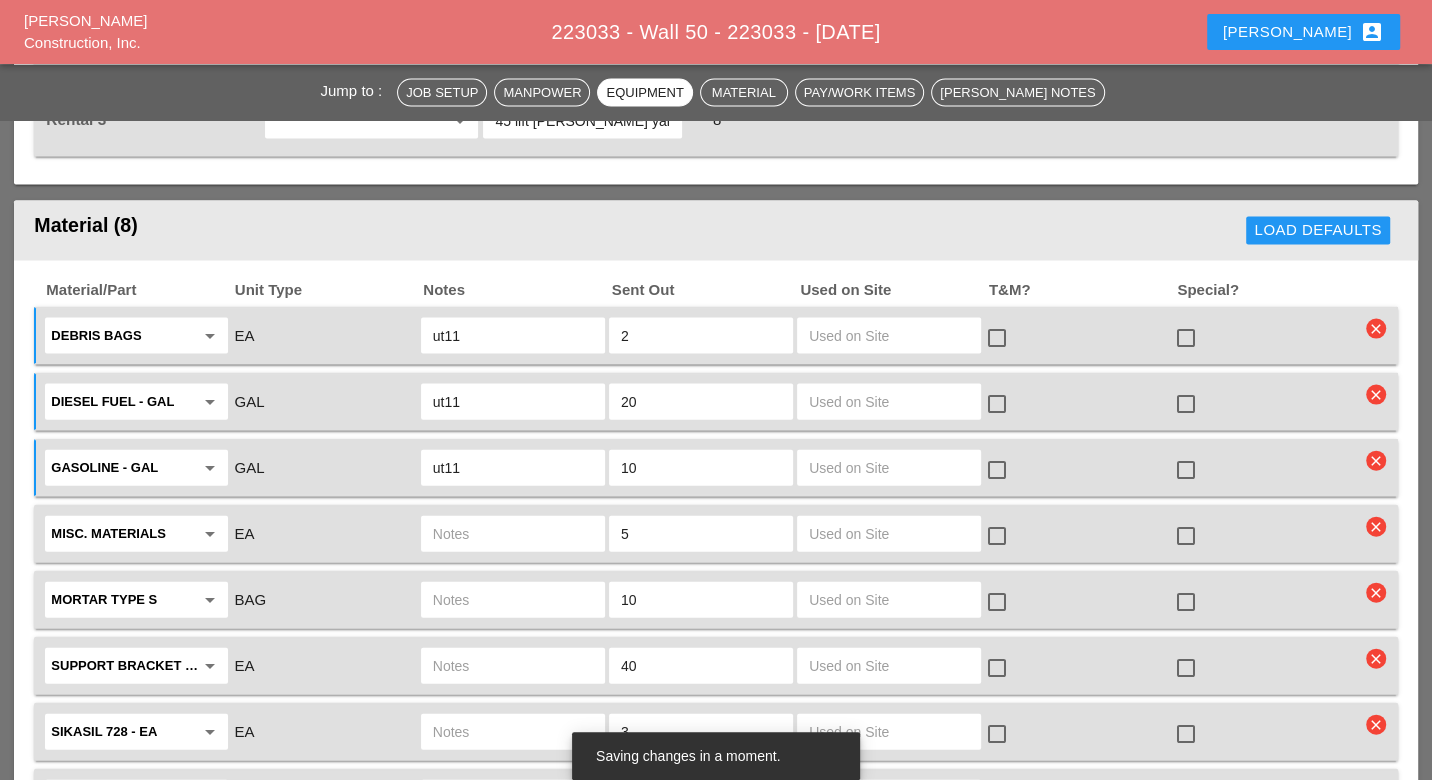 type on "ut11" 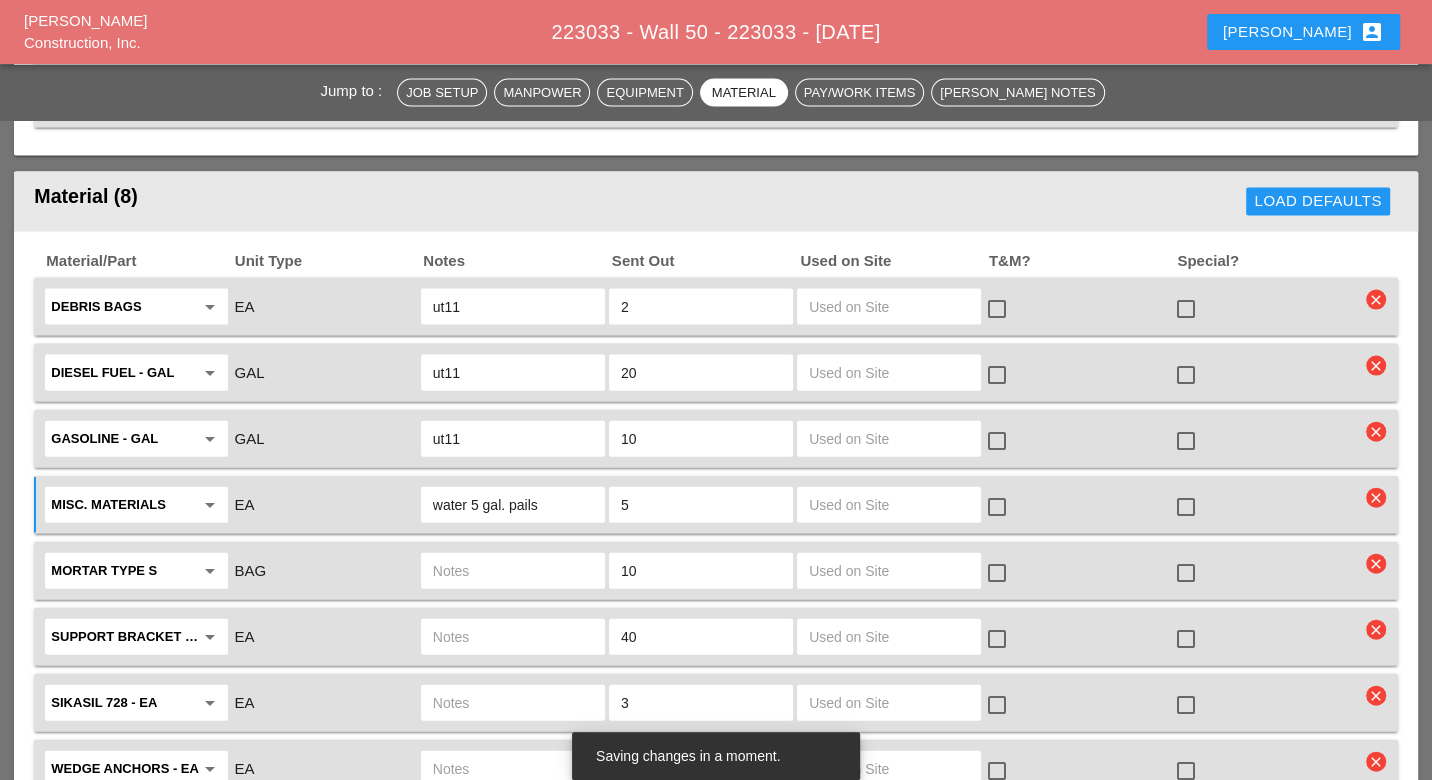scroll, scrollTop: 3214, scrollLeft: 0, axis: vertical 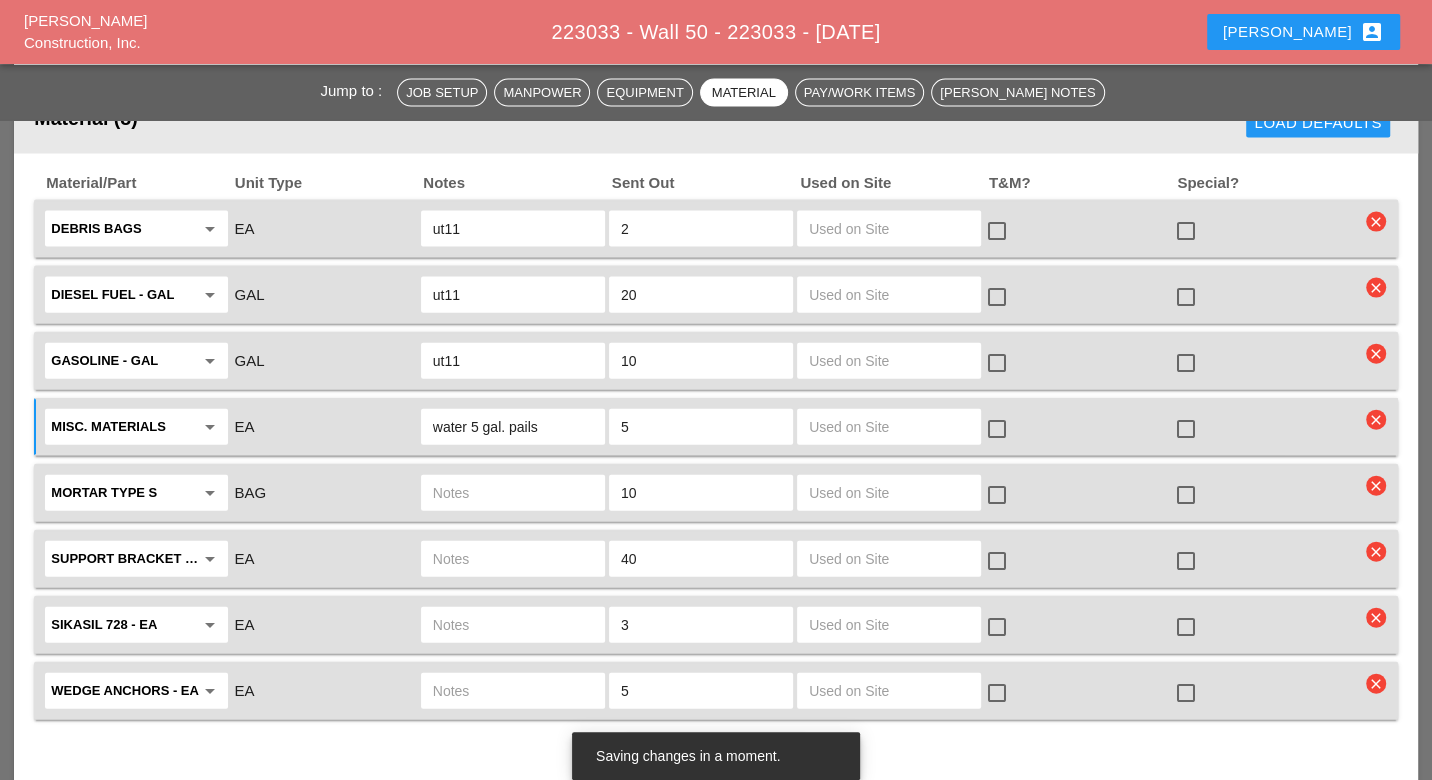 type on "water 5 gal. pails" 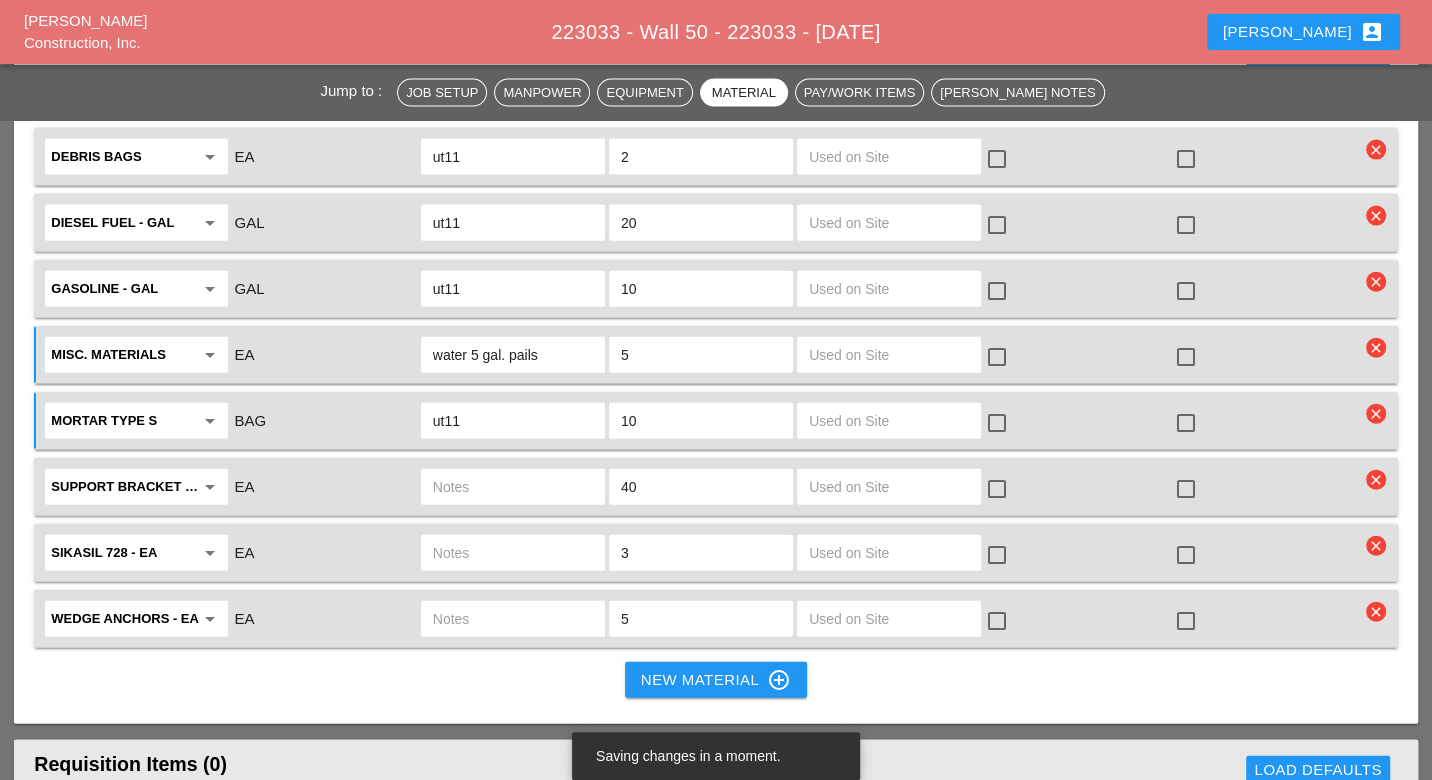 scroll, scrollTop: 3284, scrollLeft: 0, axis: vertical 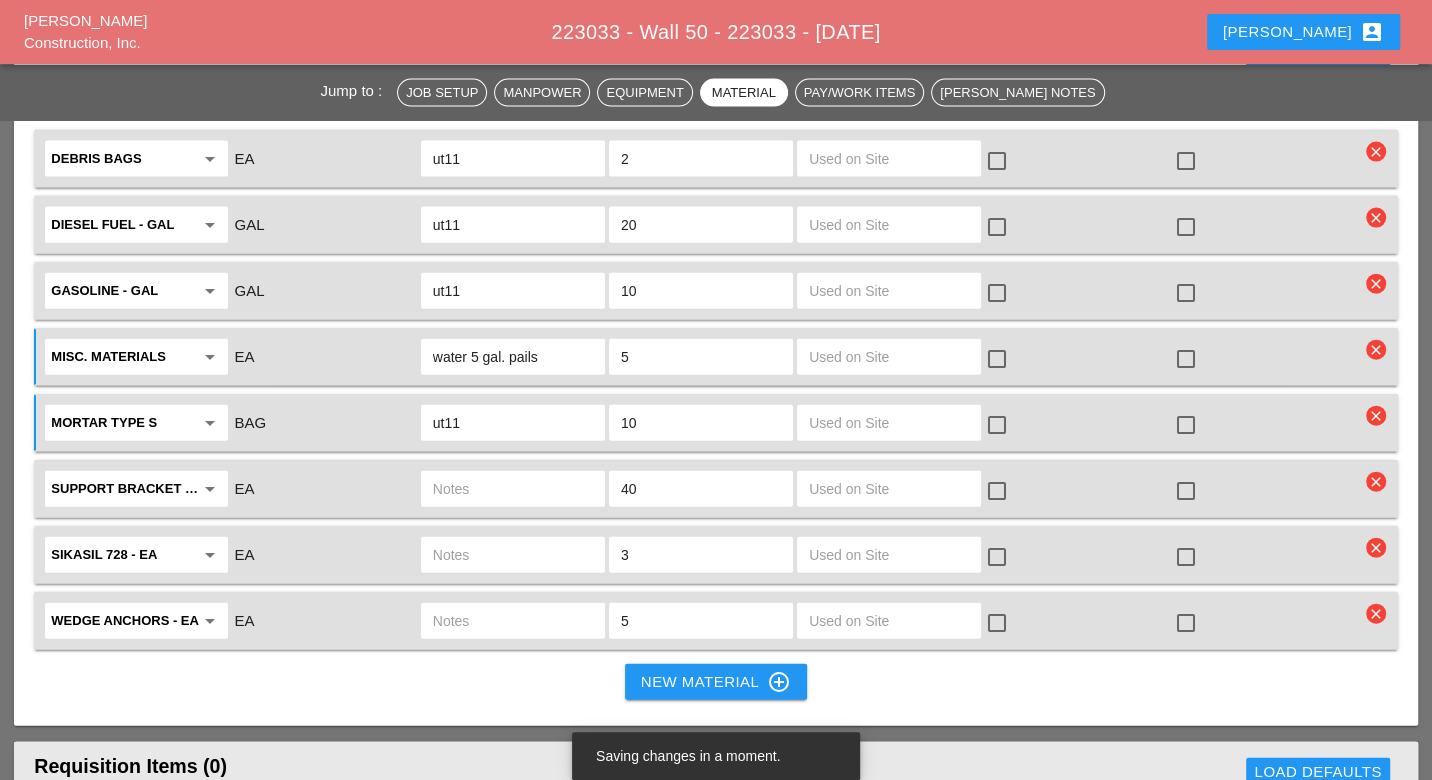 type on "ut11" 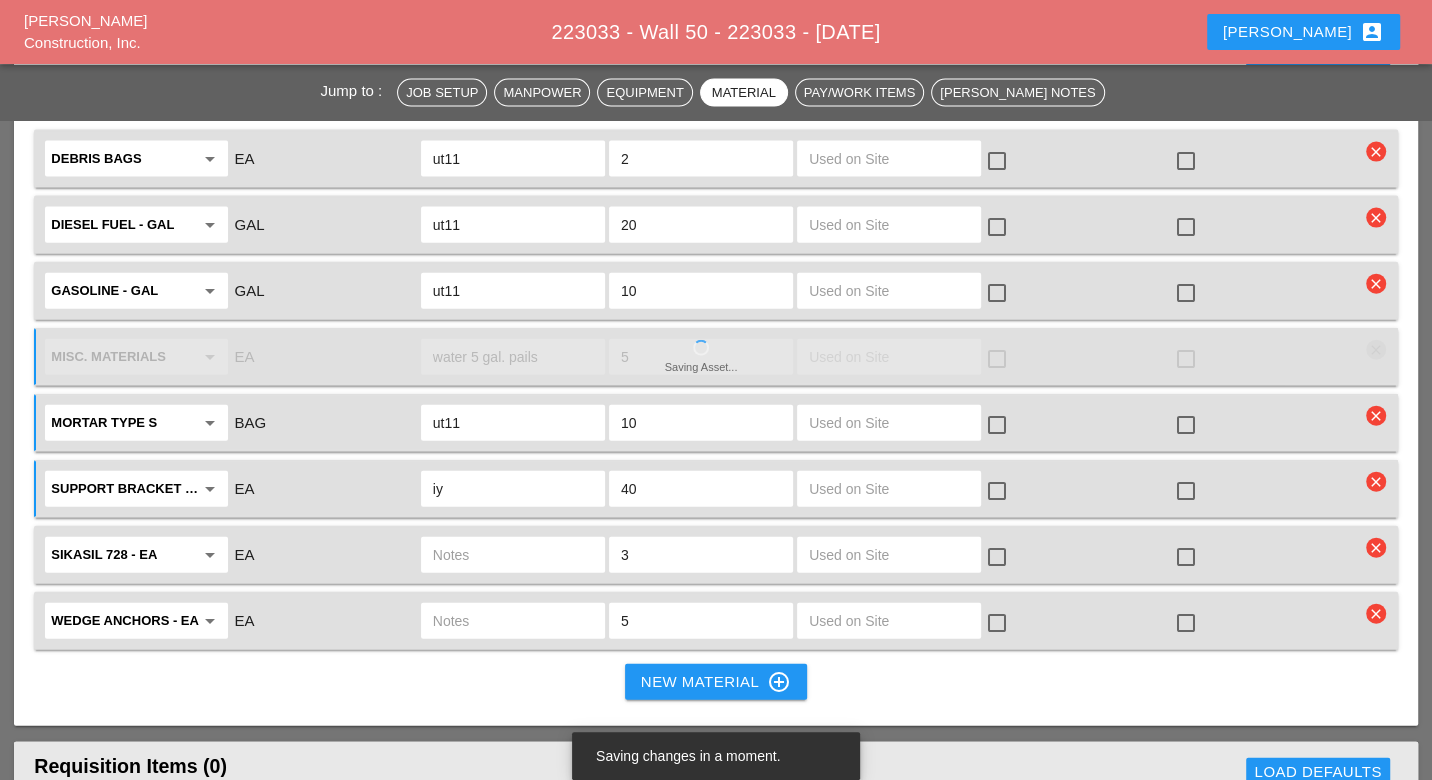 type on "i" 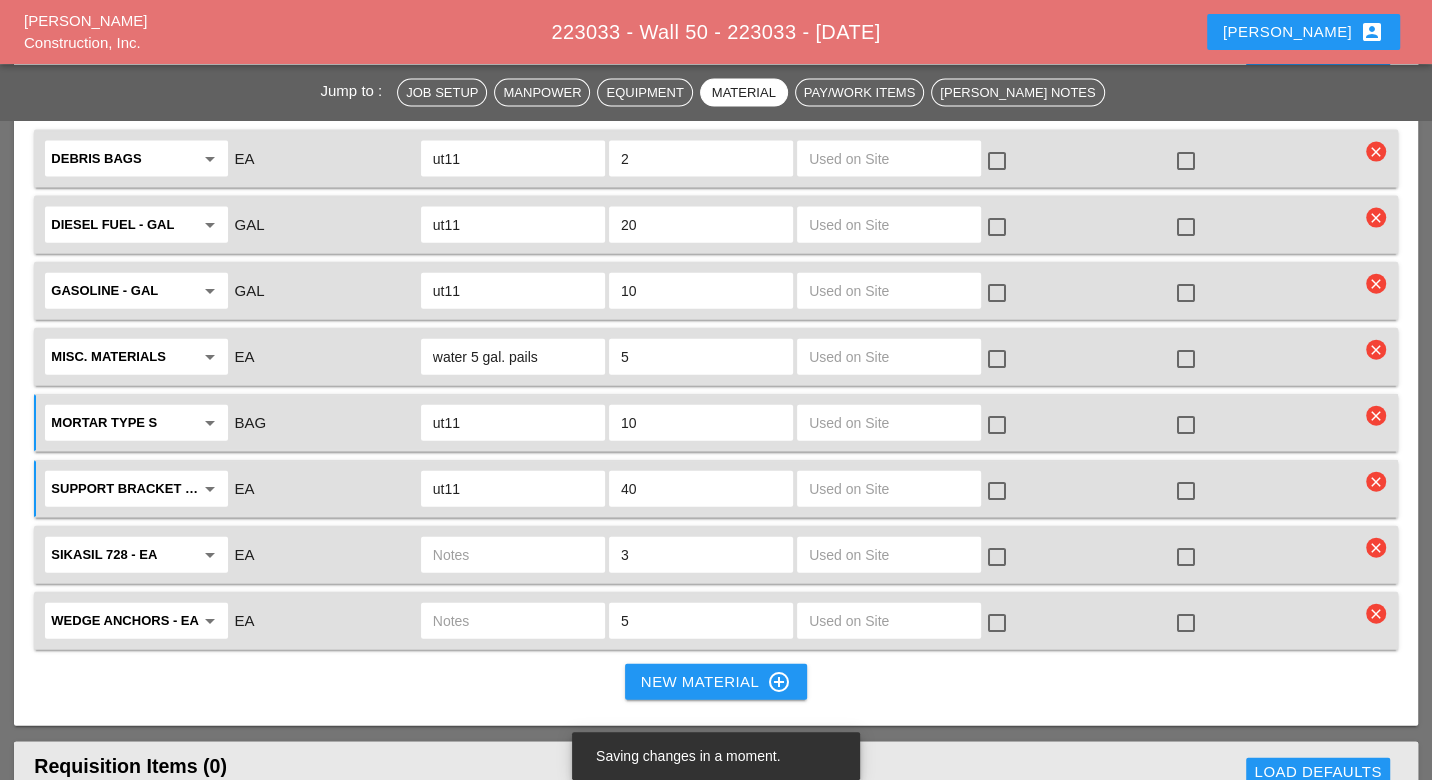 type on "ut11" 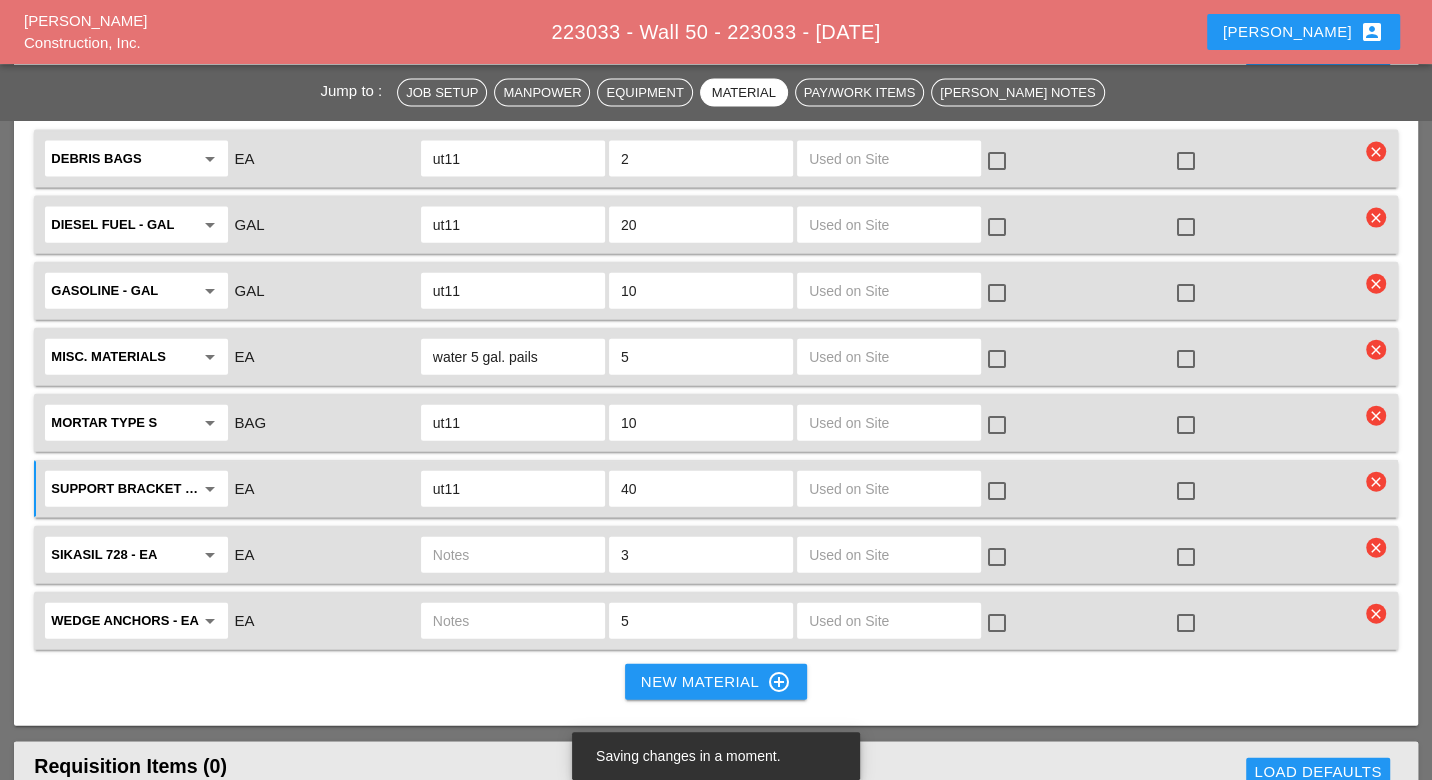 click at bounding box center [513, 555] 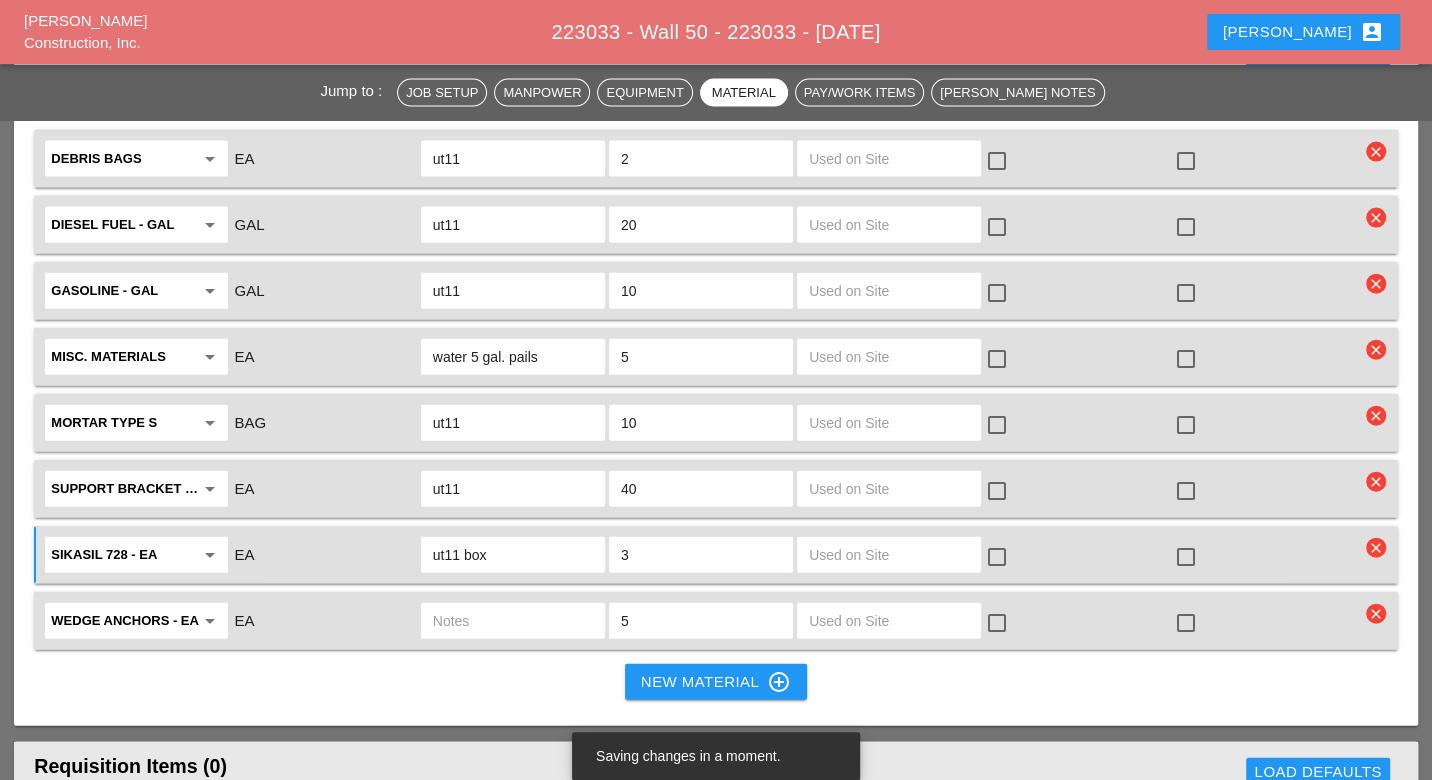 type on "ut11 box" 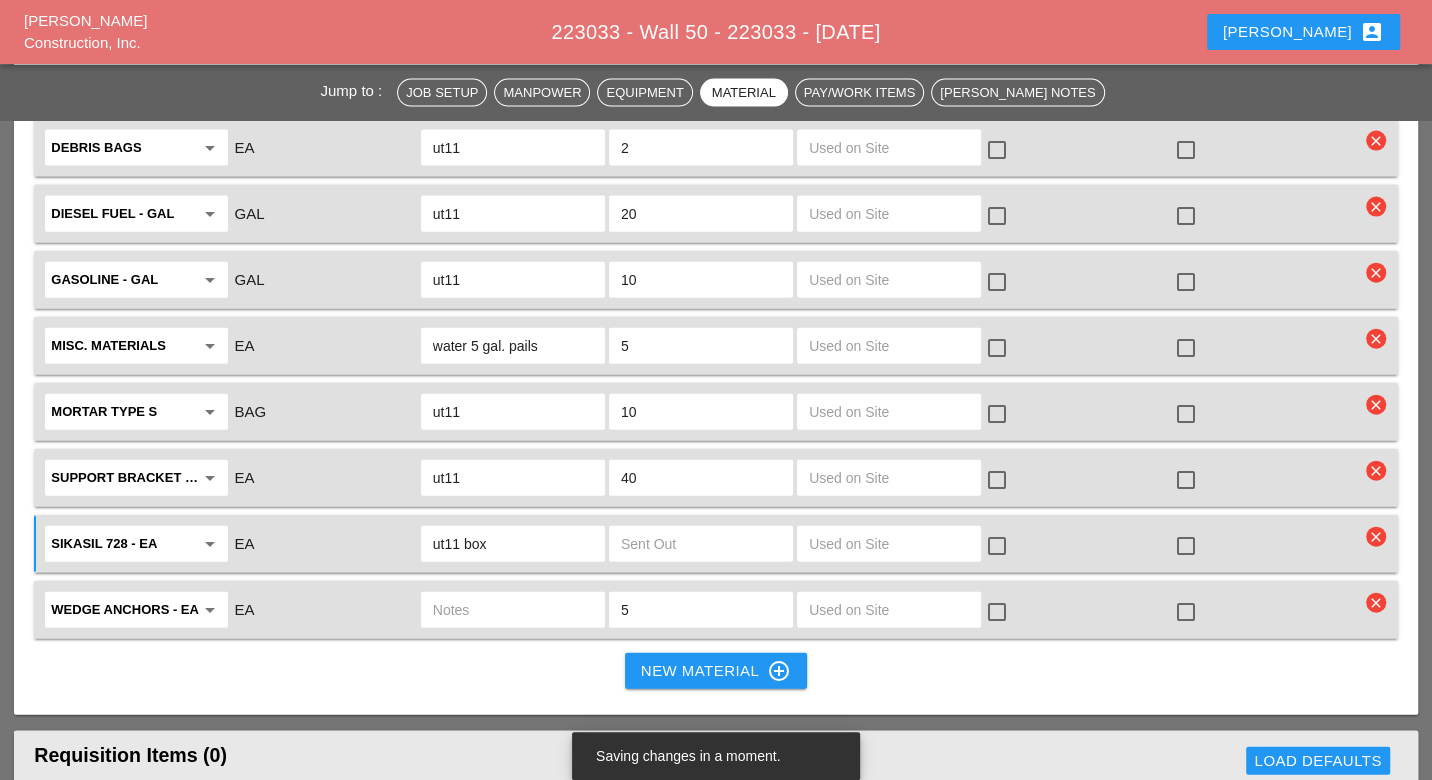 scroll, scrollTop: 3325, scrollLeft: 0, axis: vertical 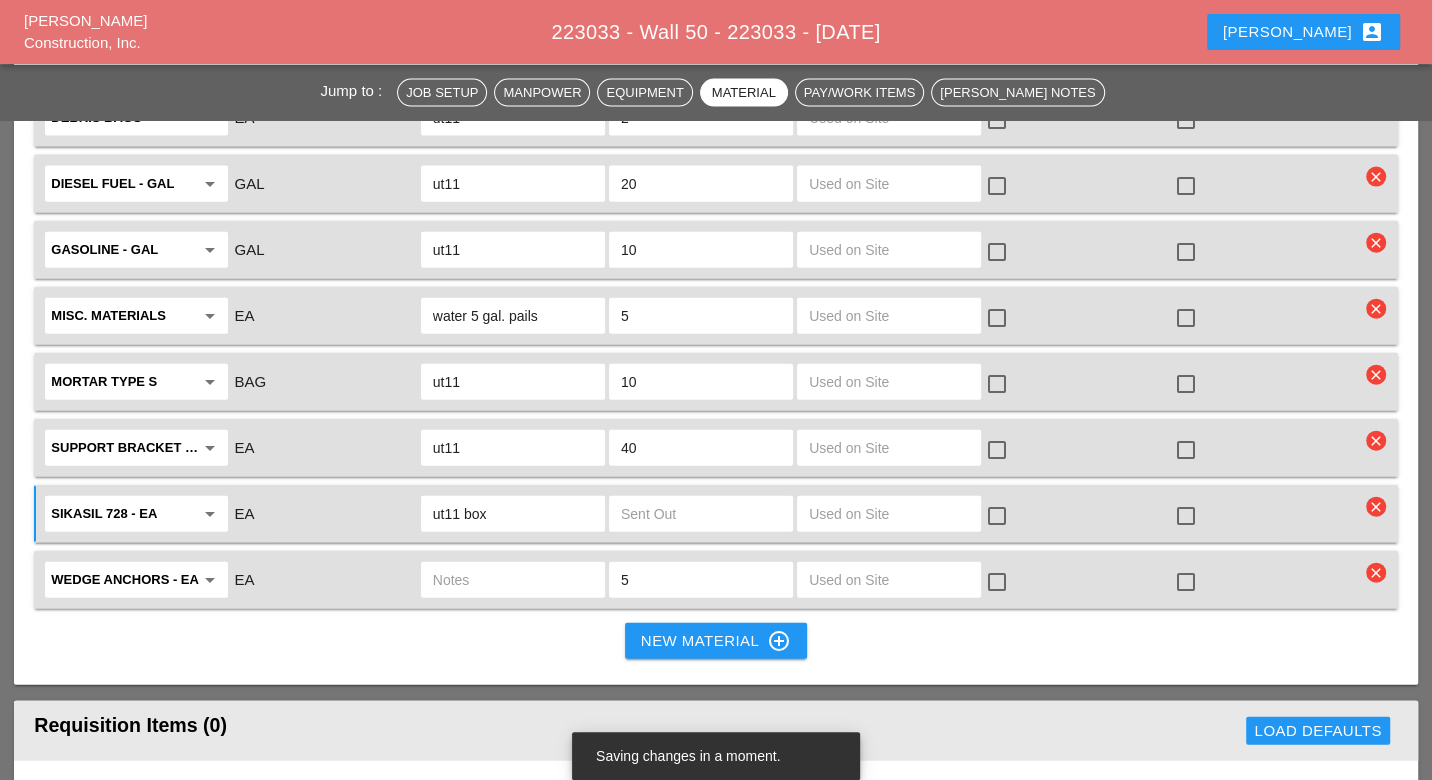 type 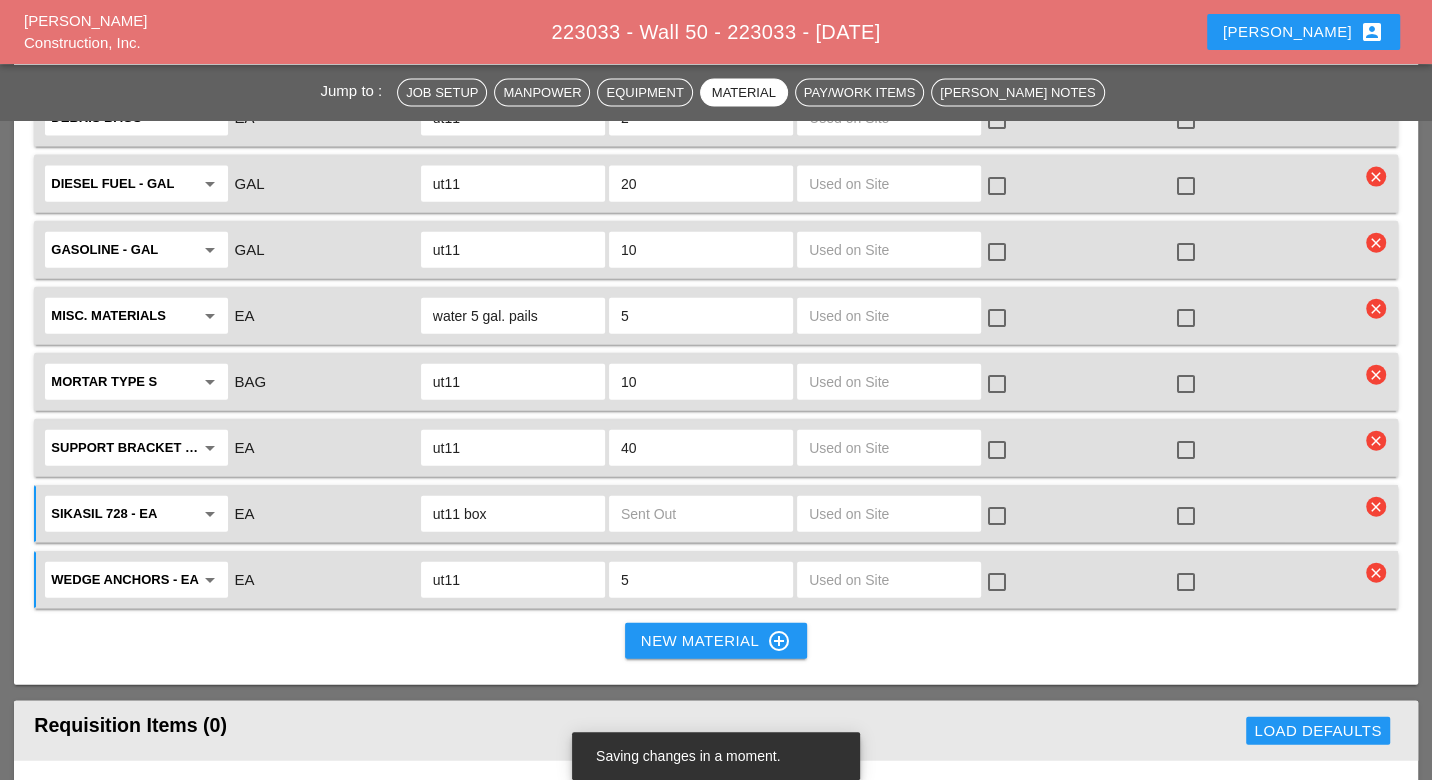 type on "ut11" 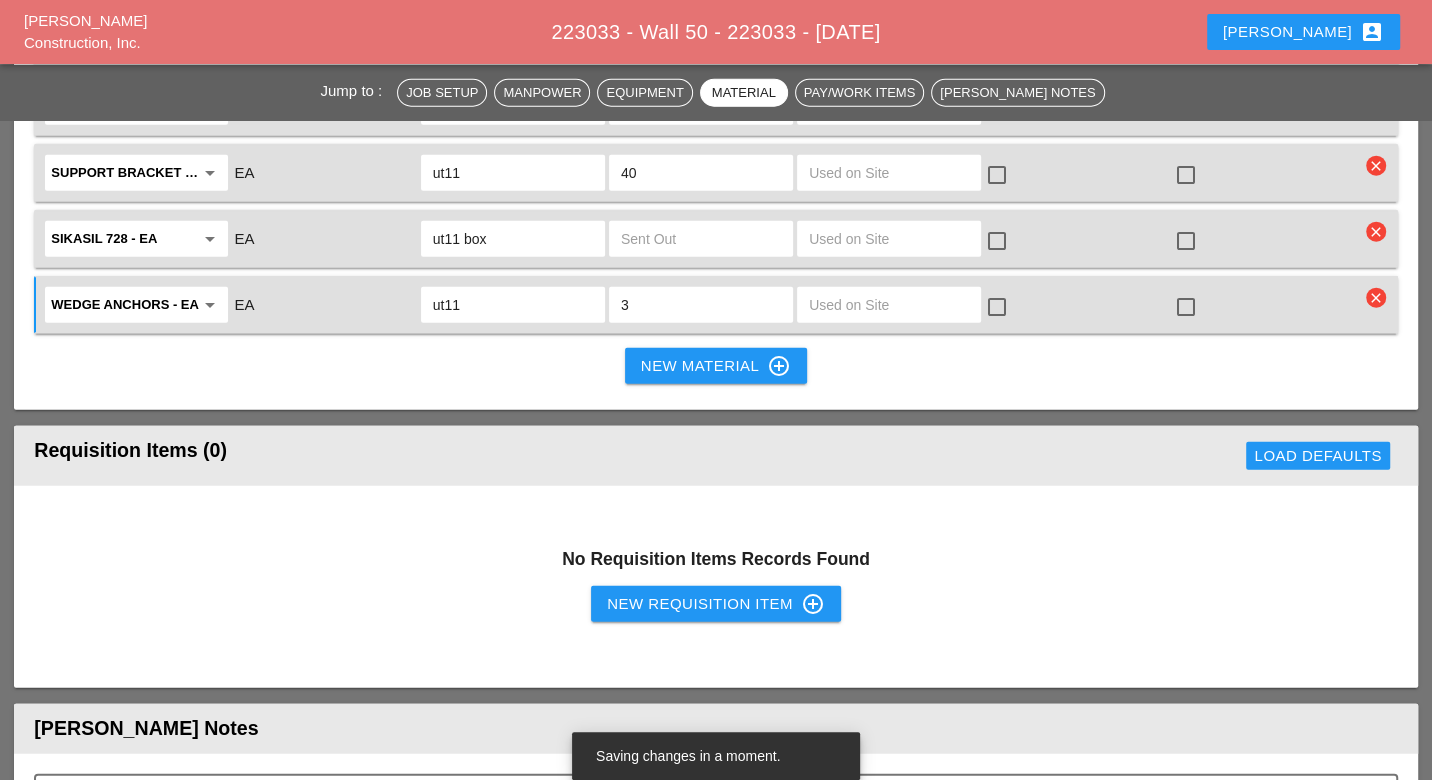 scroll, scrollTop: 3621, scrollLeft: 0, axis: vertical 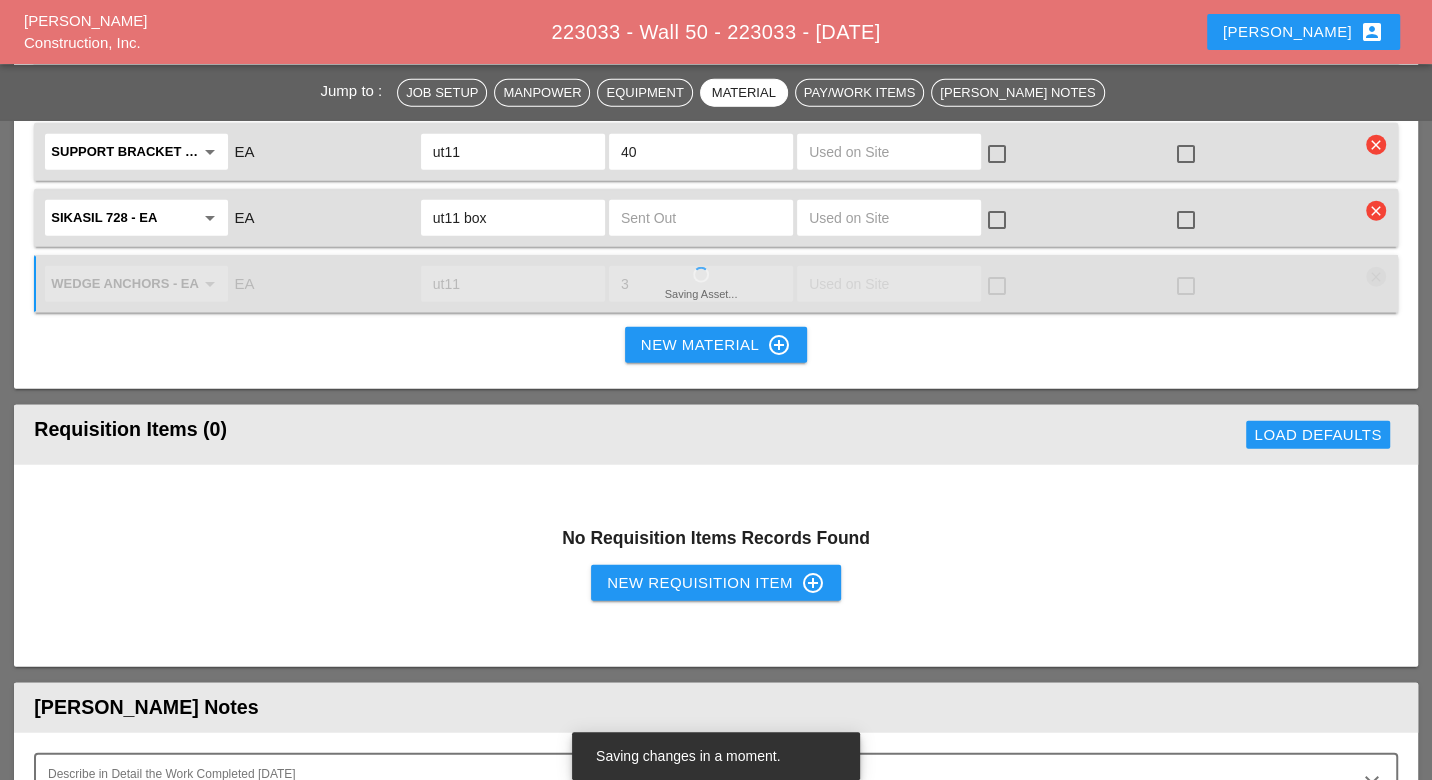 type on "3" 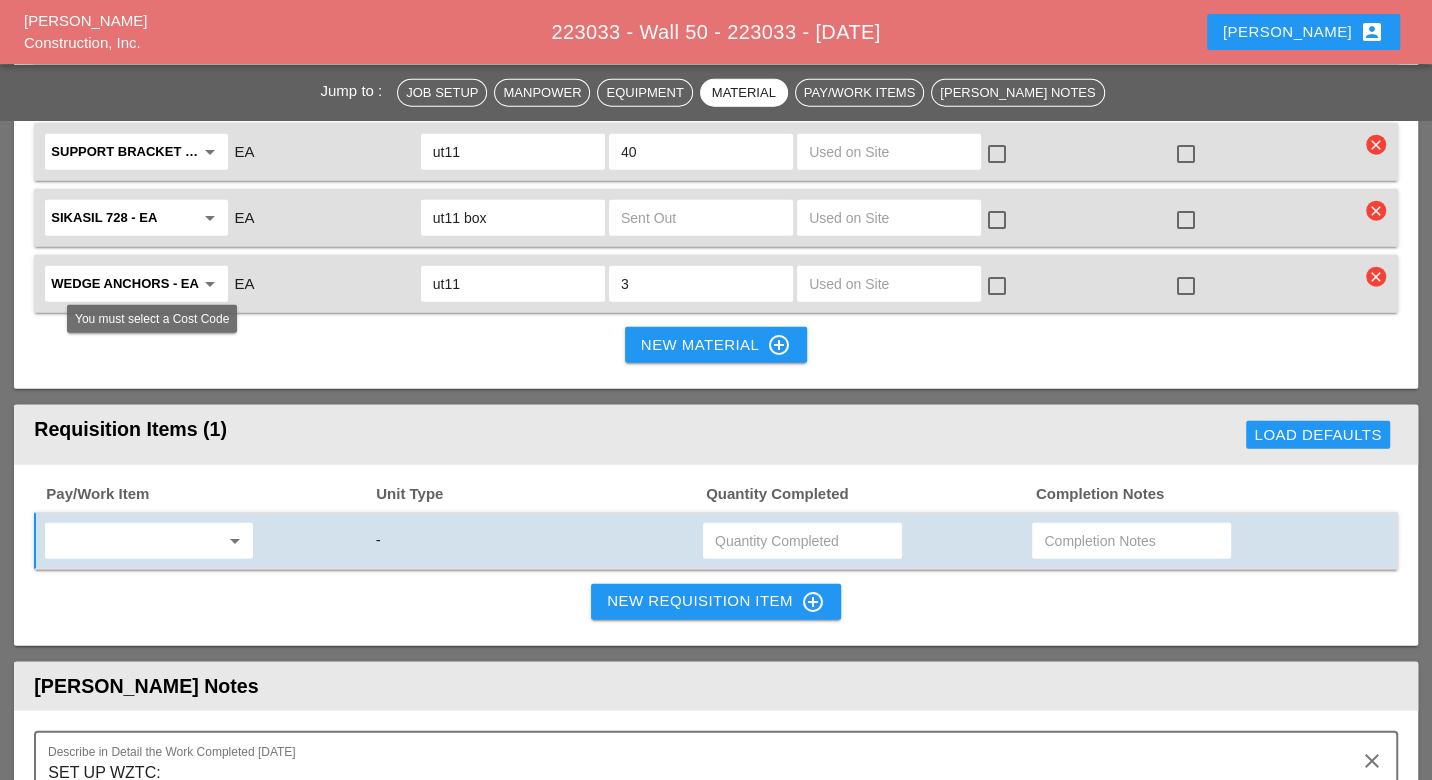 click at bounding box center (135, 541) 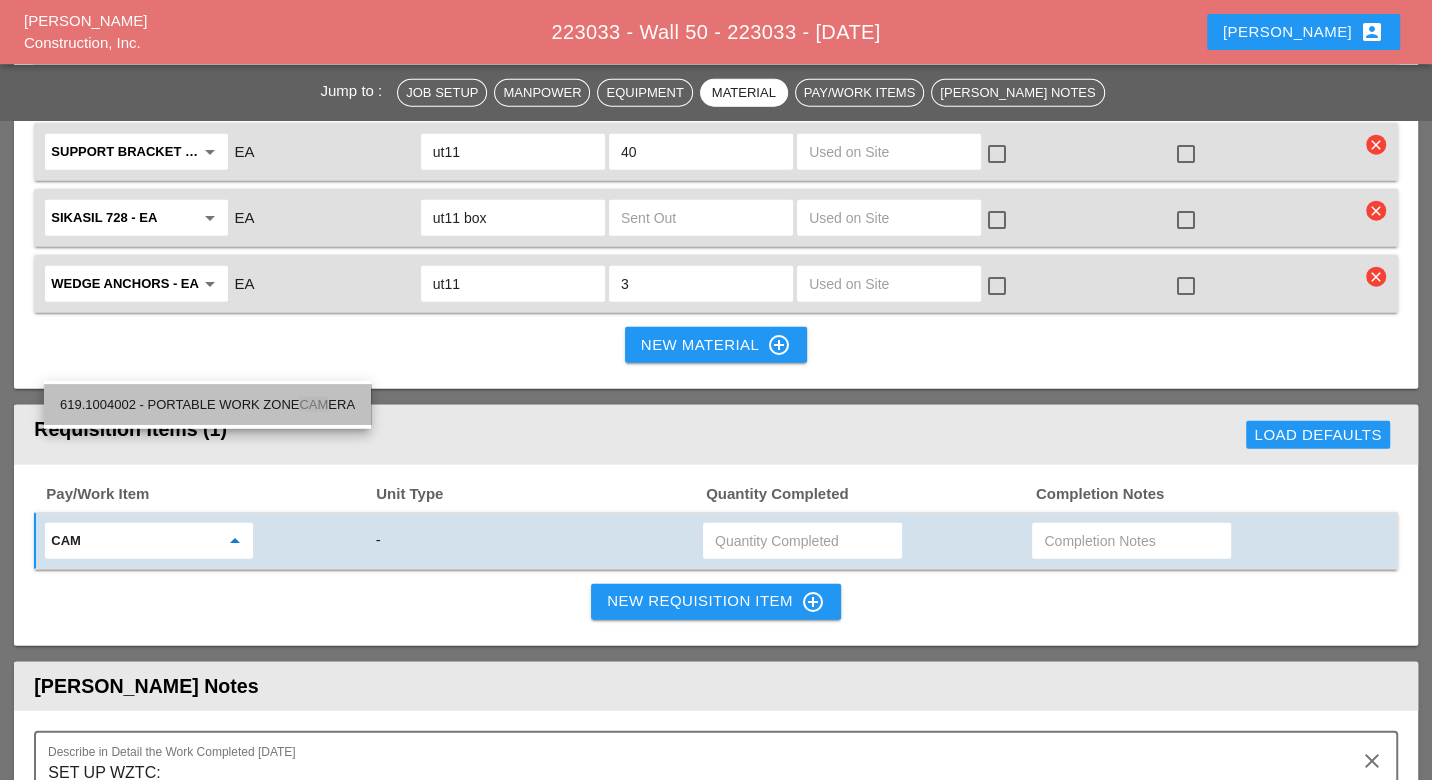 drag, startPoint x: 200, startPoint y: 403, endPoint x: 214, endPoint y: 405, distance: 14.142136 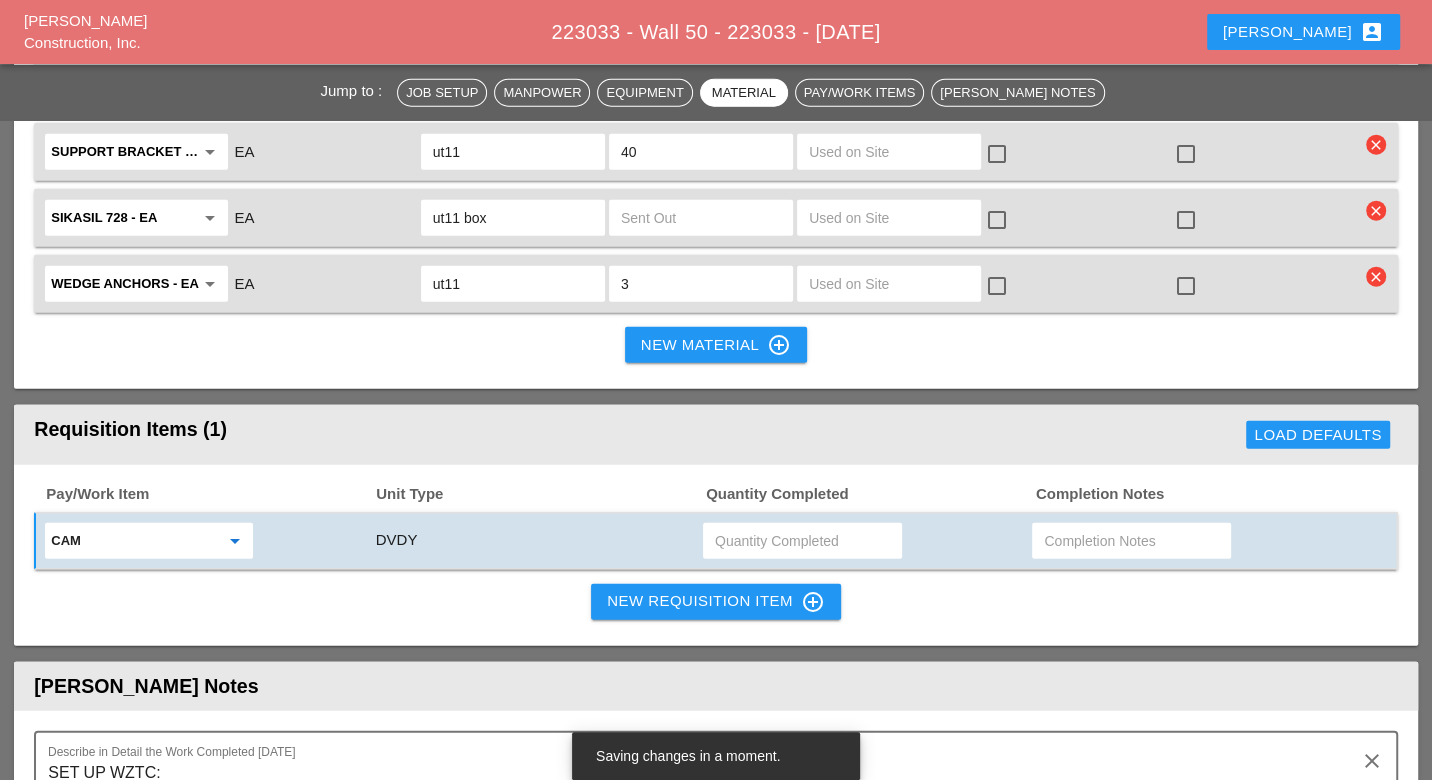 type on "619.1004002 - PORTABLE WORK ZONE CAMERA" 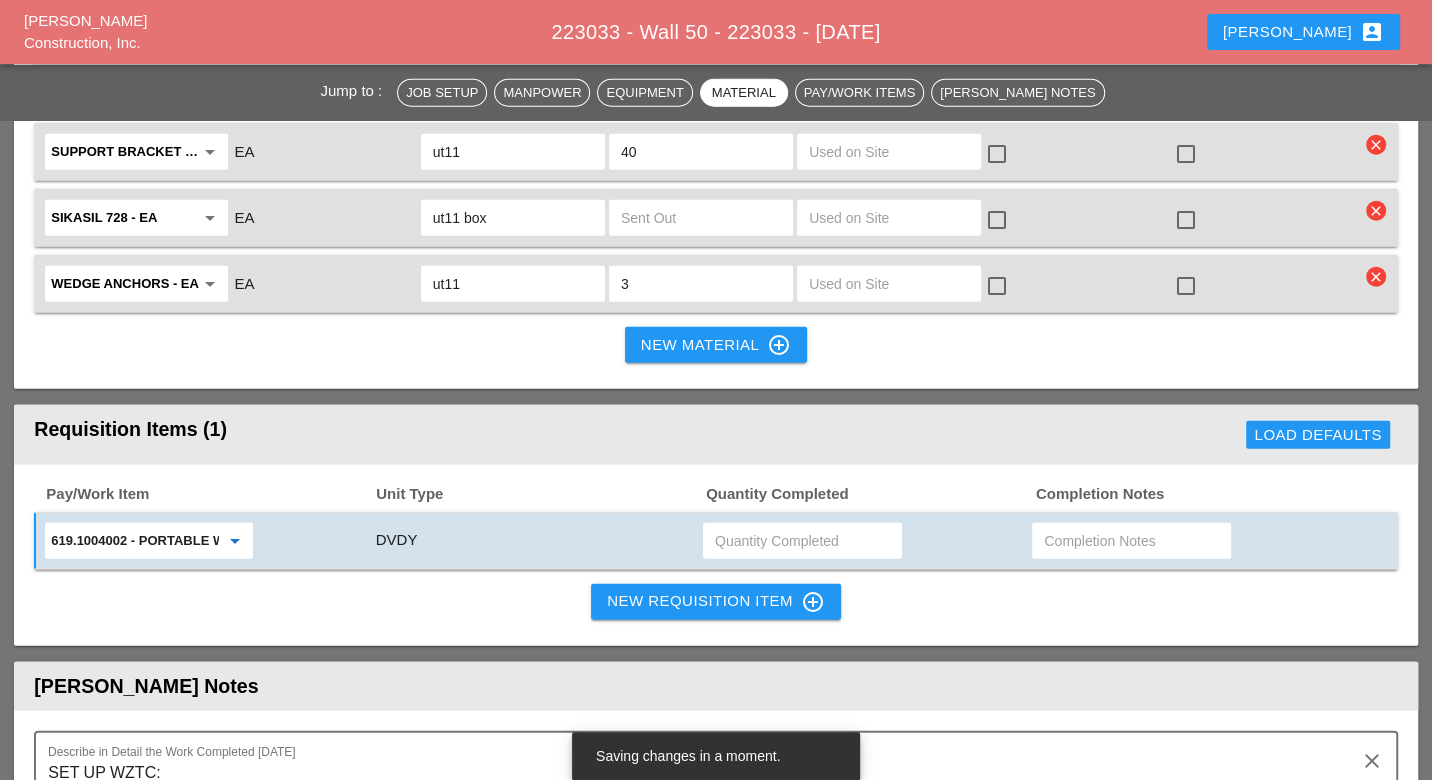 click at bounding box center (802, 541) 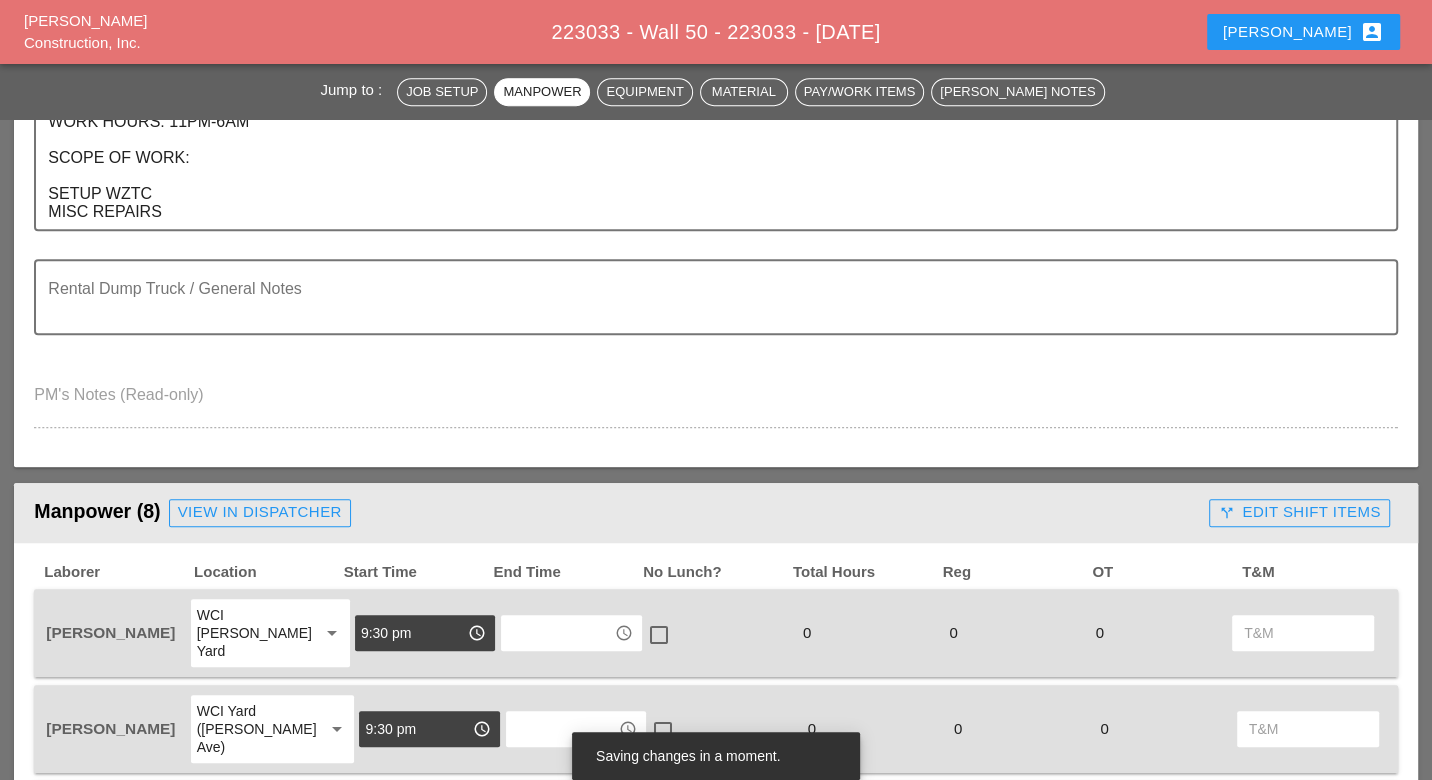 scroll, scrollTop: 843, scrollLeft: 0, axis: vertical 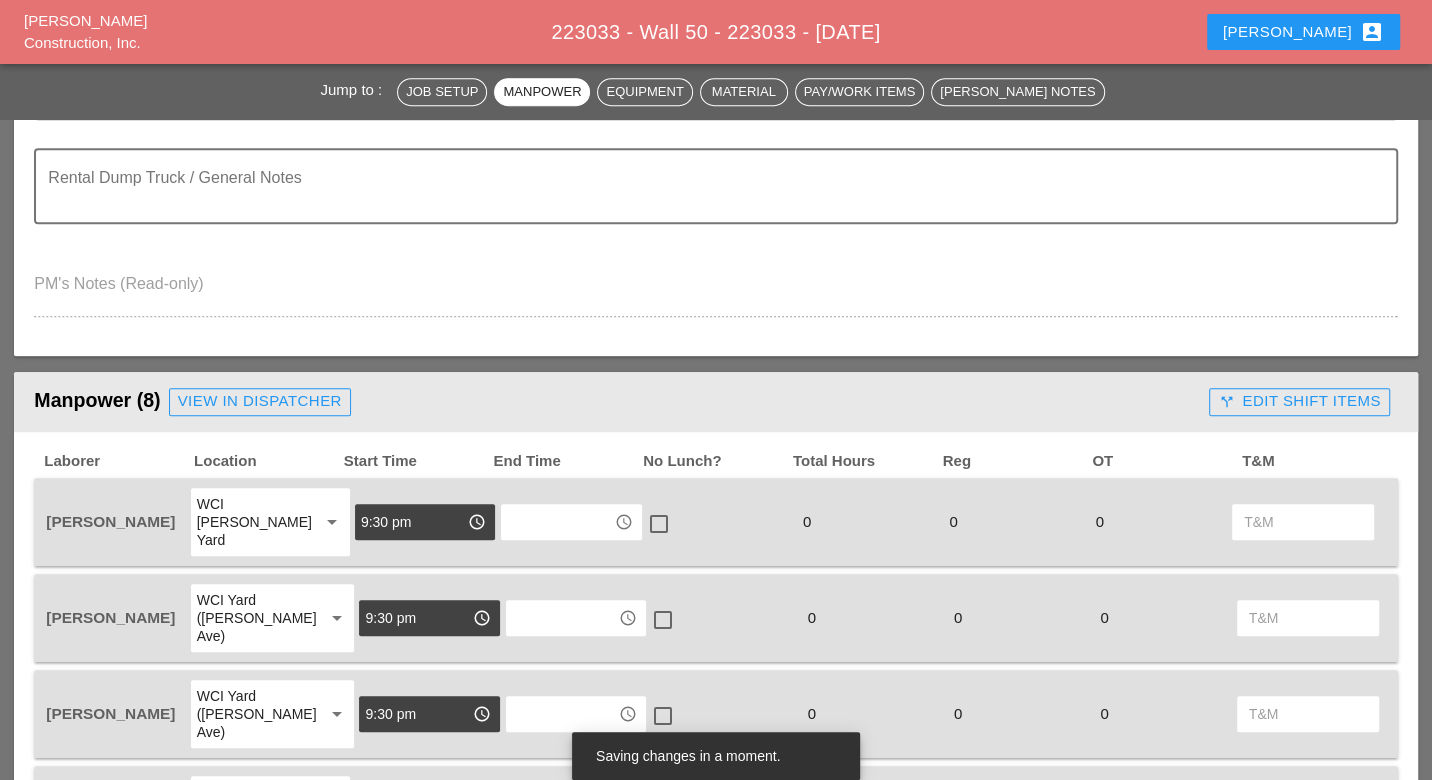 type on "4" 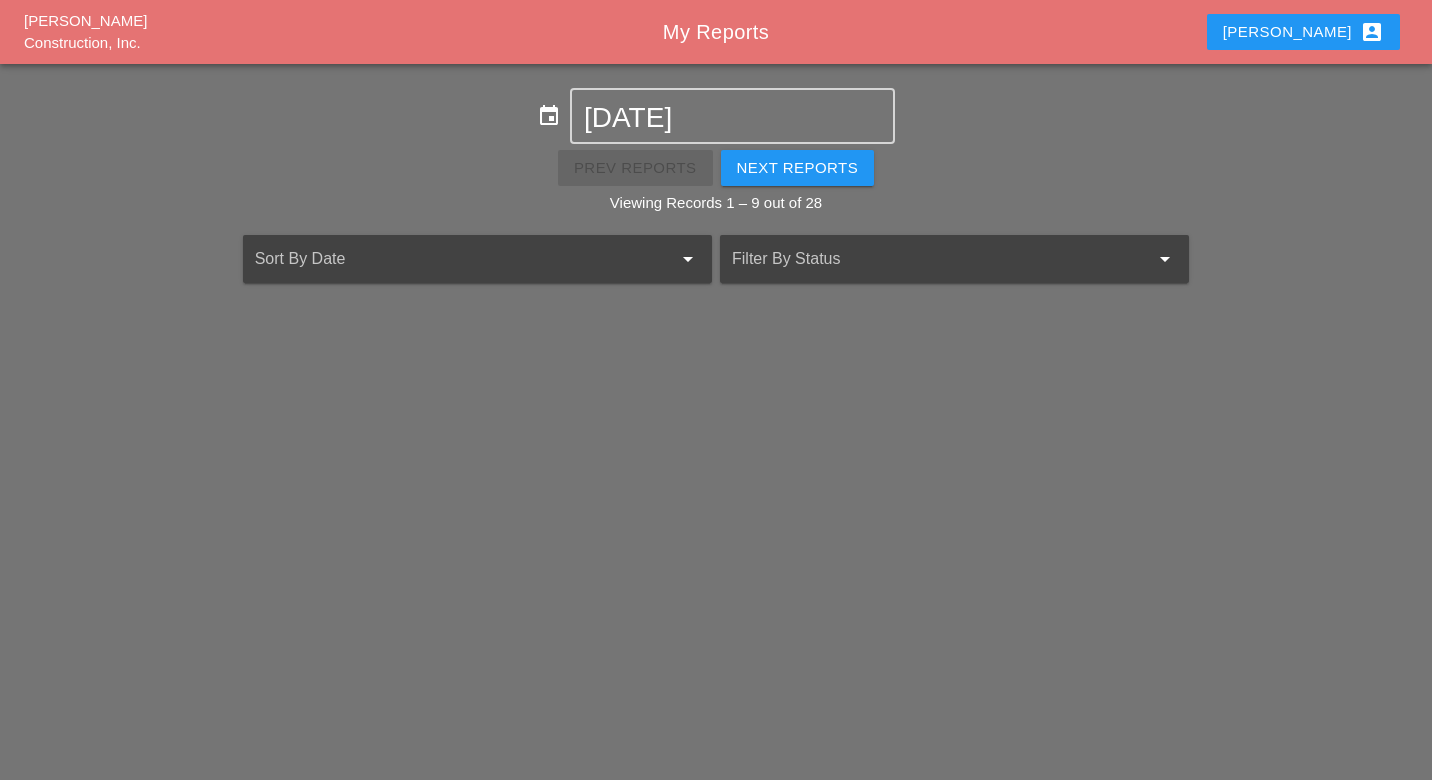 scroll, scrollTop: 0, scrollLeft: 0, axis: both 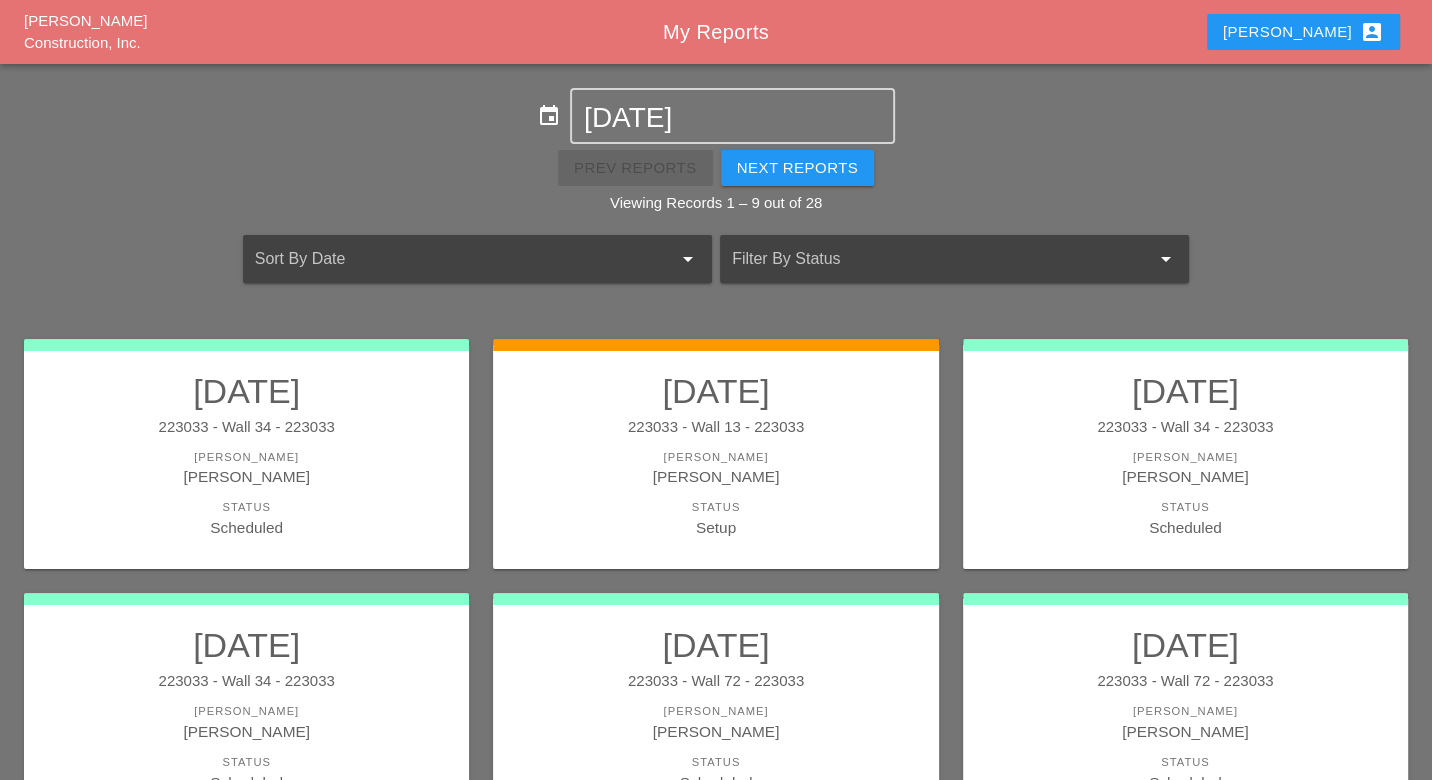 click on "Luca account_box" at bounding box center (1303, 32) 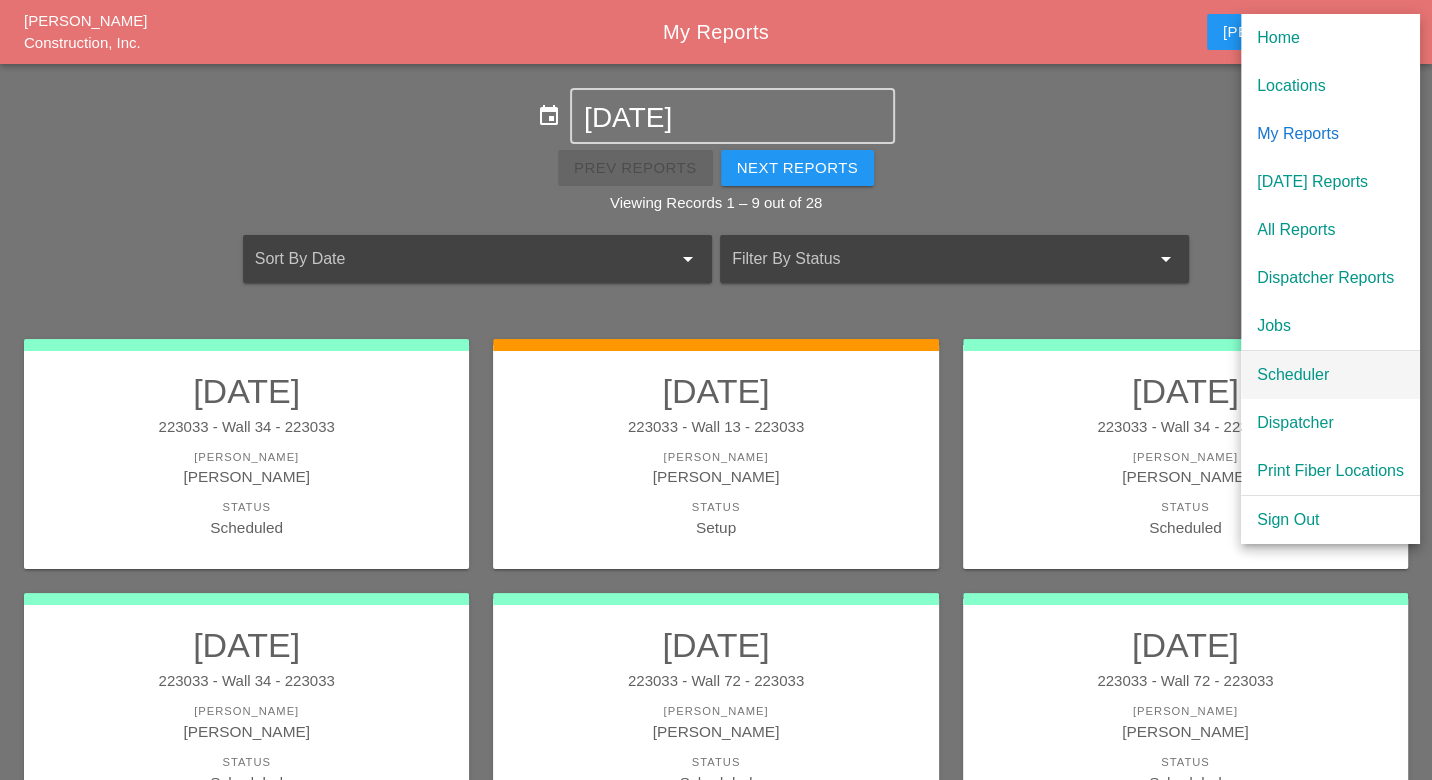 click on "Scheduler" at bounding box center [1330, 375] 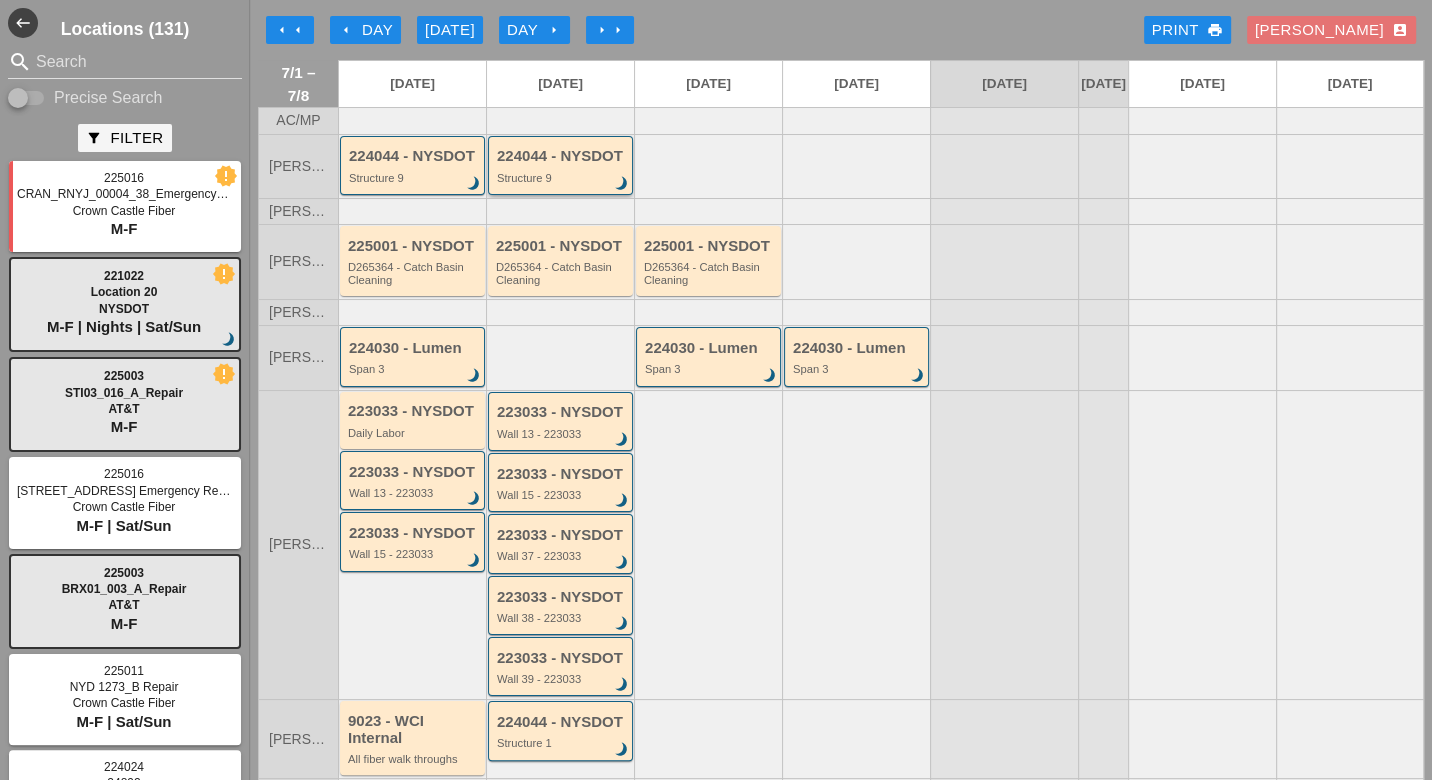 click on "Structure 9" at bounding box center [562, 178] 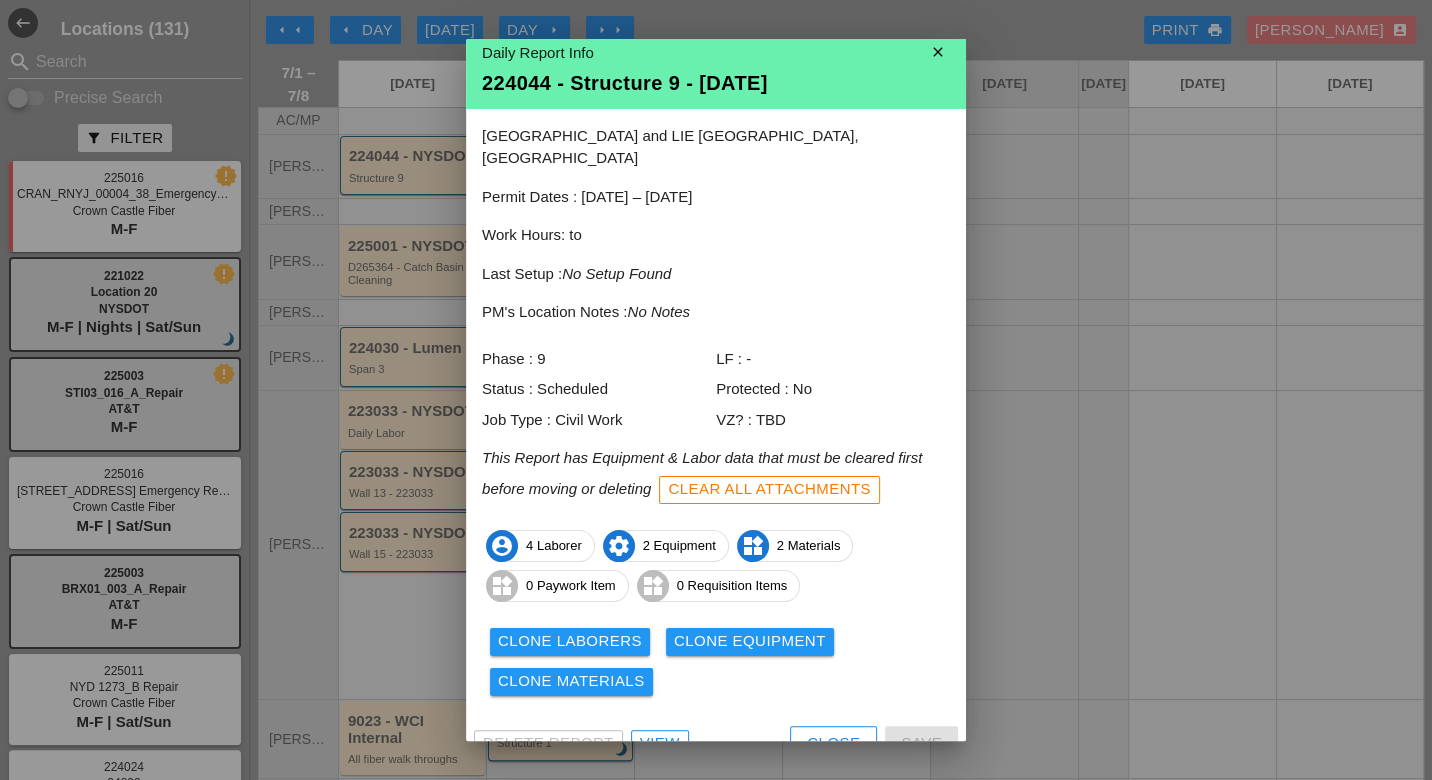 scroll, scrollTop: 17, scrollLeft: 0, axis: vertical 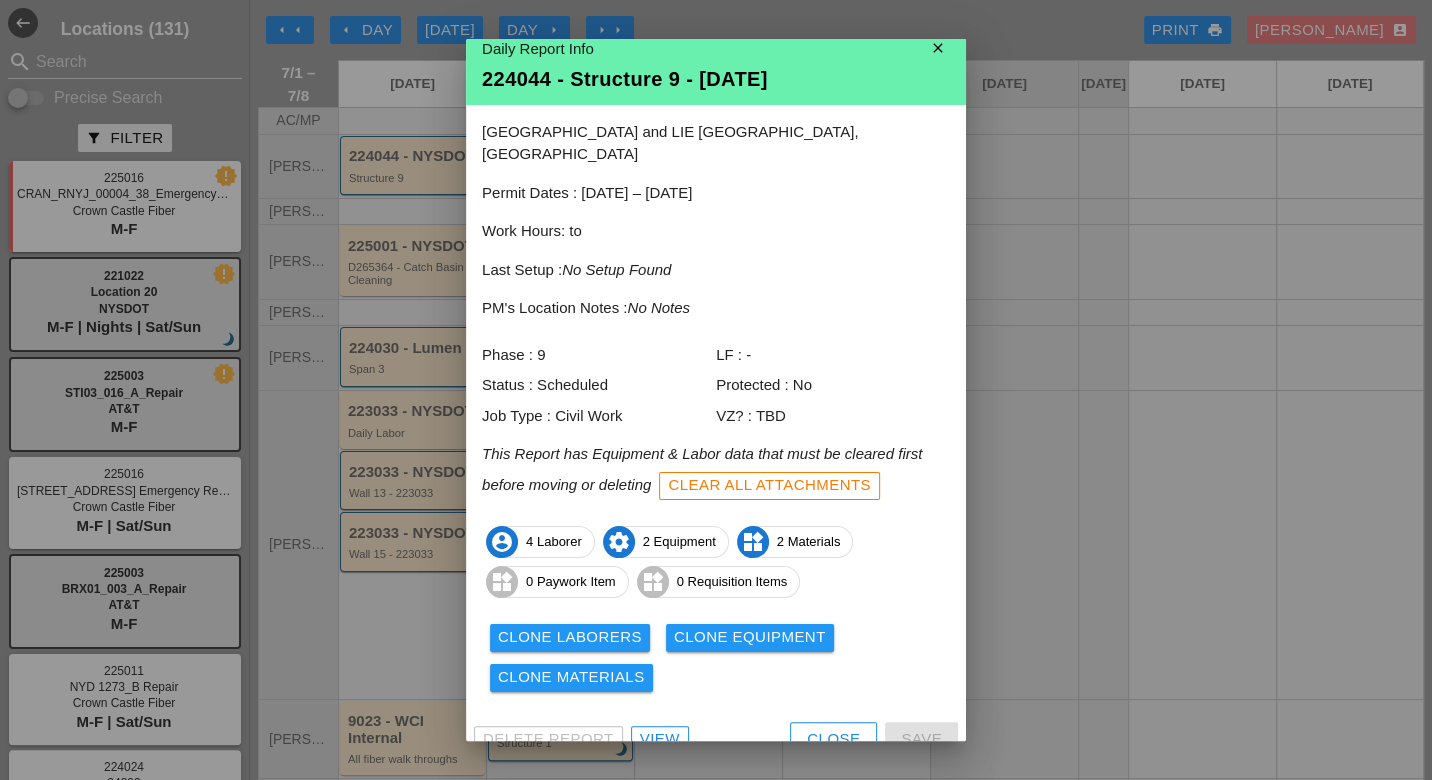 click on "View" at bounding box center (660, 739) 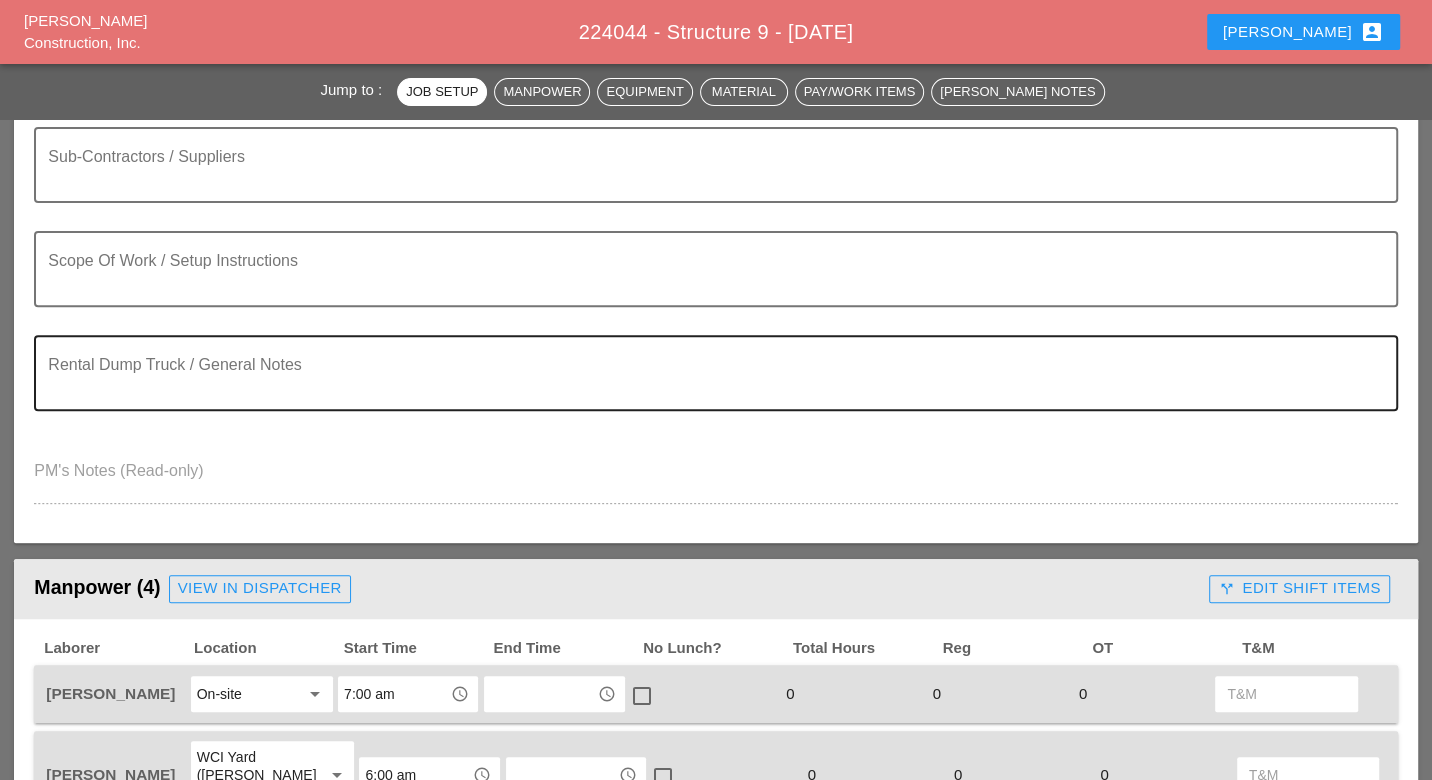 scroll, scrollTop: 444, scrollLeft: 0, axis: vertical 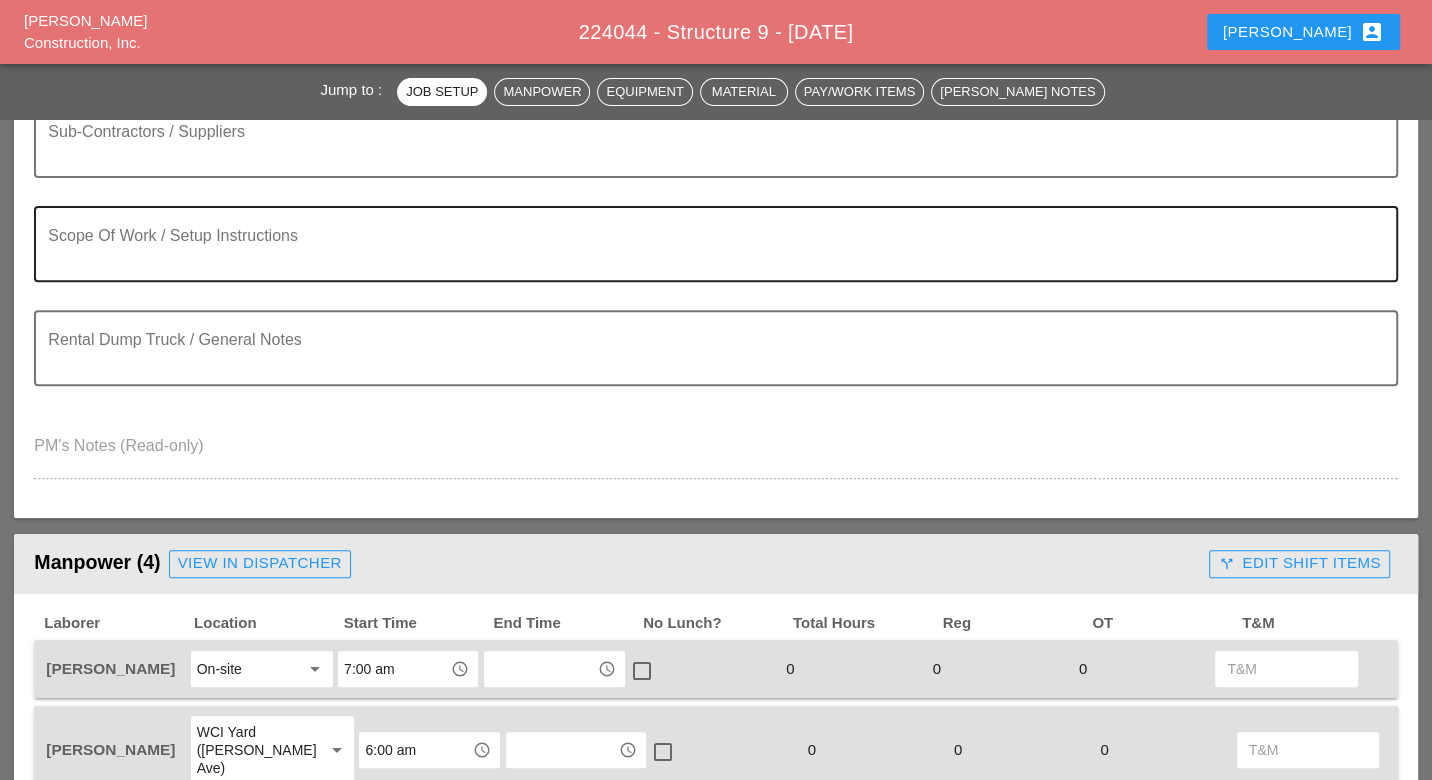 click at bounding box center (707, 256) 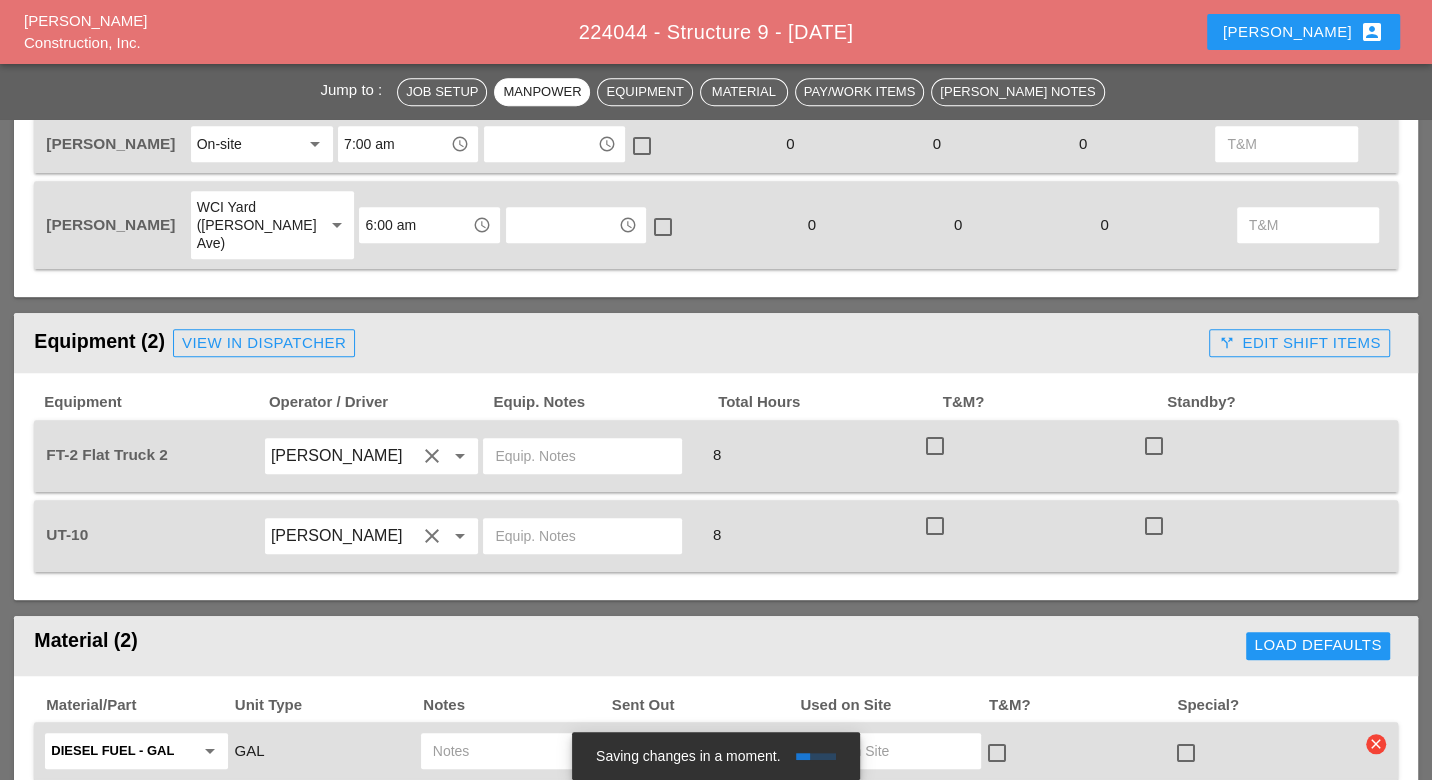 scroll, scrollTop: 1134, scrollLeft: 0, axis: vertical 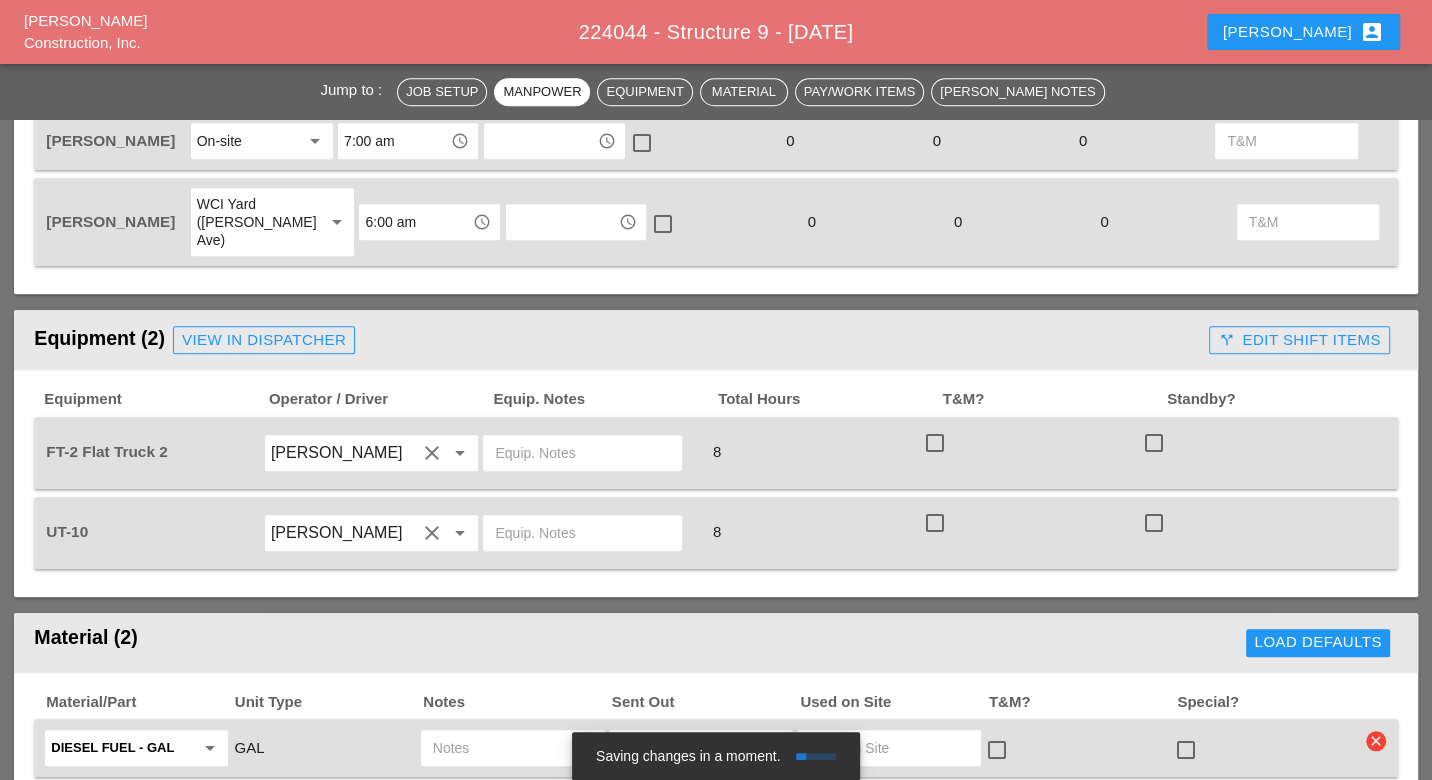 type on "WZTC for a right shoulder closer" 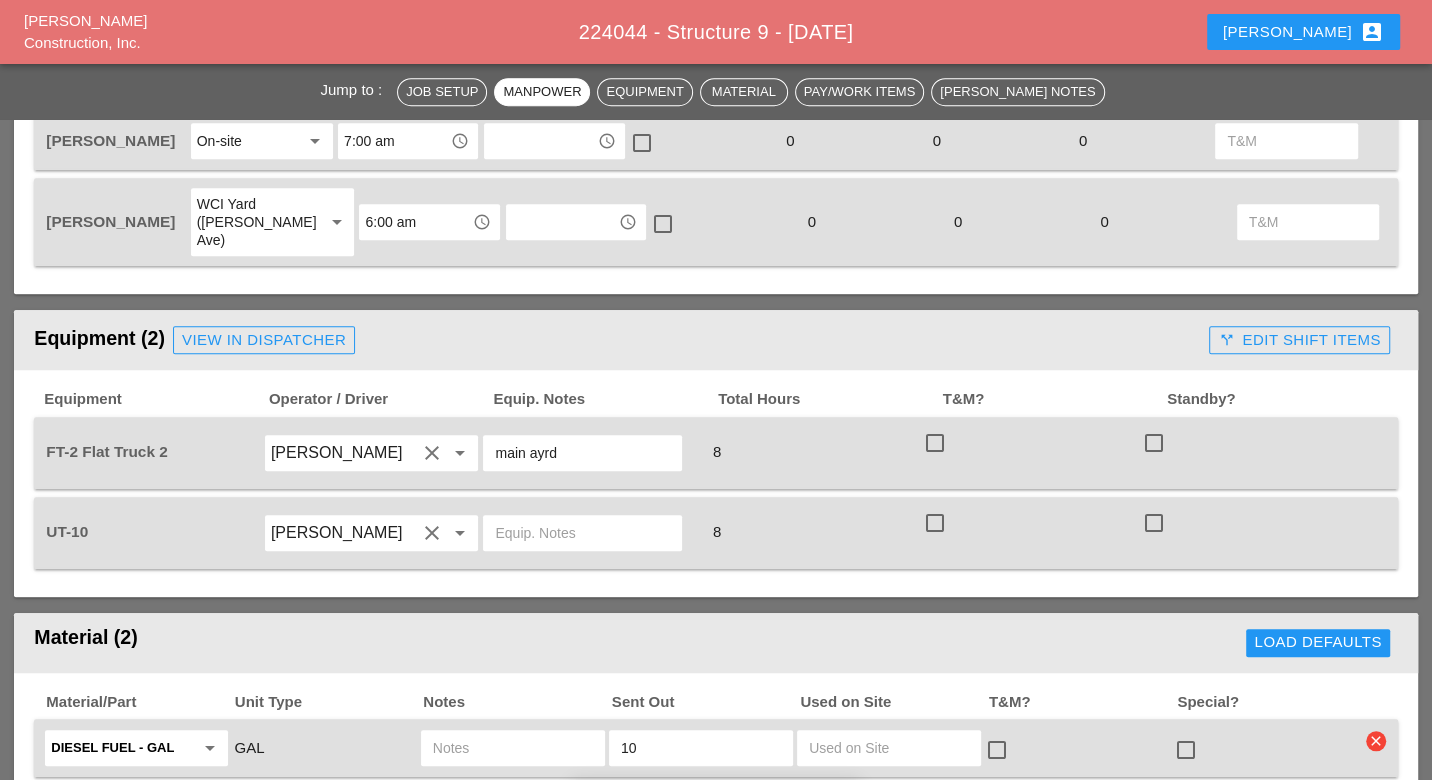type on "main ayrd" 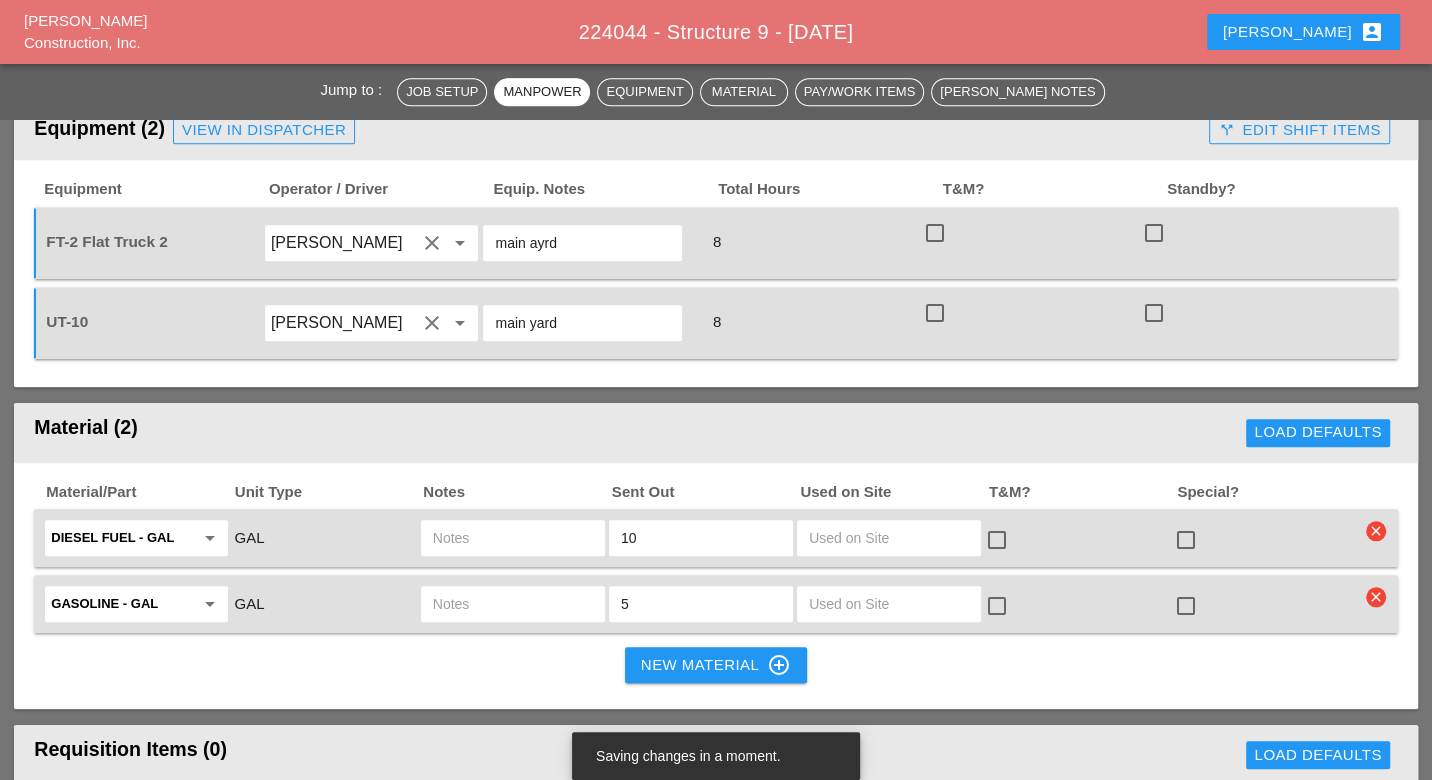 scroll, scrollTop: 1359, scrollLeft: 0, axis: vertical 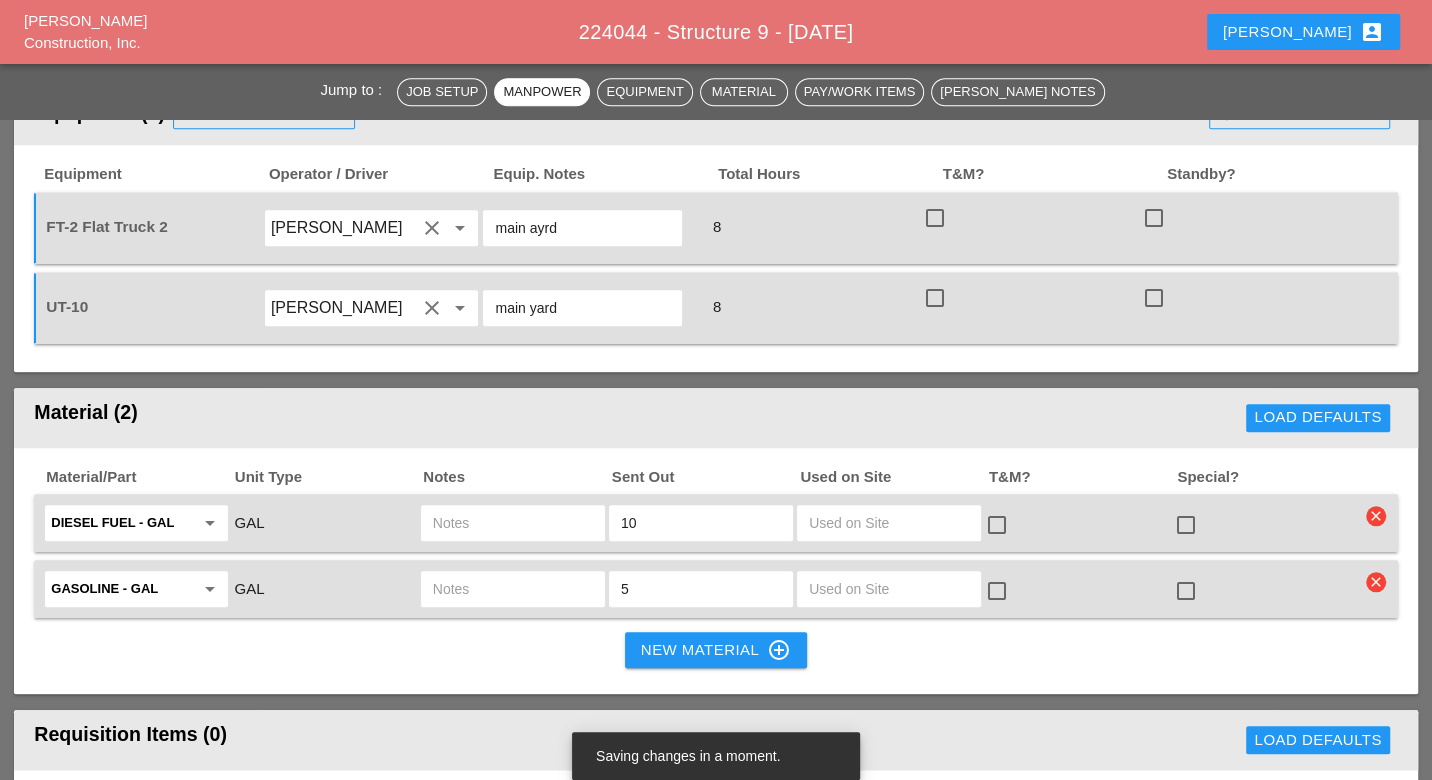 type on "main yard" 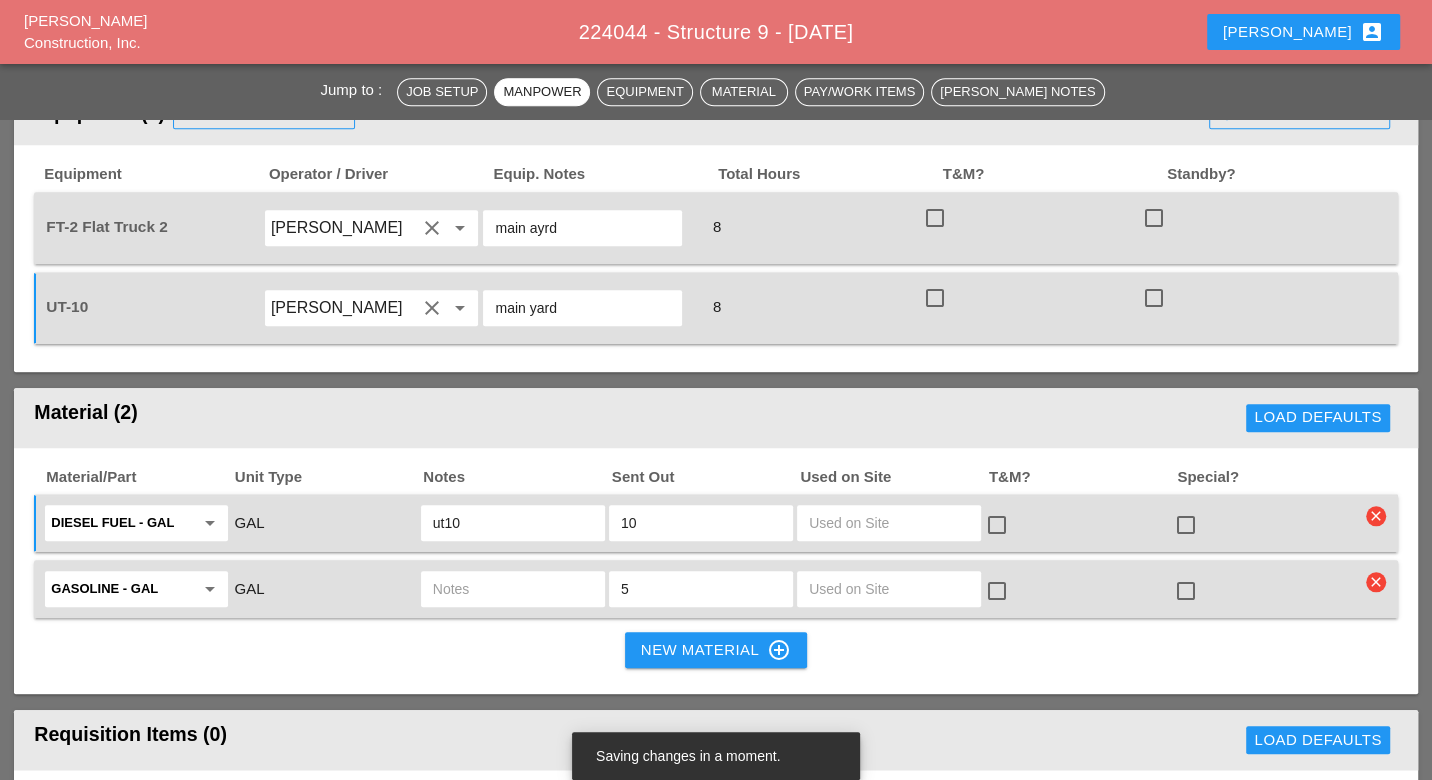type on "ut10" 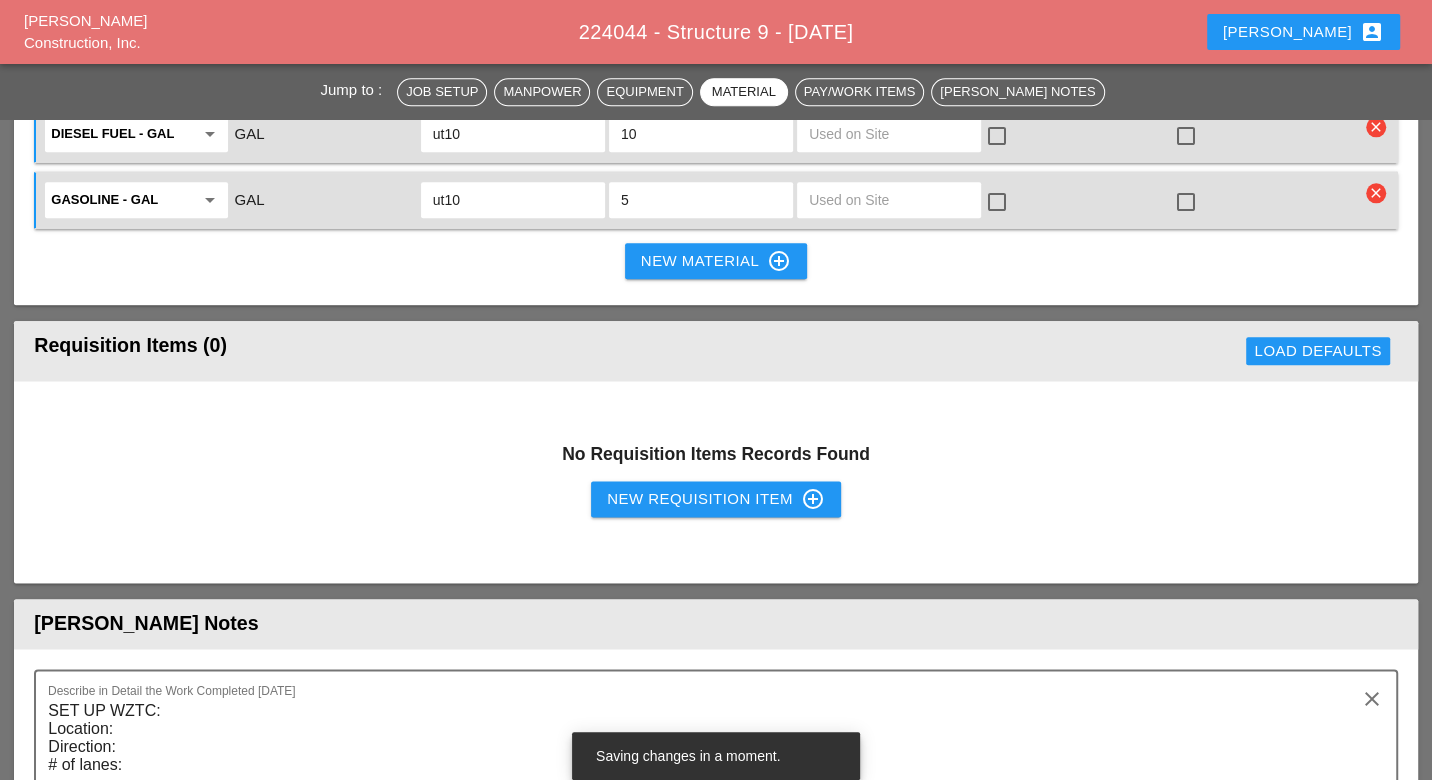 scroll, scrollTop: 1749, scrollLeft: 0, axis: vertical 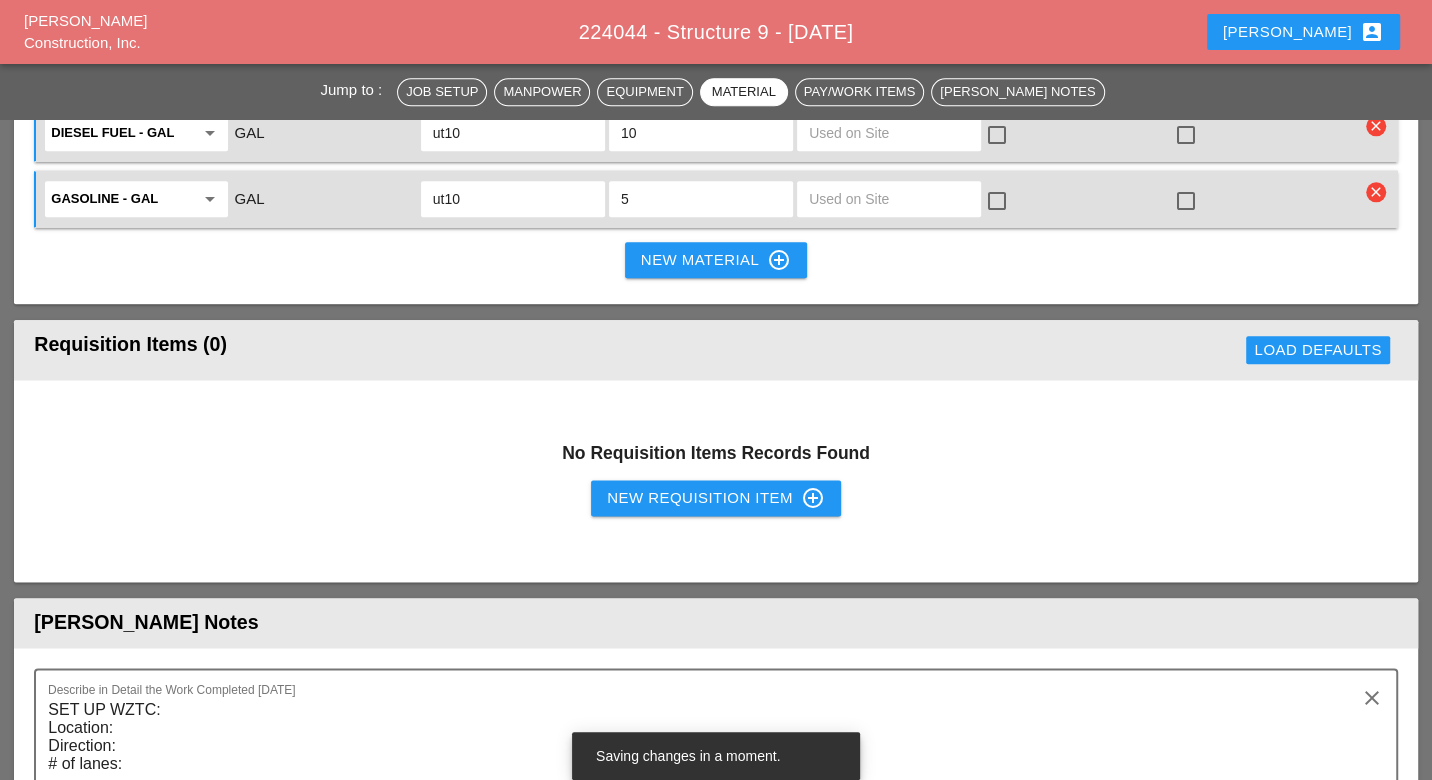 type on "ut10" 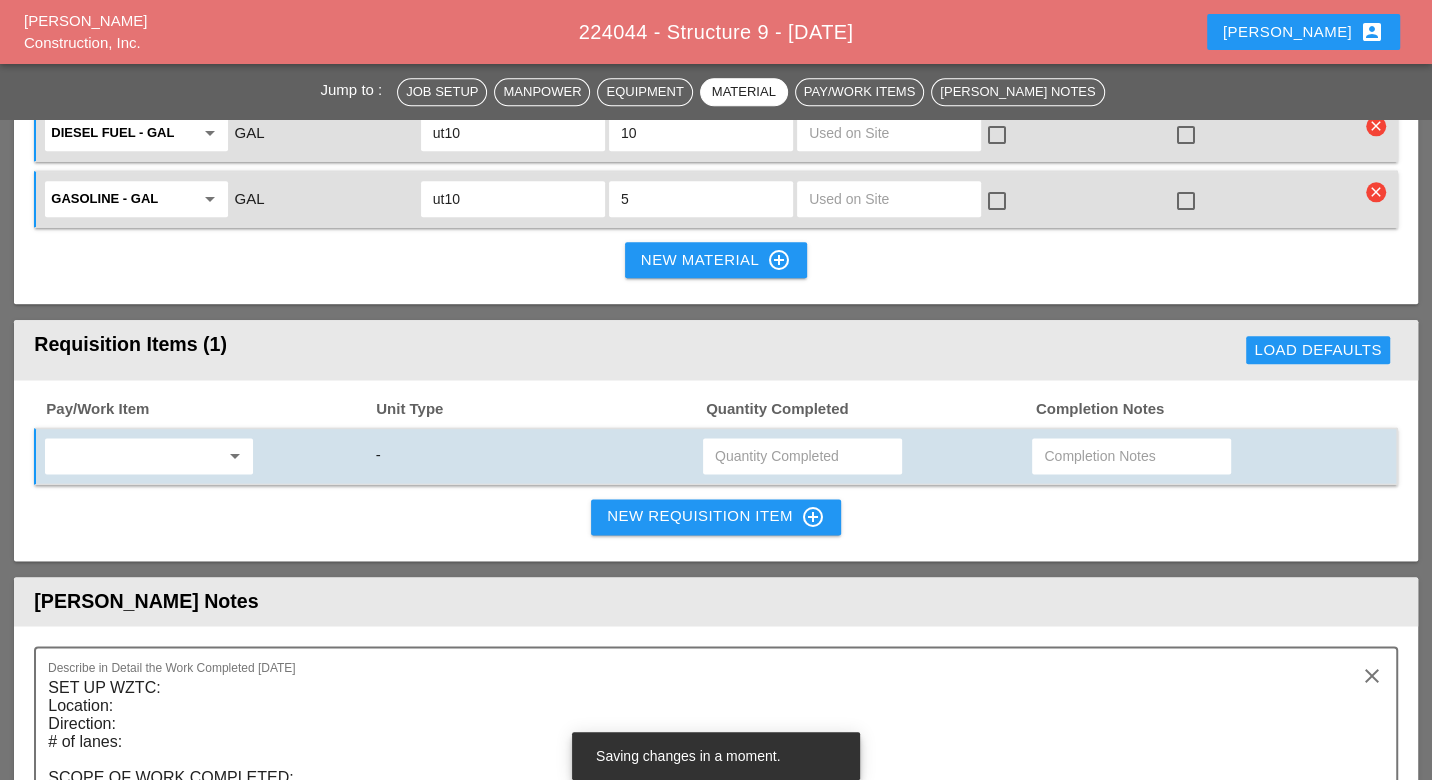 click at bounding box center [135, 456] 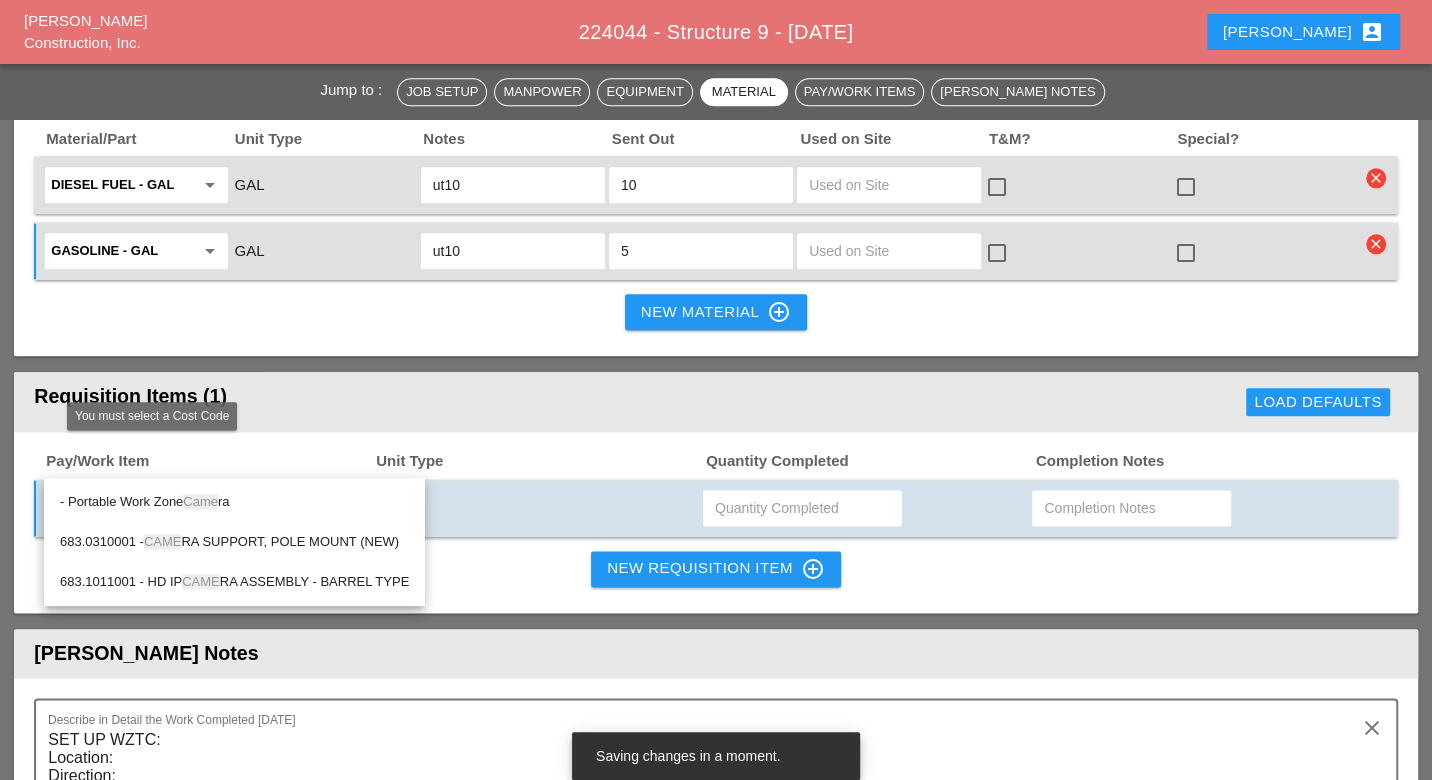 scroll, scrollTop: 1692, scrollLeft: 0, axis: vertical 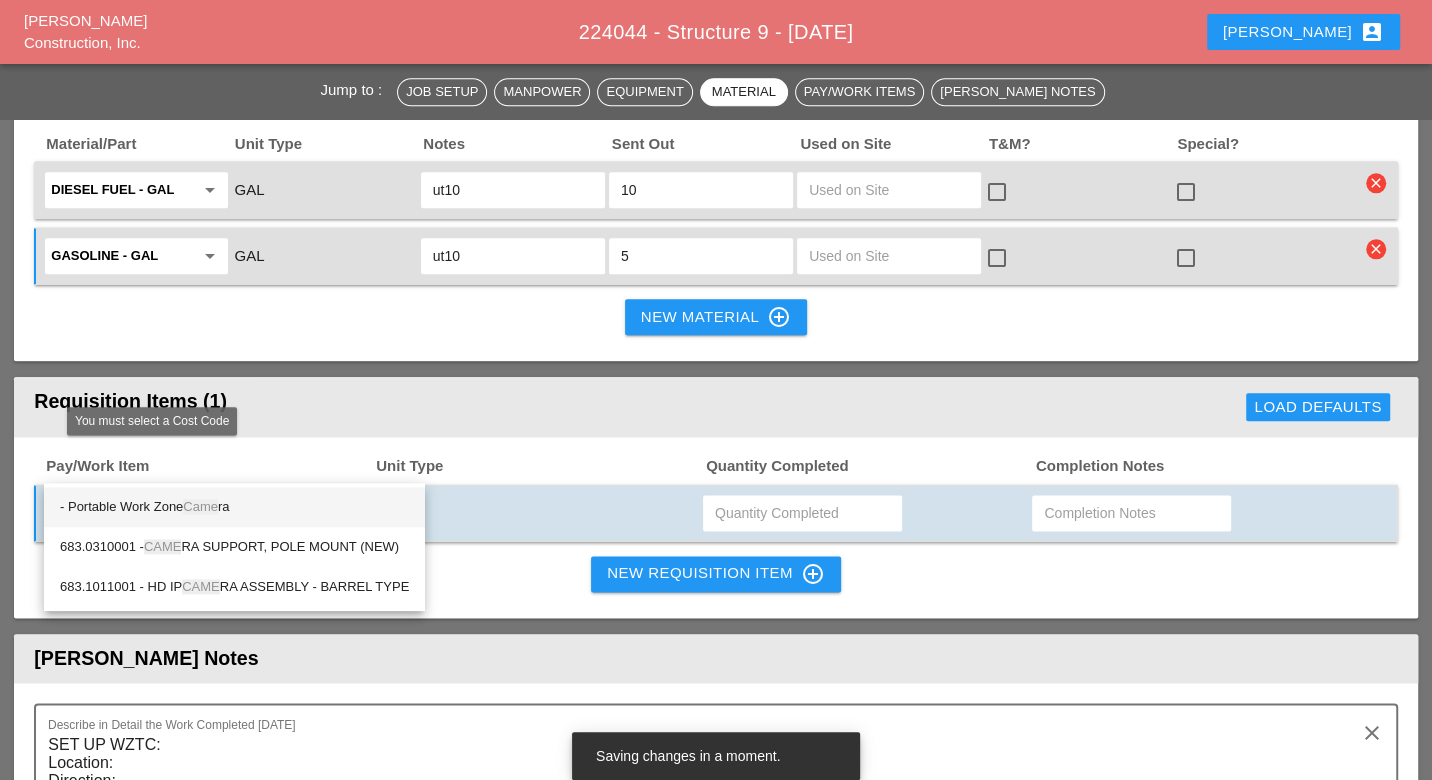 click on "- Portable Work Zone  Came ra" at bounding box center [234, 507] 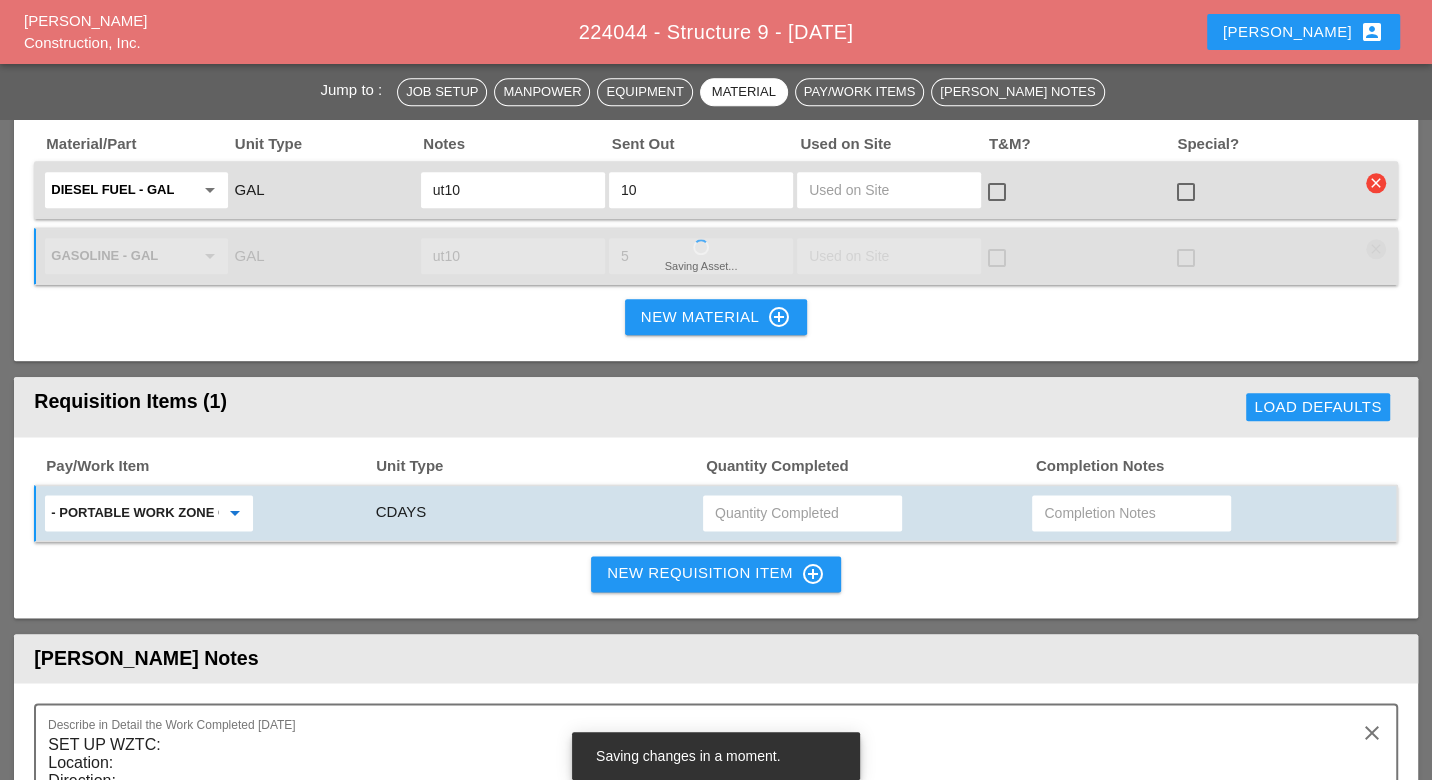 type on "- Portable Work Zone Camera" 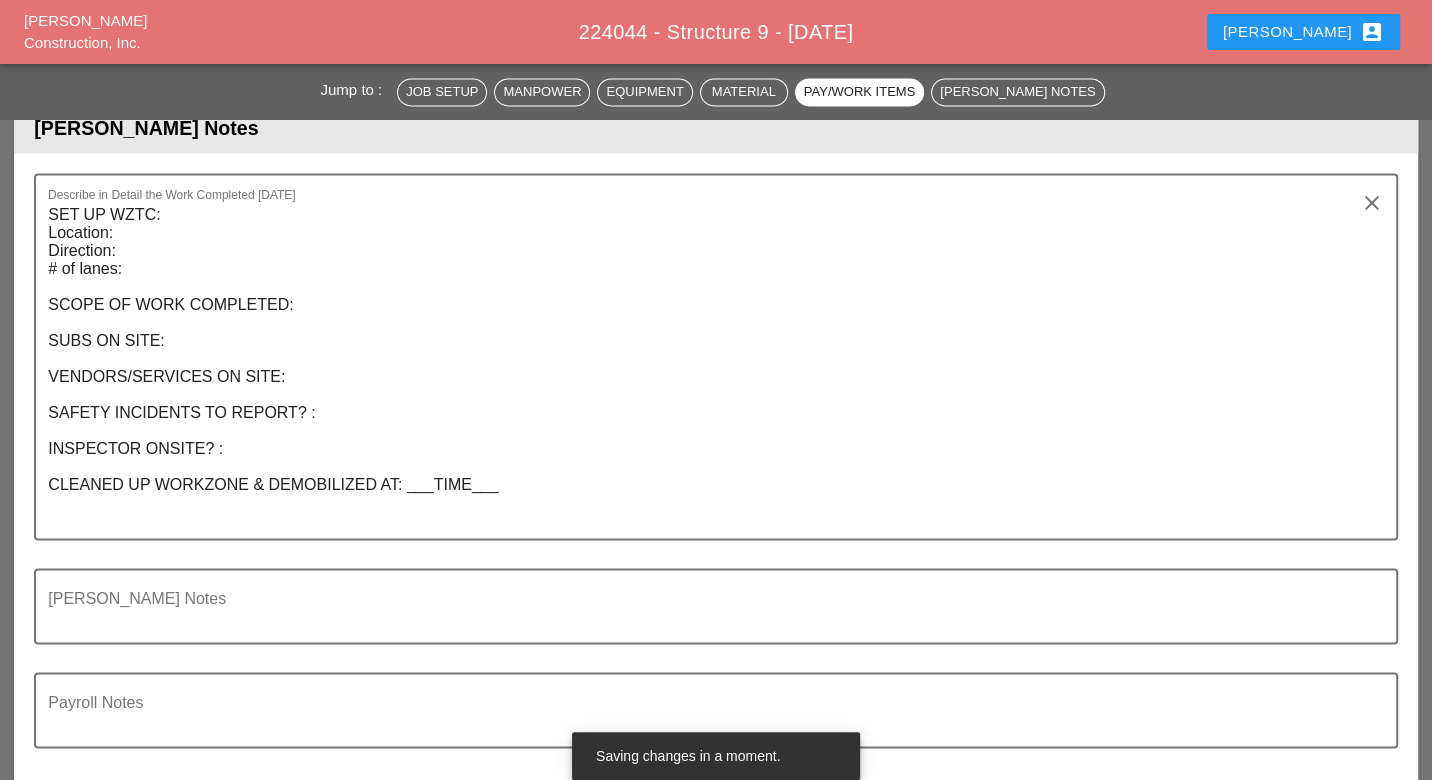 scroll, scrollTop: 2224, scrollLeft: 0, axis: vertical 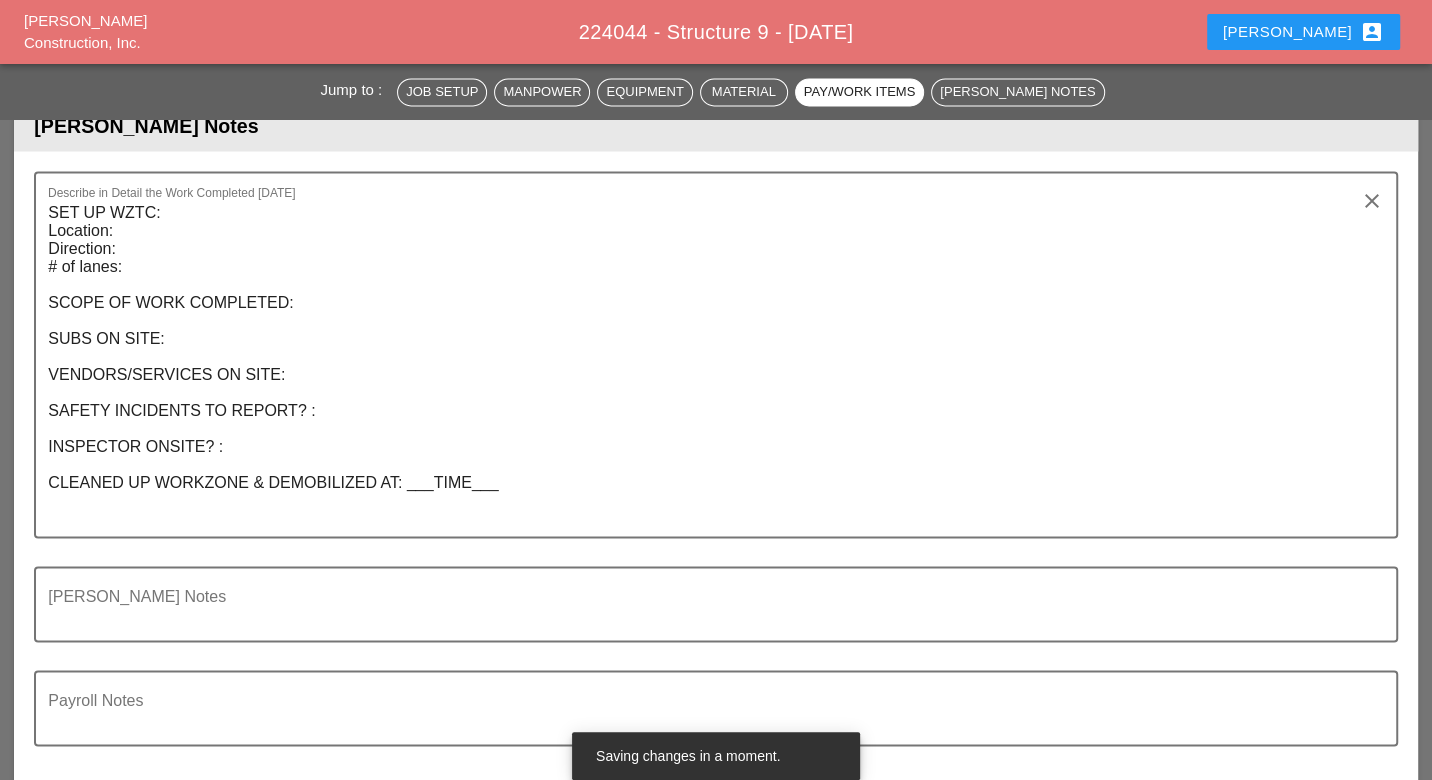 type on "2" 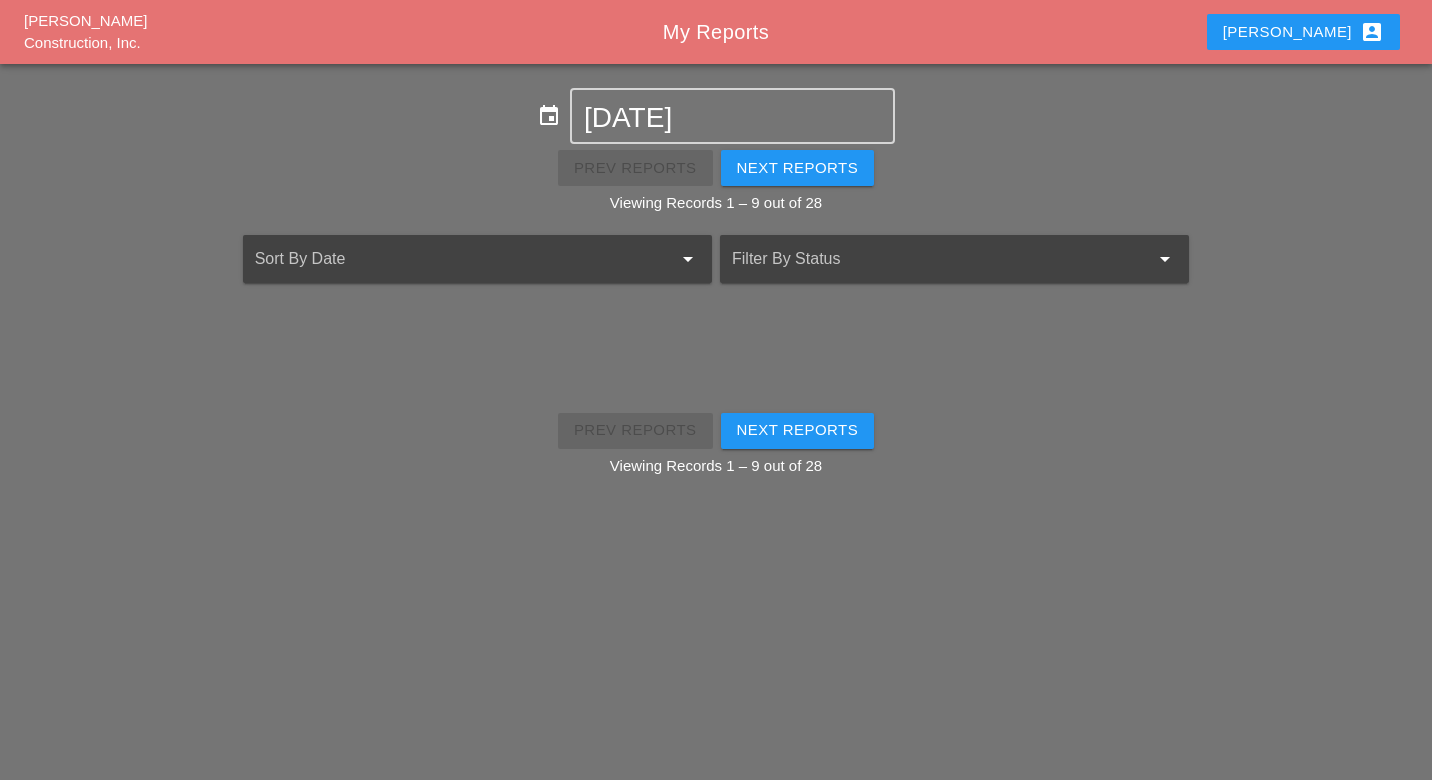 scroll, scrollTop: 0, scrollLeft: 0, axis: both 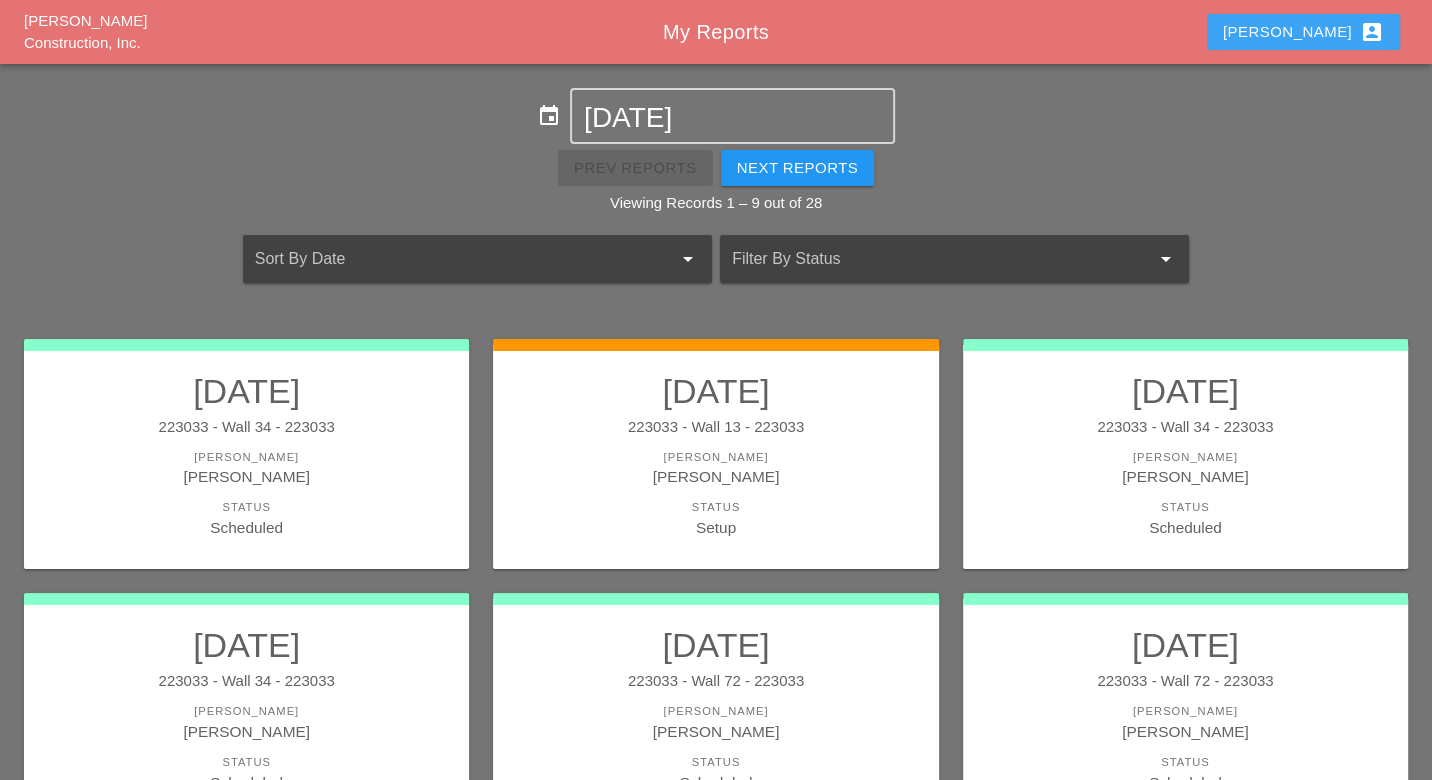 click on "Luca account_box" at bounding box center (1303, 32) 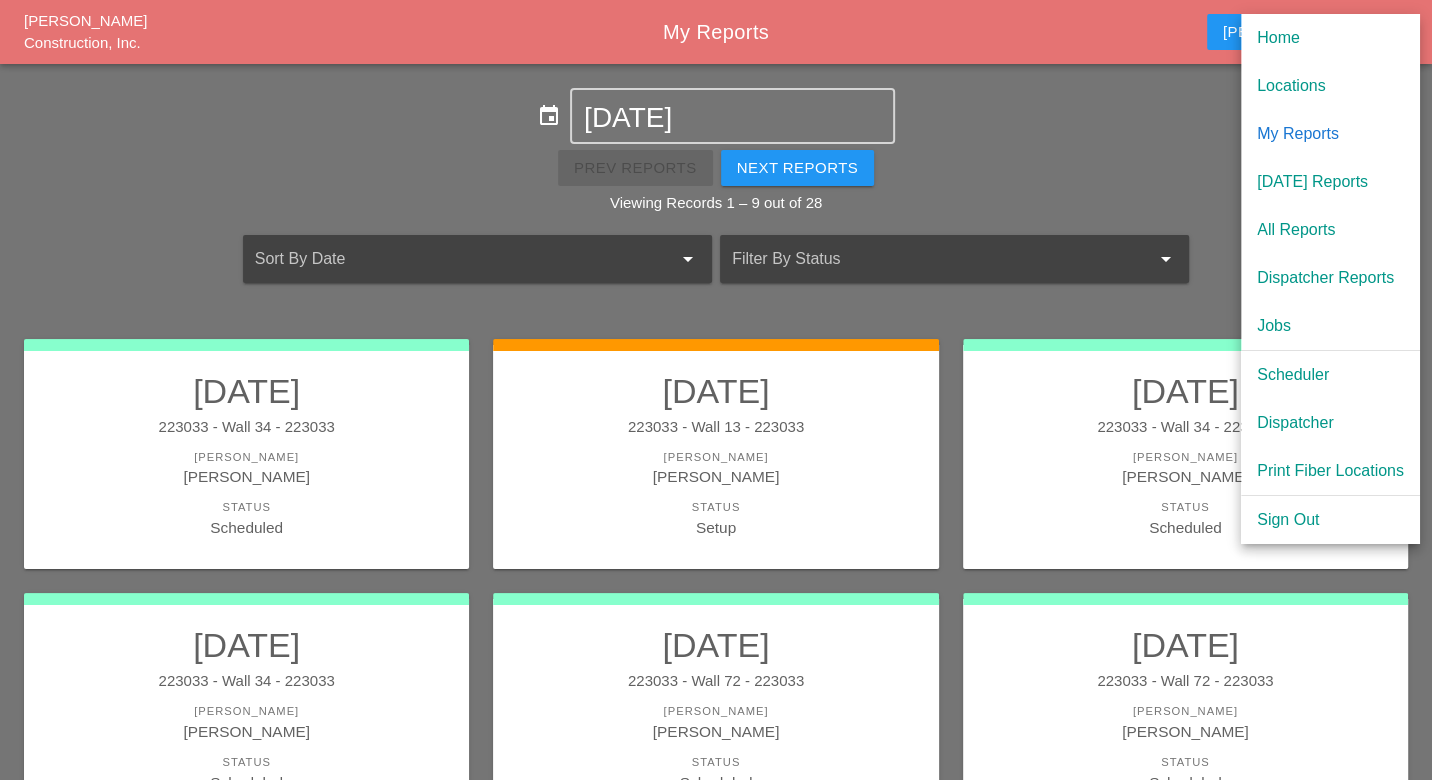 drag, startPoint x: 1317, startPoint y: 365, endPoint x: 1279, endPoint y: 376, distance: 39.56008 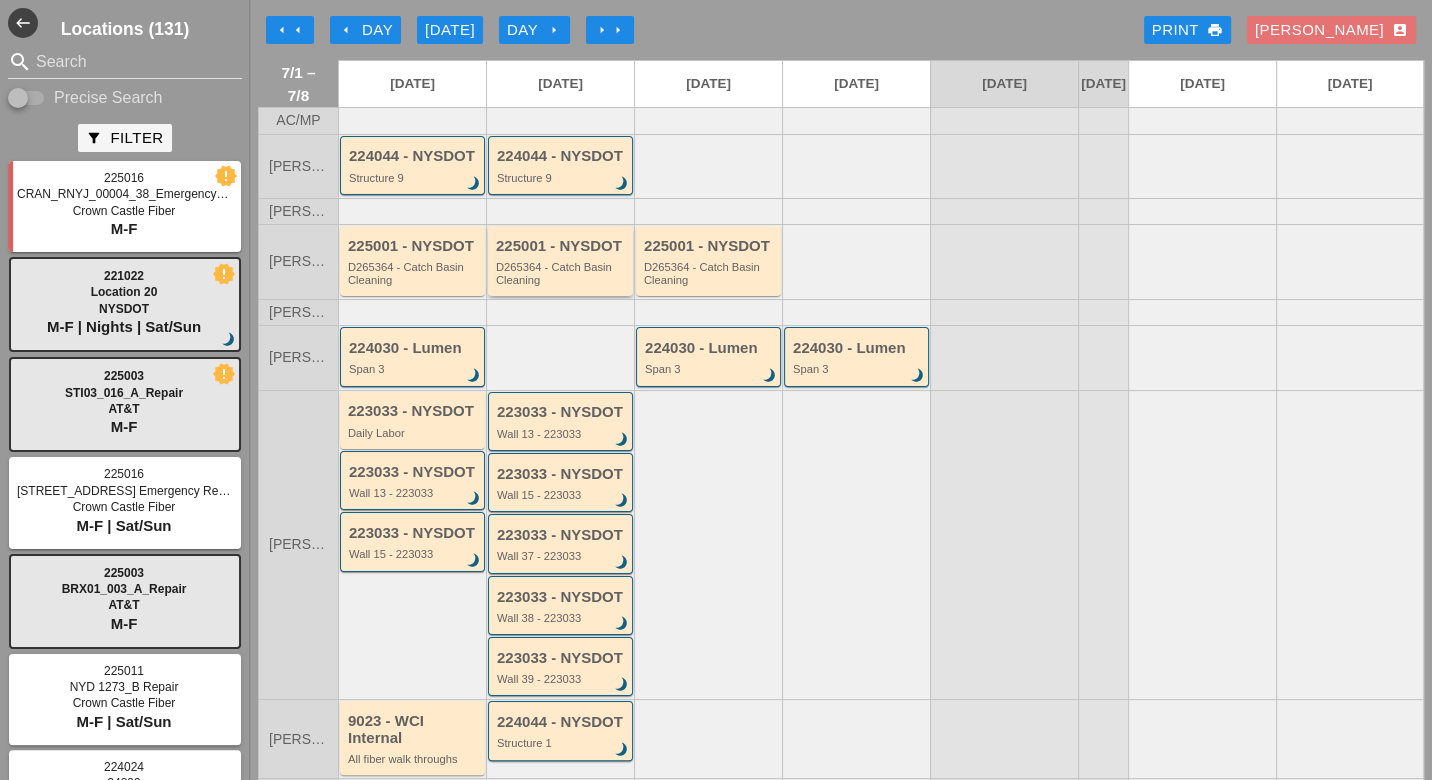 click on "D265364 - Catch Basin Cleaning" at bounding box center [562, 273] 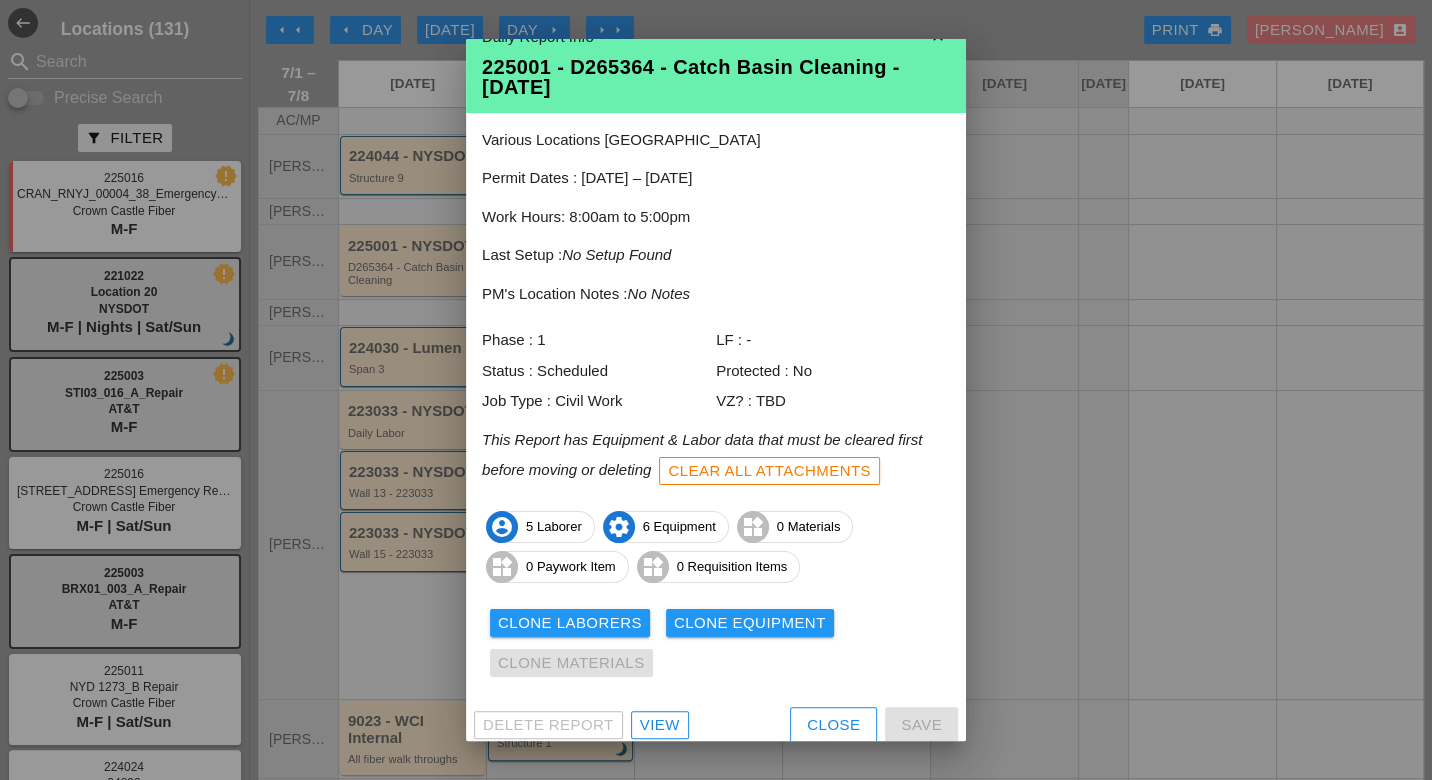 scroll, scrollTop: 38, scrollLeft: 0, axis: vertical 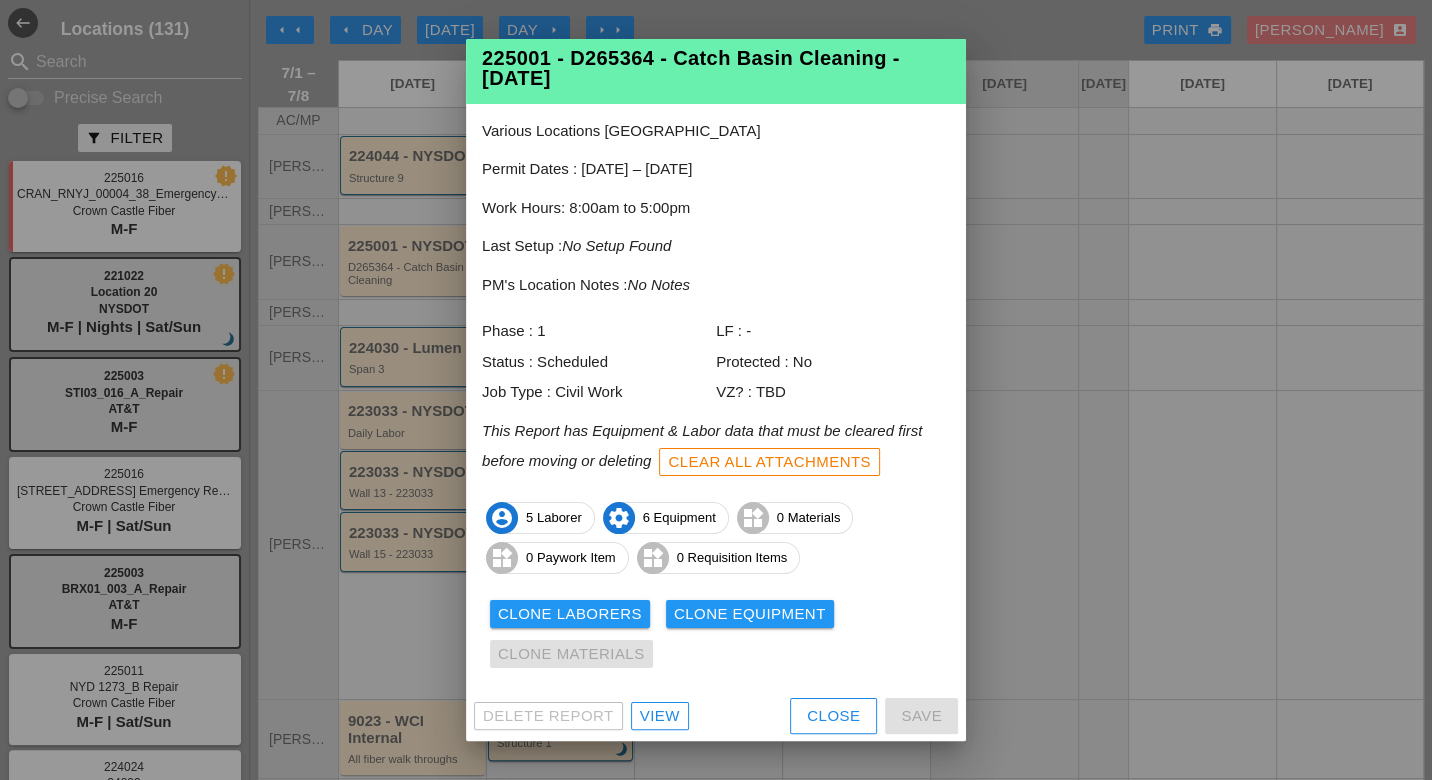 click on "View" at bounding box center [660, 716] 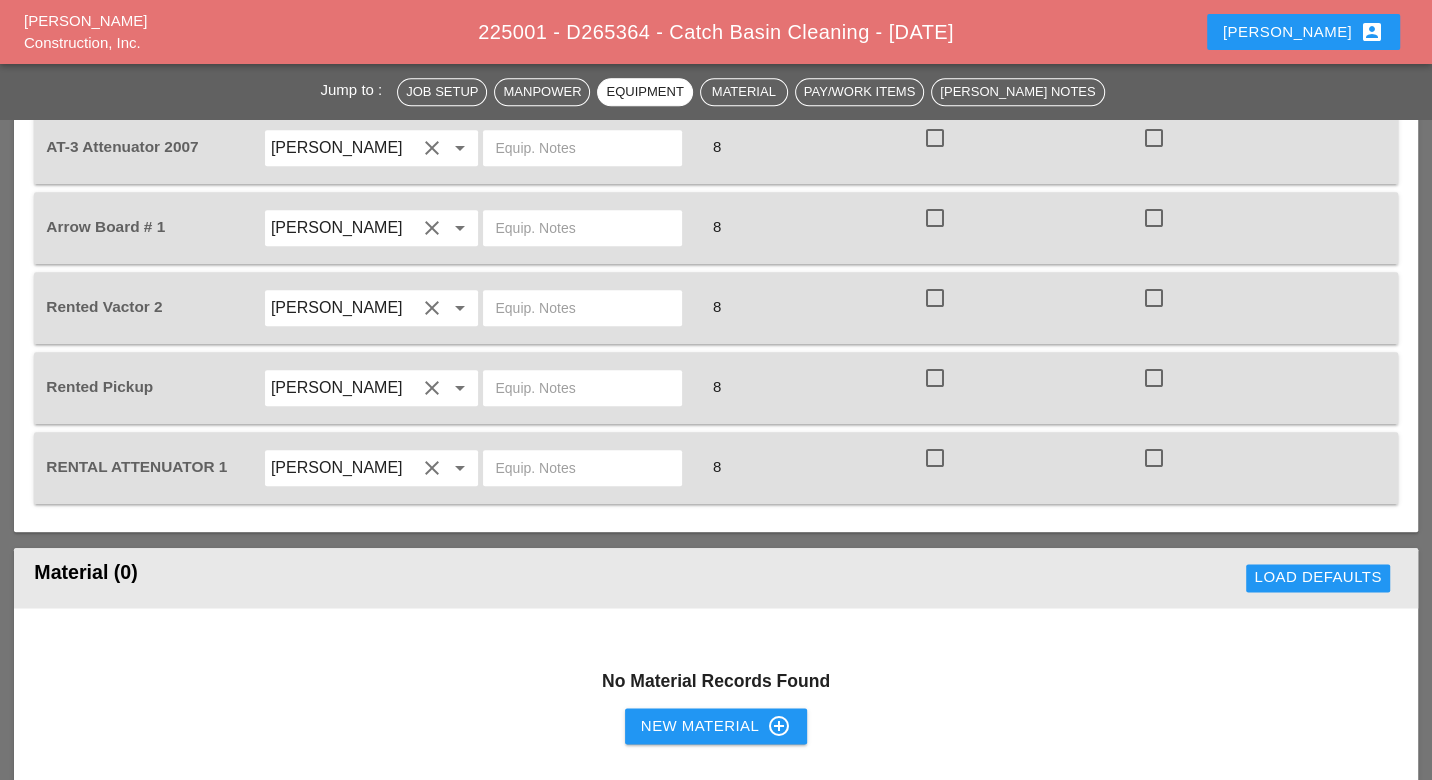 scroll, scrollTop: 1444, scrollLeft: 0, axis: vertical 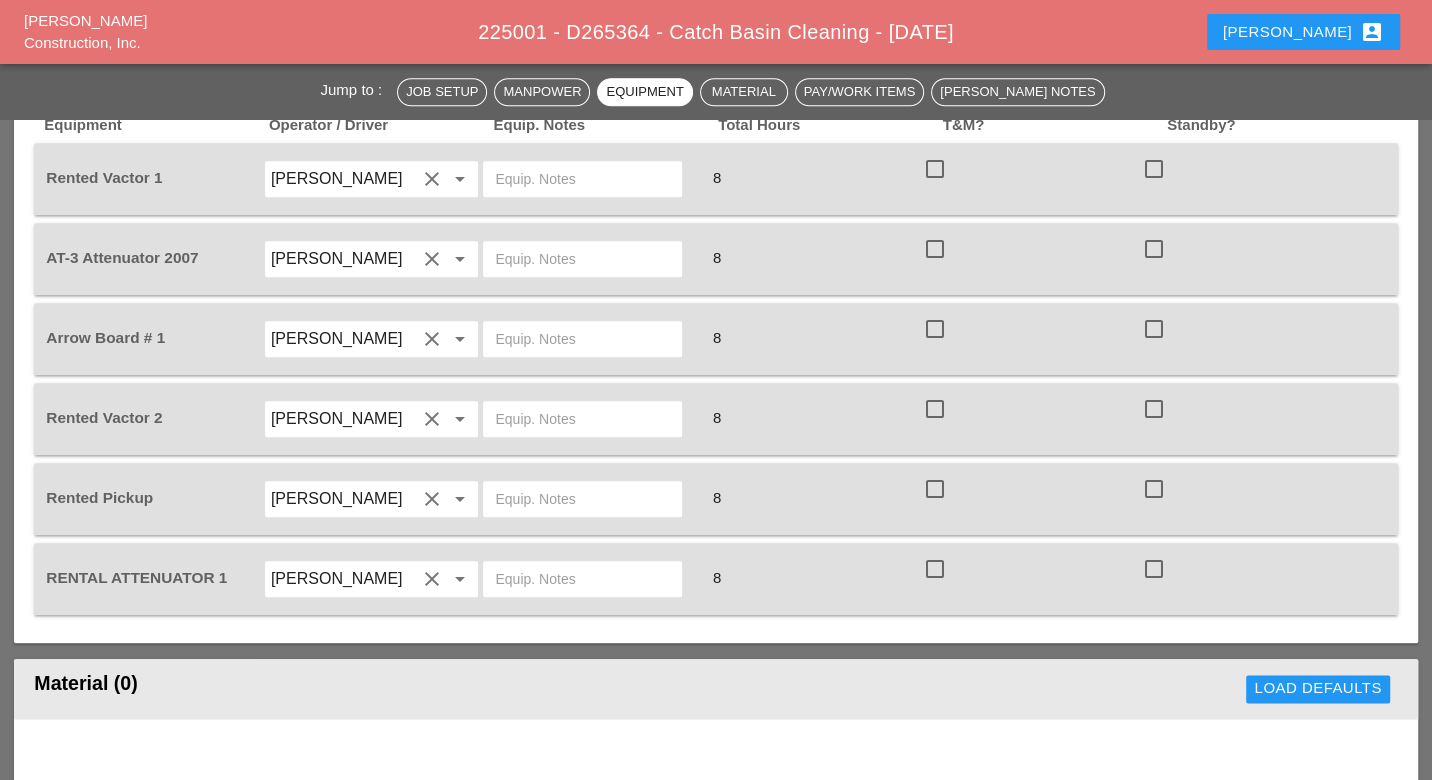 click on "[PERSON_NAME]" at bounding box center [344, 579] 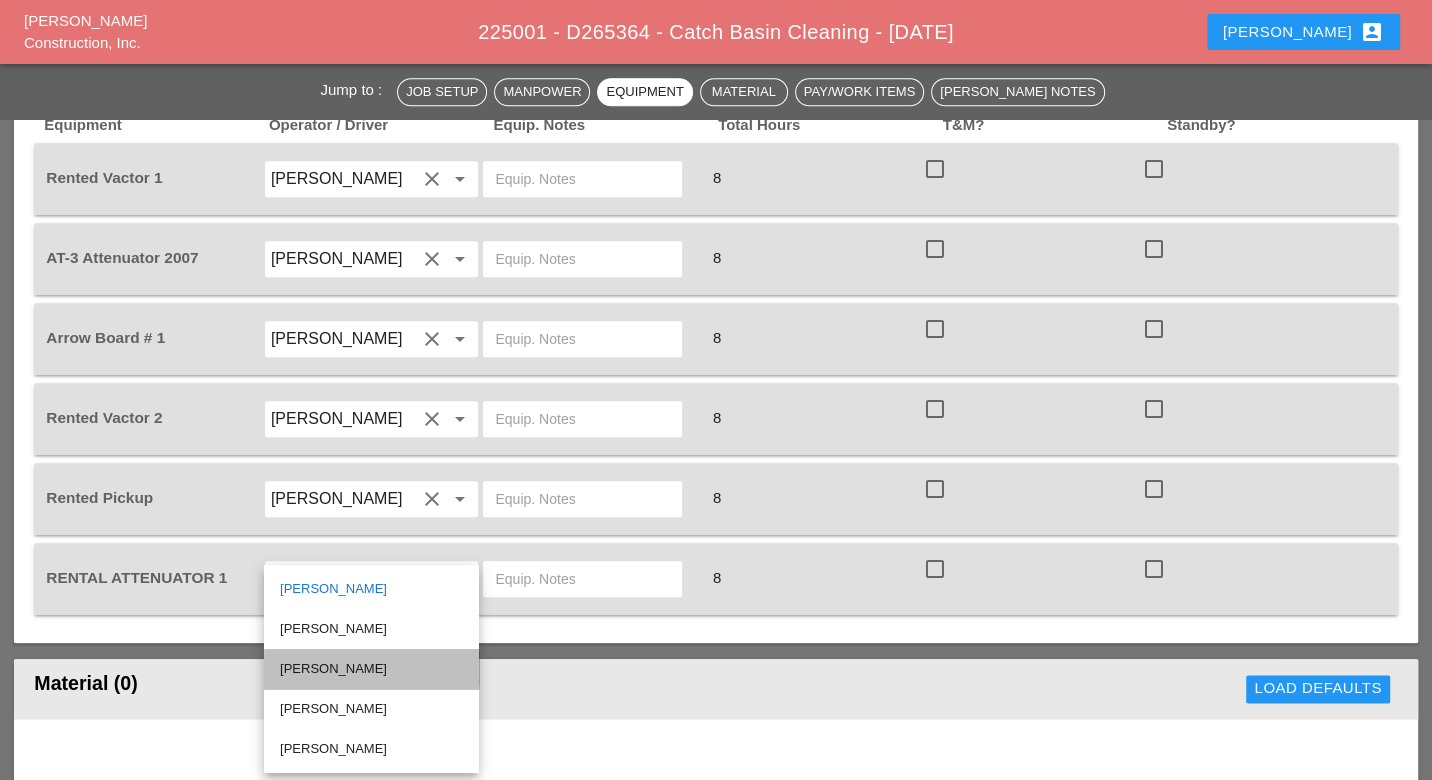 click on "[PERSON_NAME]" at bounding box center [371, 669] 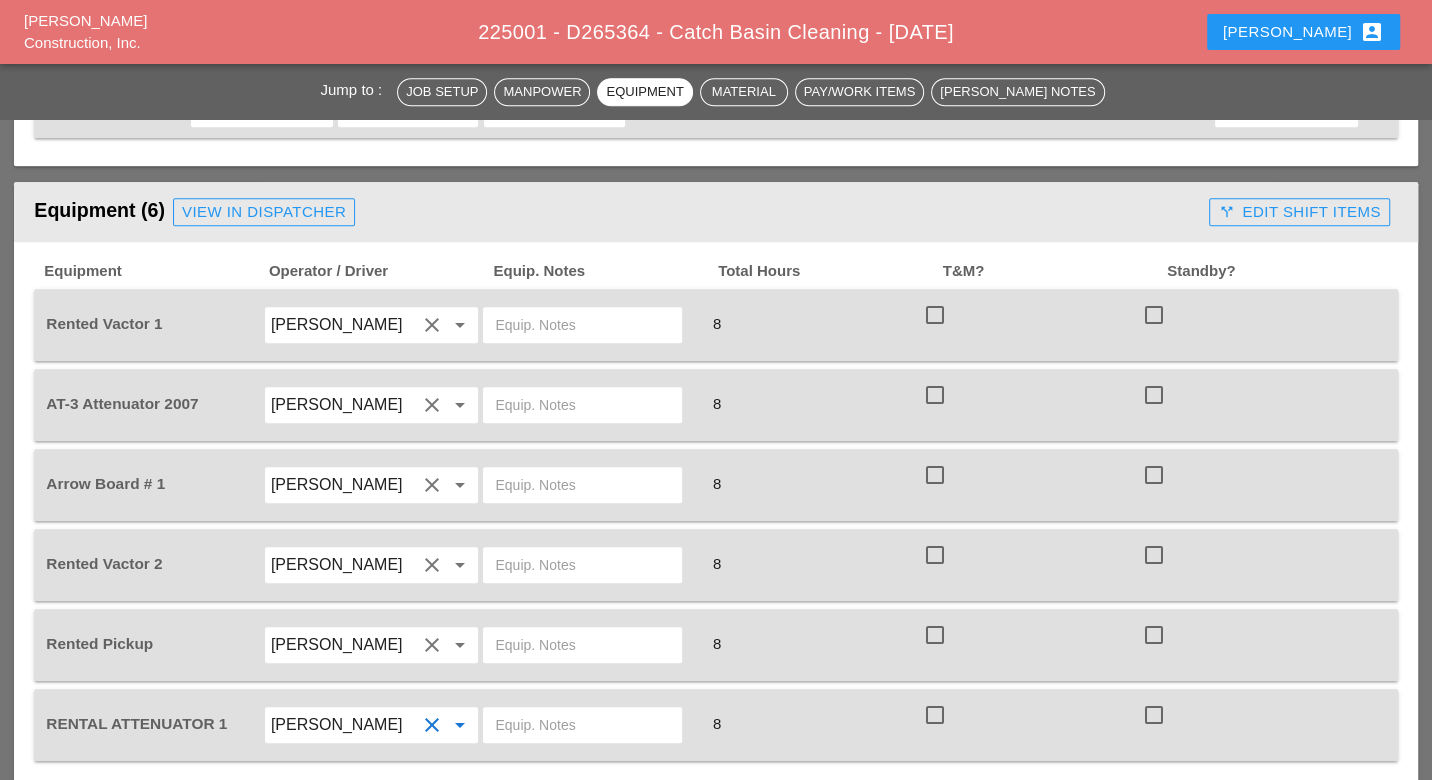 scroll, scrollTop: 1111, scrollLeft: 0, axis: vertical 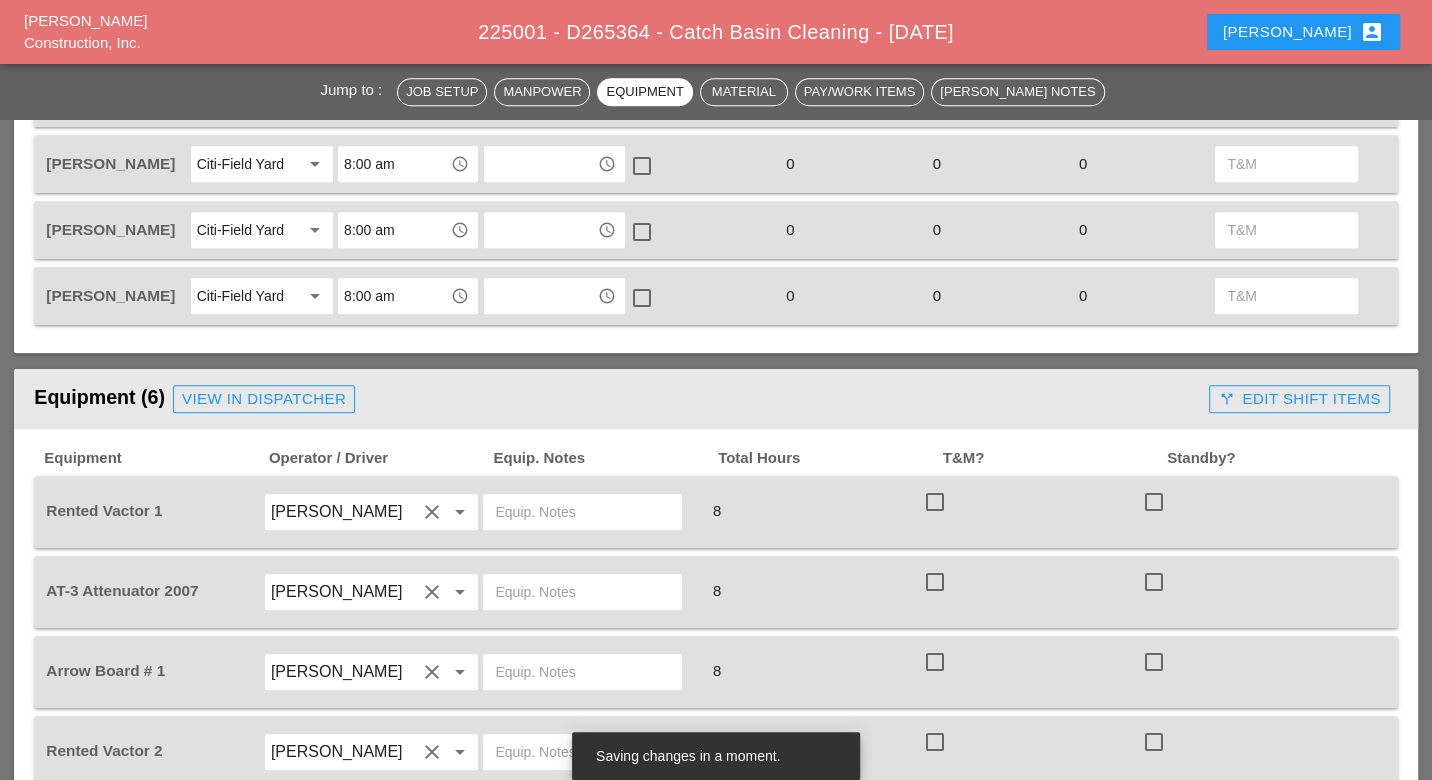 click on "[PERSON_NAME]" at bounding box center [344, 592] 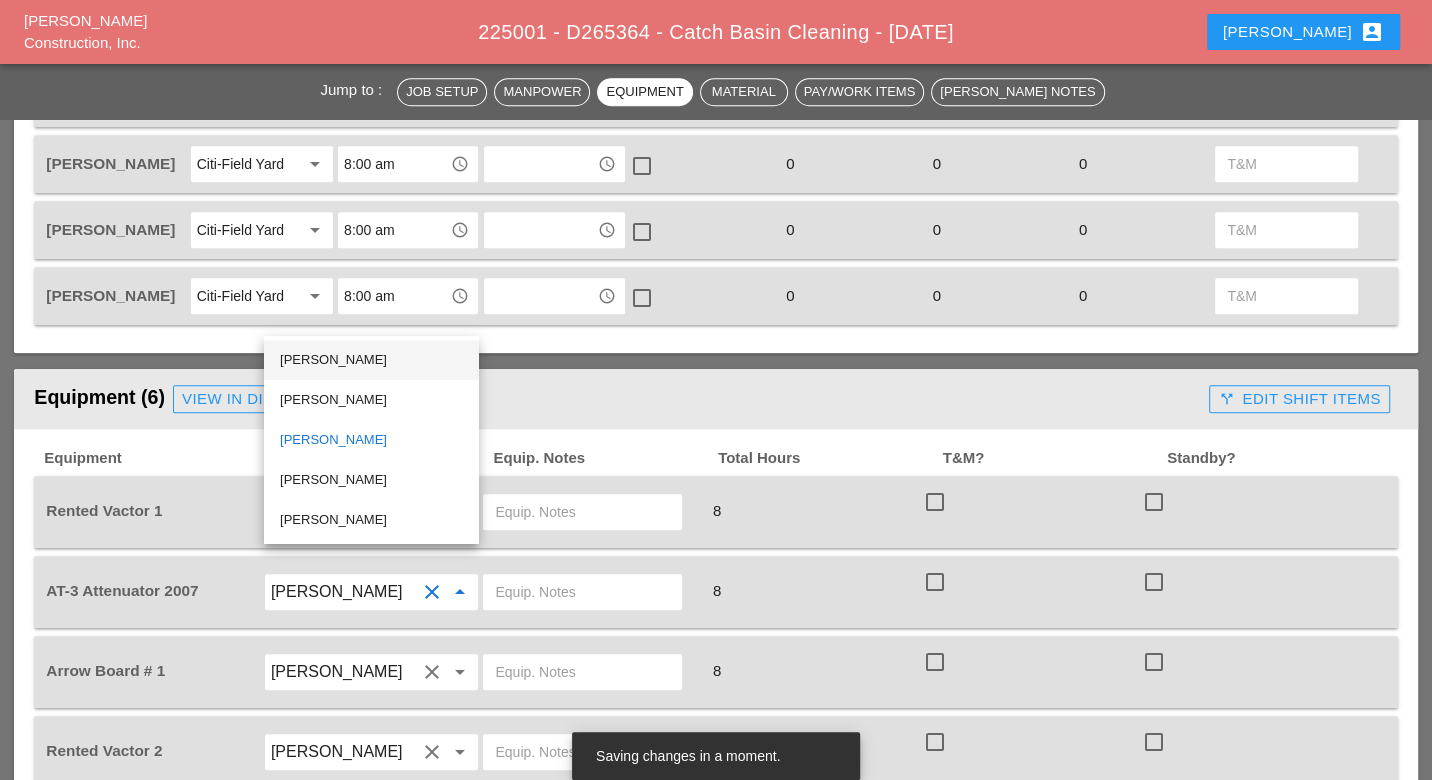 click on "[PERSON_NAME]" at bounding box center (371, 360) 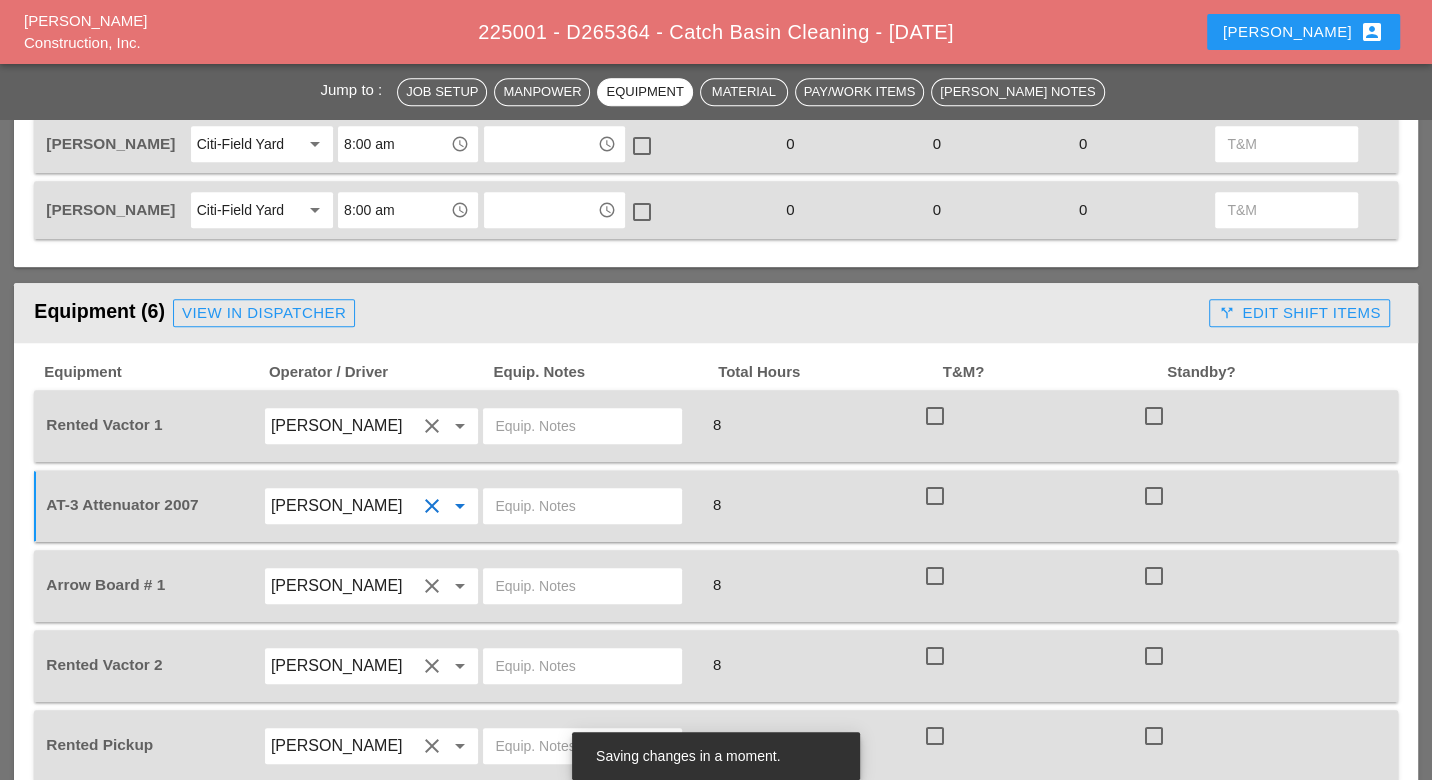 scroll, scrollTop: 1222, scrollLeft: 0, axis: vertical 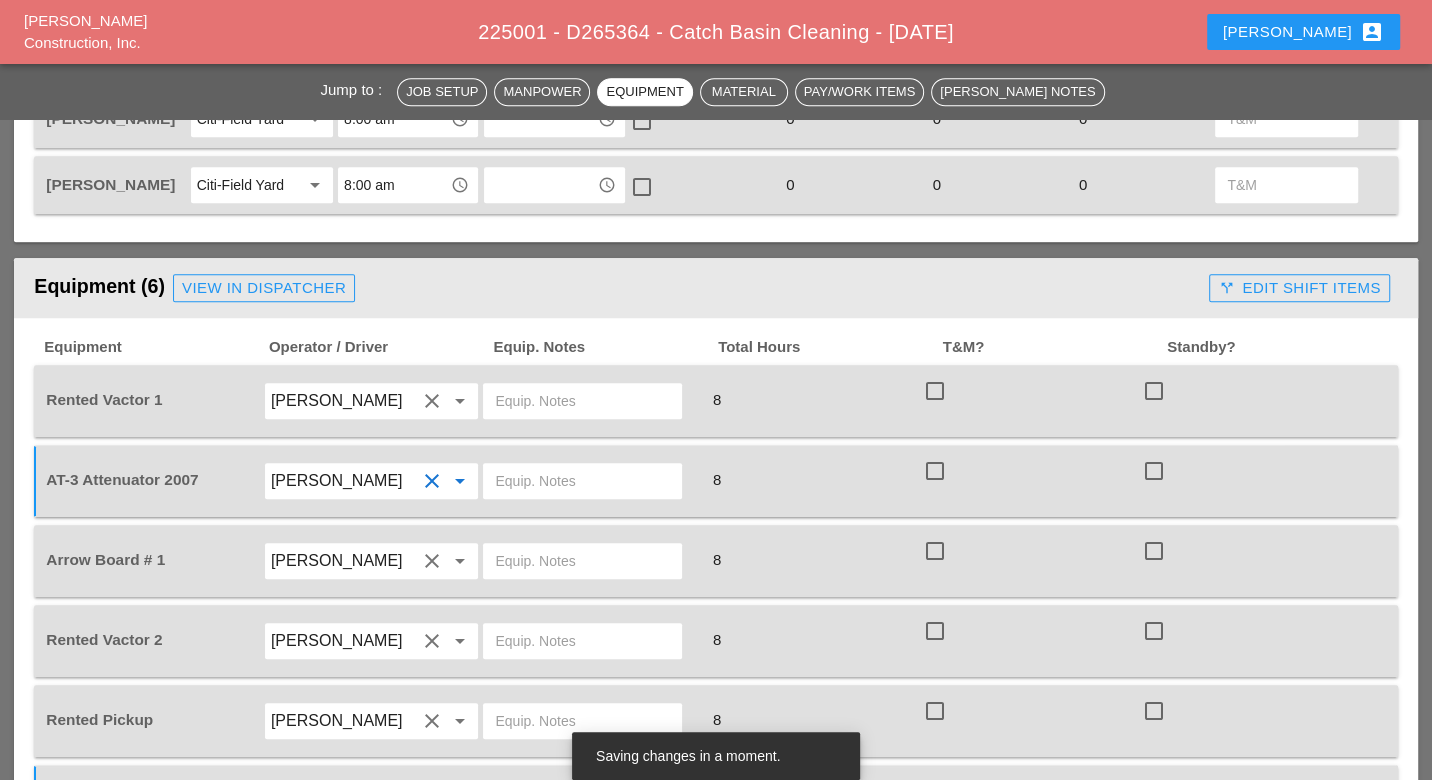 click at bounding box center (582, 481) 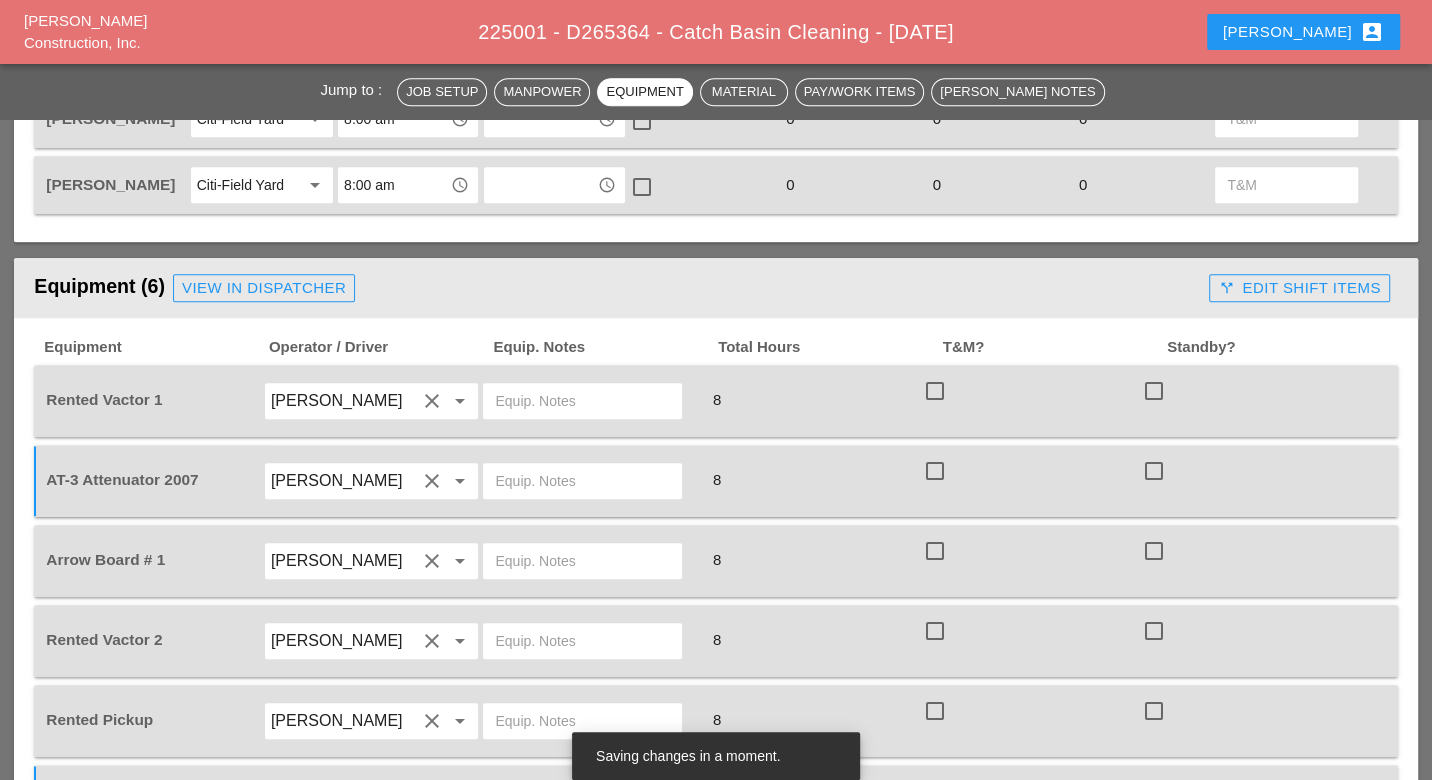 paste on "[PERSON_NAME] yard" 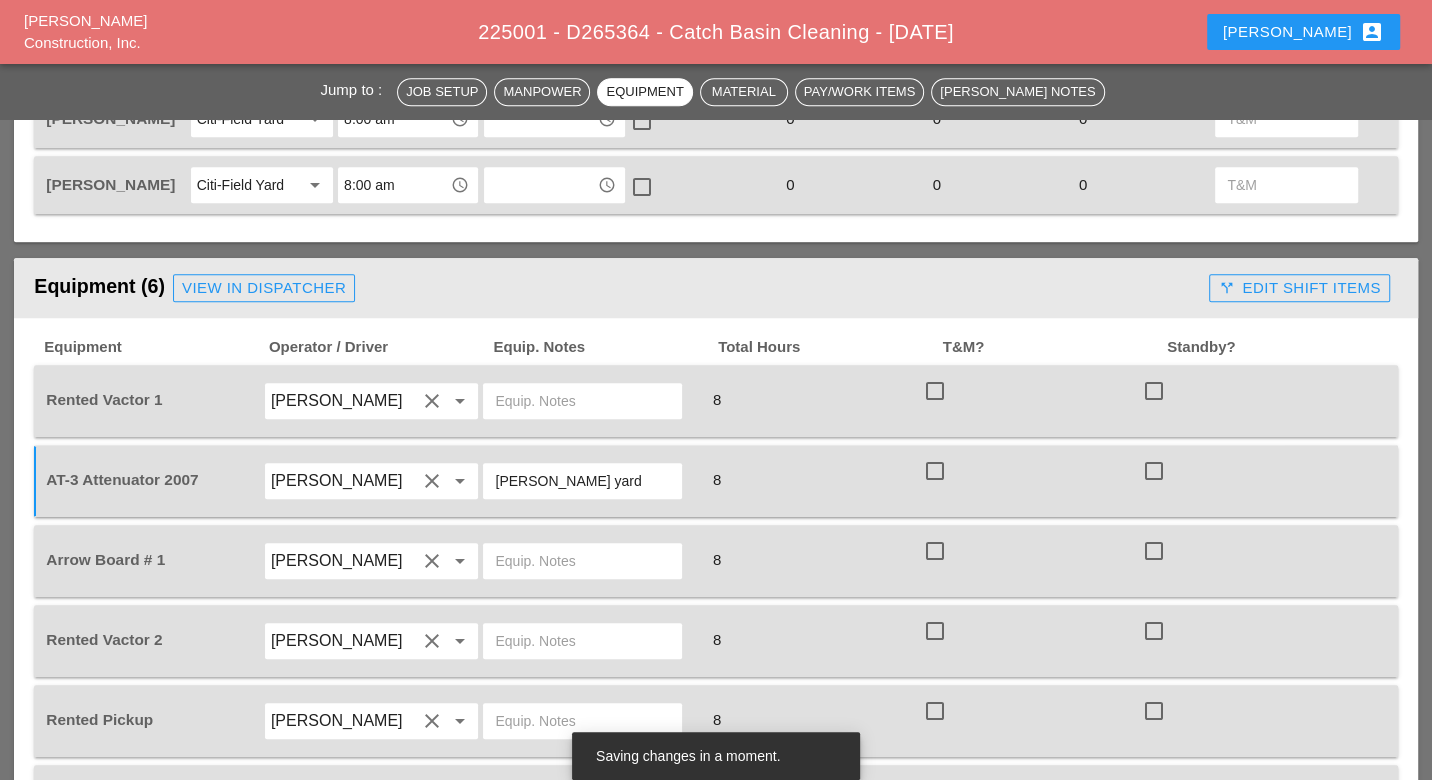 type on "[PERSON_NAME] yard" 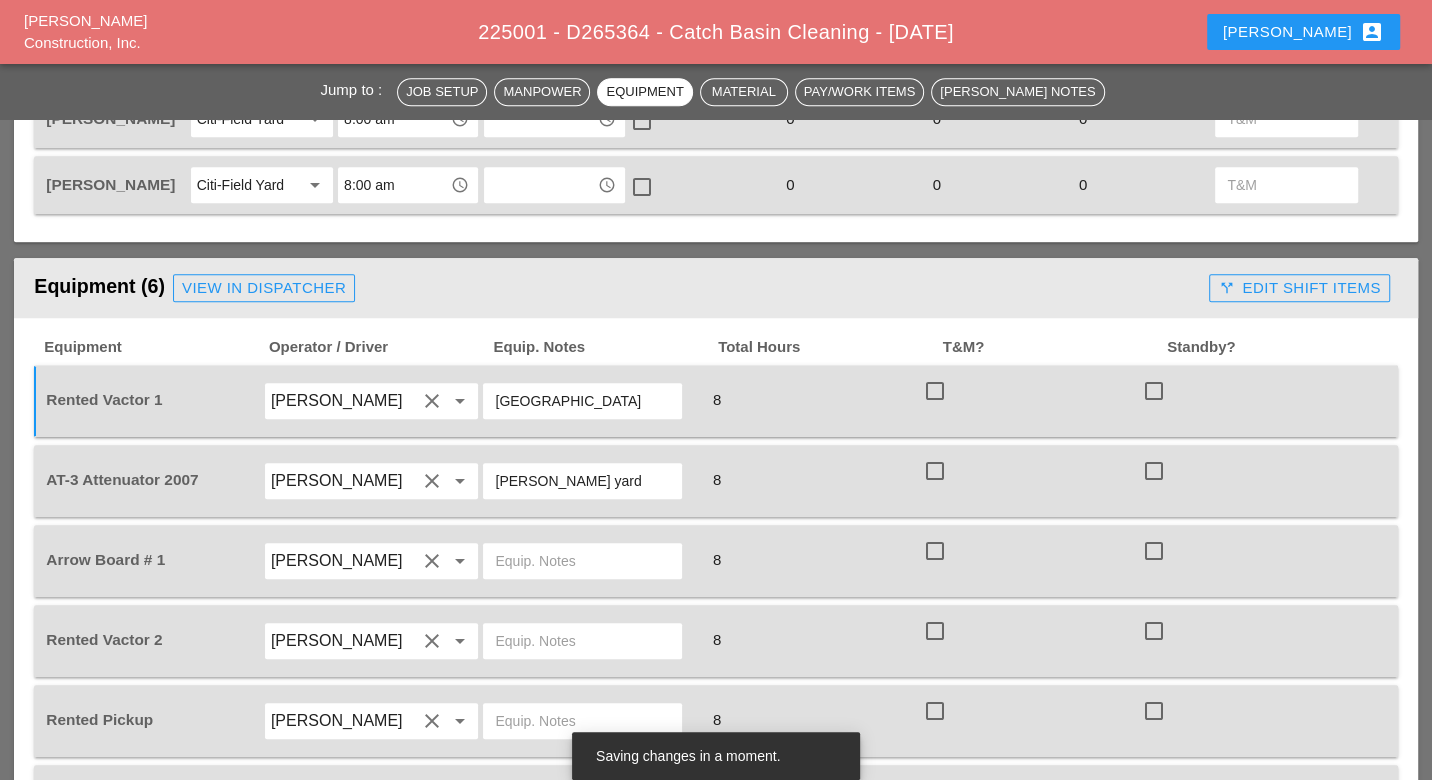 drag, startPoint x: 560, startPoint y: 368, endPoint x: 493, endPoint y: 369, distance: 67.00746 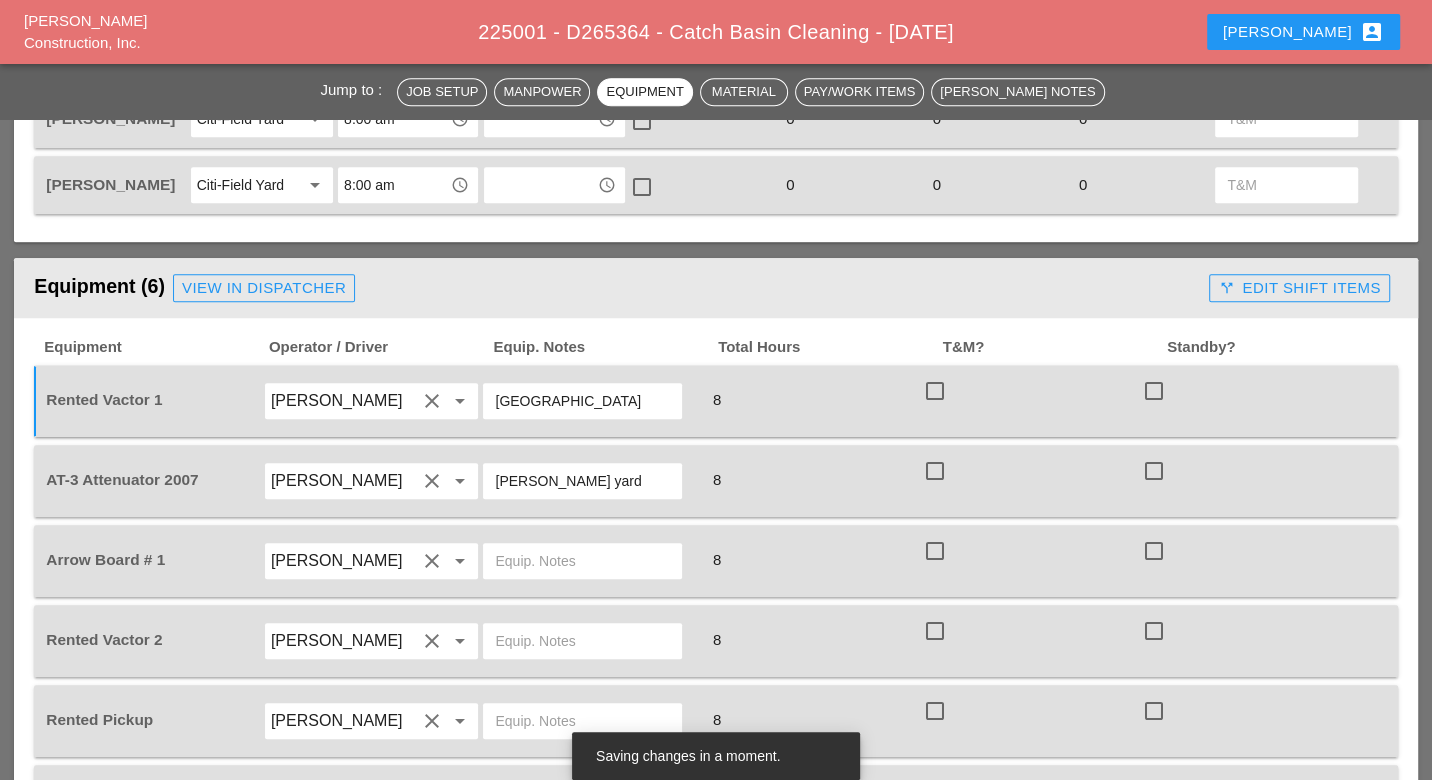 type on "City Field" 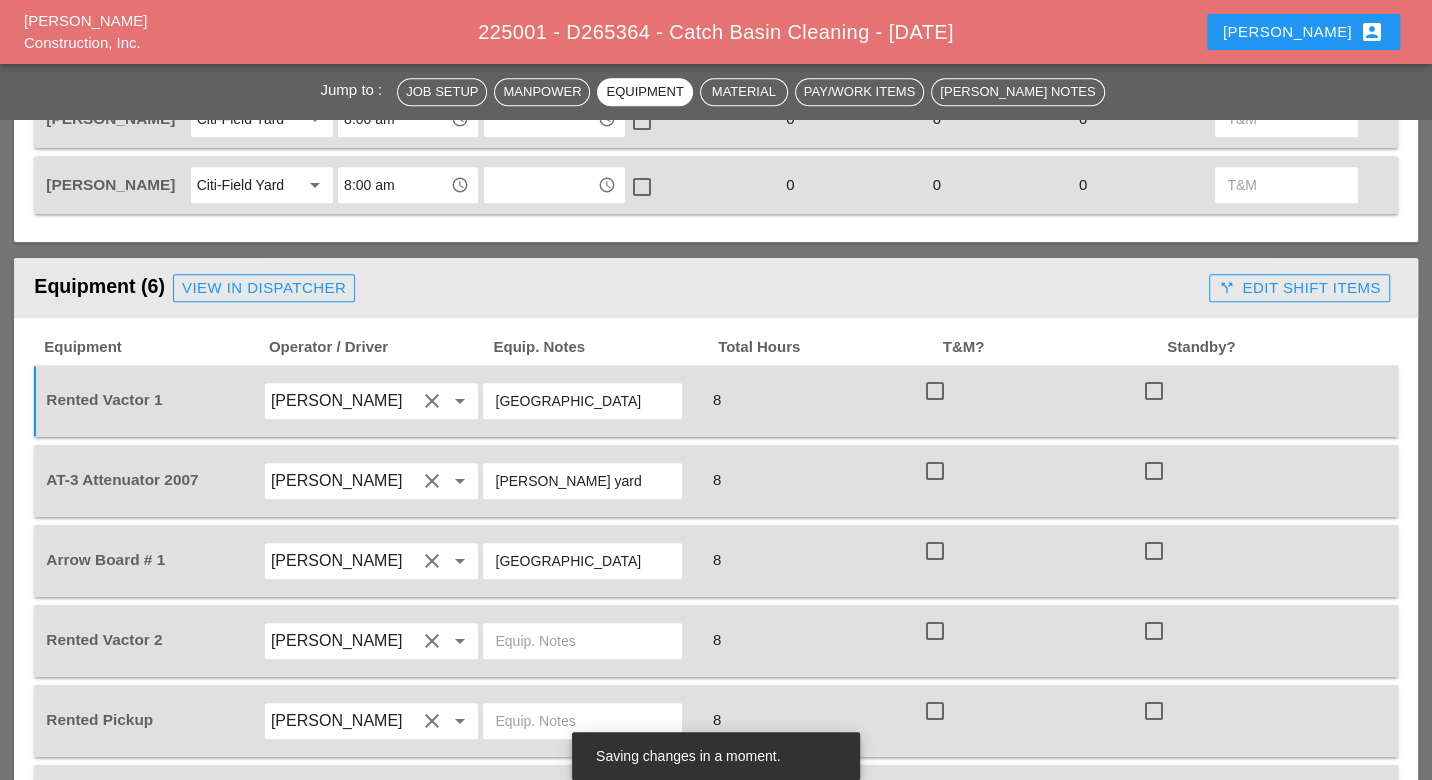 type on "City Field" 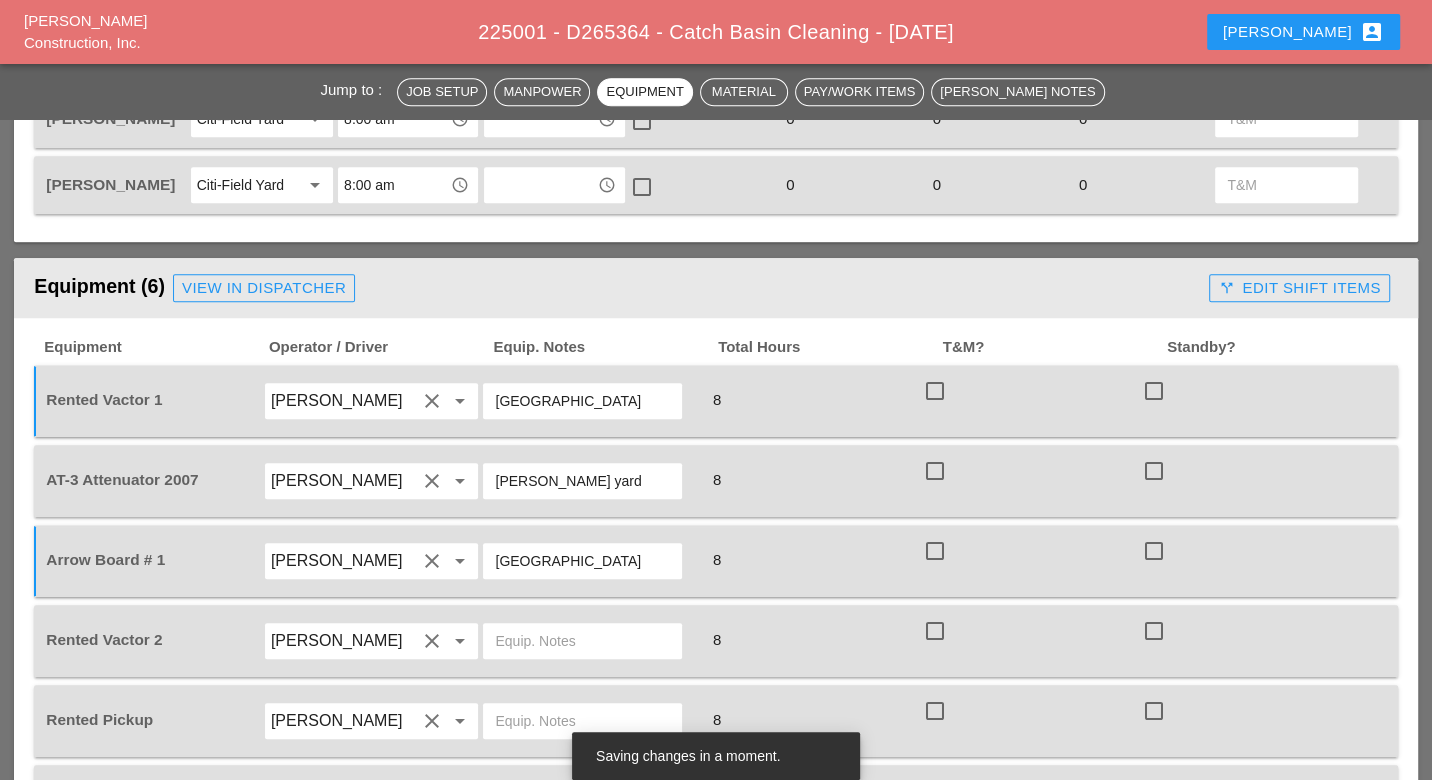 click at bounding box center (582, 641) 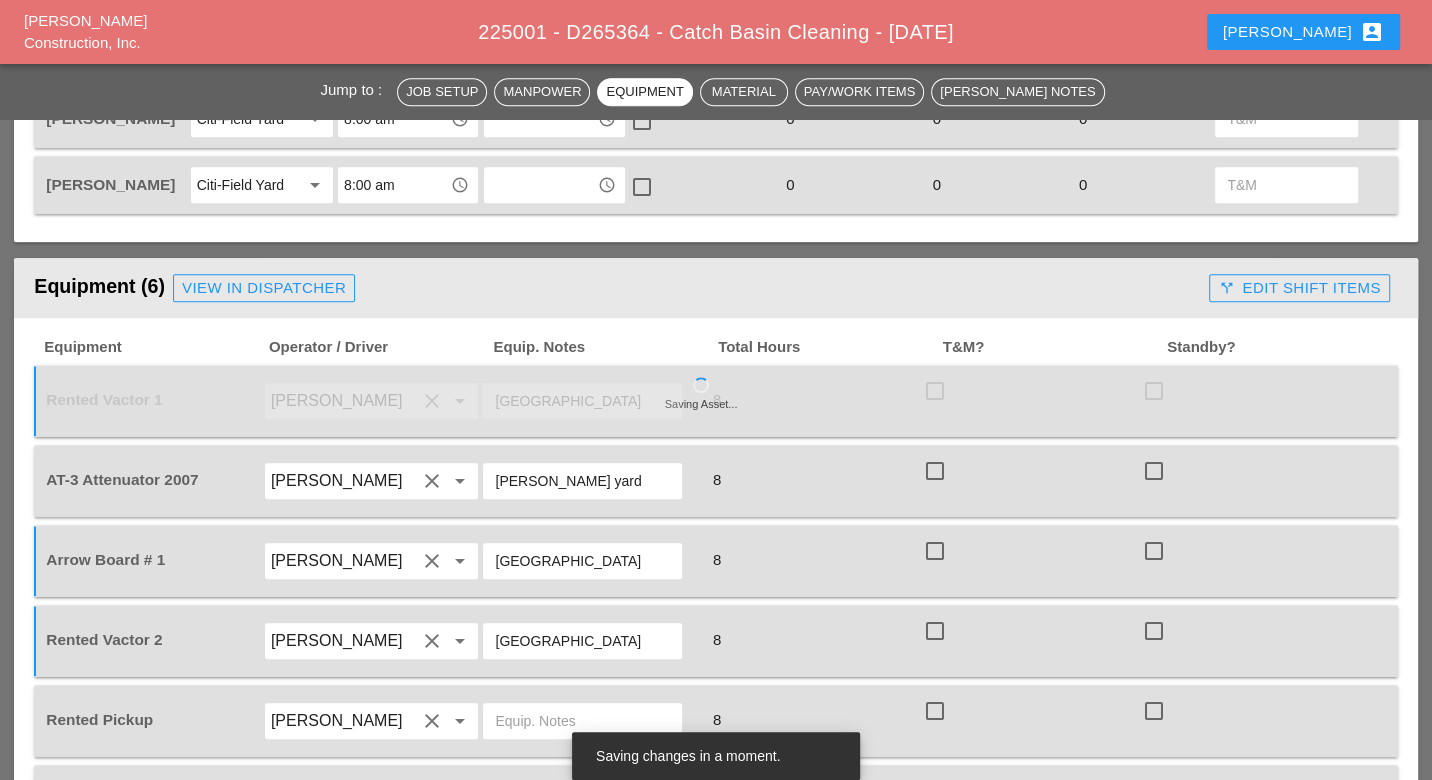 type on "[GEOGRAPHIC_DATA]" 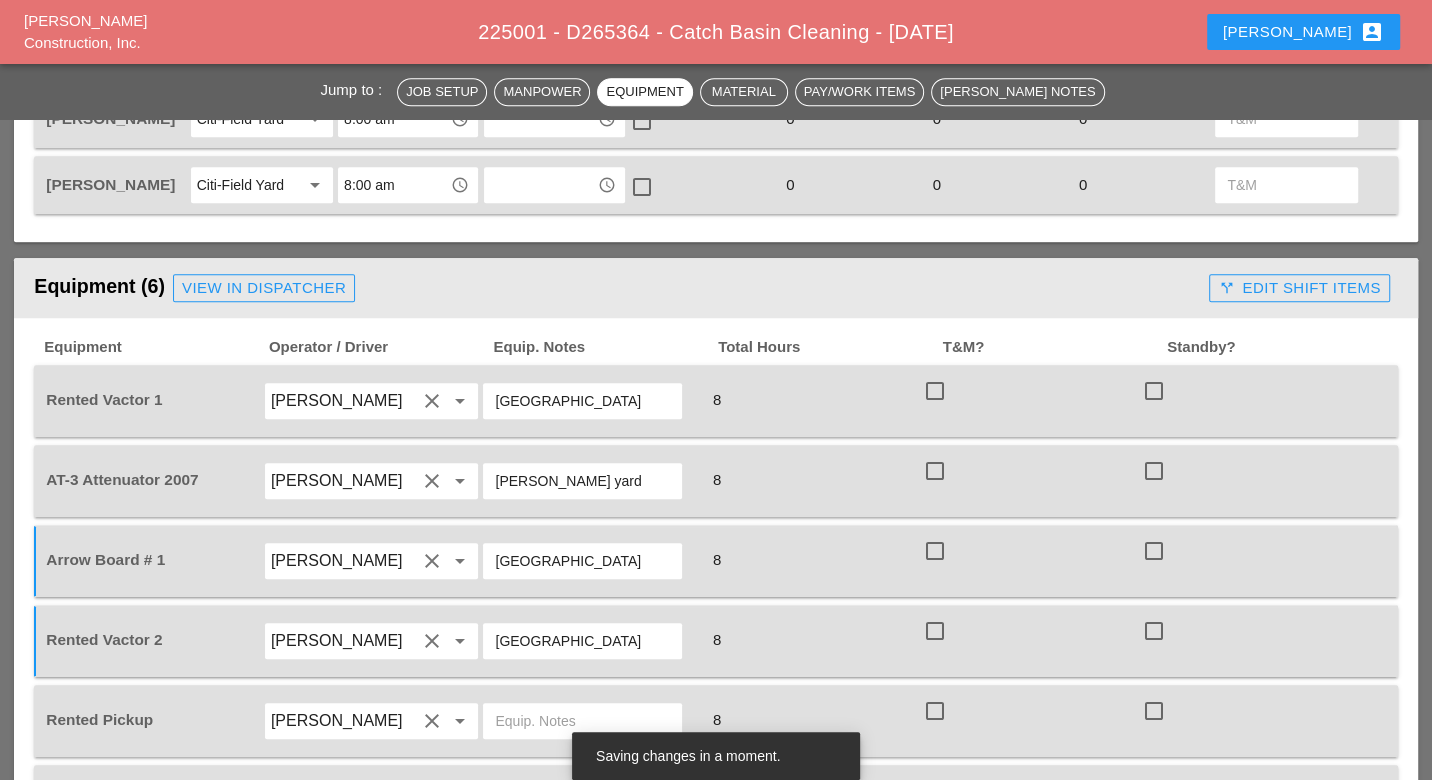click at bounding box center (582, 721) 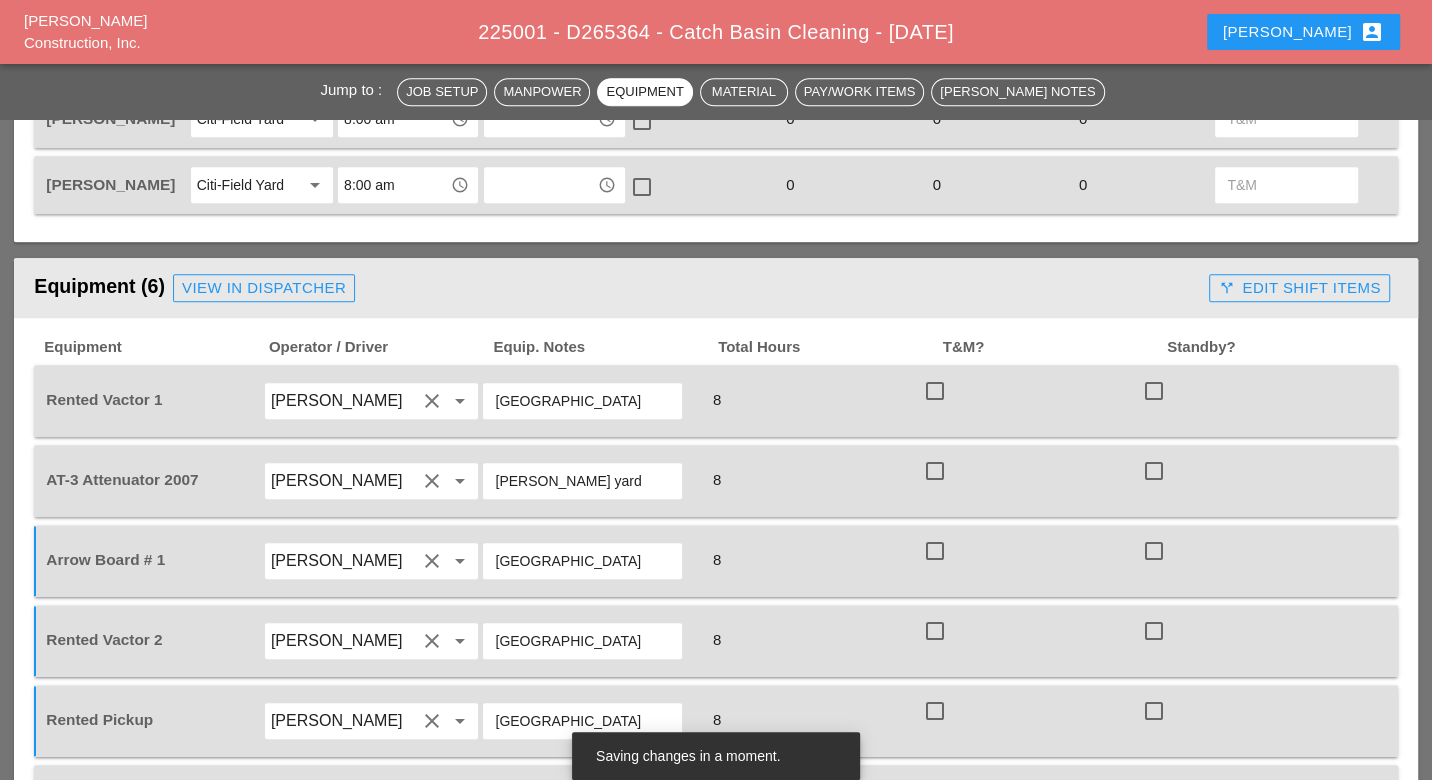 scroll, scrollTop: 1333, scrollLeft: 0, axis: vertical 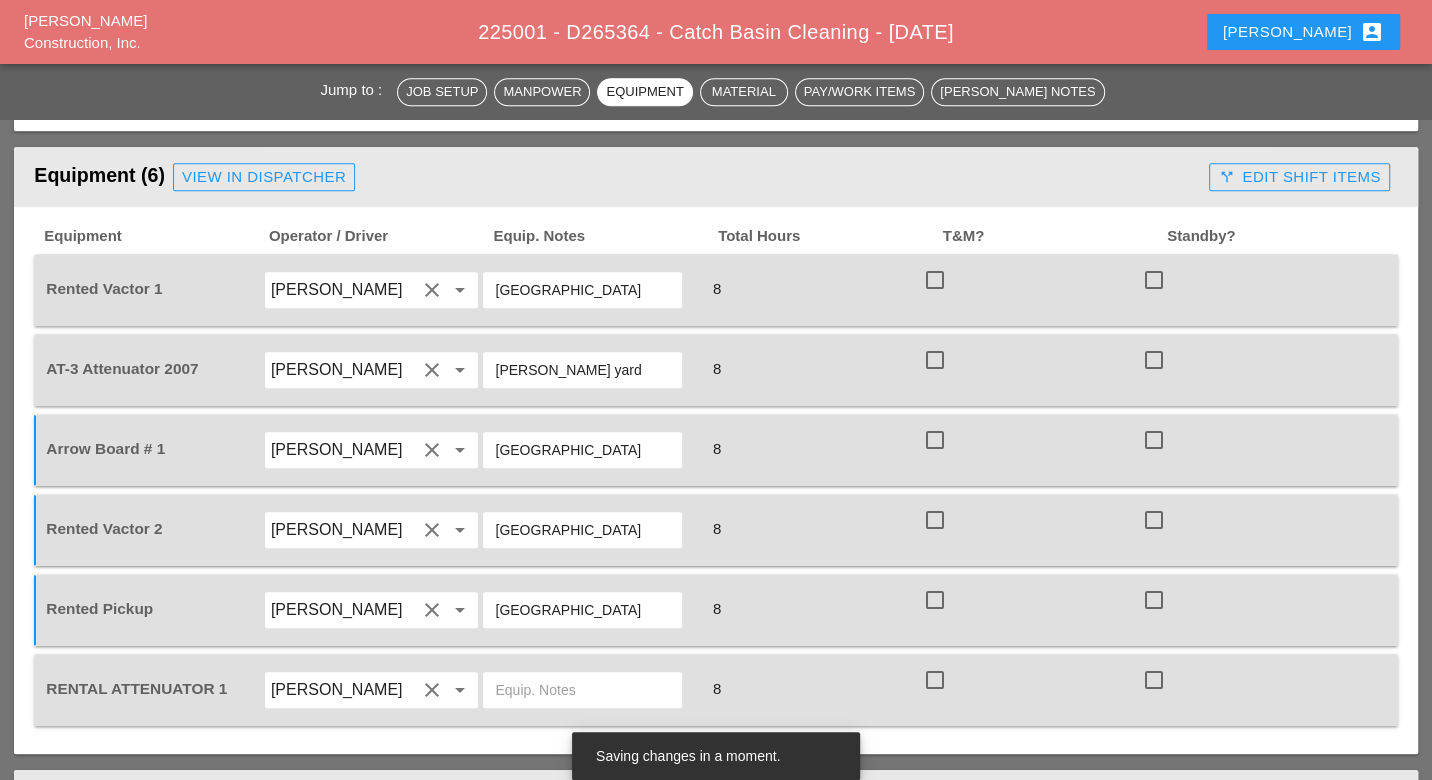 type on "[GEOGRAPHIC_DATA]" 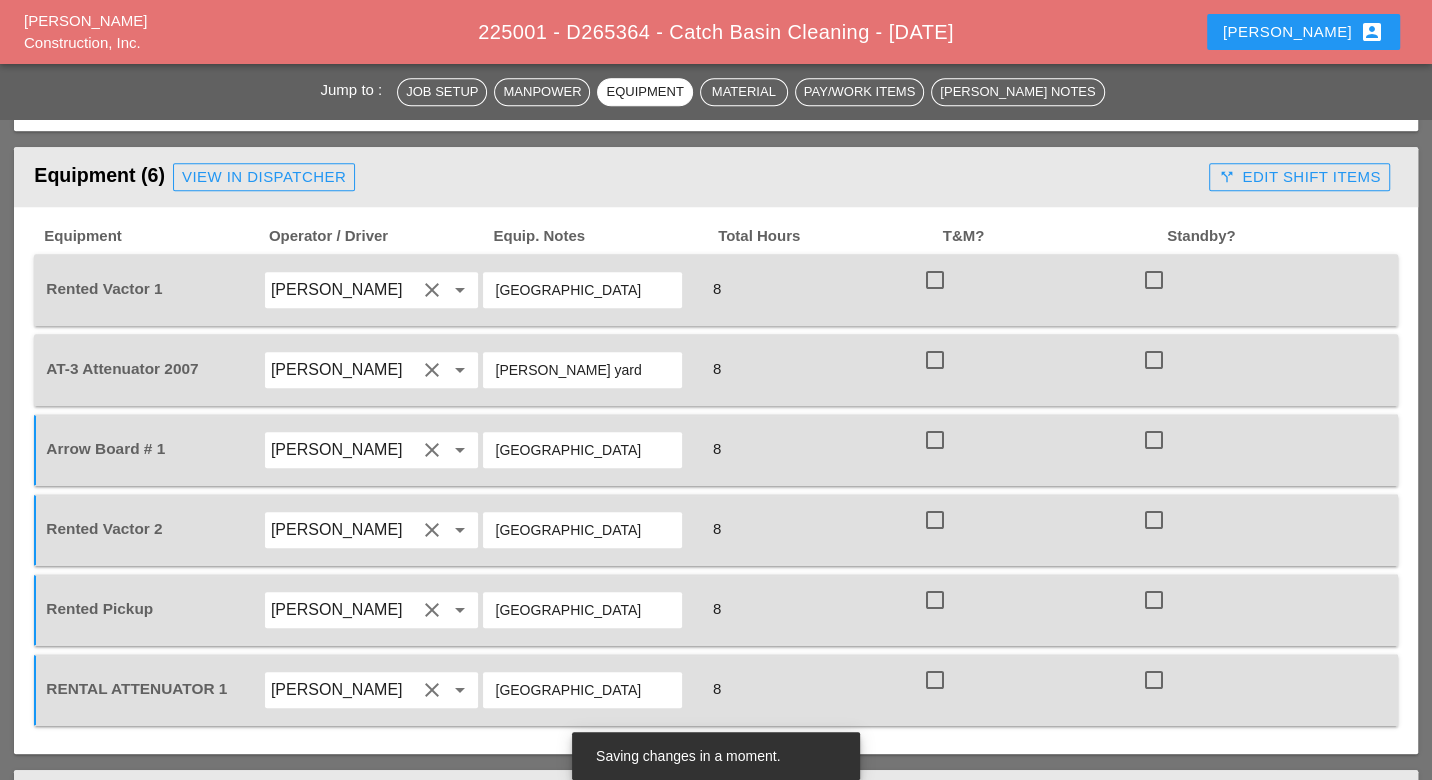type on "[GEOGRAPHIC_DATA]" 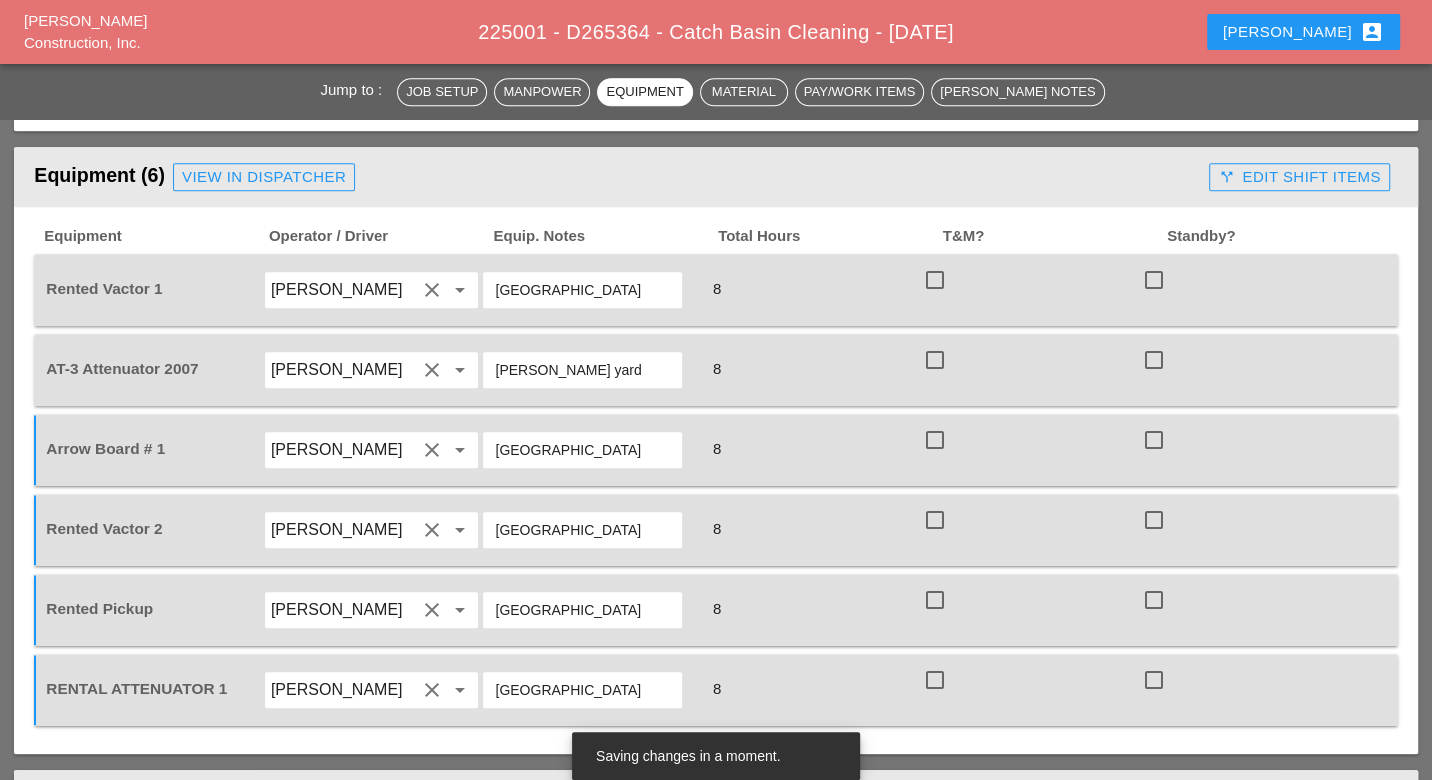 drag, startPoint x: 560, startPoint y: 571, endPoint x: 484, endPoint y: 579, distance: 76.41989 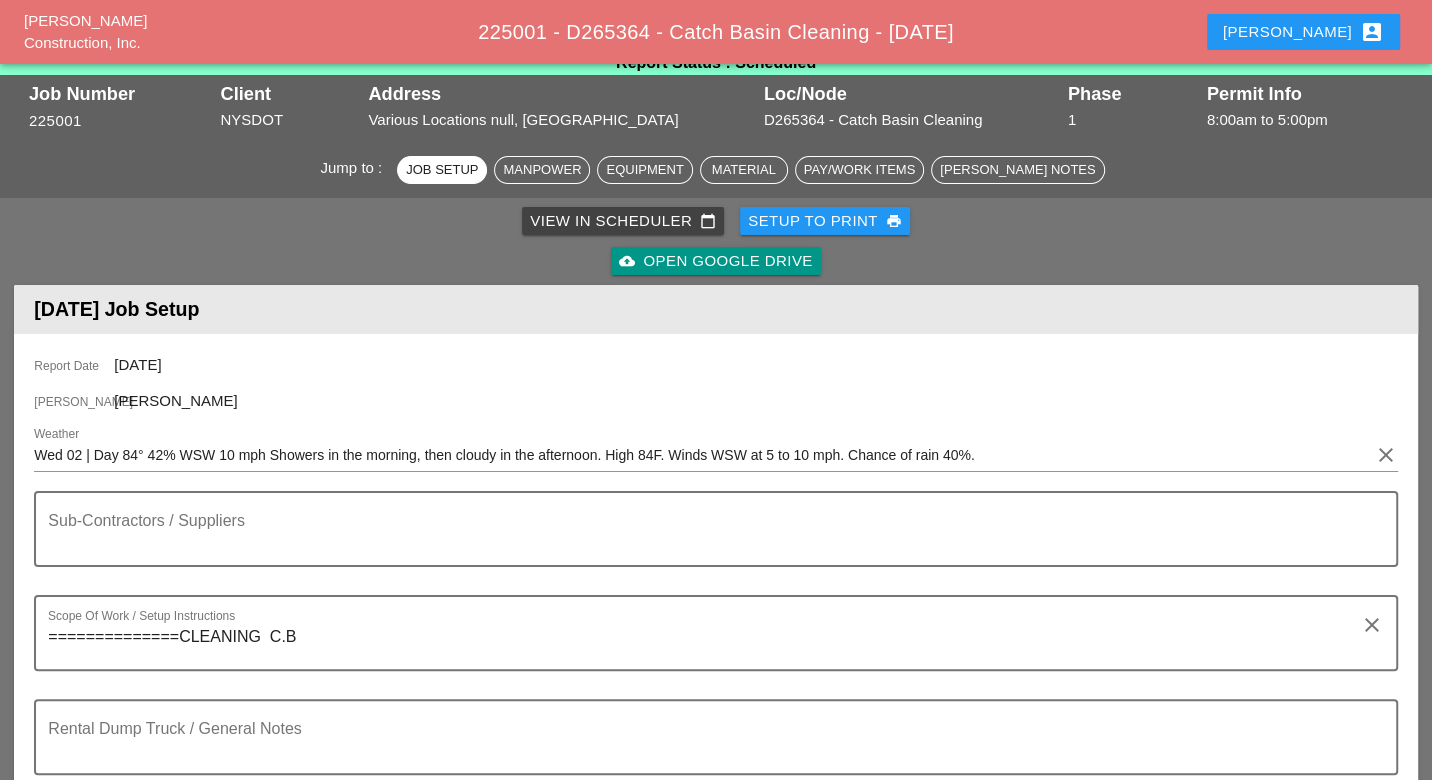 scroll, scrollTop: 0, scrollLeft: 0, axis: both 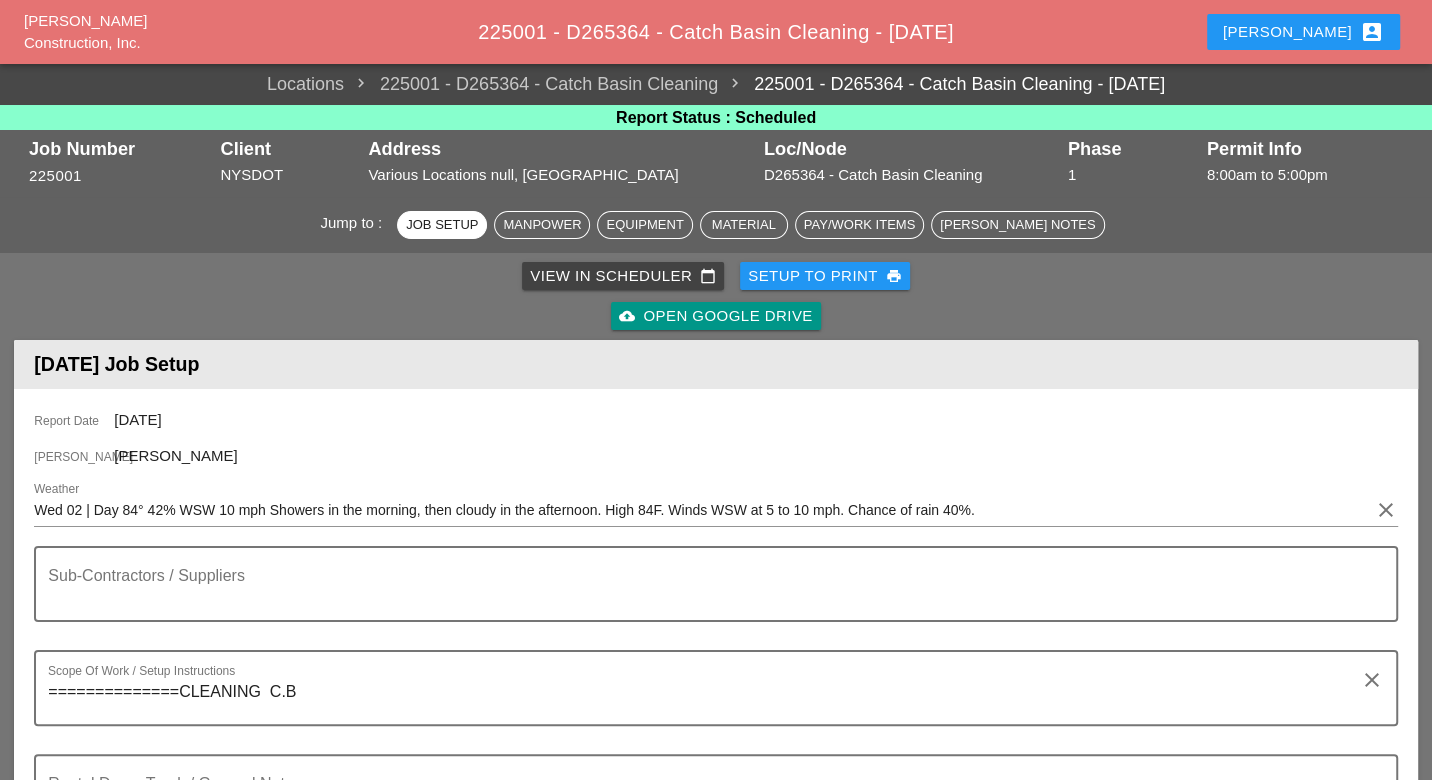 type 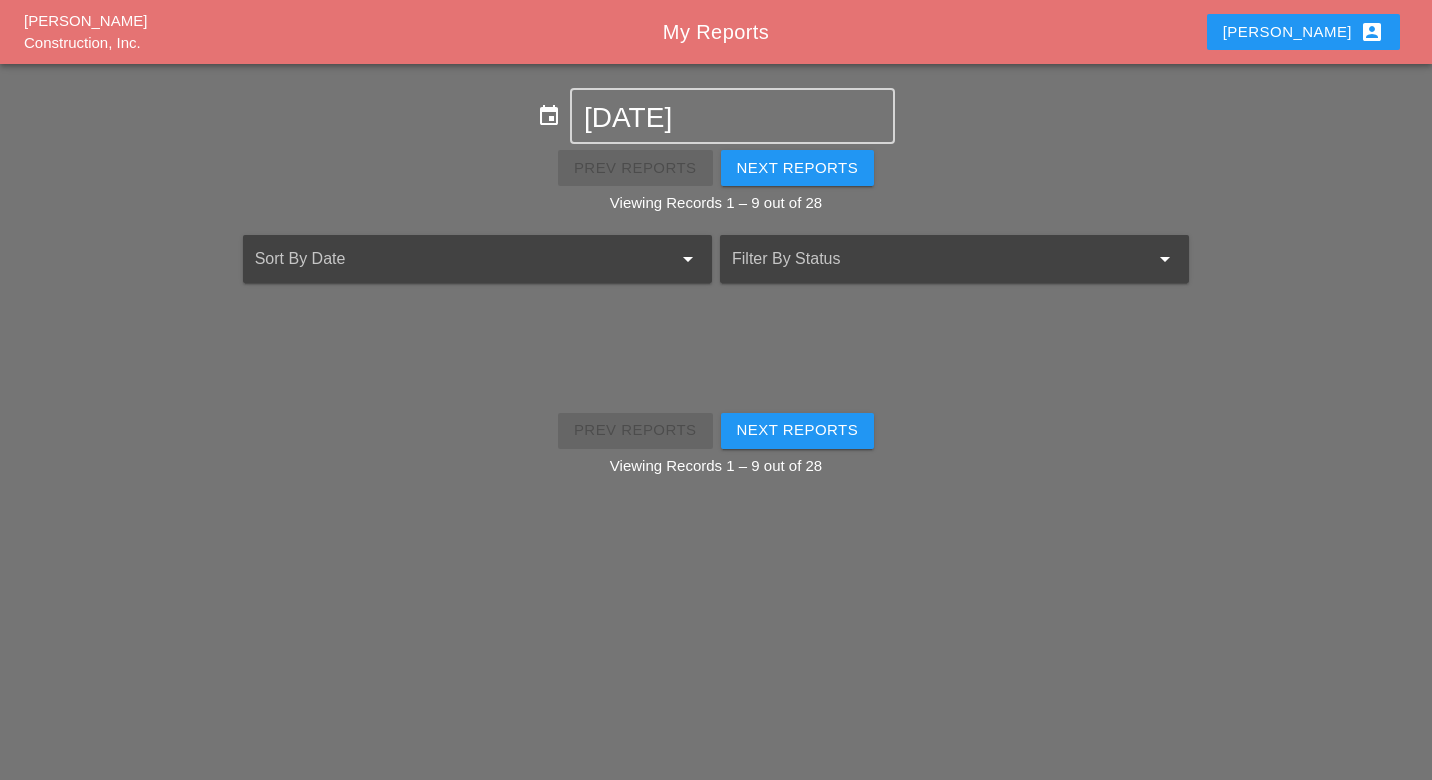scroll, scrollTop: 0, scrollLeft: 0, axis: both 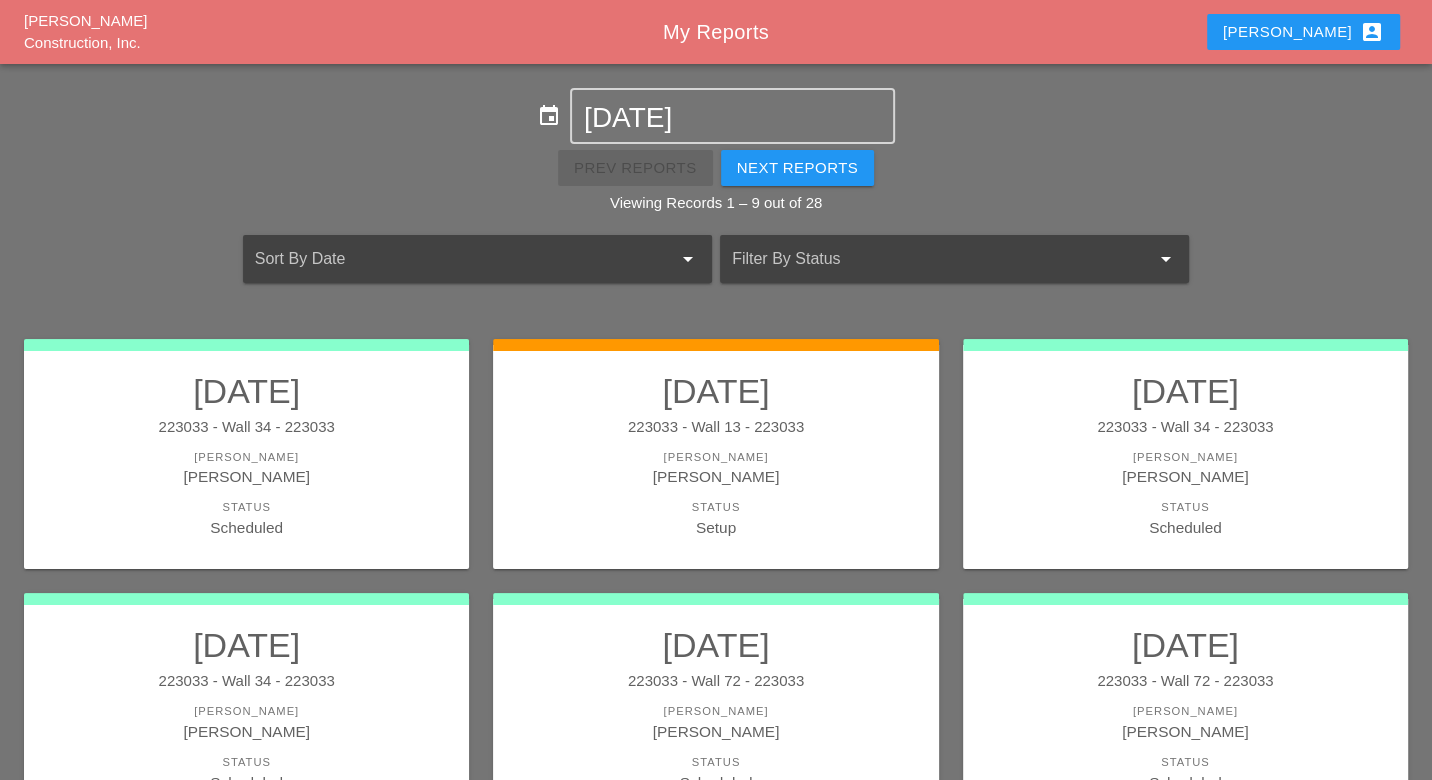 click on "Luca account_box" at bounding box center [1303, 32] 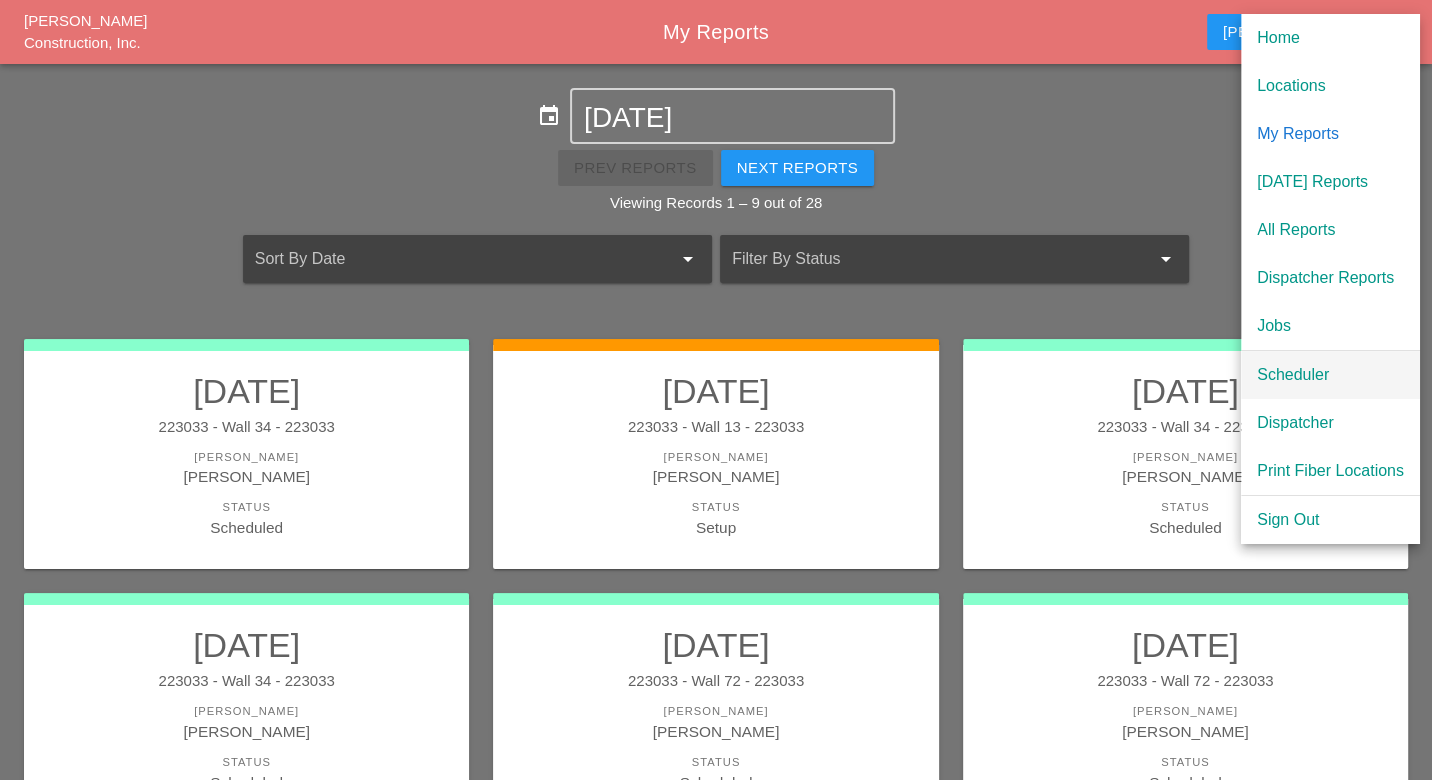 click on "Scheduler" at bounding box center (1330, 375) 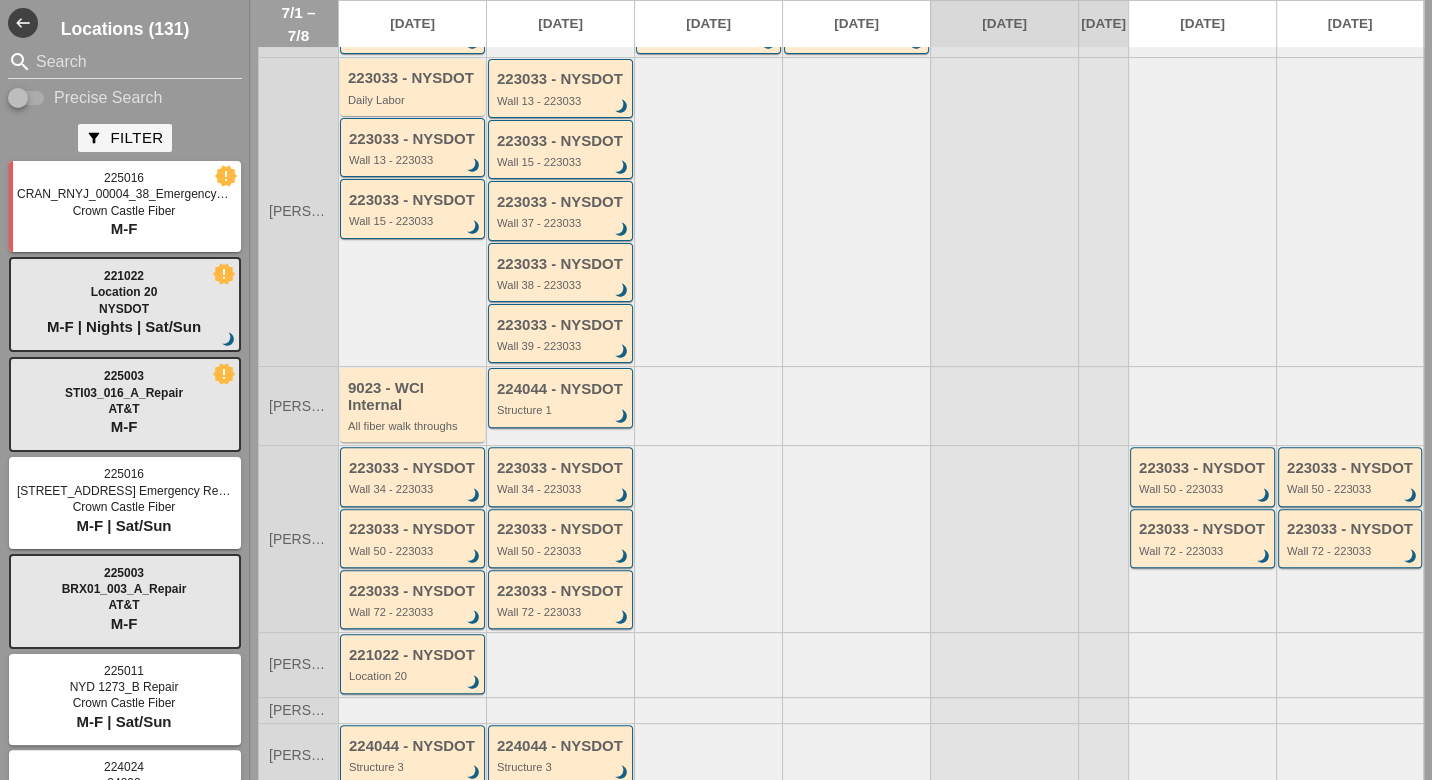 scroll, scrollTop: 444, scrollLeft: 0, axis: vertical 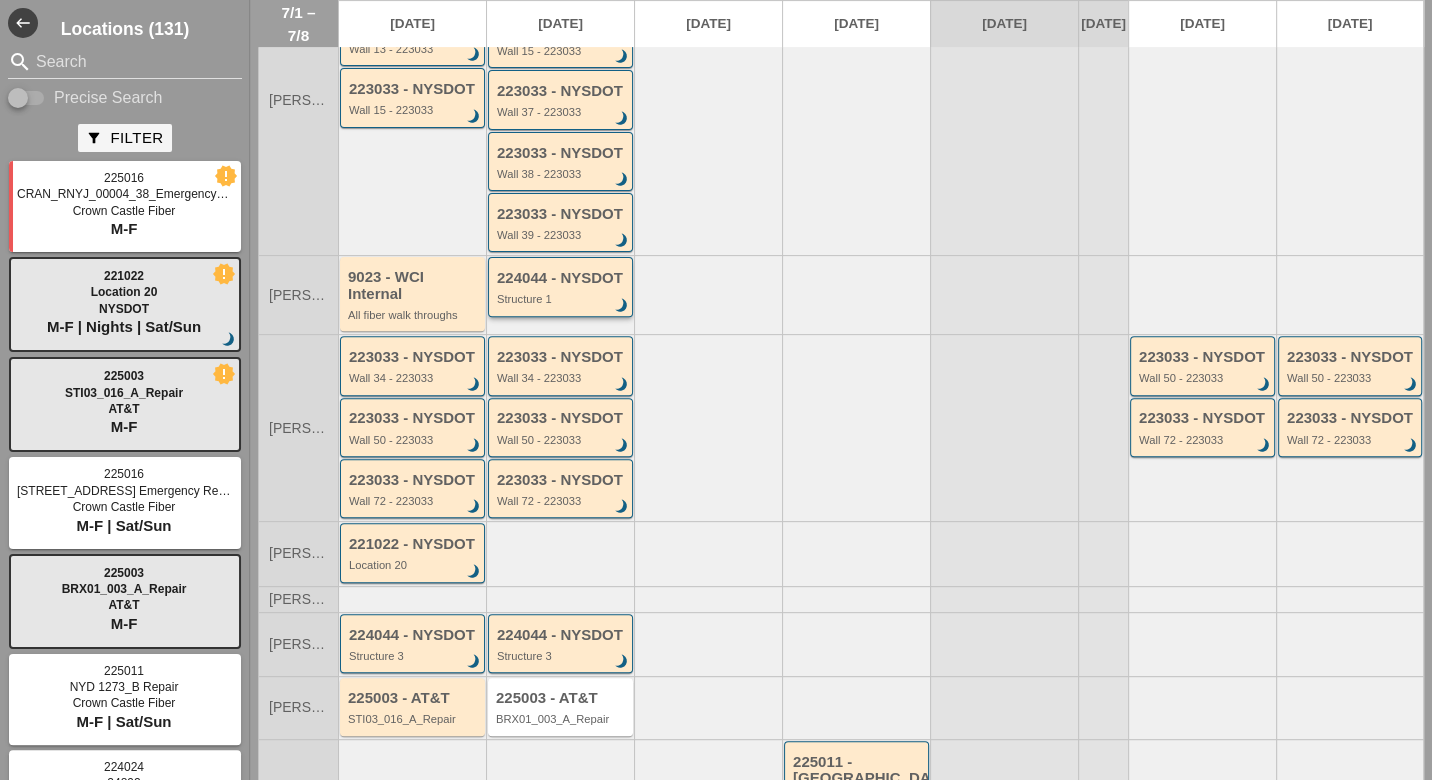 type 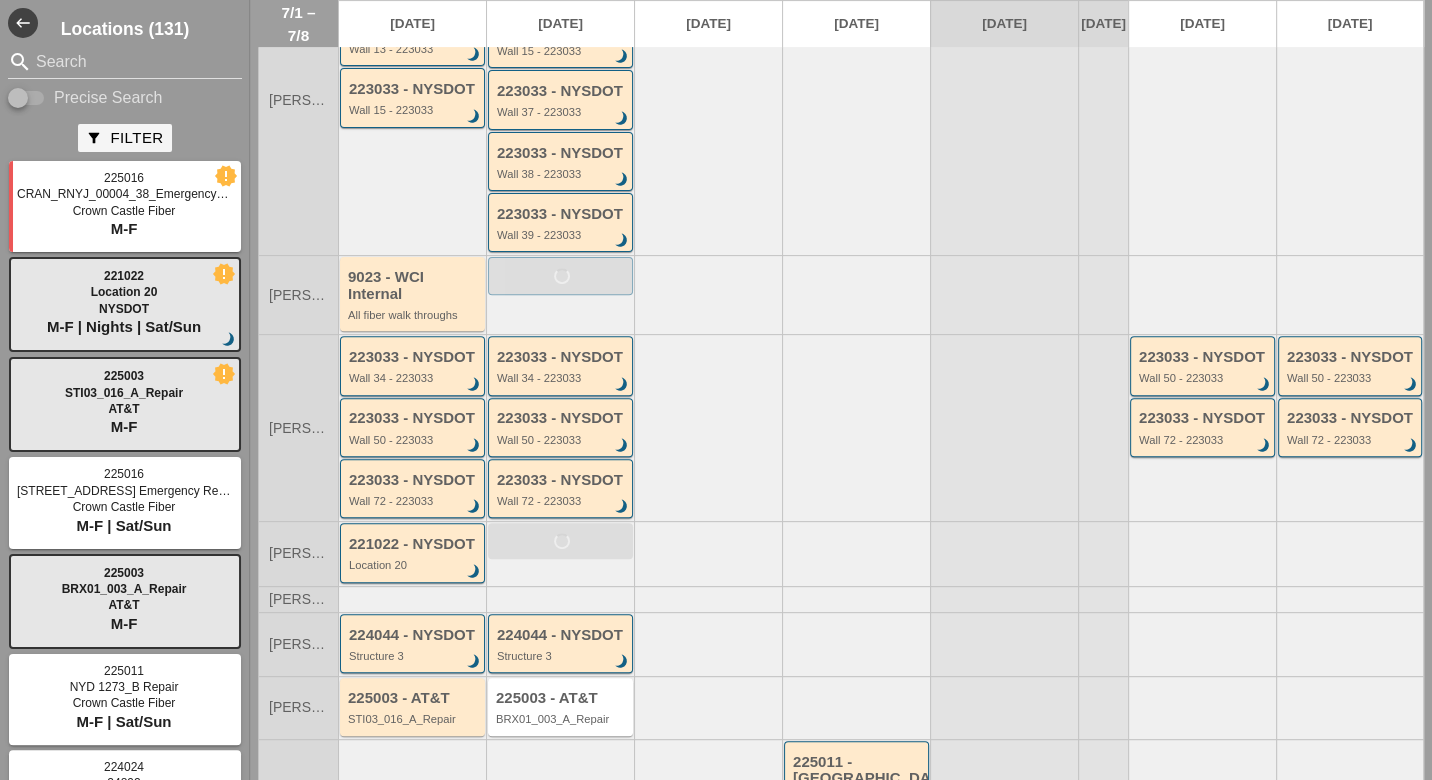 scroll, scrollTop: 503, scrollLeft: 0, axis: vertical 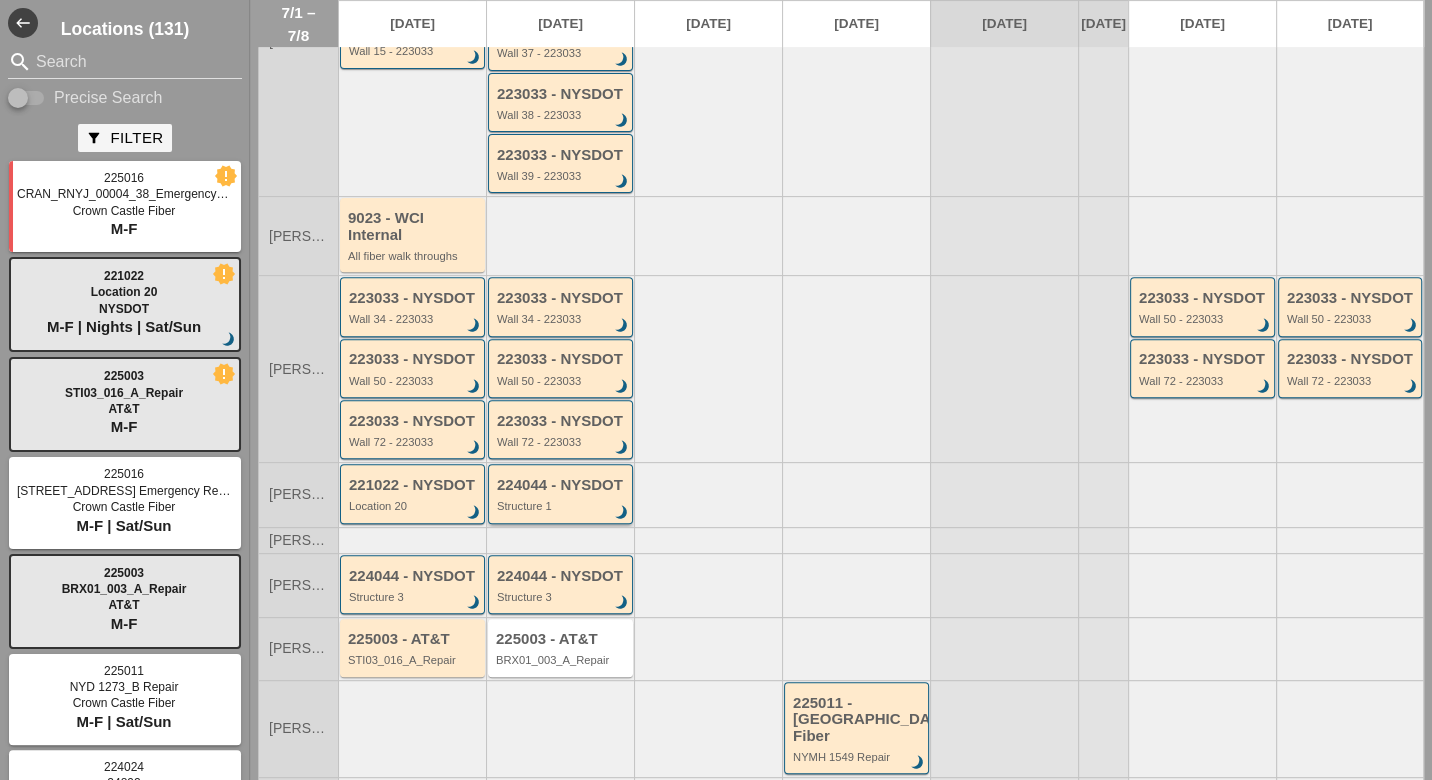 click on "Structure 1" at bounding box center (562, 506) 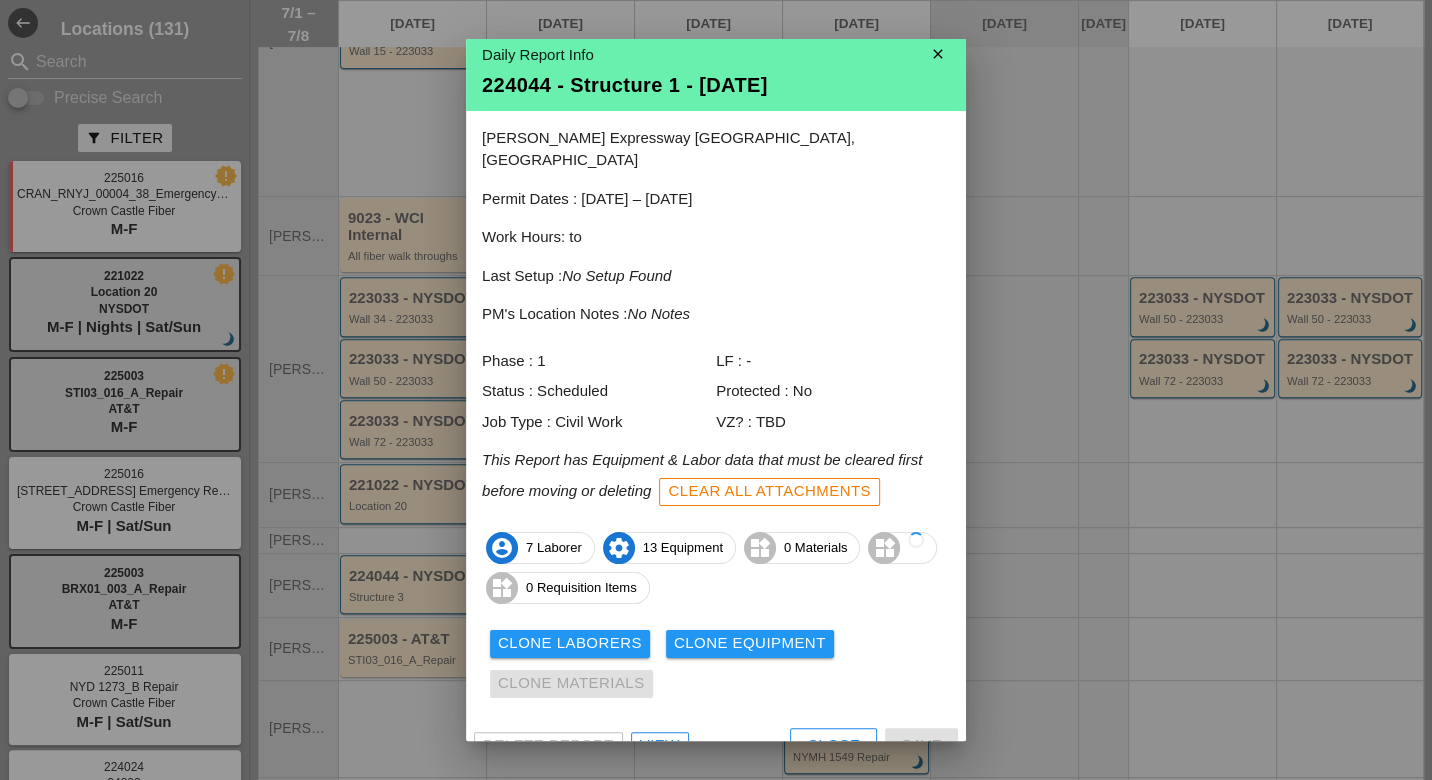 scroll, scrollTop: 17, scrollLeft: 0, axis: vertical 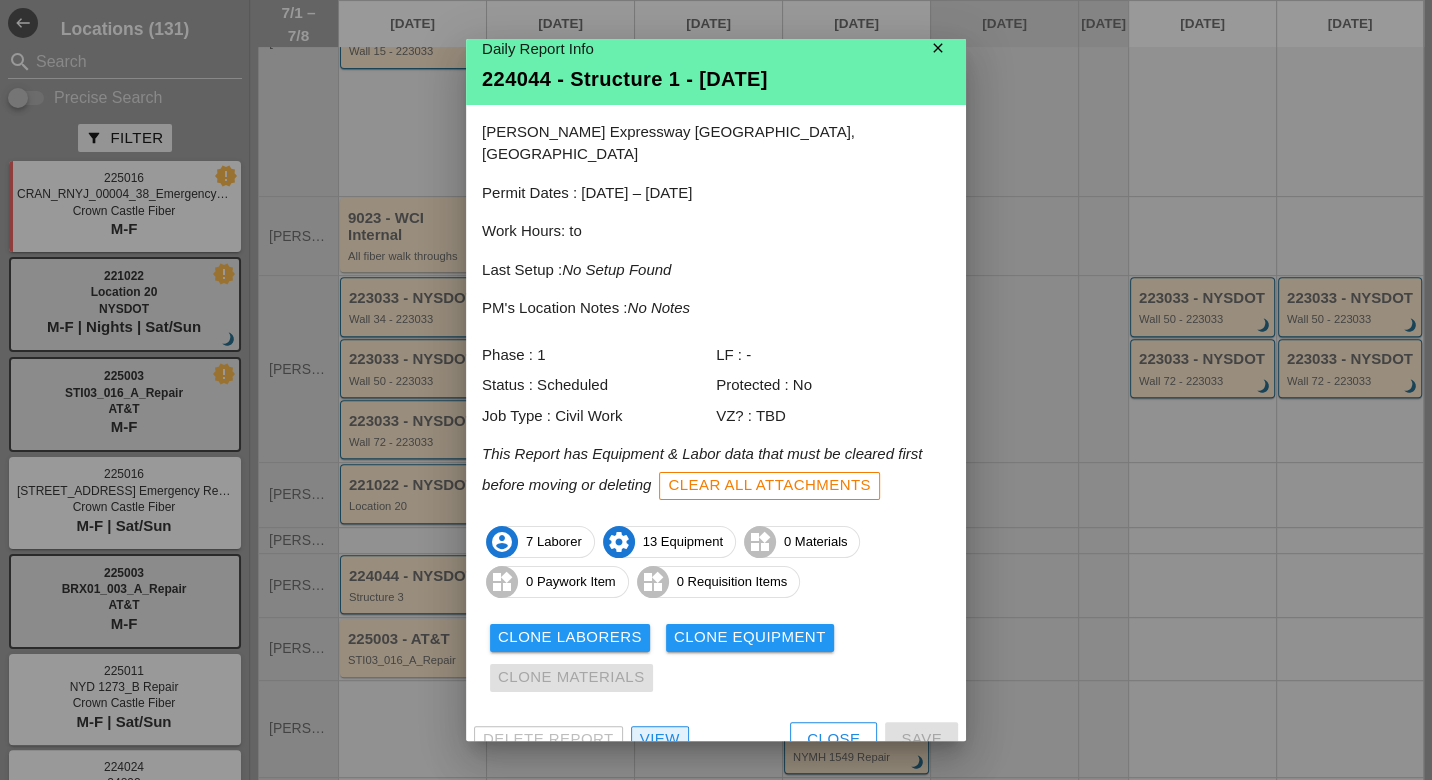 drag, startPoint x: 665, startPoint y: 707, endPoint x: 895, endPoint y: 574, distance: 265.6859 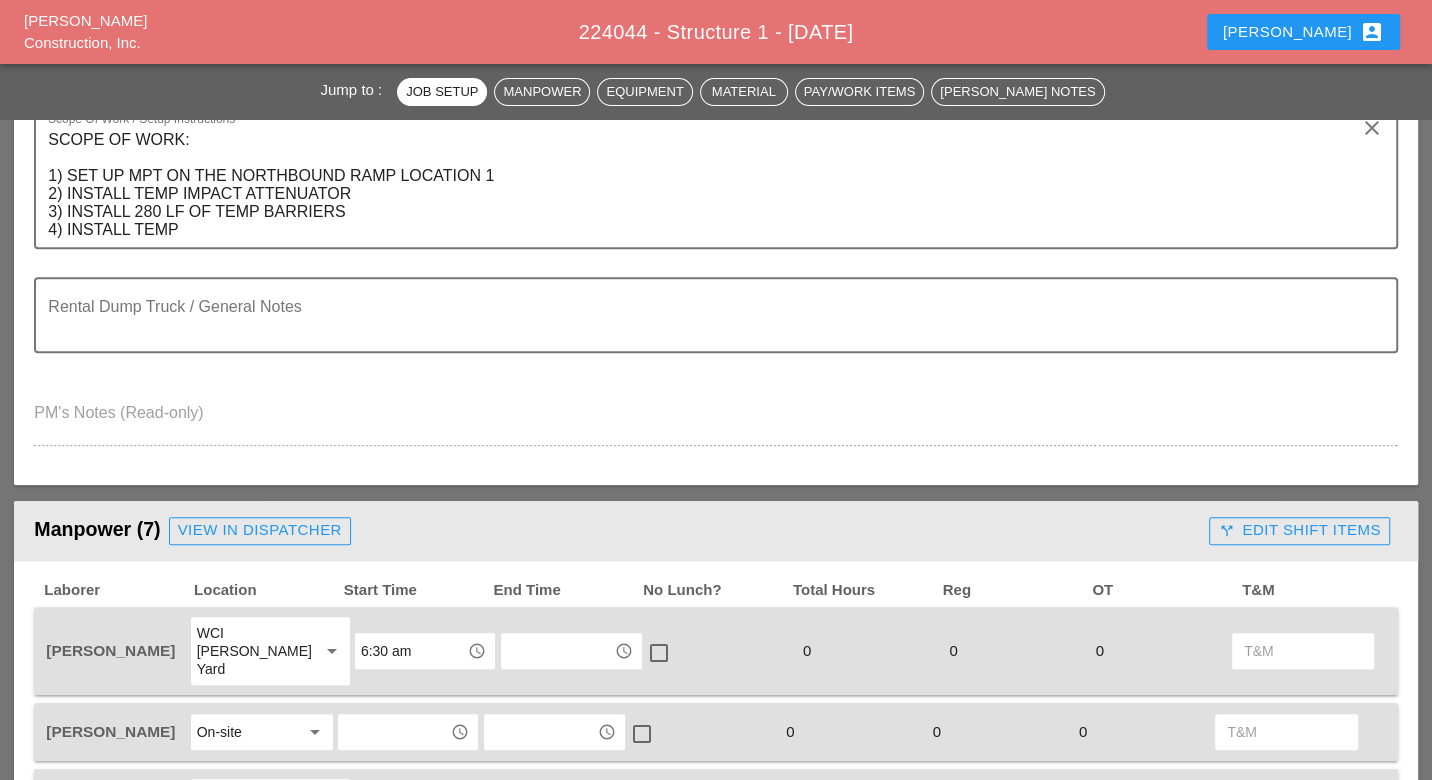 scroll, scrollTop: 555, scrollLeft: 0, axis: vertical 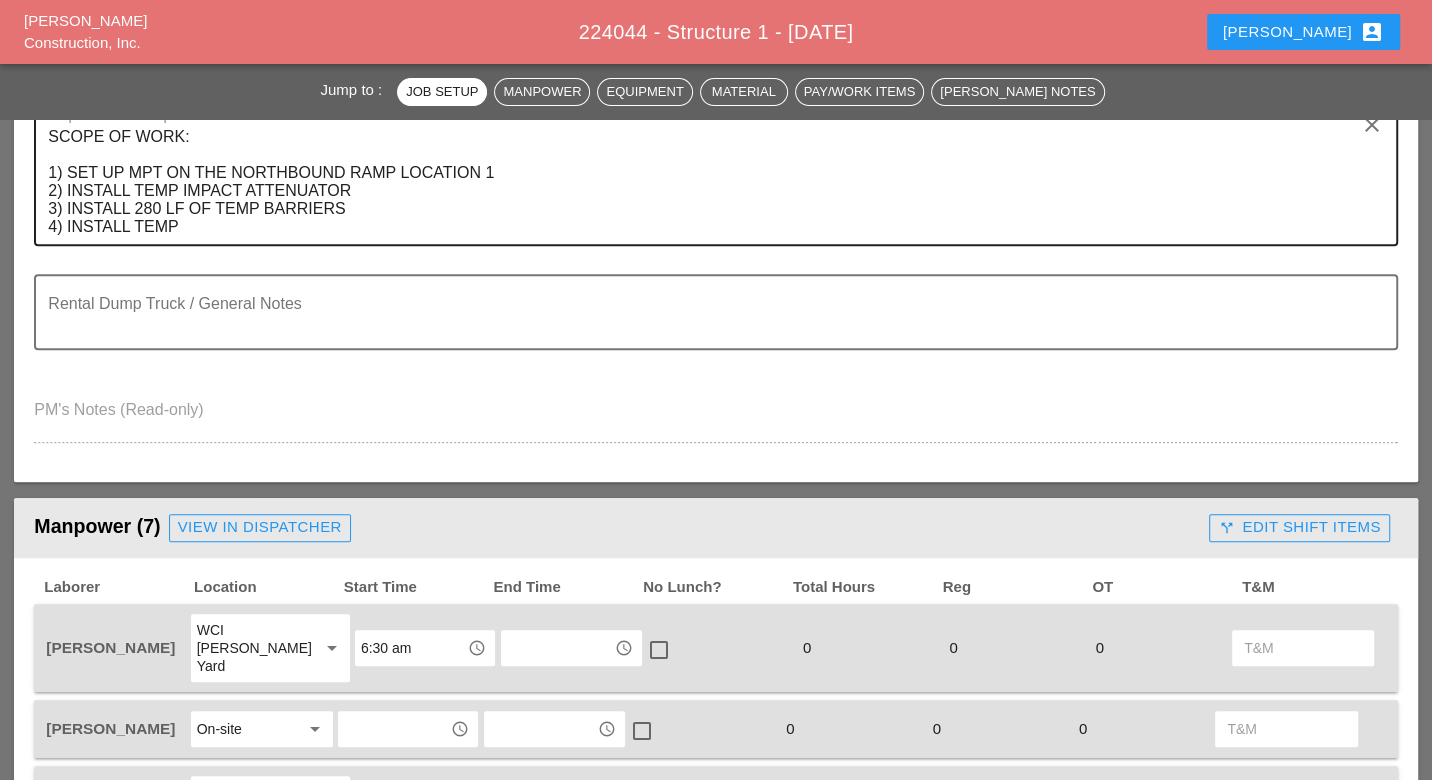 click on "SCOPE OF WORK:
1) SET UP MPT ON THE NORTHBOUND RAMP LOCATION 1
2) INSTALL TEMP IMPACT ATTENUATOR
3) INSTALL 280 LF OF TEMP BARRIERS
4) INSTALL TEMP" at bounding box center (707, 182) 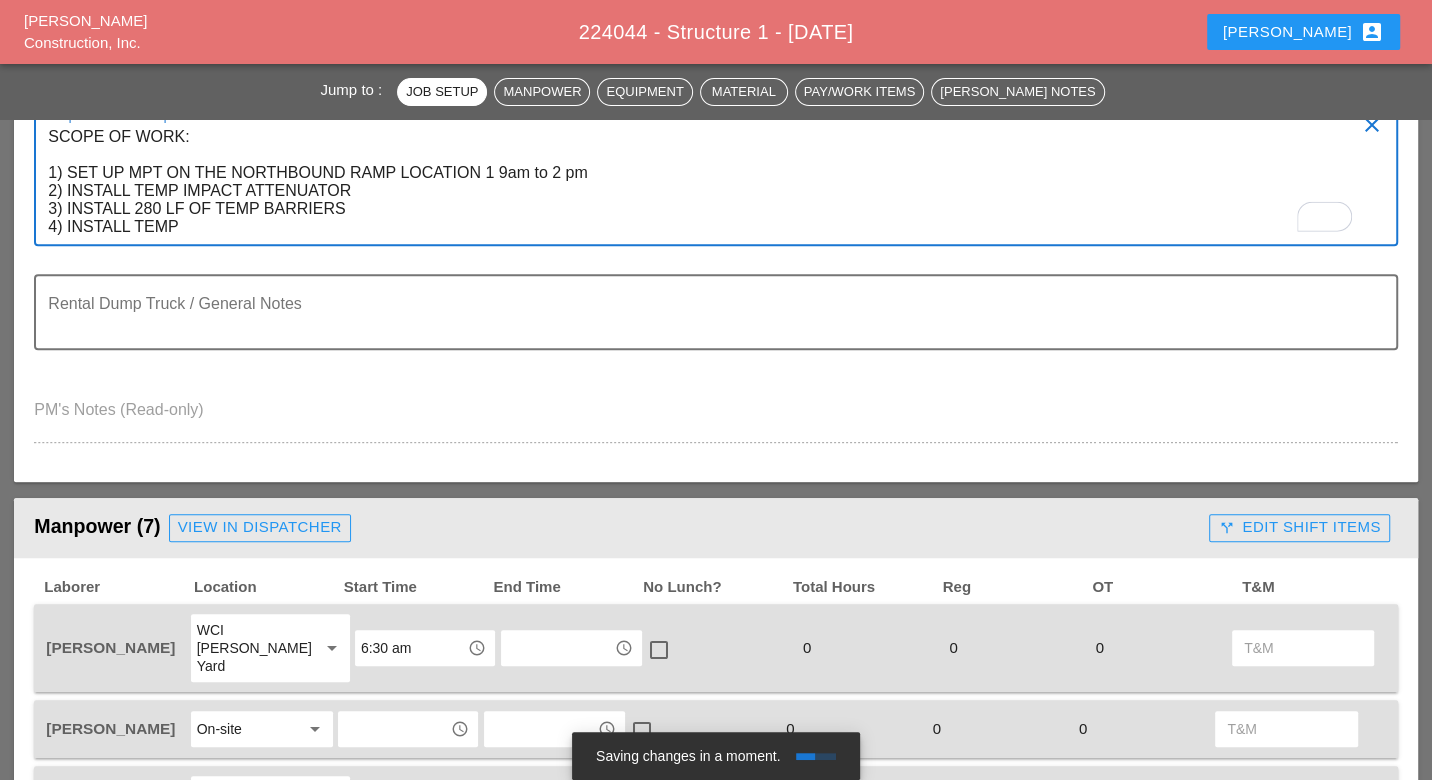 click on "SCOPE OF WORK:
1) SET UP MPT ON THE NORTHBOUND RAMP LOCATION 1 9am to 2 pm
2) INSTALL TEMP IMPACT ATTENUATOR
3) INSTALL 280 LF OF TEMP BARRIERS
4) INSTALL TEMP" at bounding box center [707, 182] 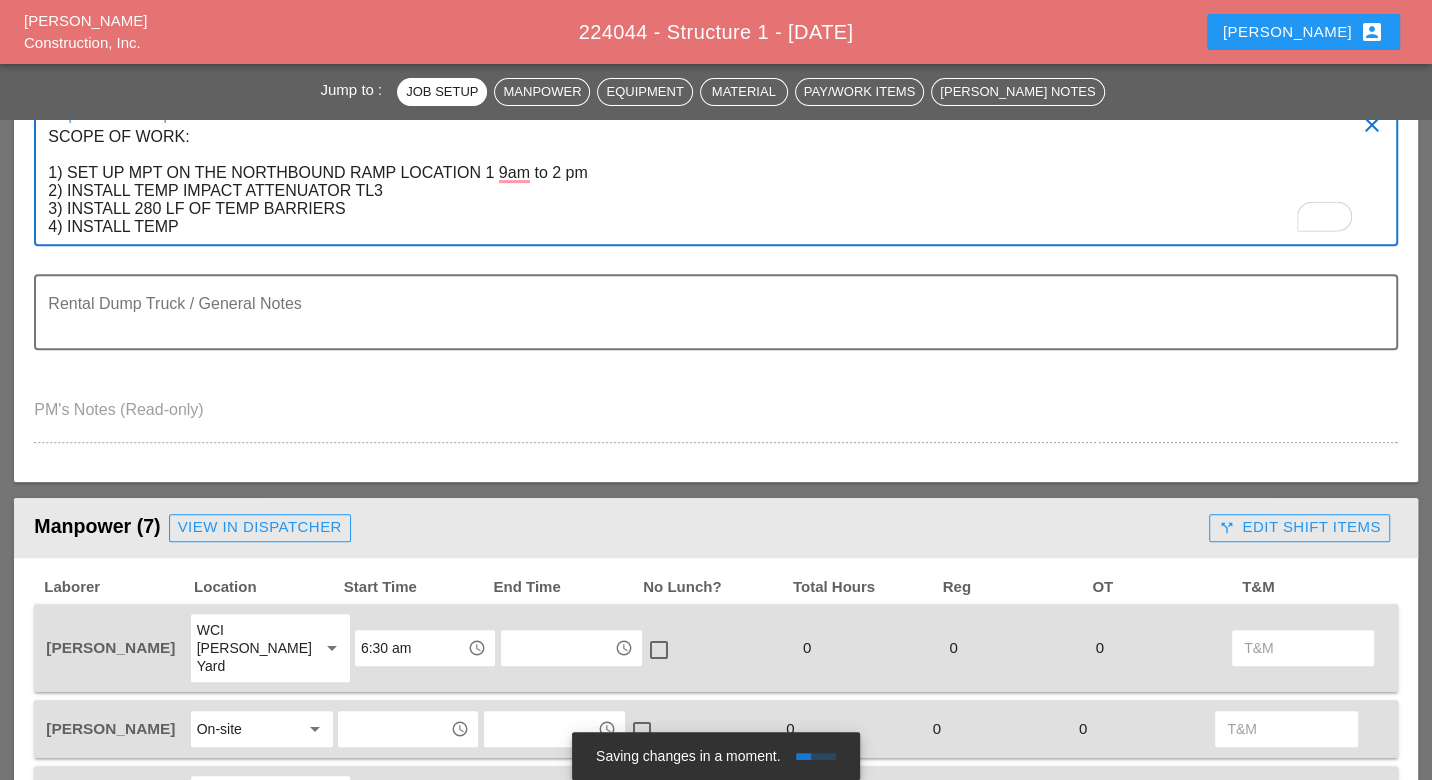 click on "SCOPE OF WORK:
1) SET UP MPT ON THE NORTHBOUND RAMP LOCATION 1 9am to 2 pm
2) INSTALL TEMP IMPACT ATTENUATOR TL3
3) INSTALL 280 LF OF TEMP BARRIERS
4) INSTALL TEMP" at bounding box center (707, 182) 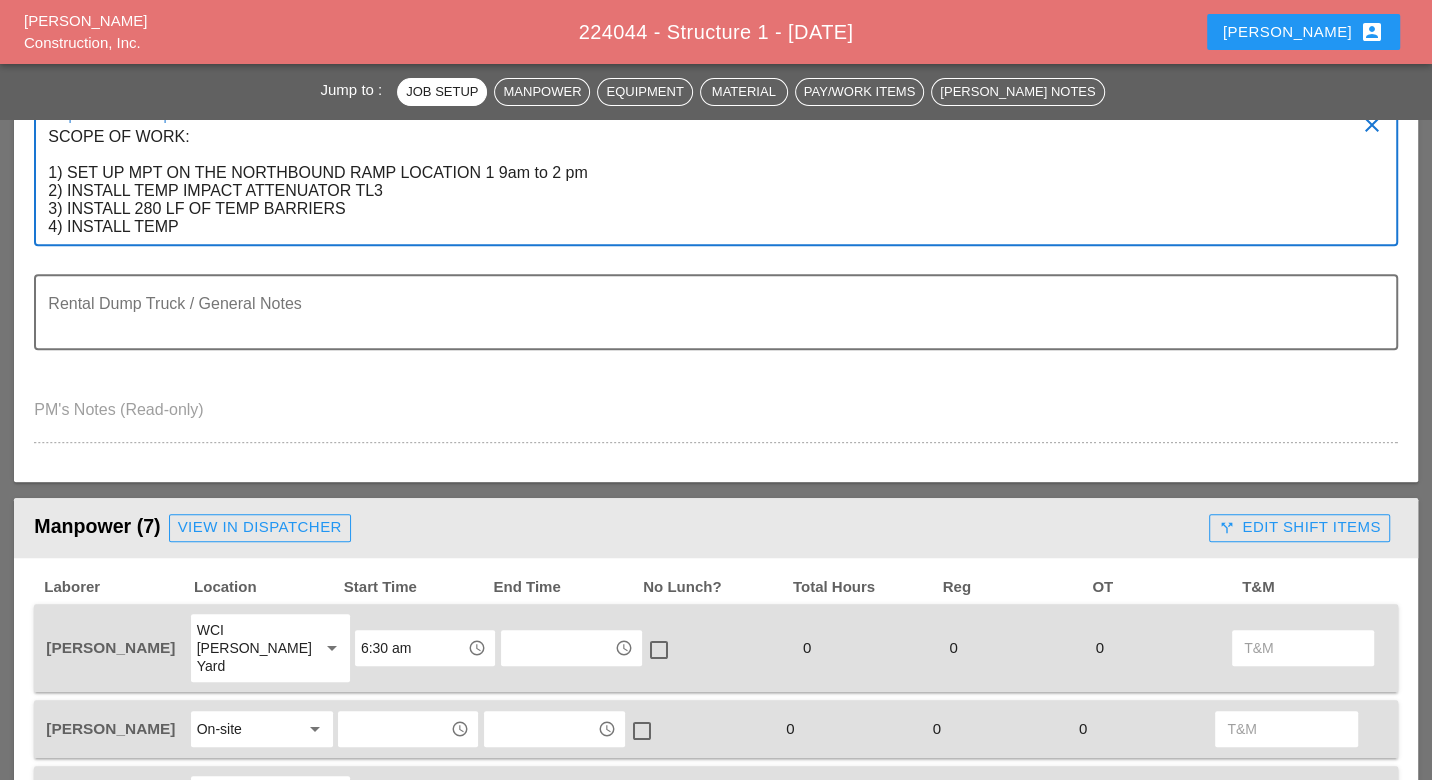 click on "SCOPE OF WORK:
1) SET UP MPT ON THE NORTHBOUND RAMP LOCATION 1 9am to 2 pm
2) INSTALL TEMP IMPACT ATTENUATOR TL3
3) INSTALL 280 LF OF TEMP BARRIERS
4) INSTALL TEMP" at bounding box center [707, 182] 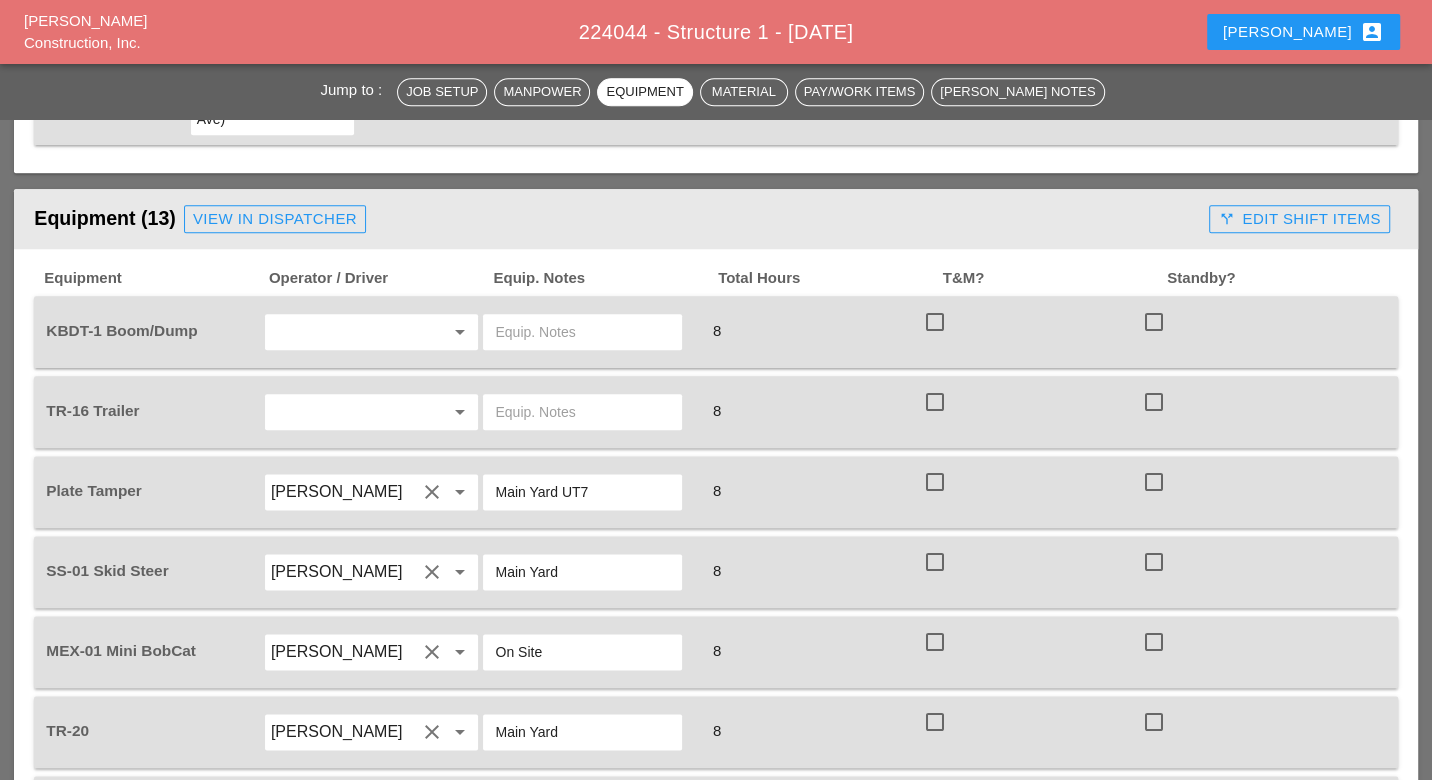 scroll, scrollTop: 1555, scrollLeft: 0, axis: vertical 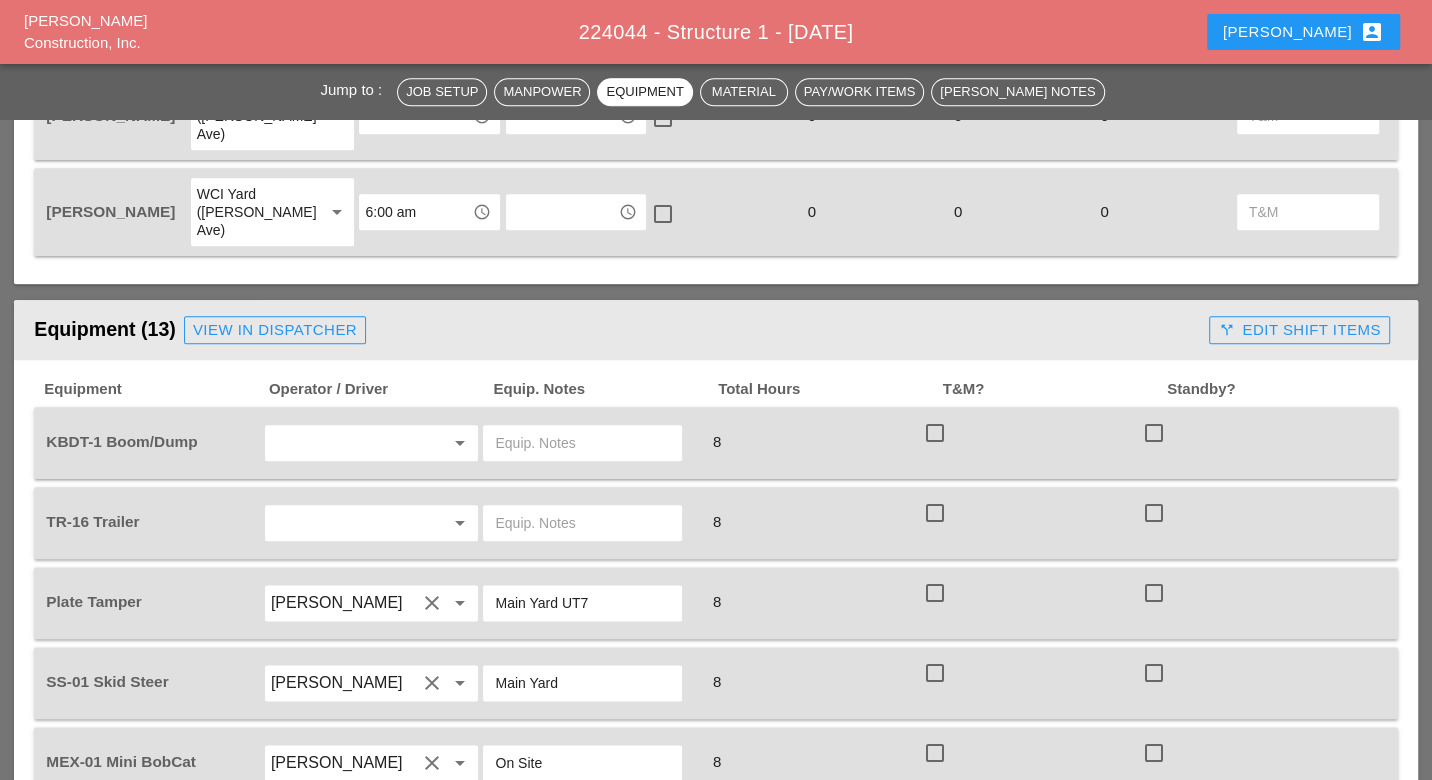 type on "SCOPE OF WORK:
1) SET UP MPT ON THE NORTHBOUND RAMP LOCATION 1 9am to 2 pm
2) INSTALL TEMP IMPACT ATTENUATOR TL3
3) INSTALL 280 LF OF TEMP BARRIERS
4) INSTALL TEMP signs
5) start to remove guide rail and misc. exvacation" 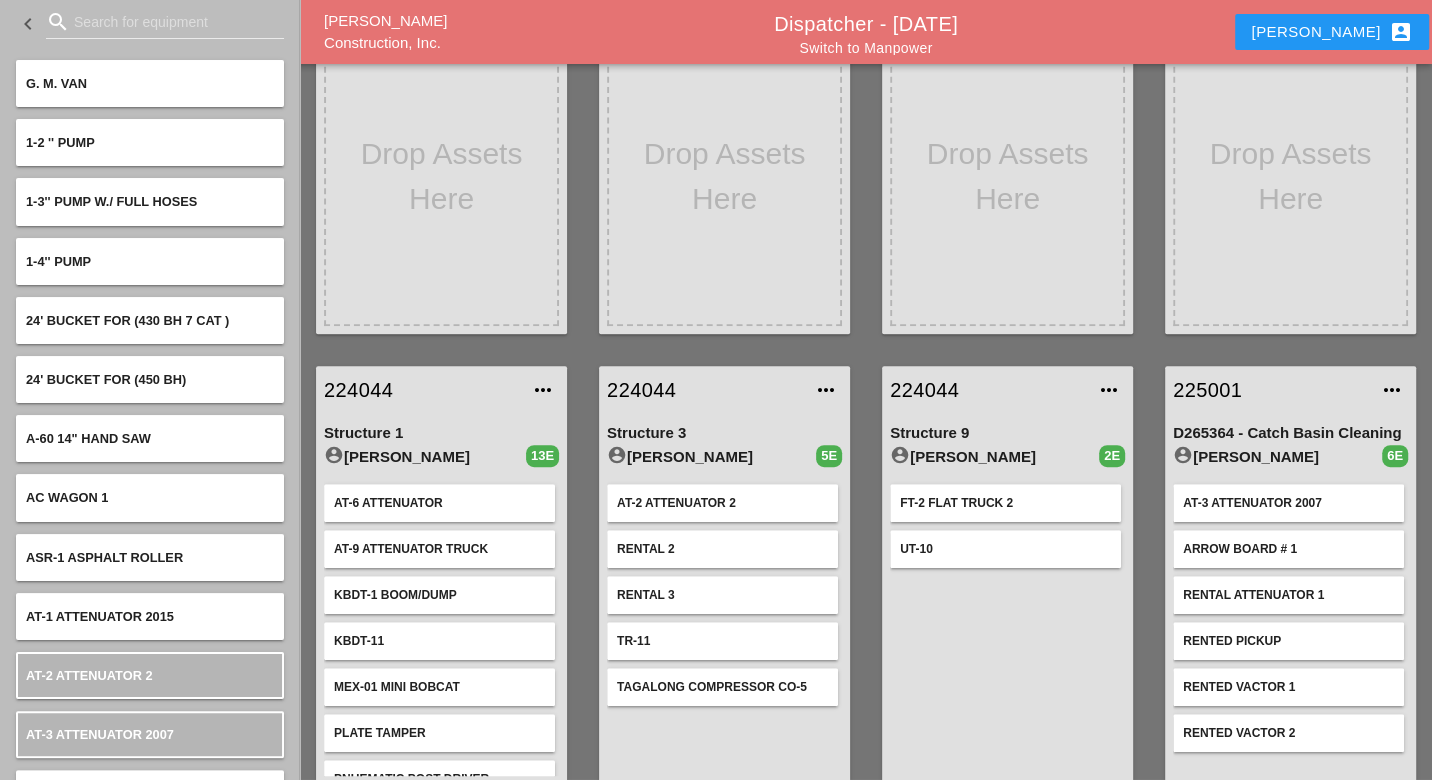 scroll, scrollTop: 777, scrollLeft: 0, axis: vertical 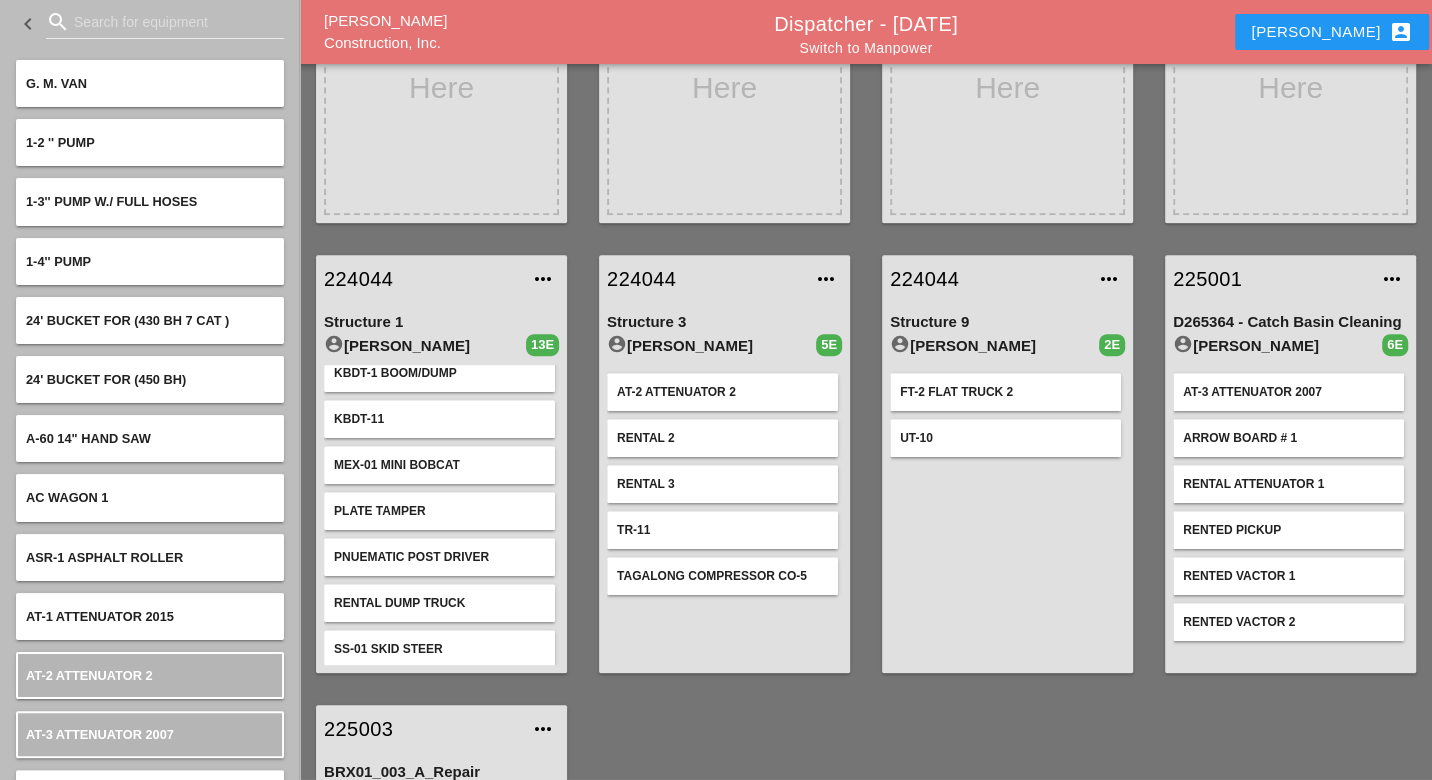 type 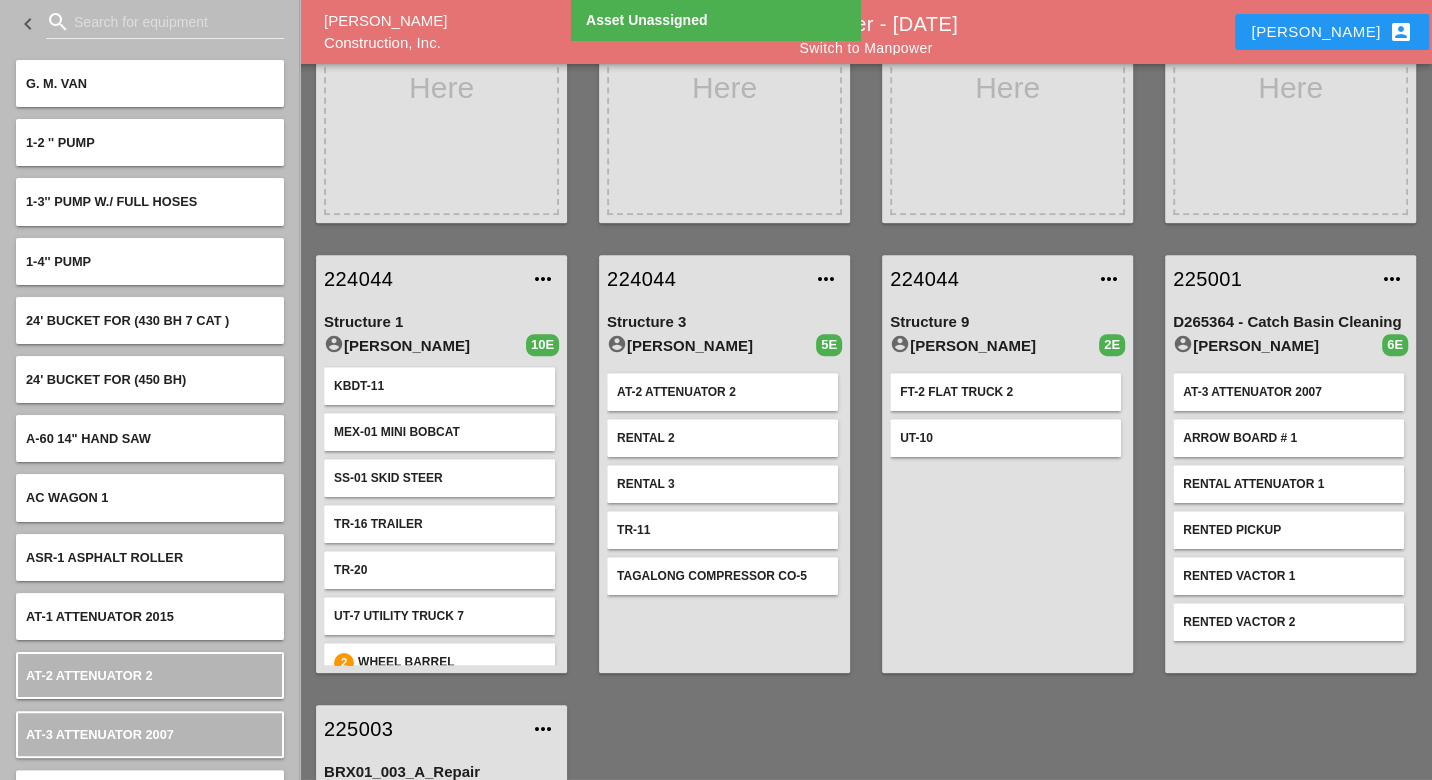 scroll, scrollTop: 161, scrollLeft: 0, axis: vertical 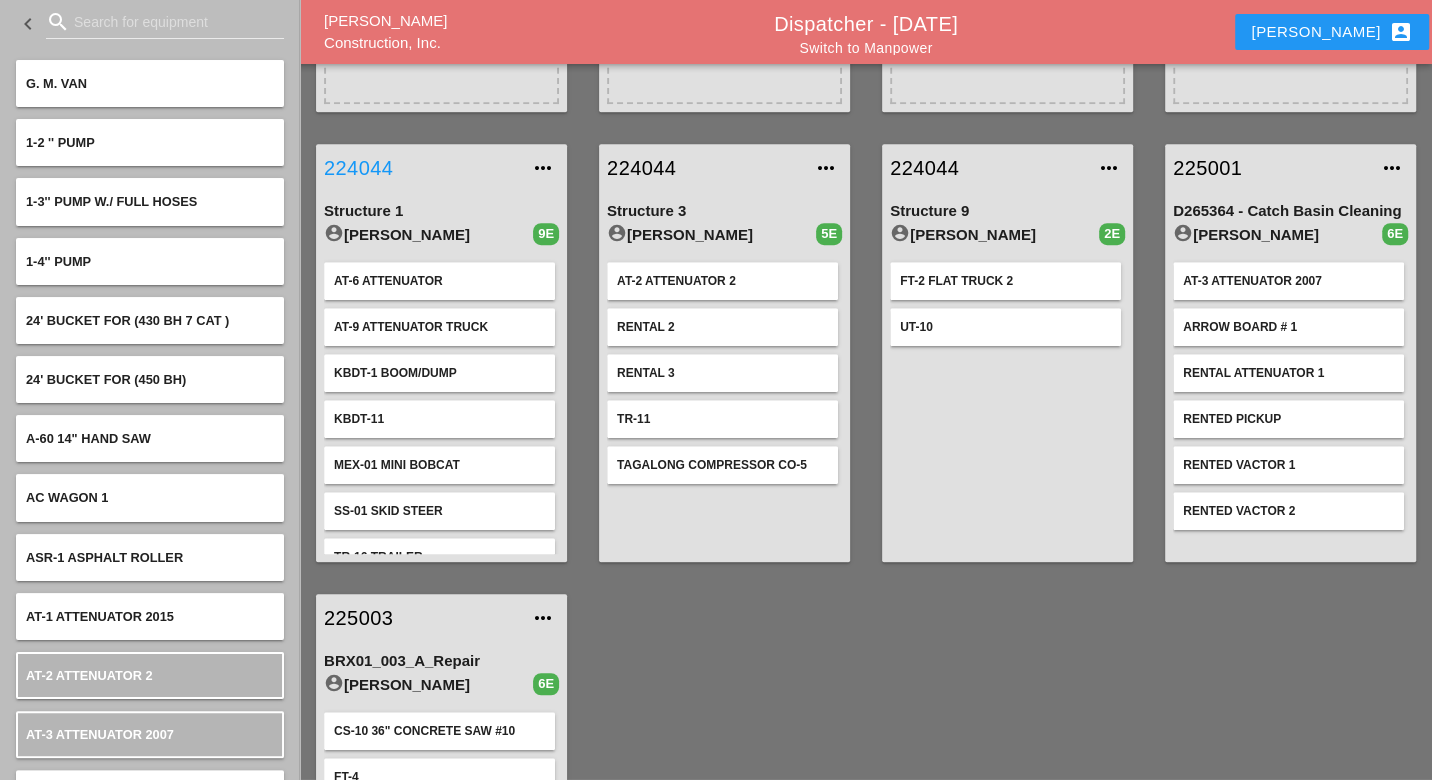 click on "224044" at bounding box center [421, 168] 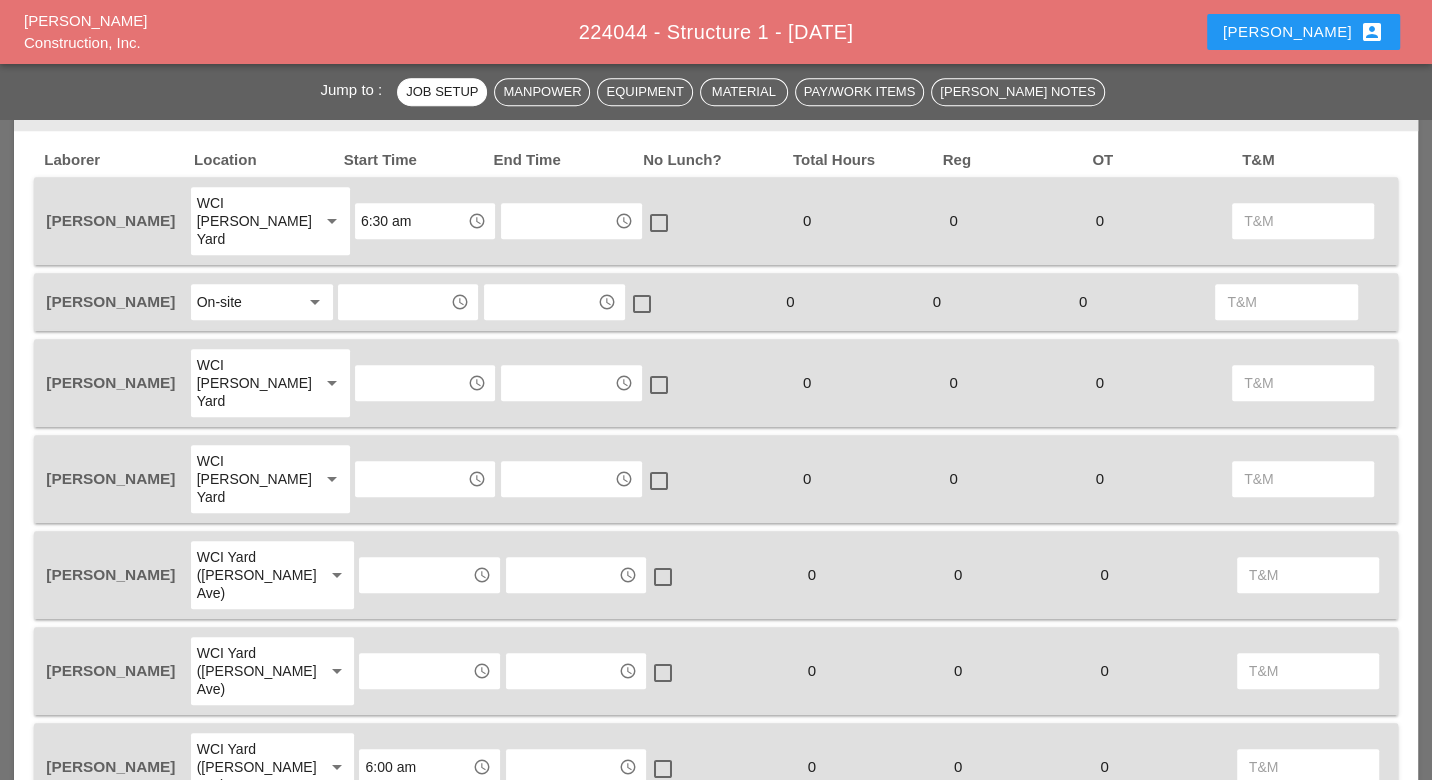 scroll, scrollTop: 888, scrollLeft: 0, axis: vertical 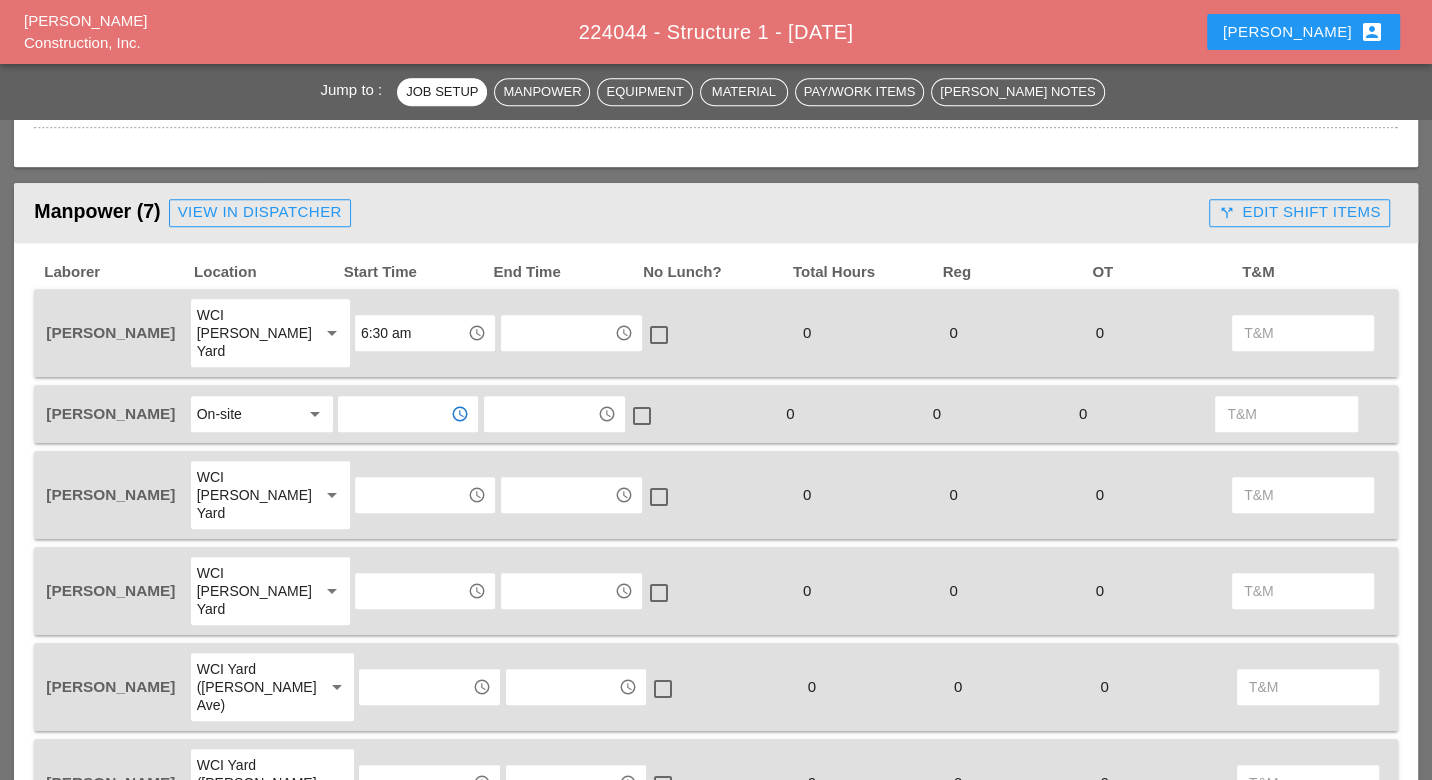 click at bounding box center (394, 414) 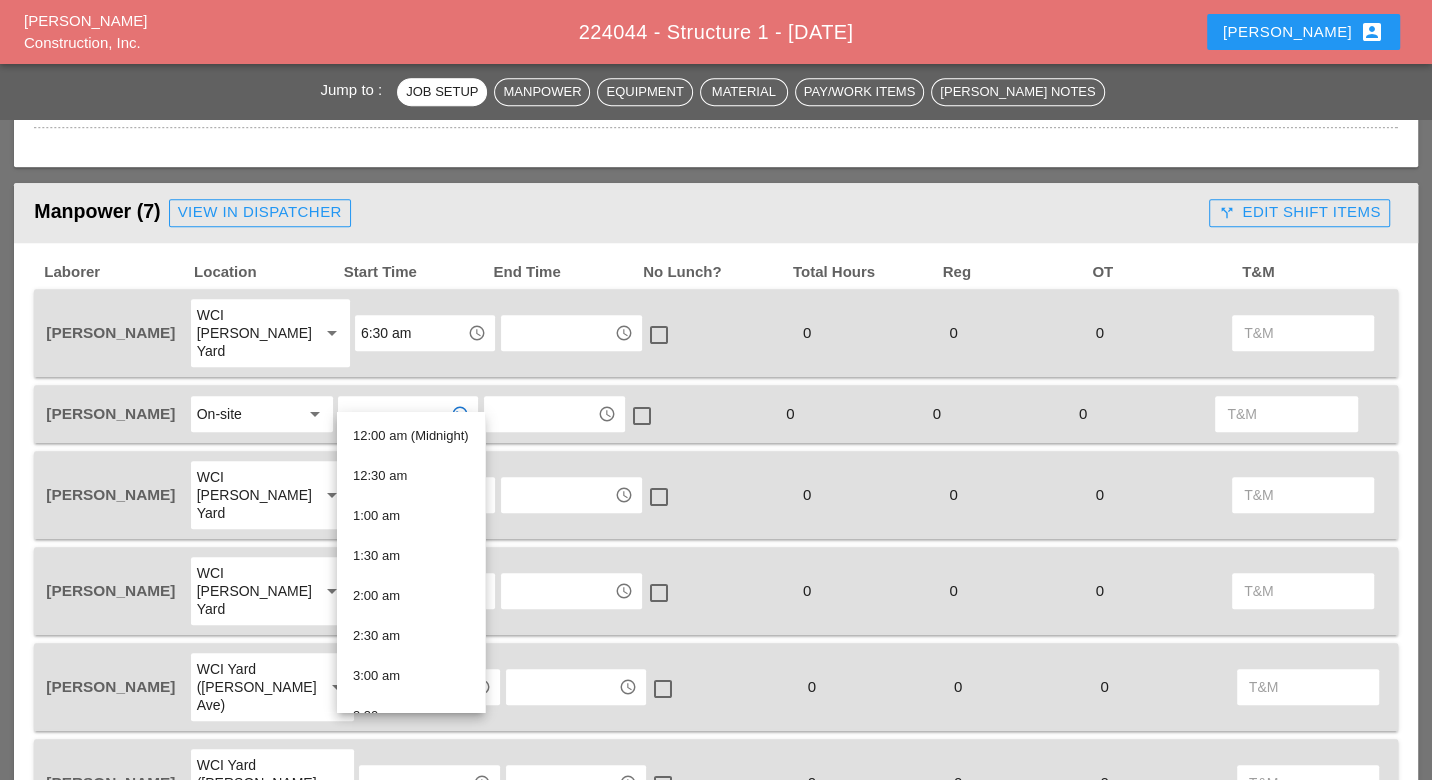 click on "On-site" at bounding box center (248, 414) 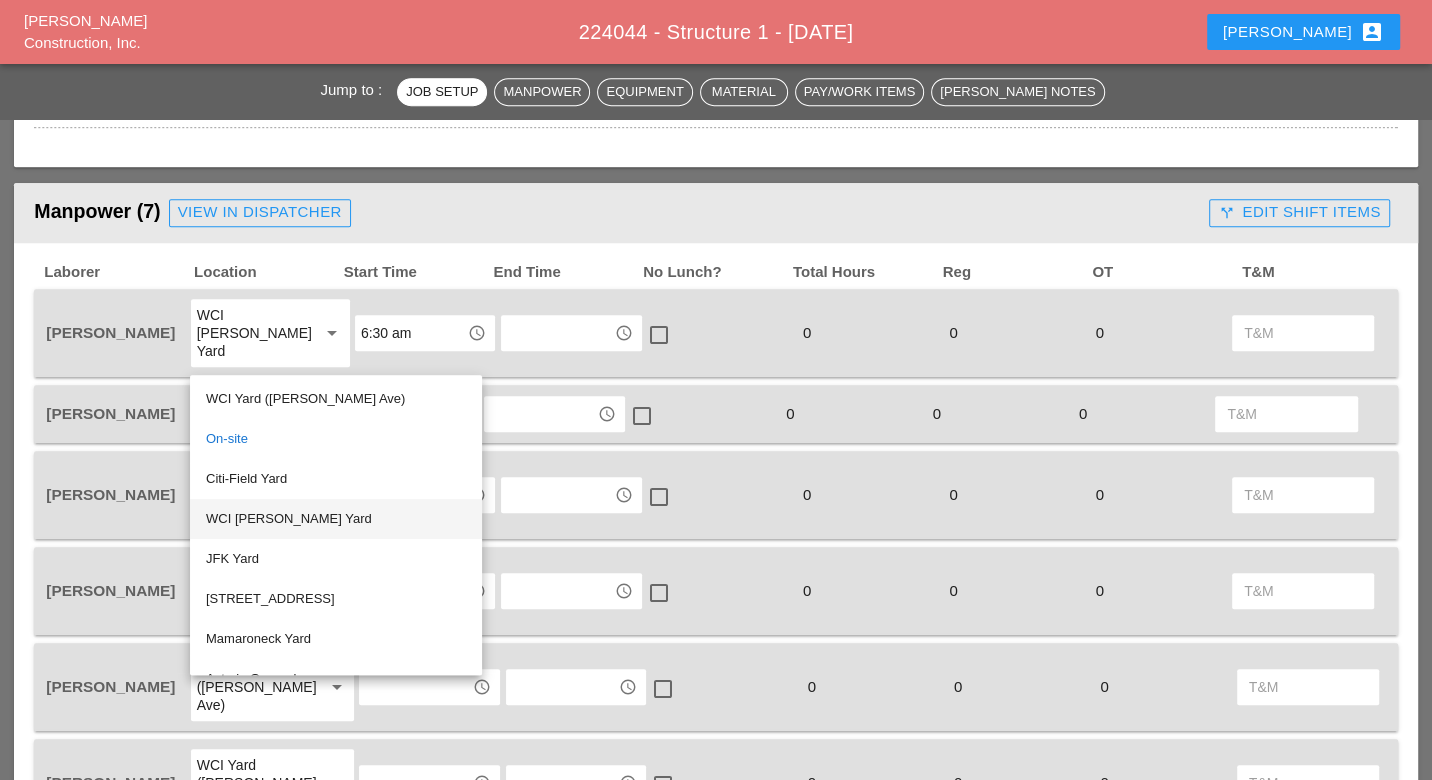 click on "WCI [PERSON_NAME] Yard" at bounding box center [336, 519] 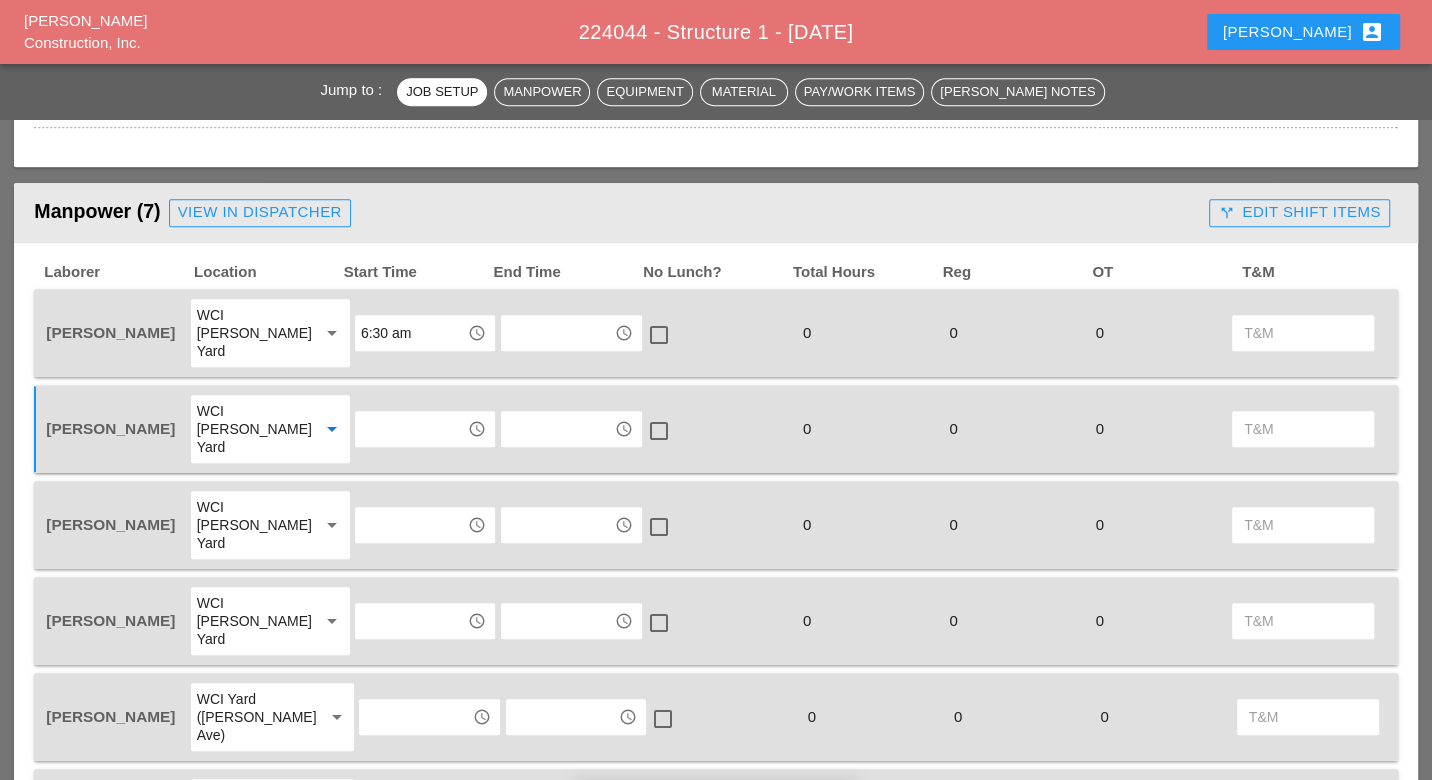 click at bounding box center [411, 429] 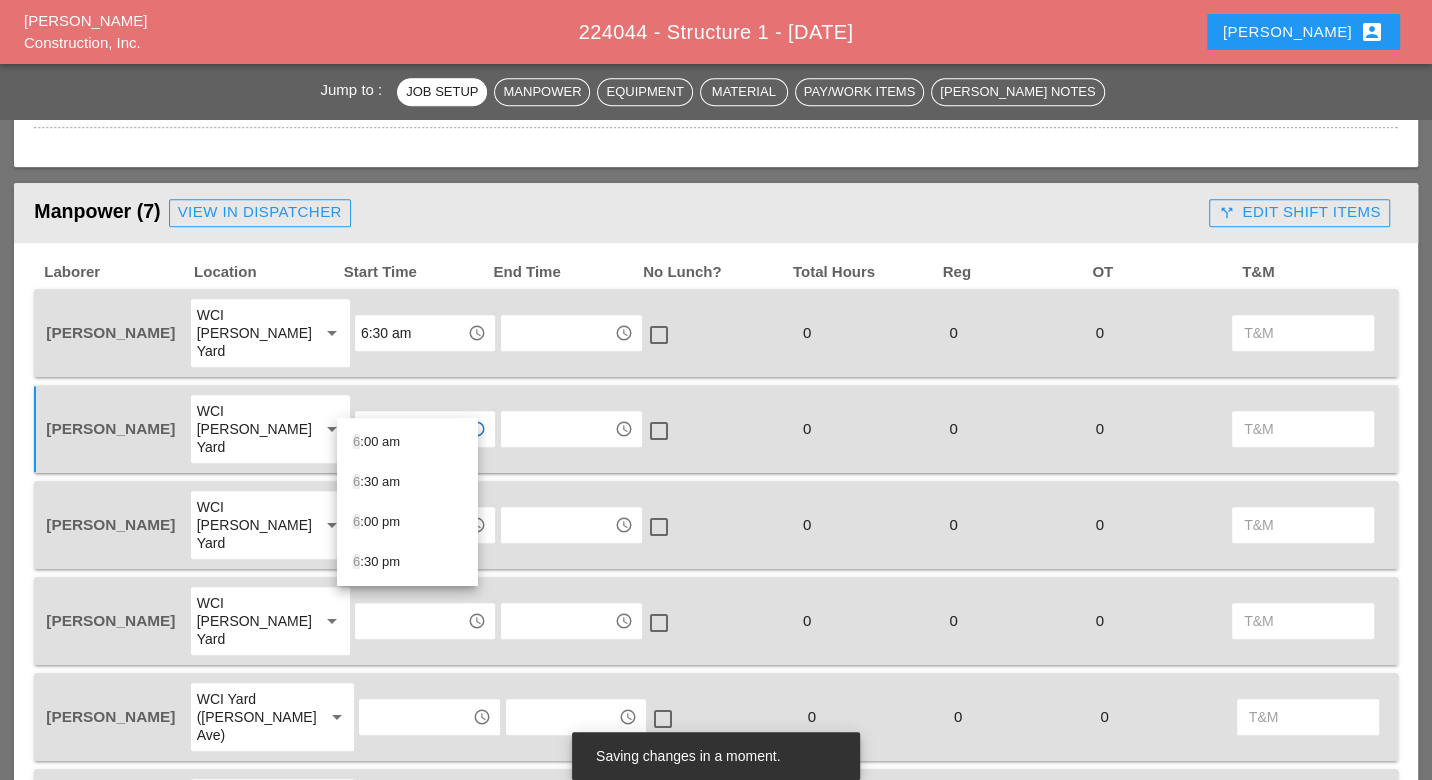 click on "6 :30 am" at bounding box center [407, 482] 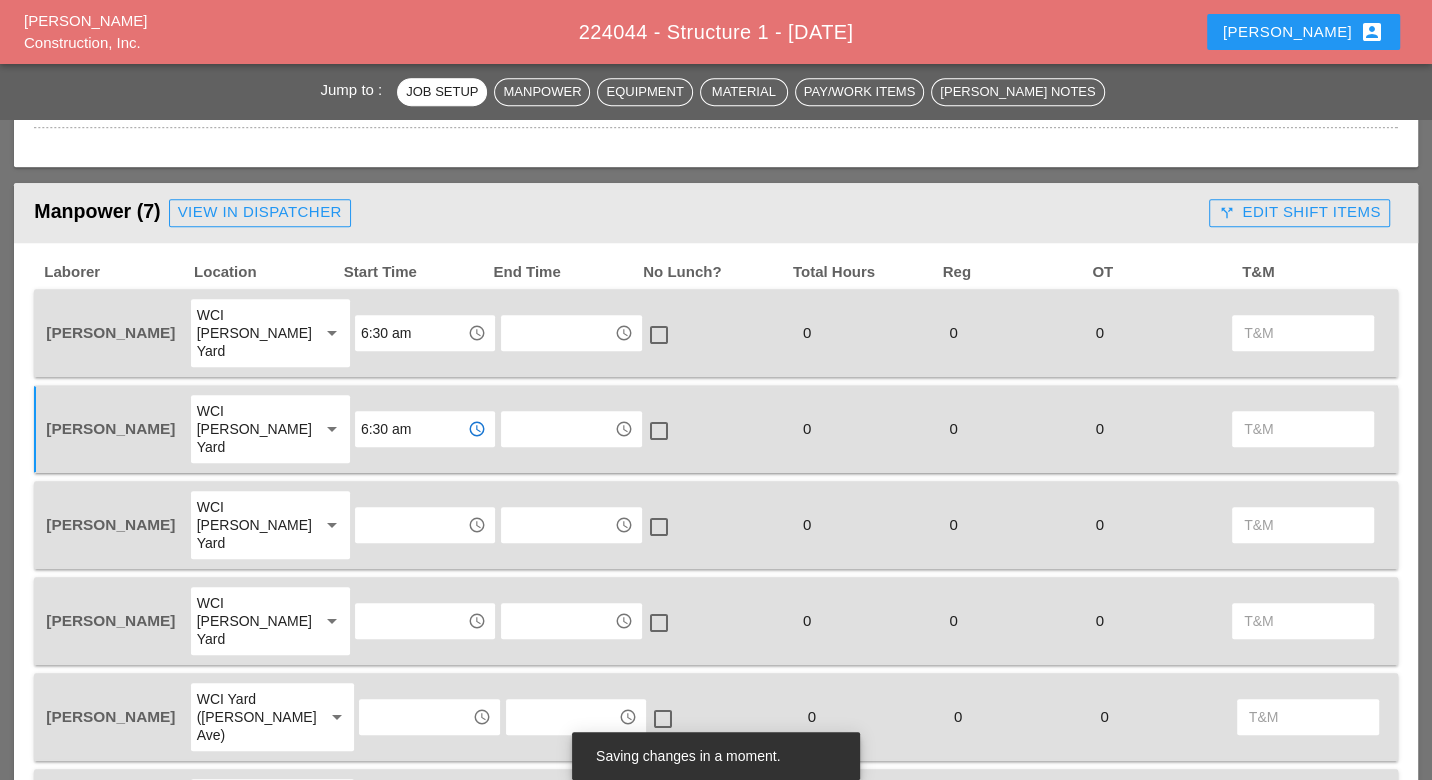 scroll, scrollTop: 1000, scrollLeft: 0, axis: vertical 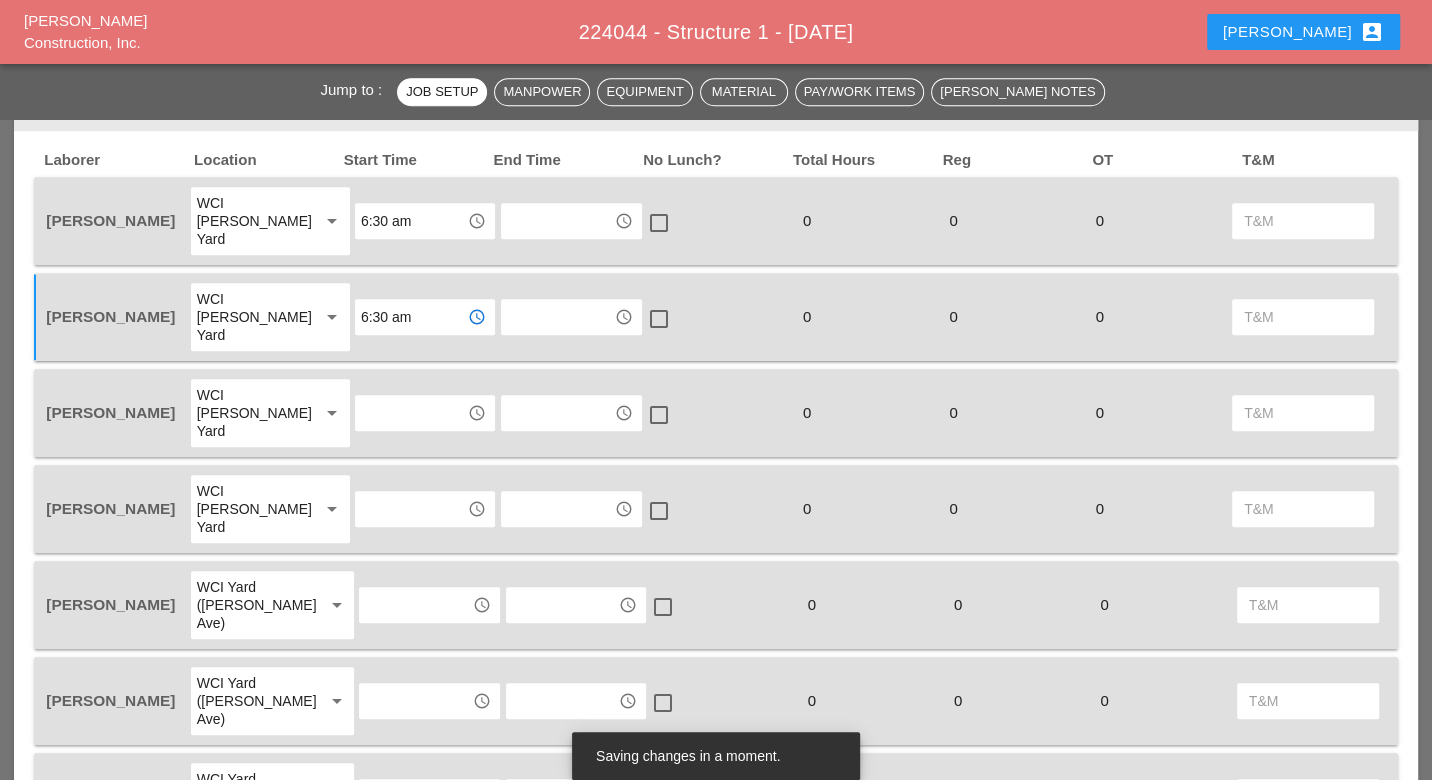 type on "6:30 am" 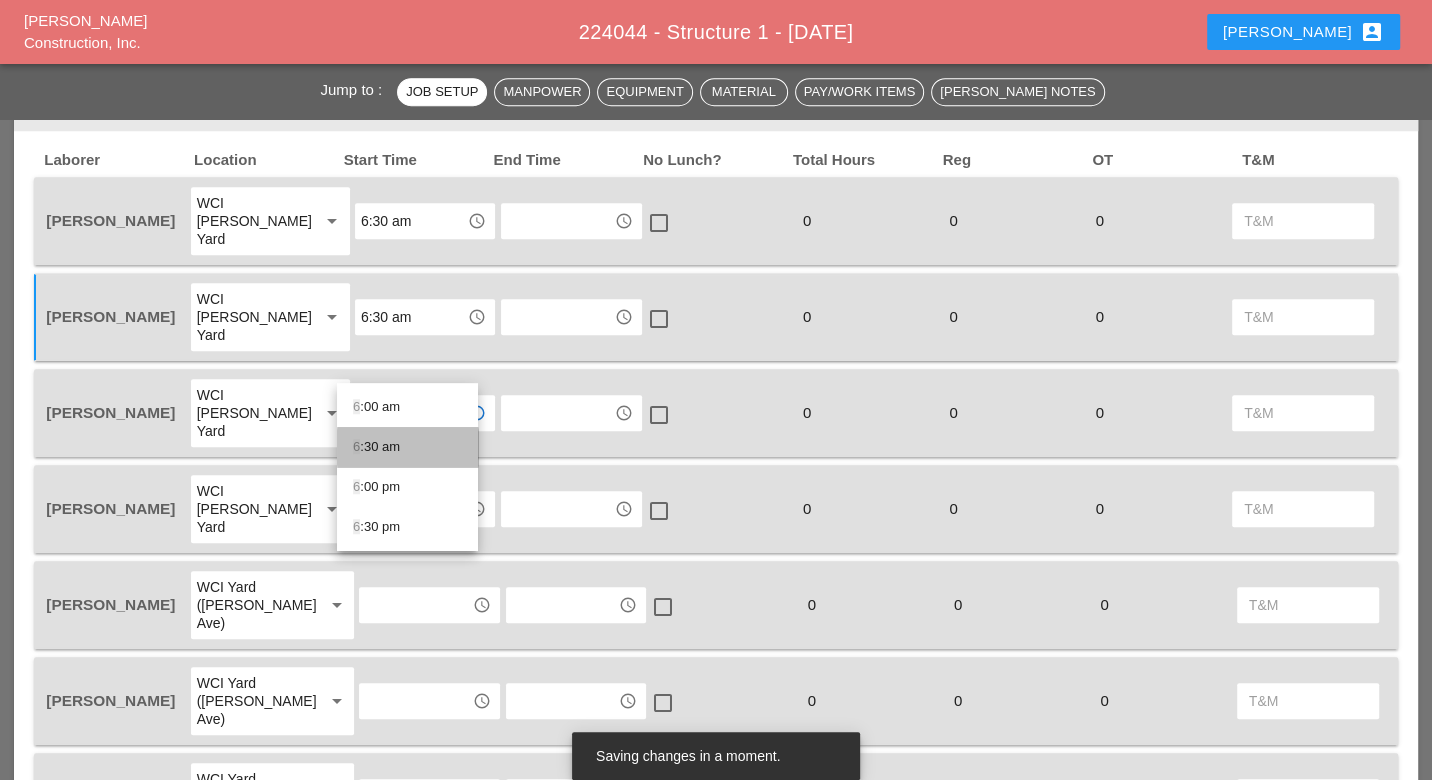 click on "6 :30 am" at bounding box center [407, 447] 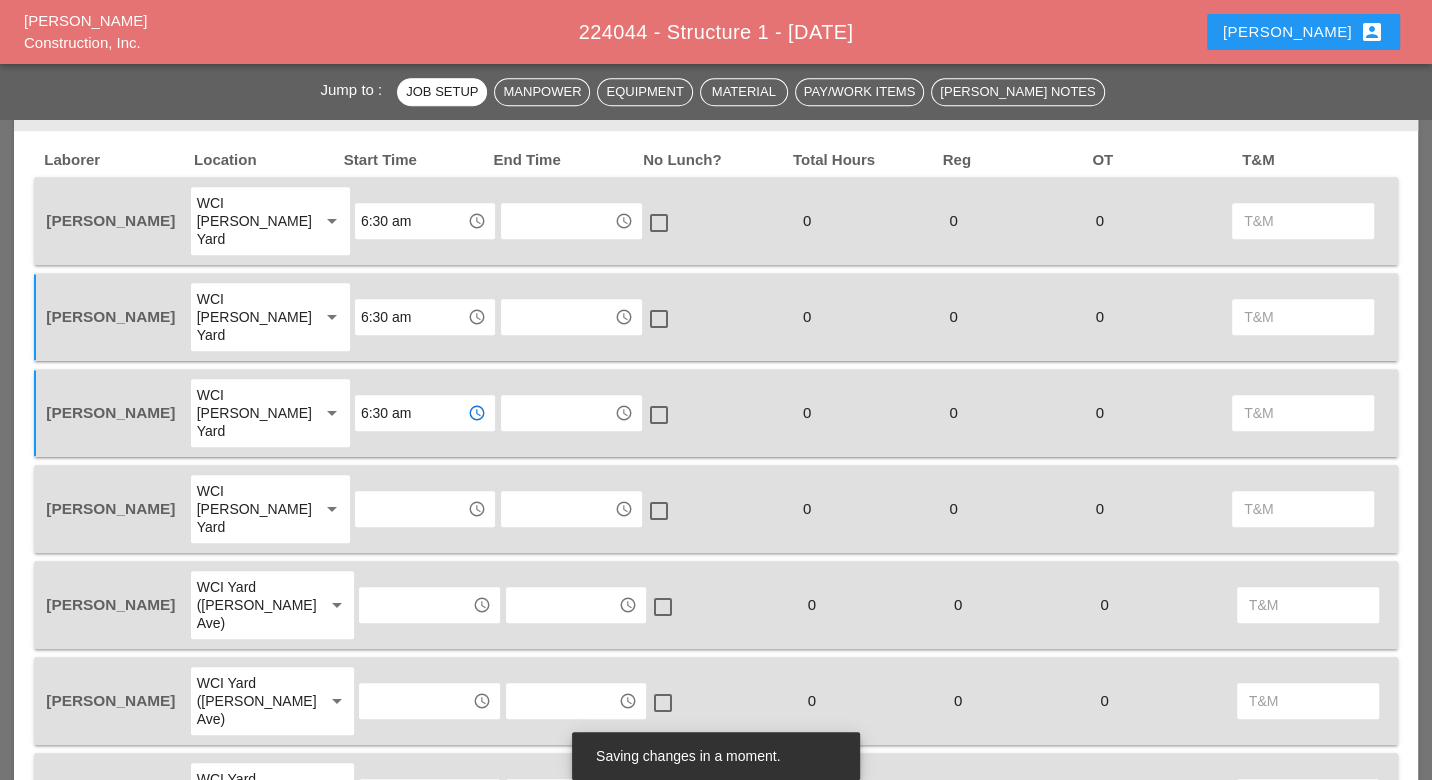 type on "6:30 am" 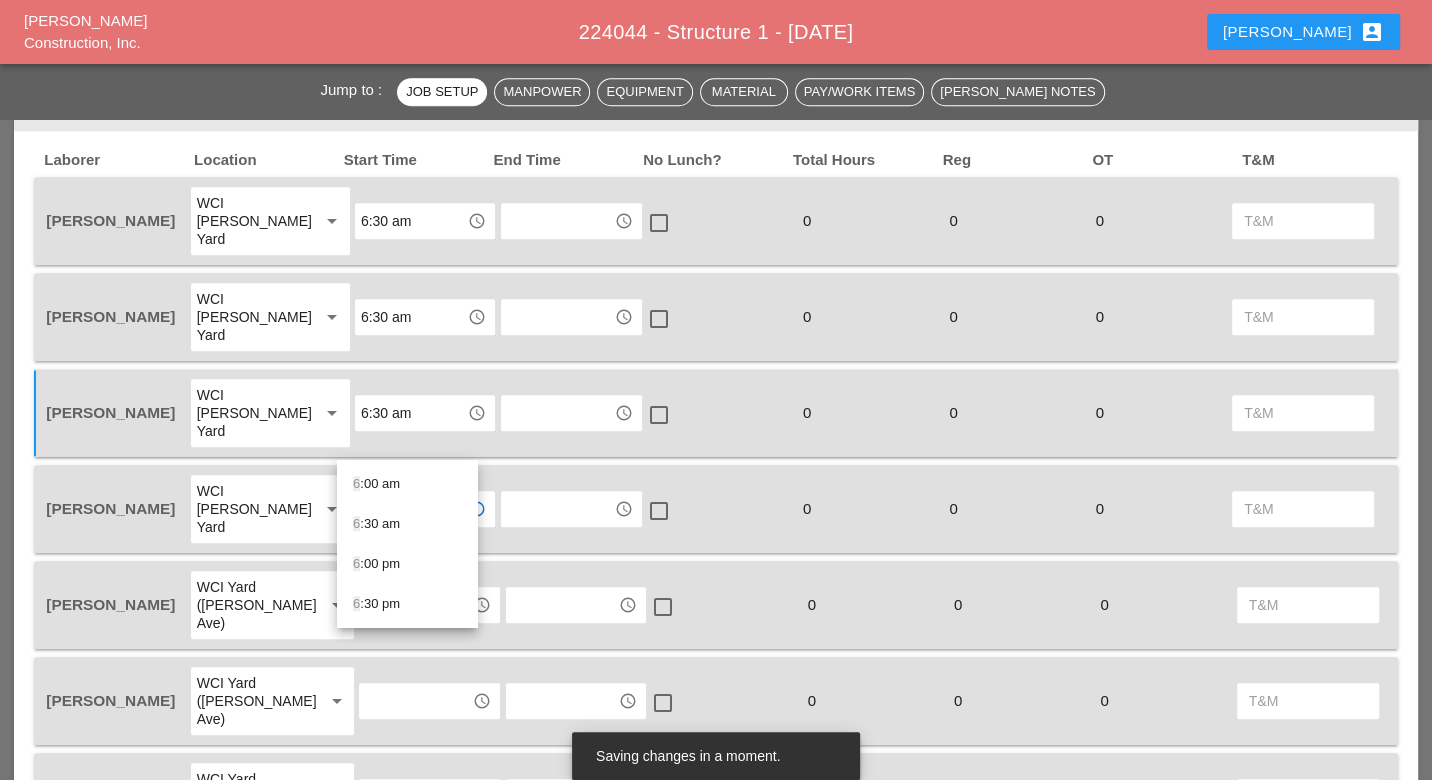 drag, startPoint x: 361, startPoint y: 442, endPoint x: 340, endPoint y: 444, distance: 21.095022 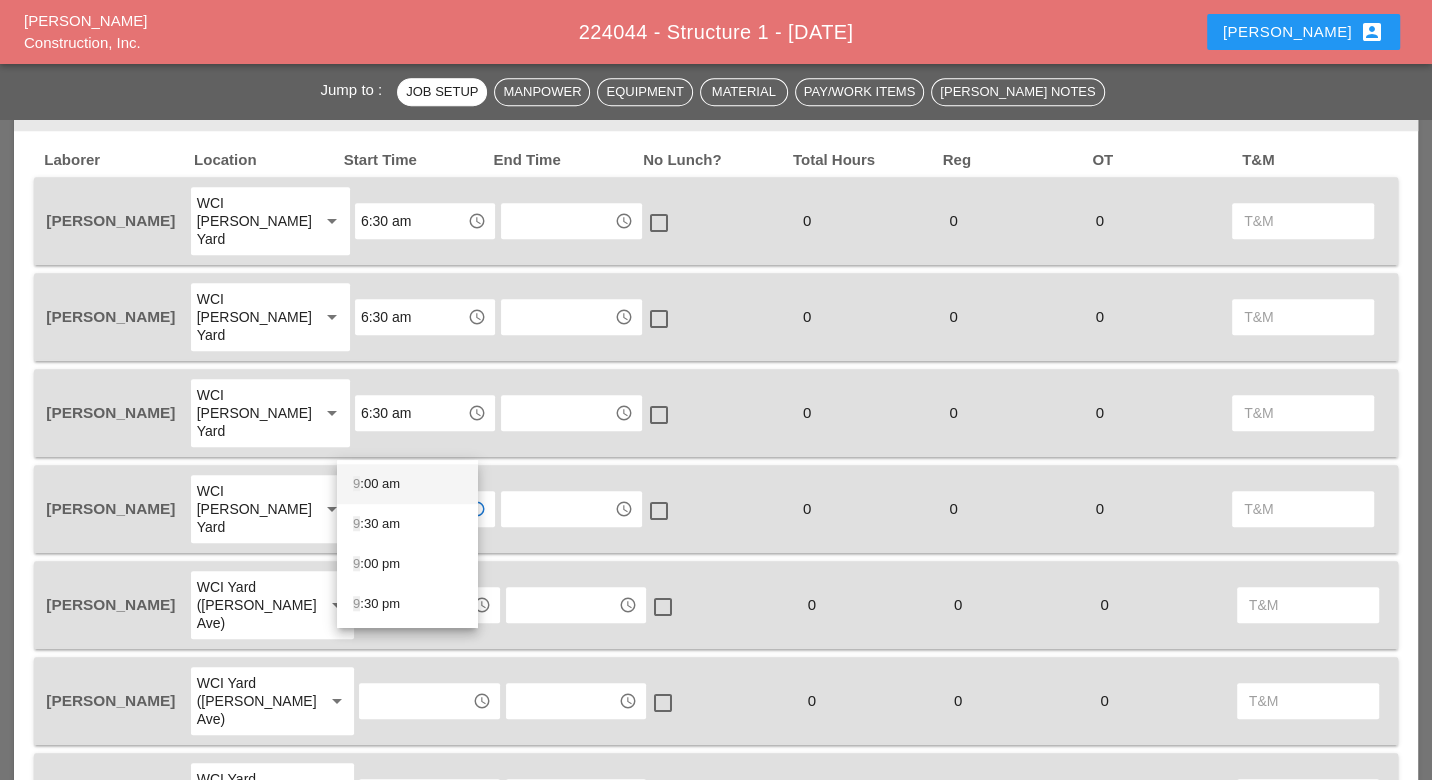 click on "9 :00 am" at bounding box center (407, 484) 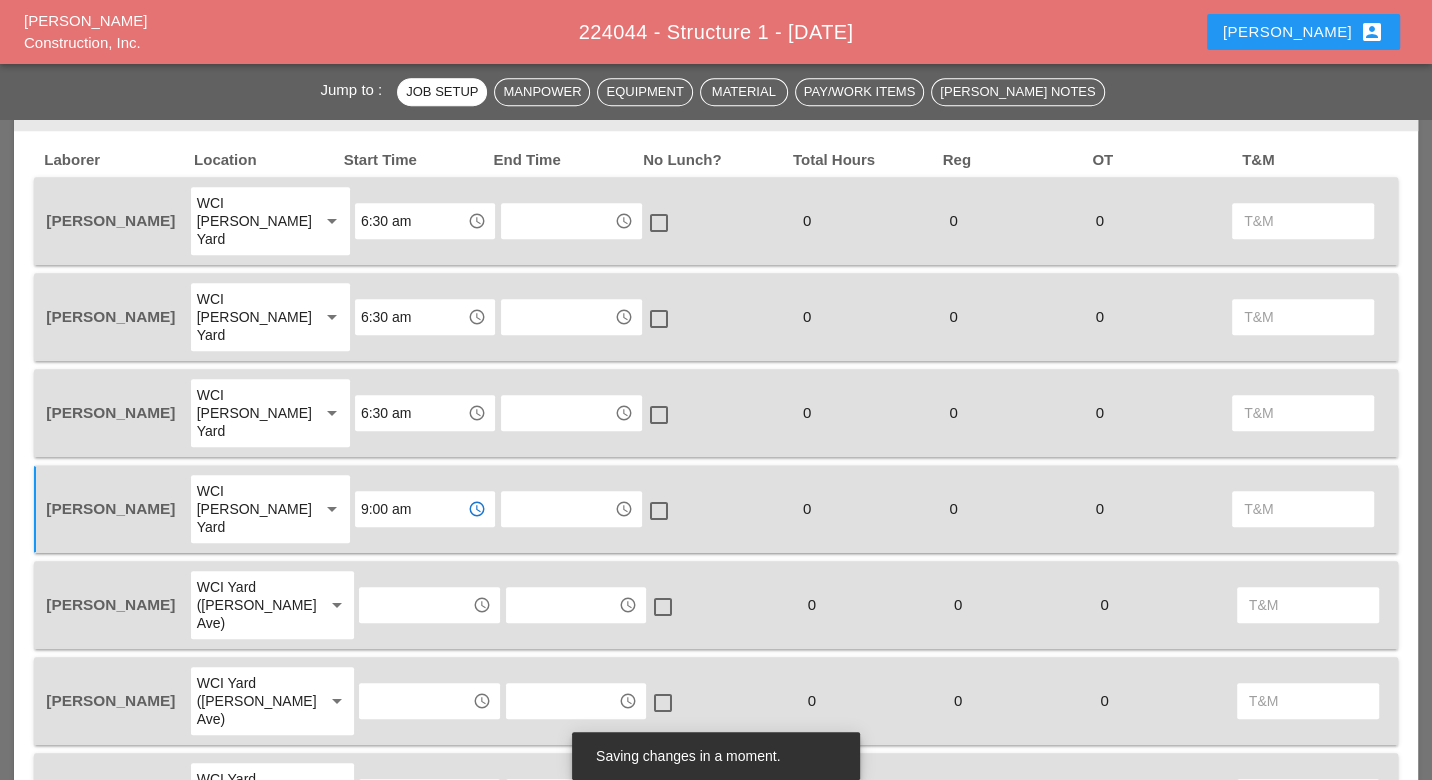 type on "9:00 am" 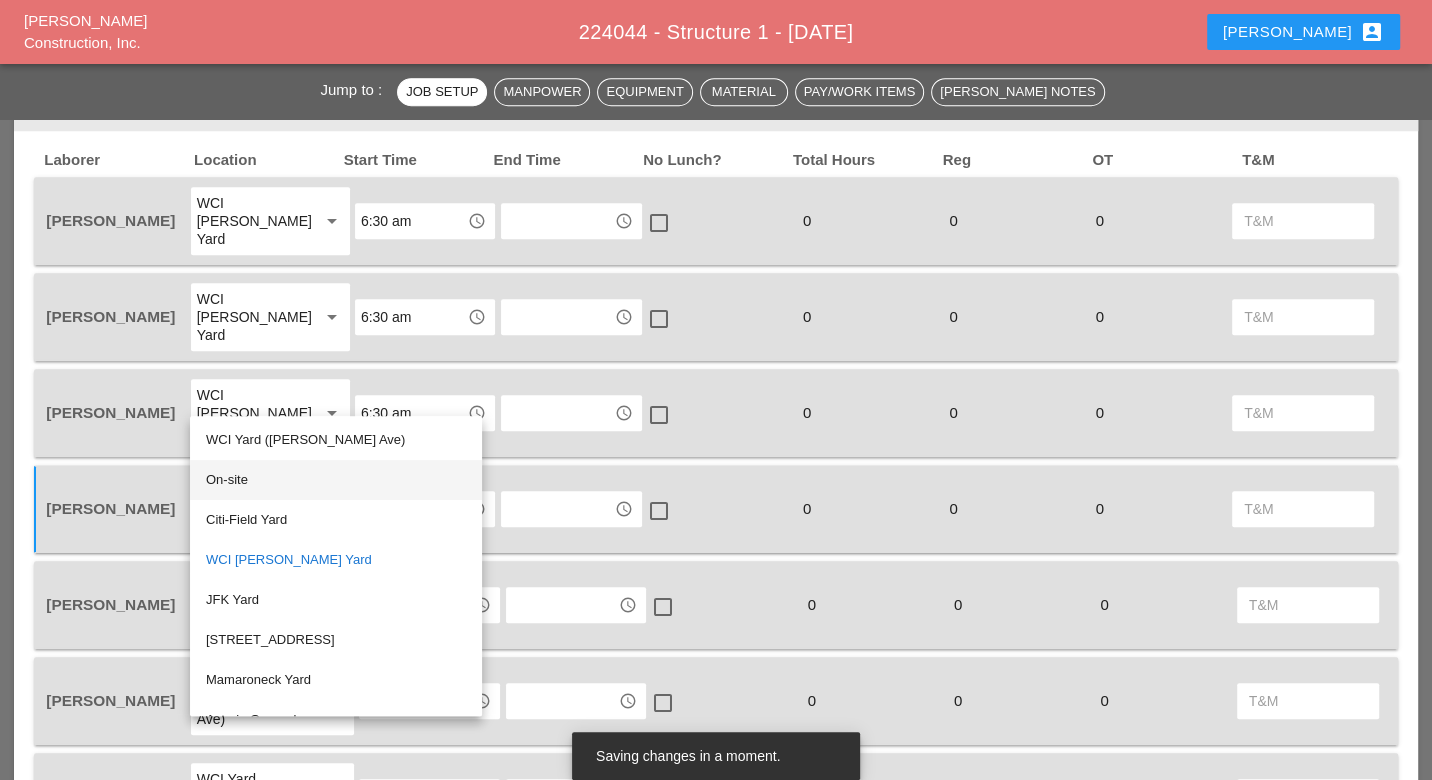 click on "On-site" at bounding box center [336, 480] 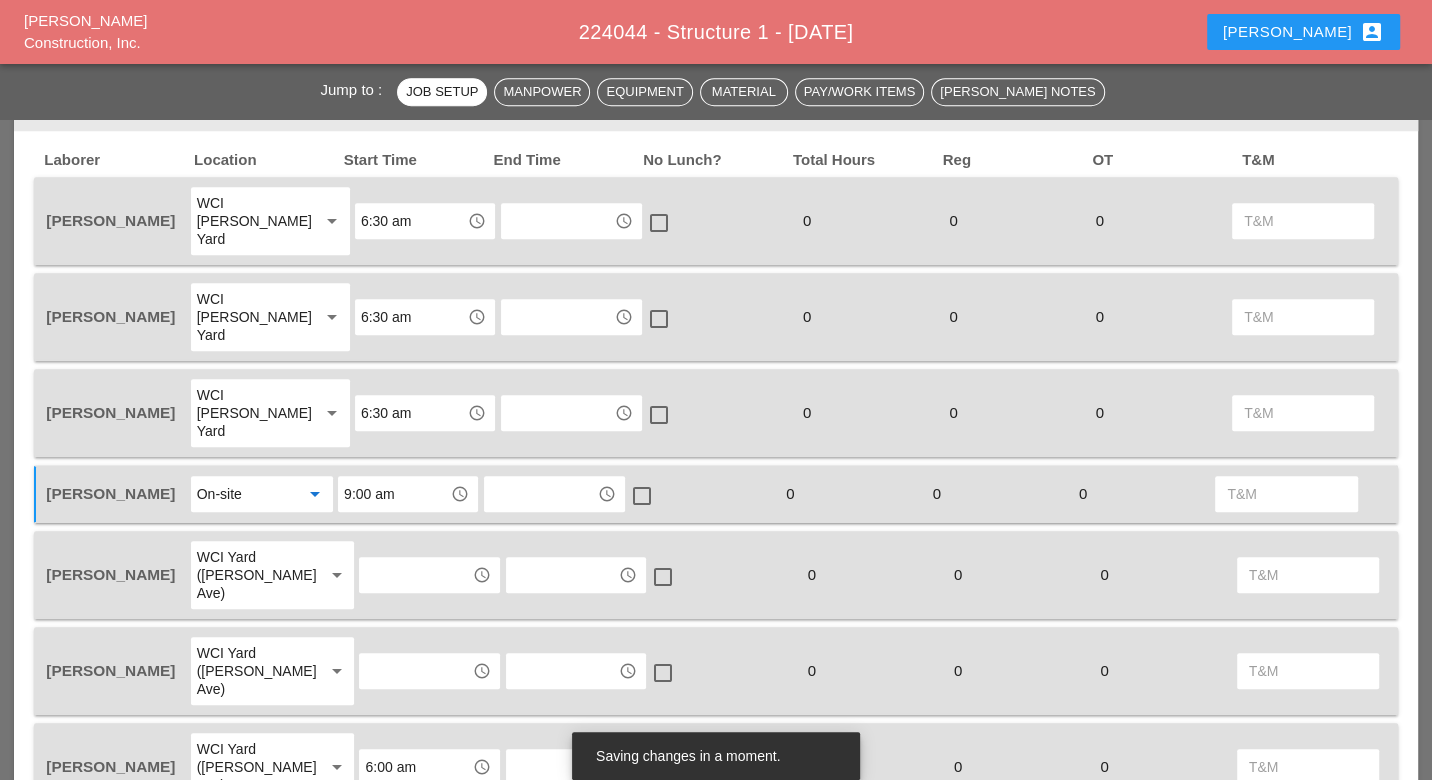 click on "WCI Yard ([PERSON_NAME] Ave)" at bounding box center (252, 575) 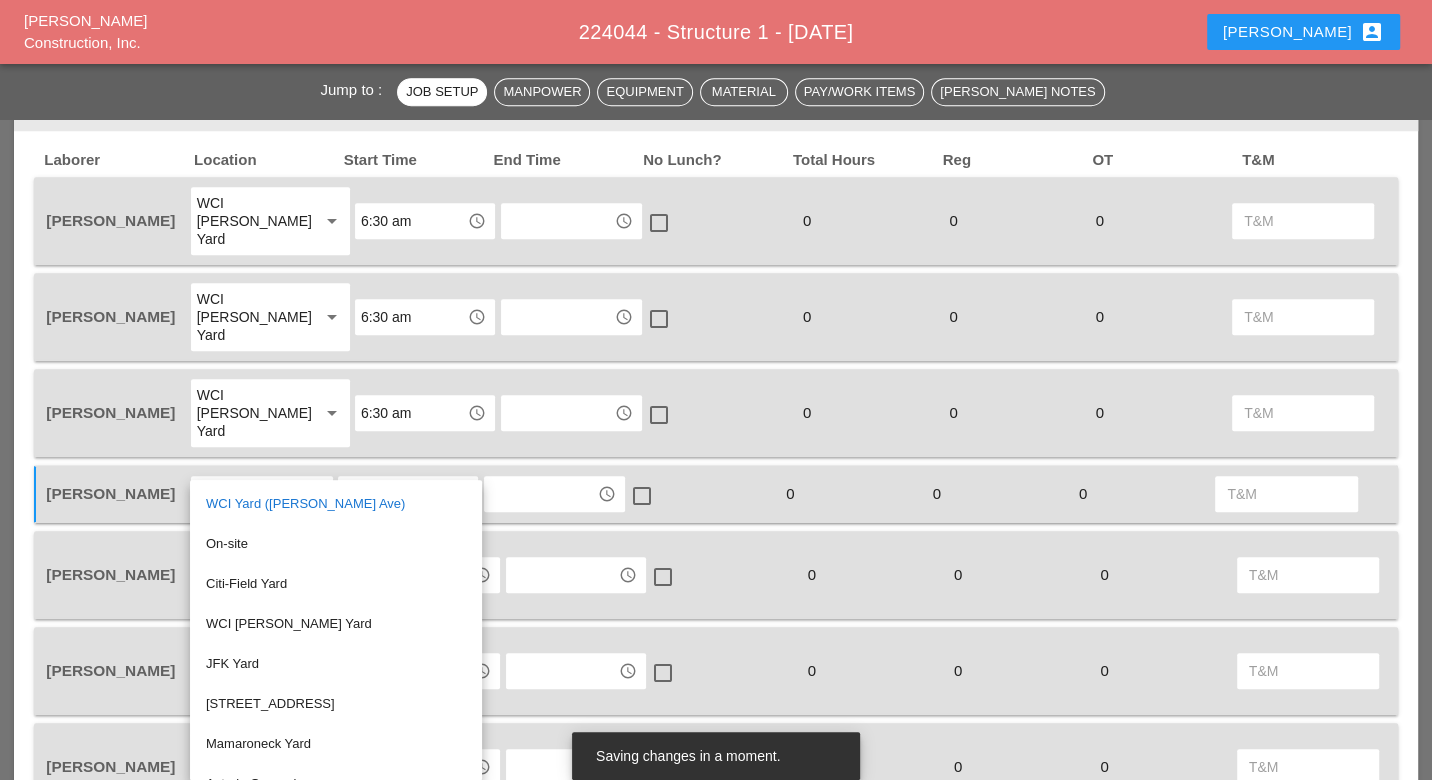drag, startPoint x: 523, startPoint y: 508, endPoint x: 462, endPoint y: 511, distance: 61.073727 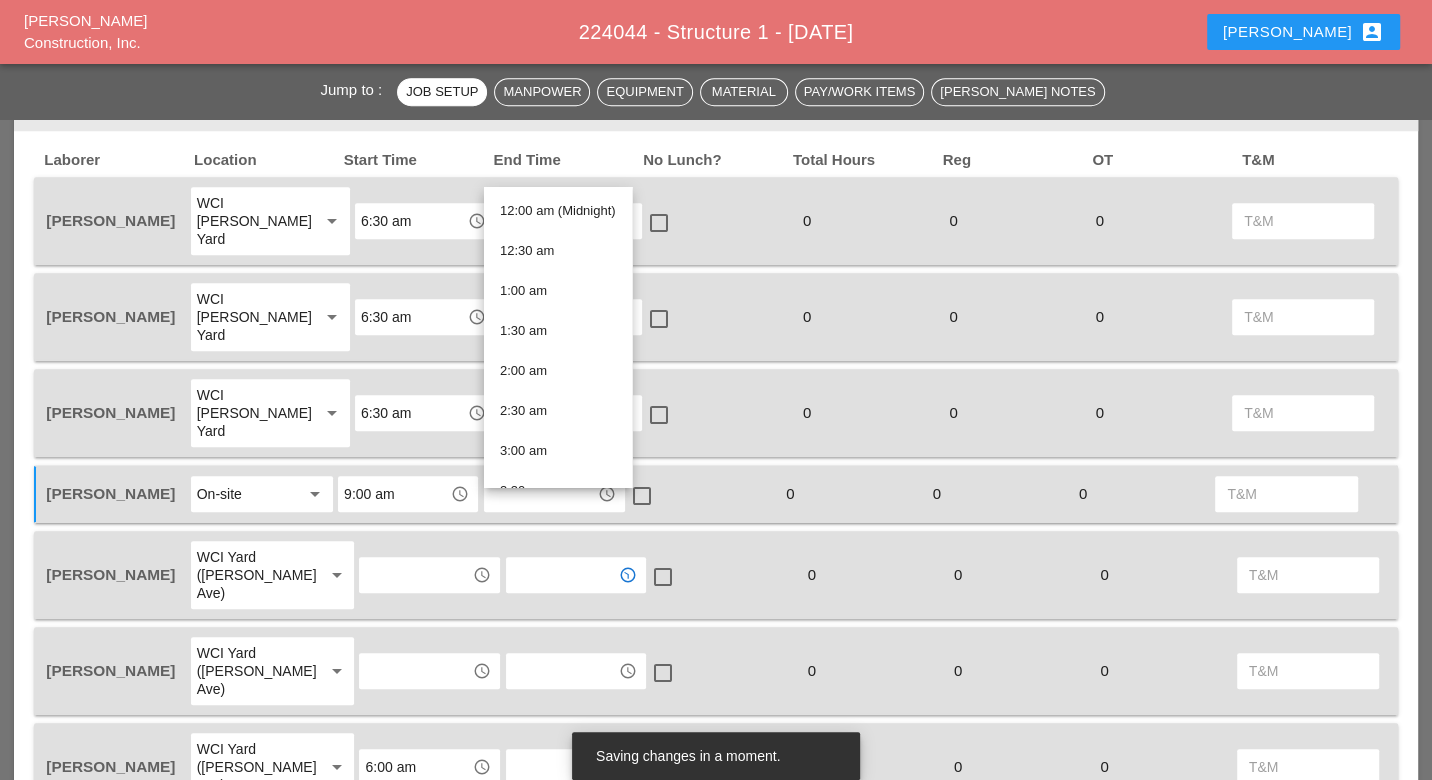 click at bounding box center (415, 575) 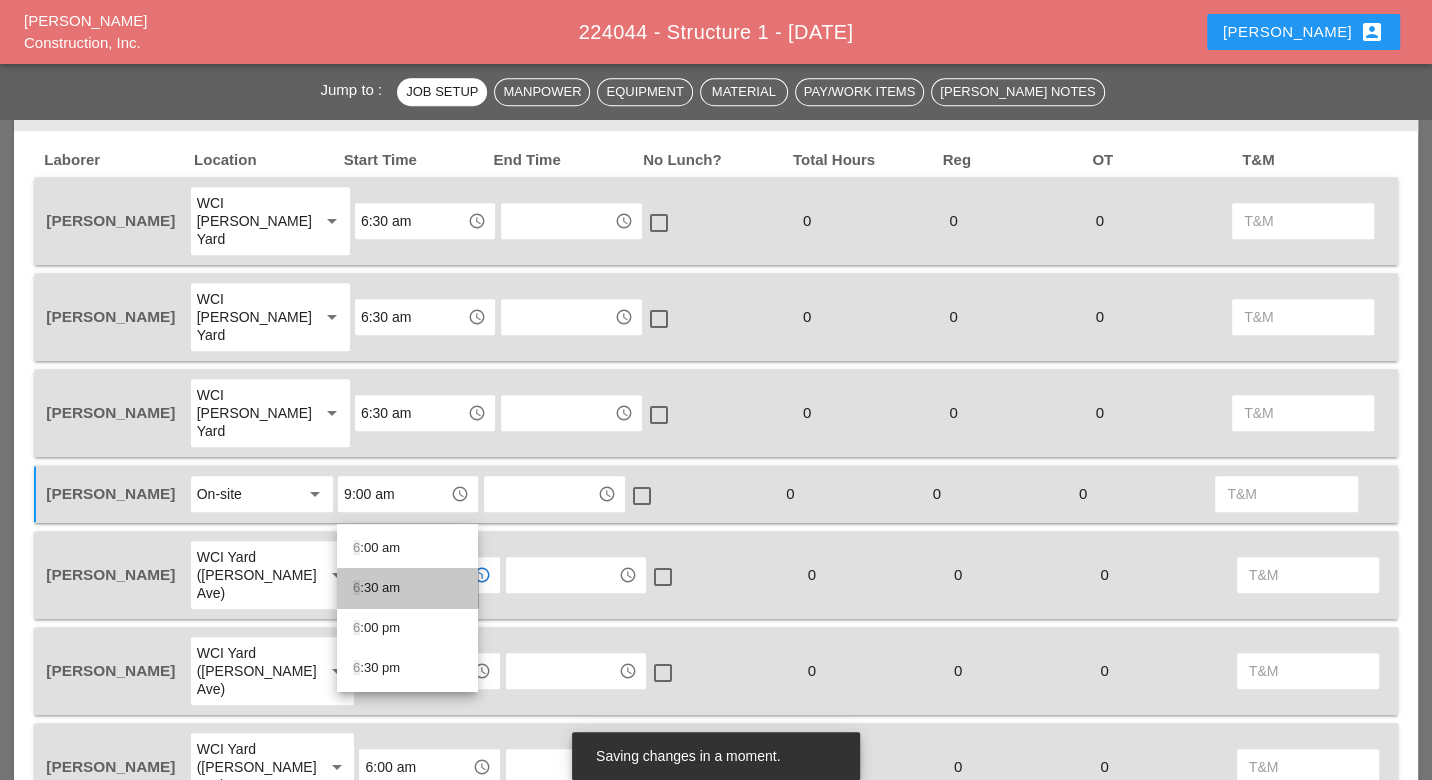 click on "6 :30 am" at bounding box center (407, 588) 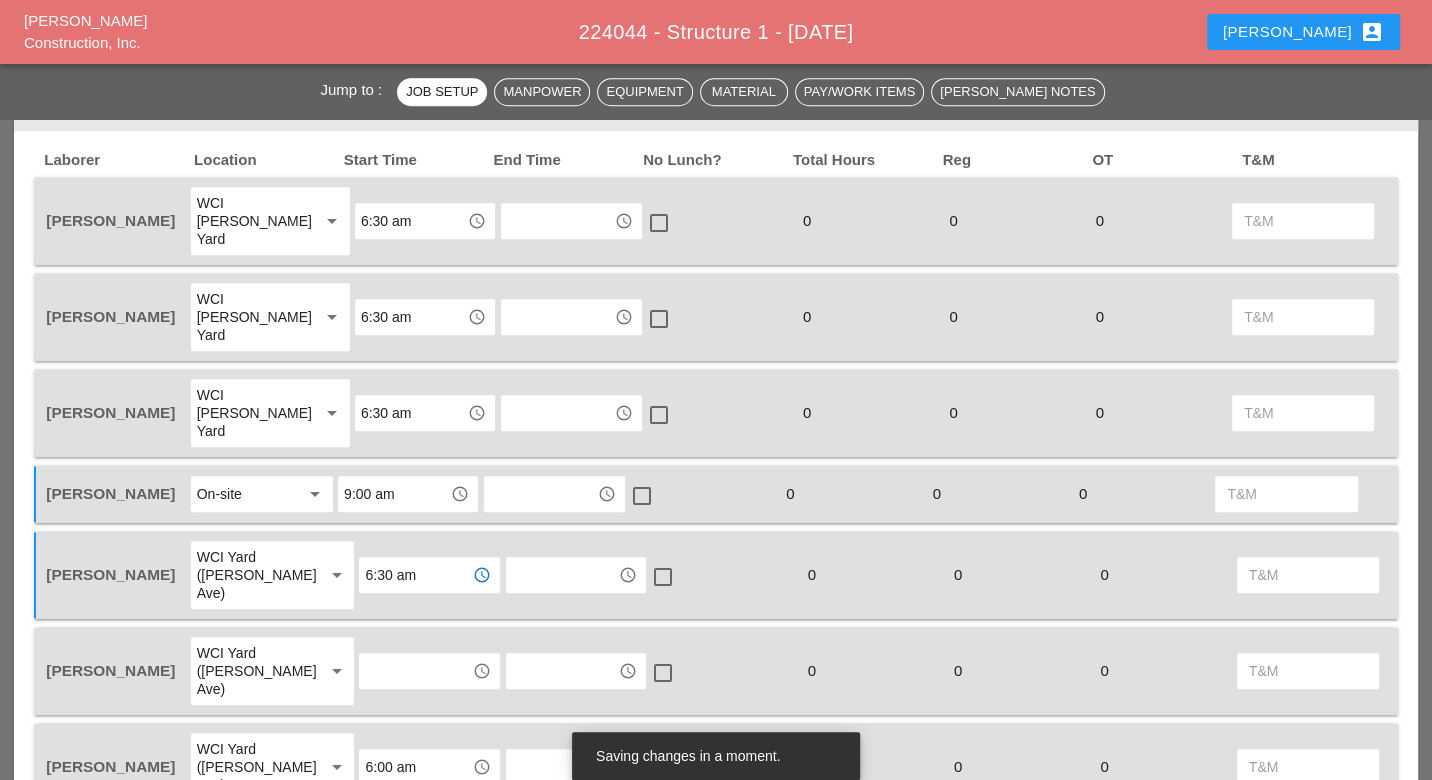 type on "6:30 am" 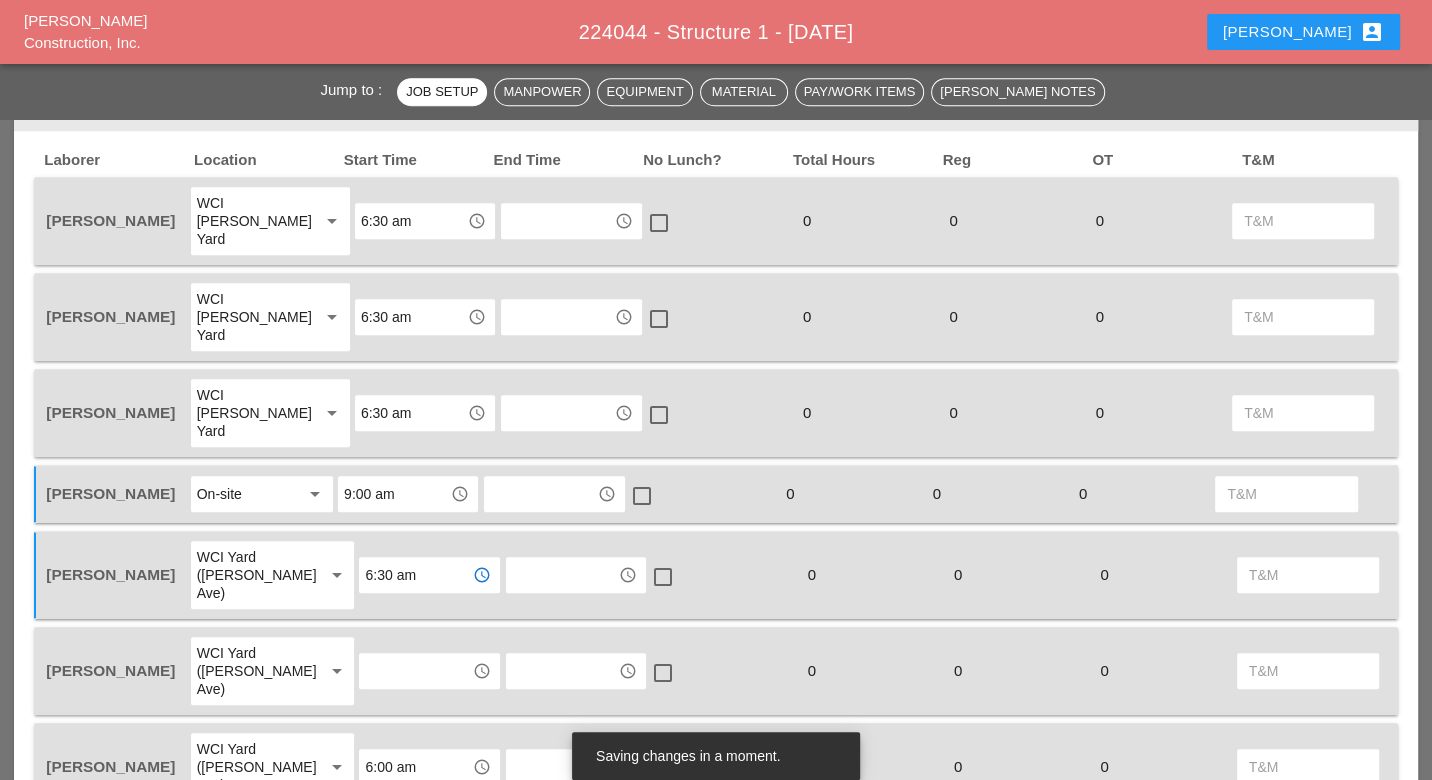 click at bounding box center (415, 671) 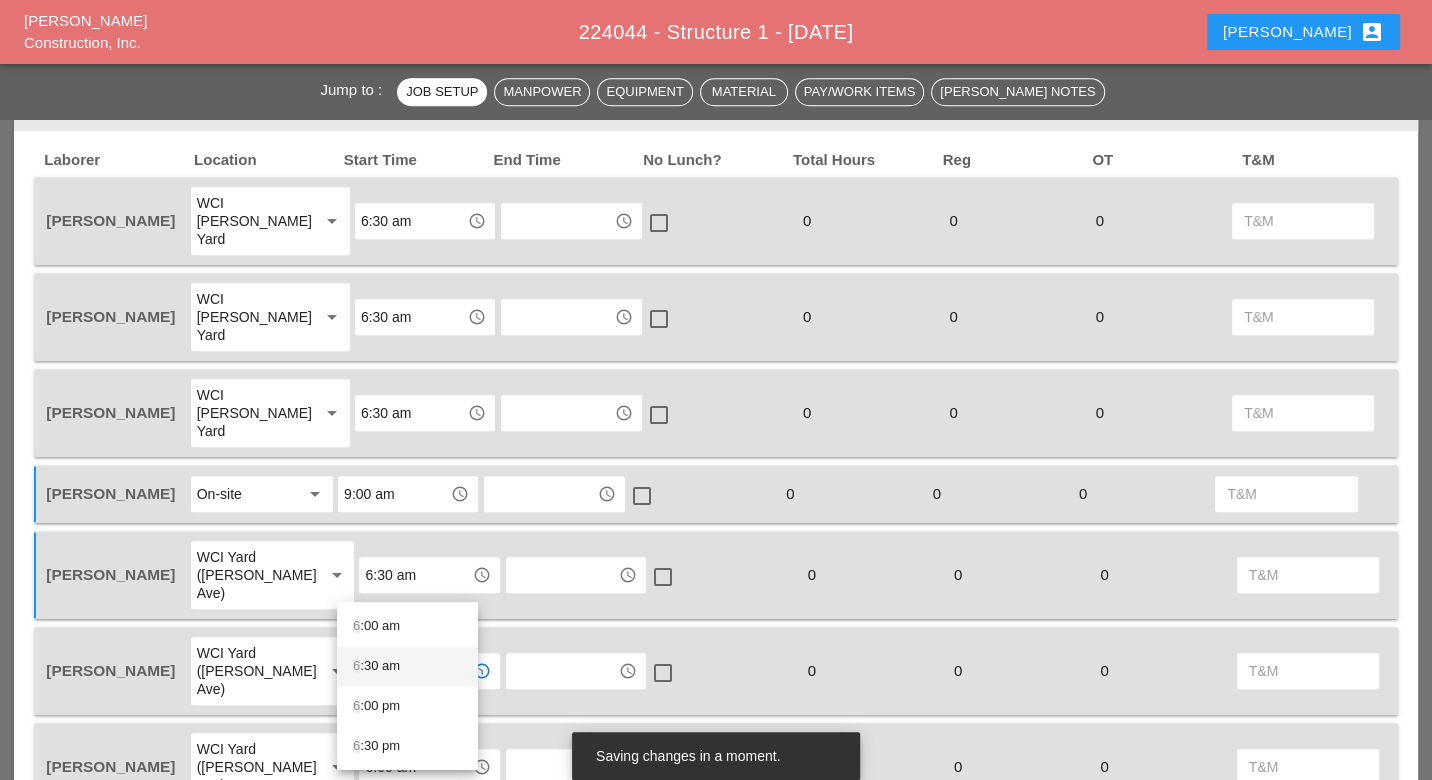 click on "6 :30 am" at bounding box center (407, 666) 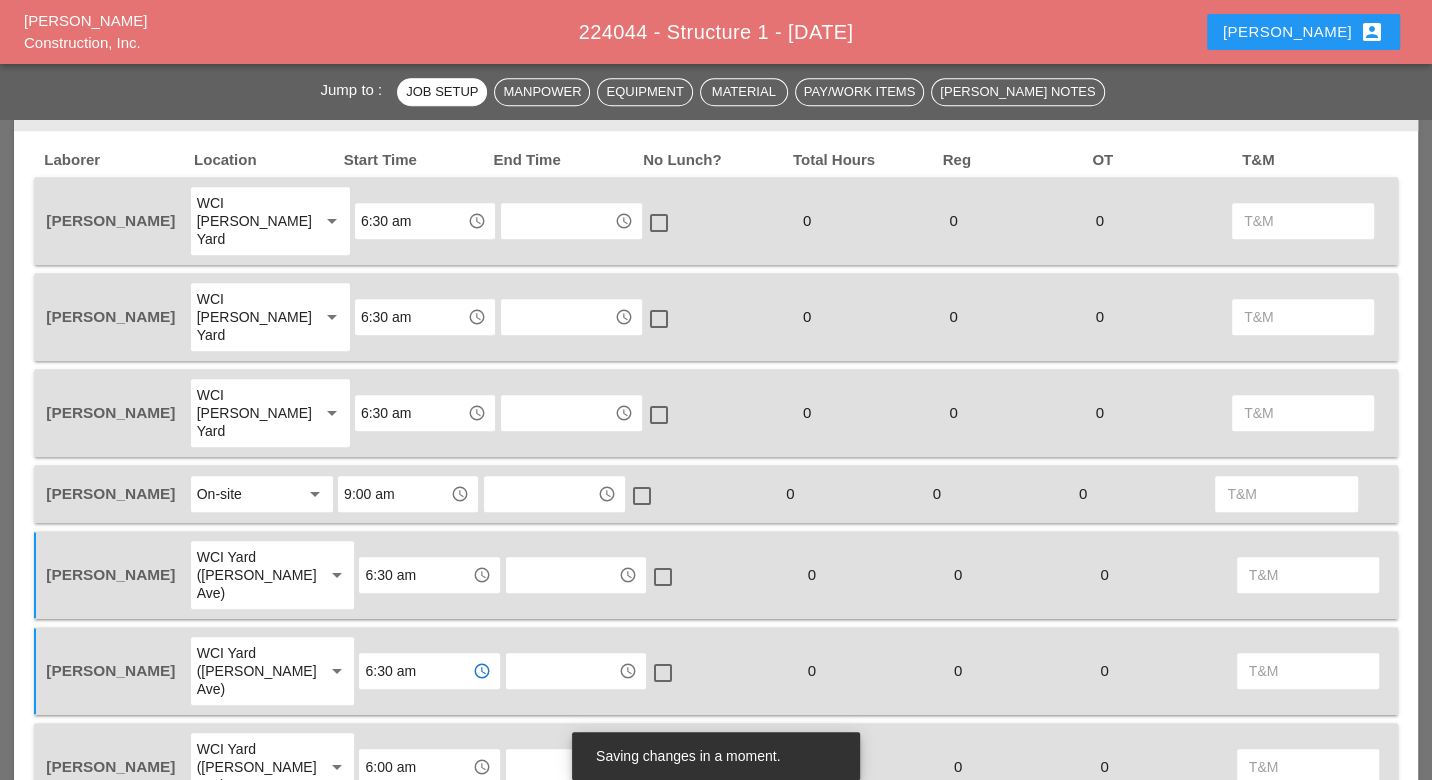 type on "6:30 am" 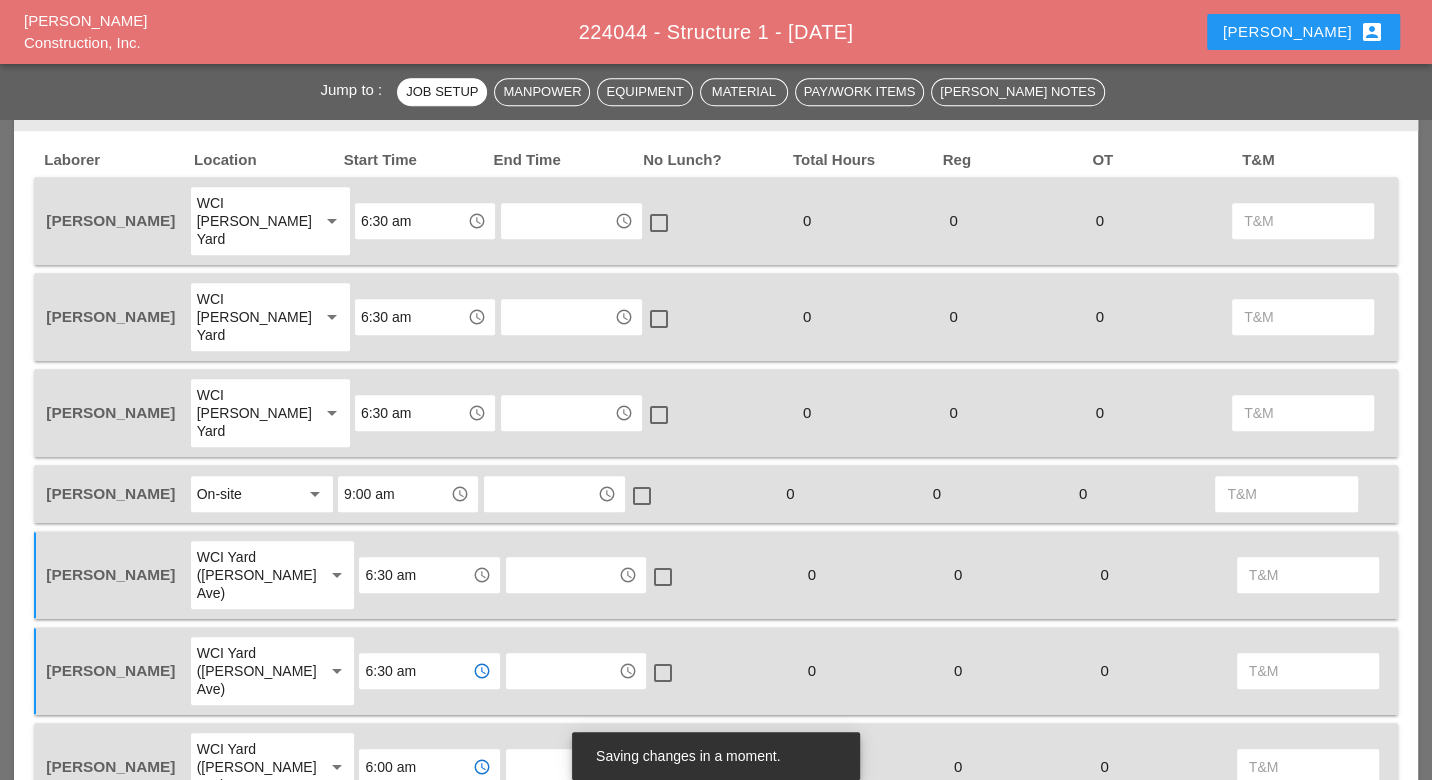 click on "6:00 am" at bounding box center (415, 767) 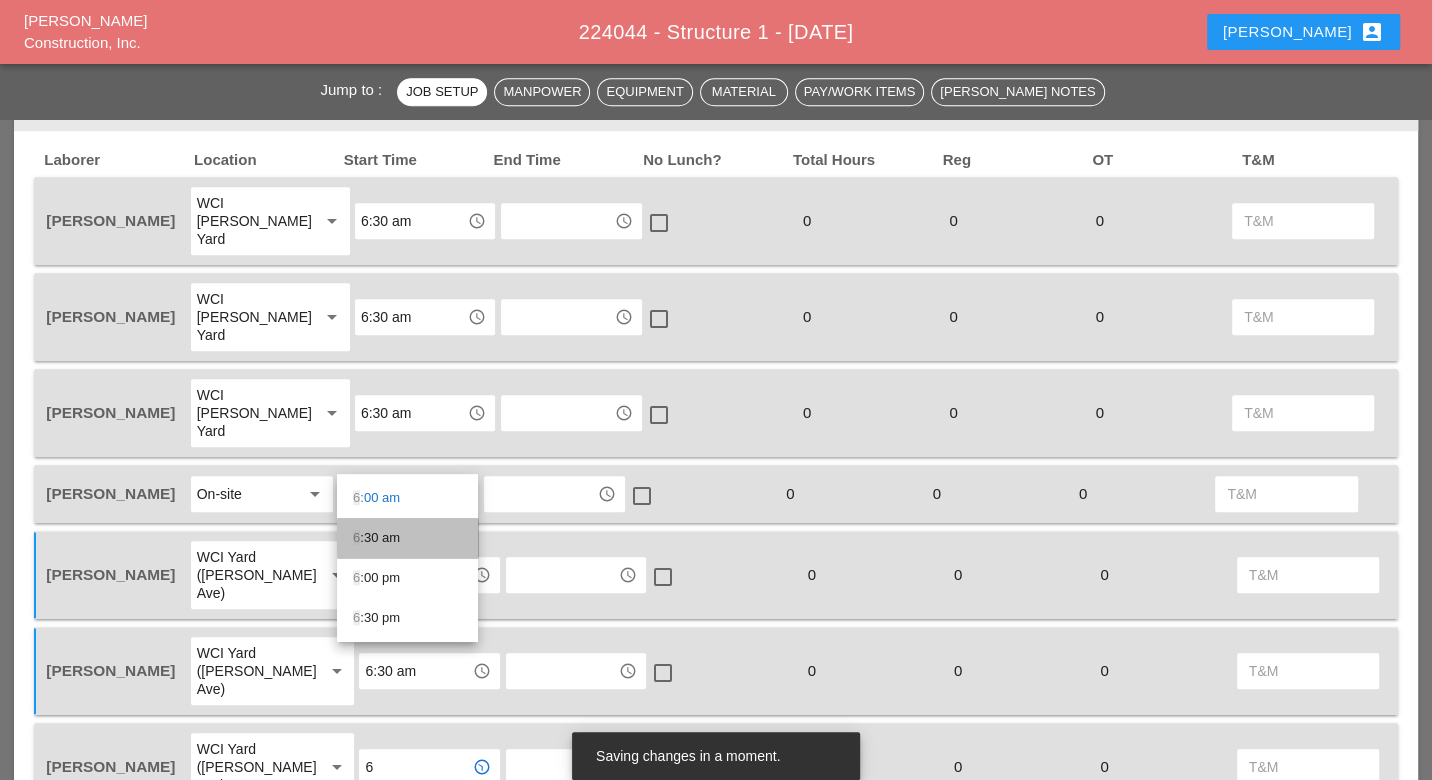 click on "6 :30 am" at bounding box center [407, 538] 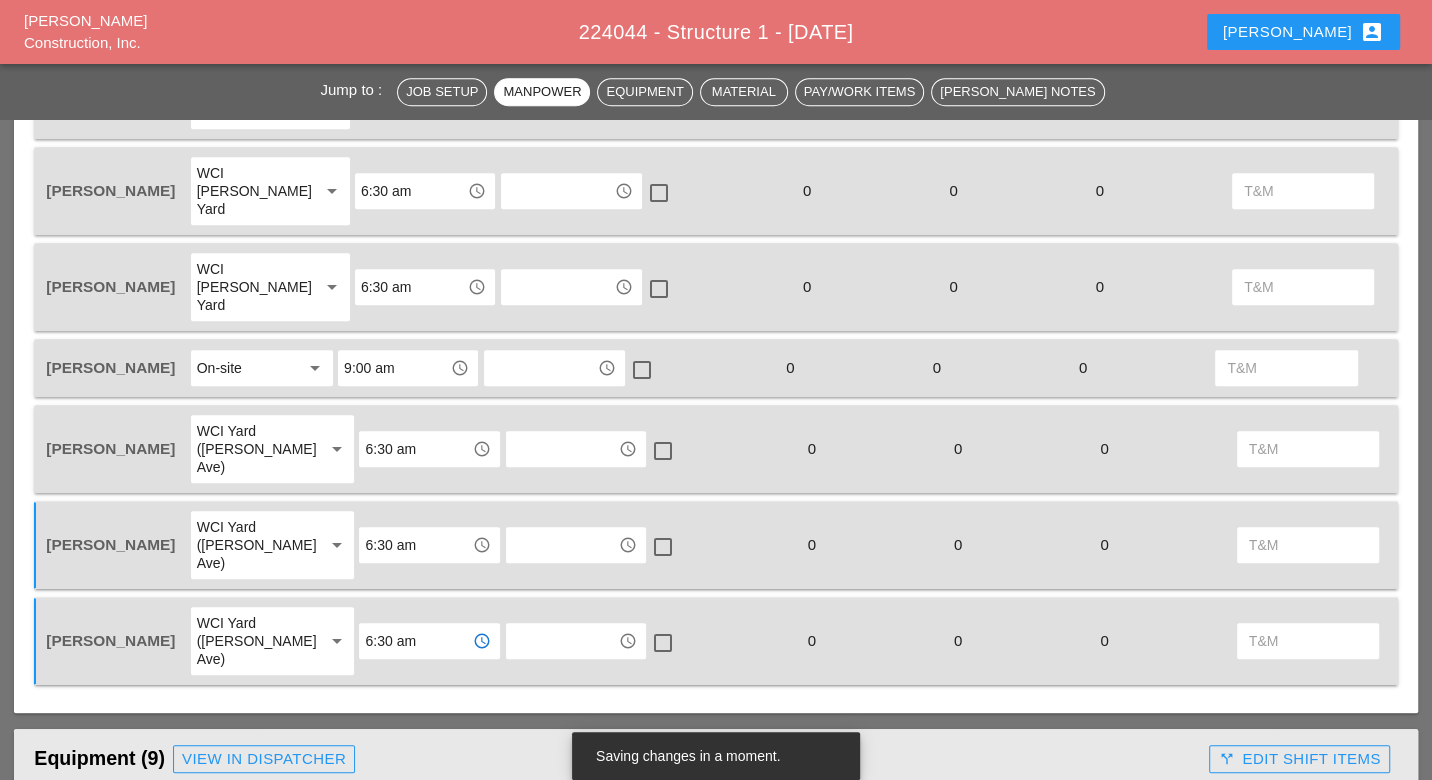 scroll, scrollTop: 1333, scrollLeft: 0, axis: vertical 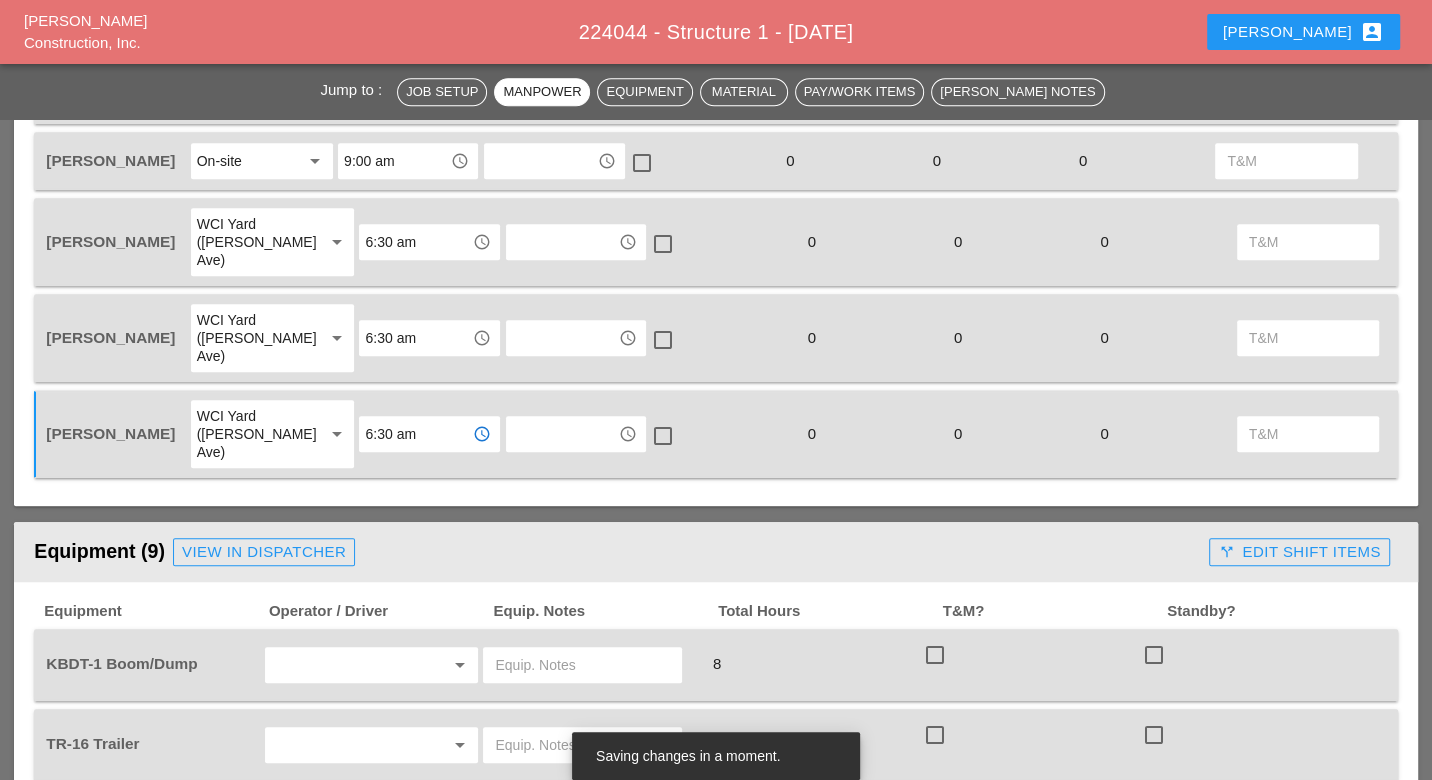 type on "6:30 am" 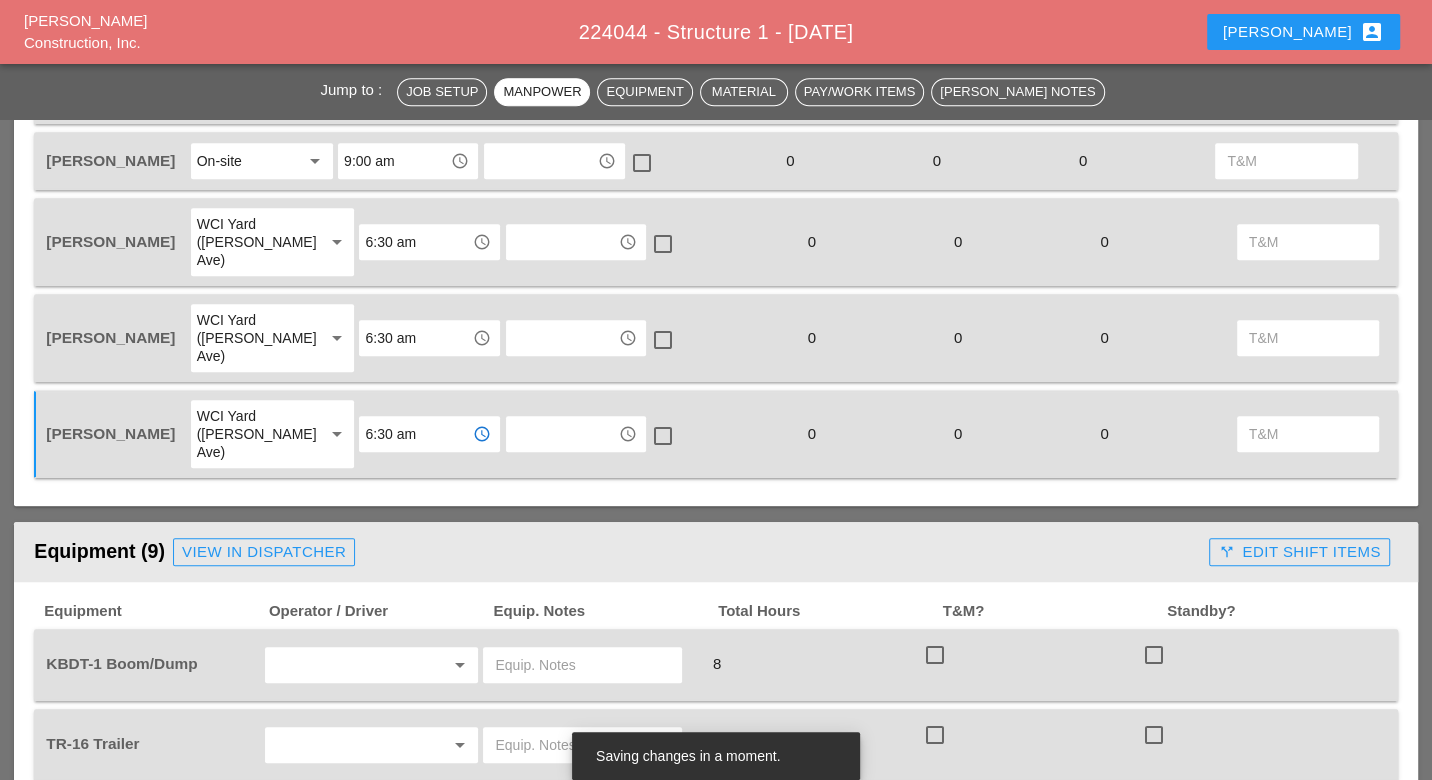 click at bounding box center [344, 665] 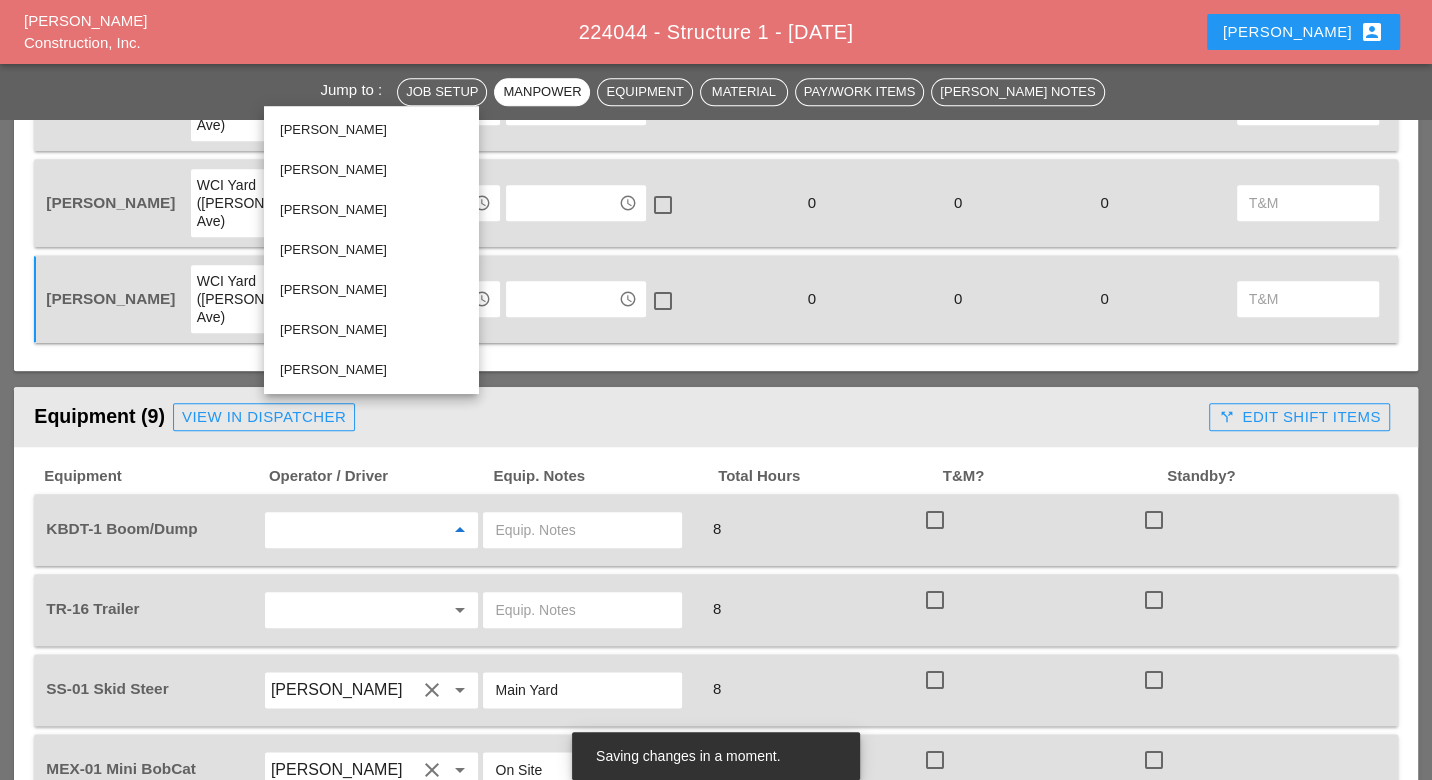 scroll, scrollTop: 1444, scrollLeft: 0, axis: vertical 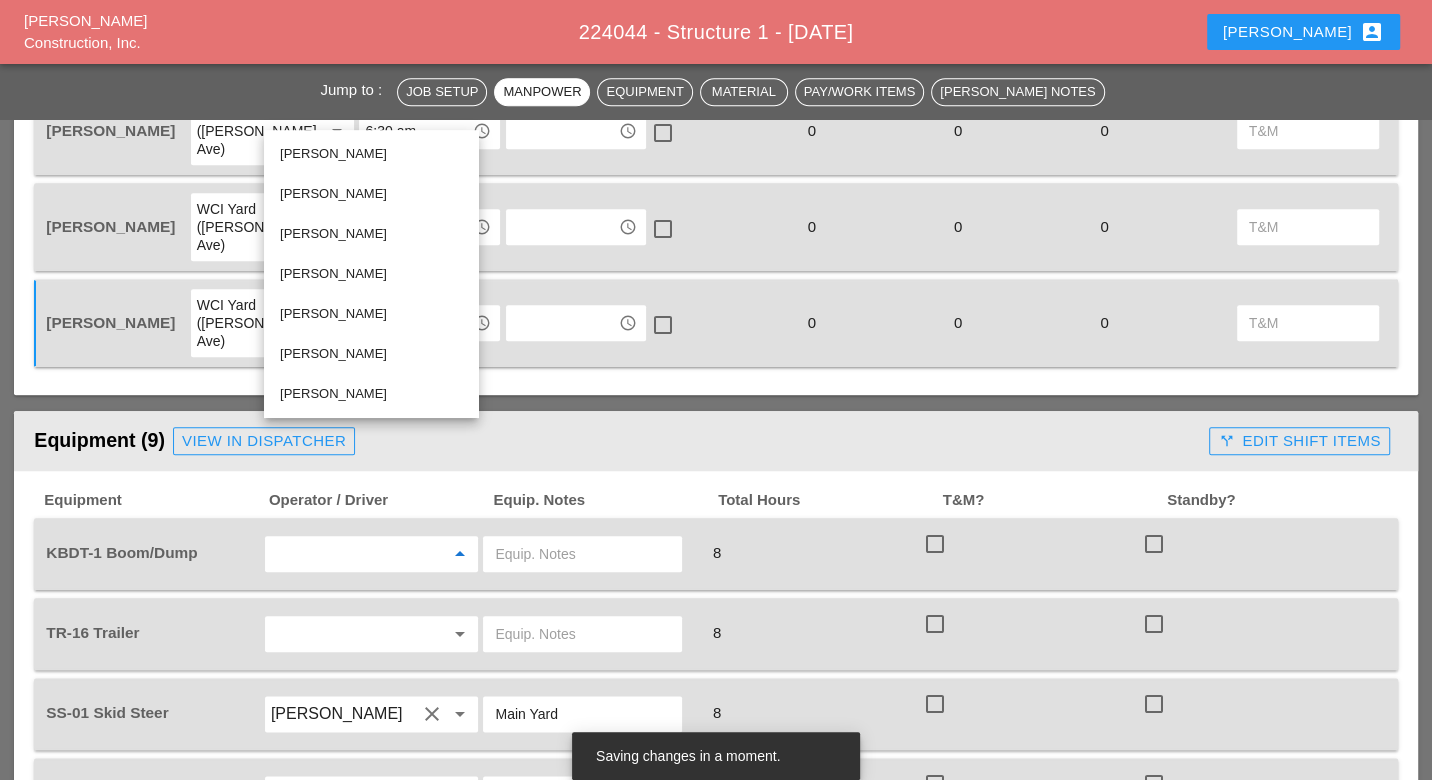 drag, startPoint x: 315, startPoint y: 313, endPoint x: 312, endPoint y: 327, distance: 14.3178215 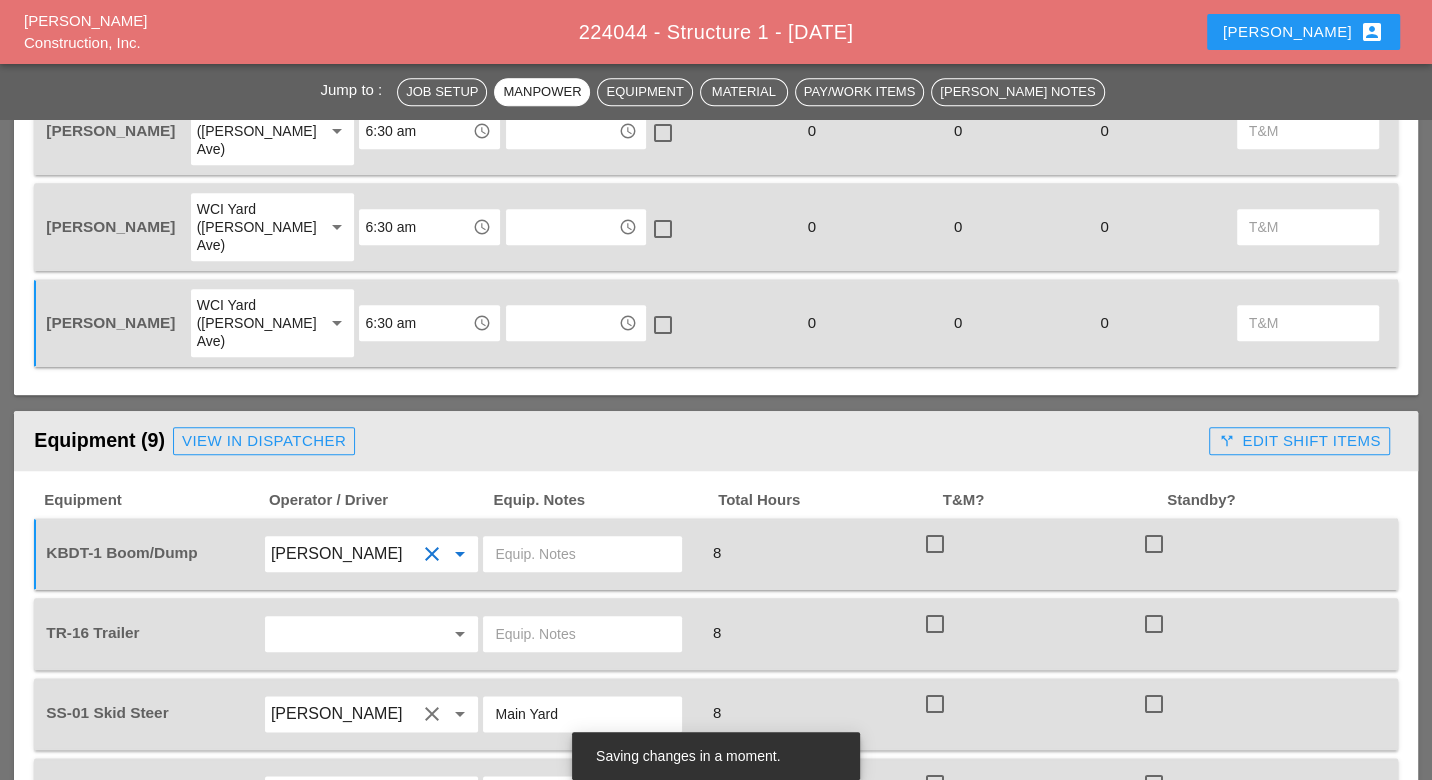click at bounding box center (582, 554) 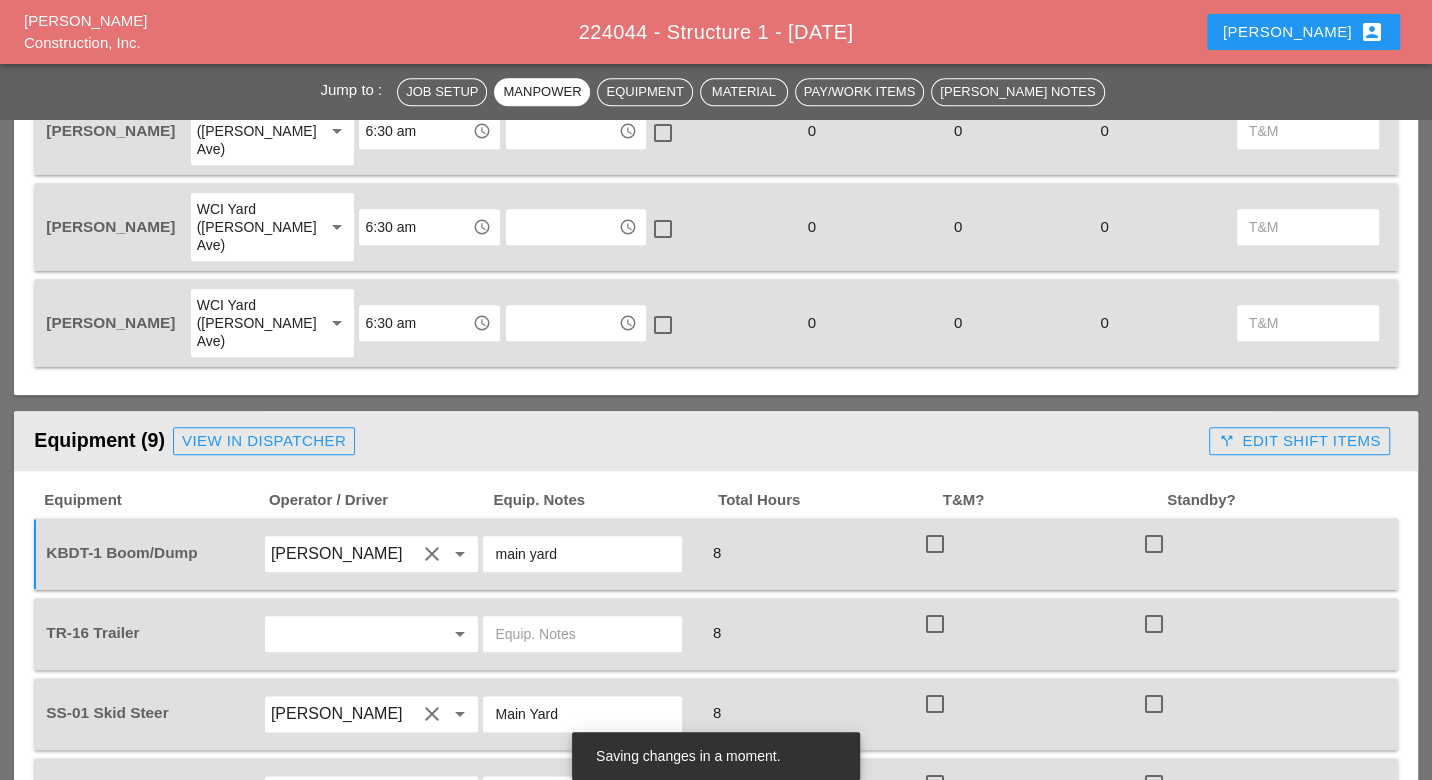 type on "main yard" 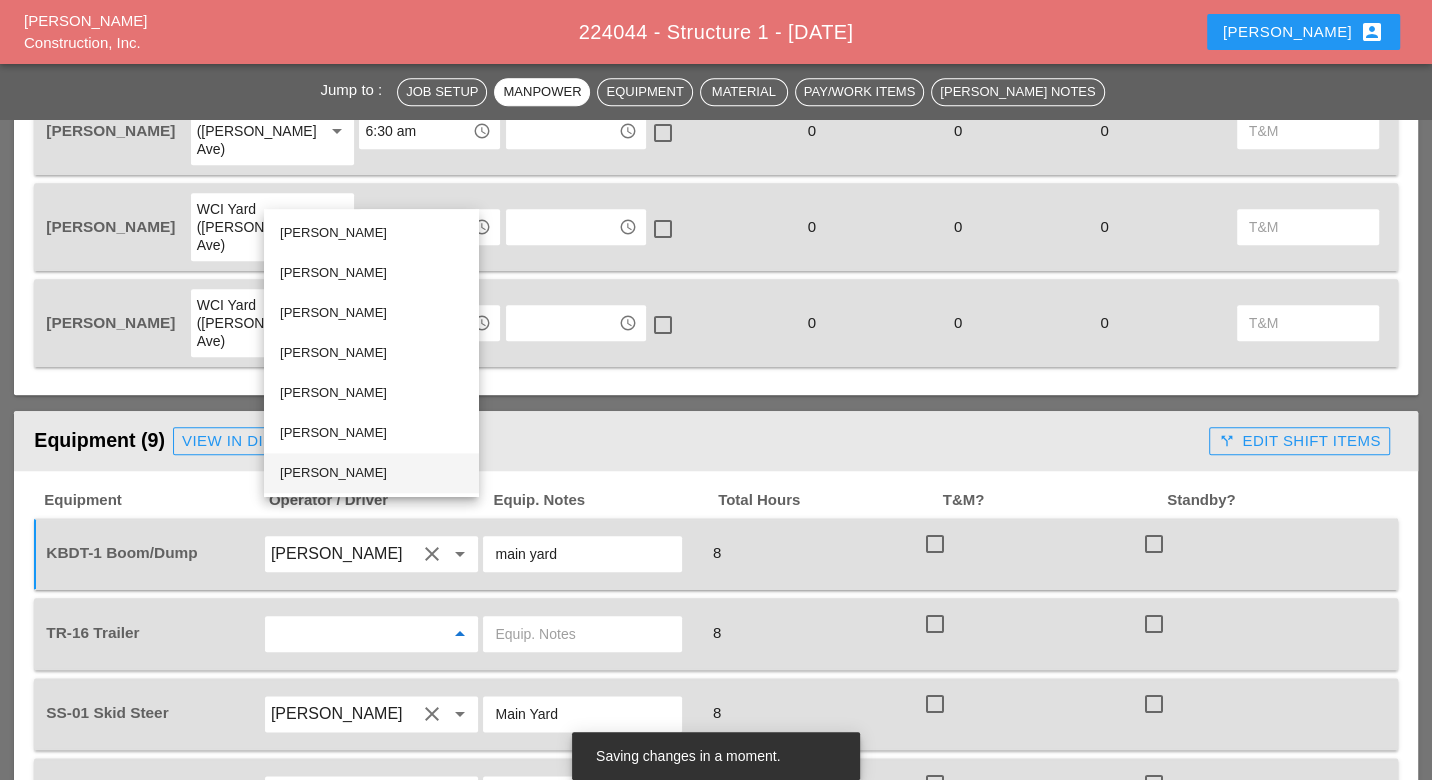 click on "Luis Ceja Rodriguez" at bounding box center [371, 473] 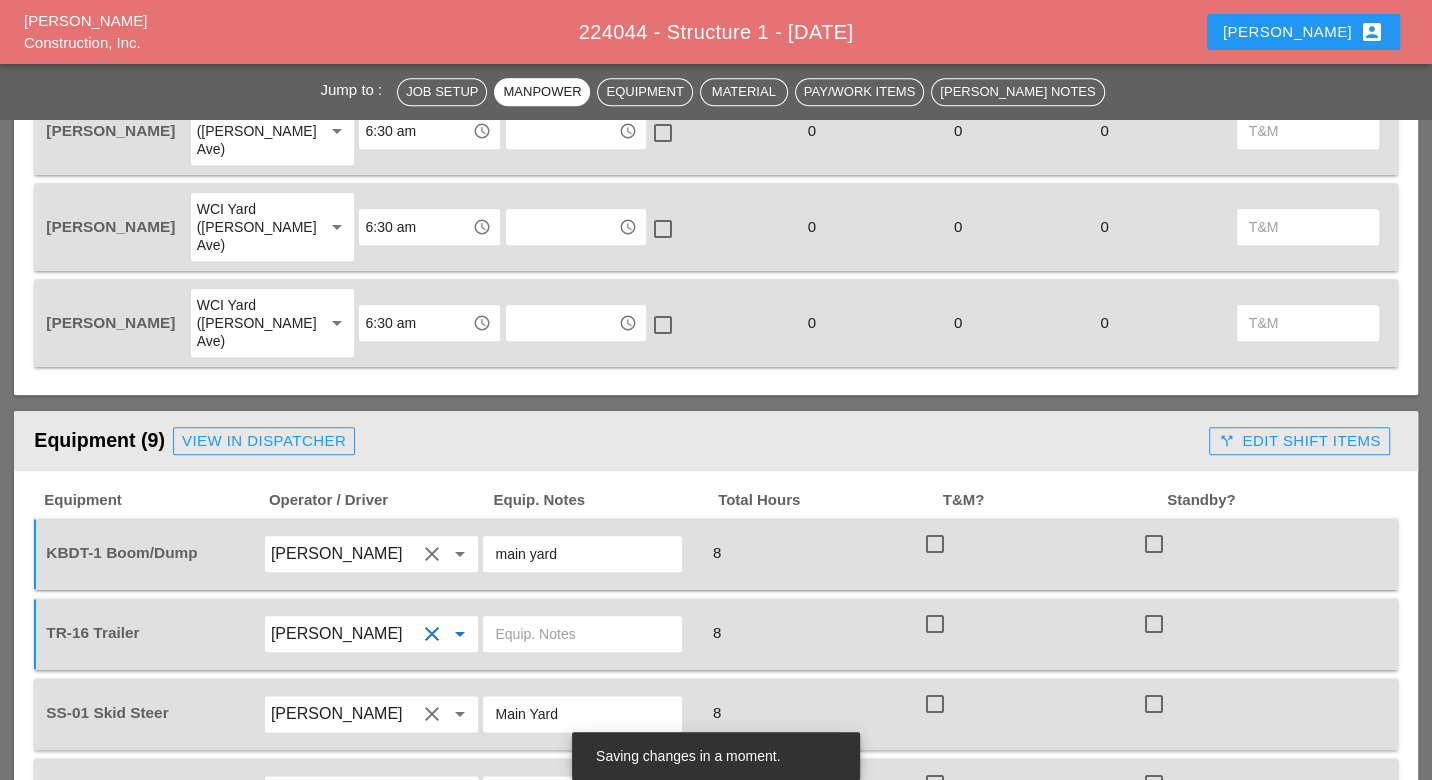 click at bounding box center (582, 634) 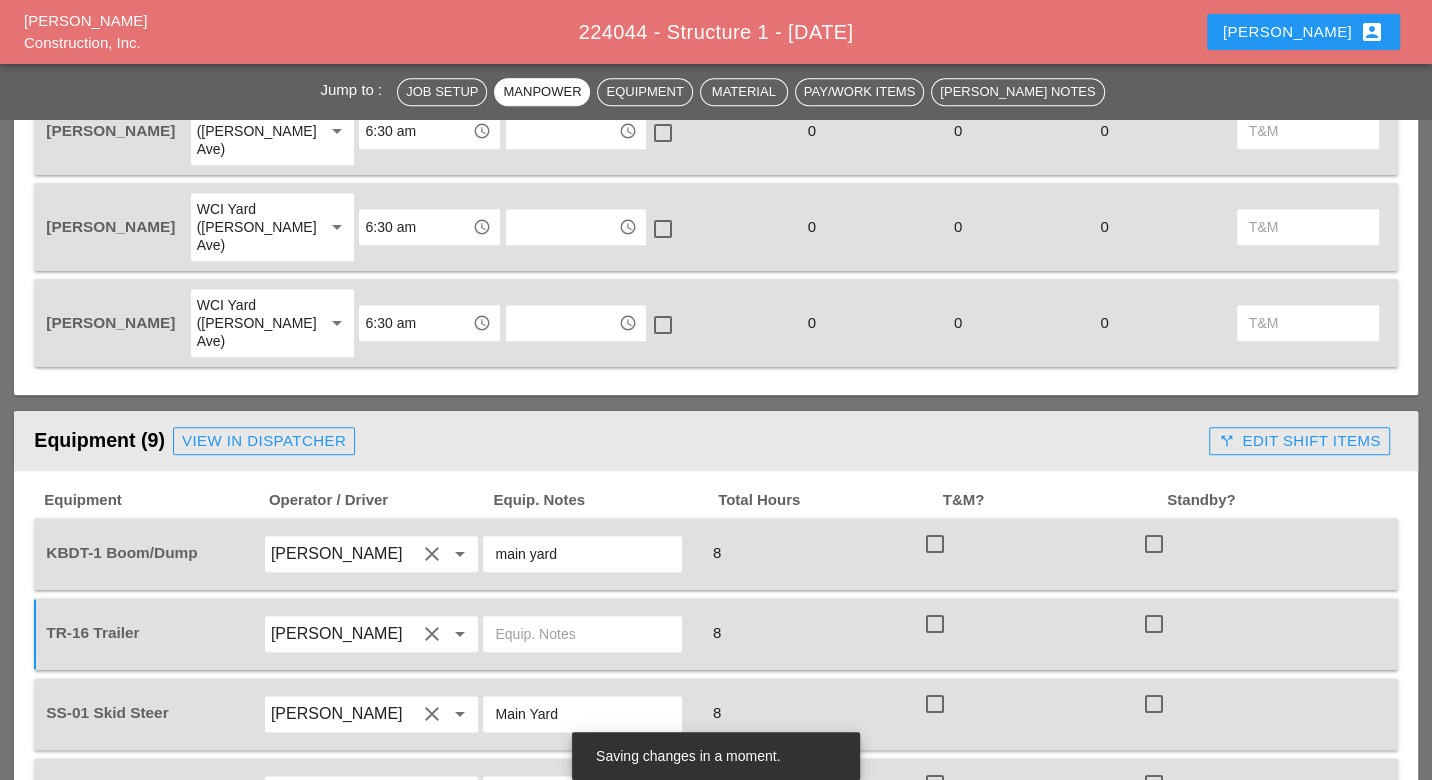 paste on "City Field" 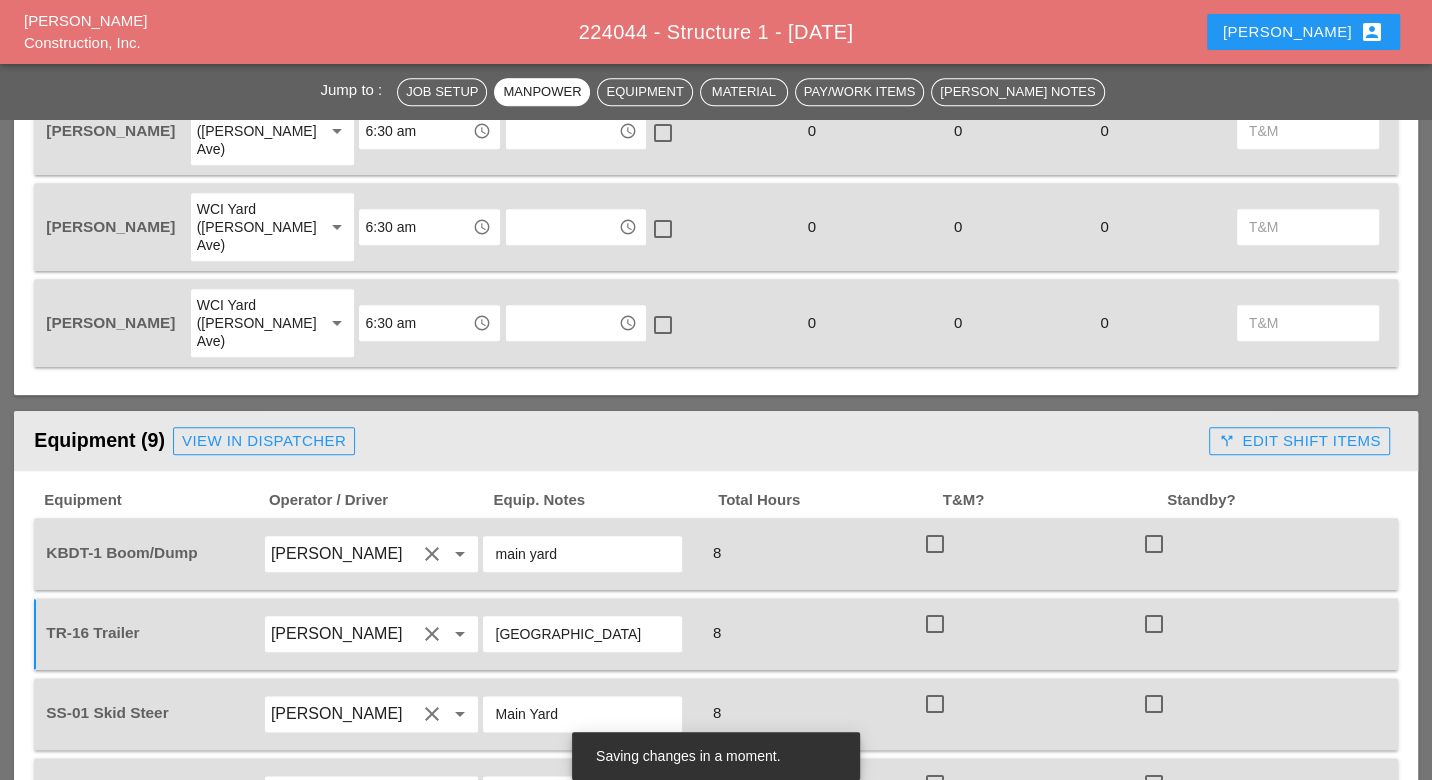 drag, startPoint x: 545, startPoint y: 516, endPoint x: 464, endPoint y: 523, distance: 81.3019 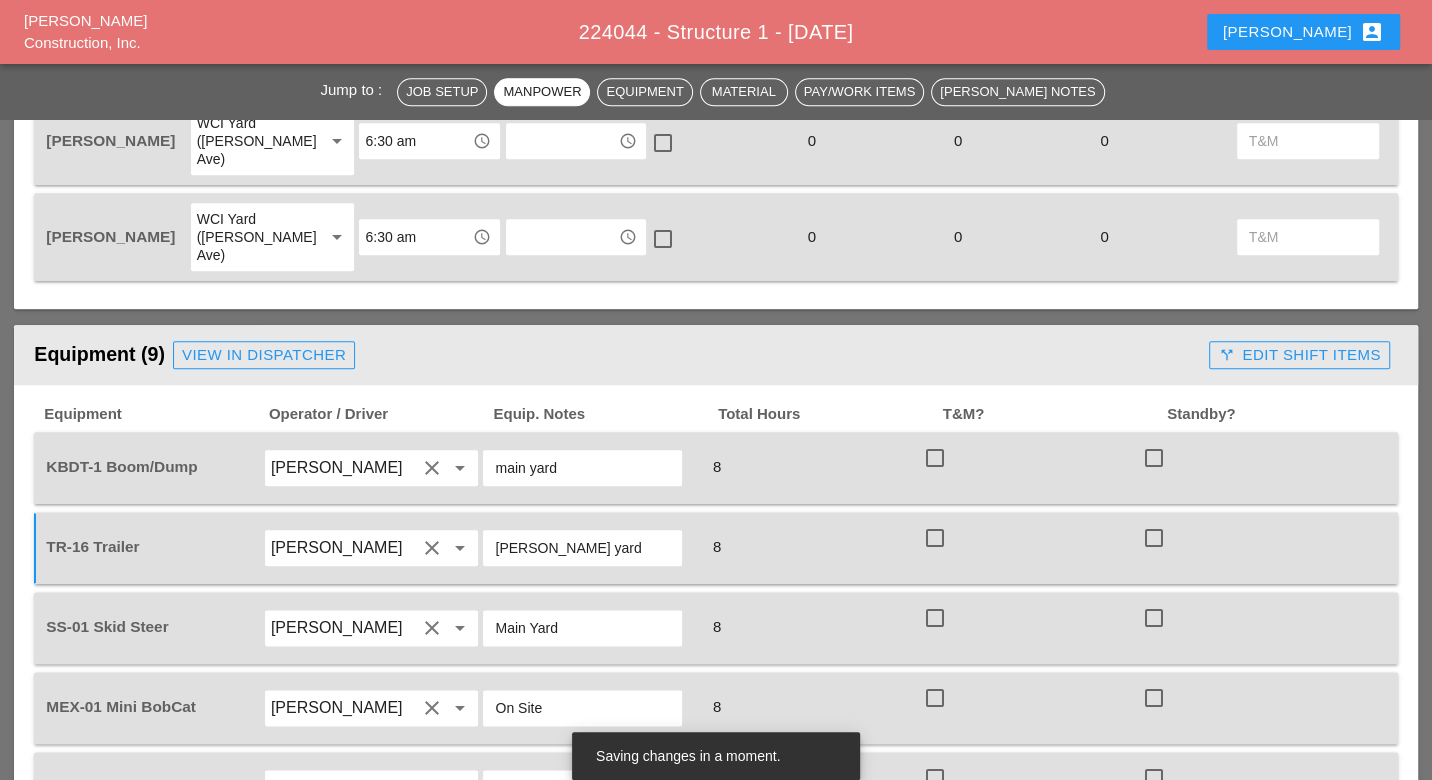scroll, scrollTop: 1555, scrollLeft: 0, axis: vertical 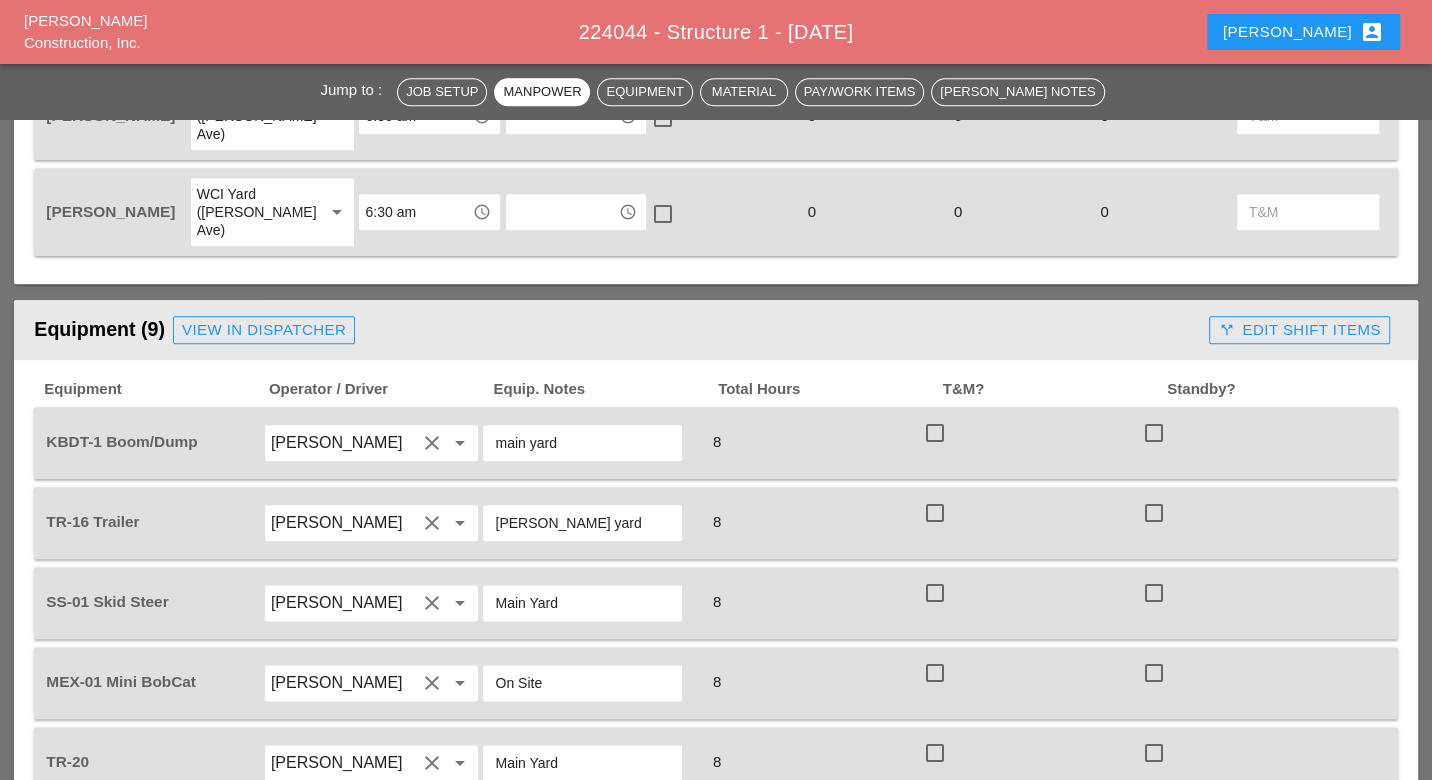 type on "[PERSON_NAME] yard" 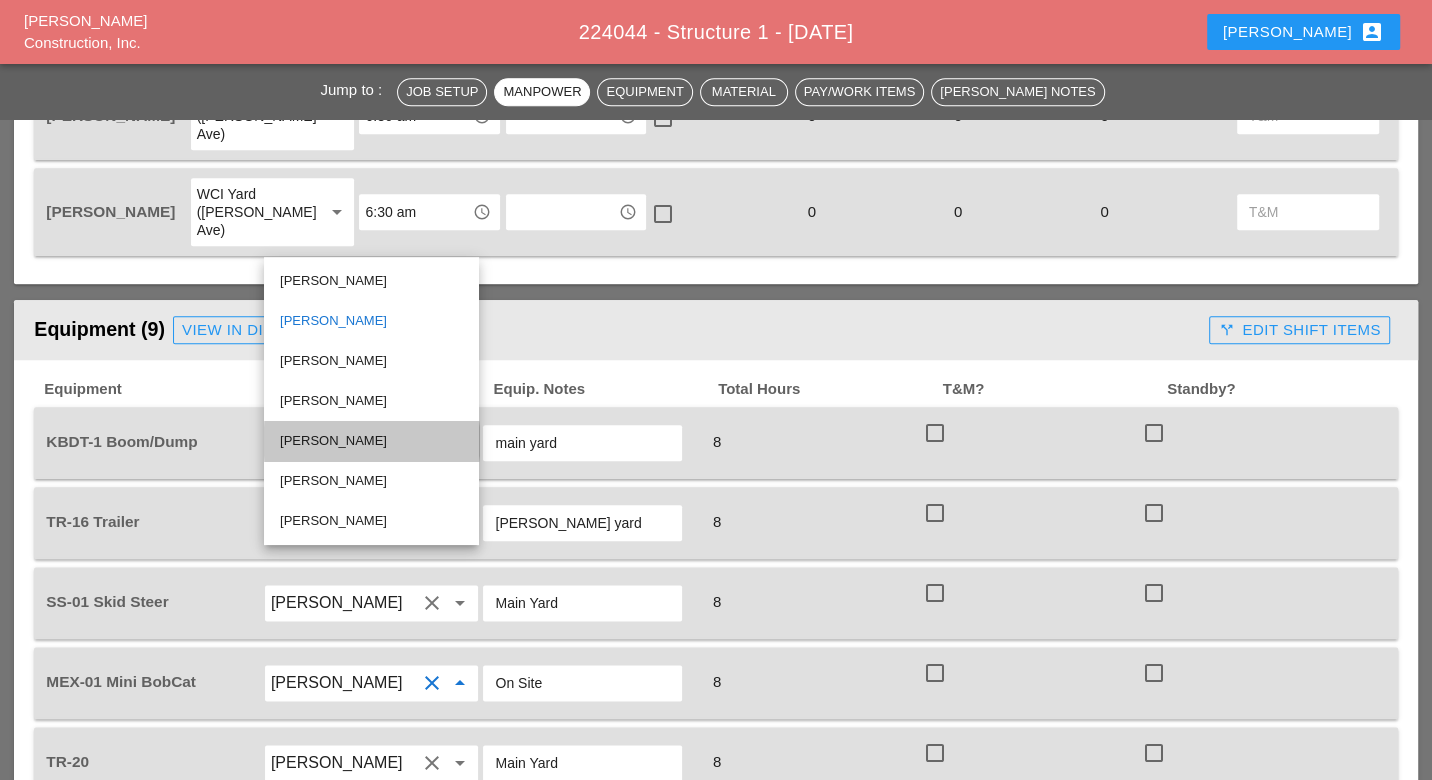 drag, startPoint x: 334, startPoint y: 442, endPoint x: 411, endPoint y: 567, distance: 146.8128 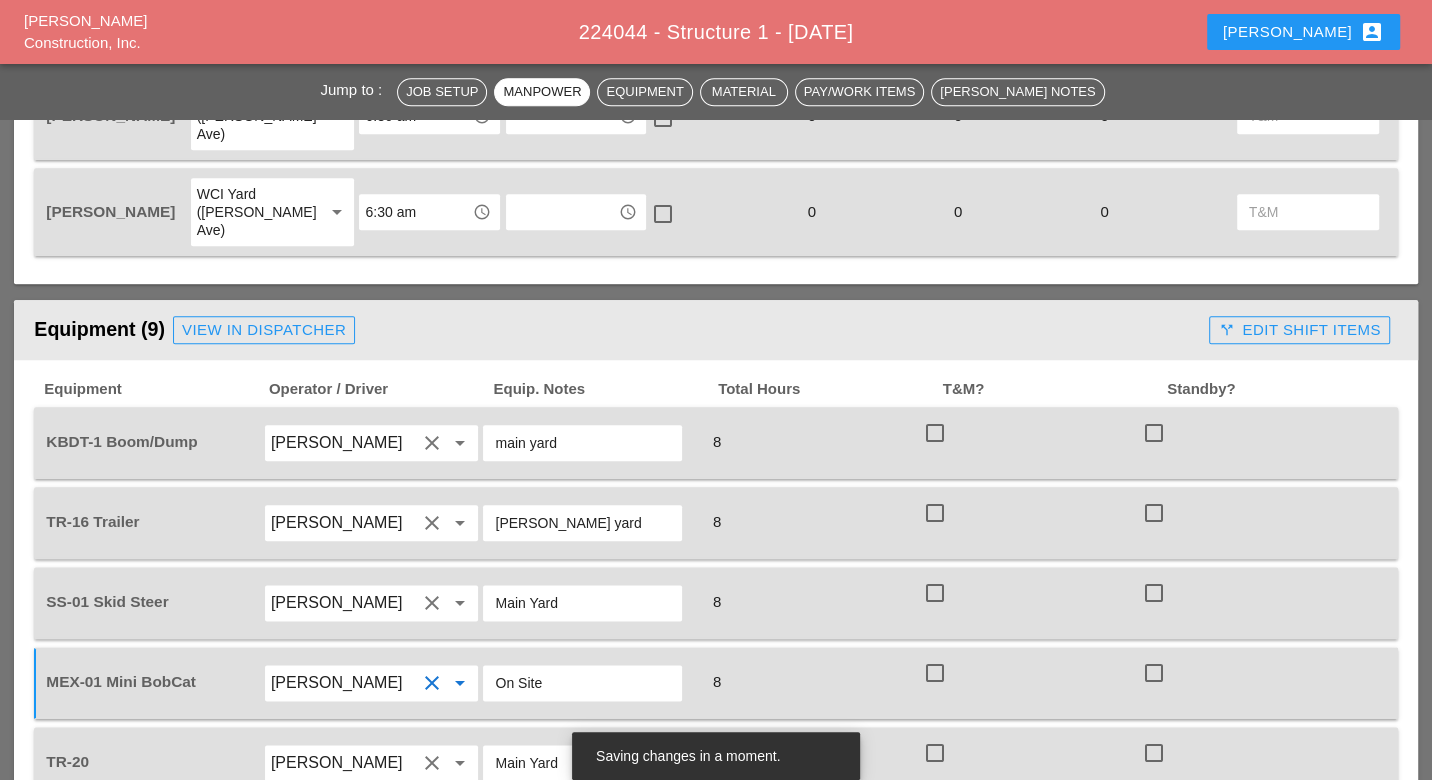 click on "On Site" at bounding box center (582, 683) 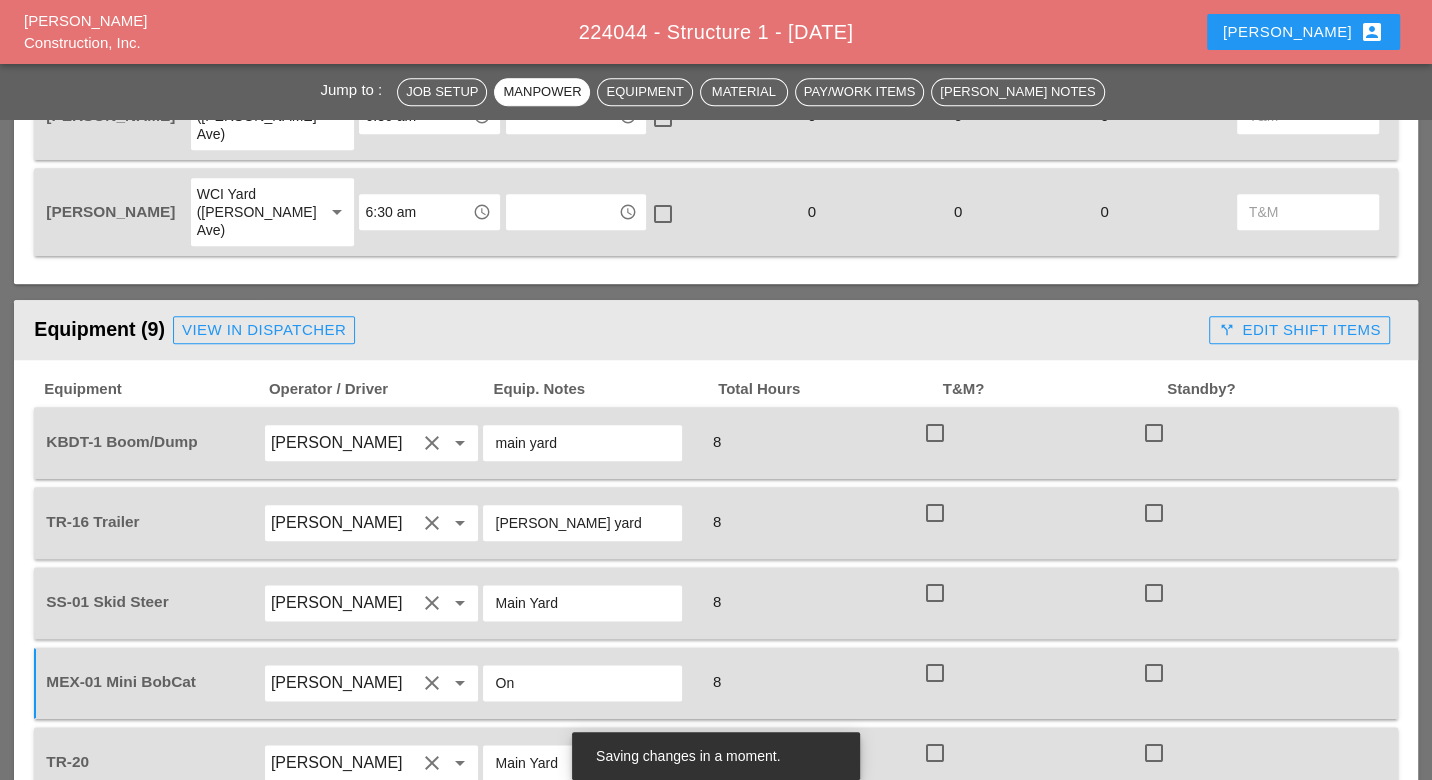 type on "O" 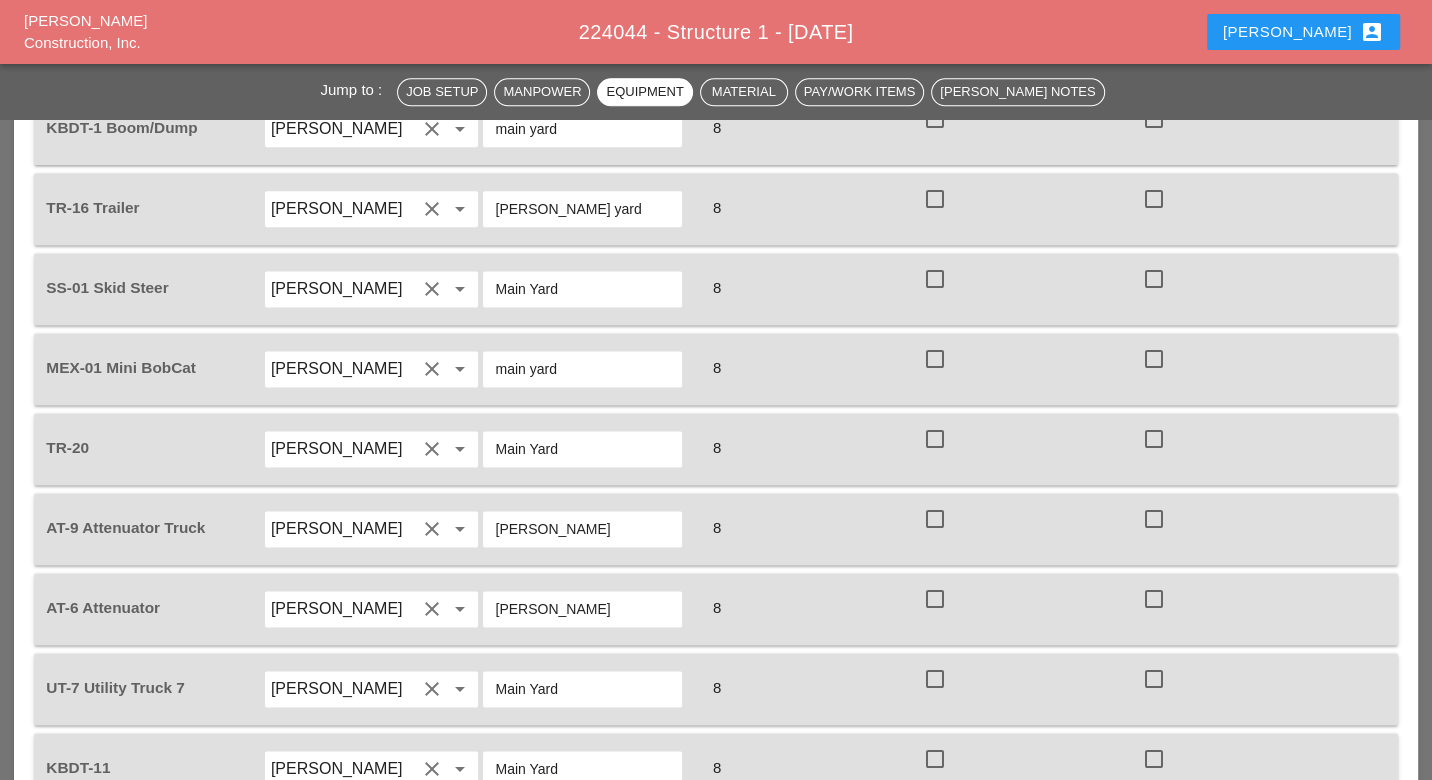 scroll, scrollTop: 1888, scrollLeft: 0, axis: vertical 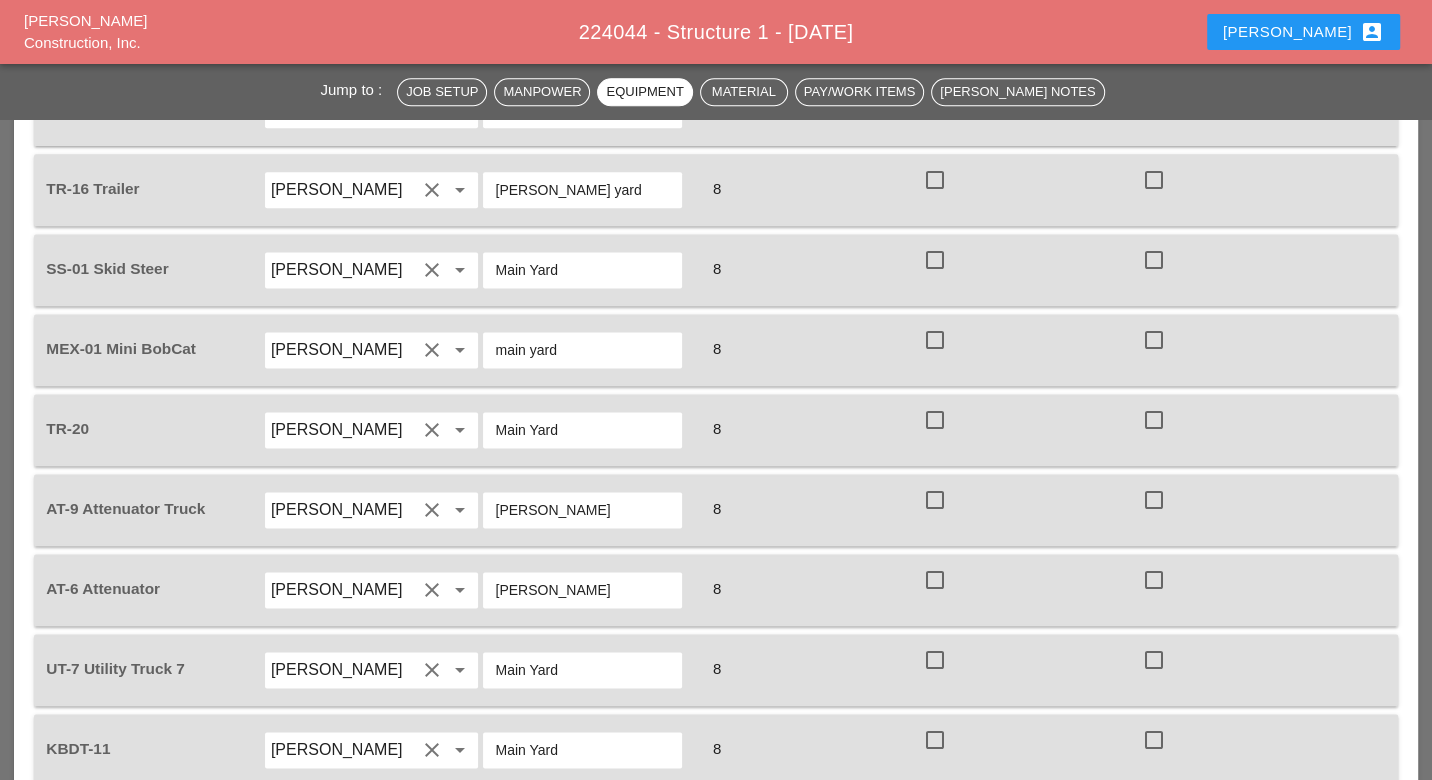 type on "main yard" 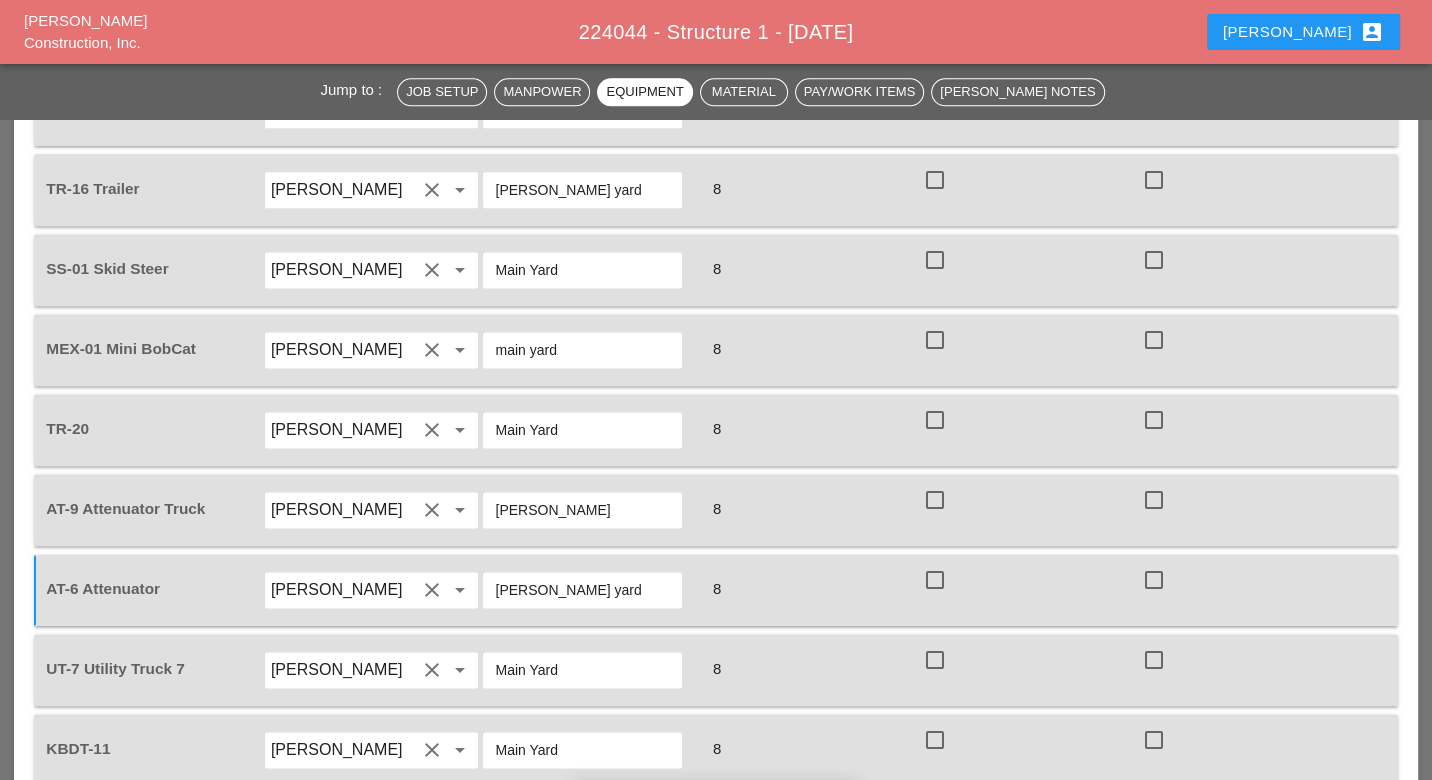 type on "[PERSON_NAME] yard" 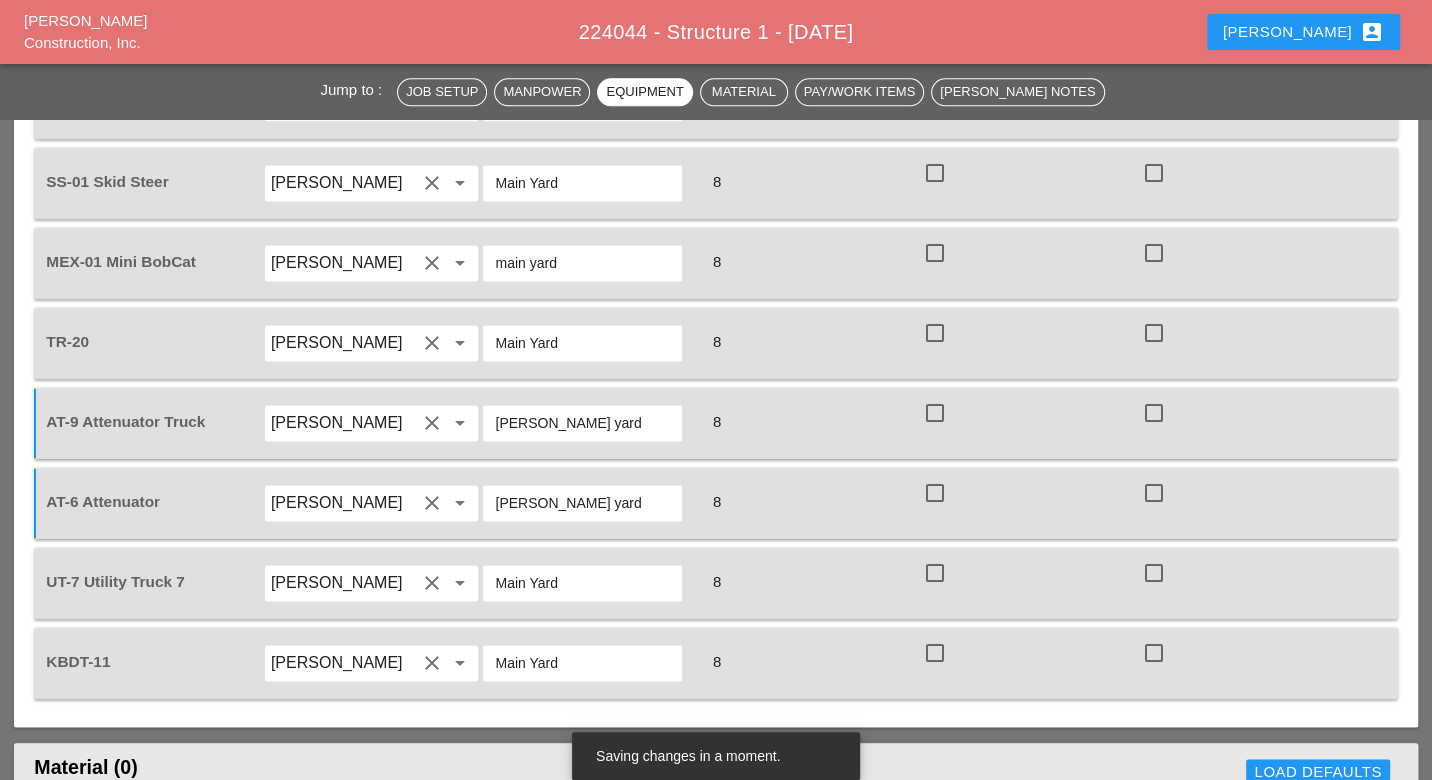 scroll, scrollTop: 2000, scrollLeft: 0, axis: vertical 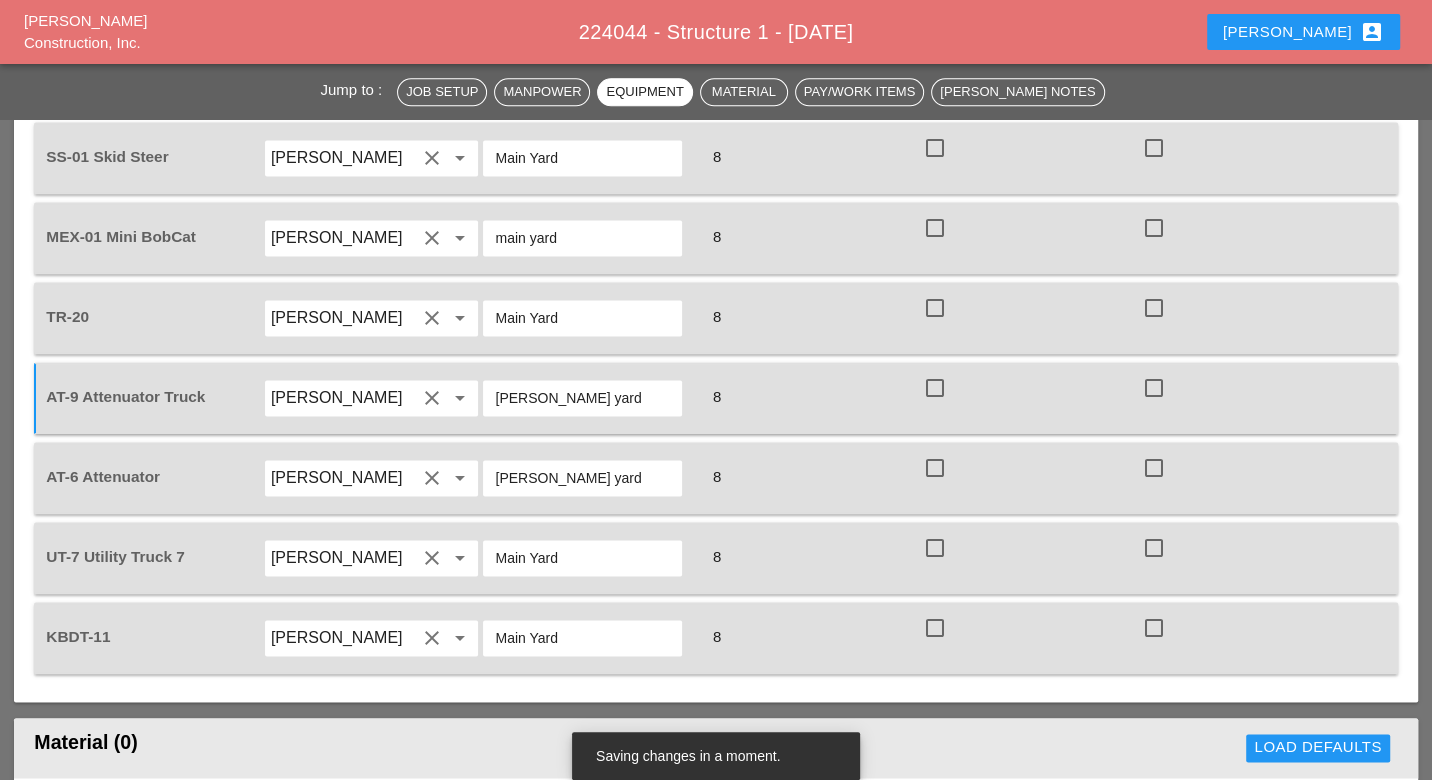 type on "[PERSON_NAME] yard" 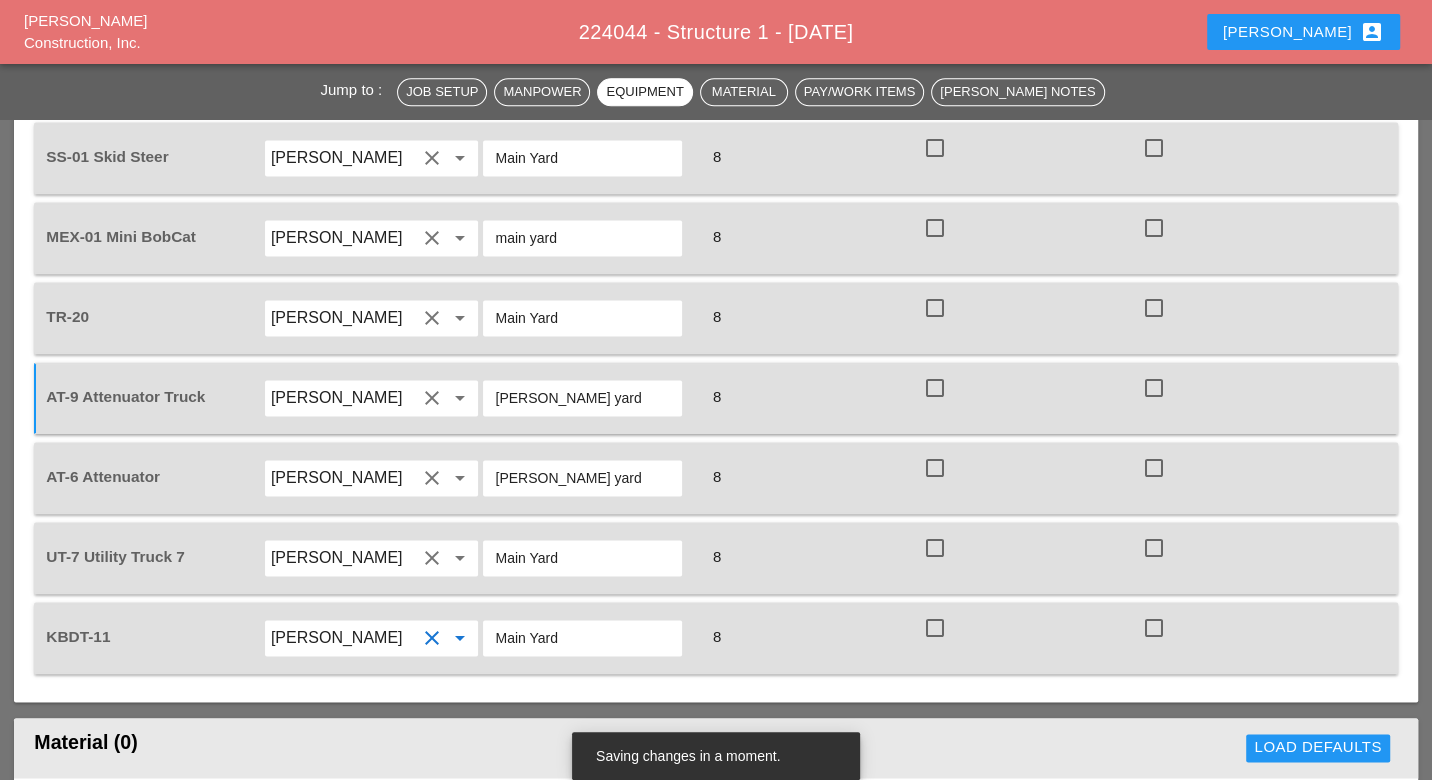 click on "[PERSON_NAME]" at bounding box center (344, 638) 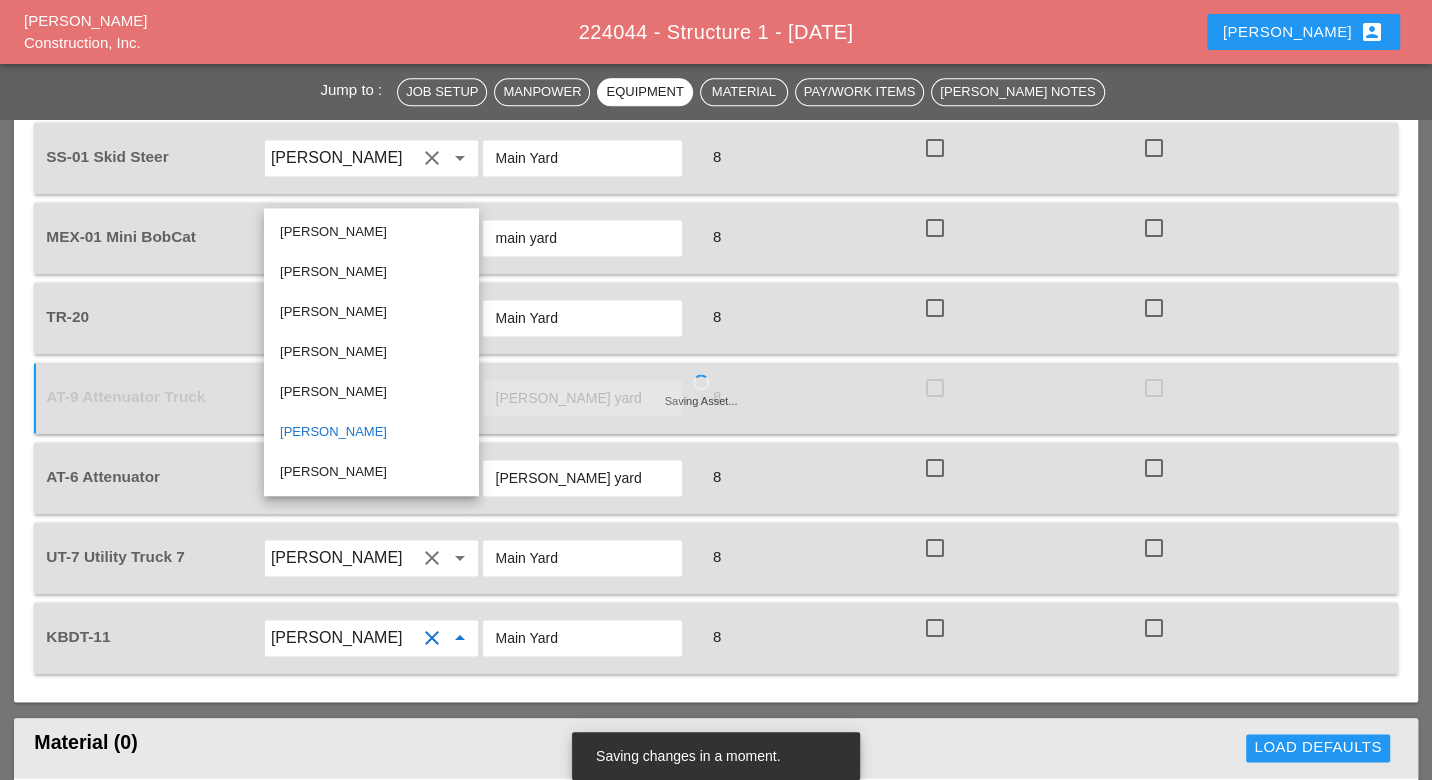 click on "[PERSON_NAME]" at bounding box center (371, 472) 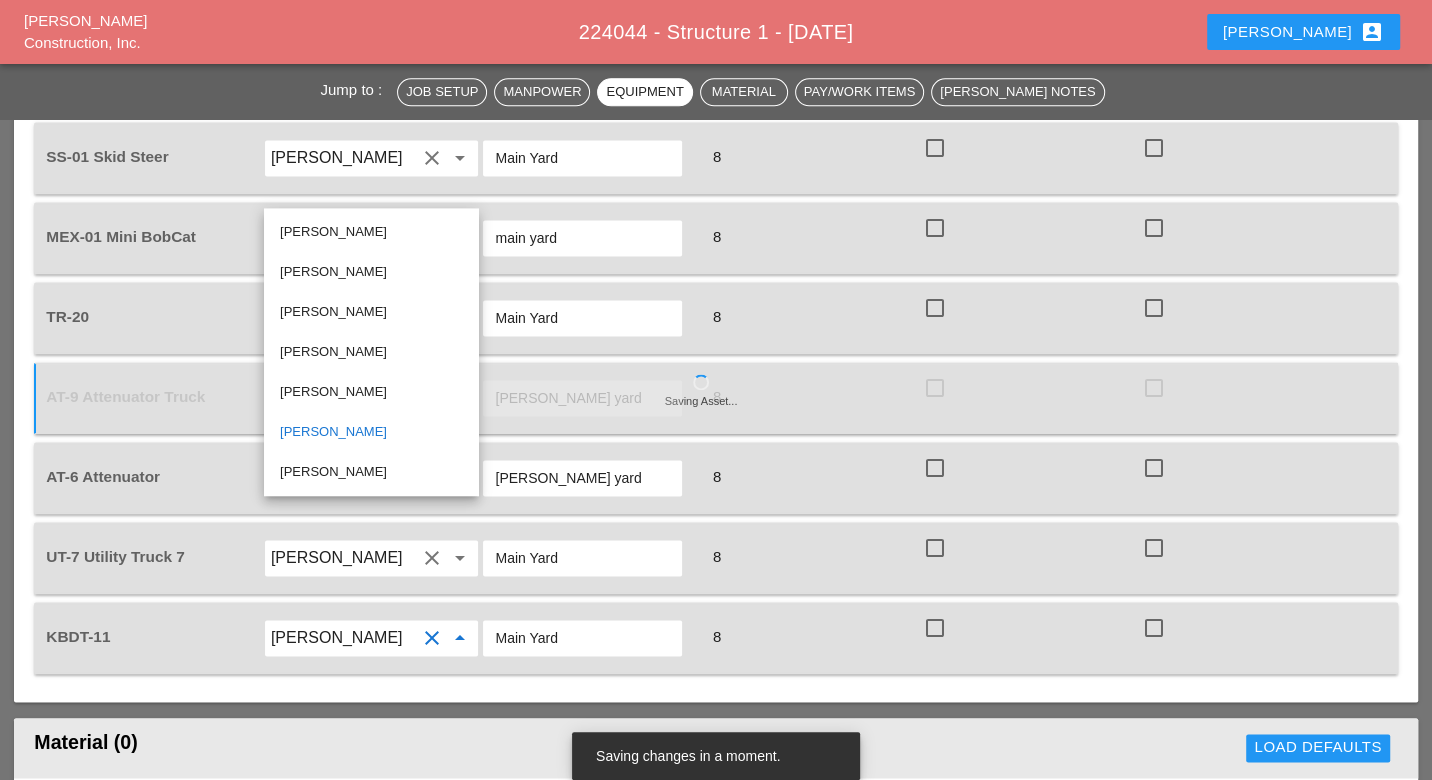 type on "[PERSON_NAME]" 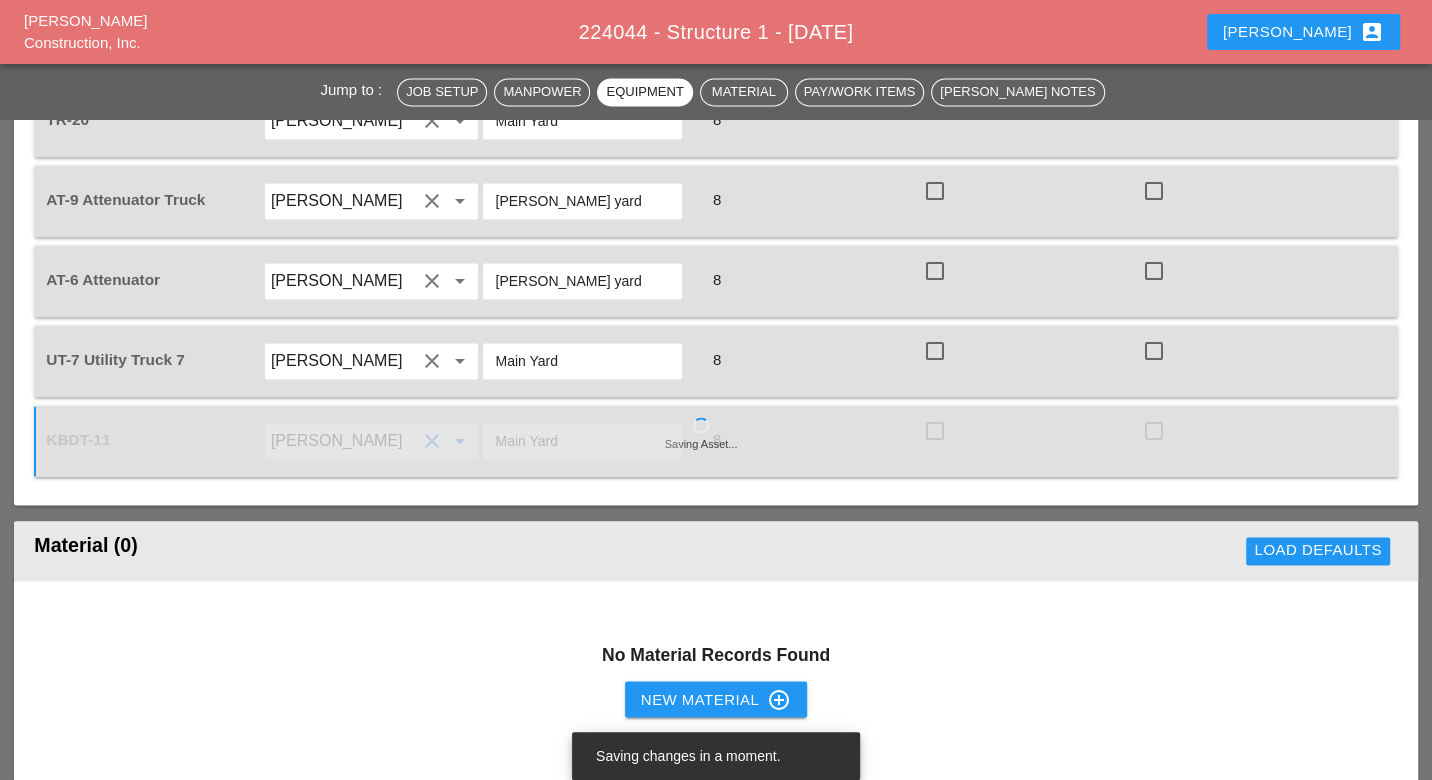 scroll, scrollTop: 2222, scrollLeft: 0, axis: vertical 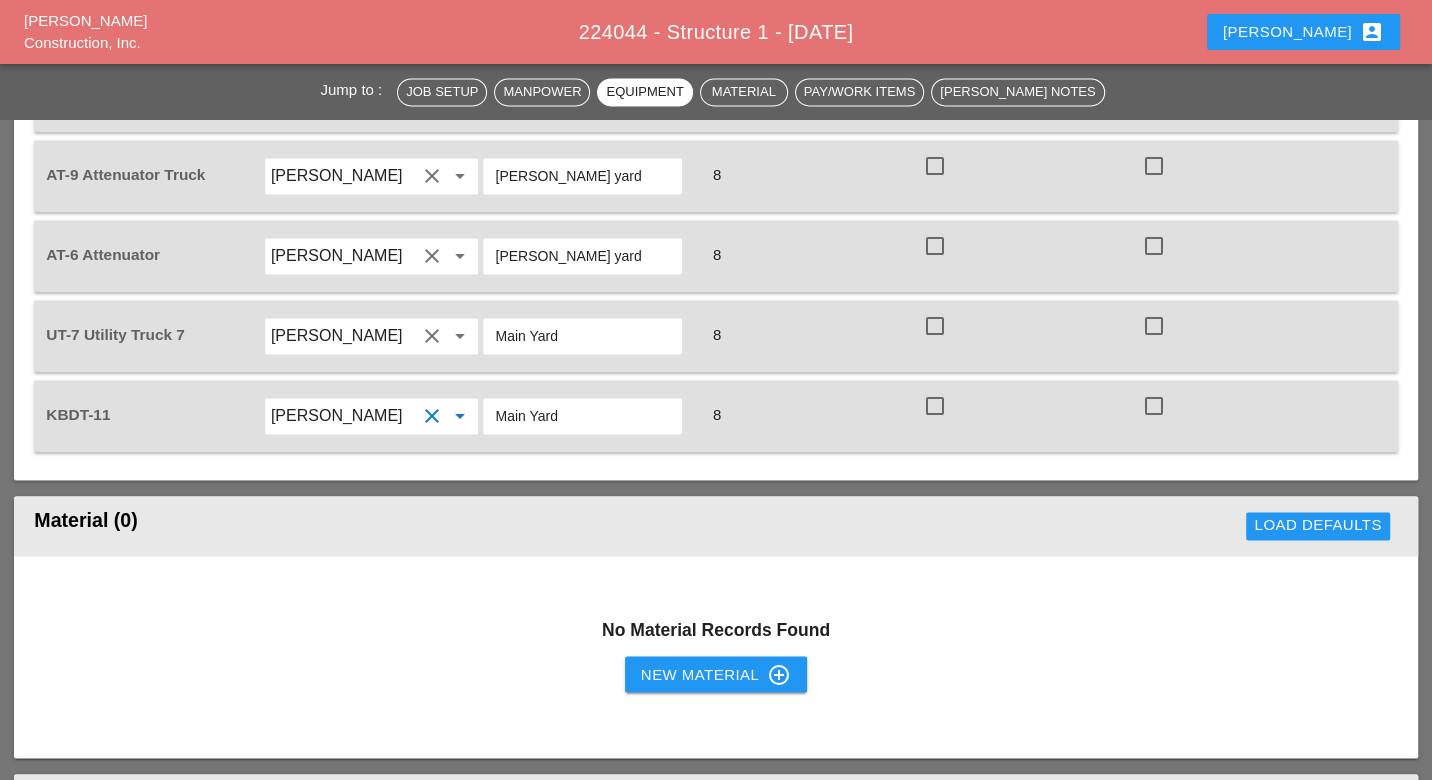click on "New Material control_point" at bounding box center [716, 674] 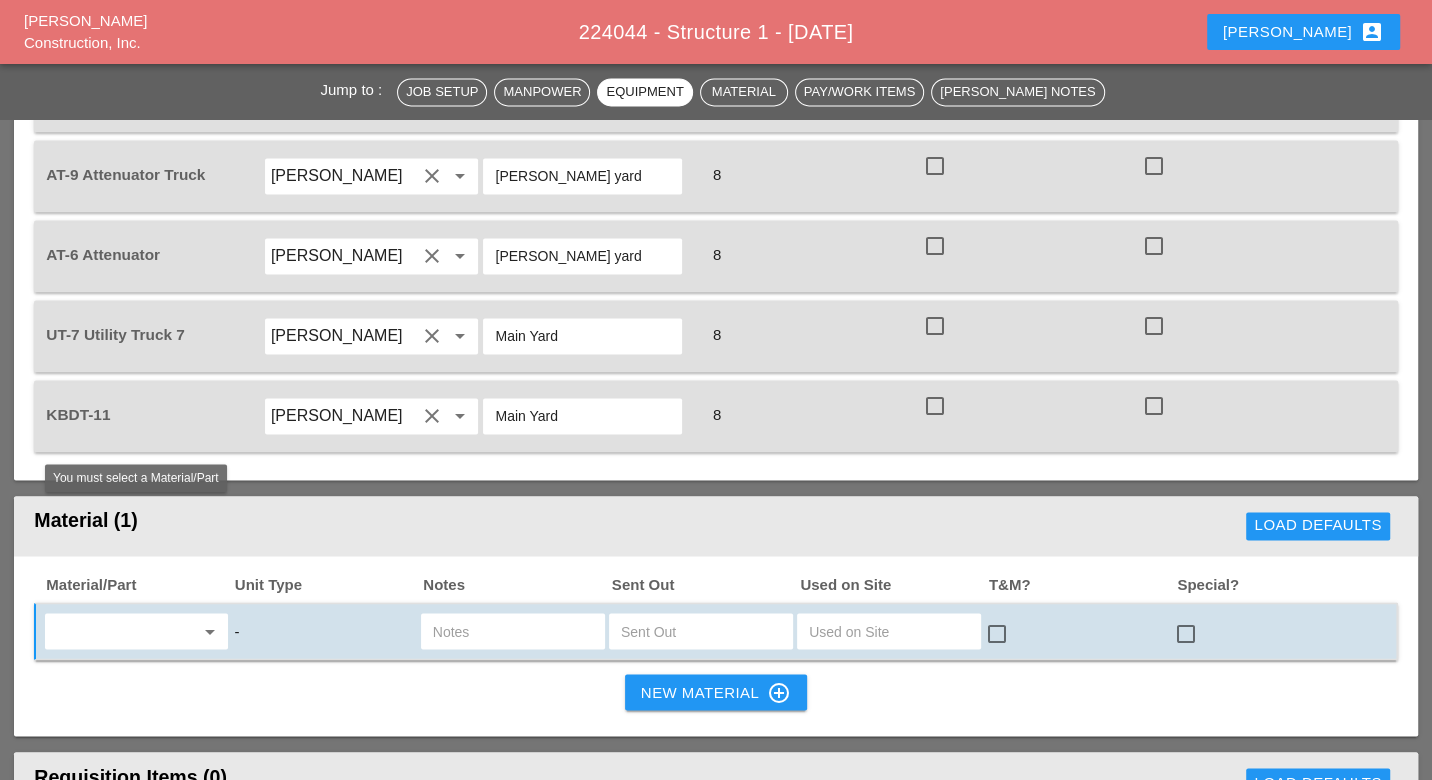 click at bounding box center (122, 631) 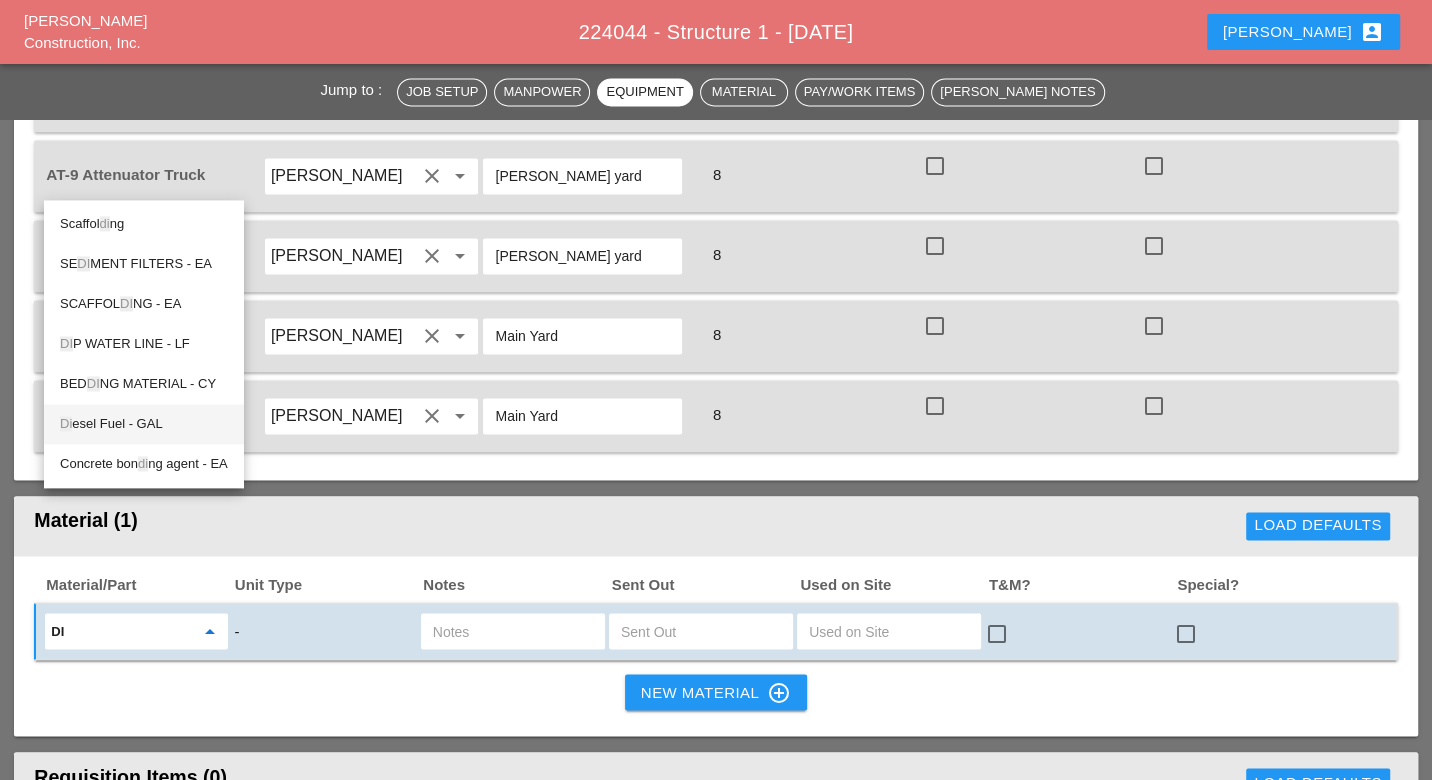 click on "Di esel Fuel - GAL" at bounding box center [144, 424] 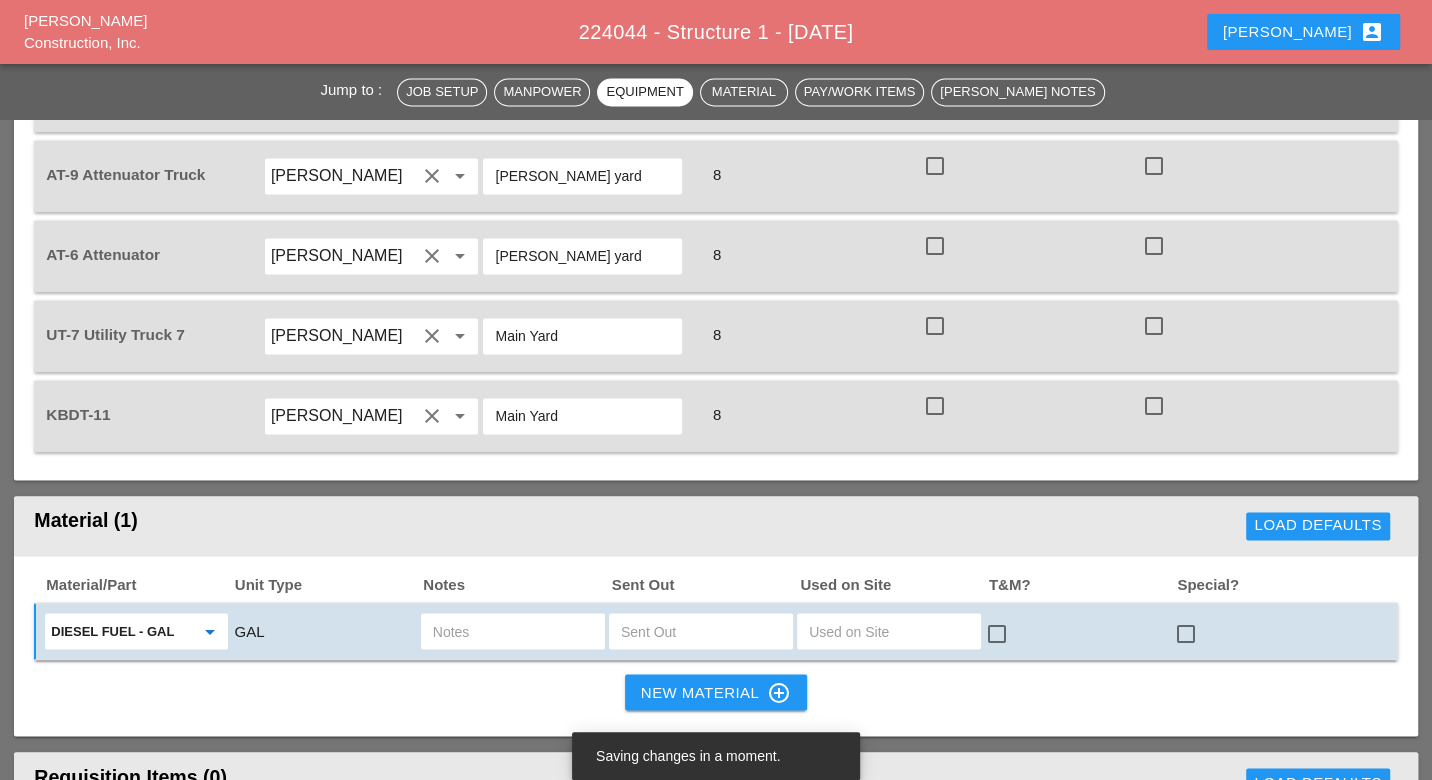 type on "Diesel Fuel - GAL" 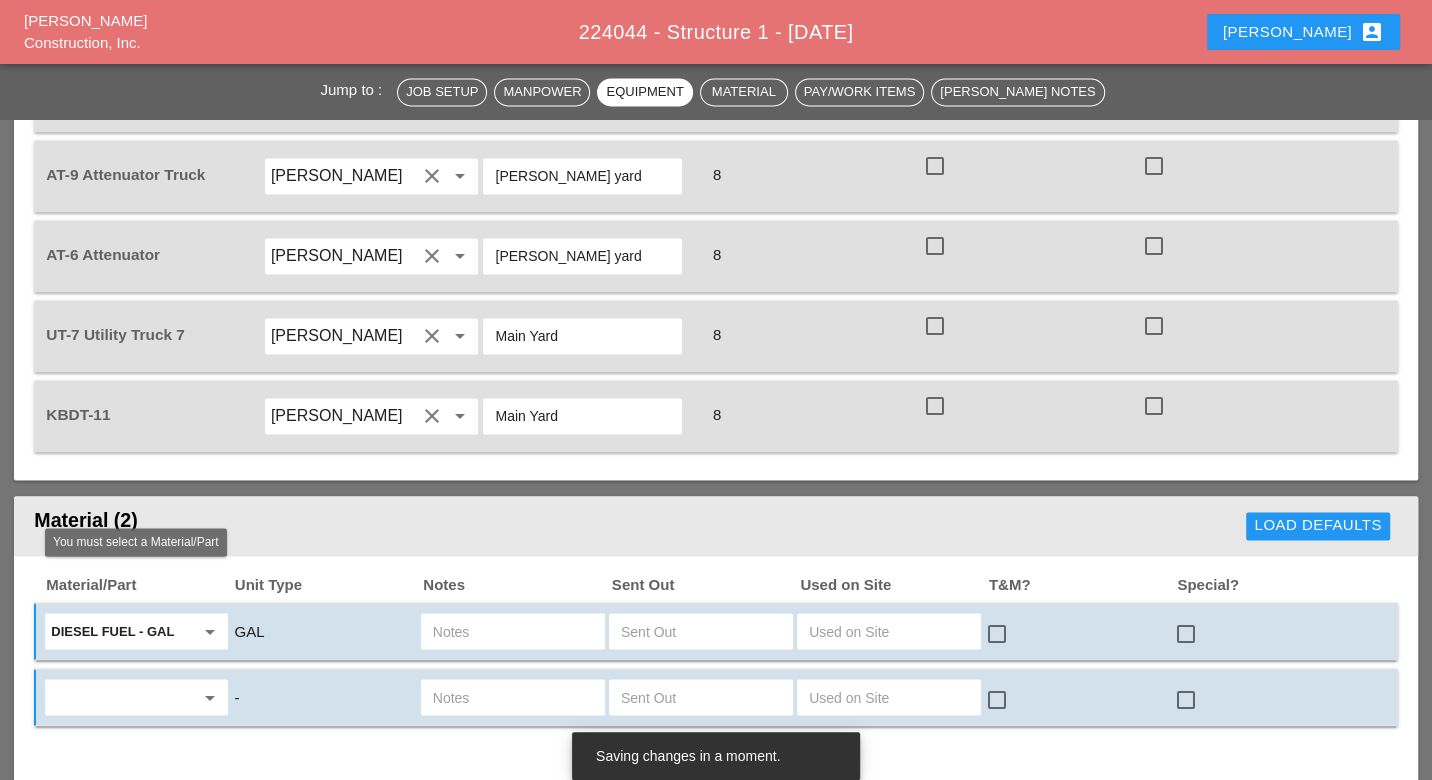 click at bounding box center [122, 697] 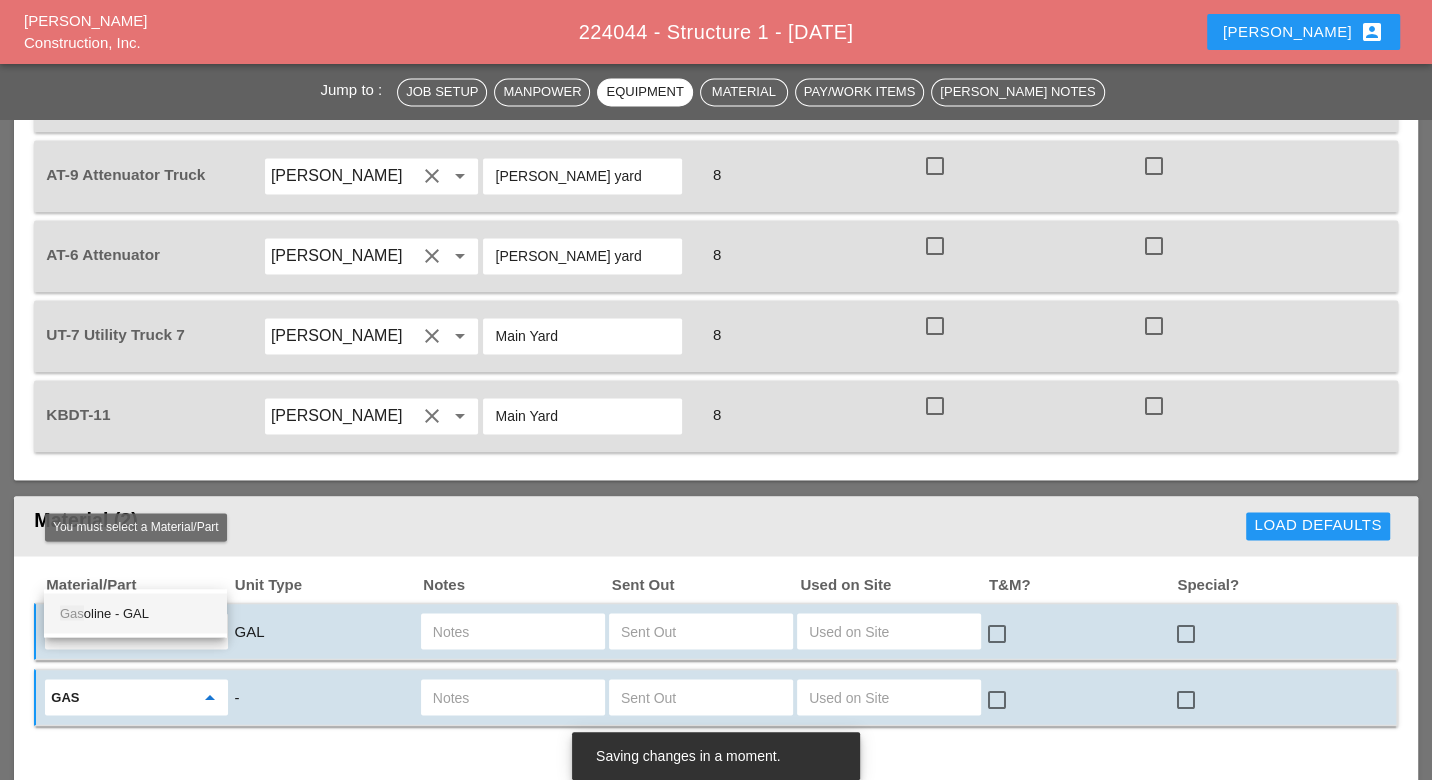 click on "Gas oline - GAL" at bounding box center [135, 613] 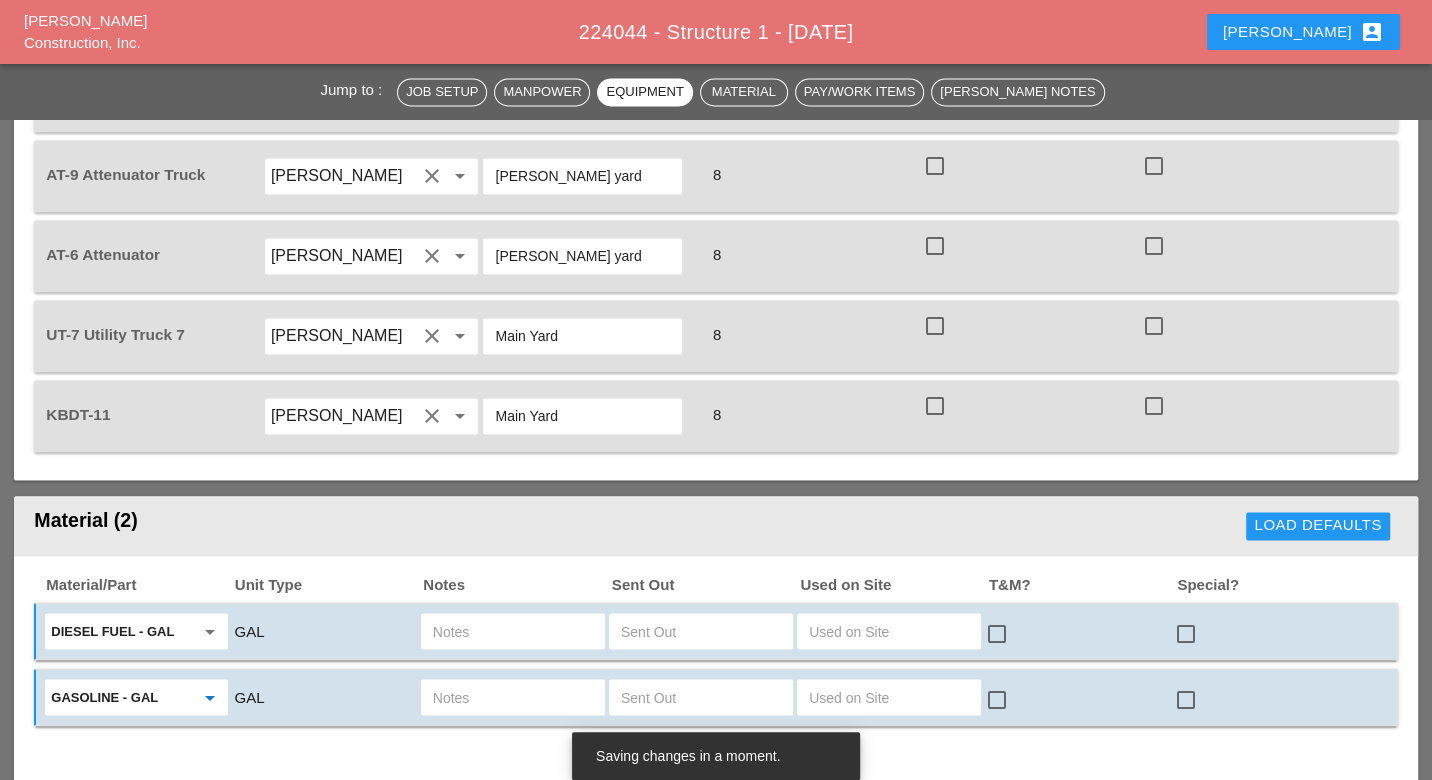 type on "Gasoline - GAL" 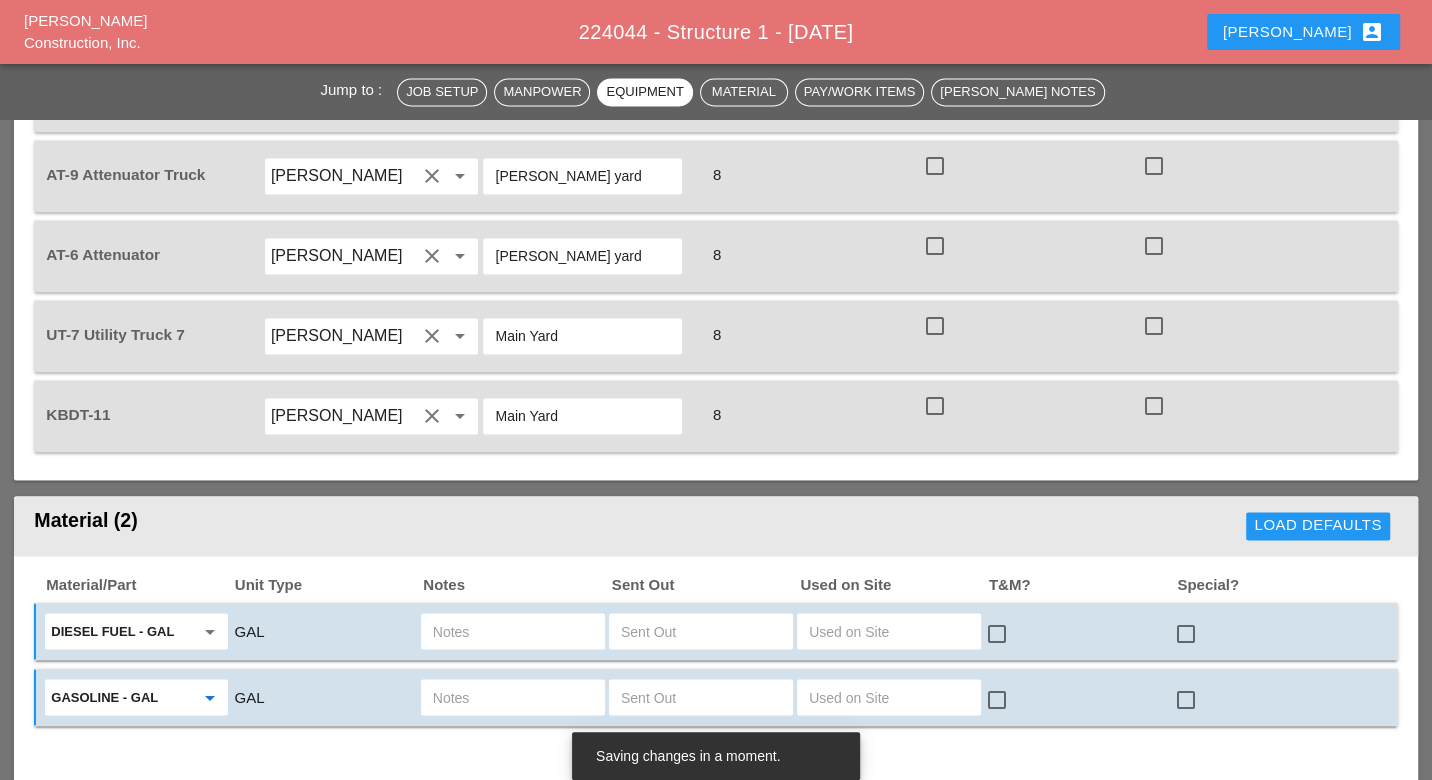 click at bounding box center (701, 697) 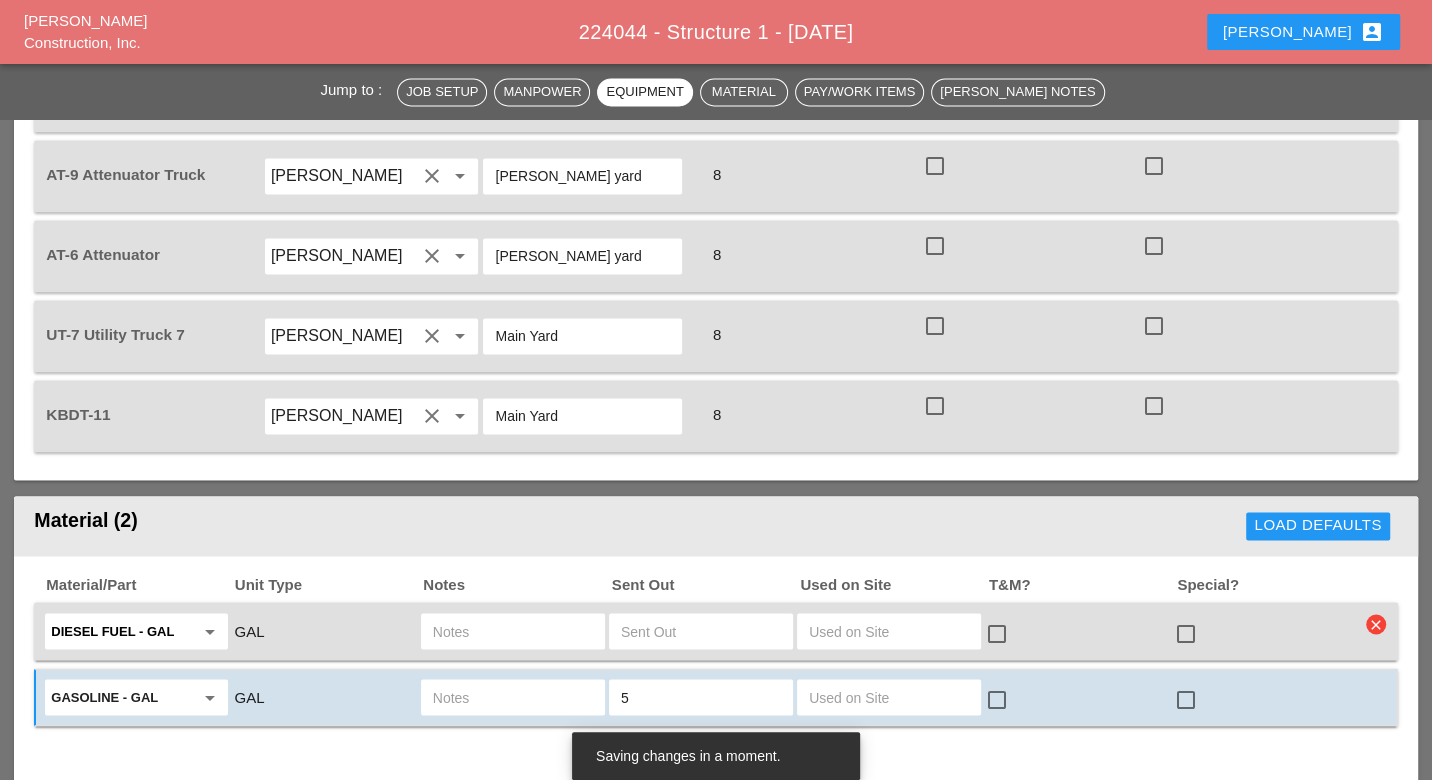click on "5" at bounding box center (701, 697) 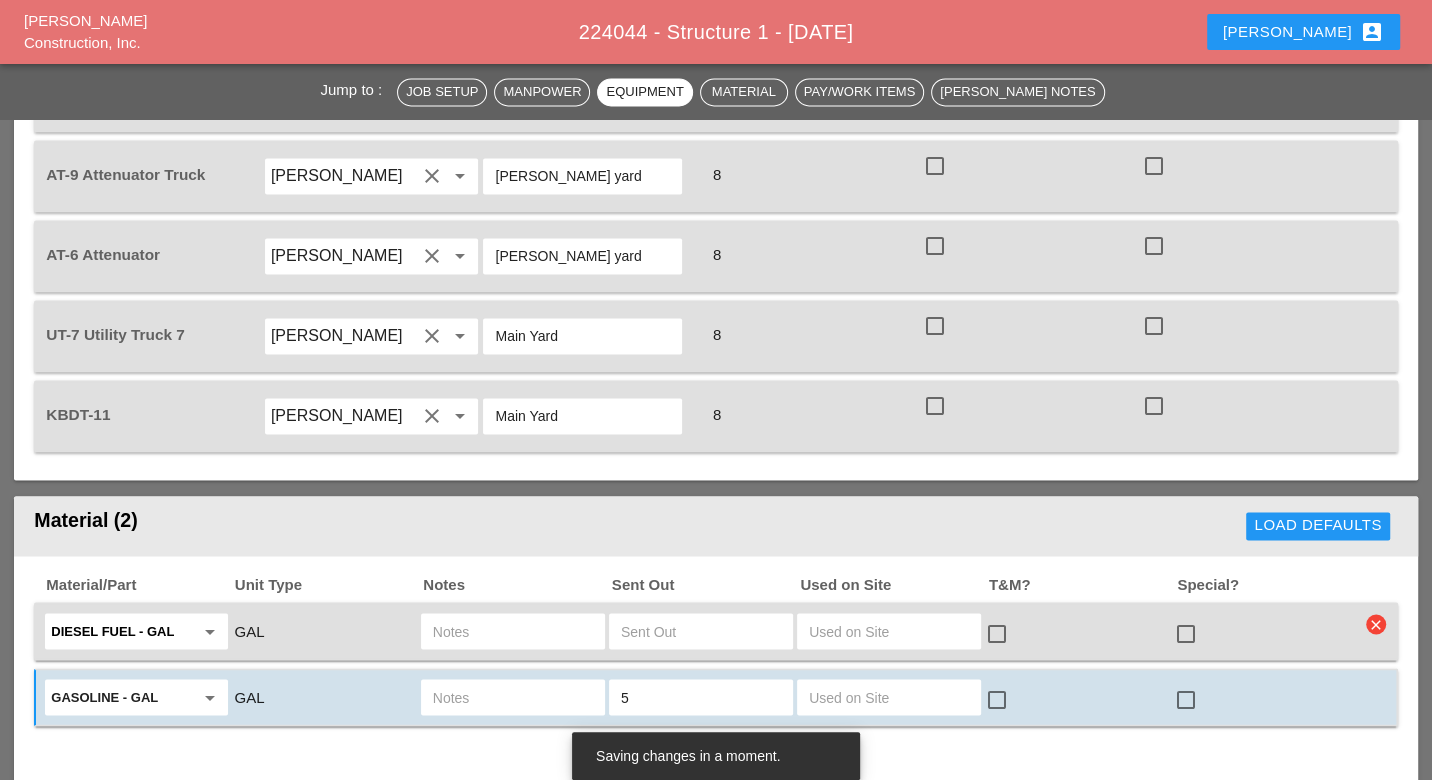 type on "5" 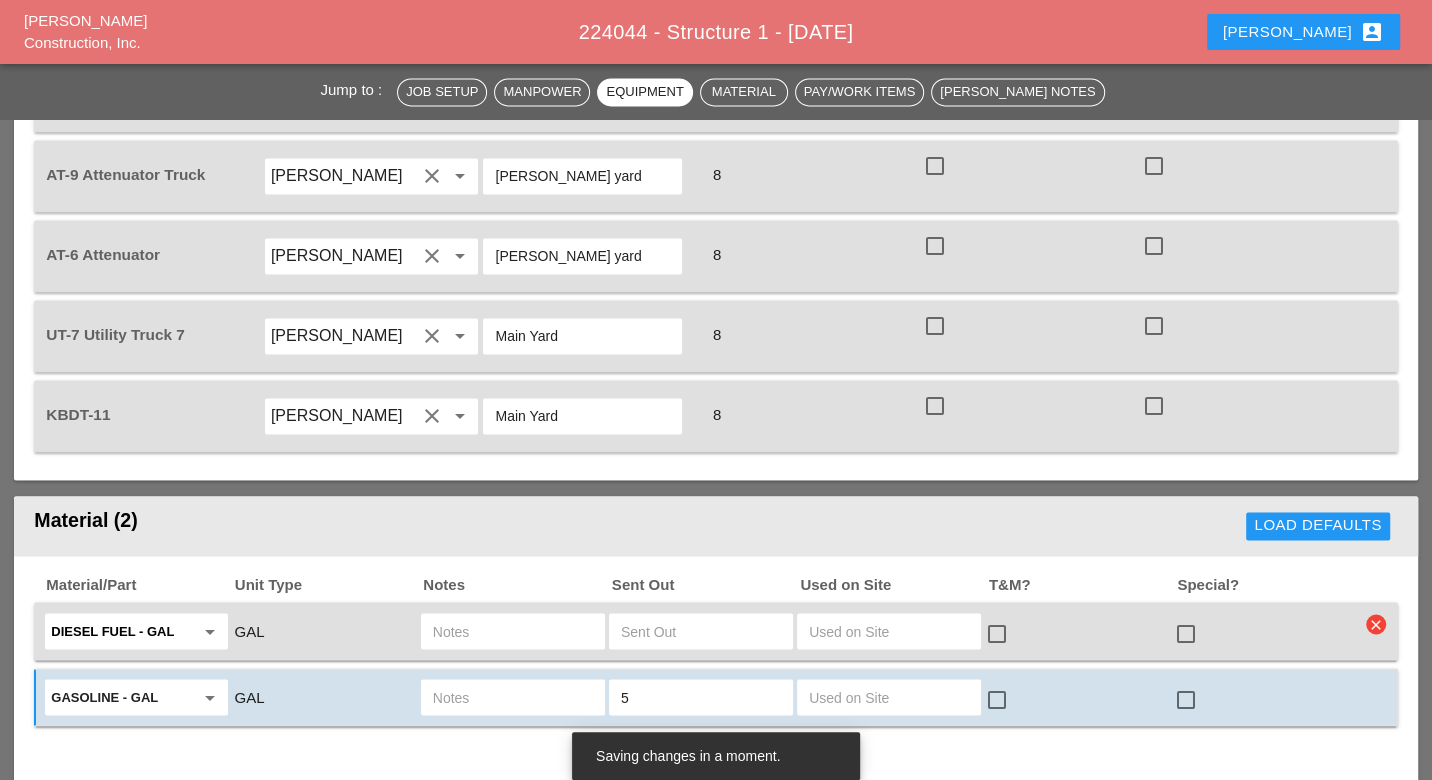 click at bounding box center [701, 631] 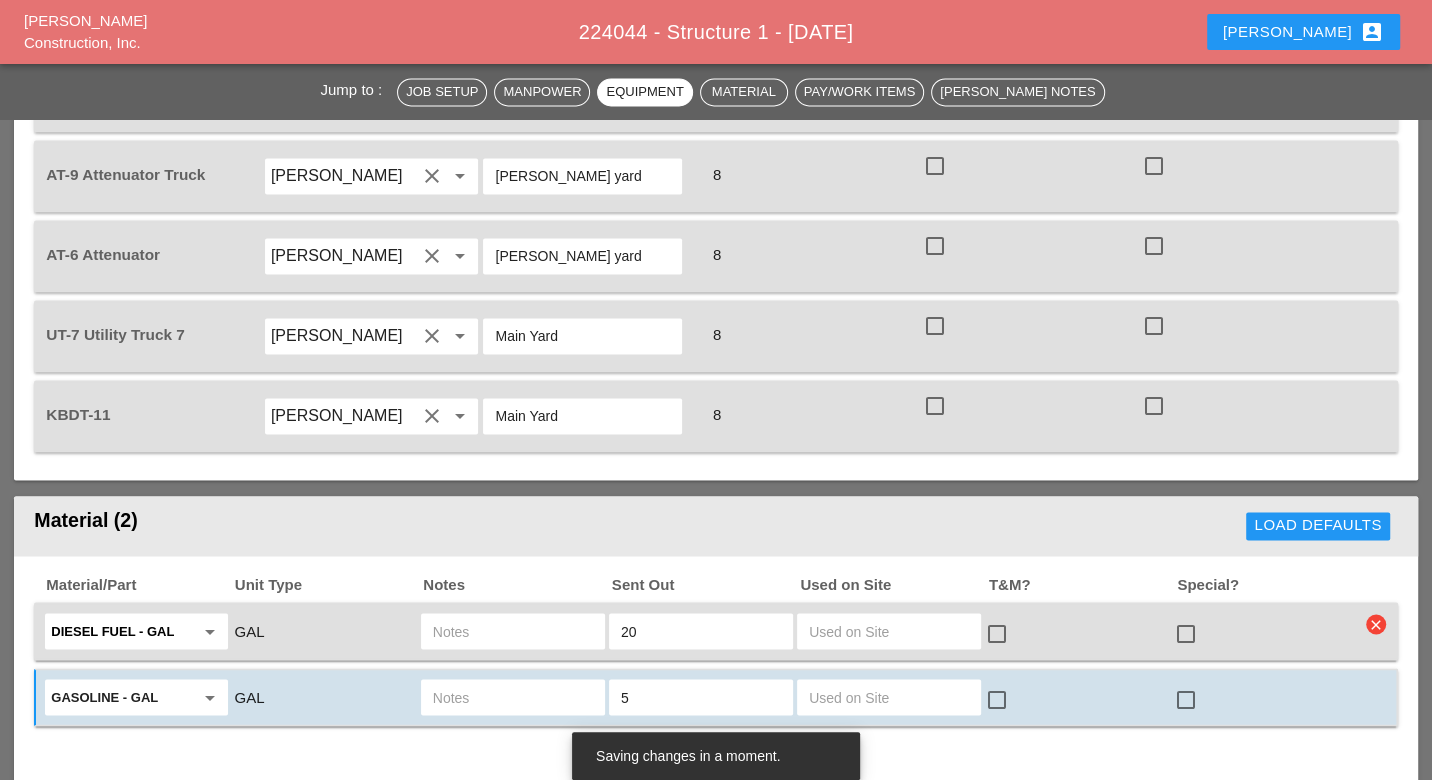 type on "20" 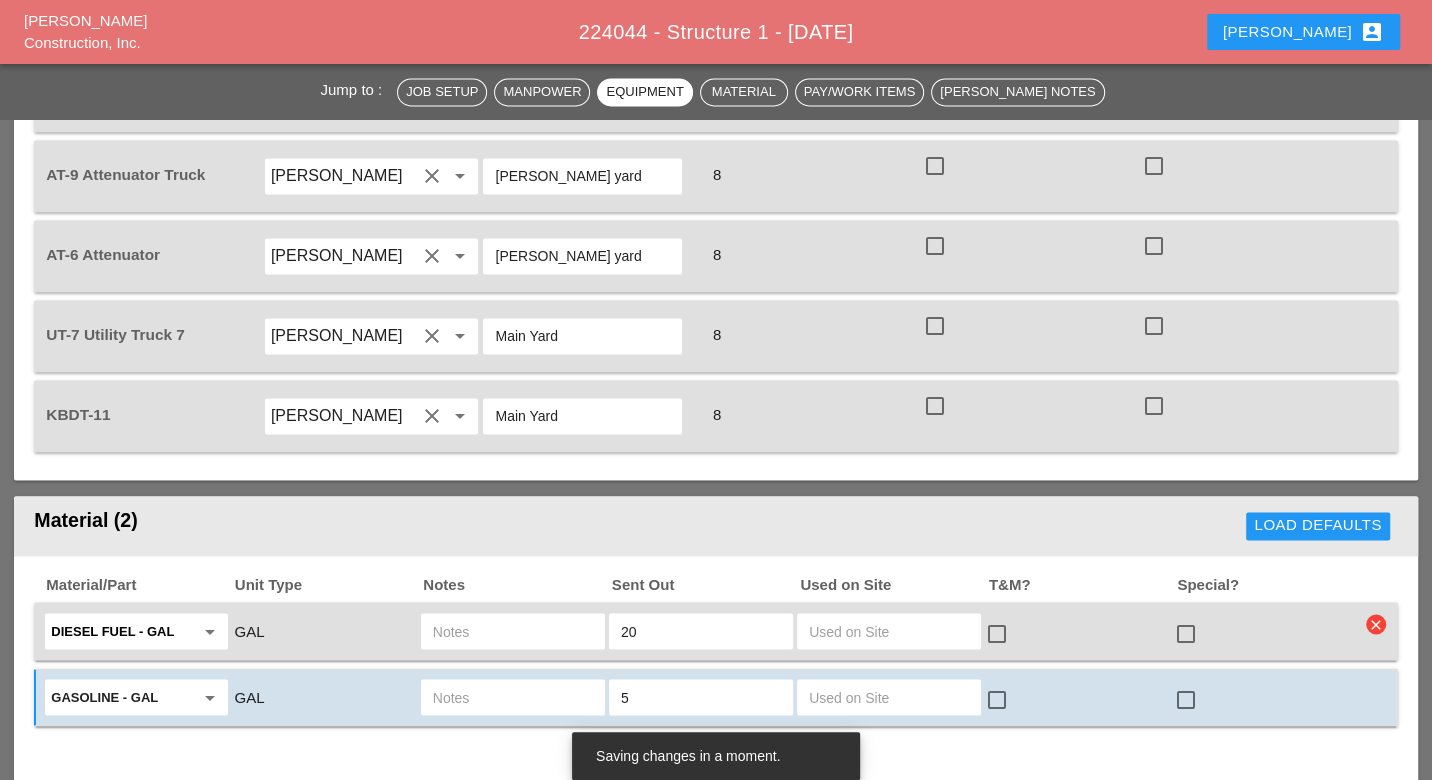click at bounding box center (513, 631) 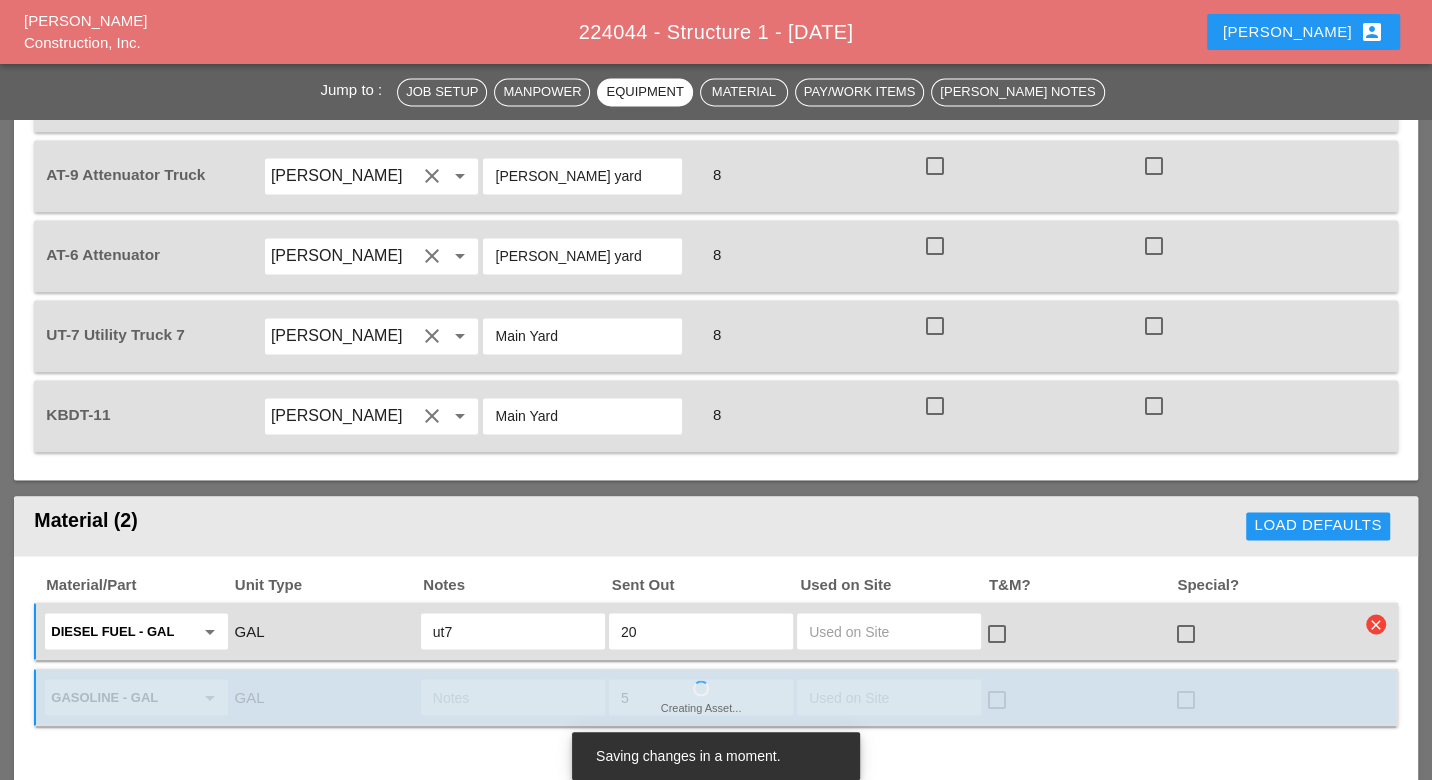 type on "ut7" 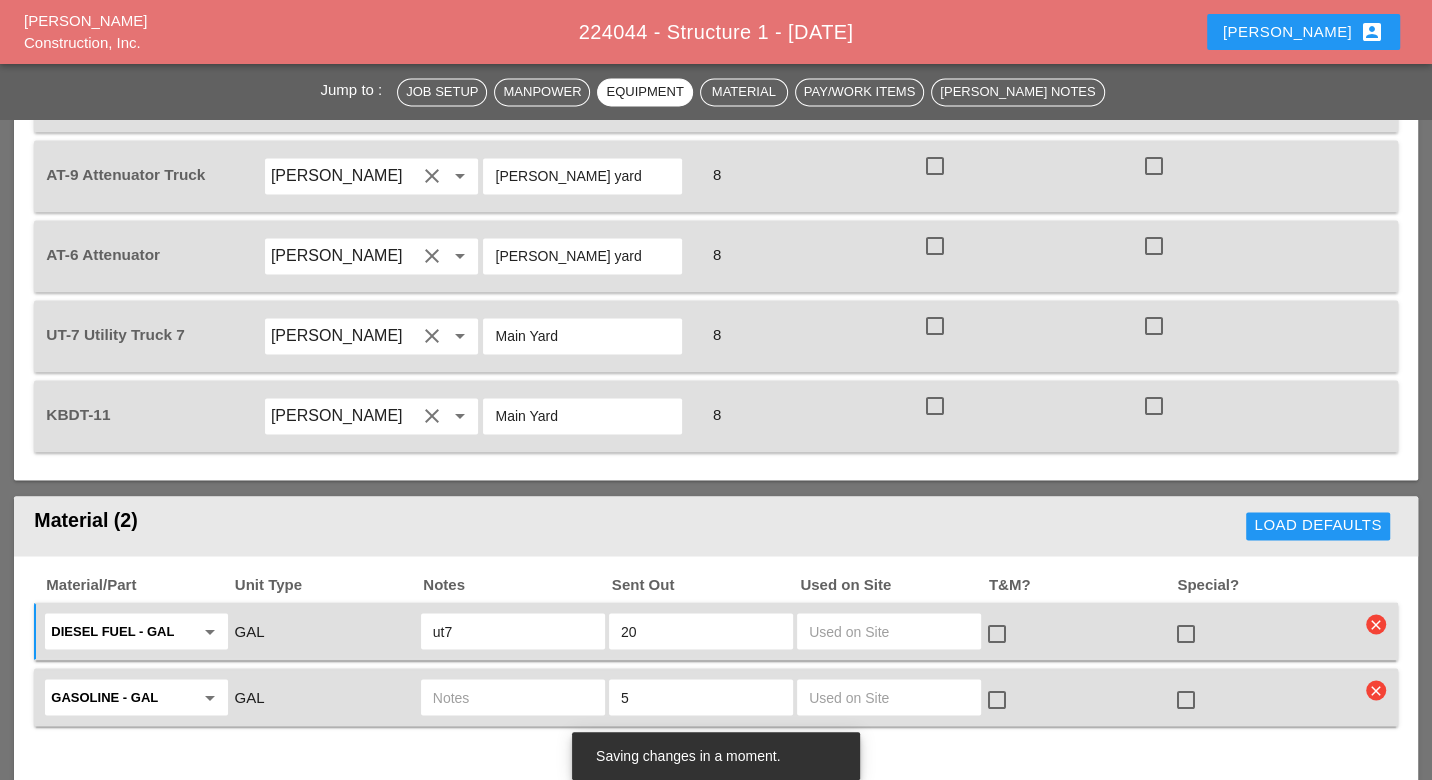 click at bounding box center [513, 697] 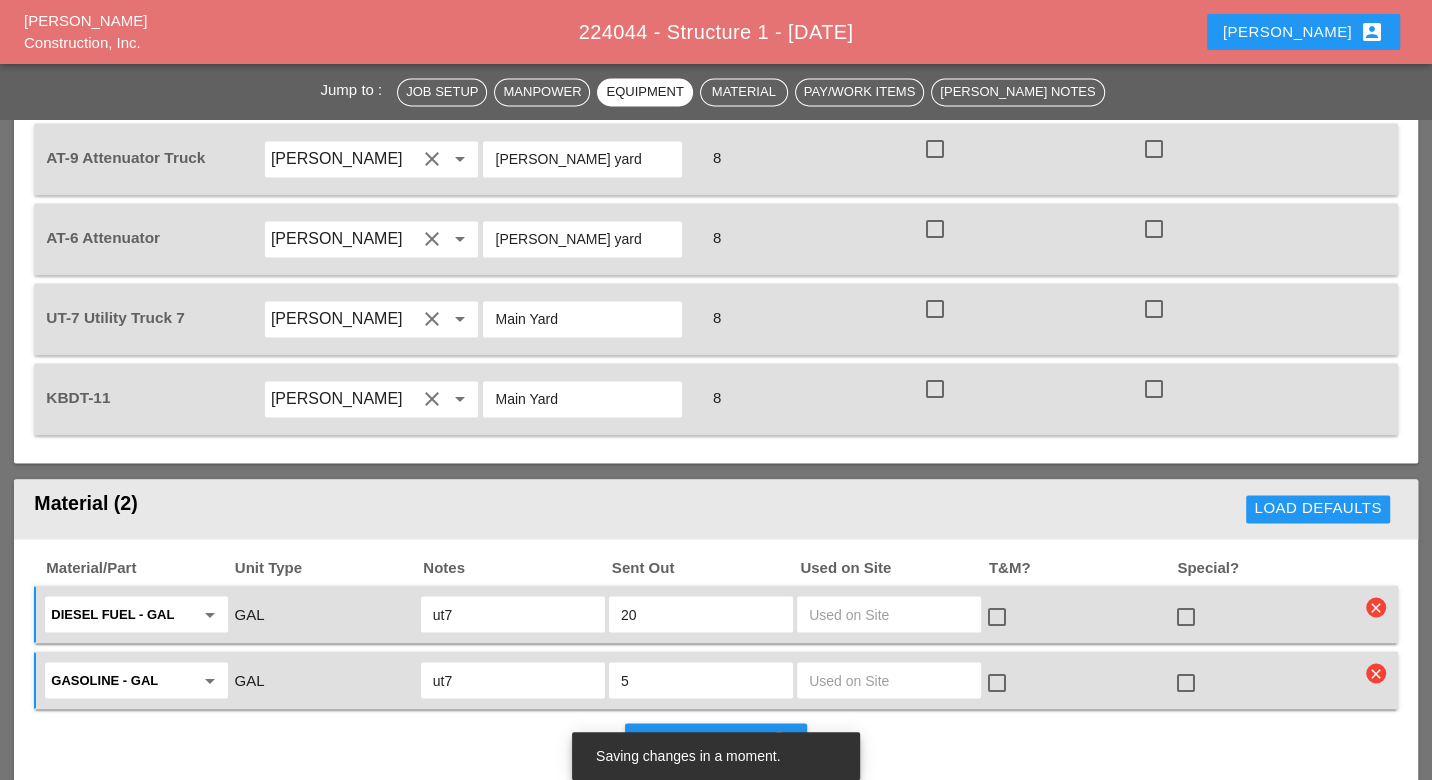scroll, scrollTop: 2429, scrollLeft: 0, axis: vertical 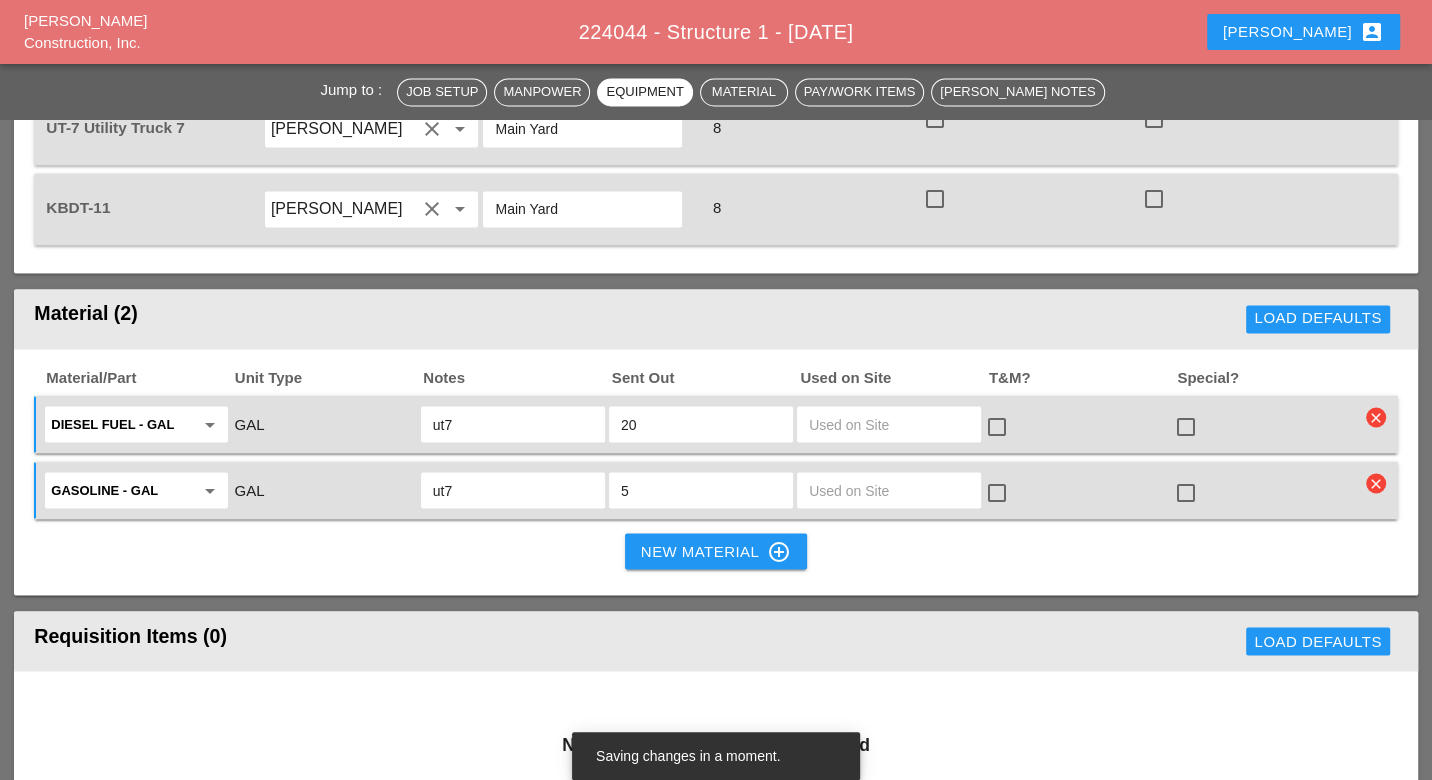 type on "ut7" 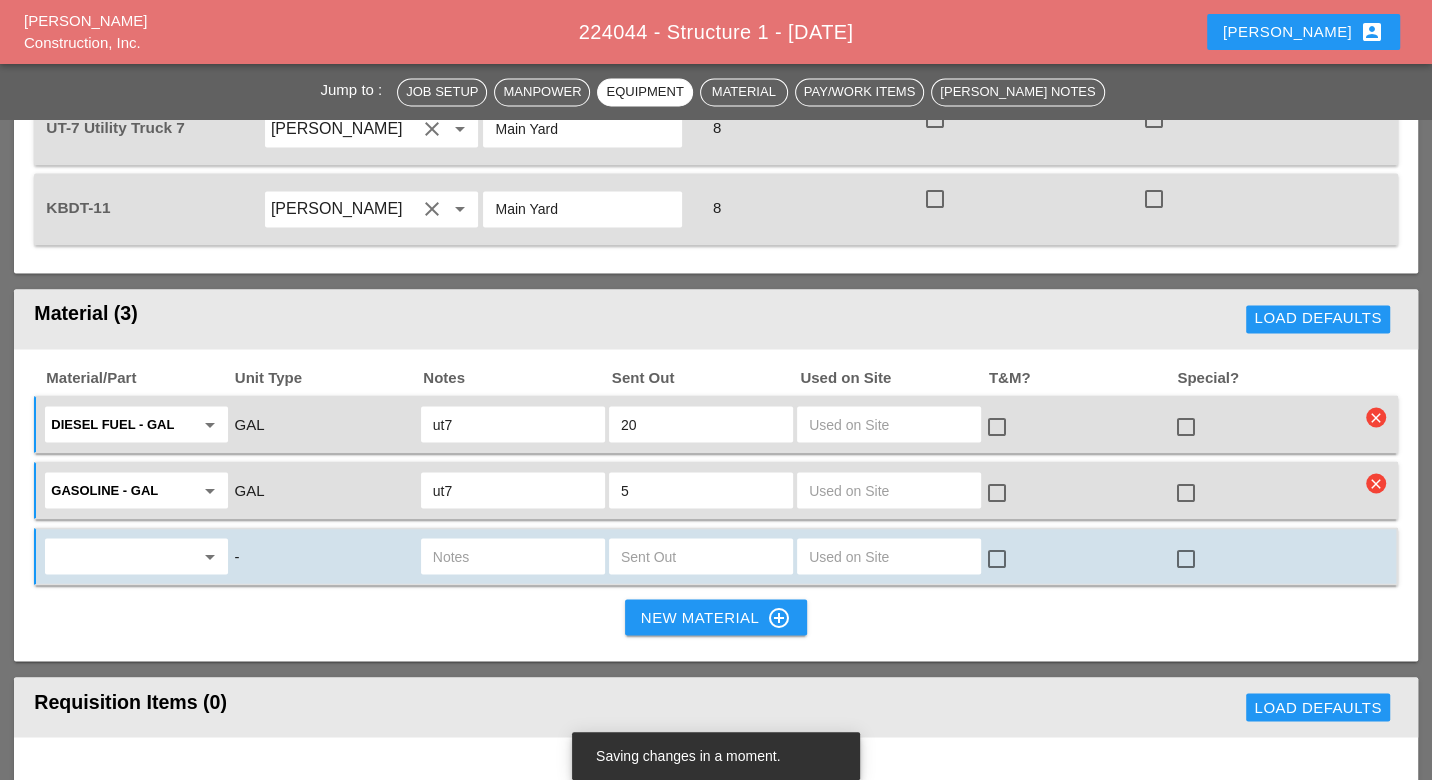 click at bounding box center [122, 556] 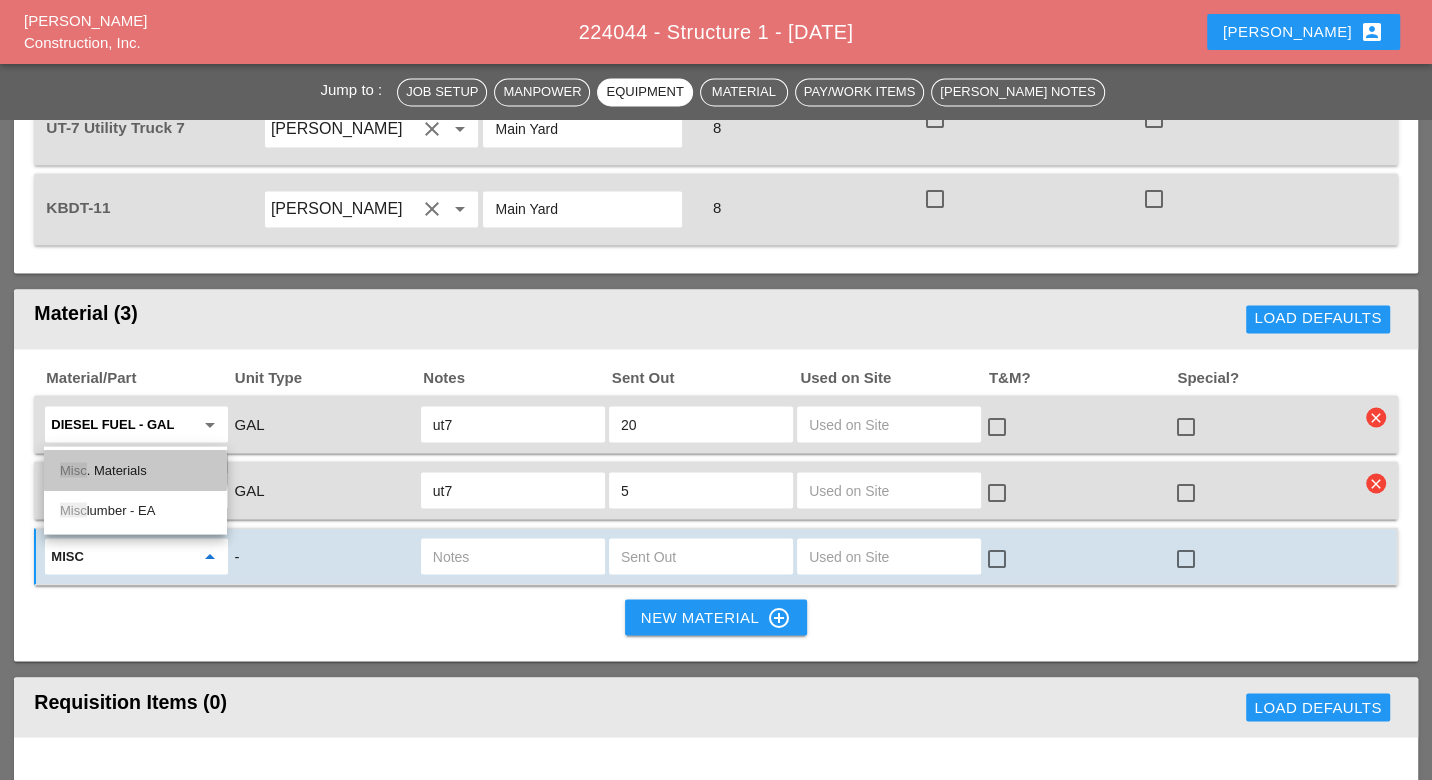 click on "Misc . Materials" at bounding box center [135, 470] 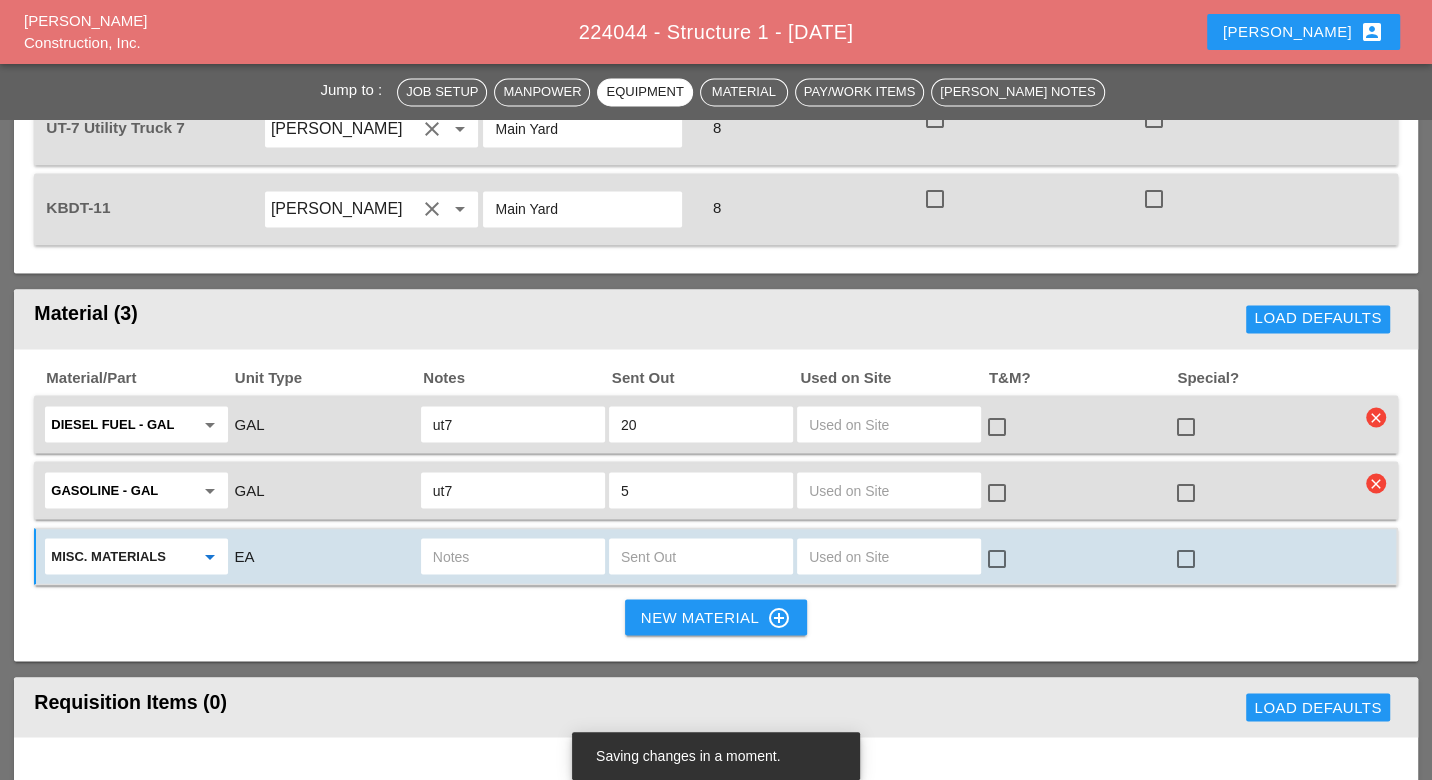 type on "Misc. Materials" 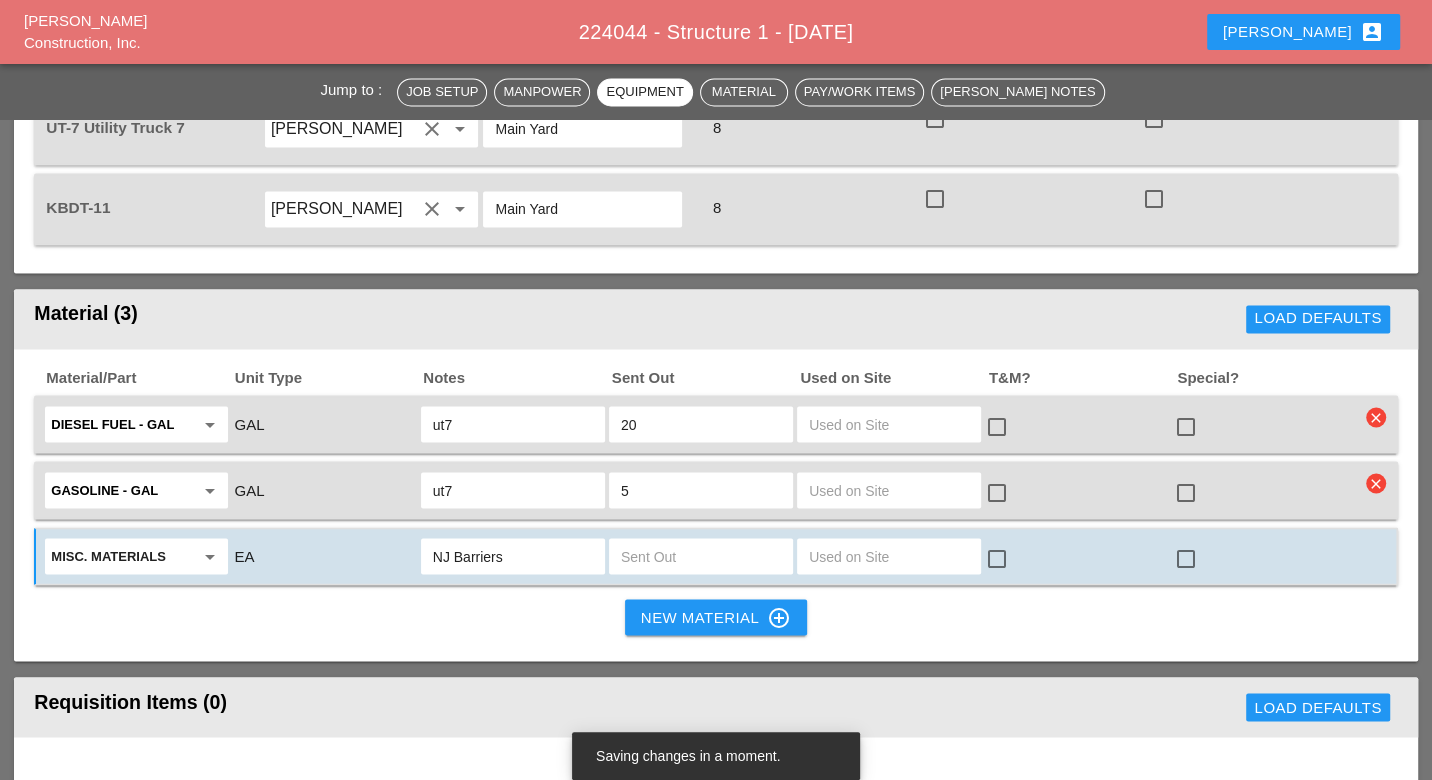 type on "NJ Barriers" 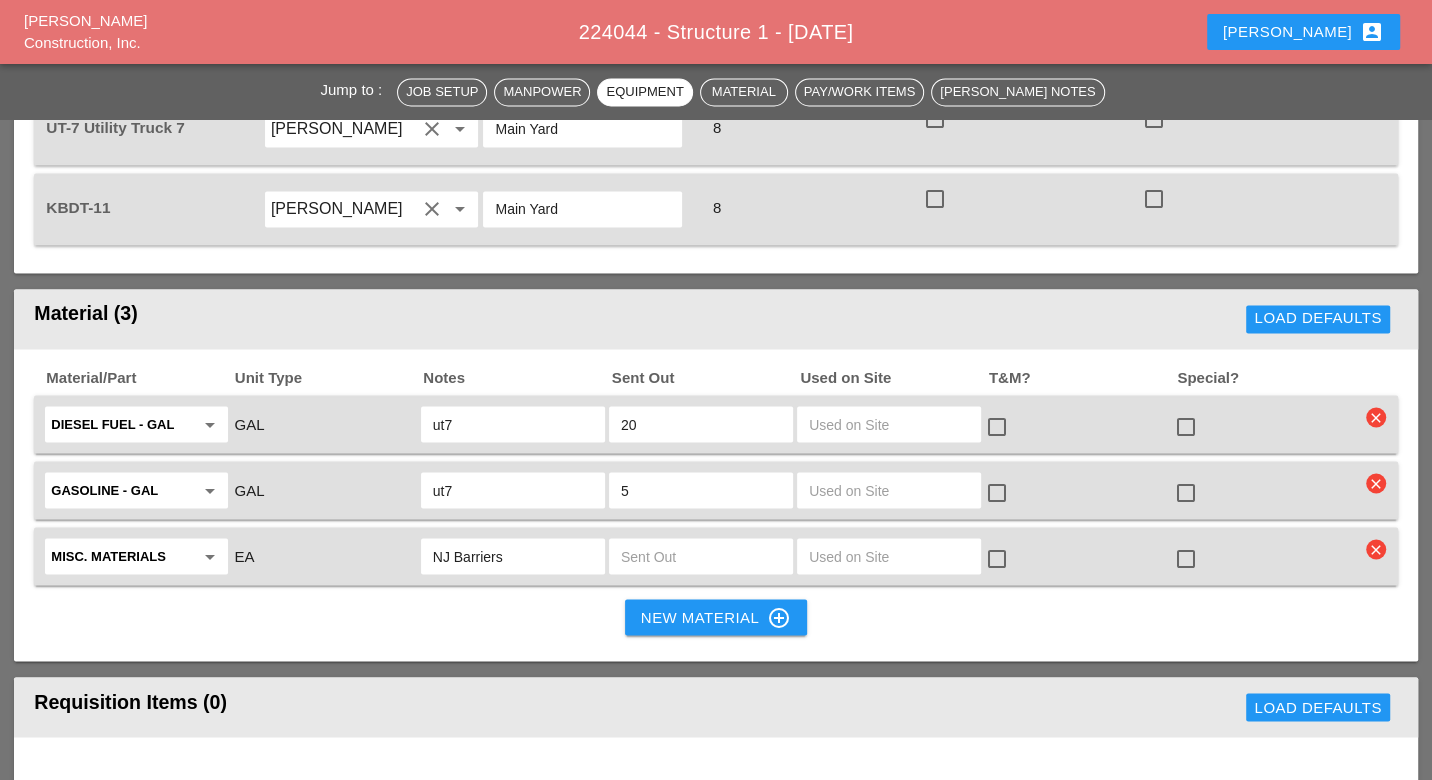 click at bounding box center (701, 556) 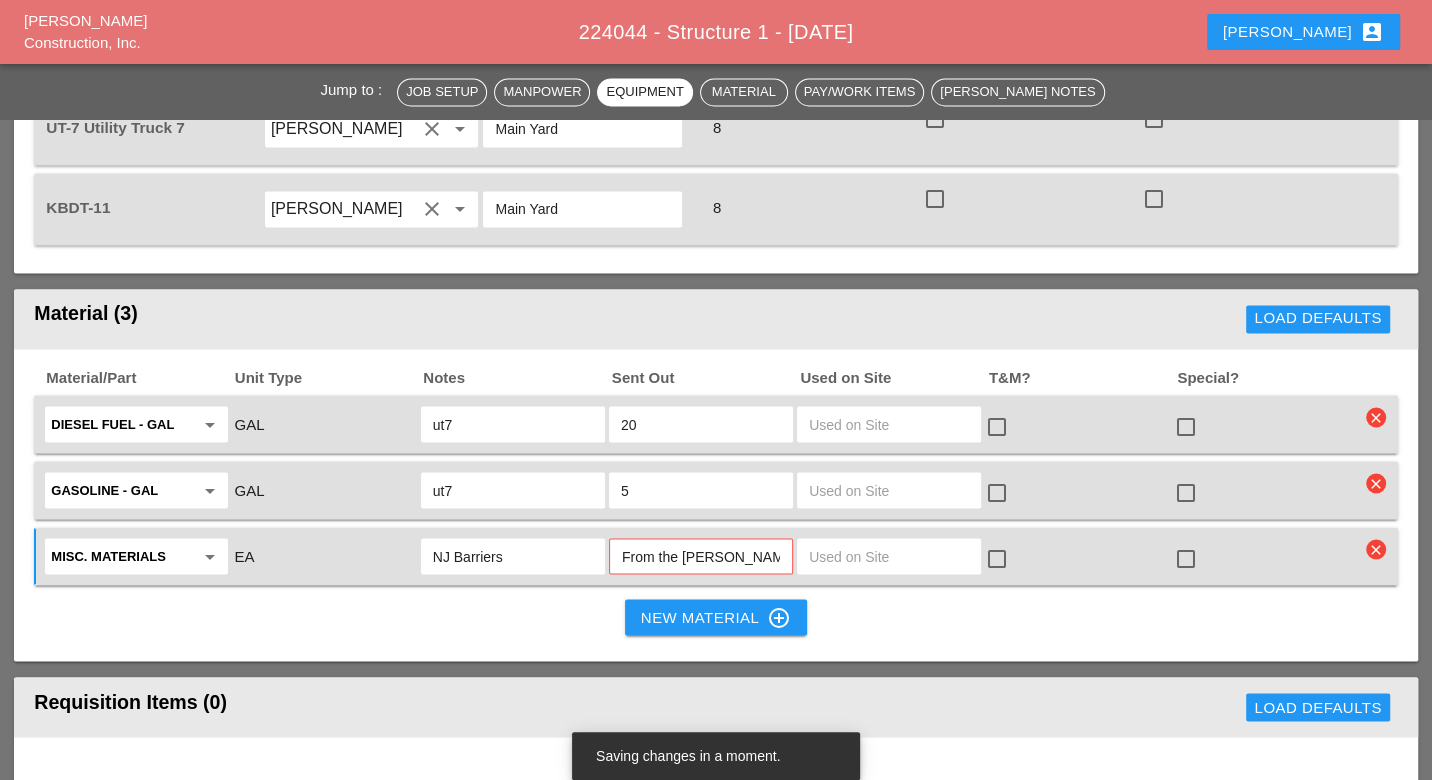 click on "Material/Part Unit Type Notes Sent Out Used on Site T&M? Special? Diesel Fuel - GAL arrow_drop_down GAL ut7 20 check_box_outline_blank check_box_outline_blank clear Gasoline - GAL arrow_drop_down GAL ut7 5 check_box_outline_blank check_box_outline_blank clear Misc. Materials arrow_drop_down EA NJ Barriers From the Bruckner yard check_box_outline_blank check_box_outline_blank clear New Material control_point" at bounding box center [715, 505] 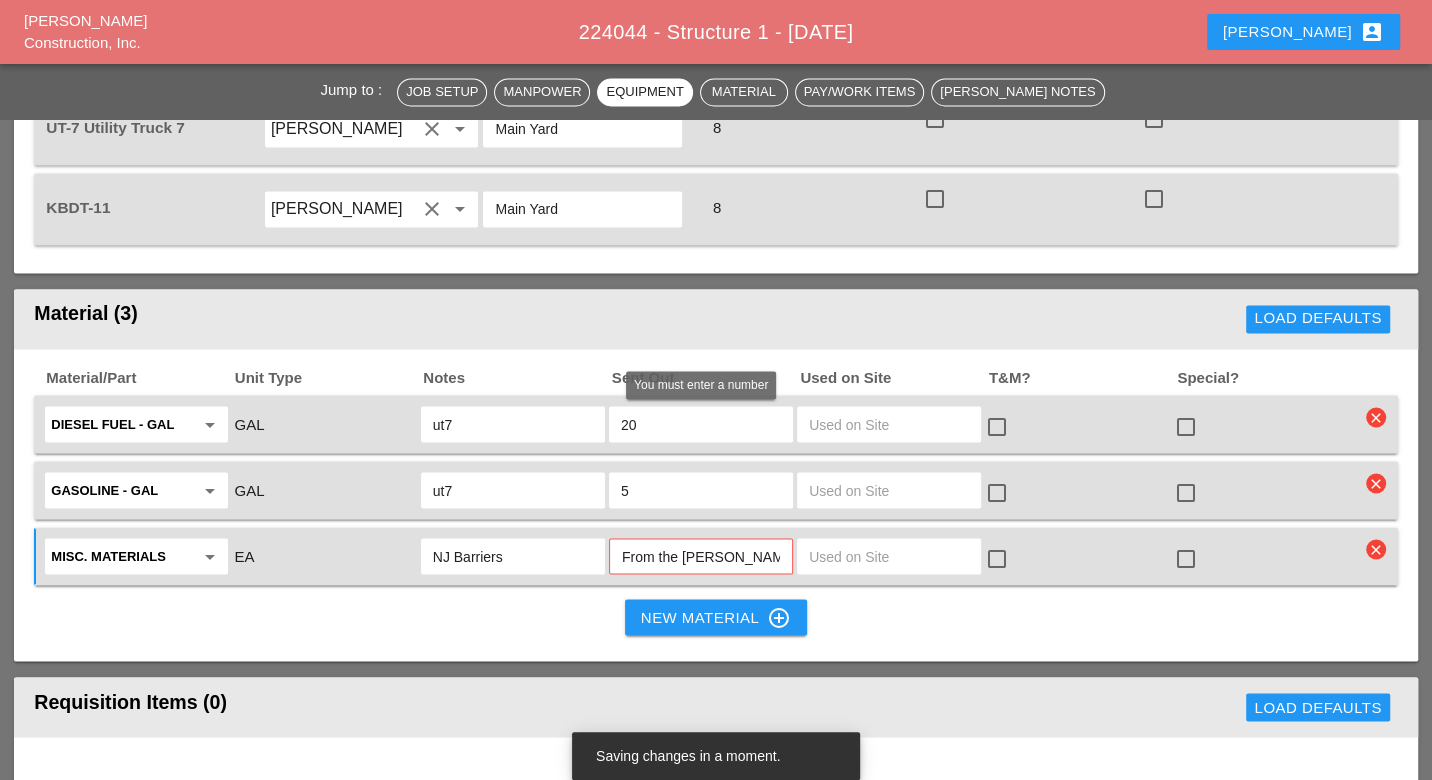 click on "From the Bruckner yard" at bounding box center (701, 556) 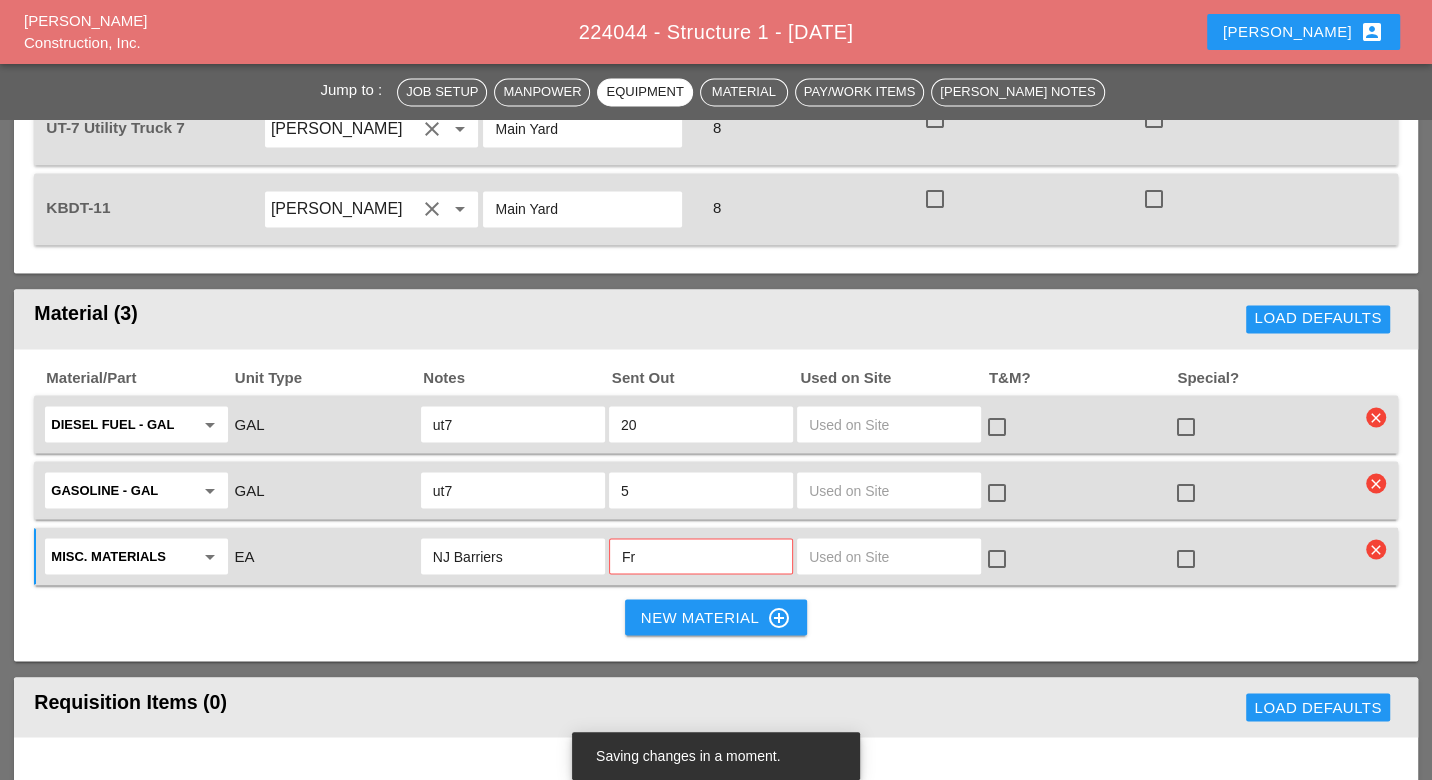 type on "F" 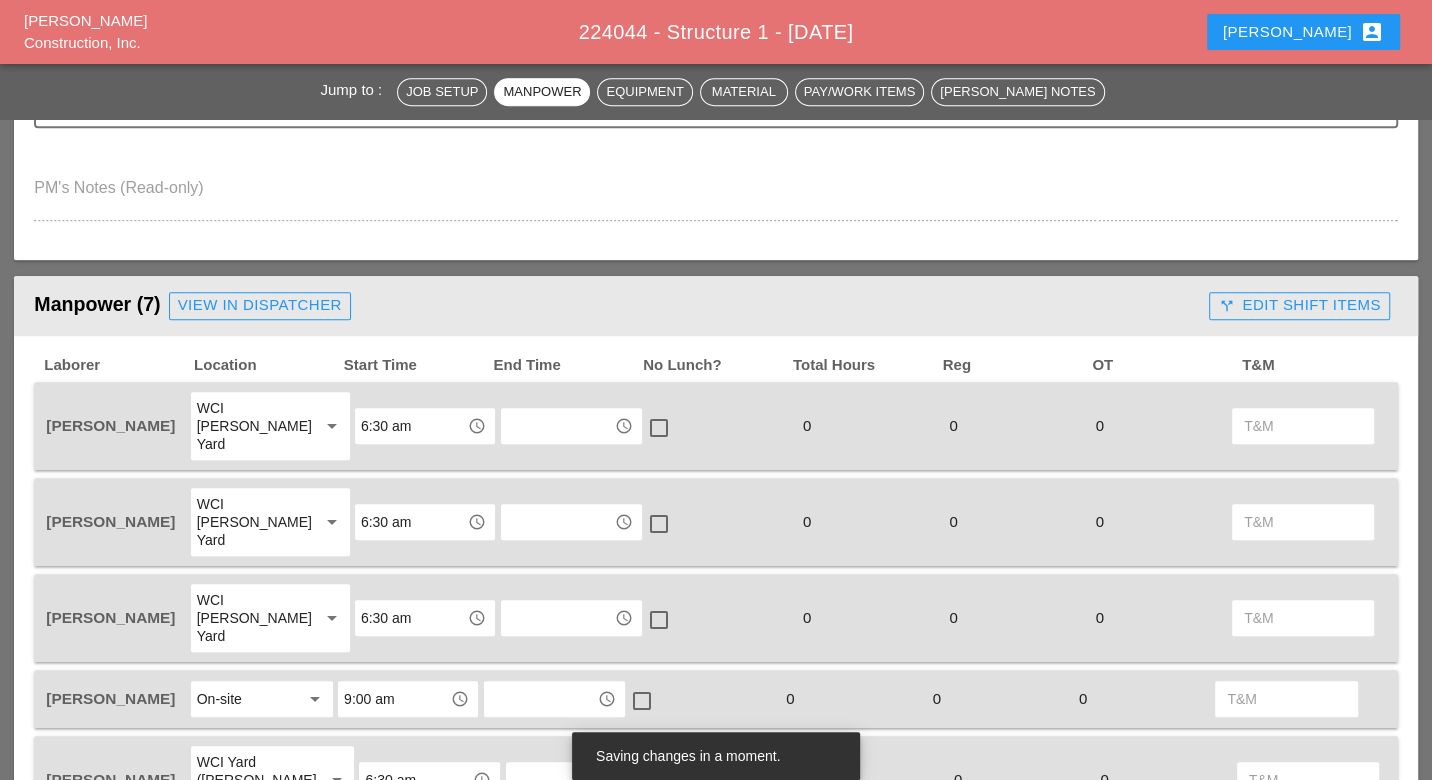 scroll, scrollTop: 762, scrollLeft: 0, axis: vertical 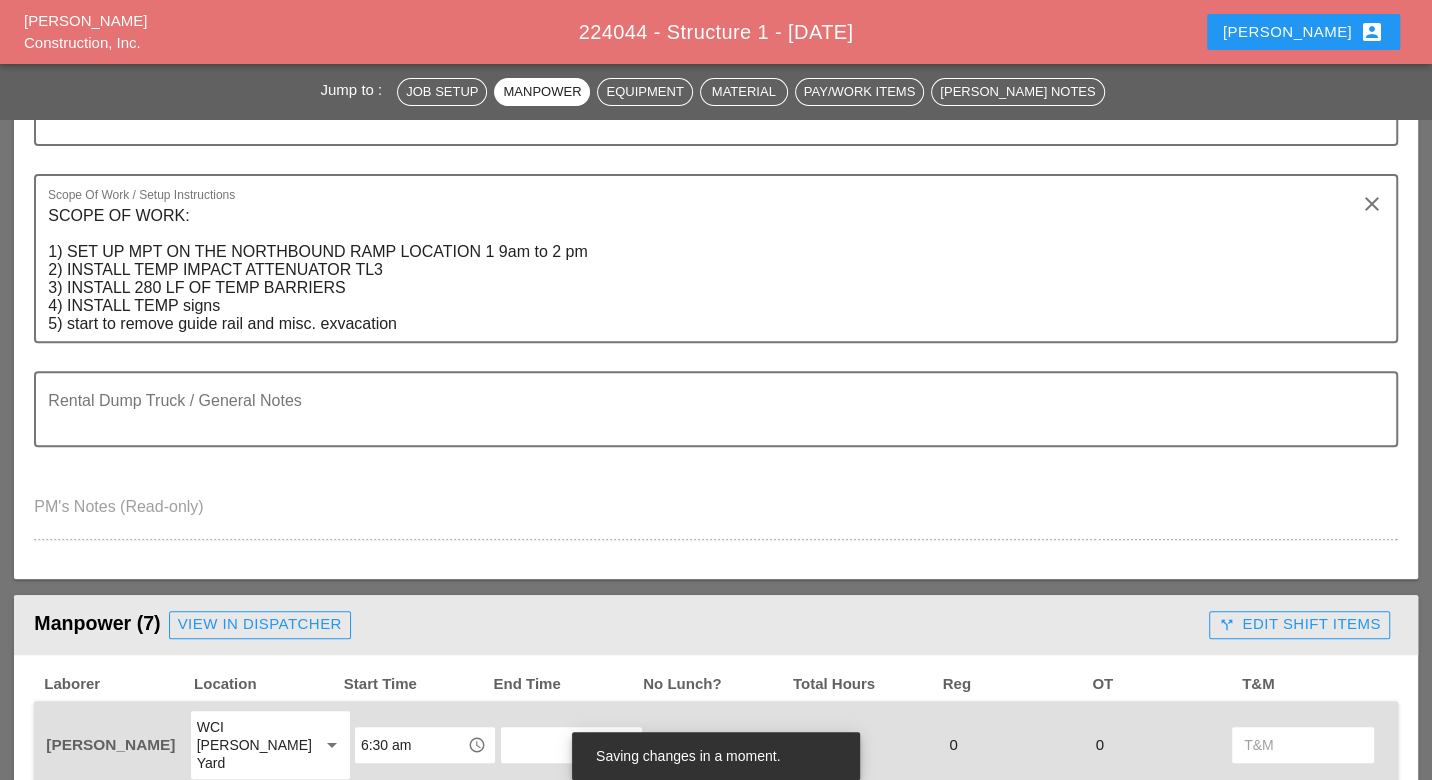 type on "0" 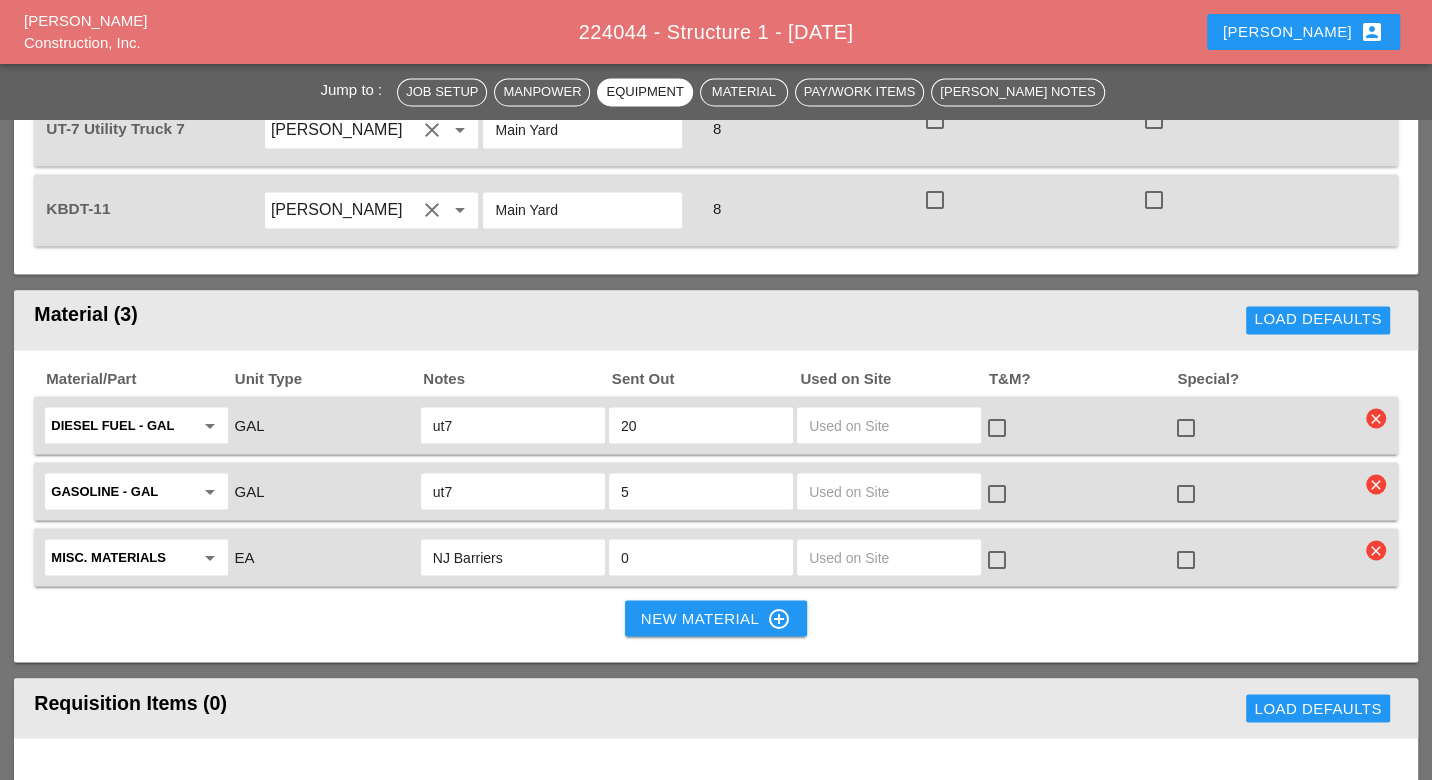 scroll, scrollTop: 2429, scrollLeft: 0, axis: vertical 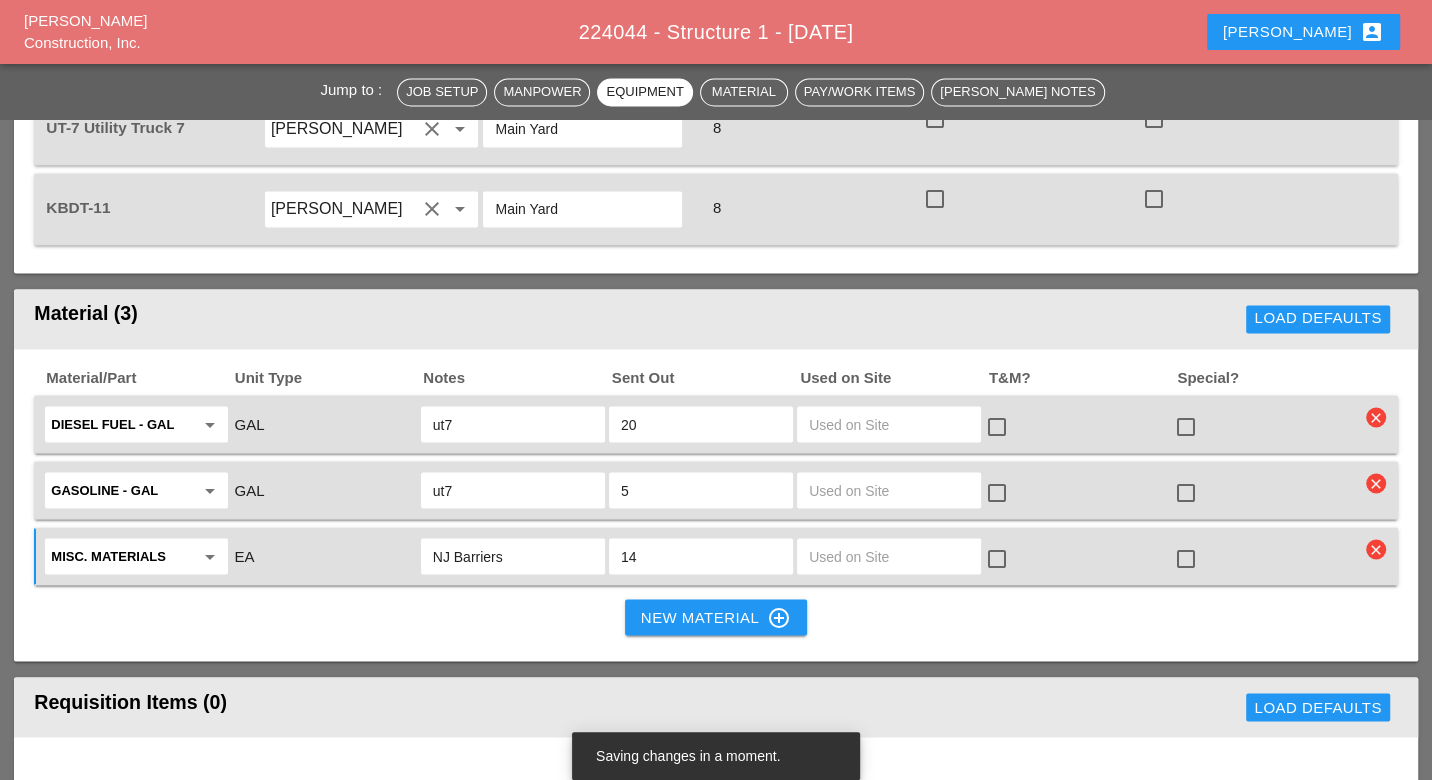 type on "14" 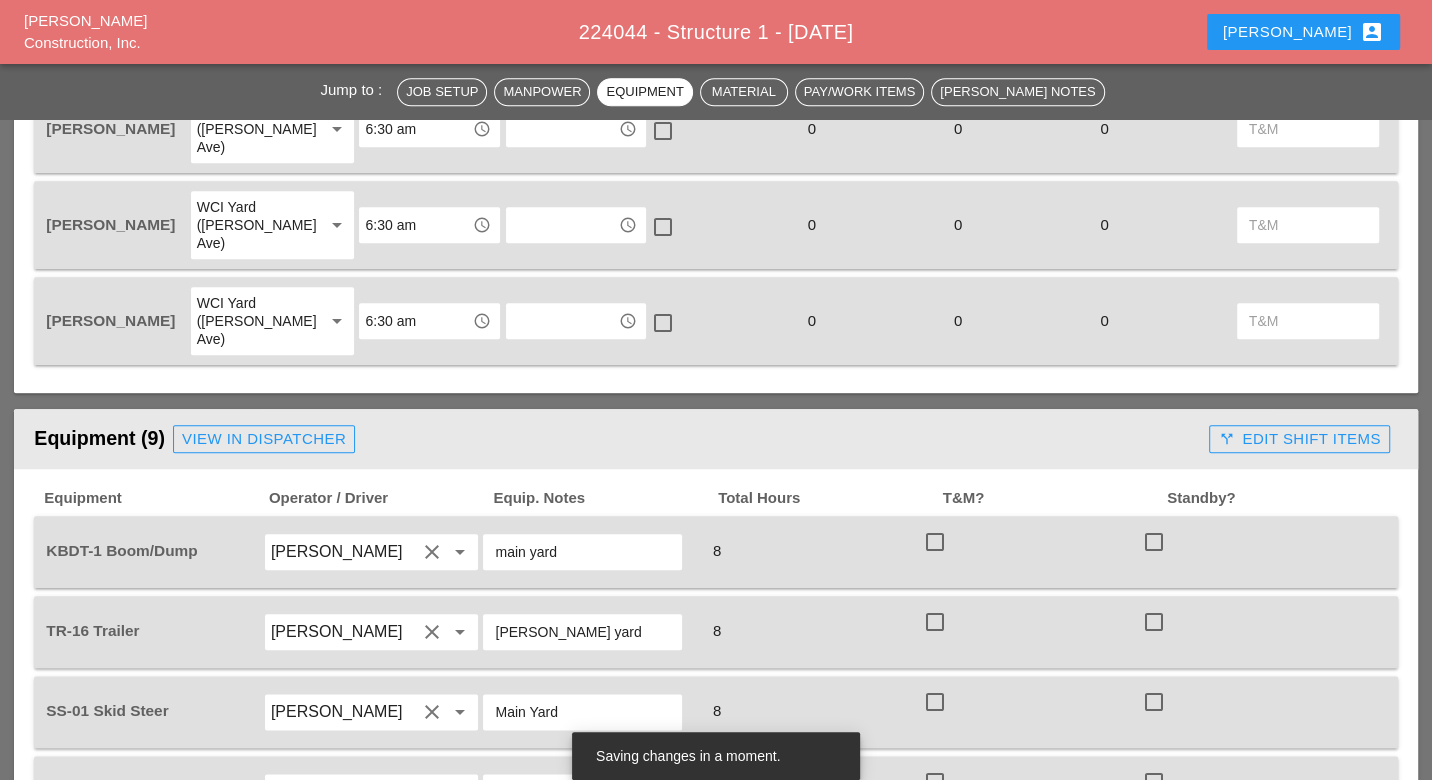 scroll, scrollTop: 1429, scrollLeft: 0, axis: vertical 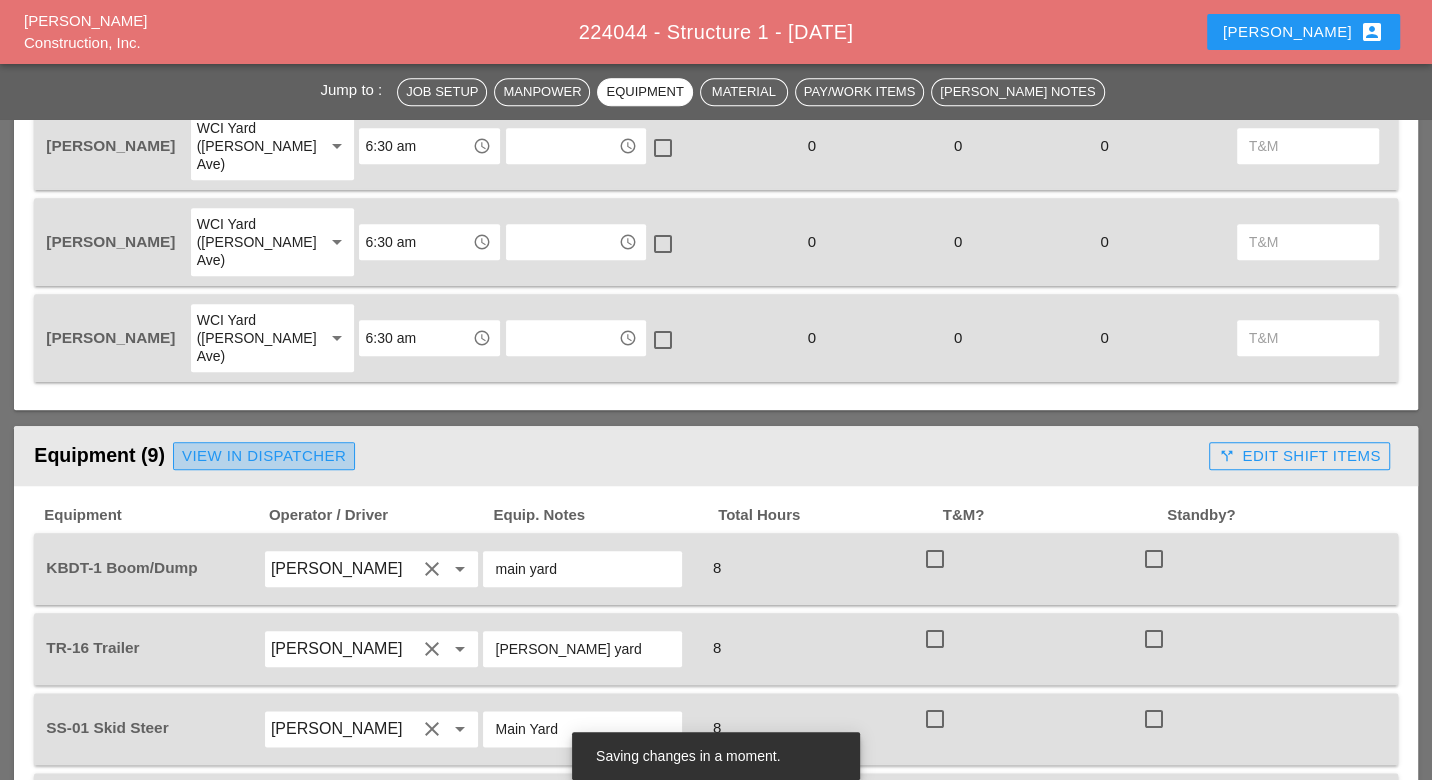 click on "View in Dispatcher" at bounding box center (264, 456) 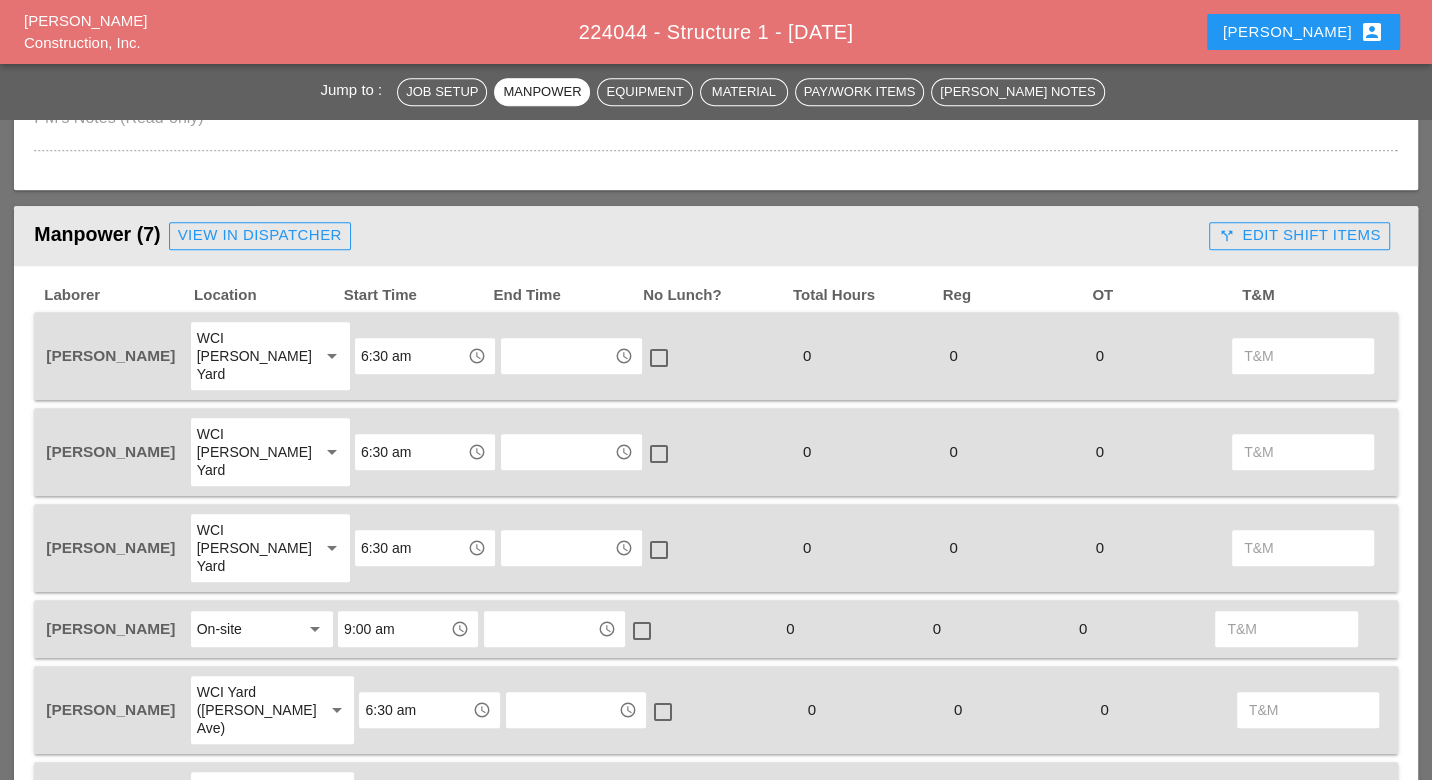 scroll, scrollTop: 873, scrollLeft: 0, axis: vertical 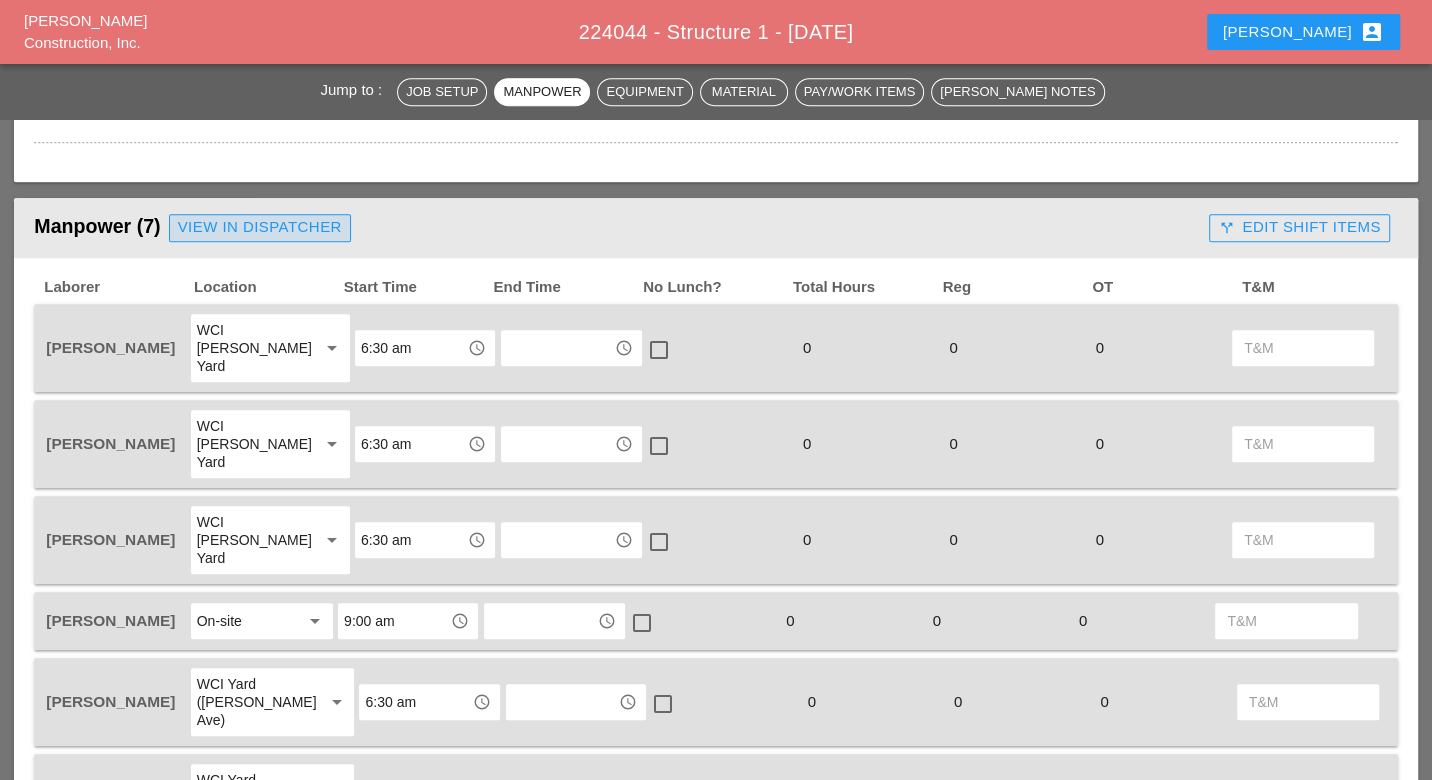 click on "View in Dispatcher" at bounding box center [260, 228] 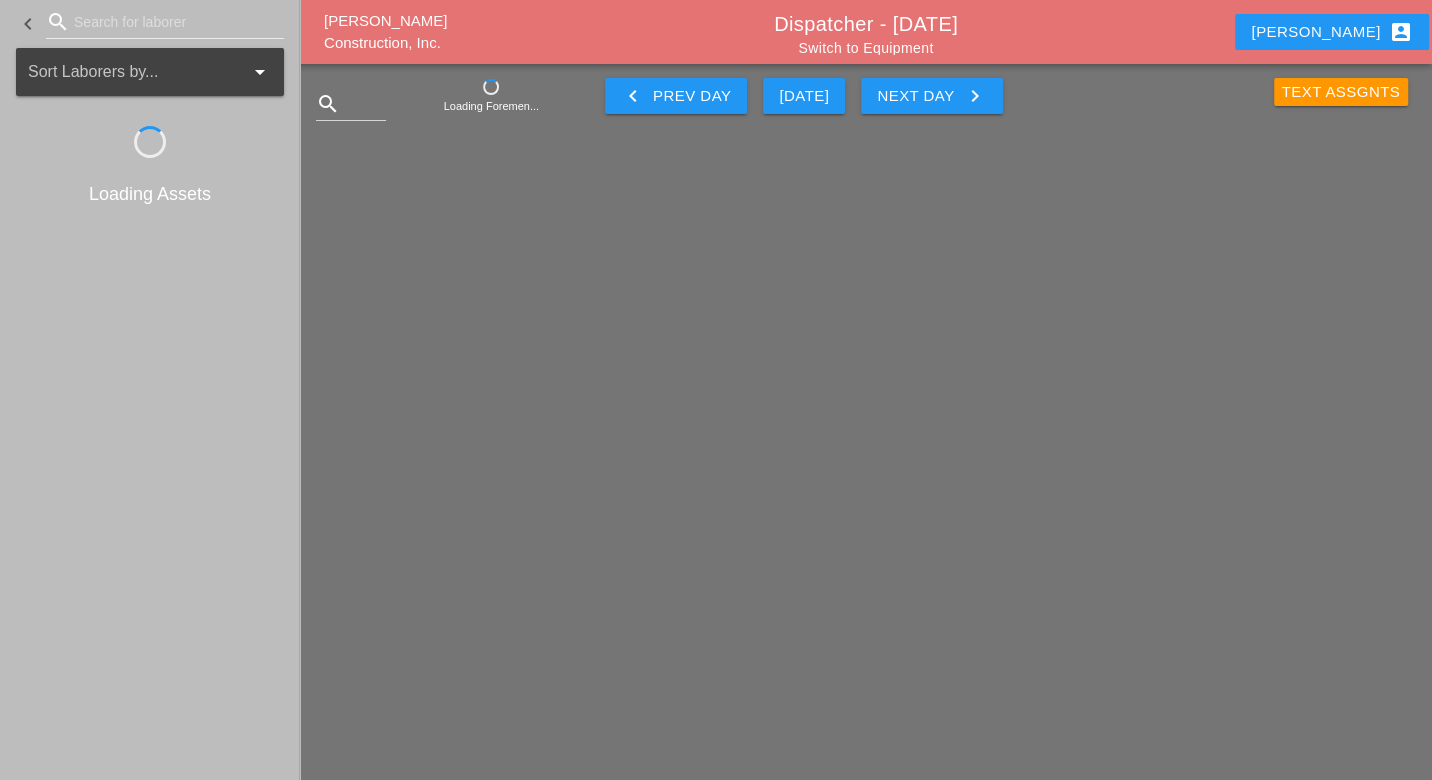 scroll, scrollTop: 0, scrollLeft: 0, axis: both 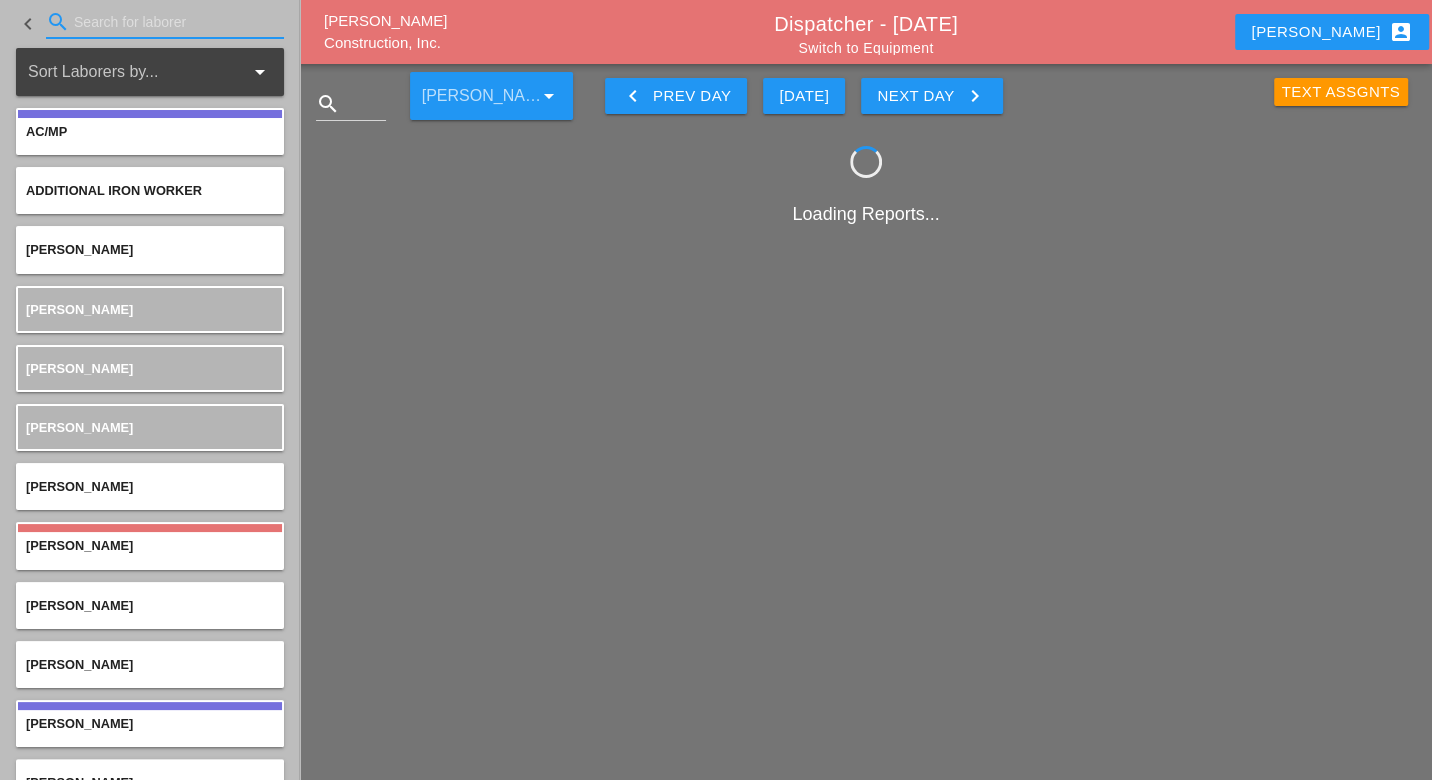 click at bounding box center (165, 22) 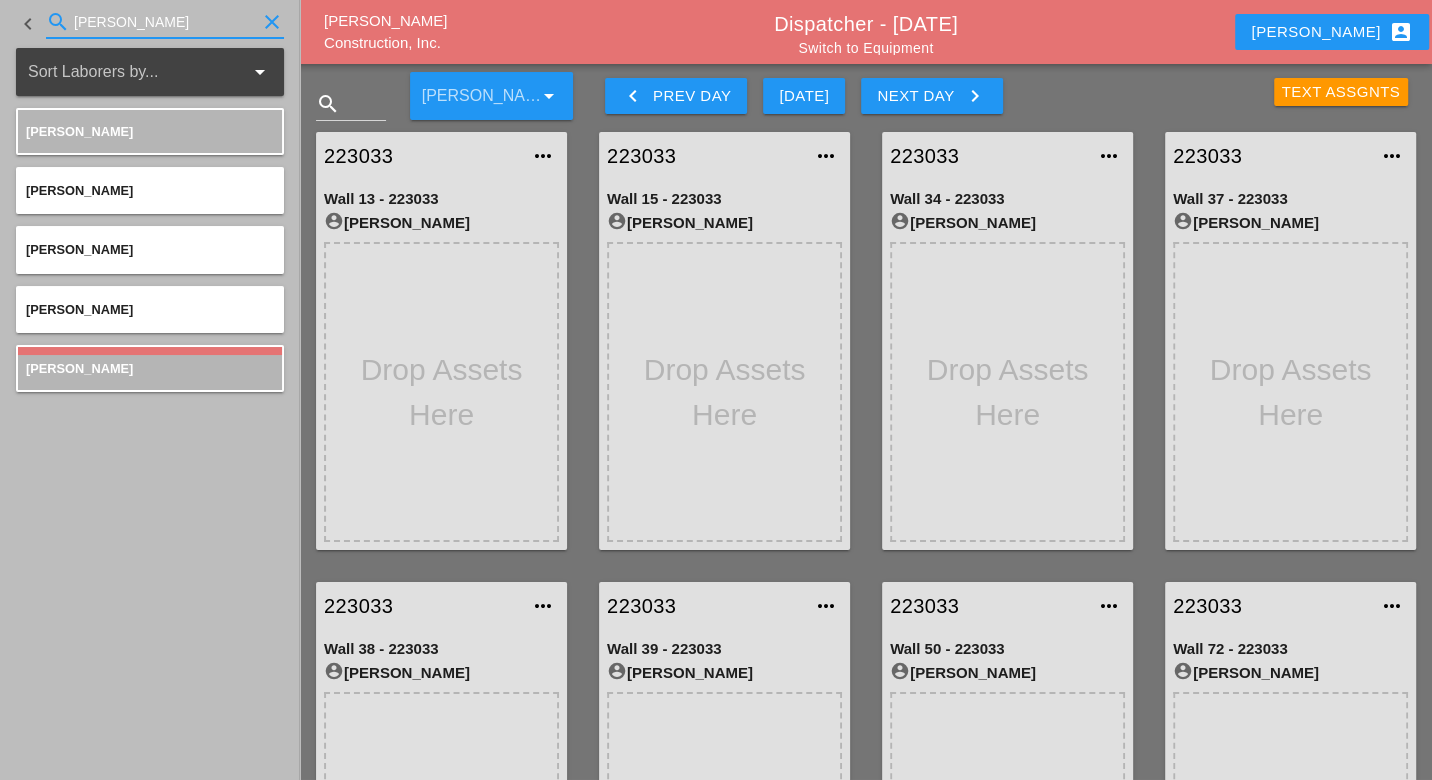 drag, startPoint x: 148, startPoint y: 23, endPoint x: 35, endPoint y: 24, distance: 113.004425 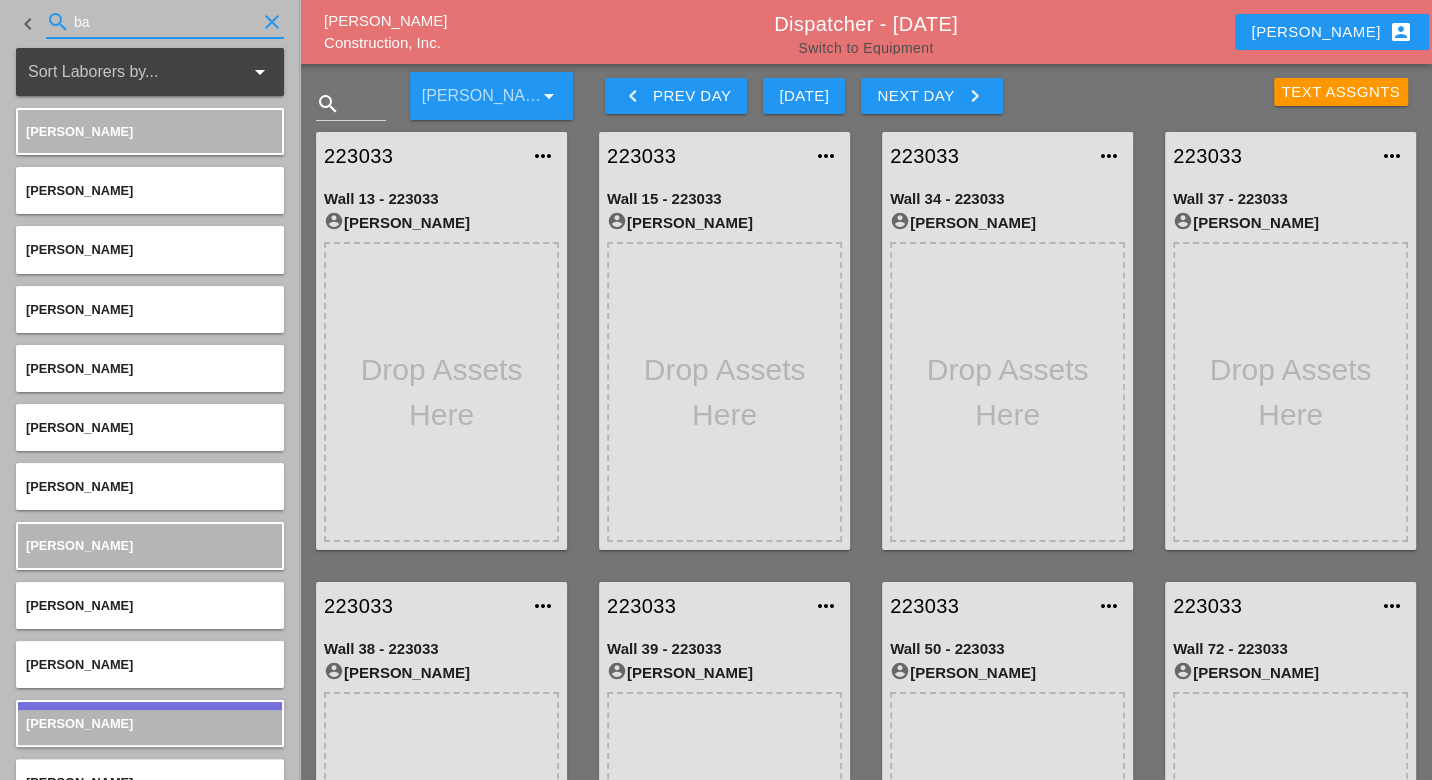 type on "ba" 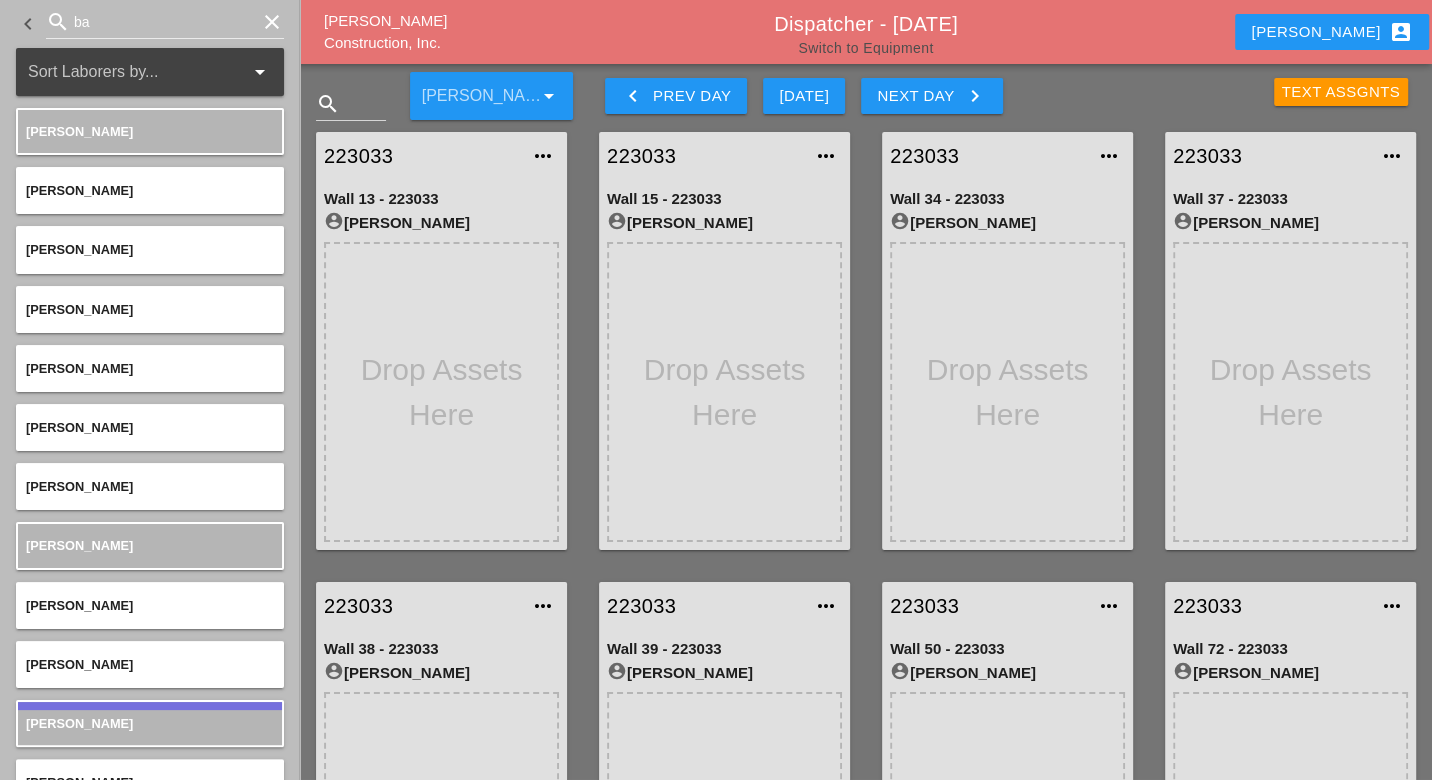 click on "Switch to Equipment" at bounding box center [865, 48] 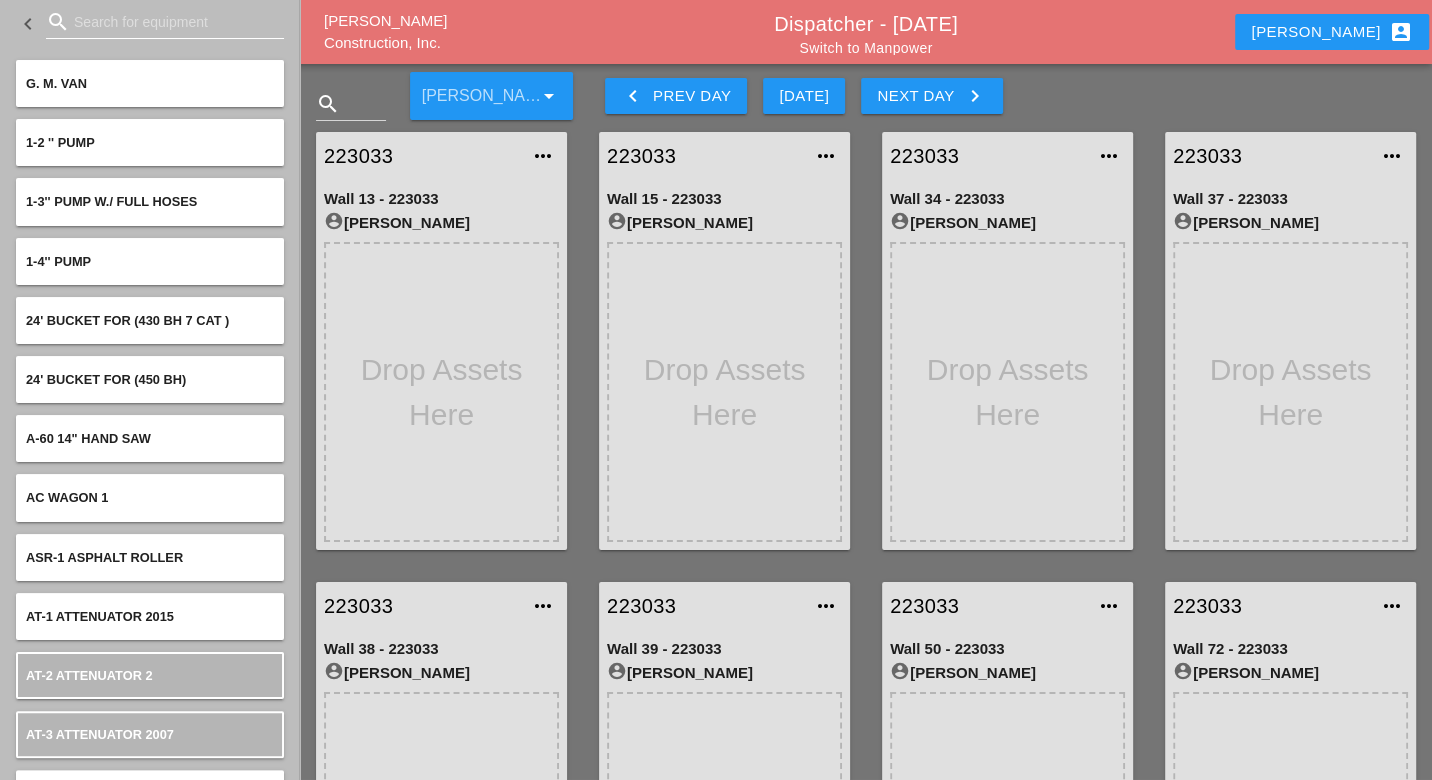 click at bounding box center (165, 22) 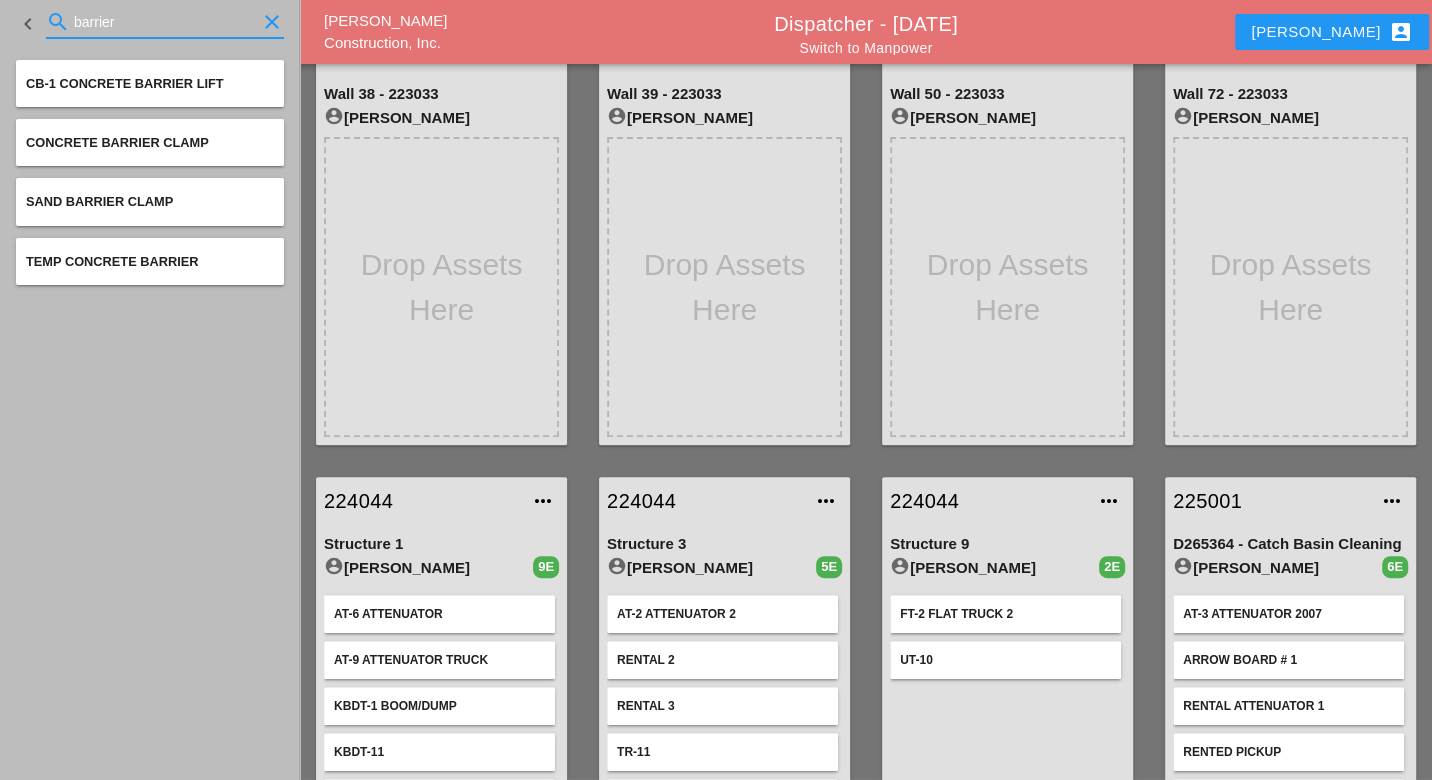 scroll, scrollTop: 777, scrollLeft: 0, axis: vertical 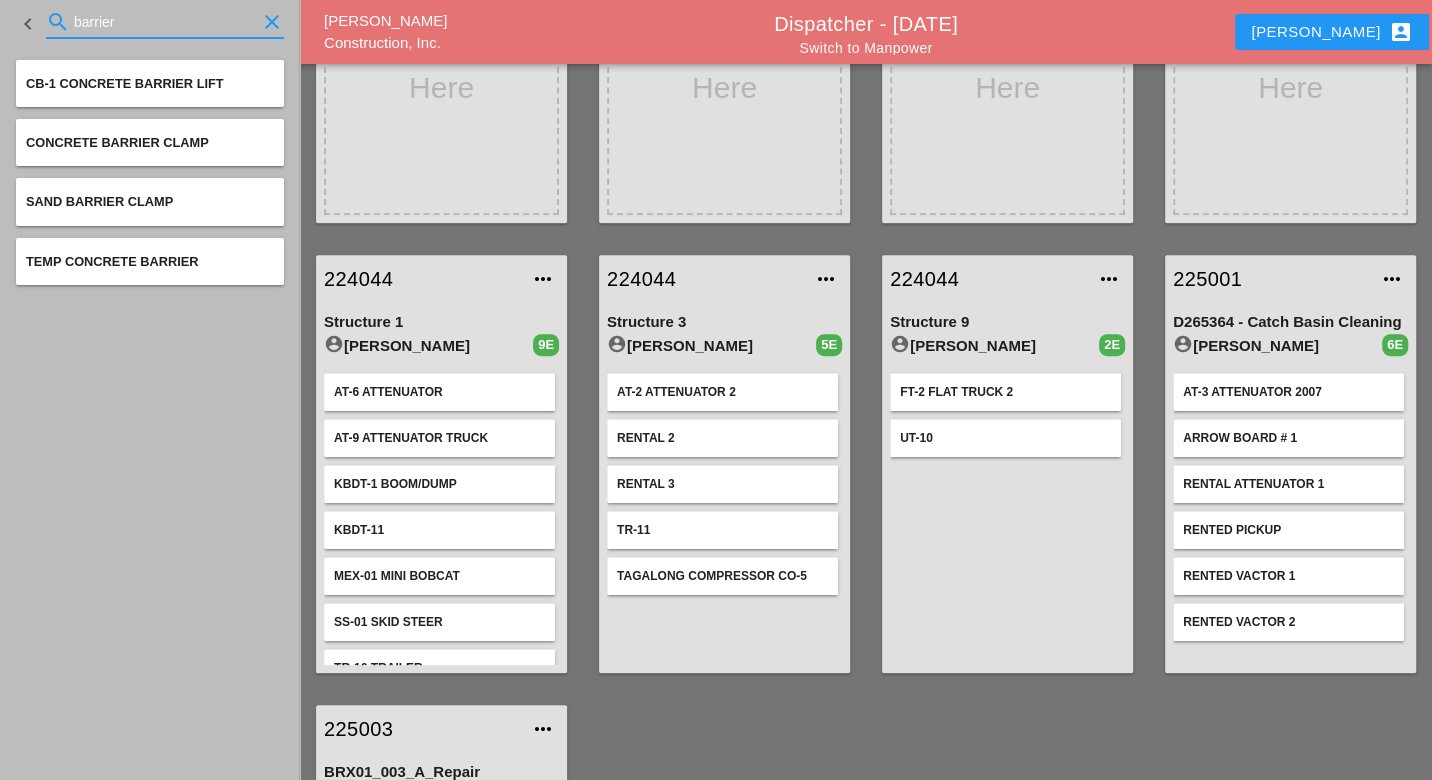 type on "barrier" 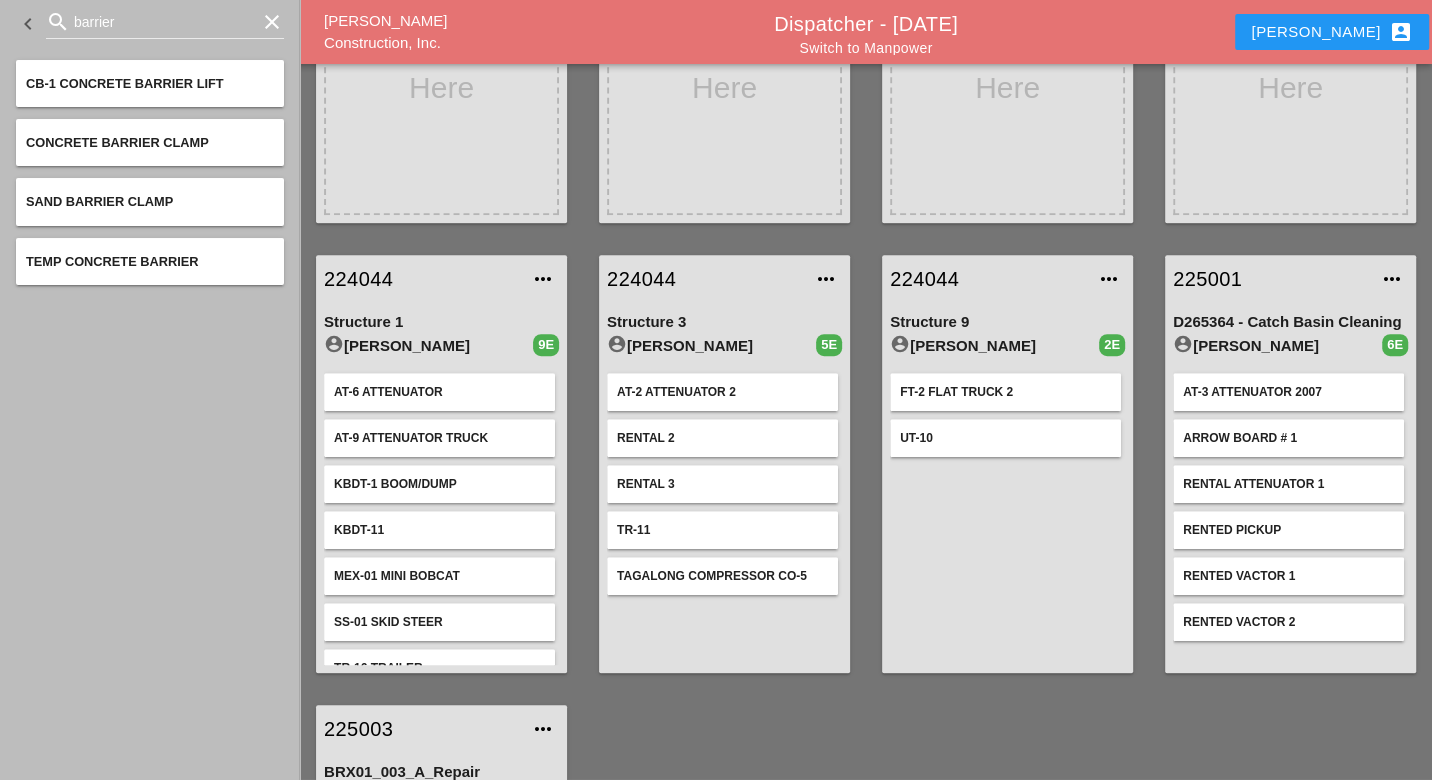 type 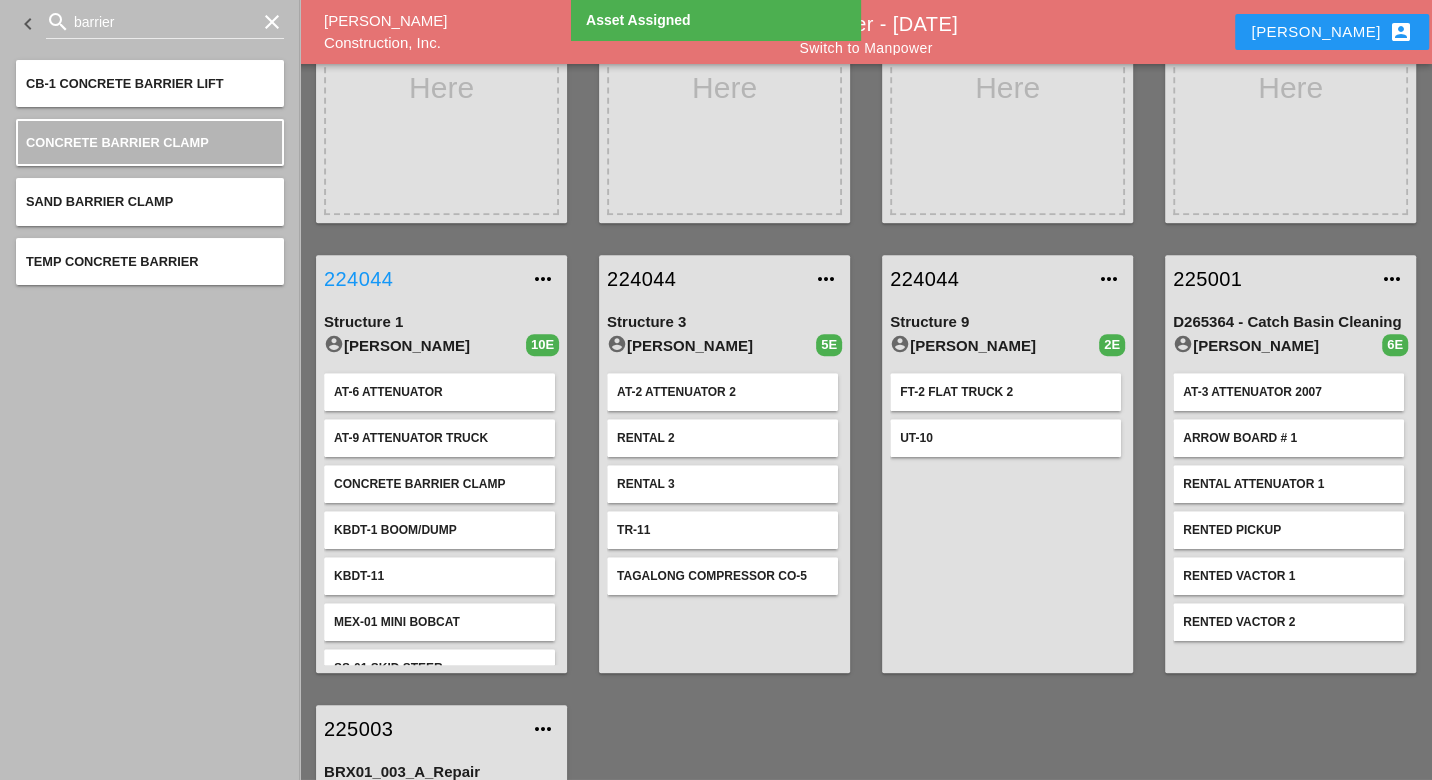 click on "224044" at bounding box center [421, 279] 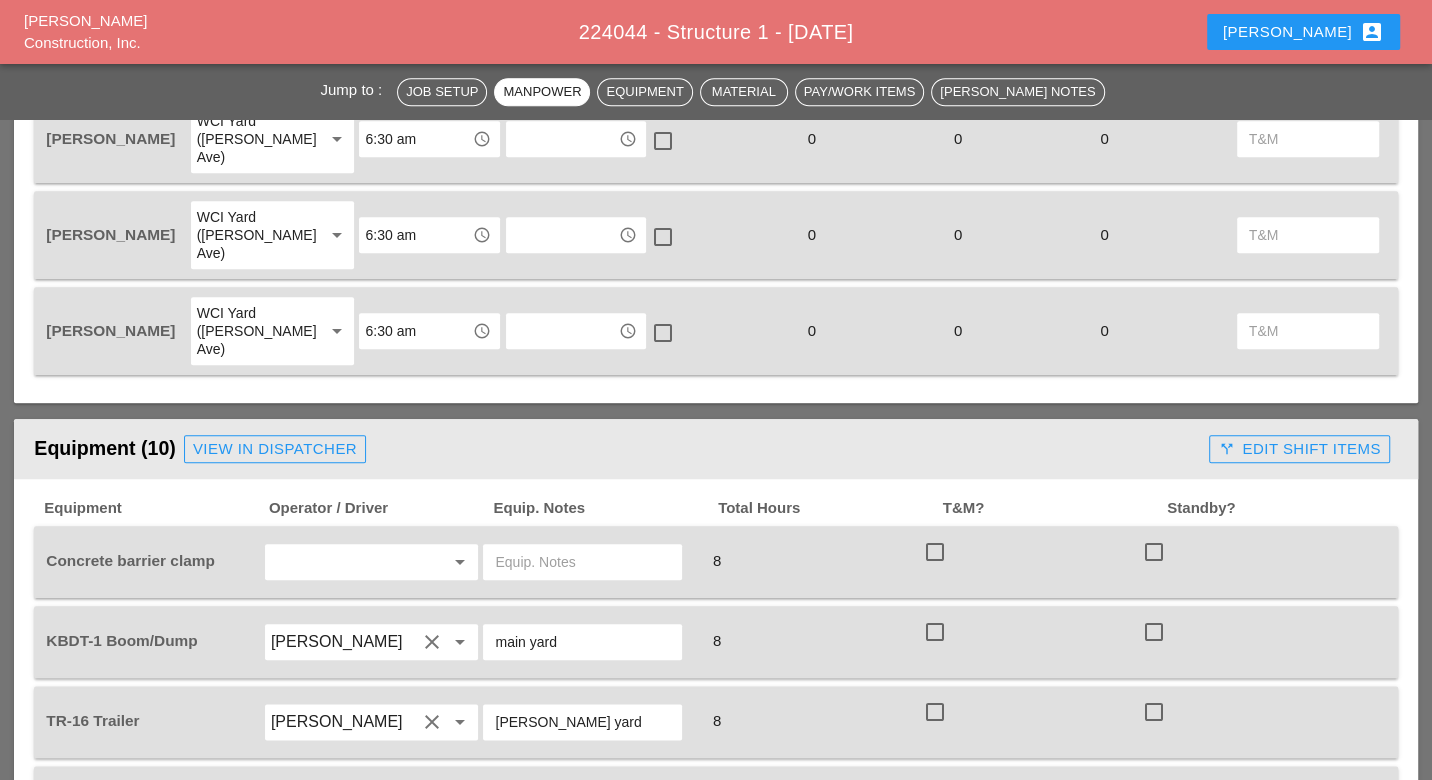 scroll, scrollTop: 1555, scrollLeft: 0, axis: vertical 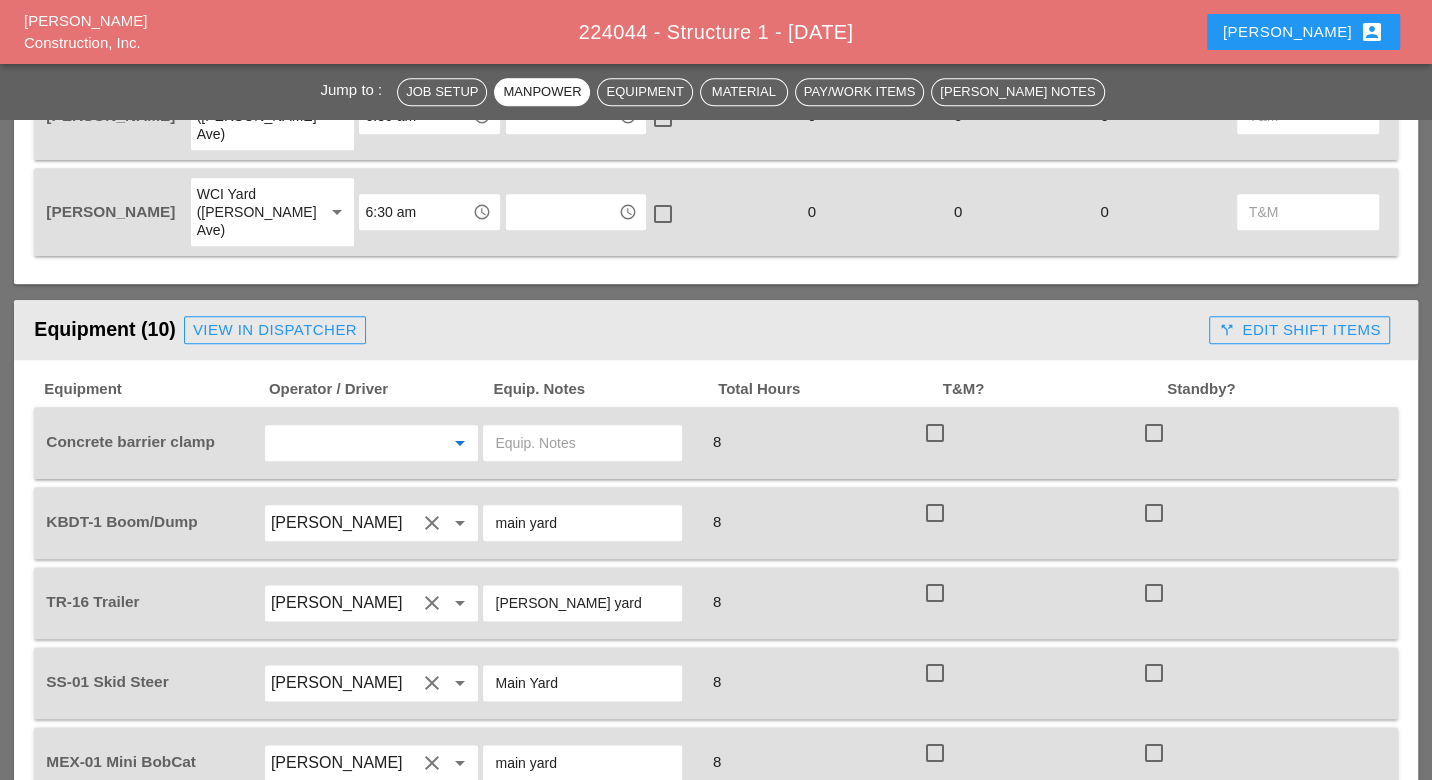click at bounding box center (344, 443) 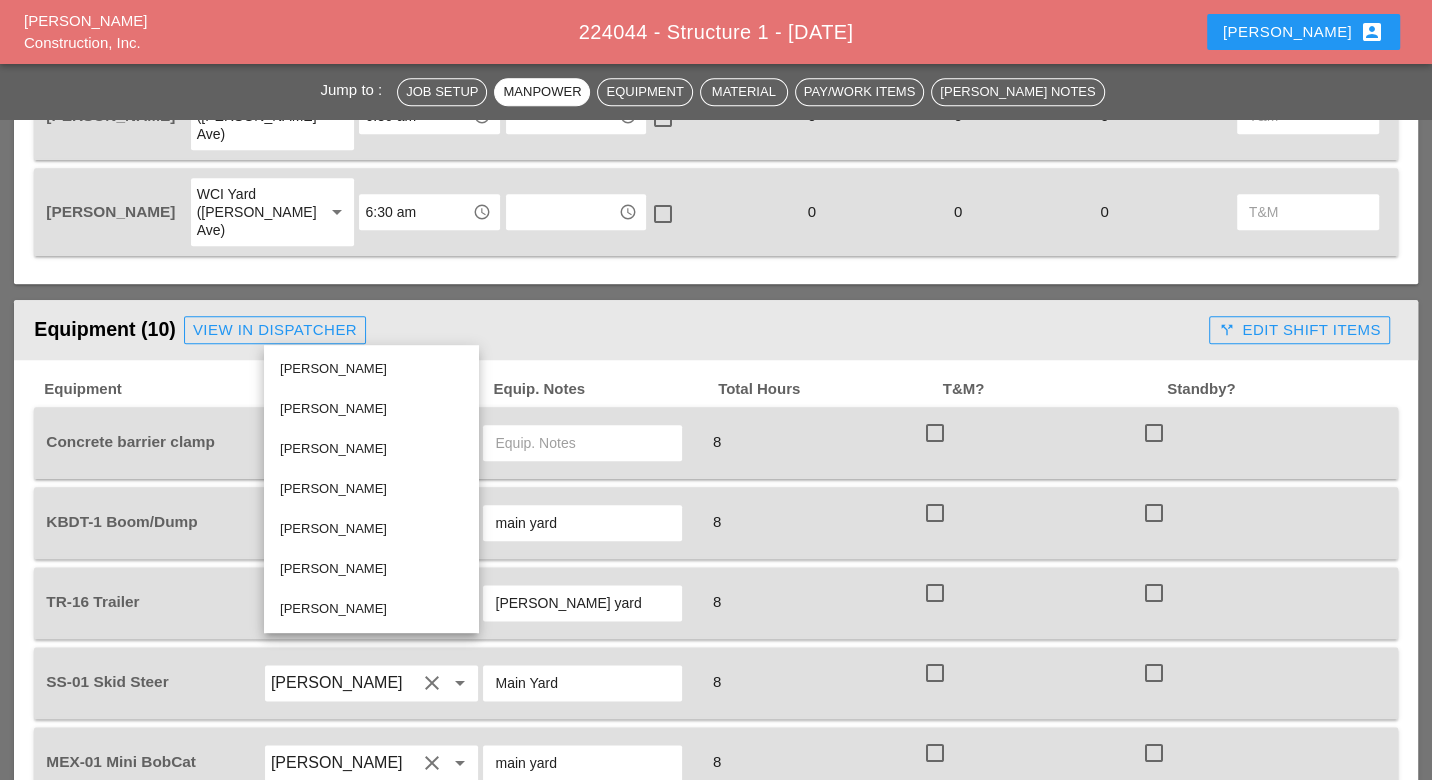 click on "Luis Ceja Rodriguez" at bounding box center [371, 609] 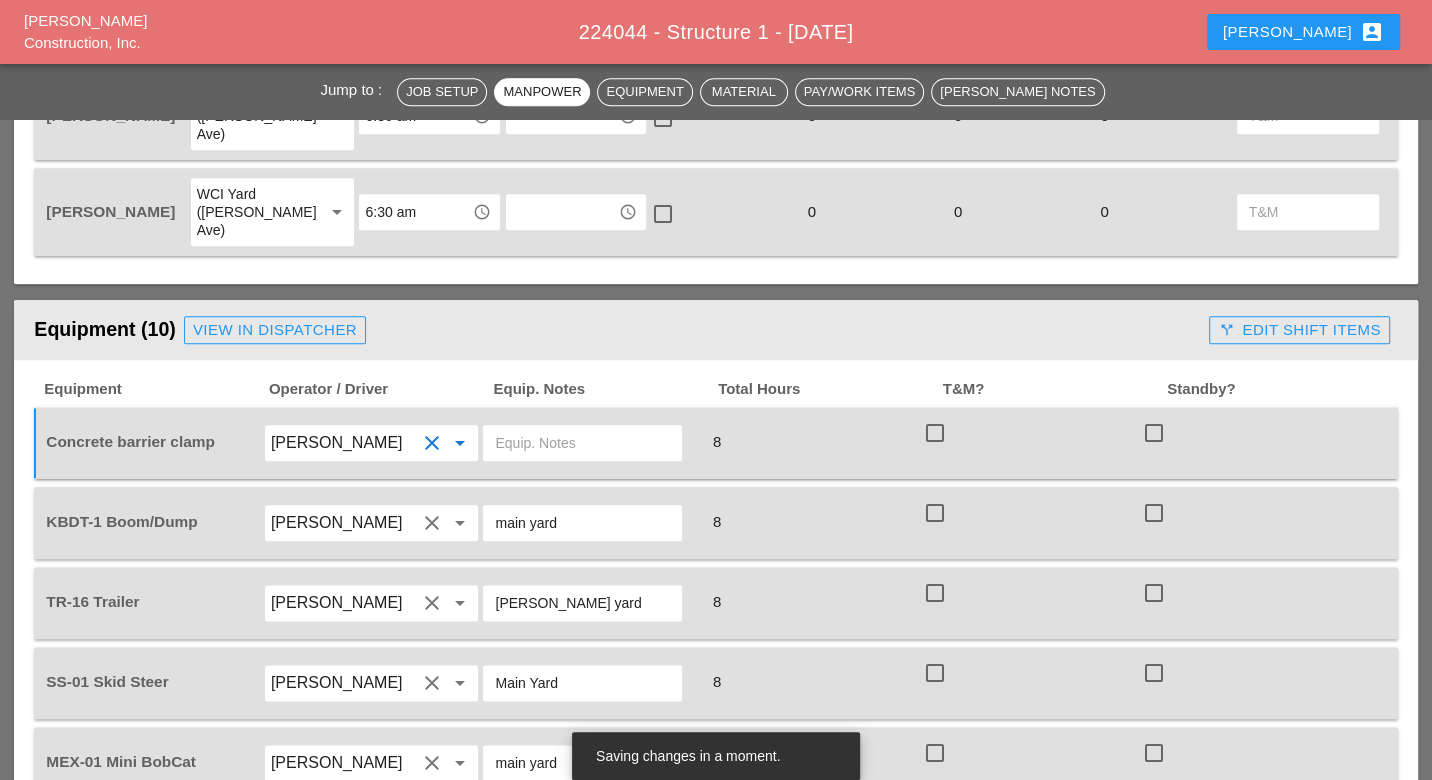click at bounding box center [582, 443] 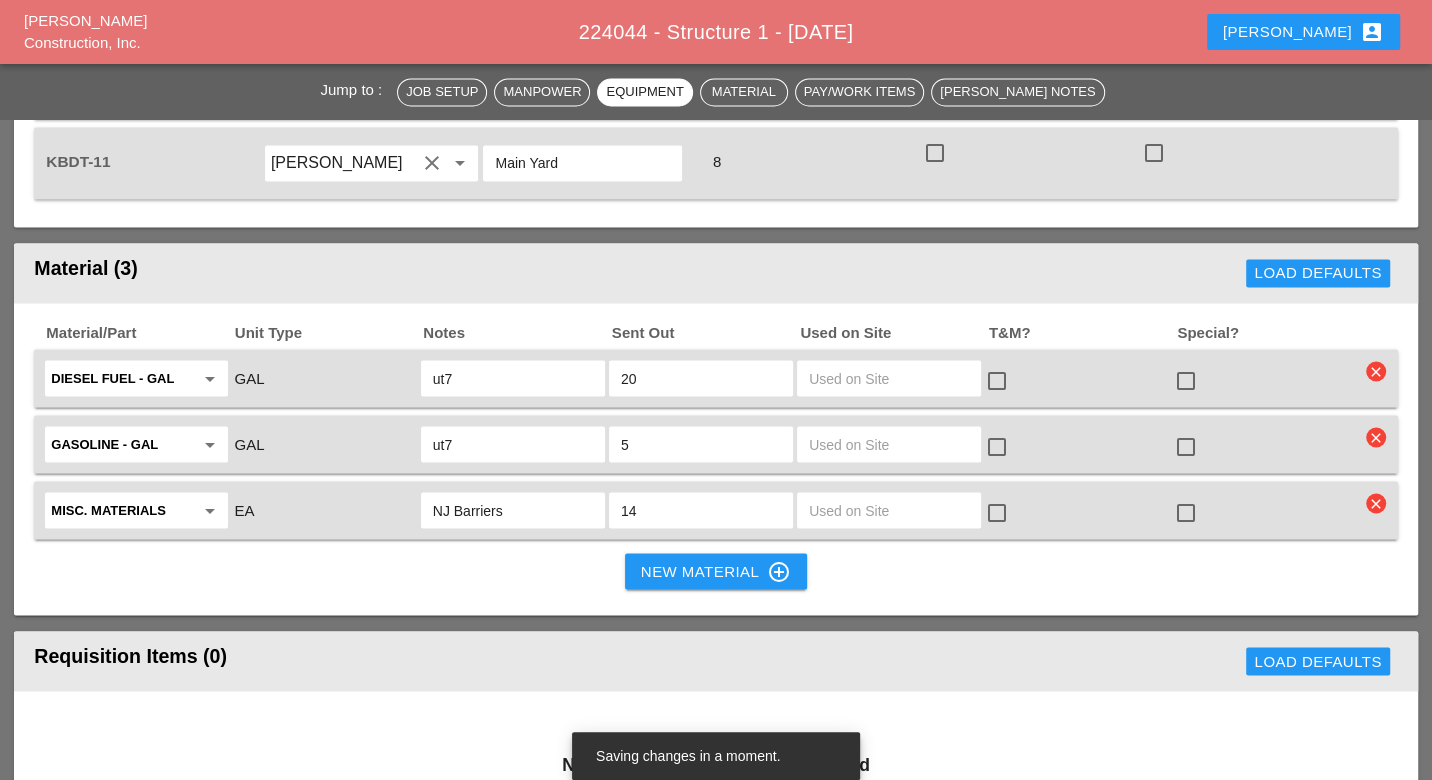 scroll, scrollTop: 2555, scrollLeft: 0, axis: vertical 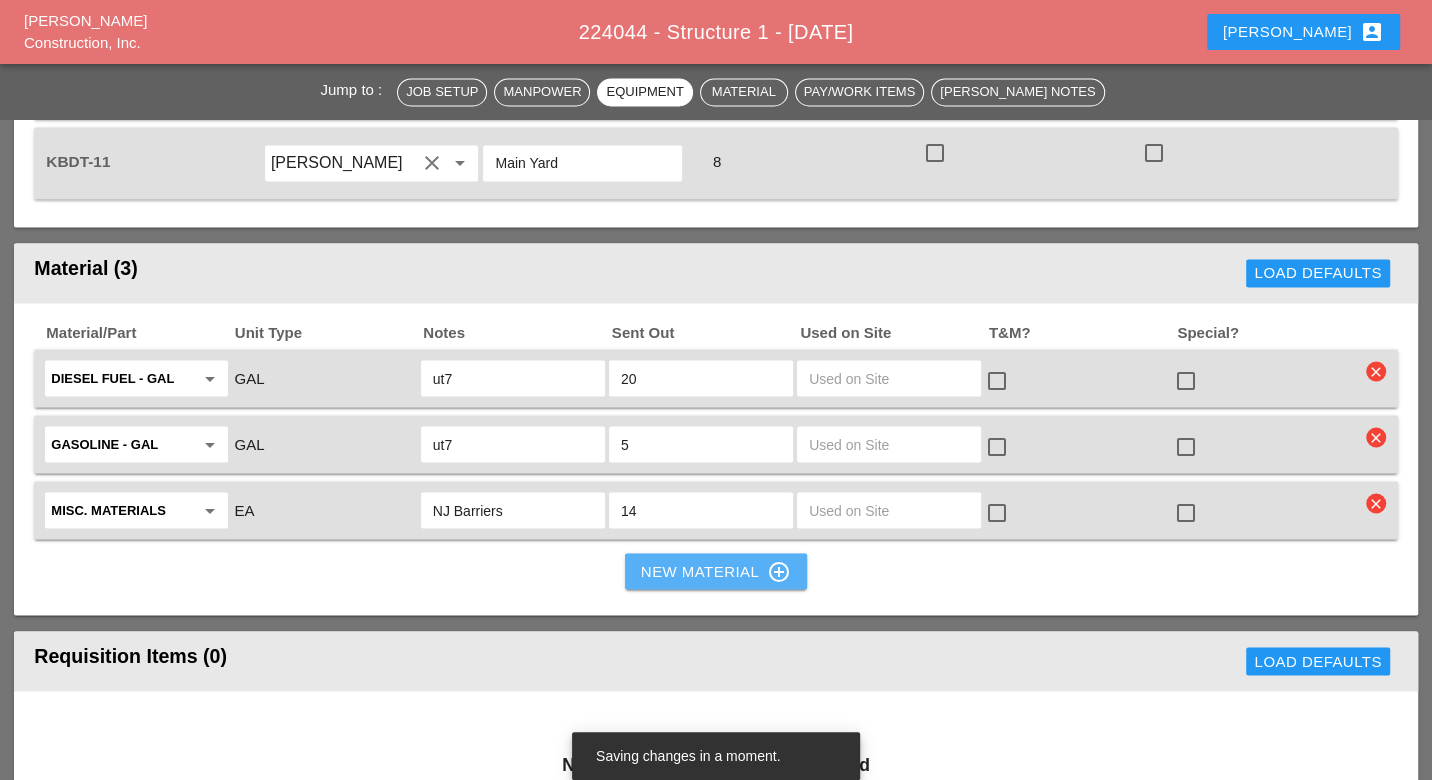 click on "New Material control_point" at bounding box center (716, 571) 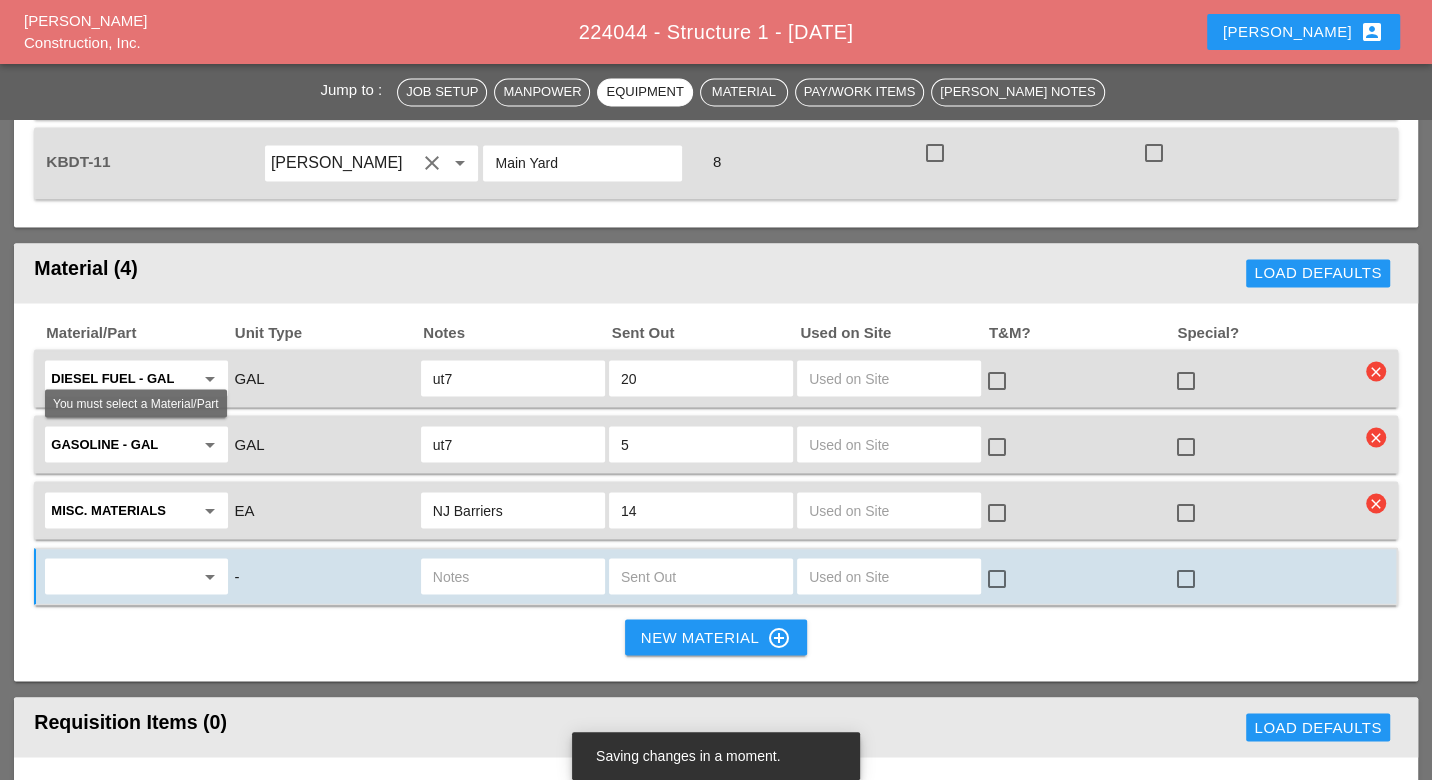 click at bounding box center (122, 576) 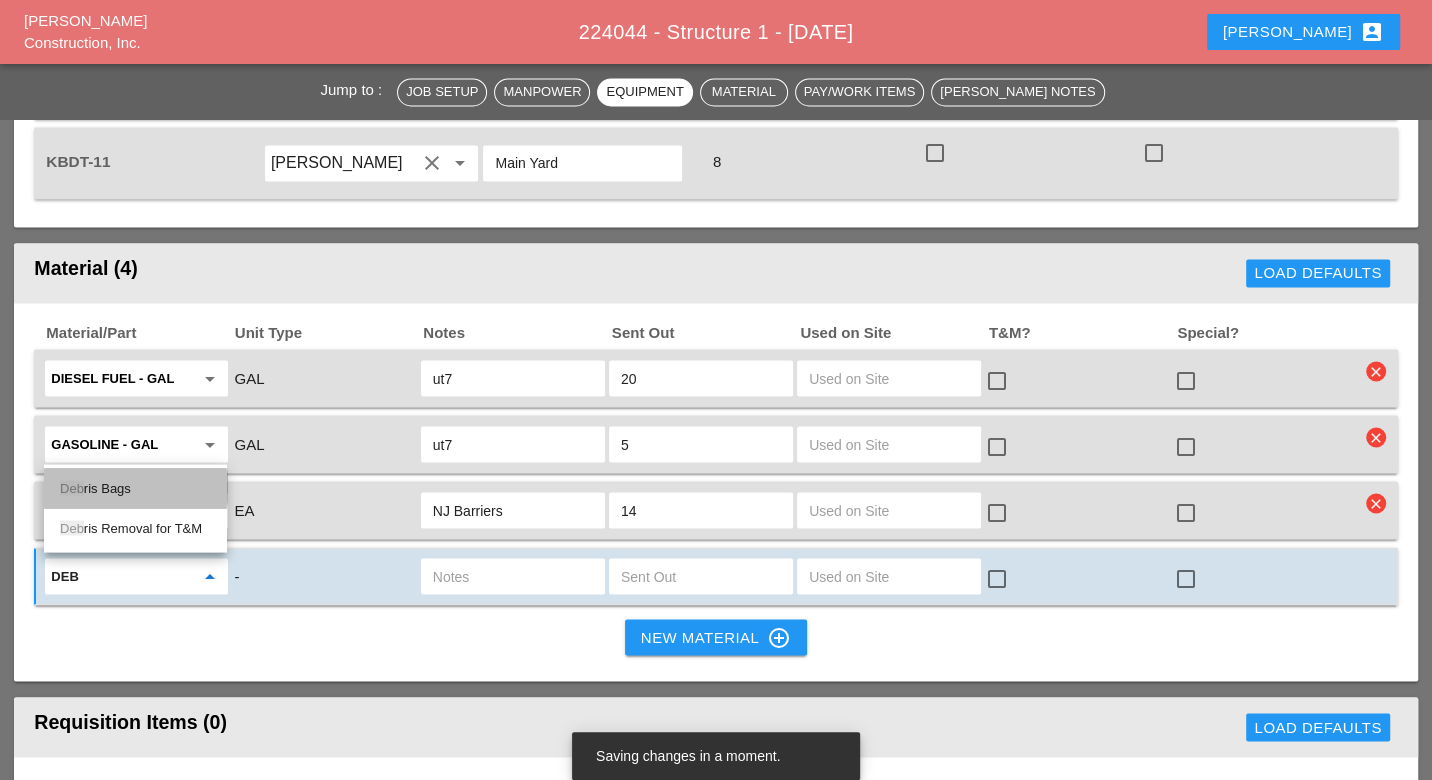click on "Deb ris Bags" at bounding box center [135, 488] 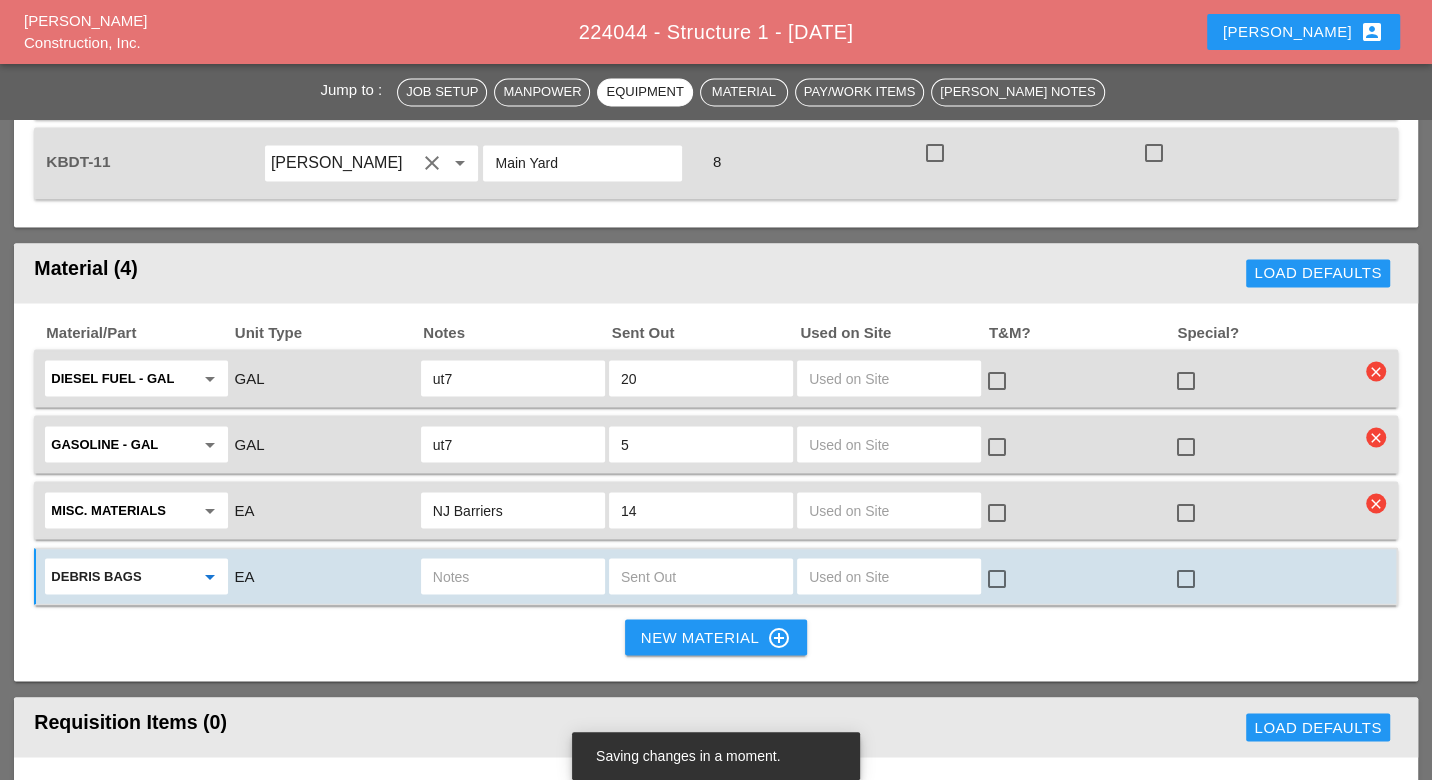 type on "Debris Bags" 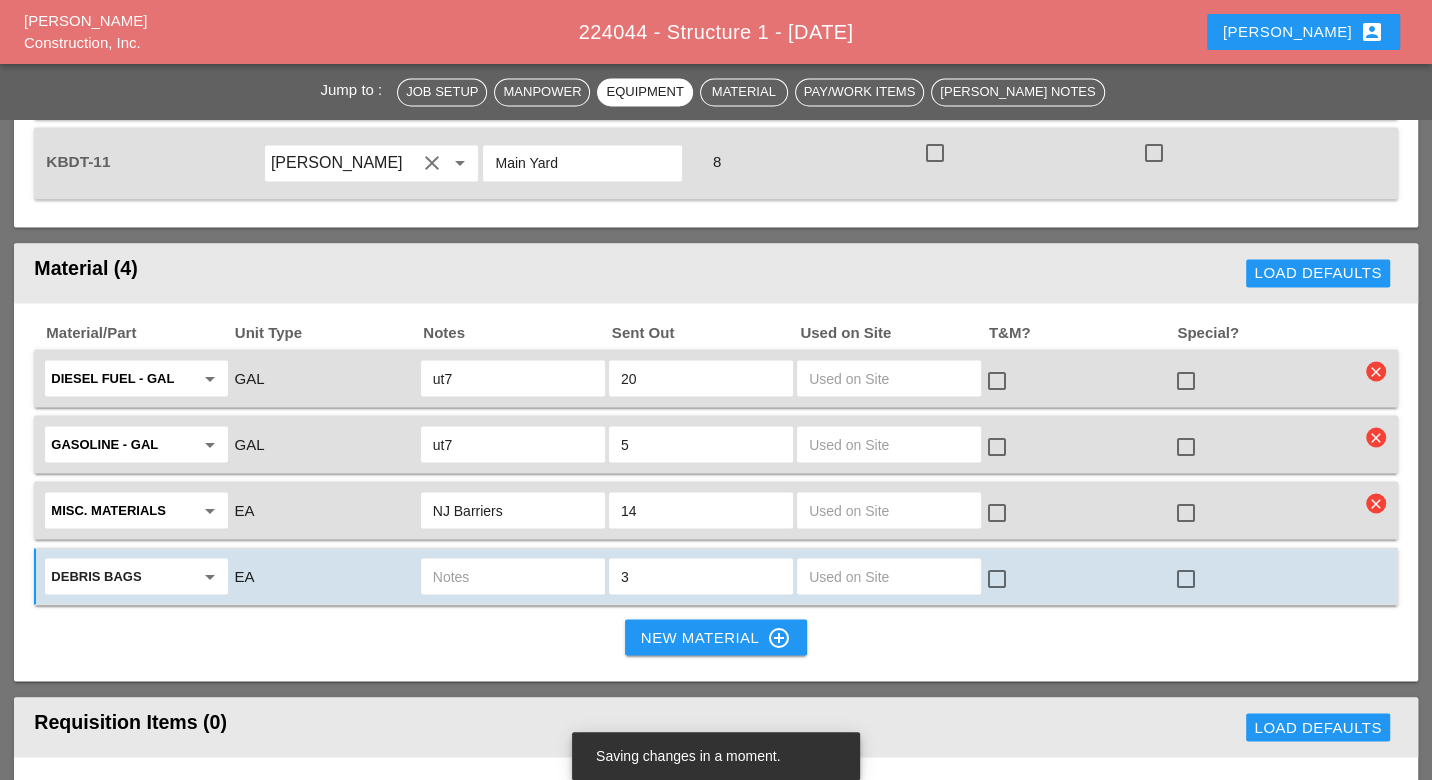 type on "3" 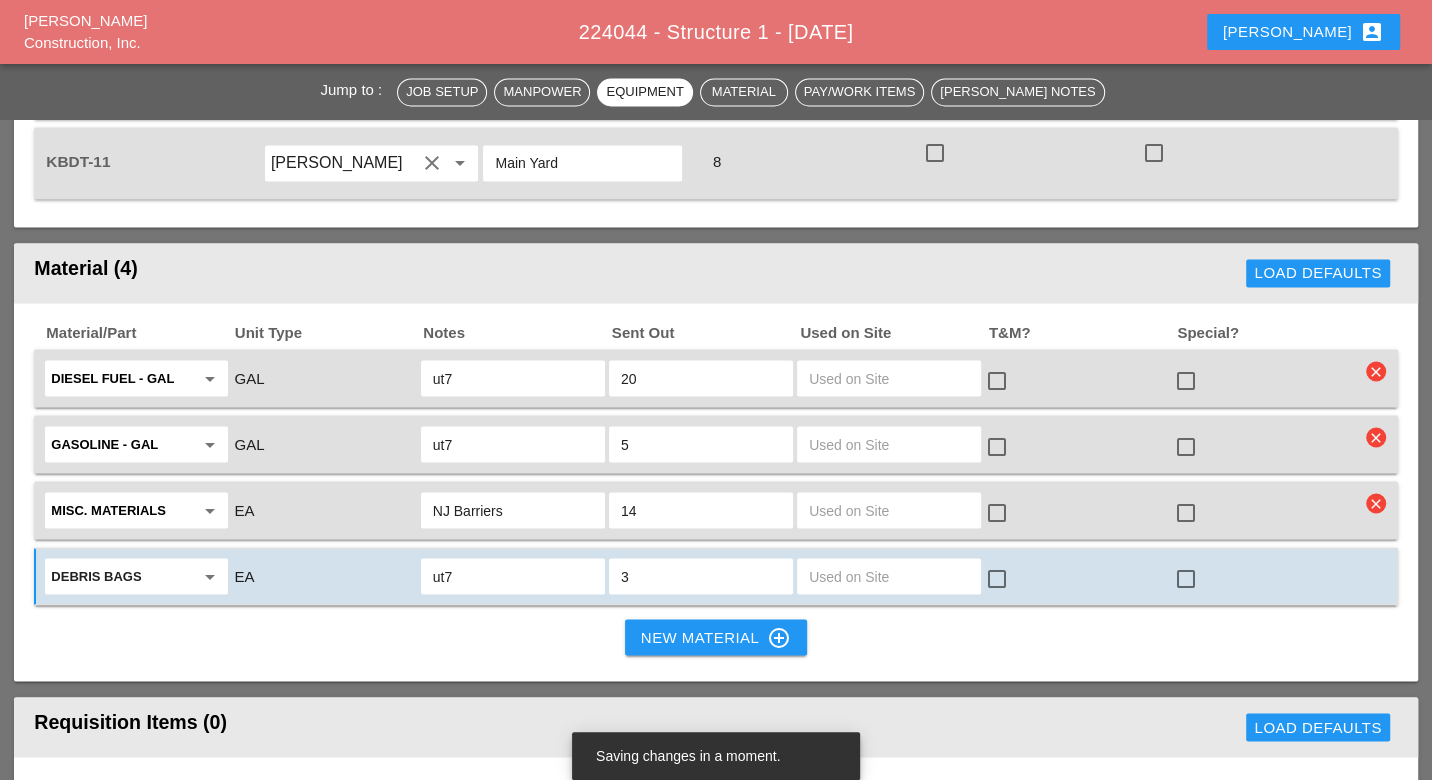 type on "ut7" 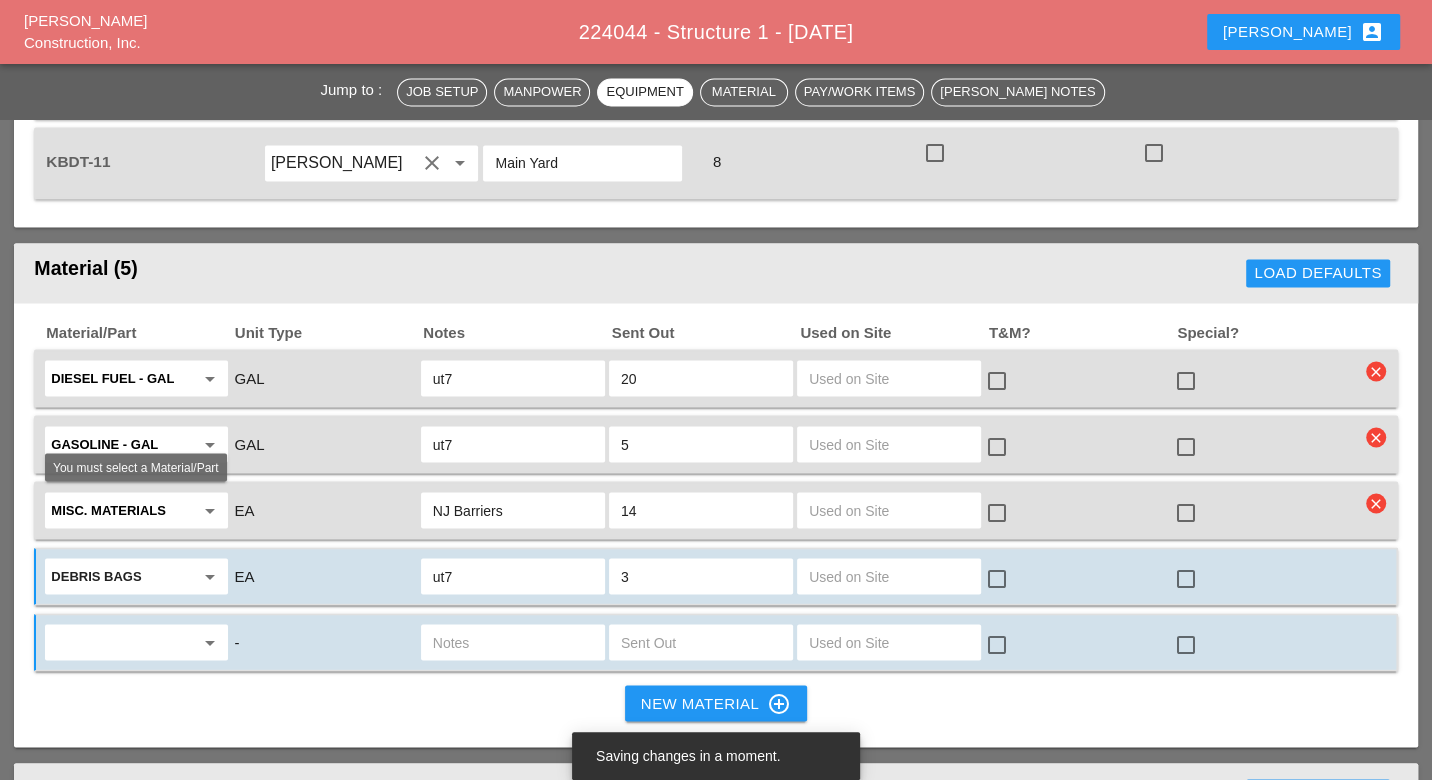 click at bounding box center (122, 642) 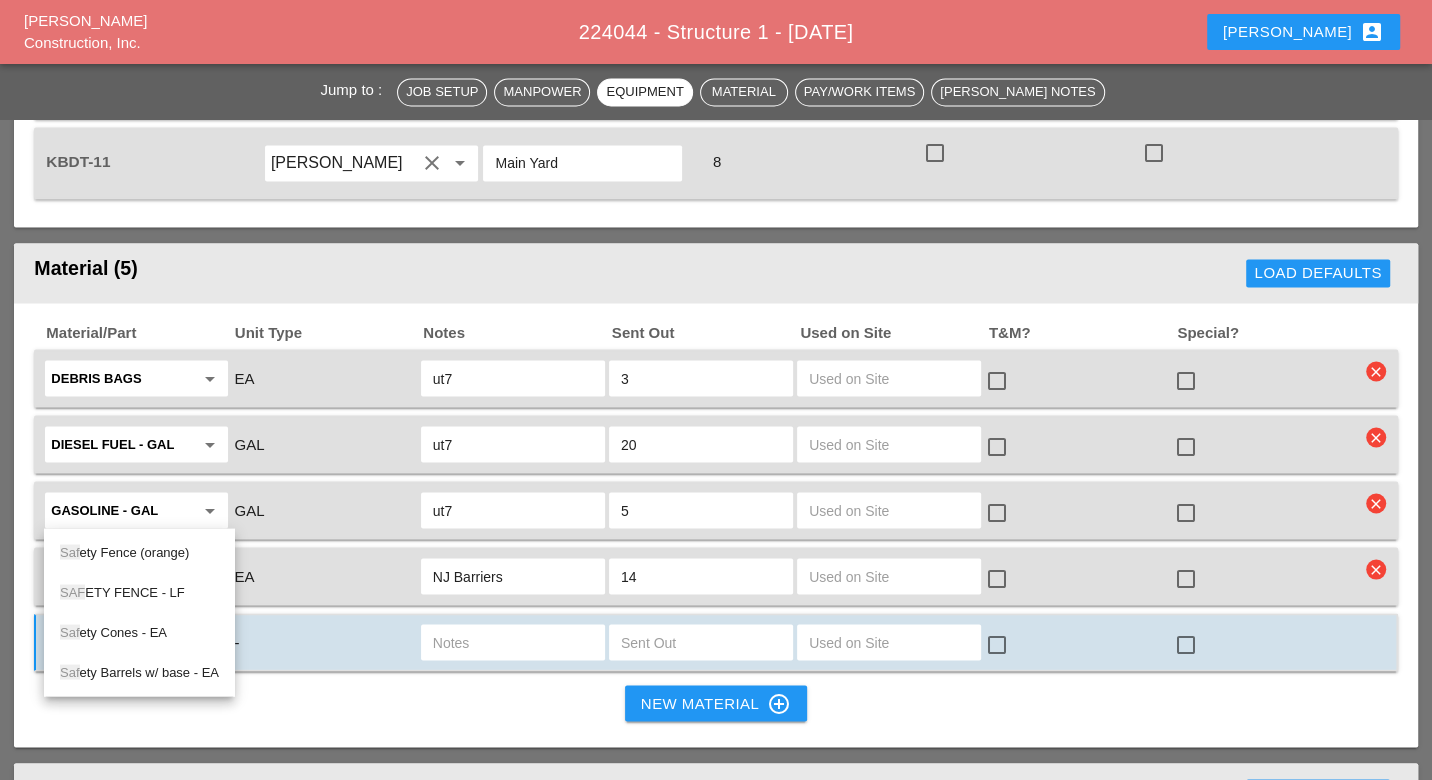 type on "saf" 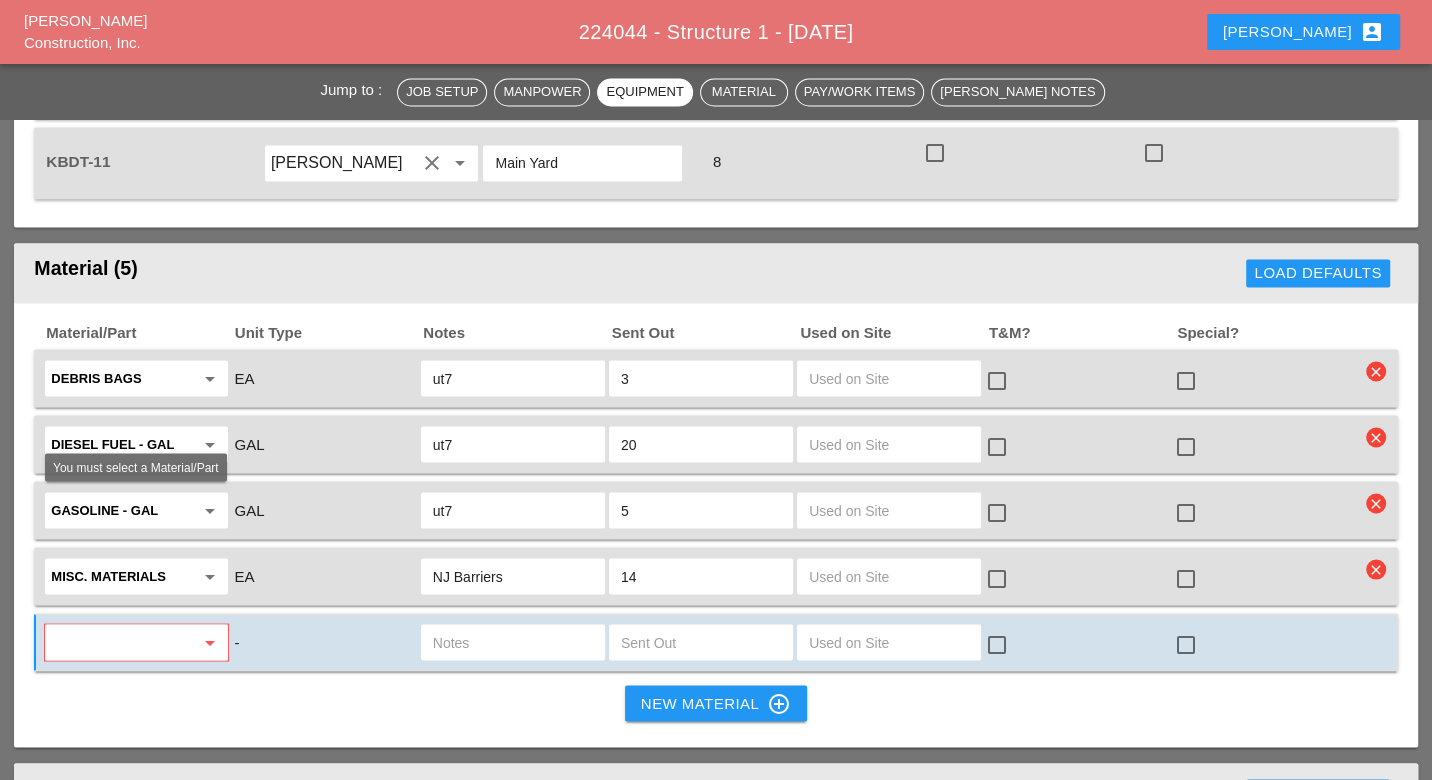 click at bounding box center [122, 642] 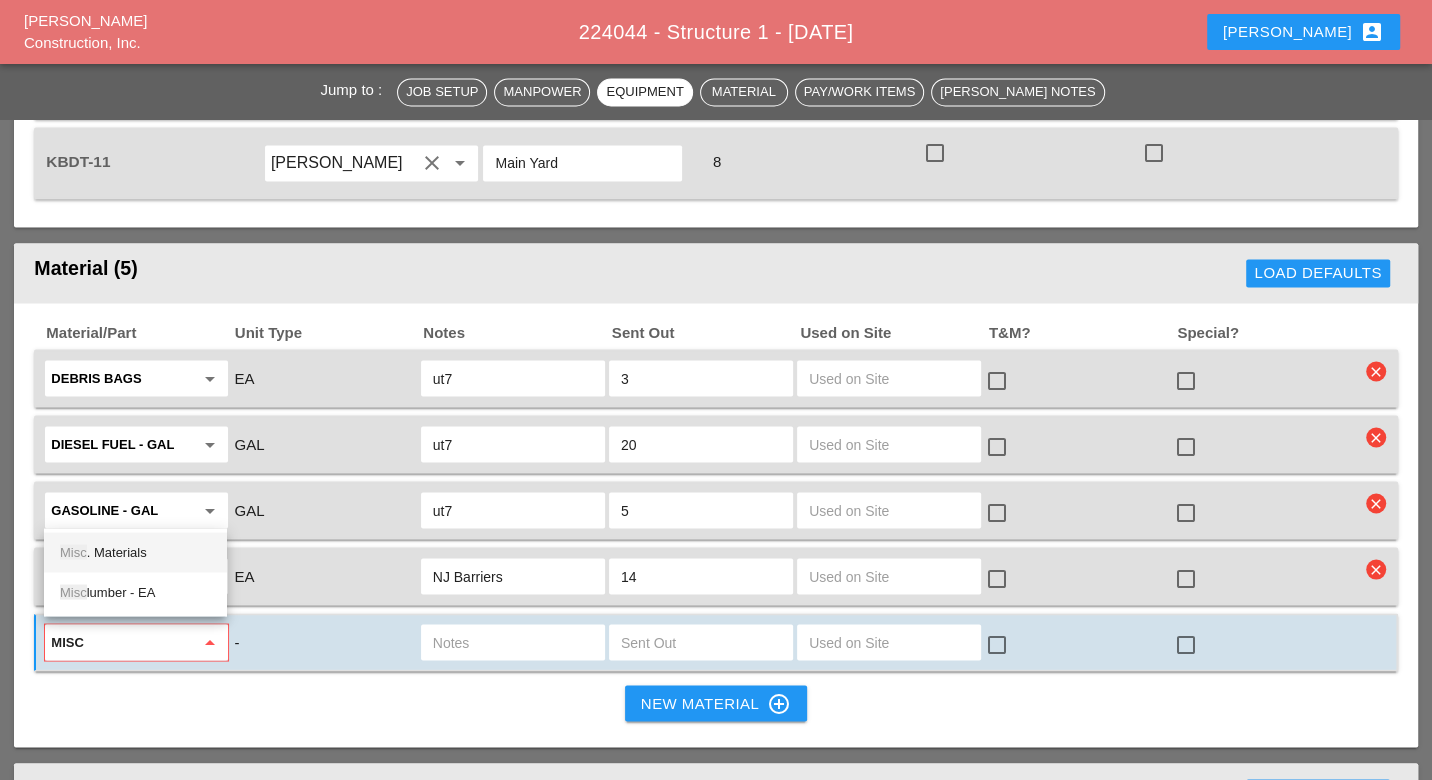 click on "Misc . Materials" at bounding box center [135, 552] 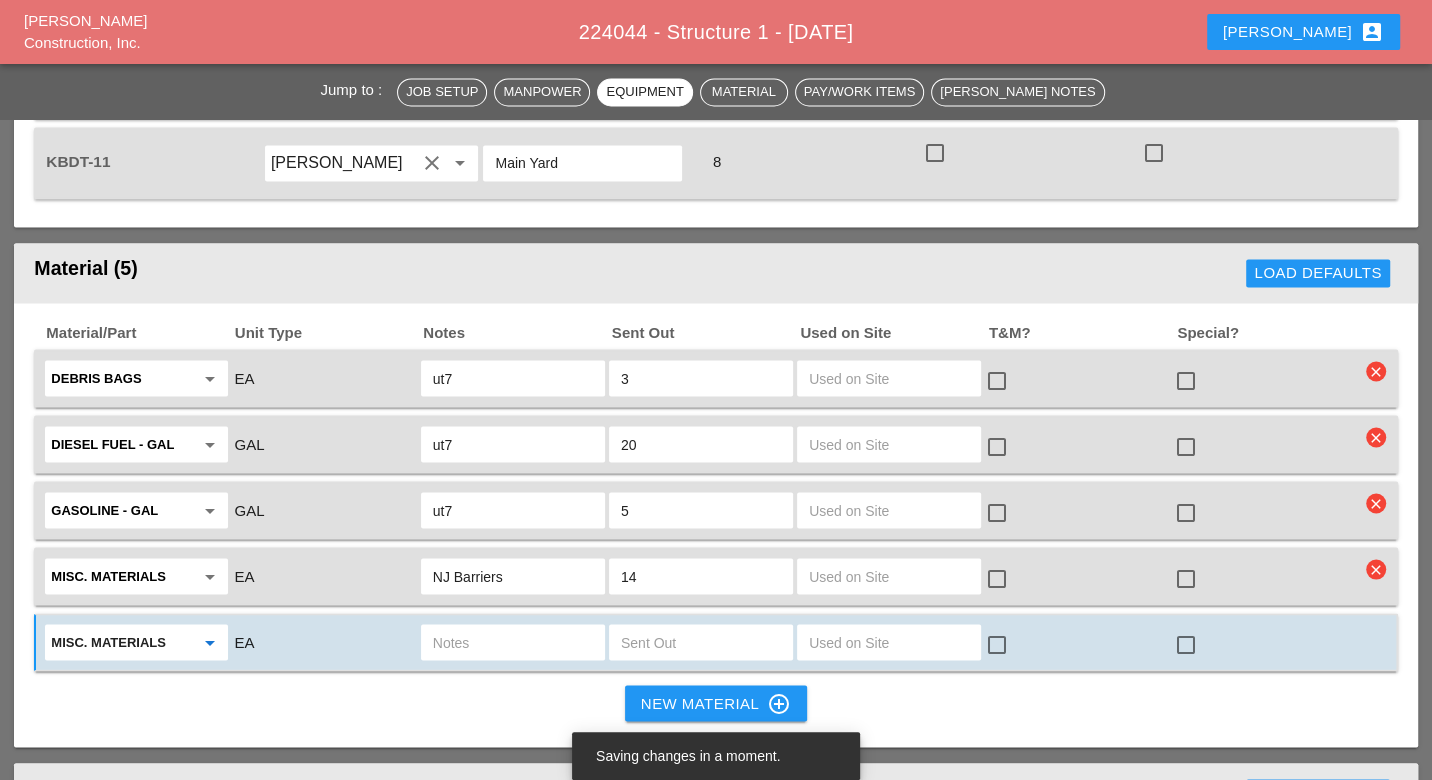 type on "Misc. Materials" 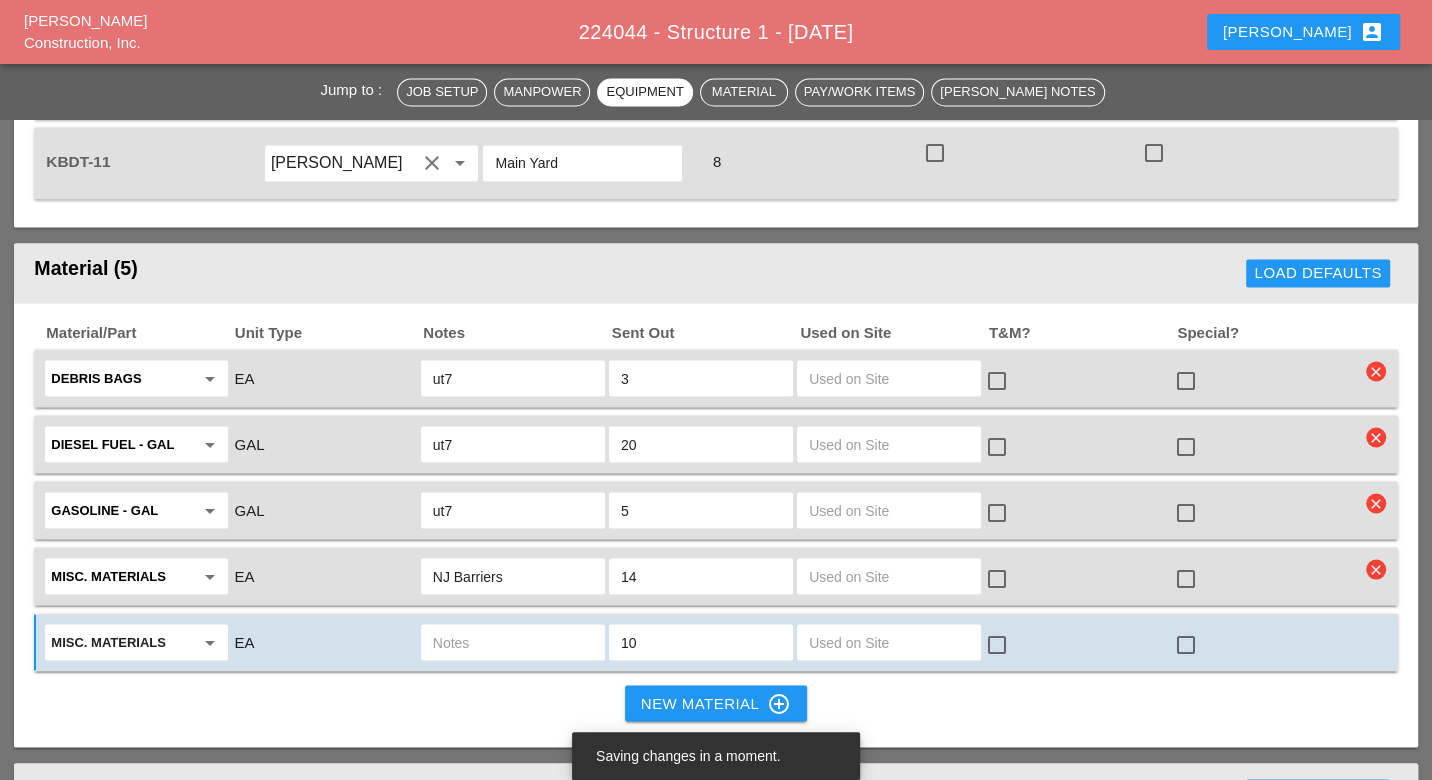 type on "10" 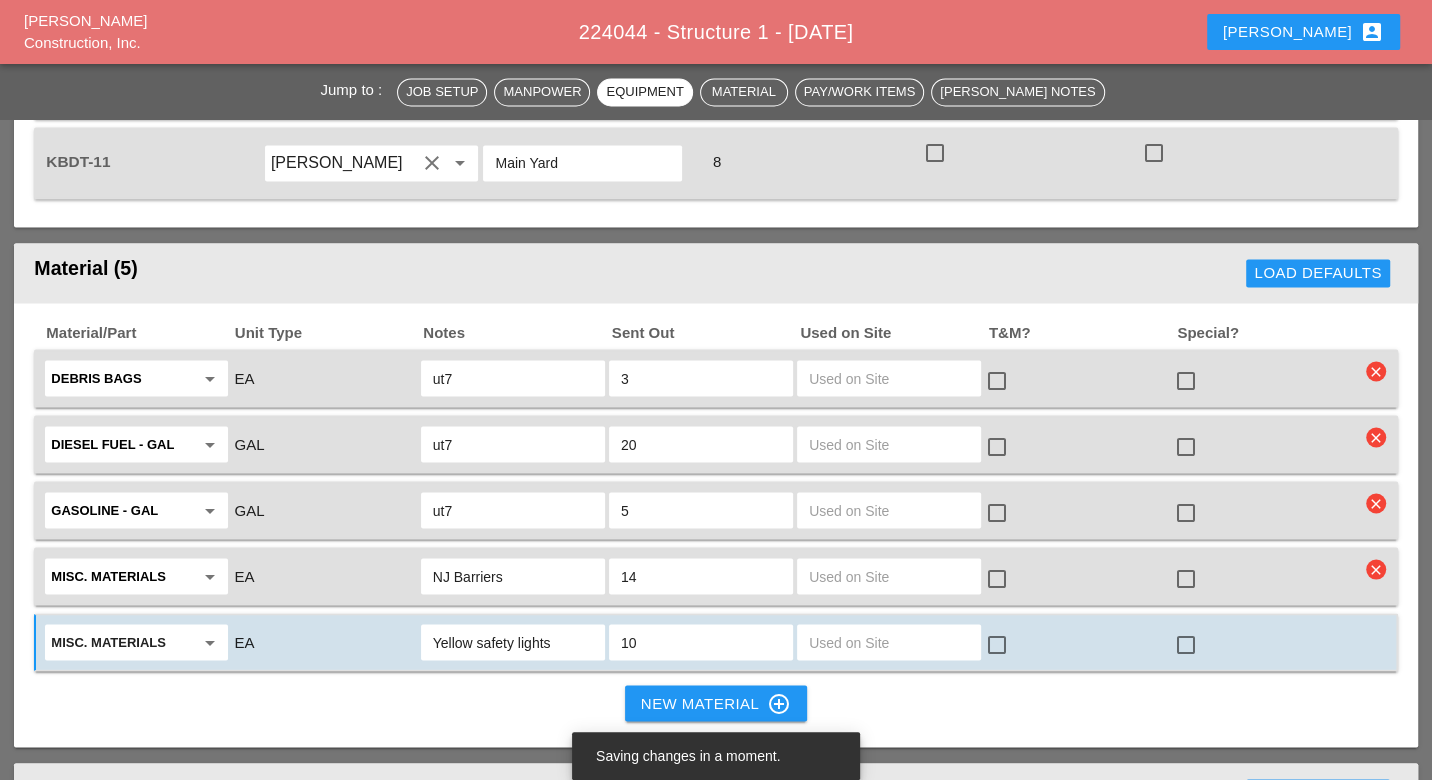 type on "Yellow safety lights" 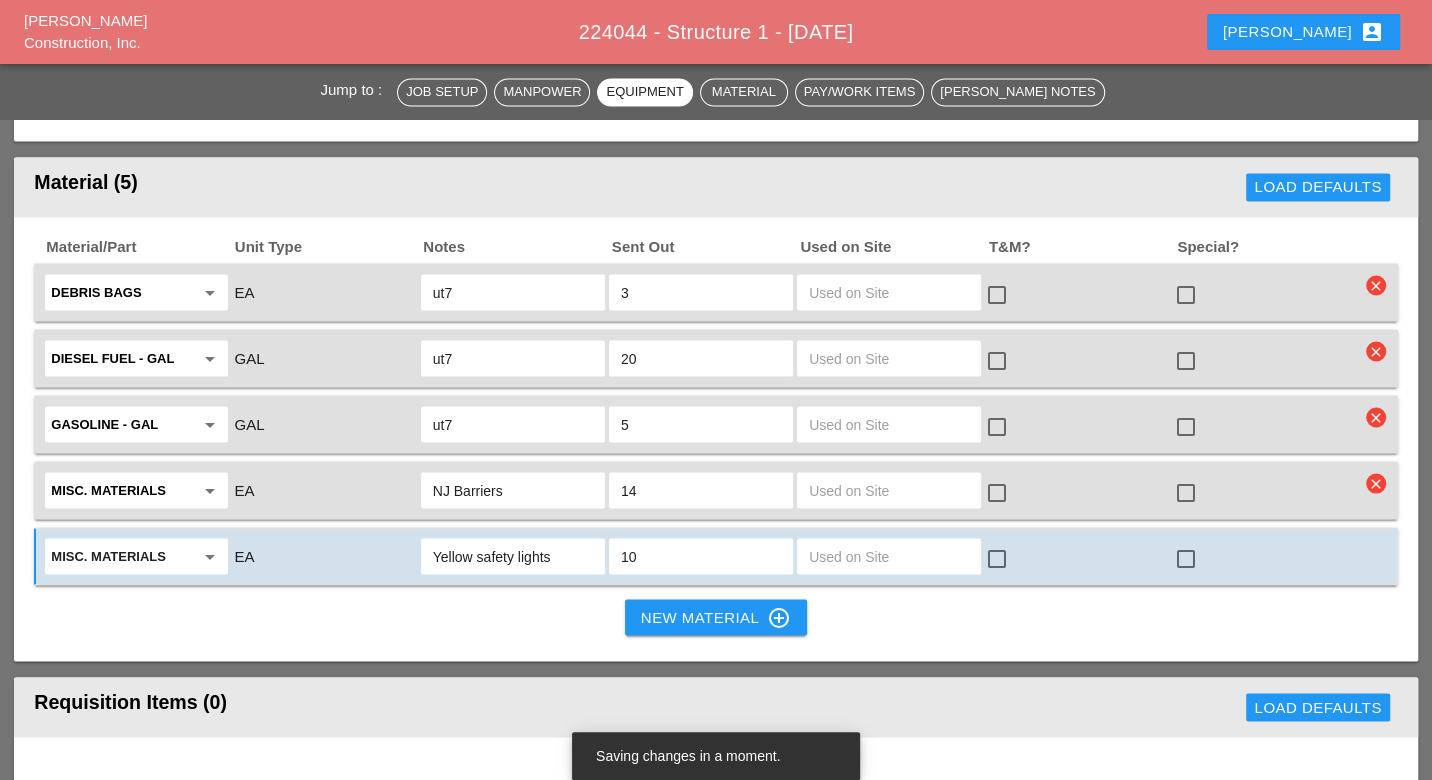 scroll, scrollTop: 2666, scrollLeft: 0, axis: vertical 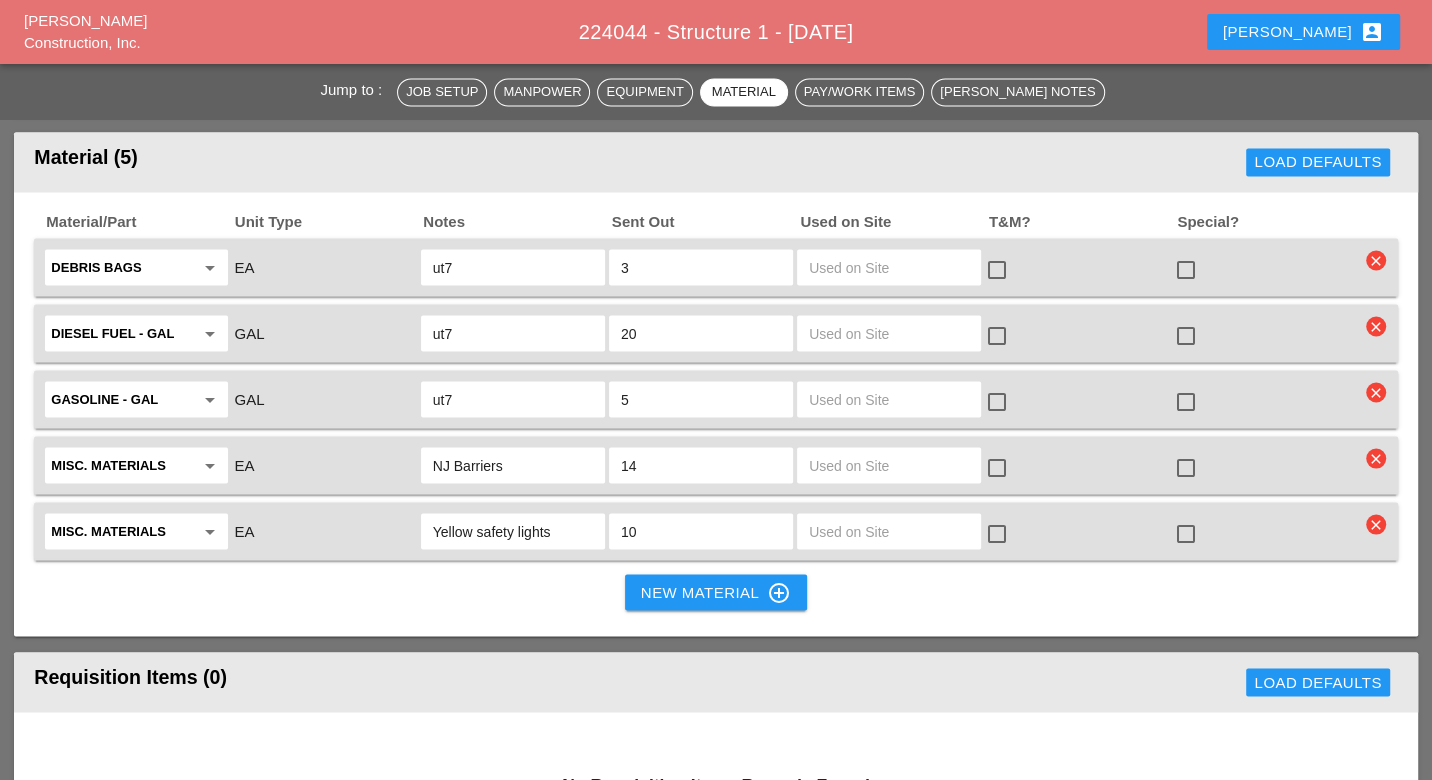 click on "New Material control_point" at bounding box center [716, 592] 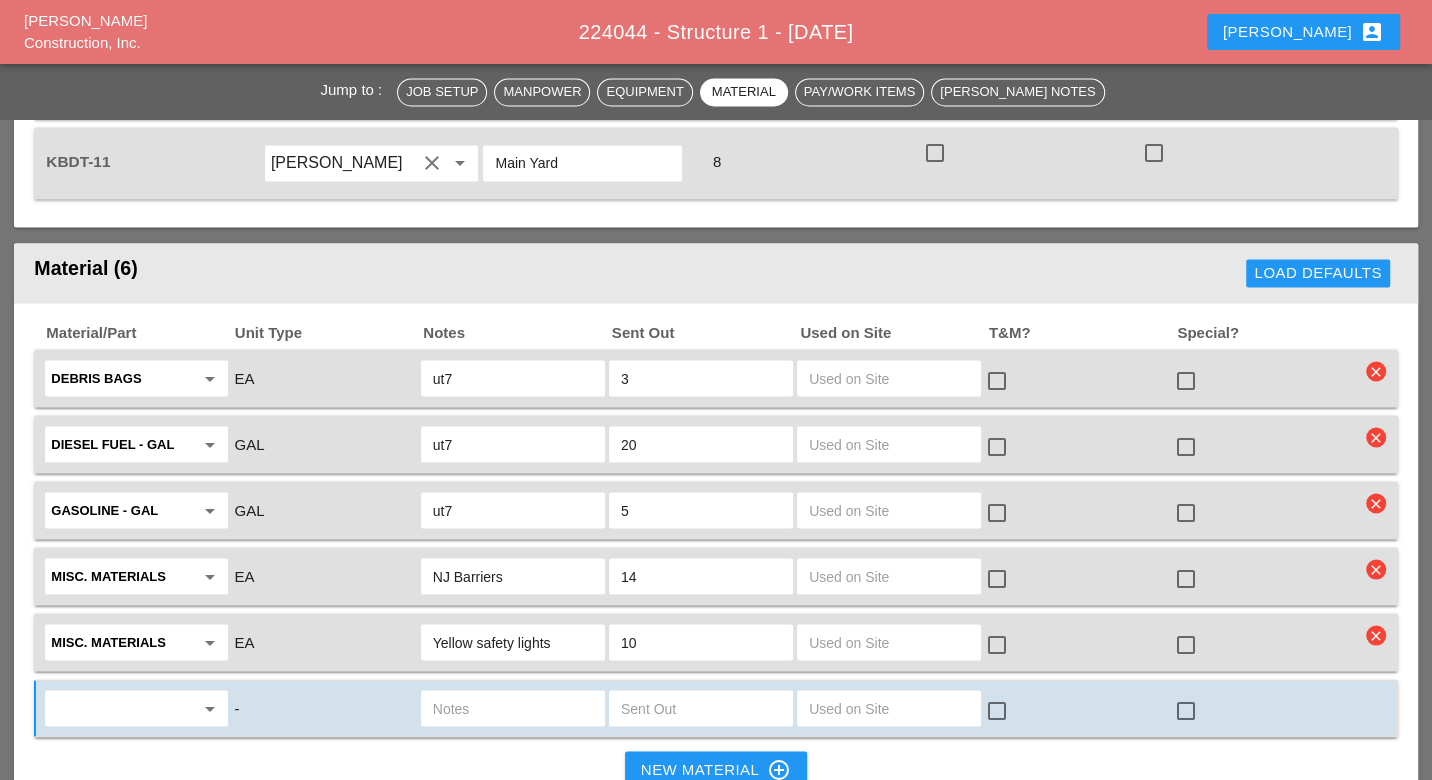 scroll, scrollTop: 2666, scrollLeft: 0, axis: vertical 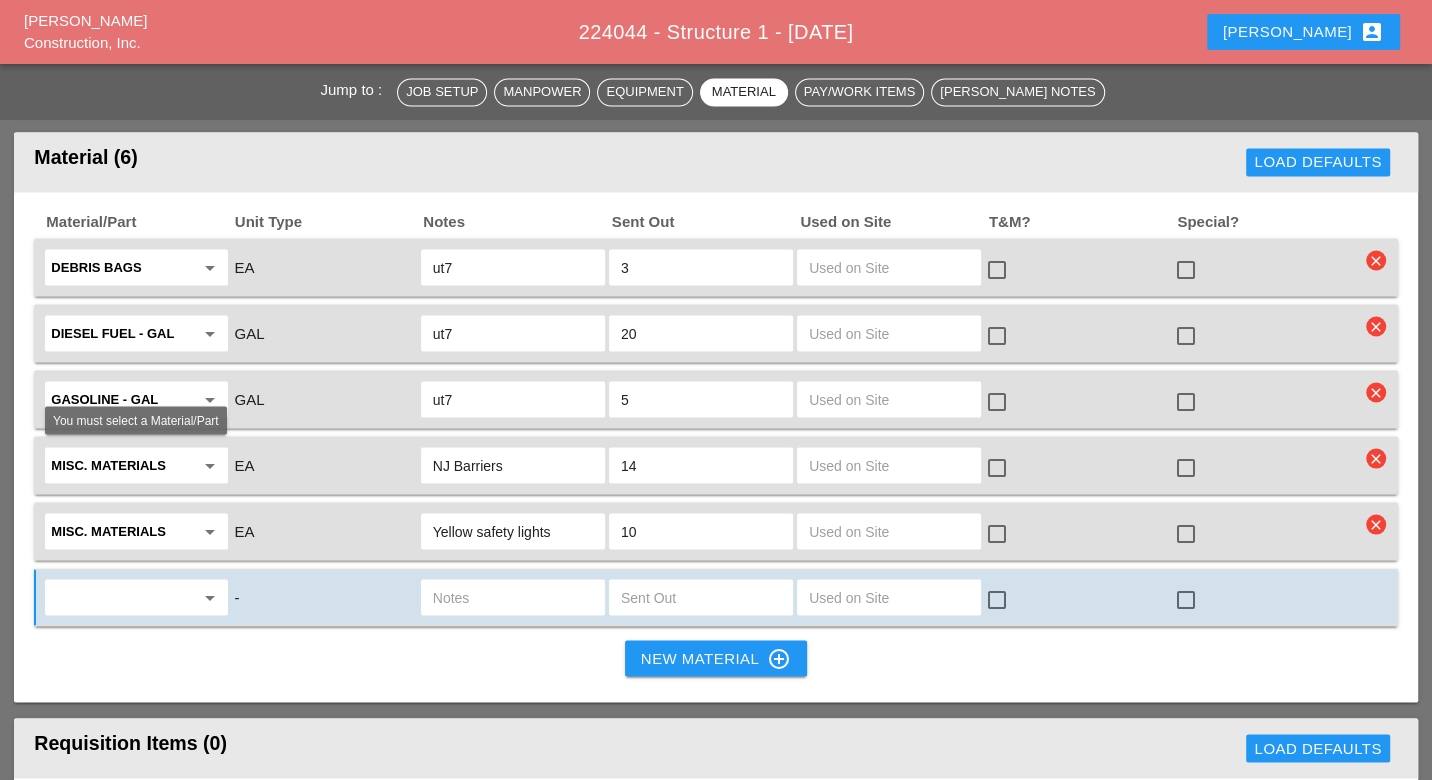 click at bounding box center (122, 597) 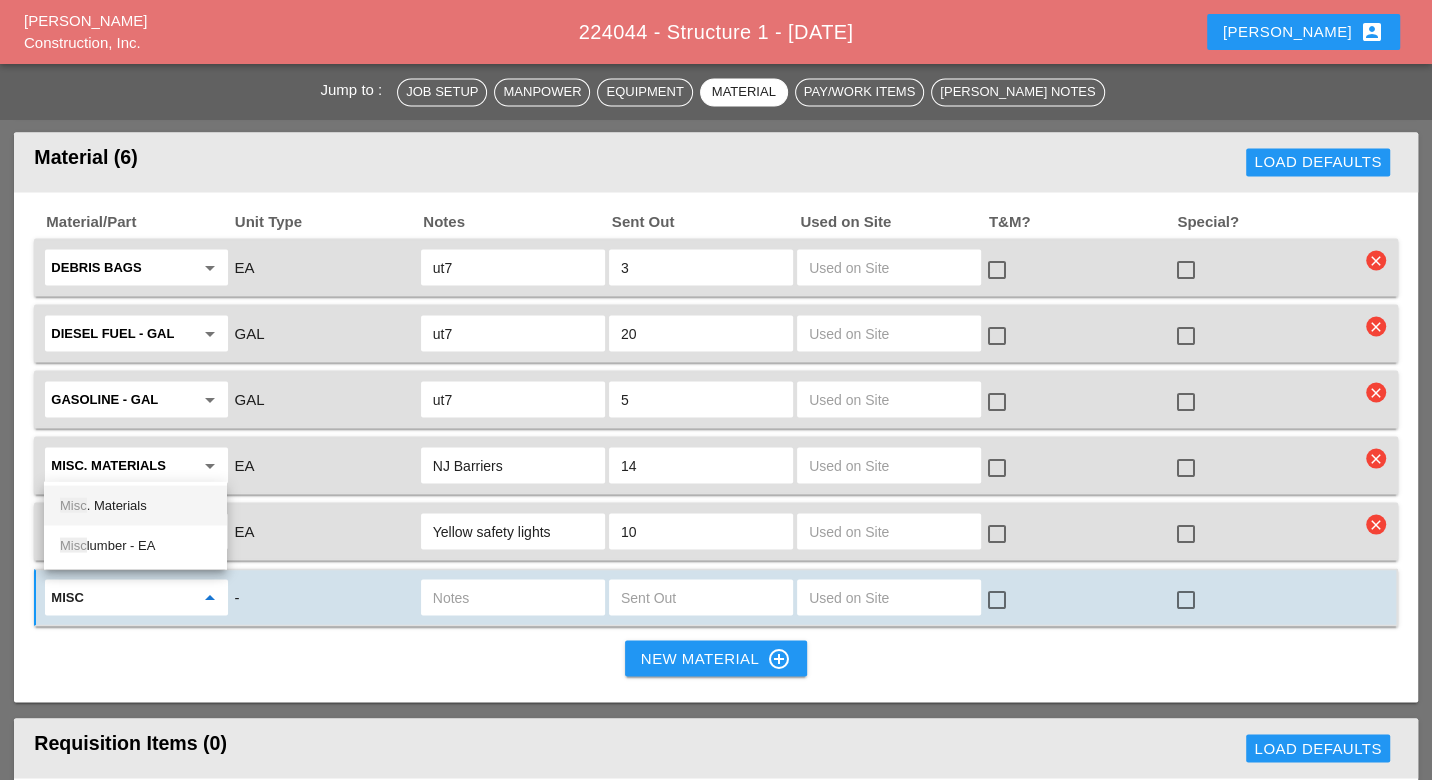 click on "Misc . Materials" at bounding box center (135, 505) 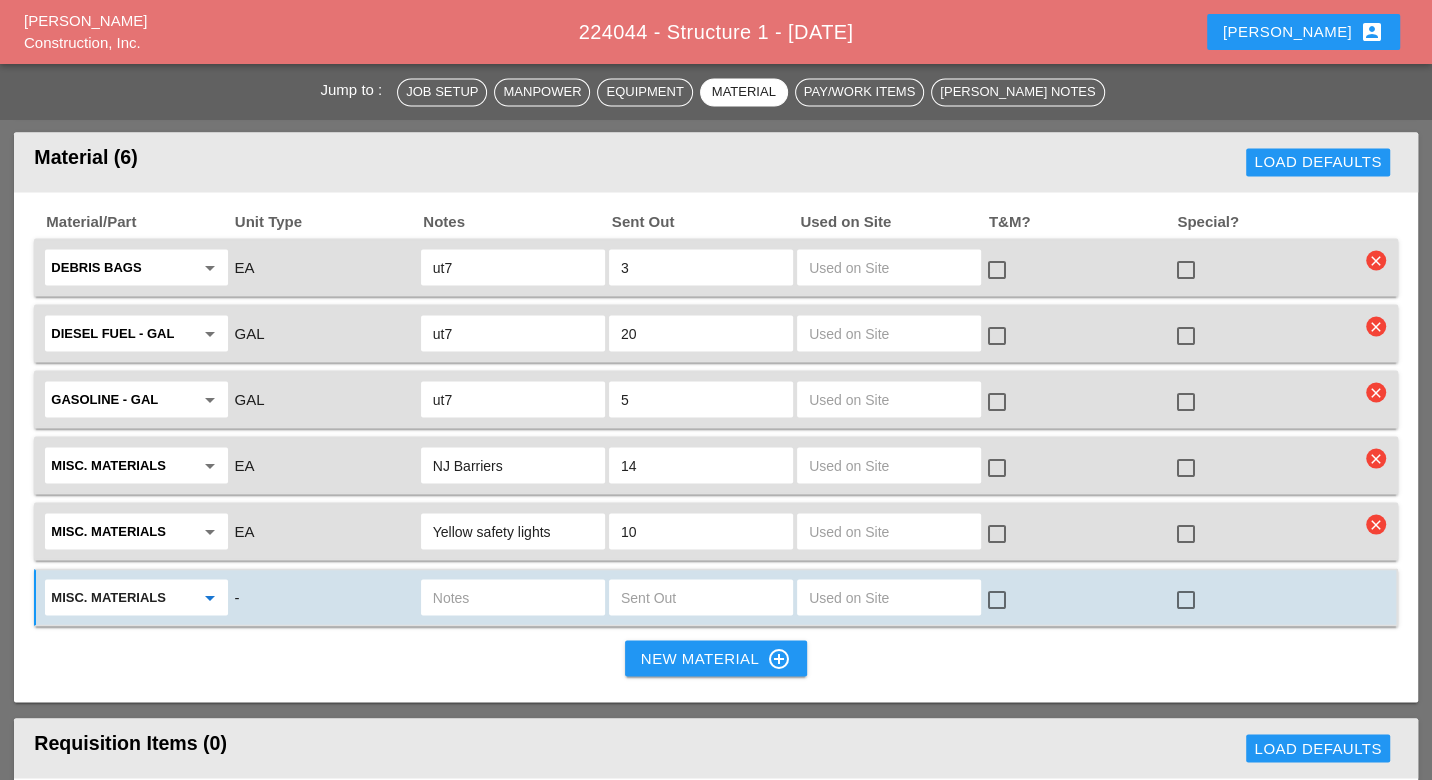 type on "Misc. Materials" 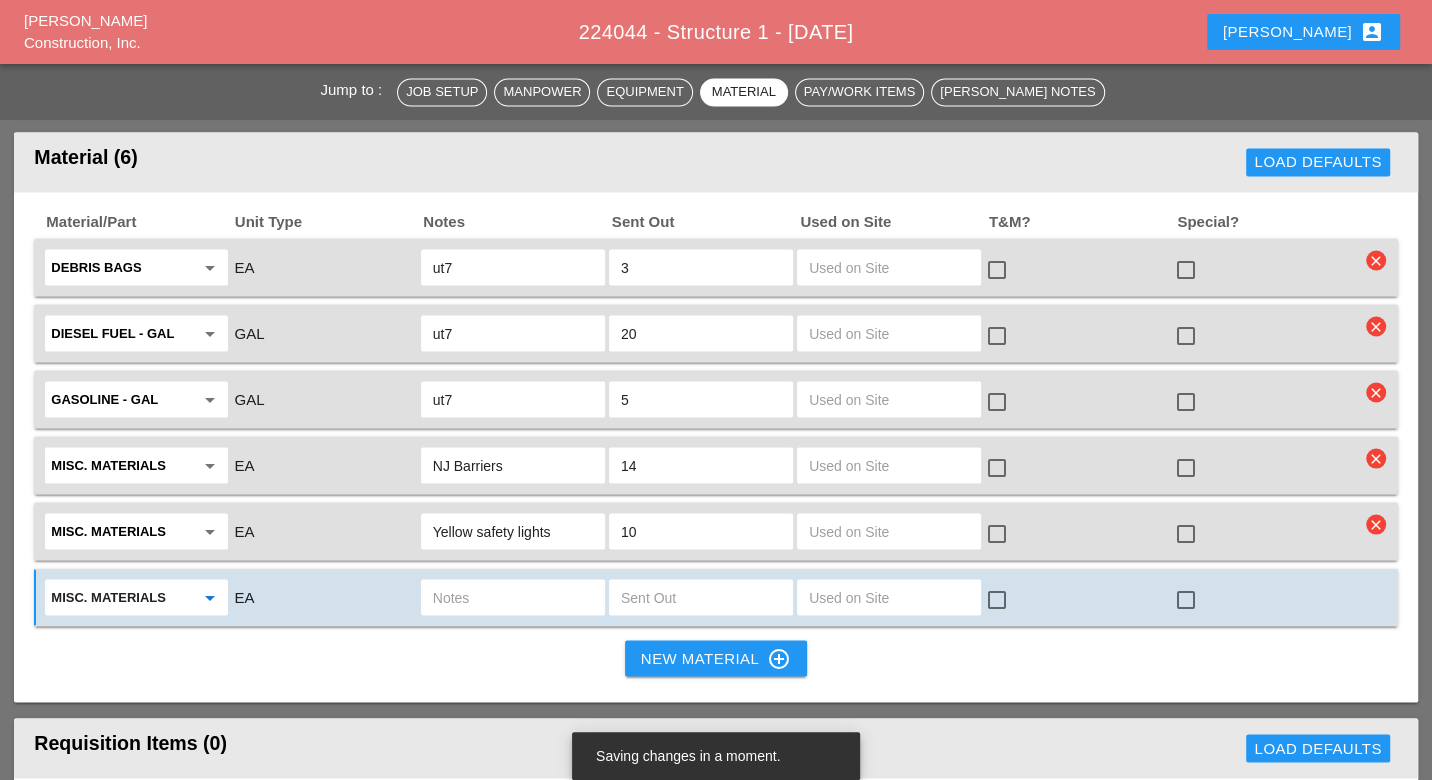 click at bounding box center (513, 597) 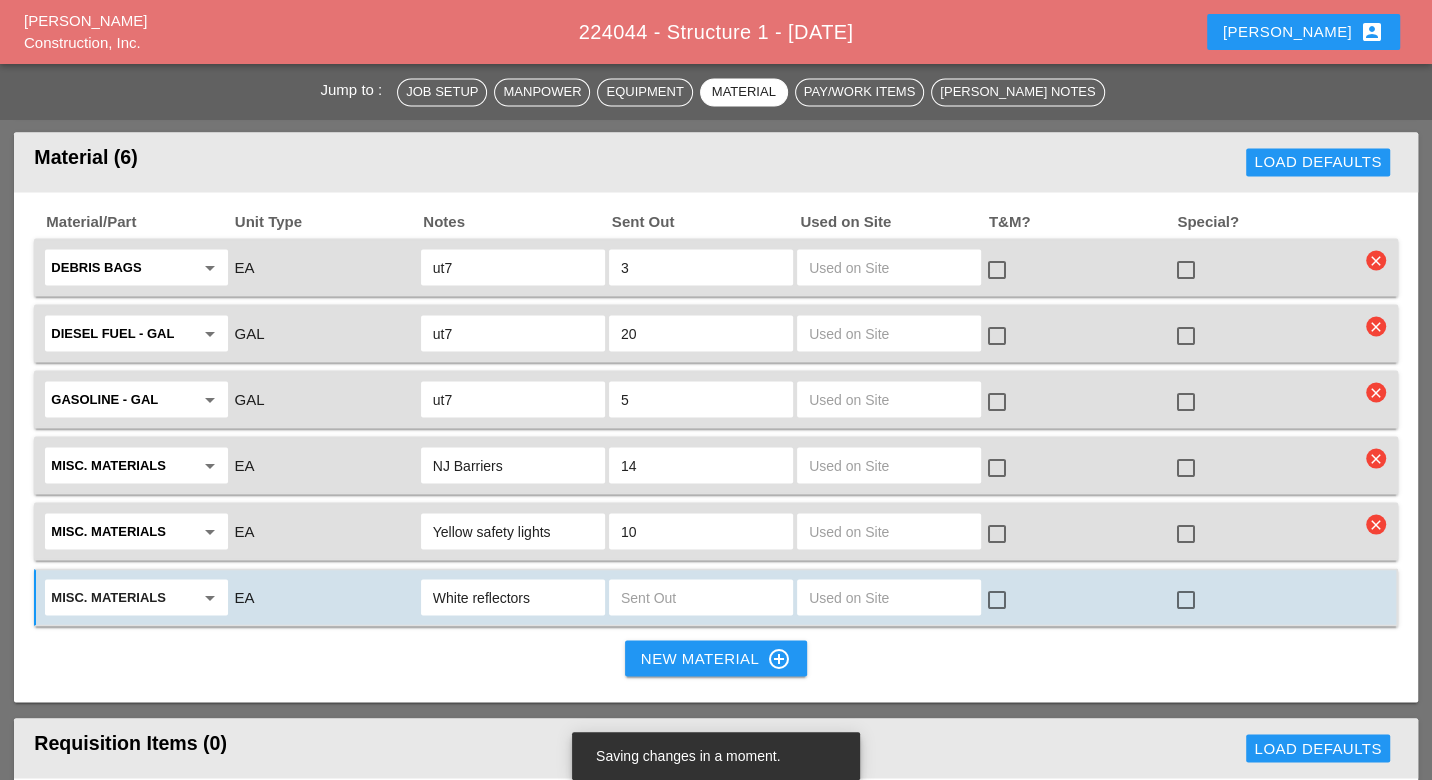 type on "White reflectors" 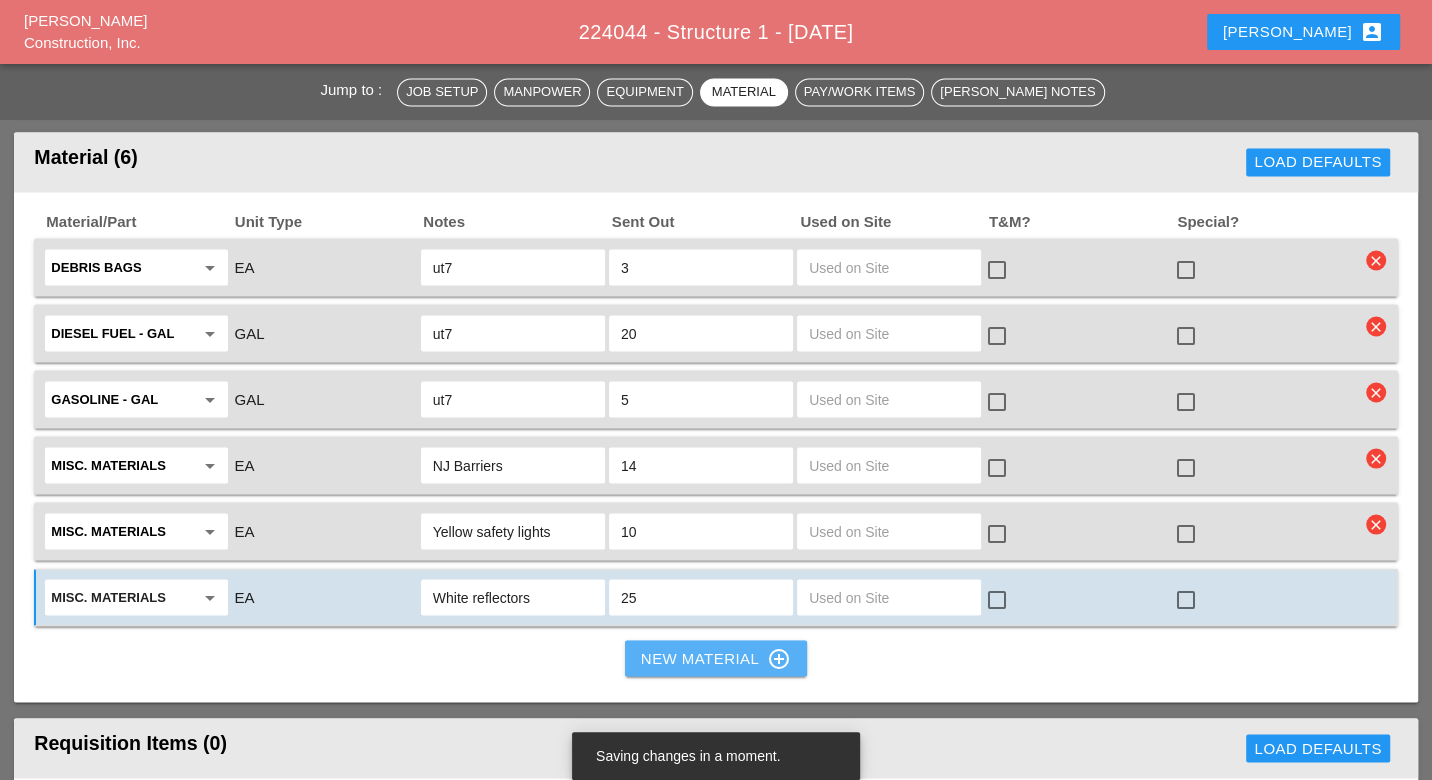 type on "25" 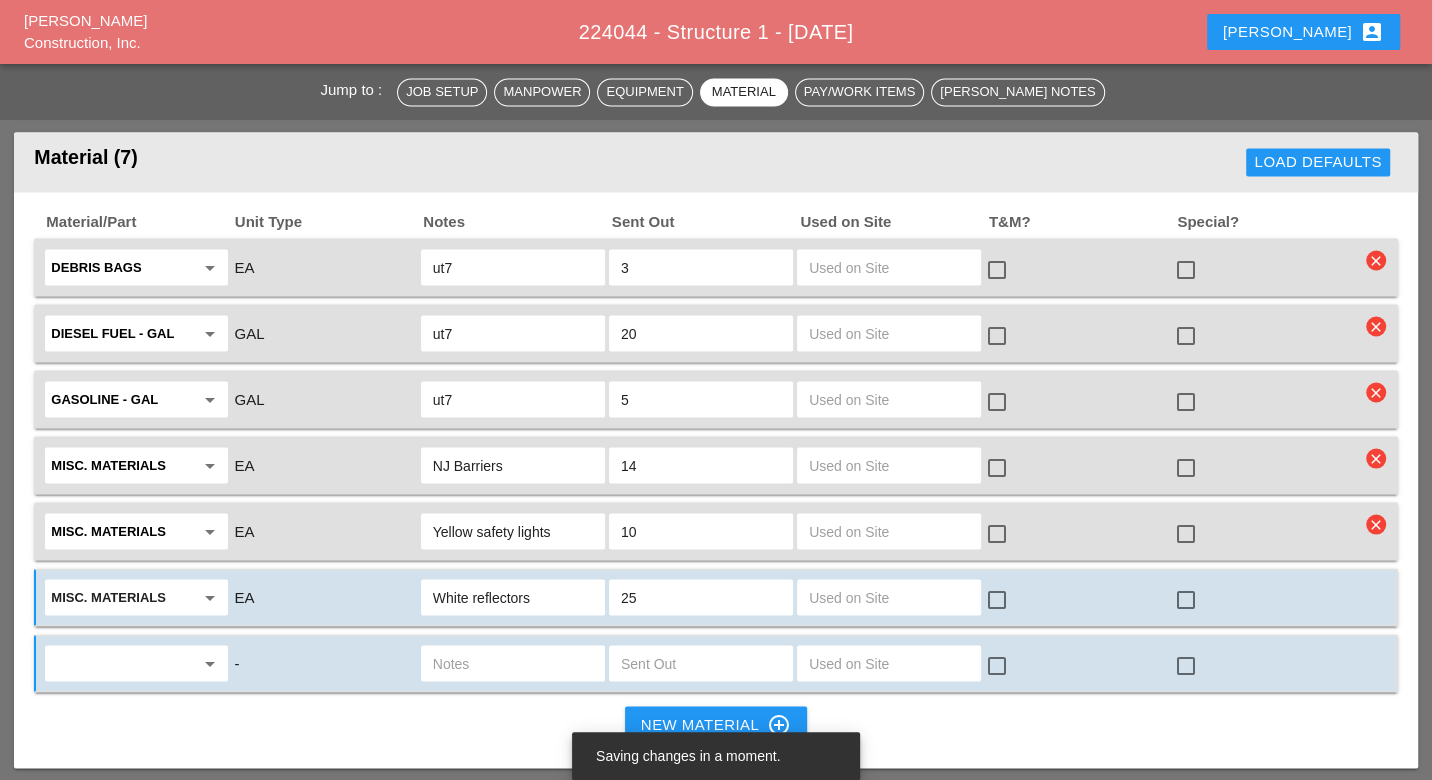 click at bounding box center [122, 663] 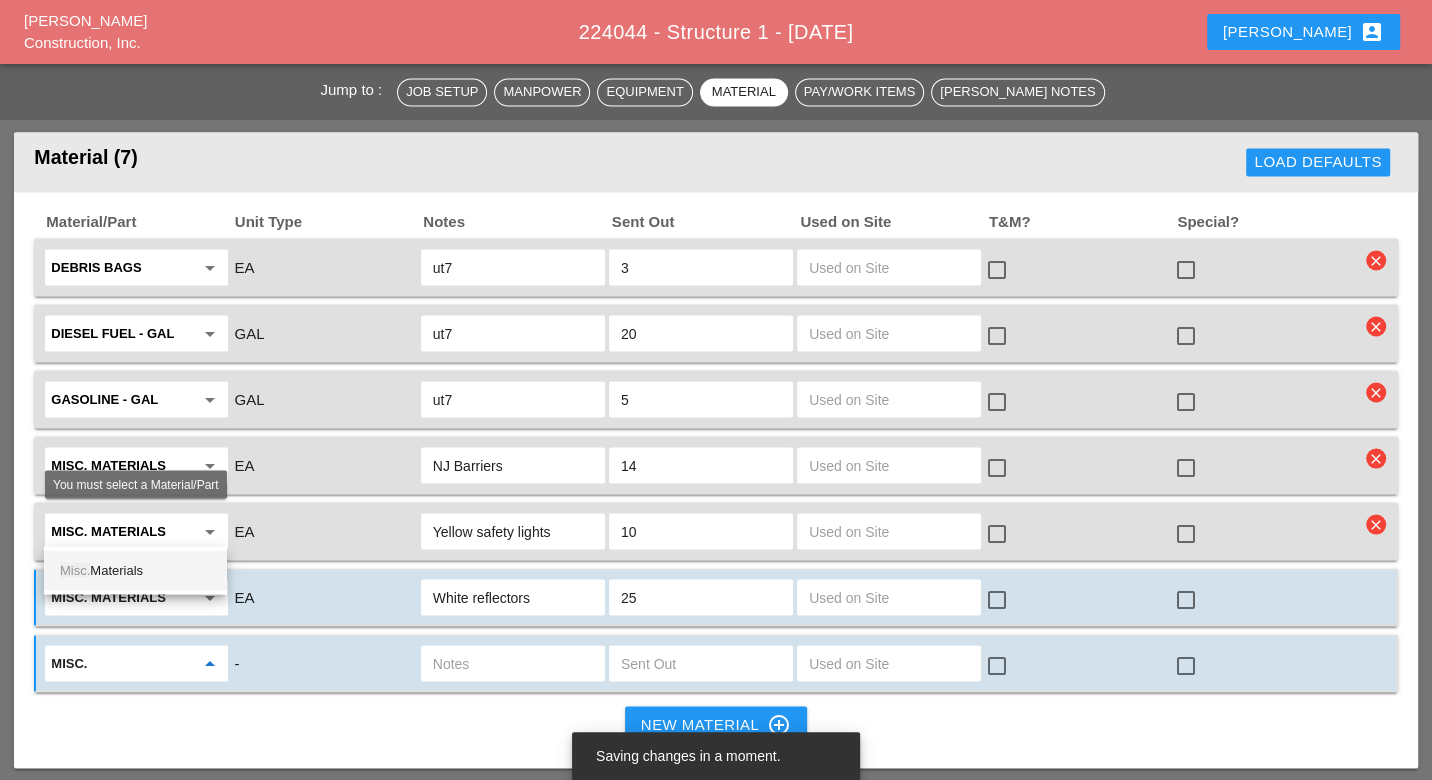 click on "Misc.  Materials" at bounding box center (135, 570) 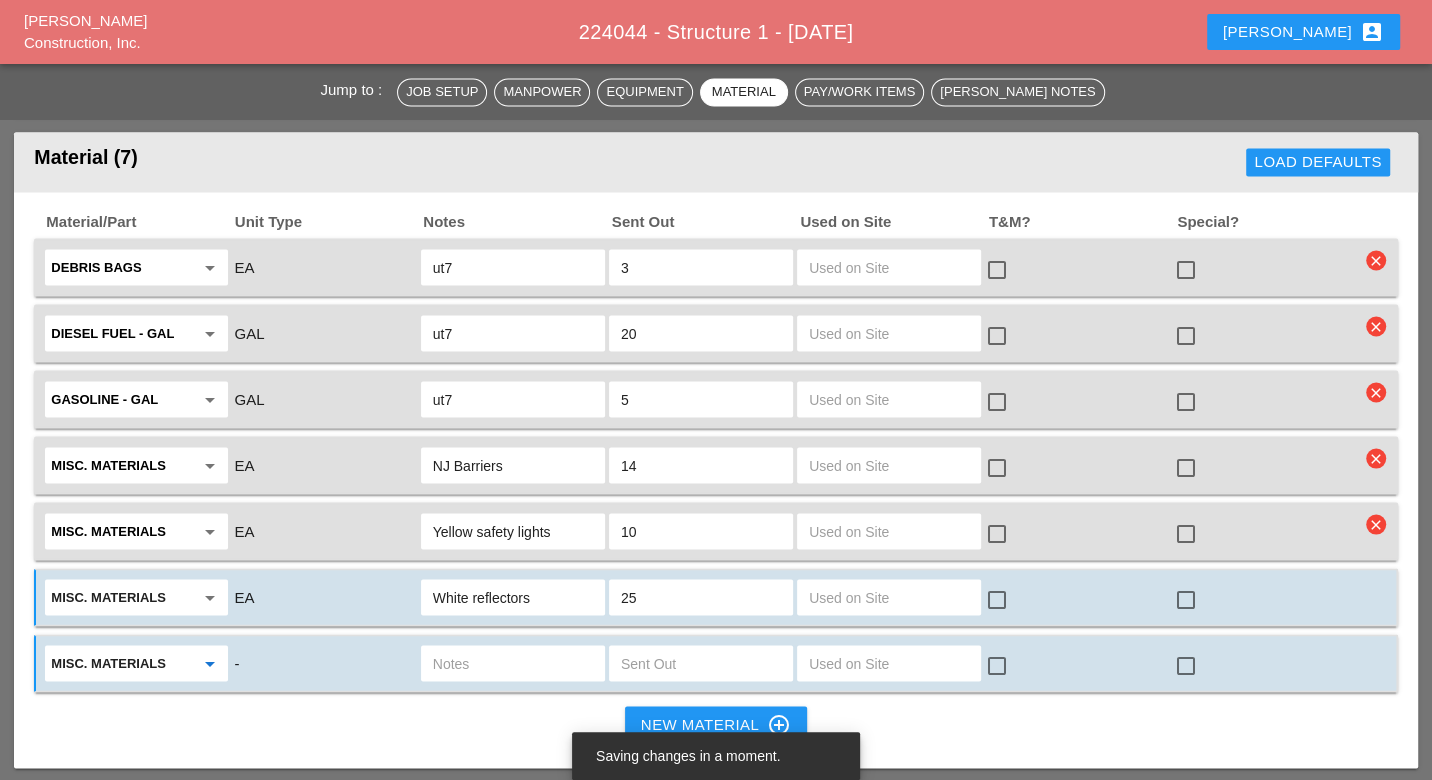 type on "Misc. Materials" 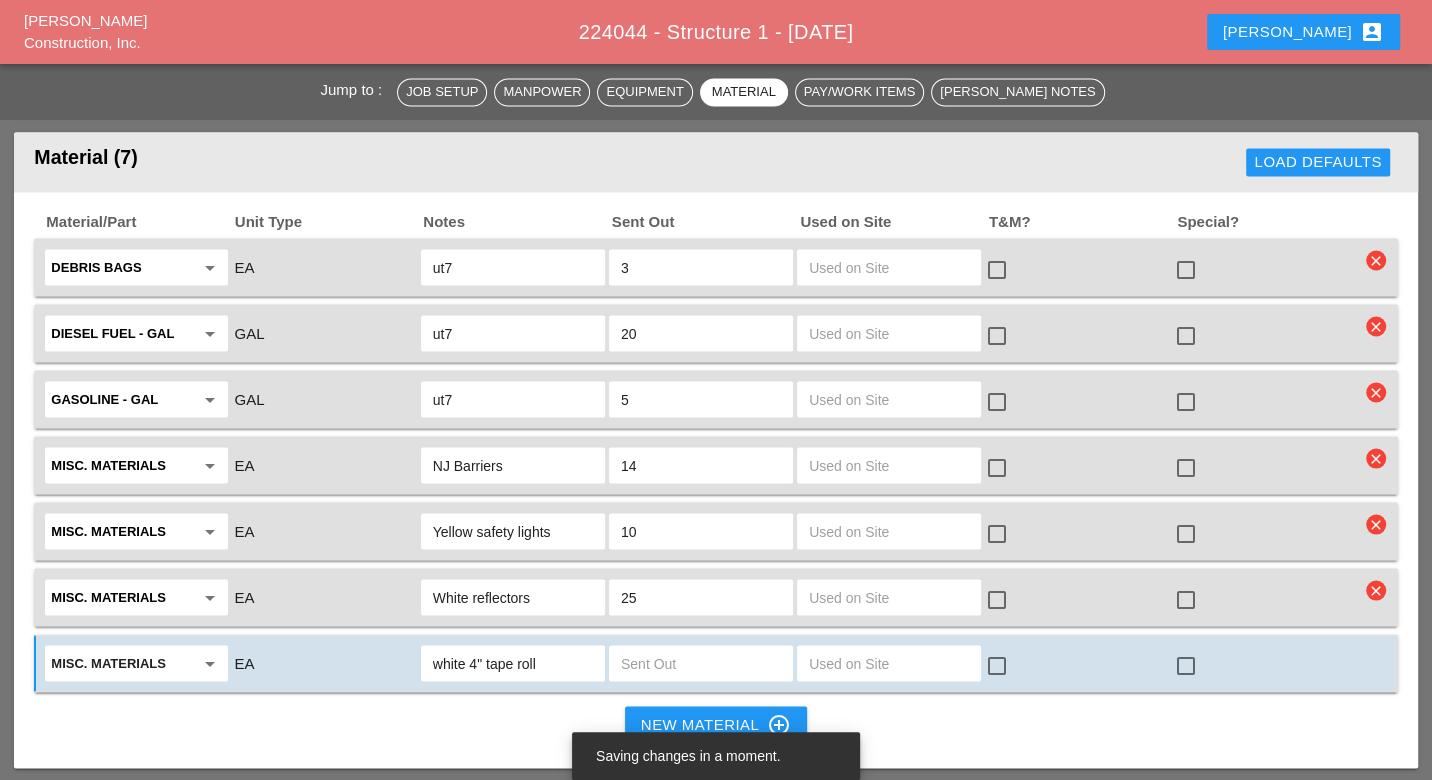 type on "white 4" tape roll" 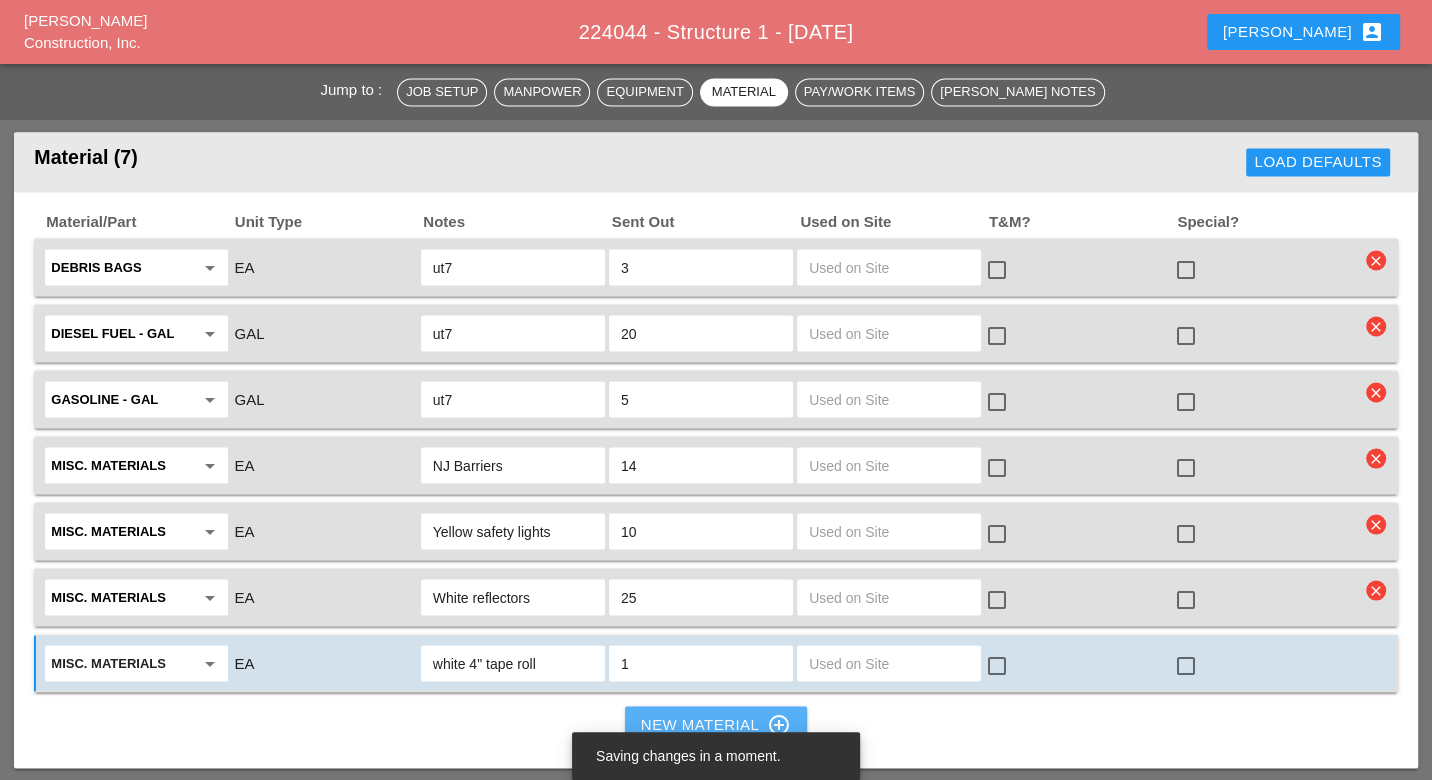 type on "1" 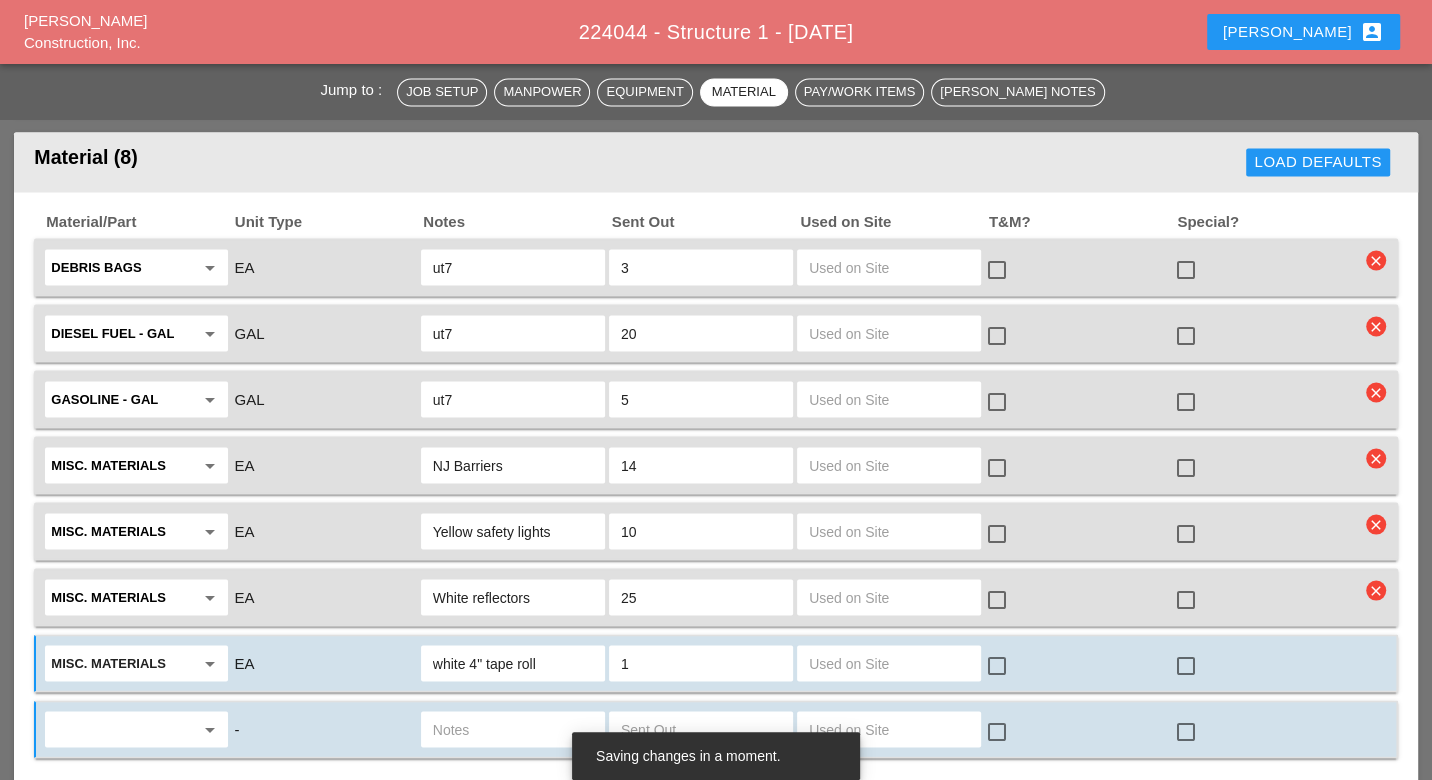 click on "white 4" tape roll" at bounding box center [513, 663] 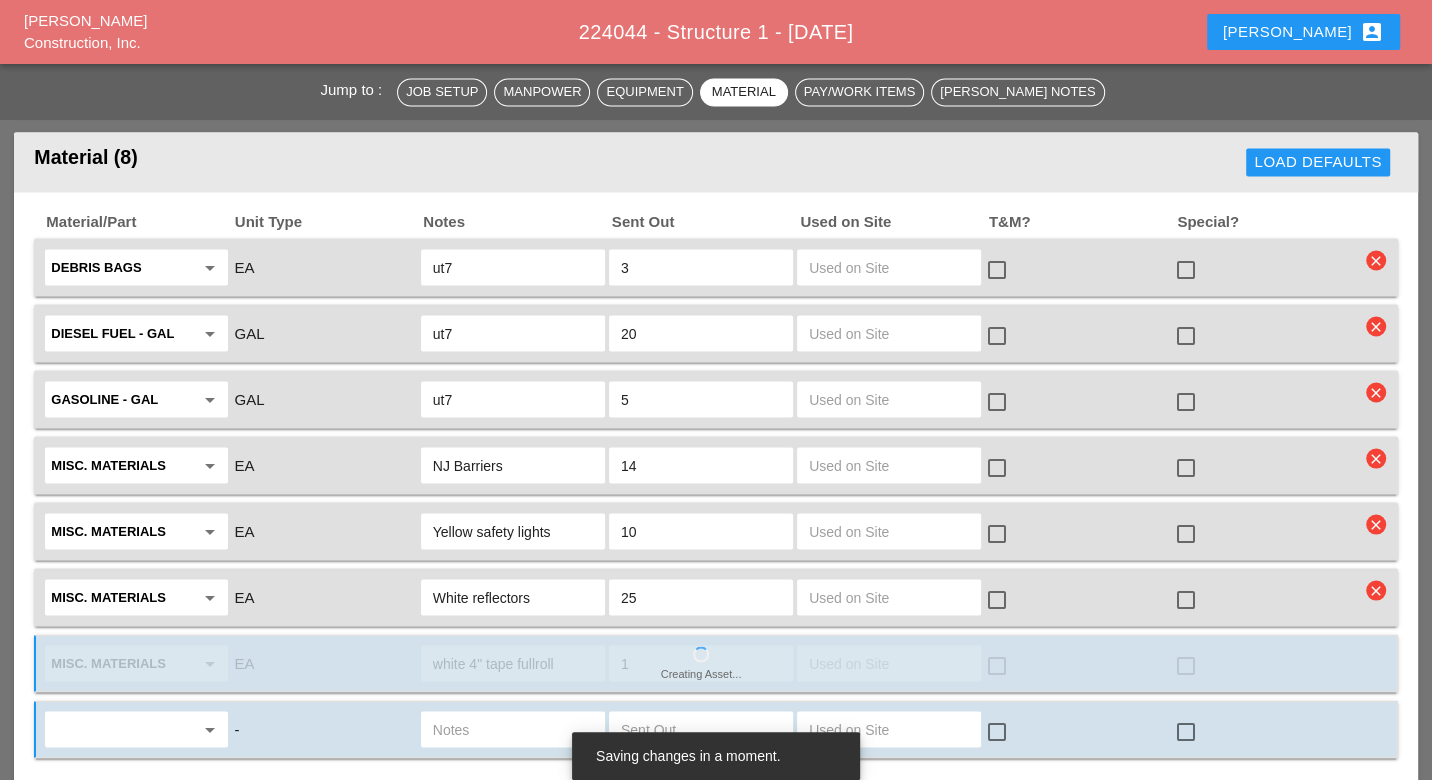 type on "white 4" tape full roll" 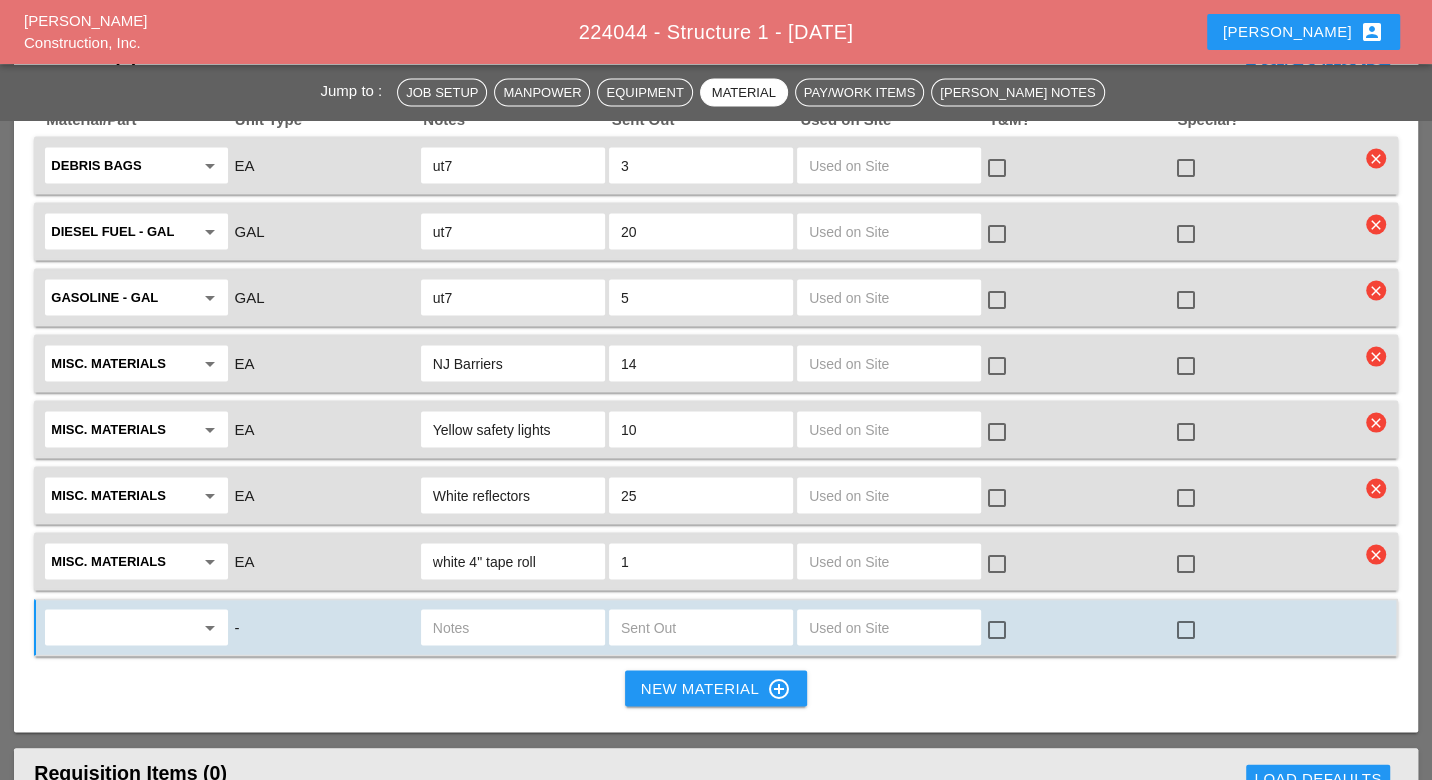 scroll, scrollTop: 2788, scrollLeft: 0, axis: vertical 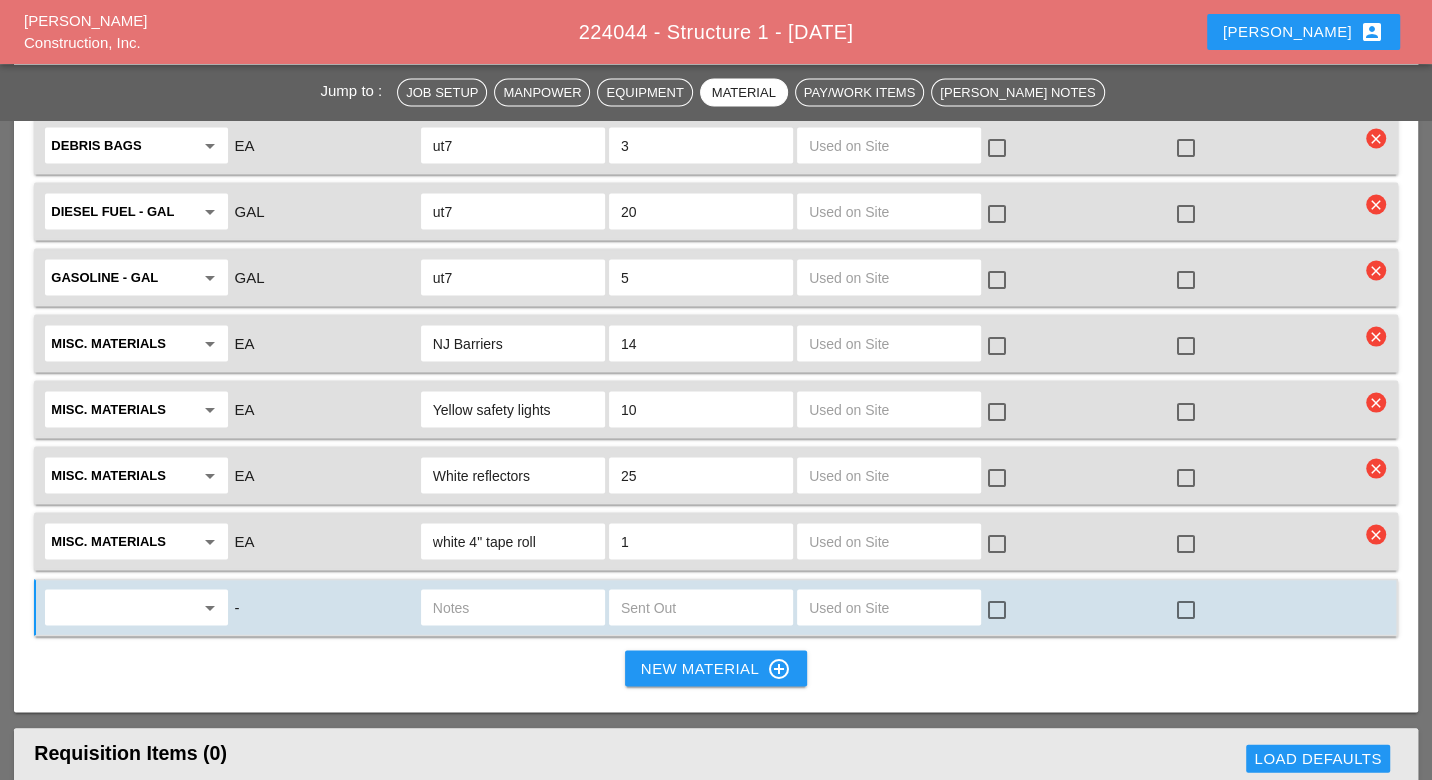 click at bounding box center [122, 607] 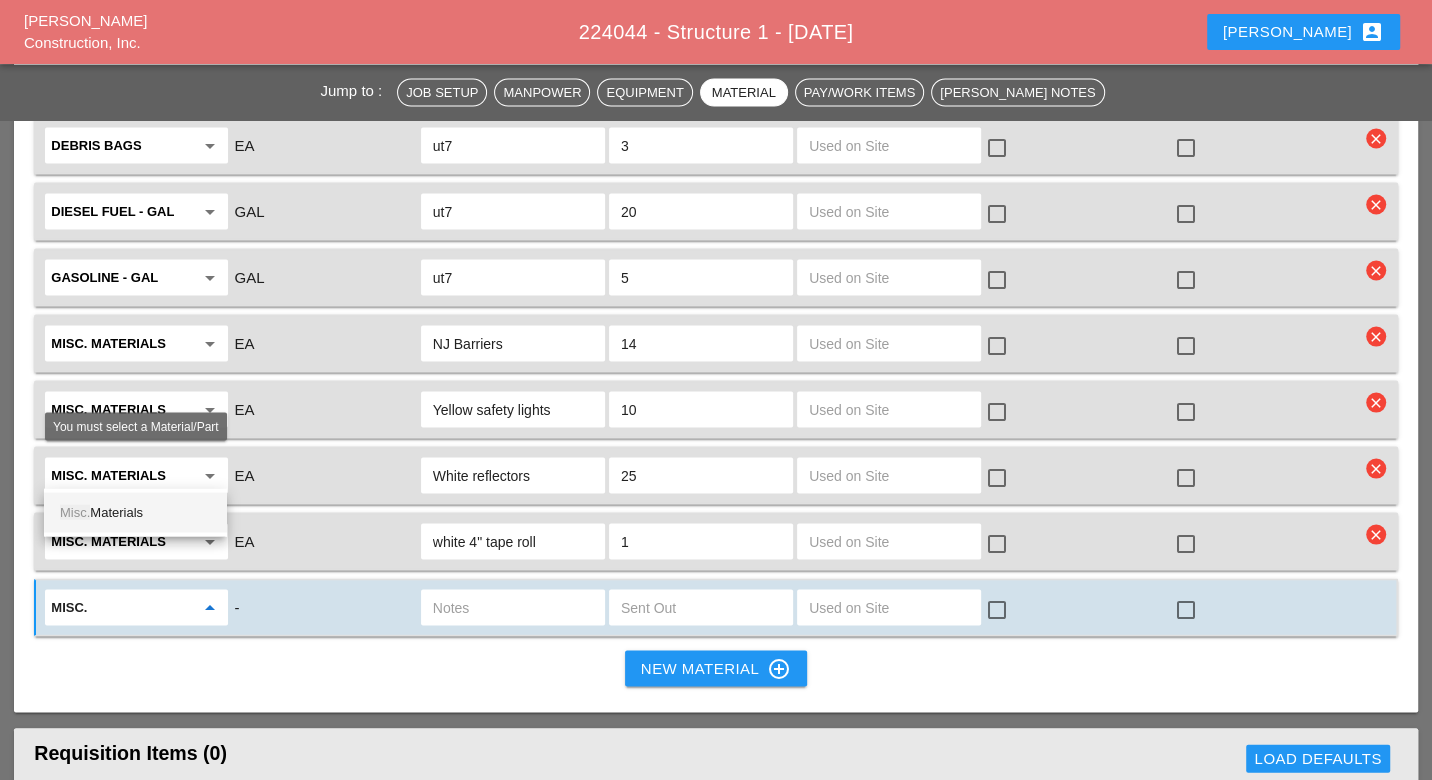 click on "Misc.  Materials" at bounding box center (135, 512) 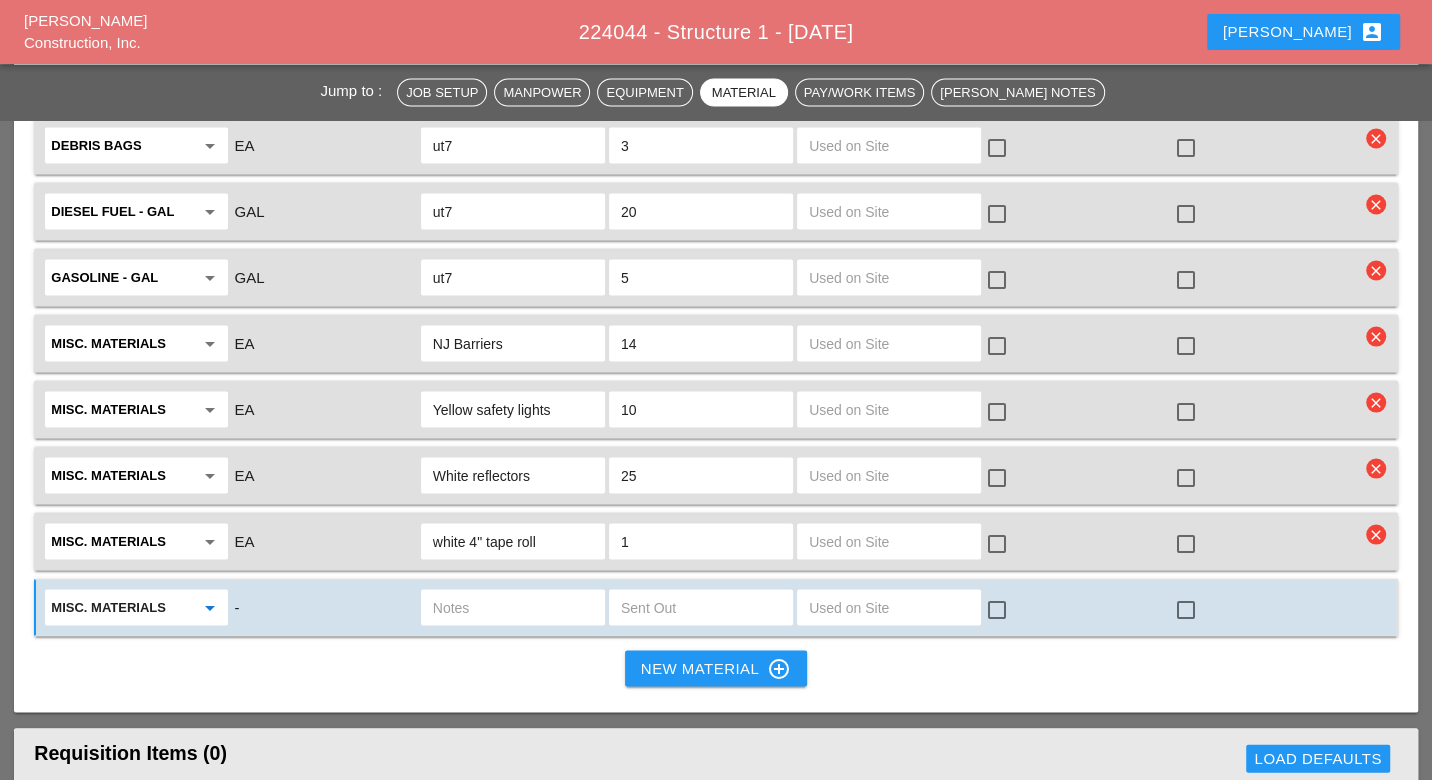 type on "Misc. Materials" 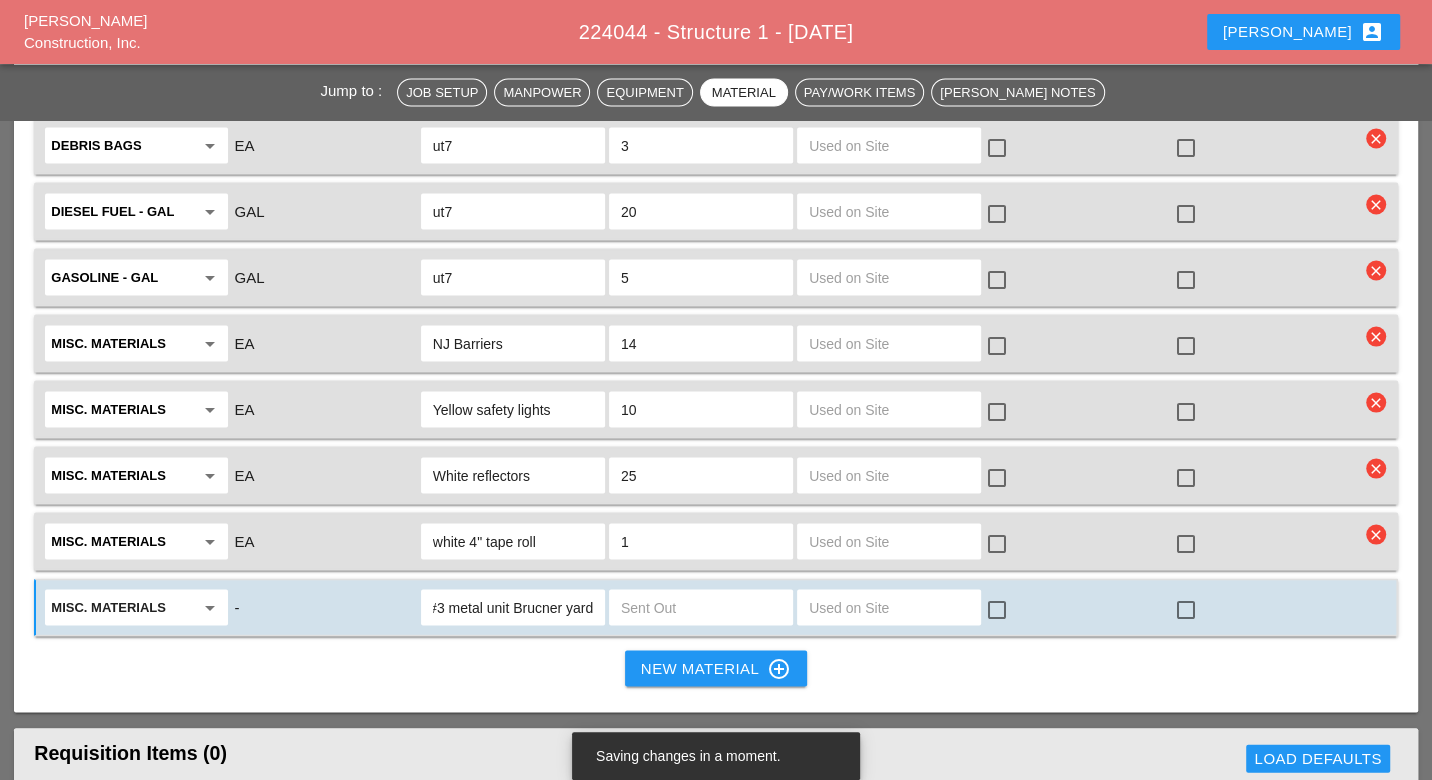 scroll, scrollTop: 0, scrollLeft: 24, axis: horizontal 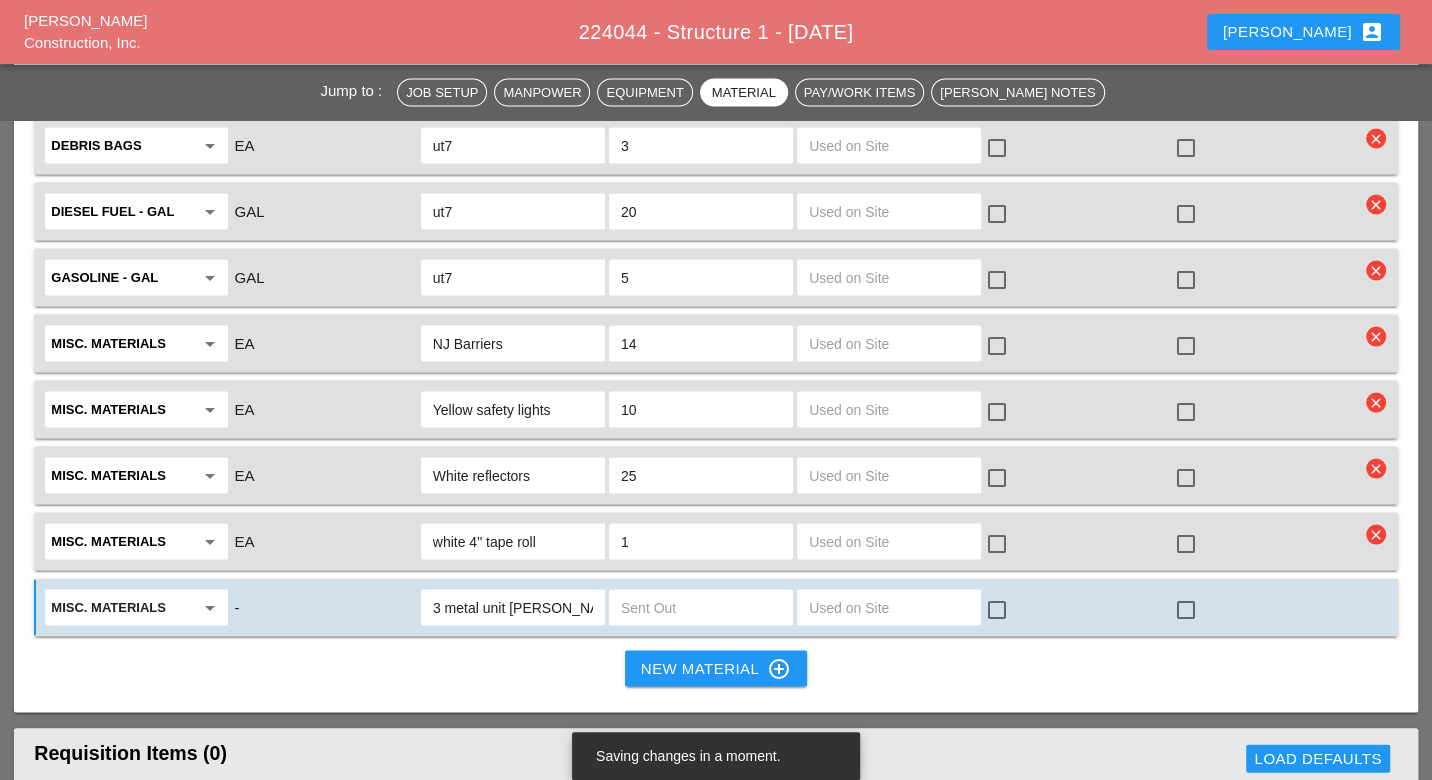type on "TL#3 metal unit Bruckner yard" 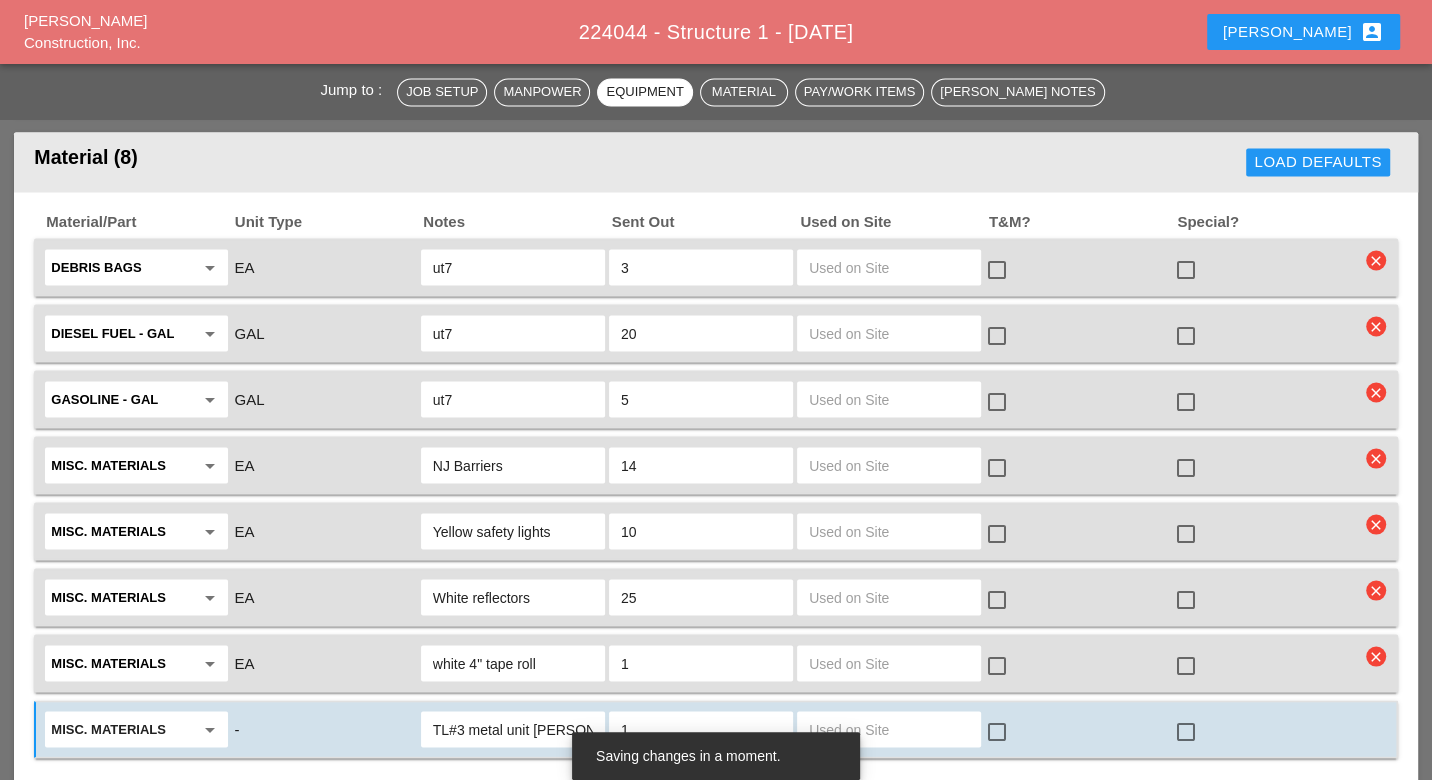 scroll, scrollTop: 2677, scrollLeft: 0, axis: vertical 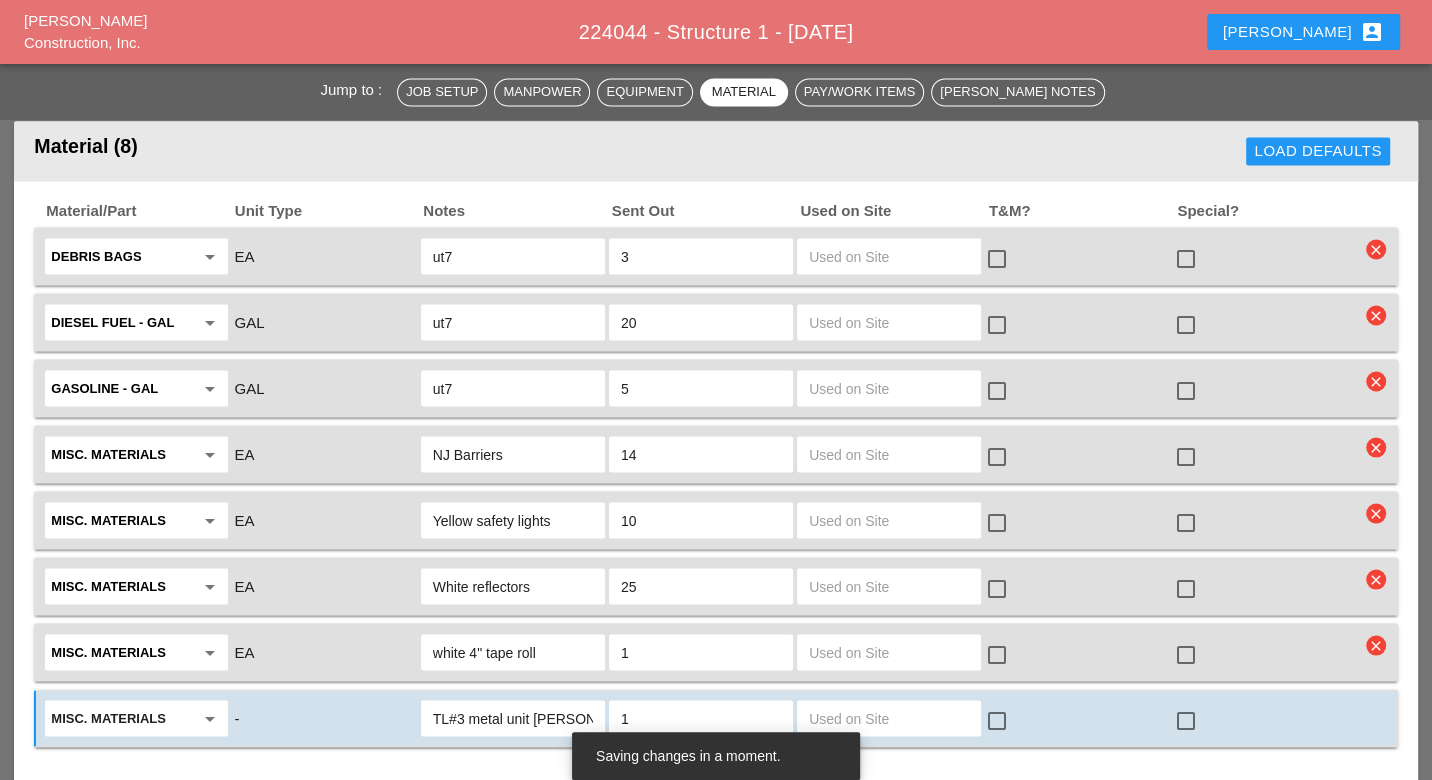 type on "1" 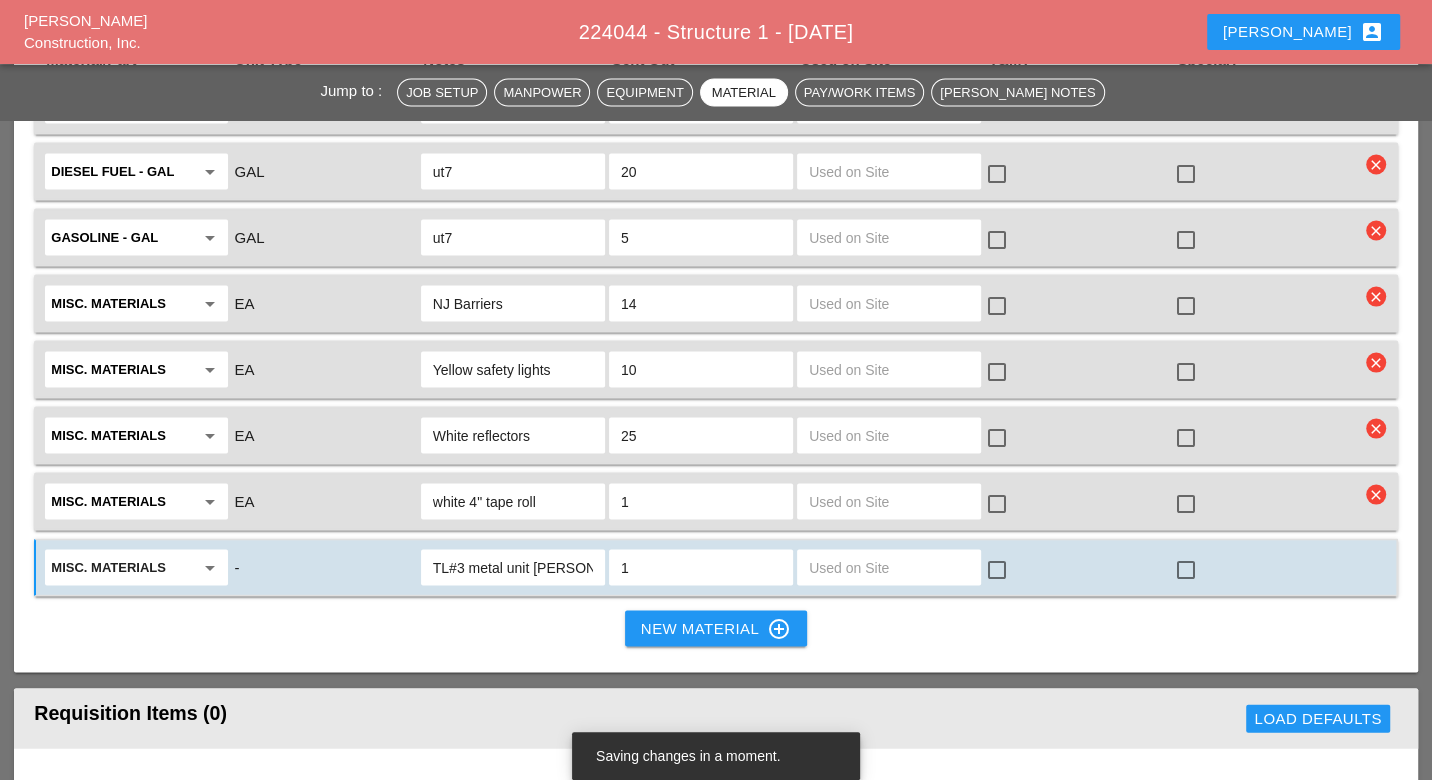 scroll, scrollTop: 2900, scrollLeft: 0, axis: vertical 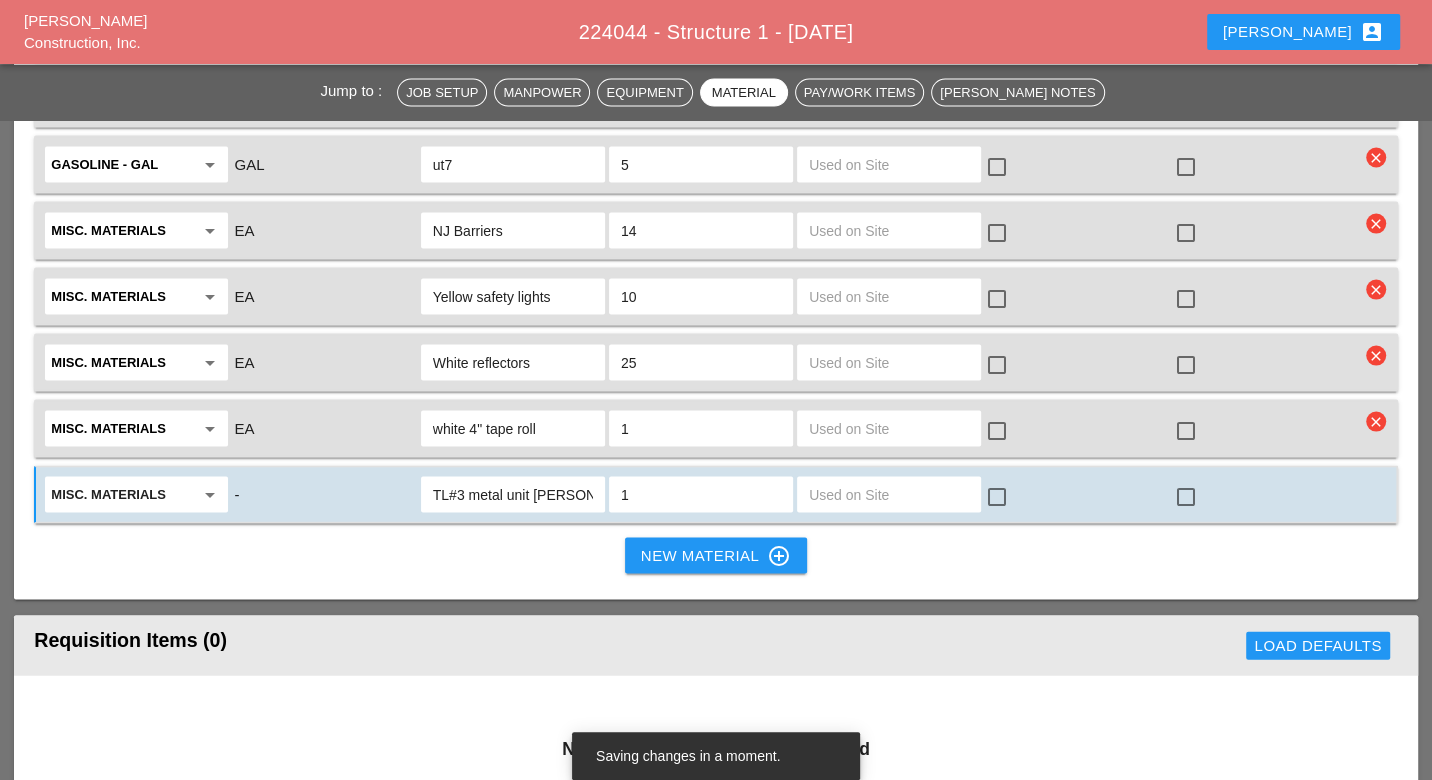 click on "New Material control_point" at bounding box center (716, 556) 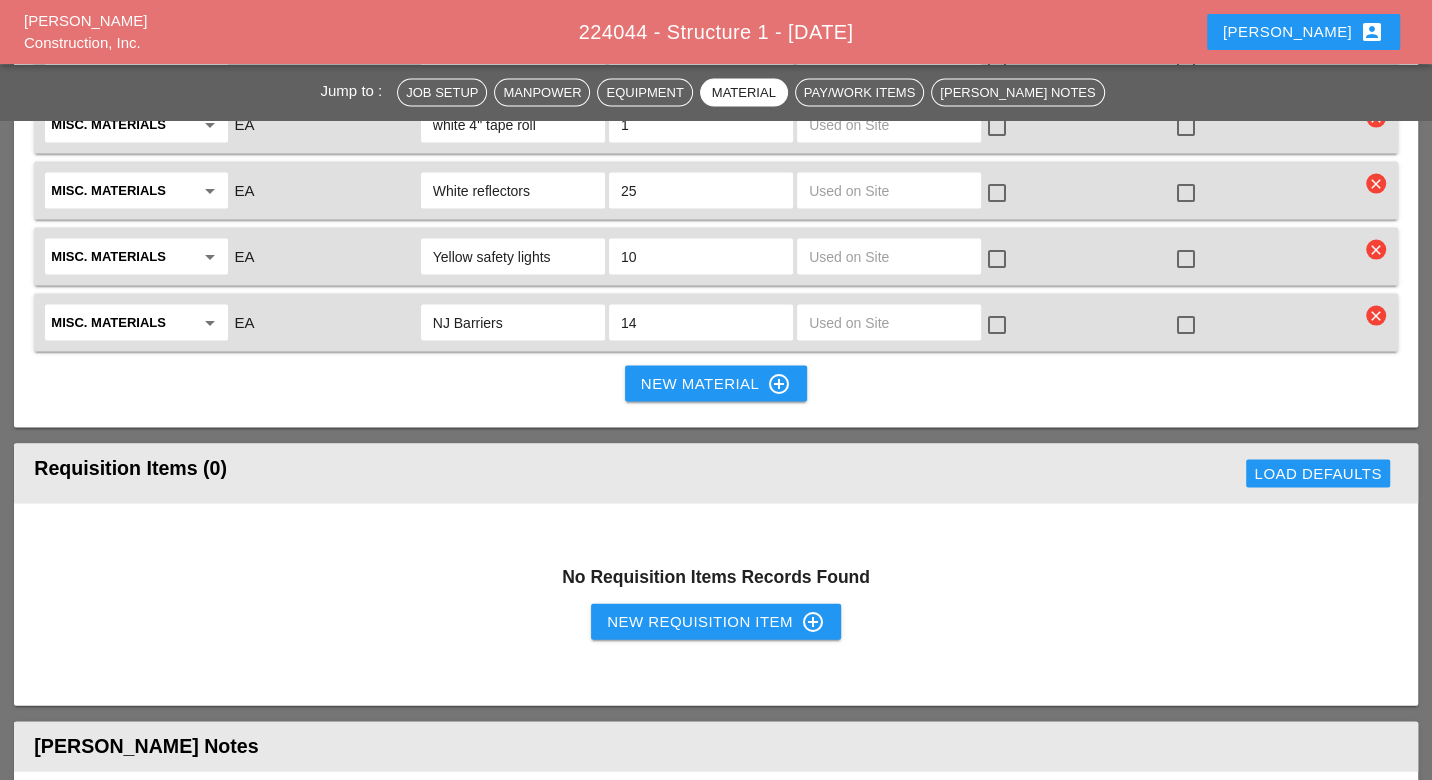 scroll, scrollTop: 2888, scrollLeft: 0, axis: vertical 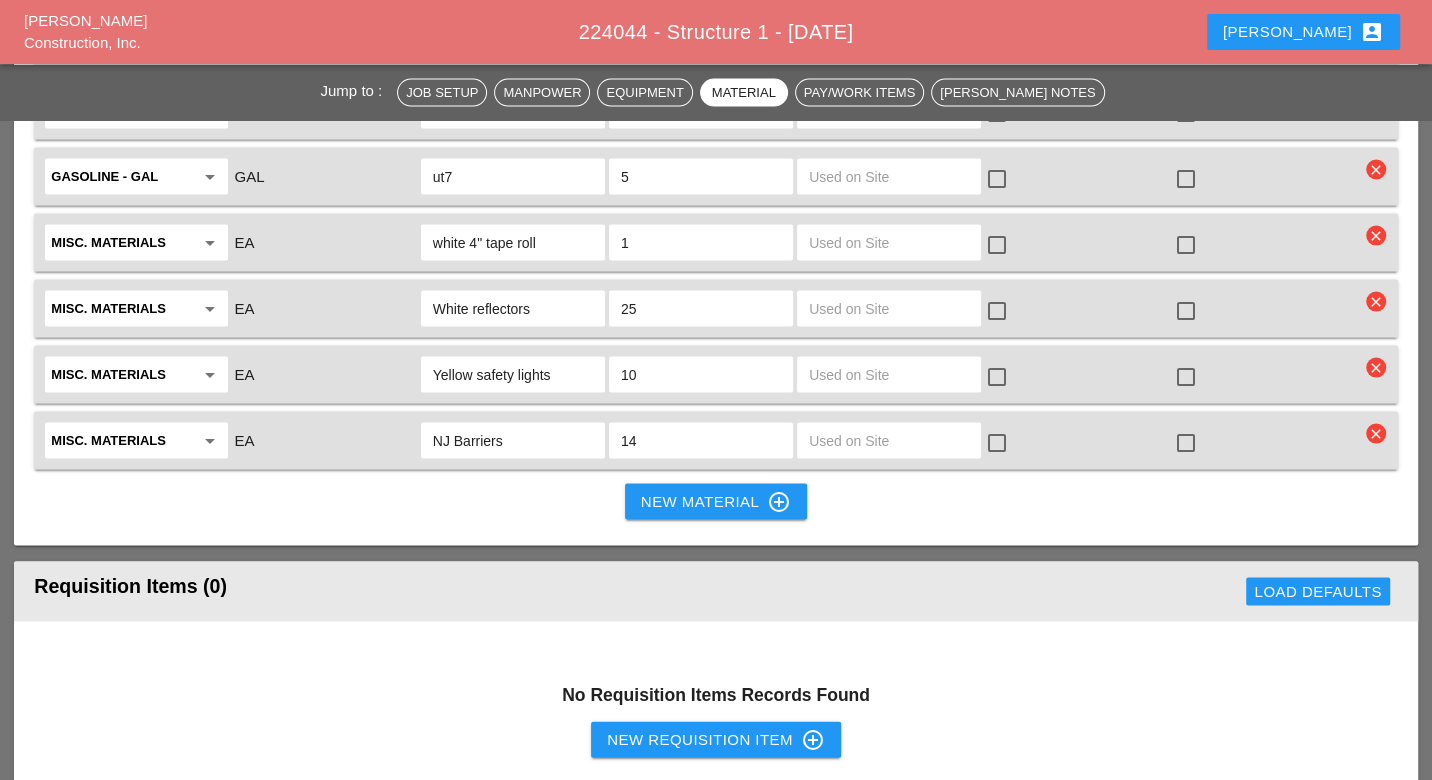 click on "New Material control_point" at bounding box center (716, 502) 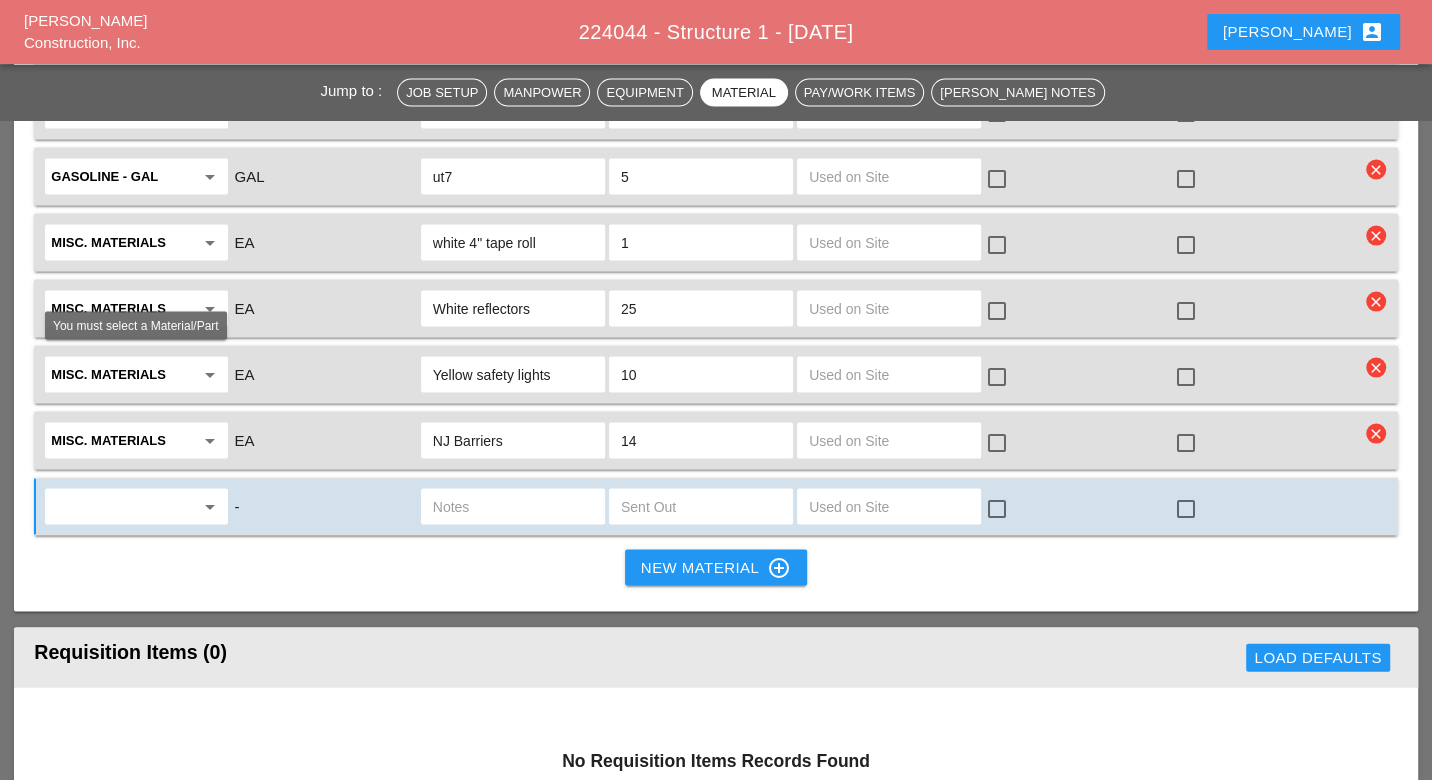 click at bounding box center [122, 507] 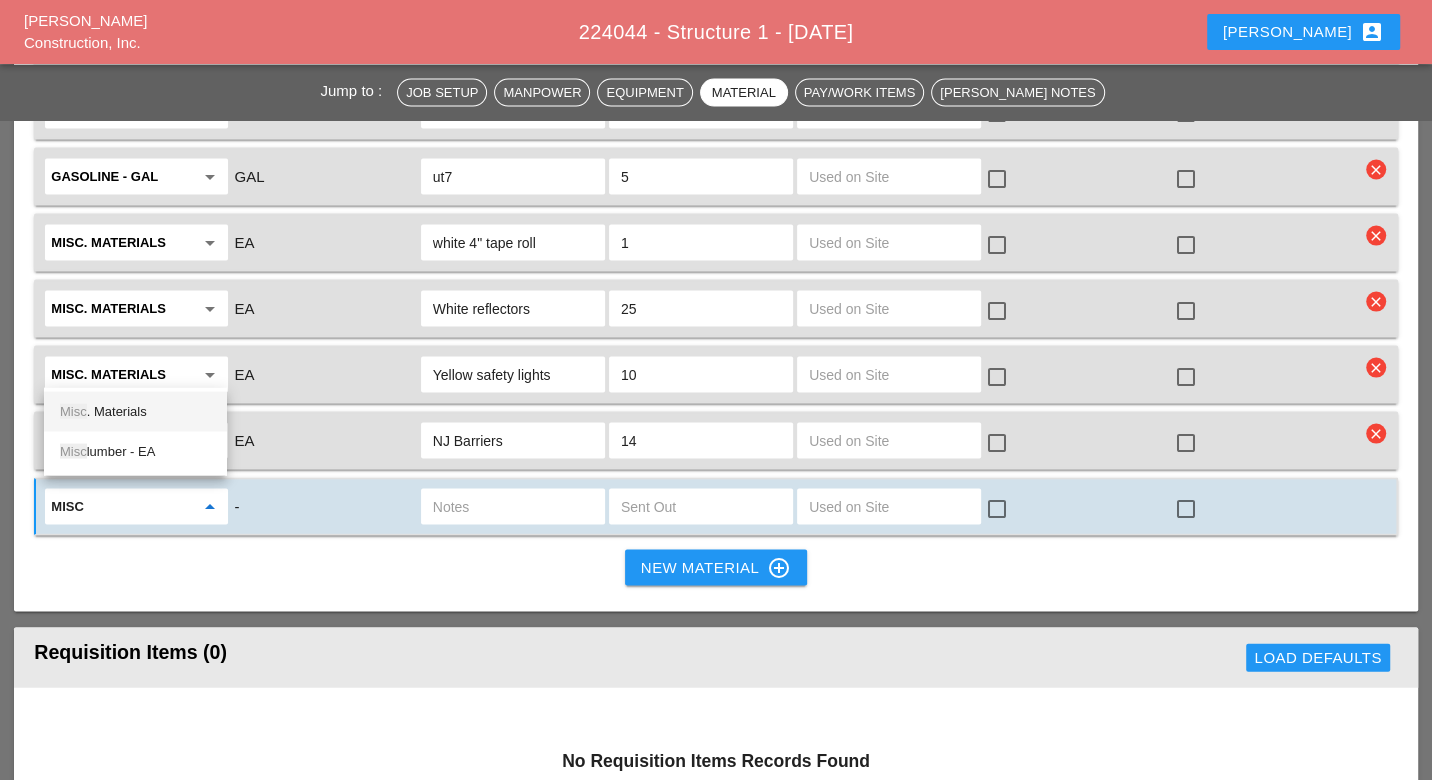 click on "Misc . Materials" at bounding box center (135, 412) 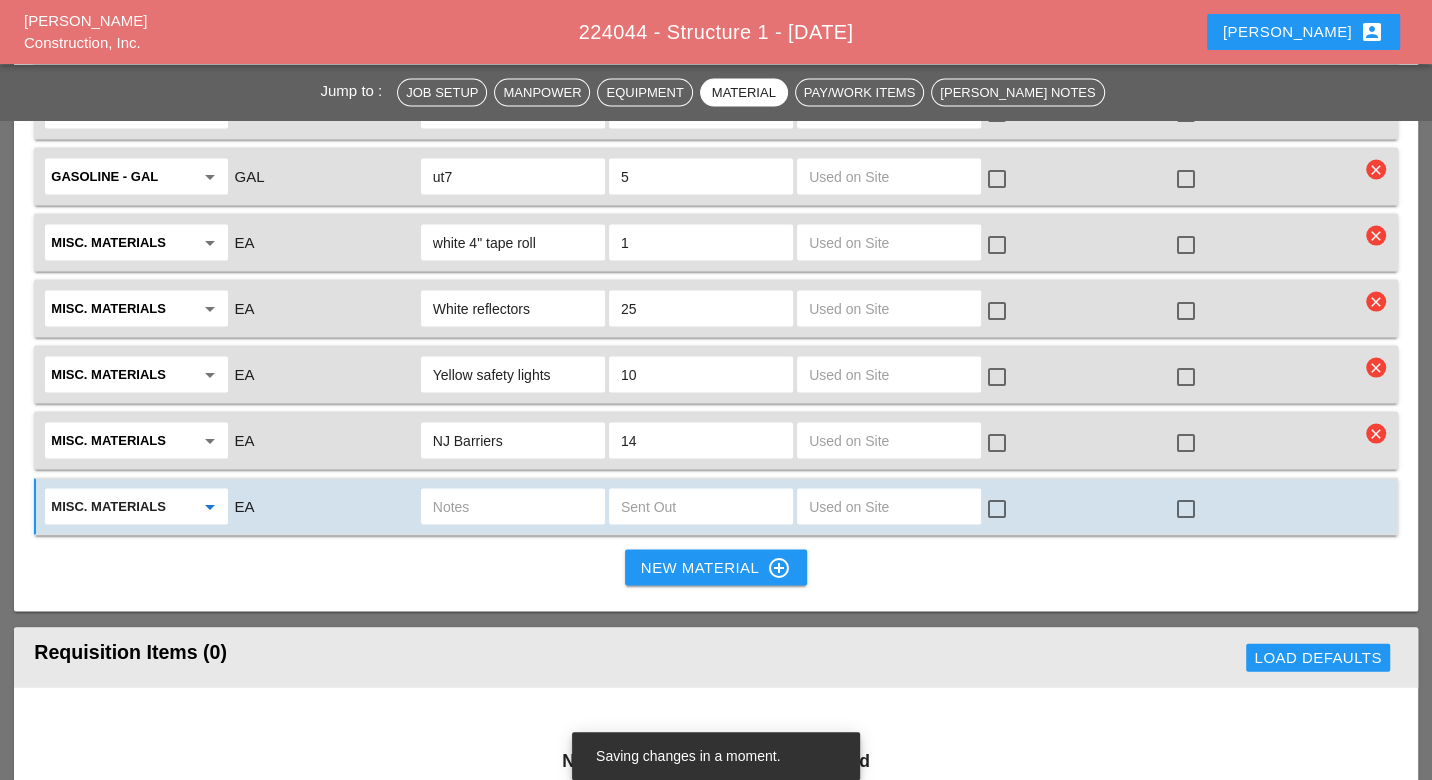 type on "Misc. Materials" 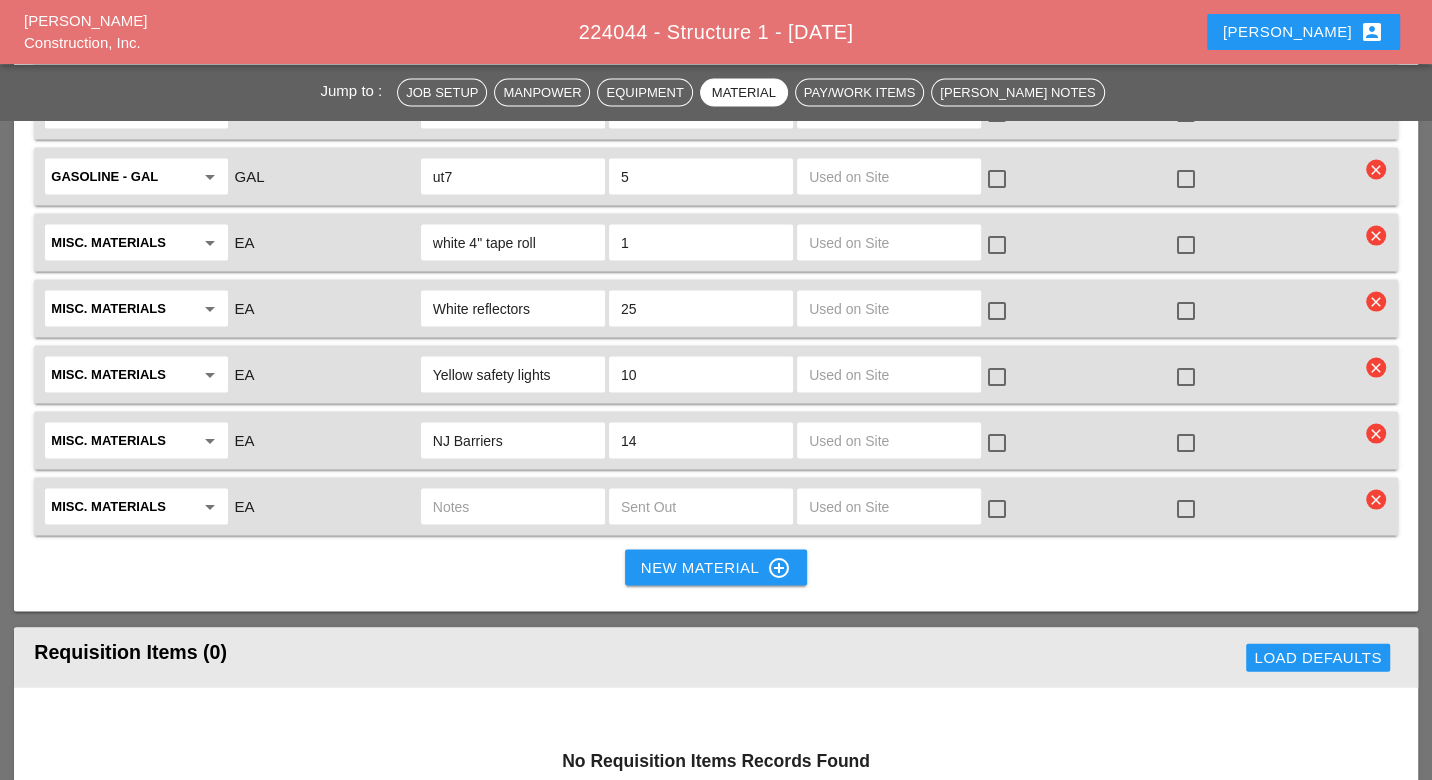 click at bounding box center (122, 507) 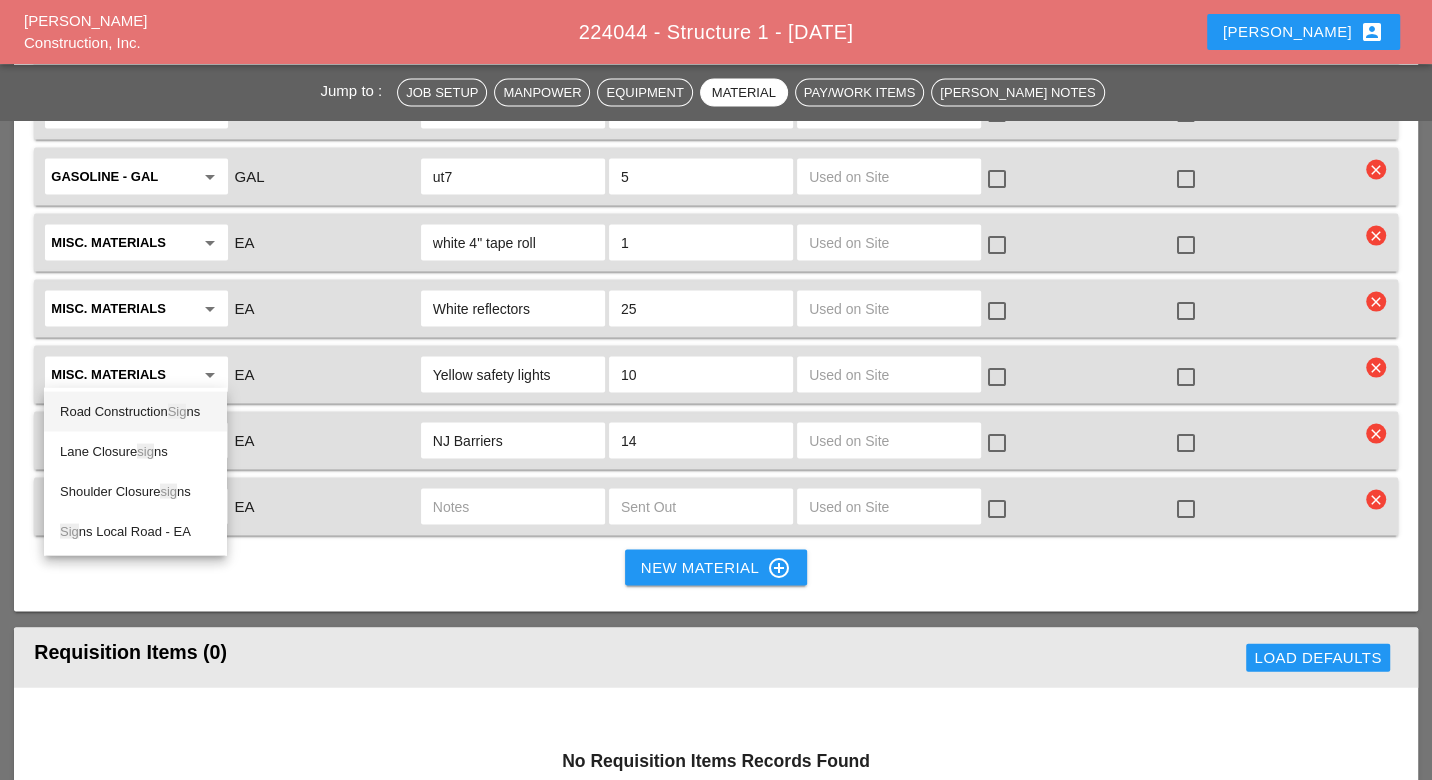 click on "Road Construction  Sig ns" at bounding box center [135, 412] 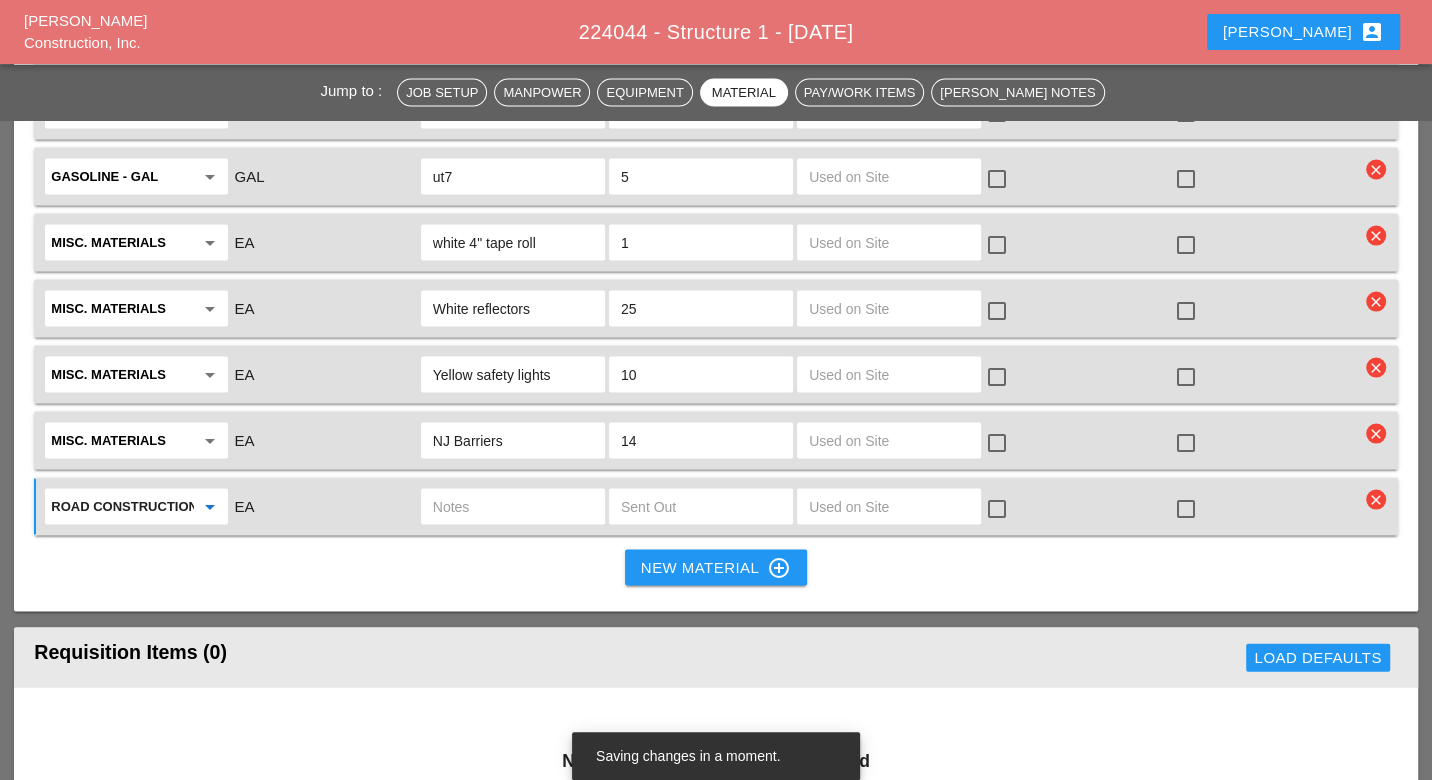 type on "Road Construction Signs" 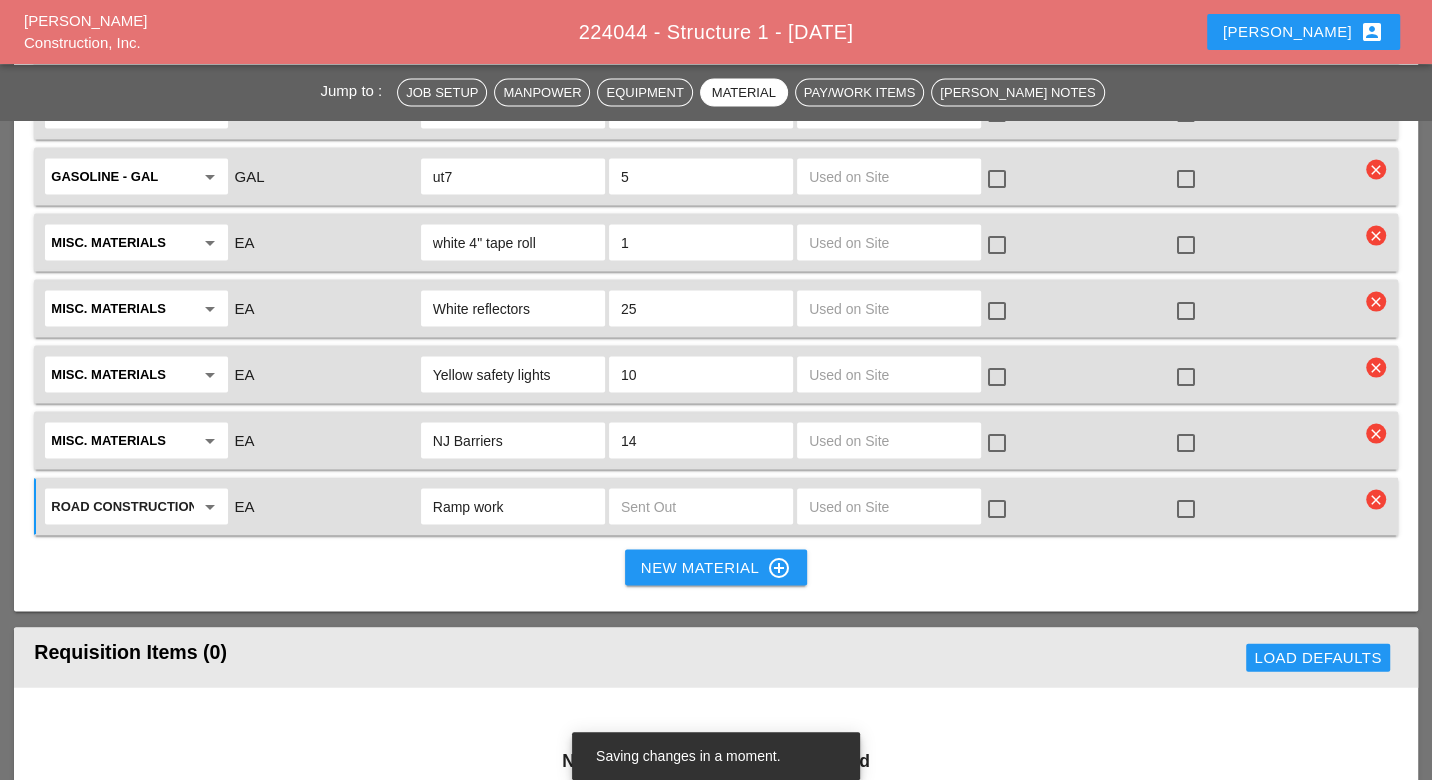 type on "Ramp work" 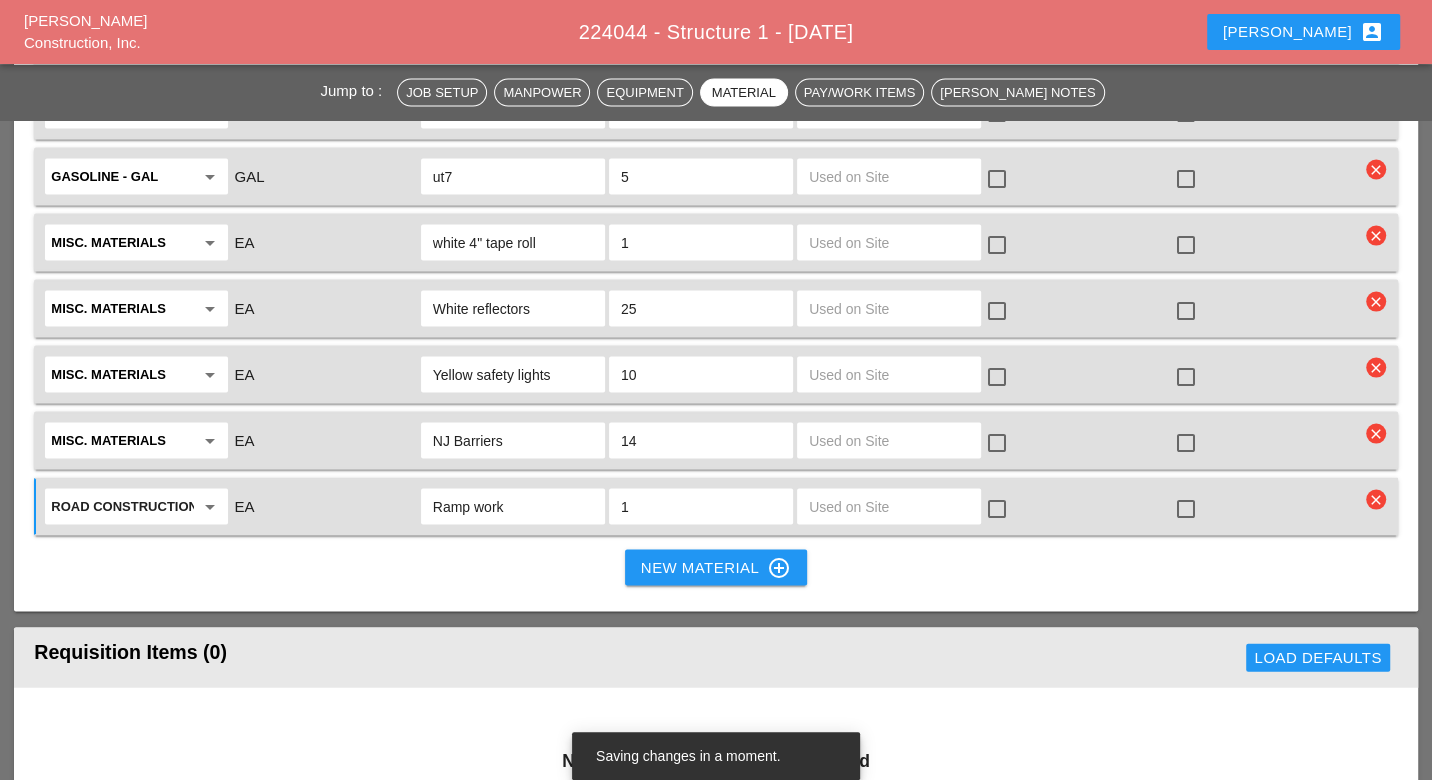 type on "1" 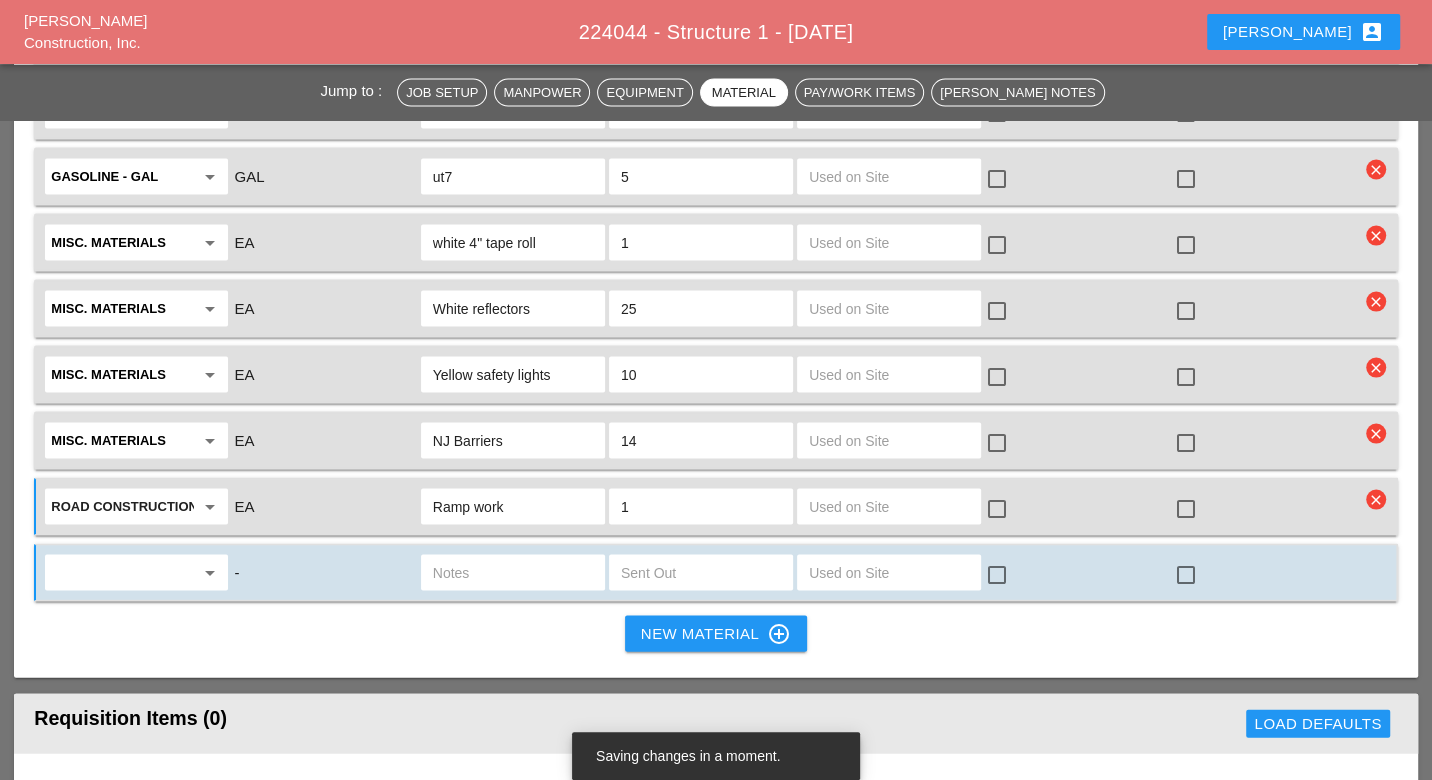 click at bounding box center [122, 573] 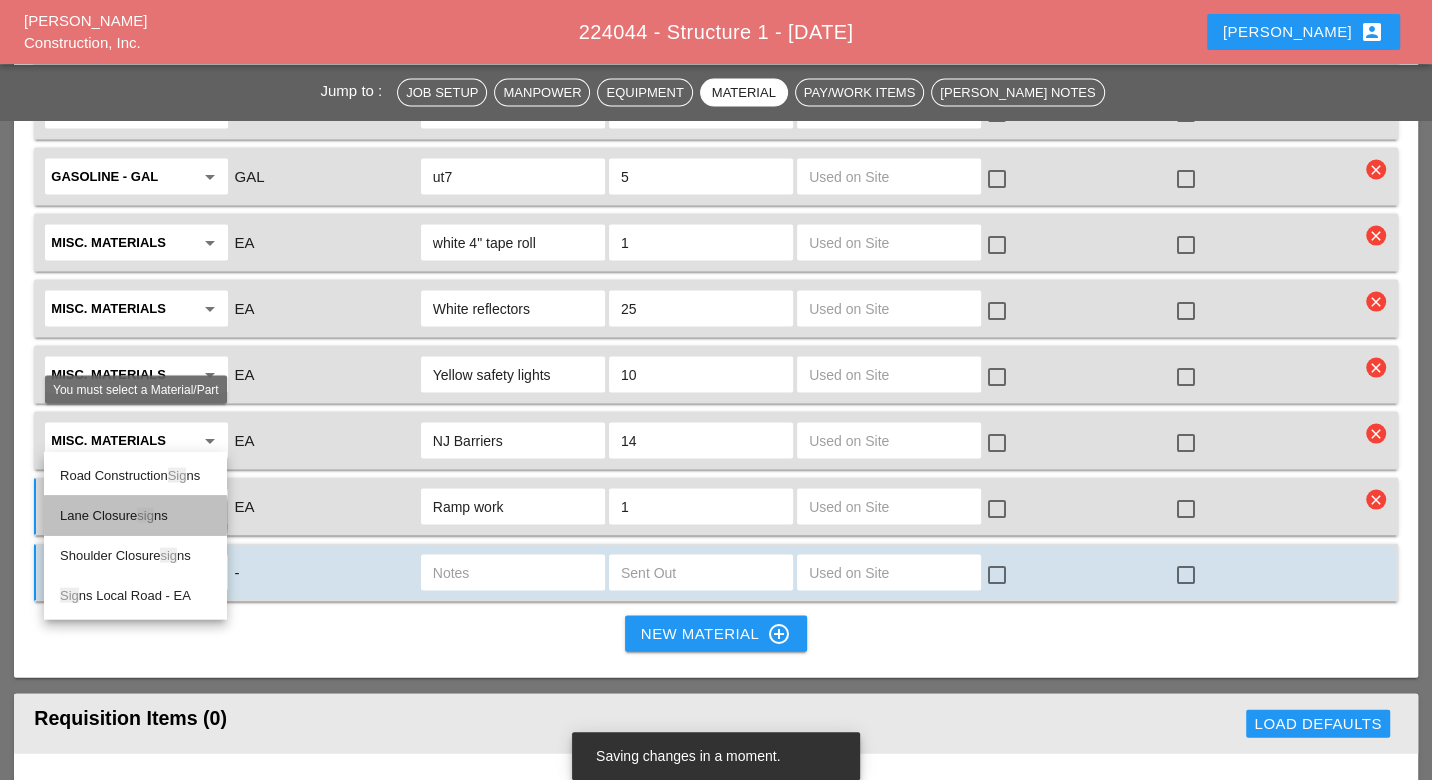 click on "Lane Closure  sig ns" at bounding box center (135, 516) 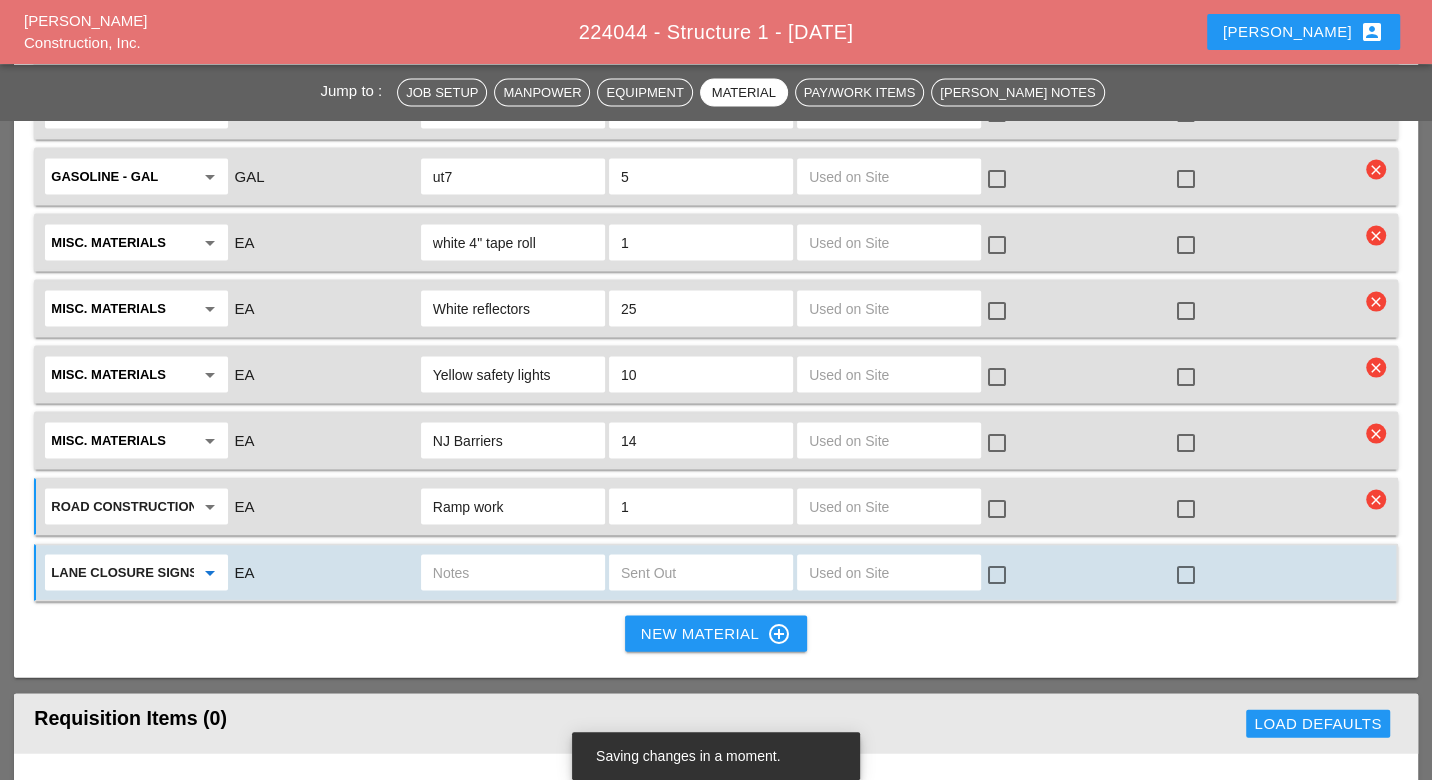 click on "Lane Closure signs" at bounding box center [122, 573] 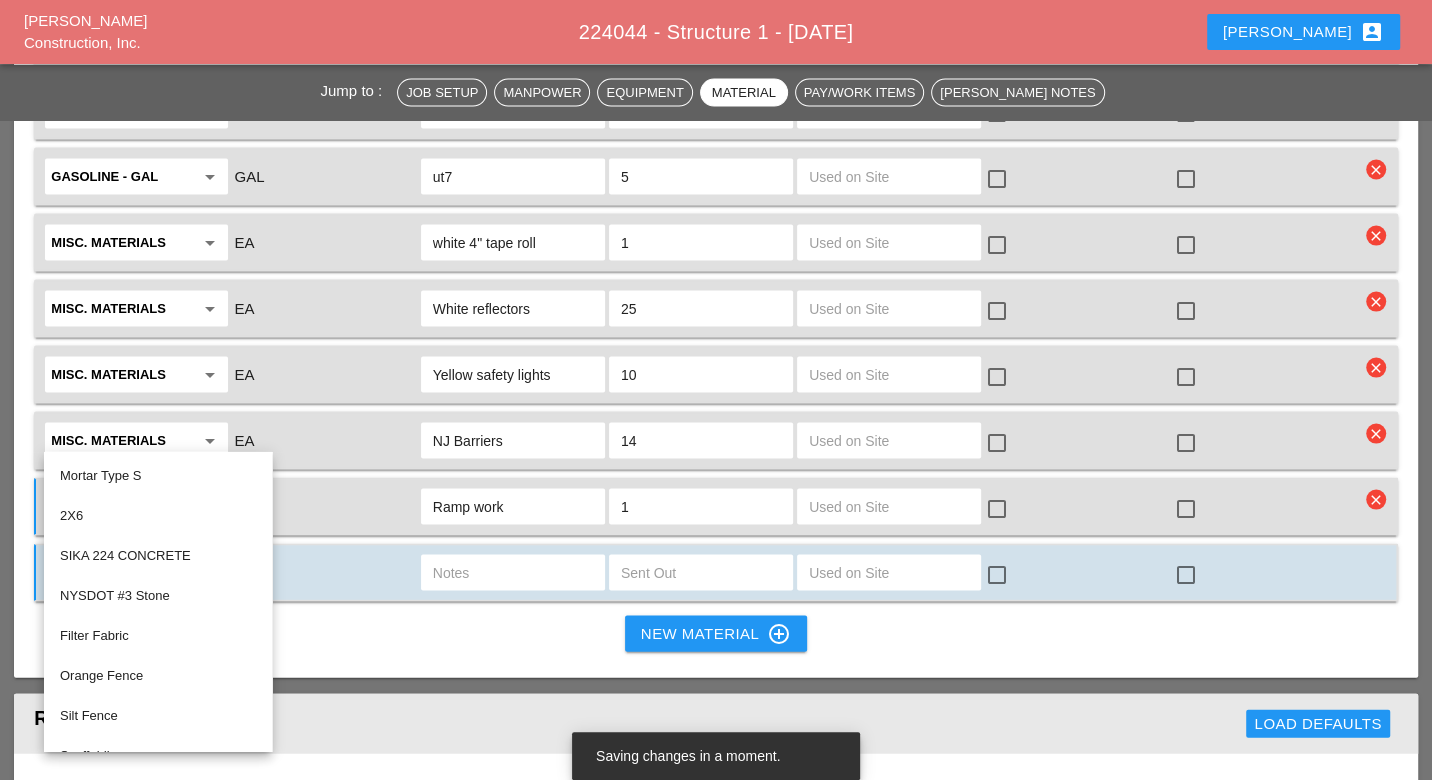 type on "Lane Closure signs" 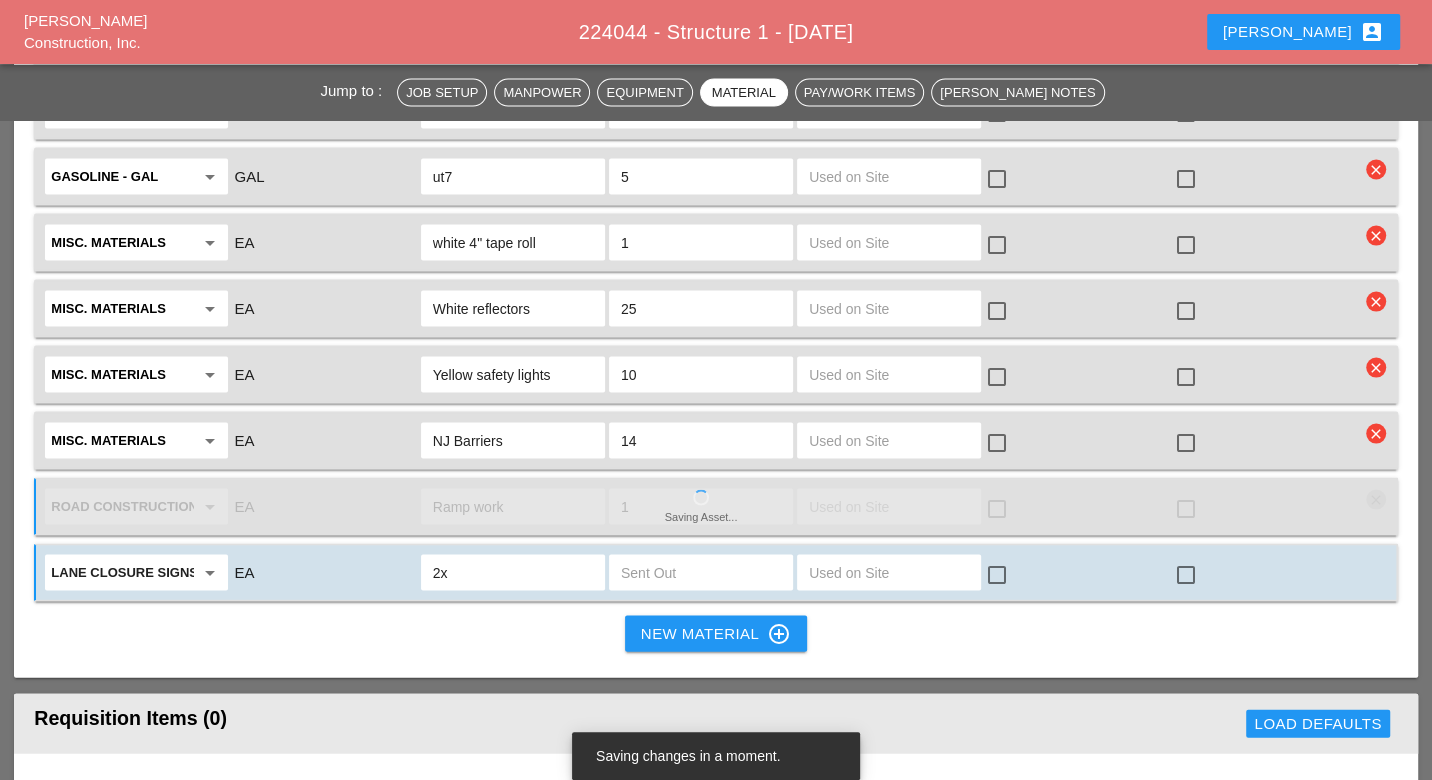type on "2x4" 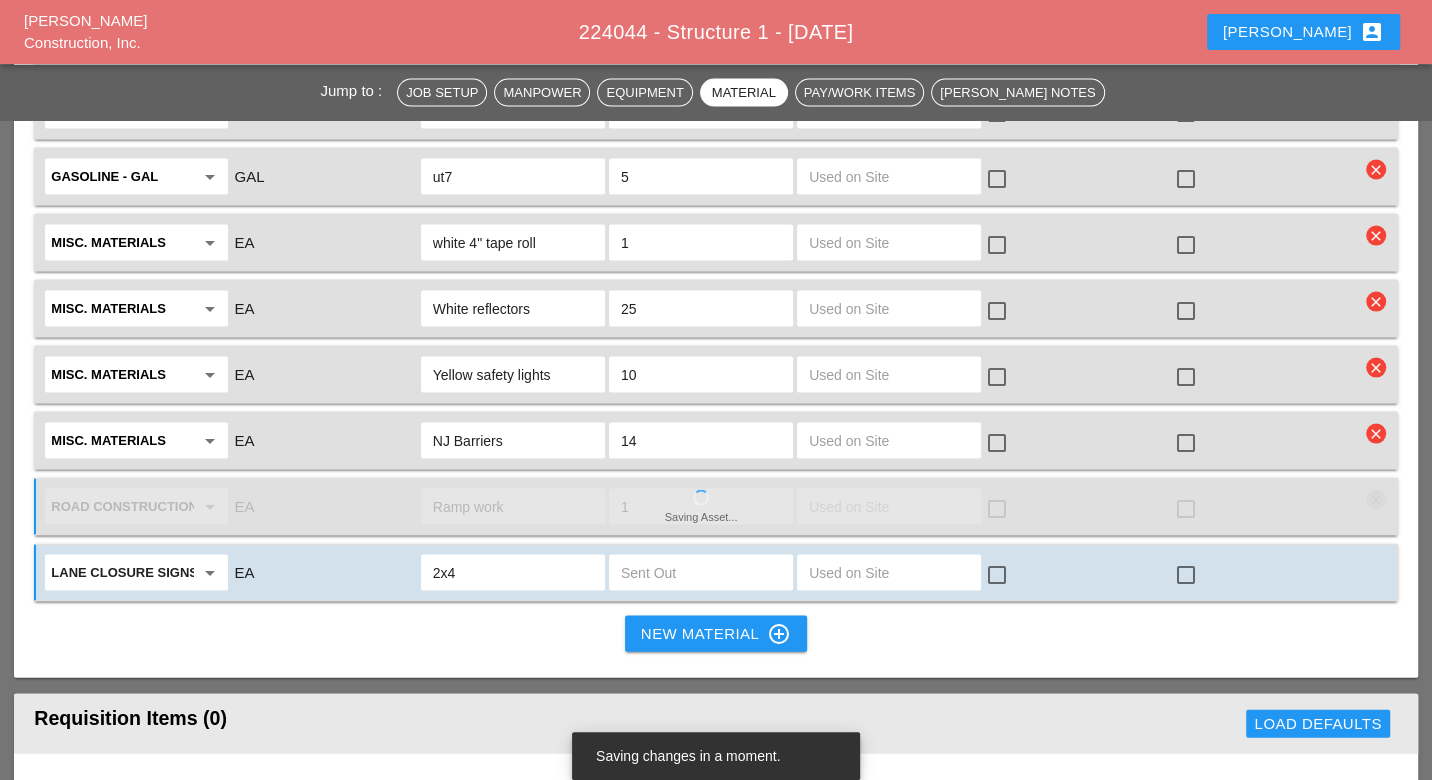 type 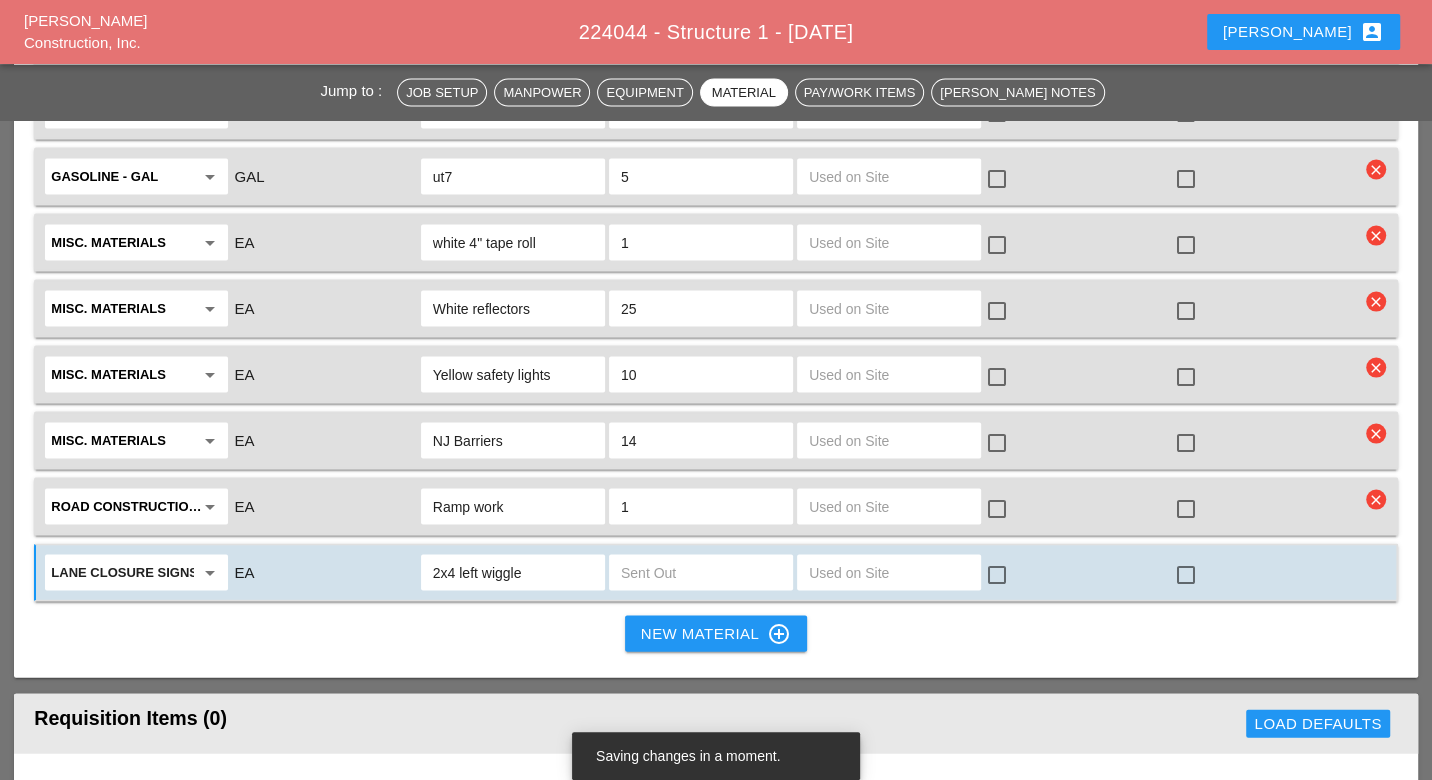 type on "2x4 left wiggle" 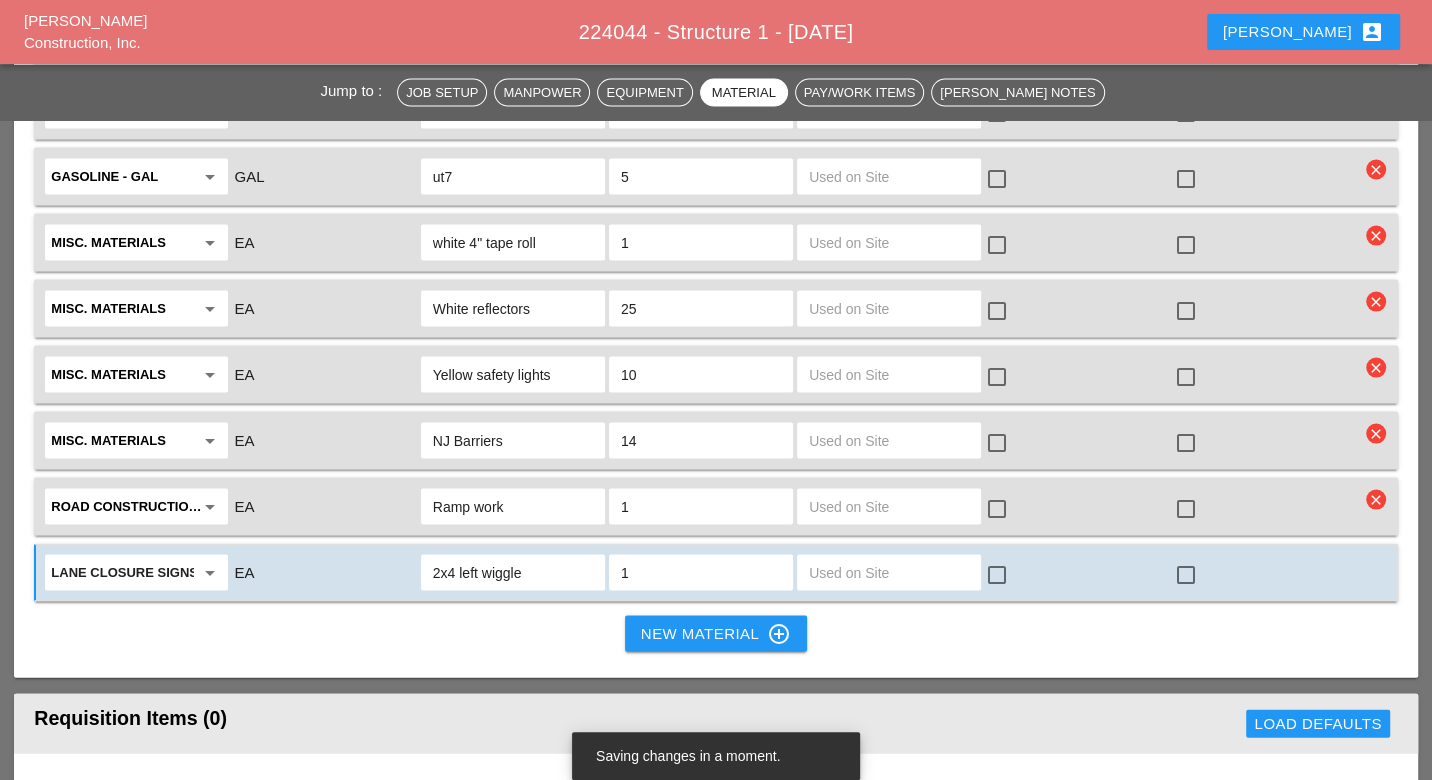 type on "1" 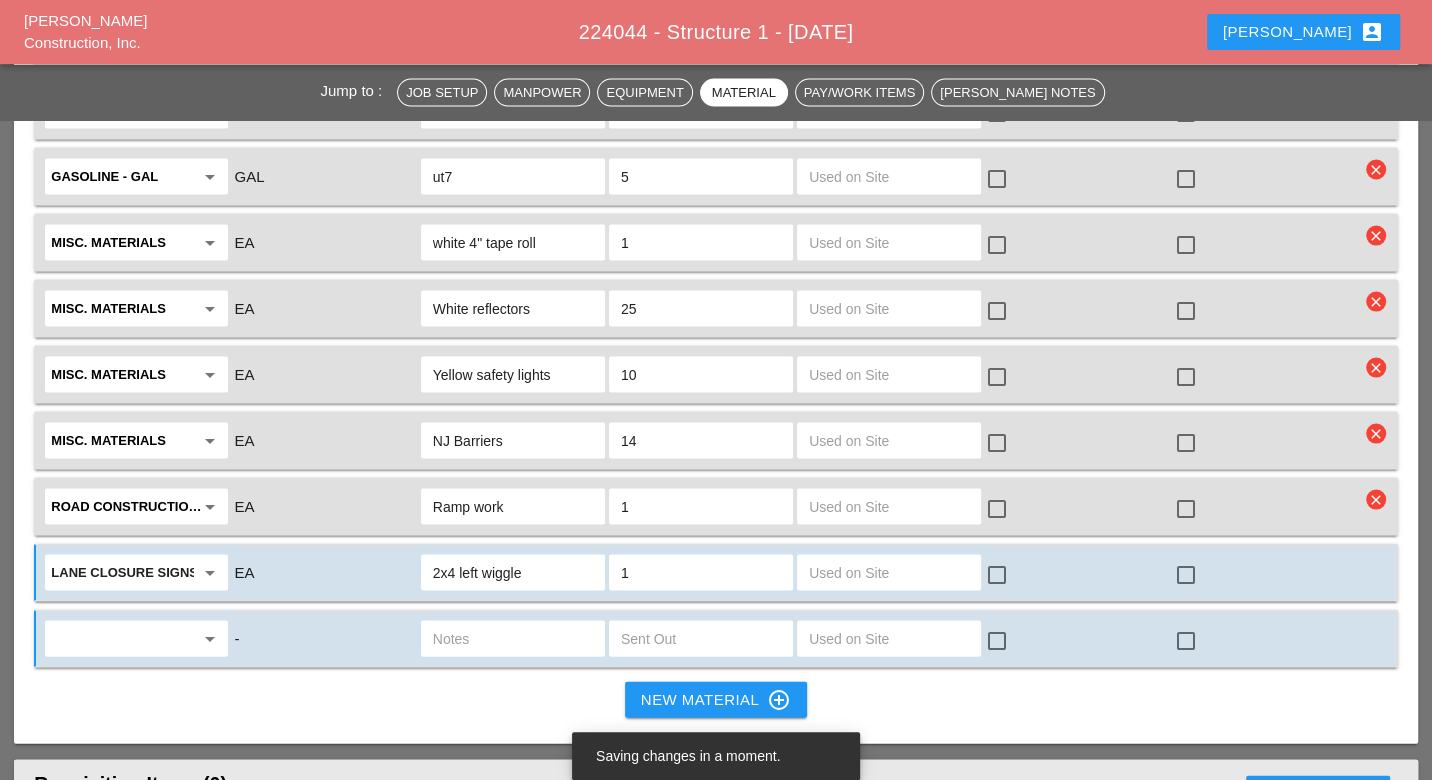 click at bounding box center [122, 639] 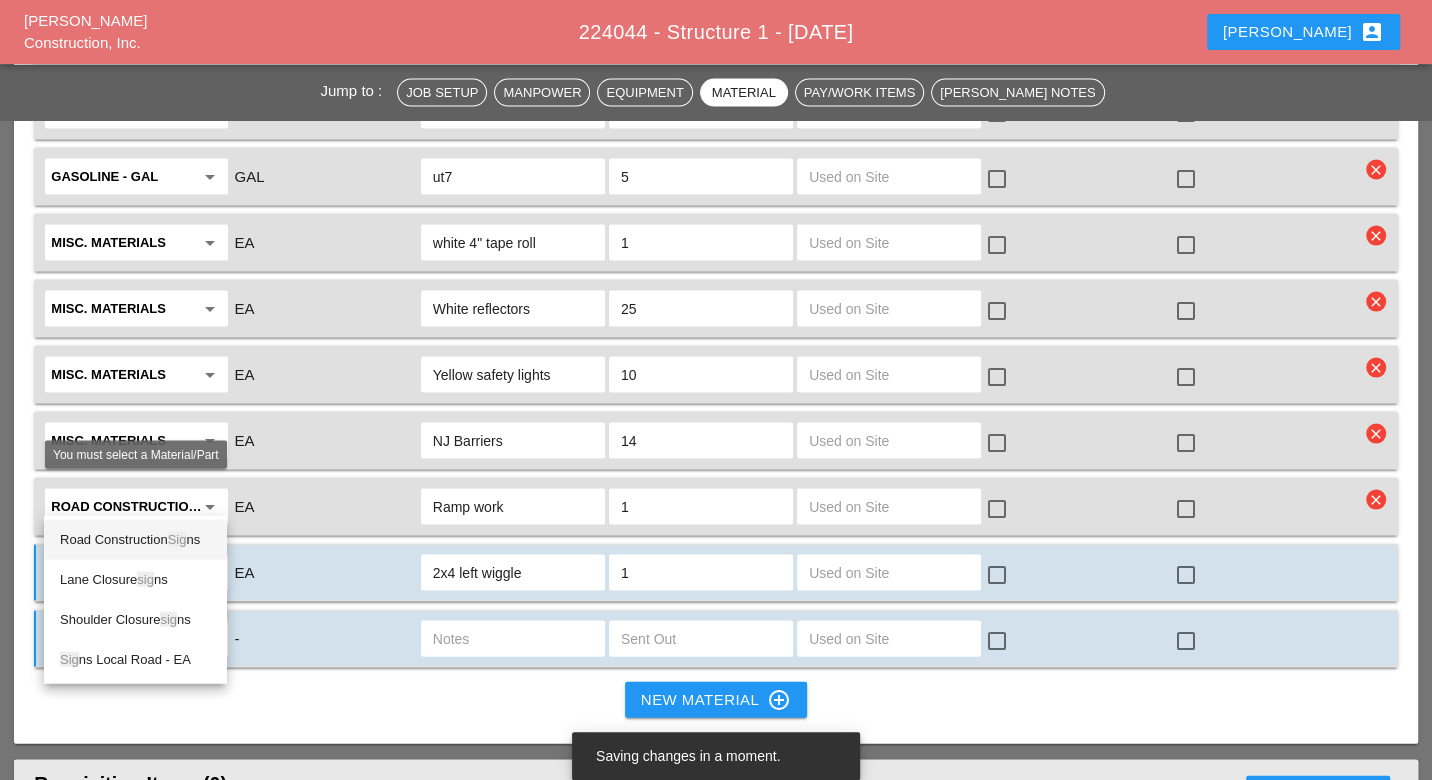click on "Sig" at bounding box center (177, 539) 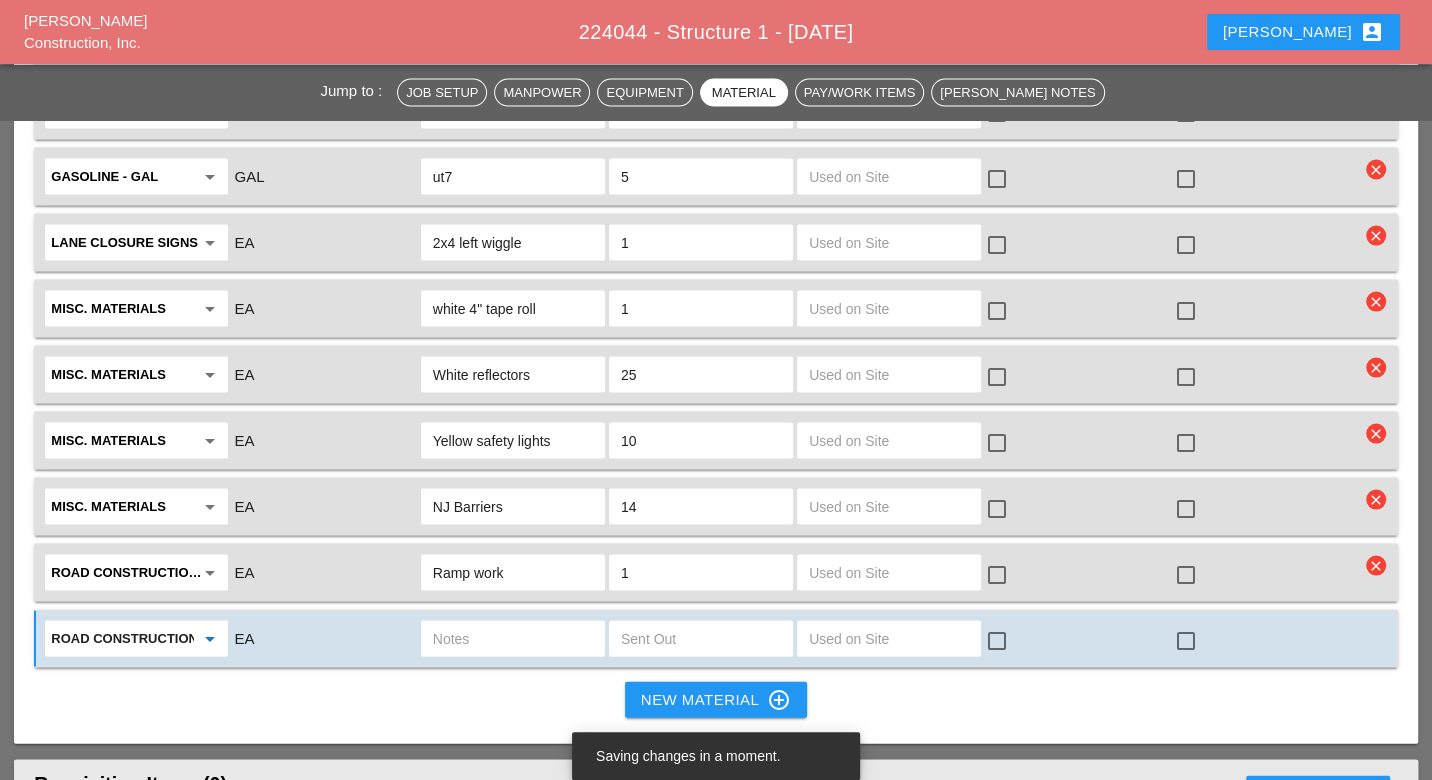 type on "Road Construction Signs" 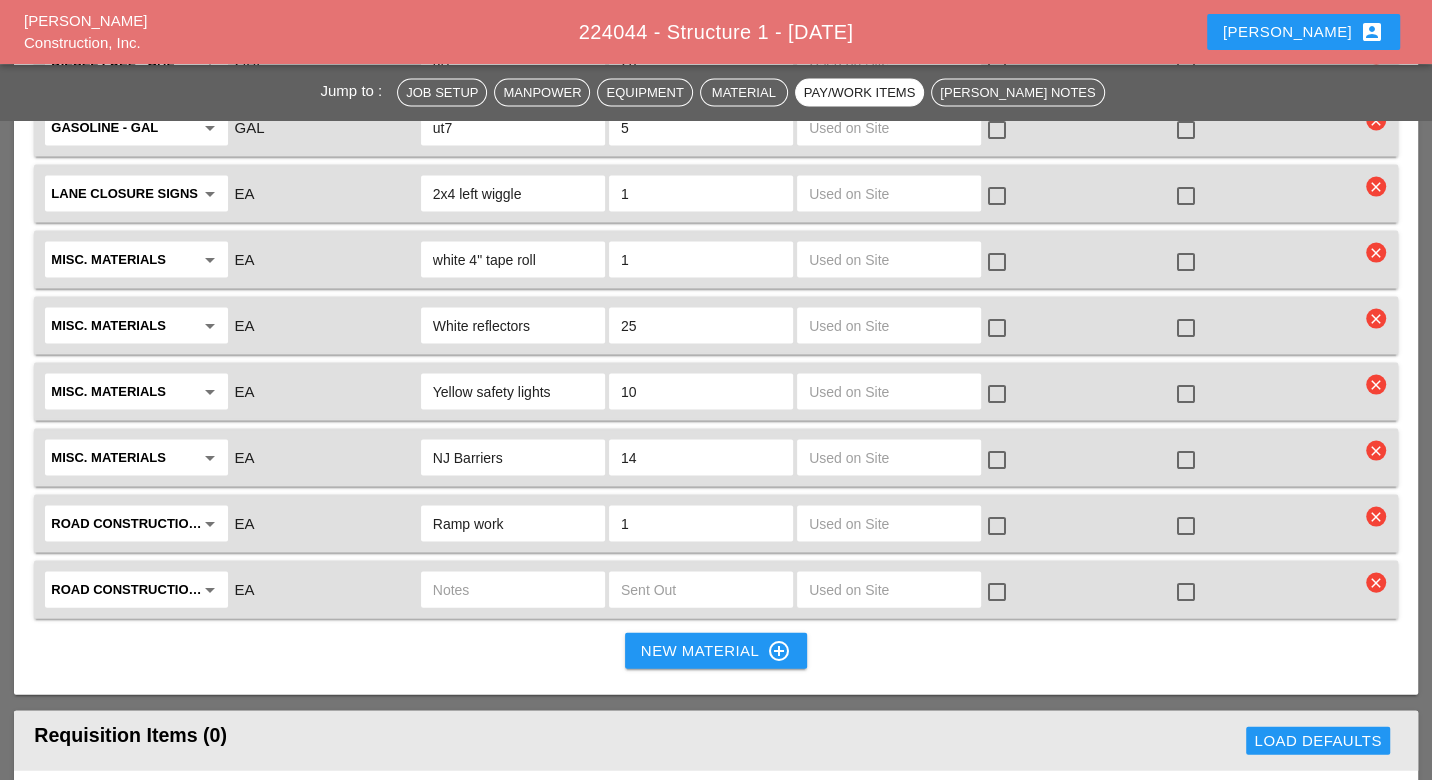 scroll, scrollTop: 2939, scrollLeft: 0, axis: vertical 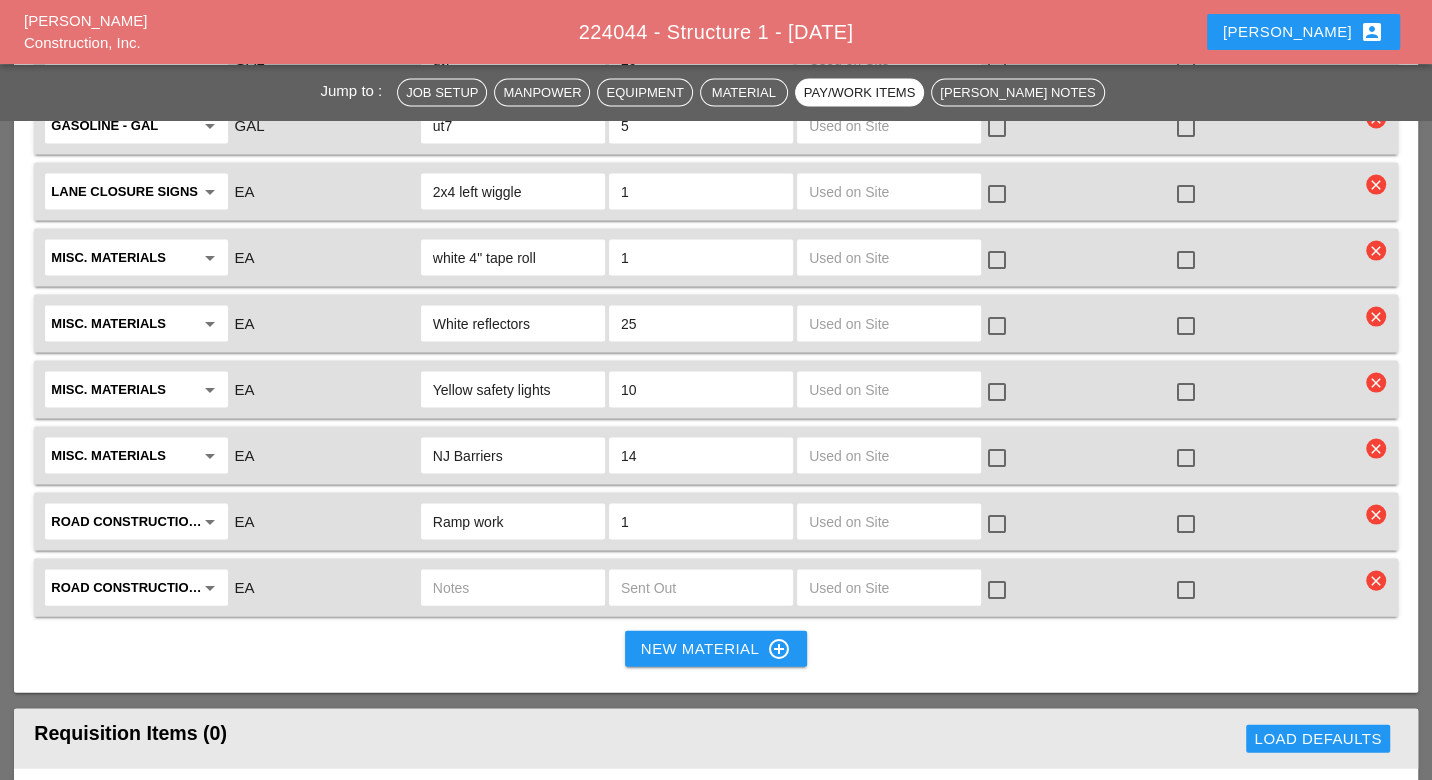 click at bounding box center [513, 588] 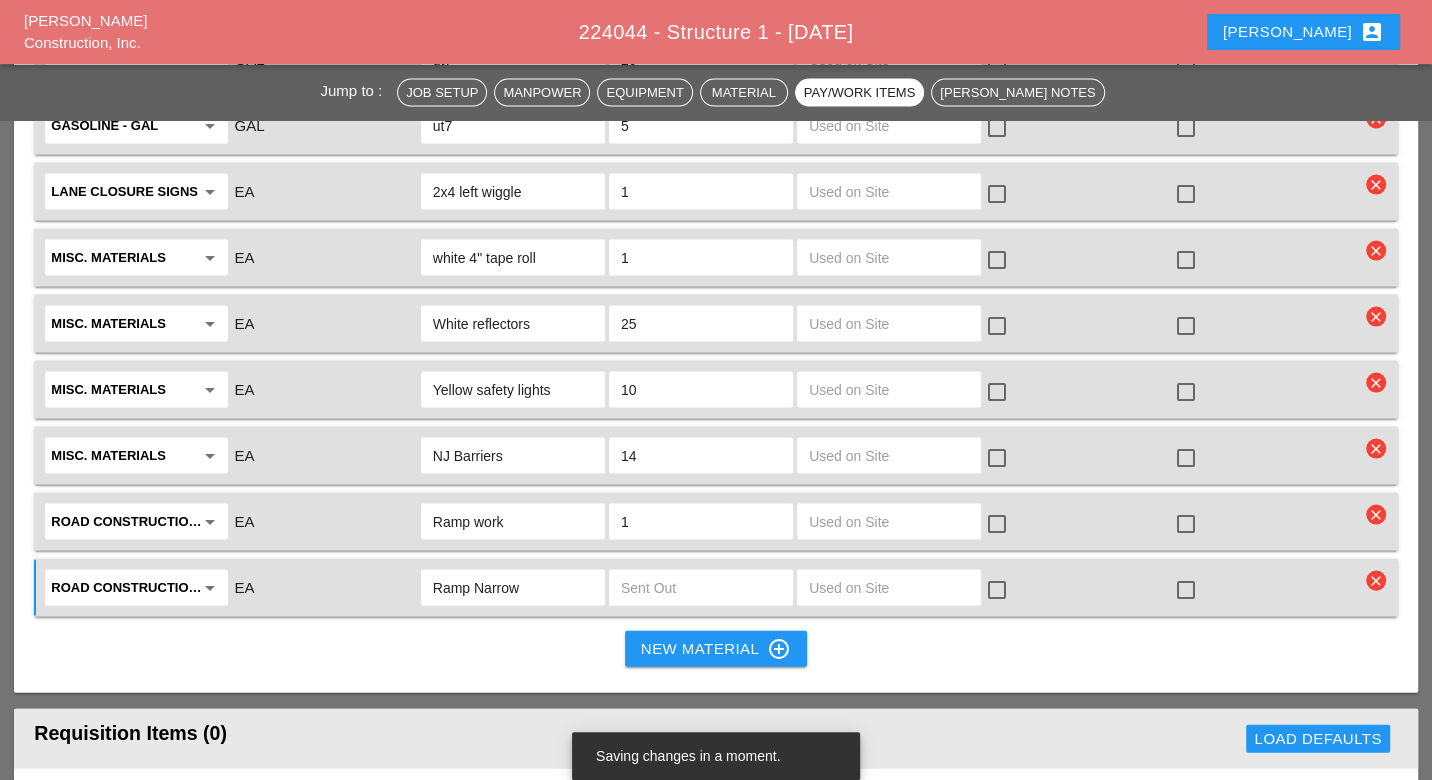 type on "Ramp Narrow" 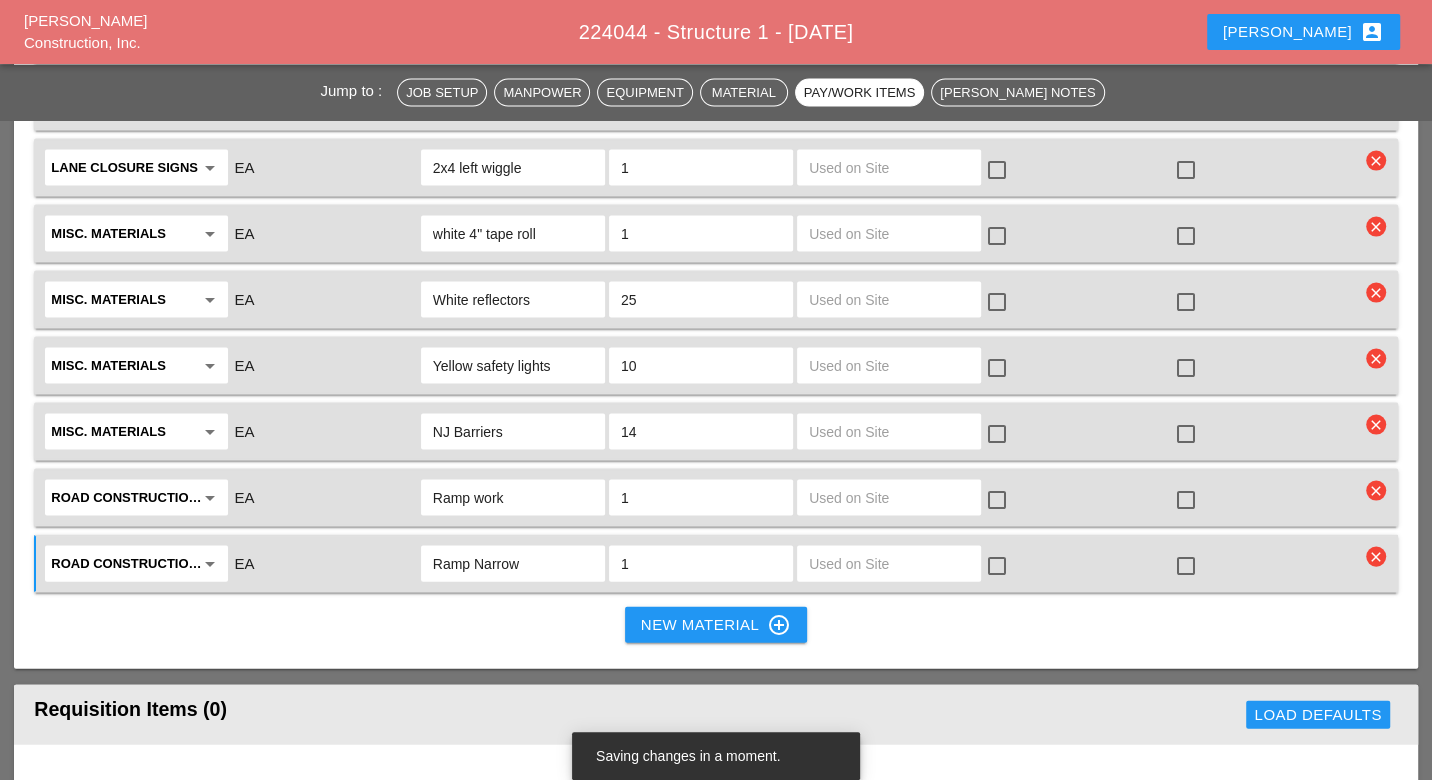 scroll, scrollTop: 2962, scrollLeft: 0, axis: vertical 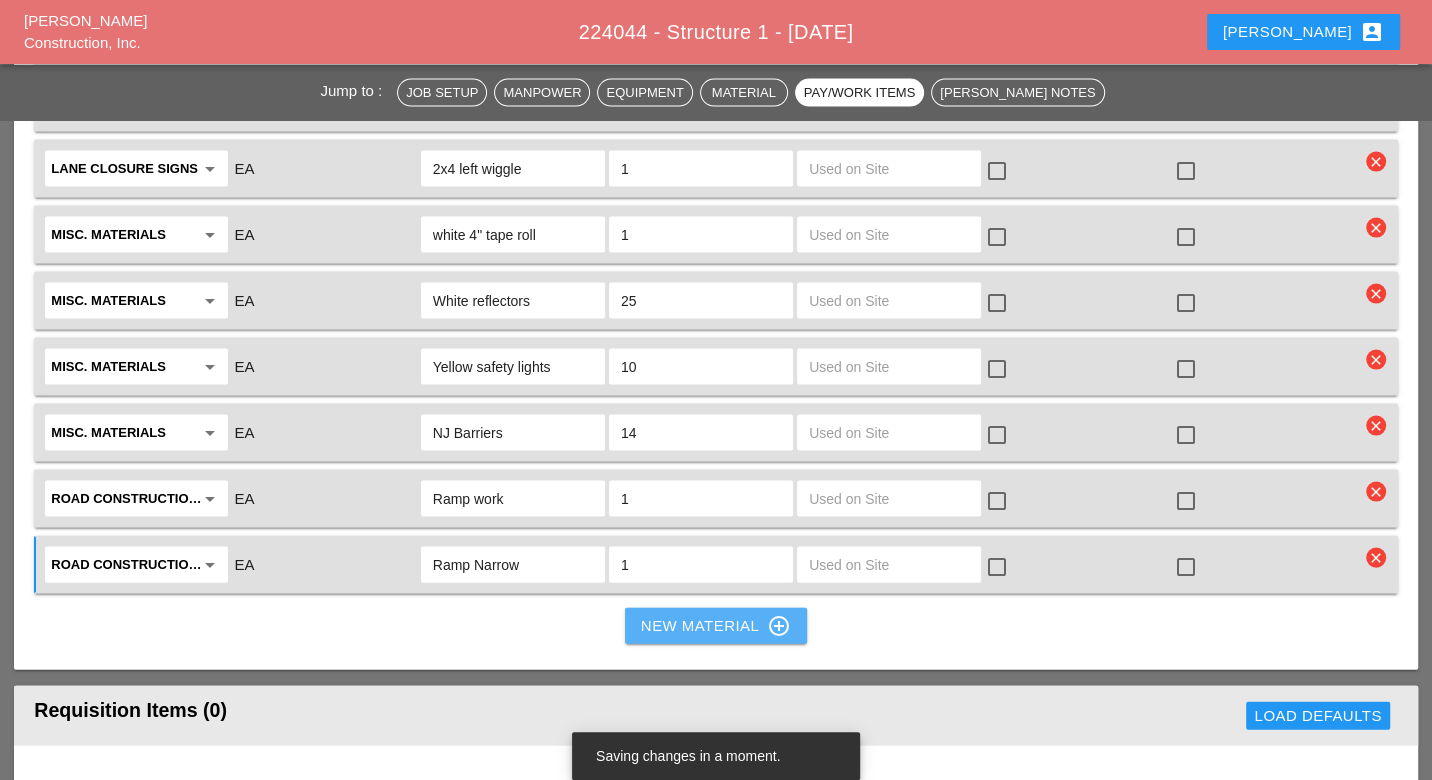type on "1" 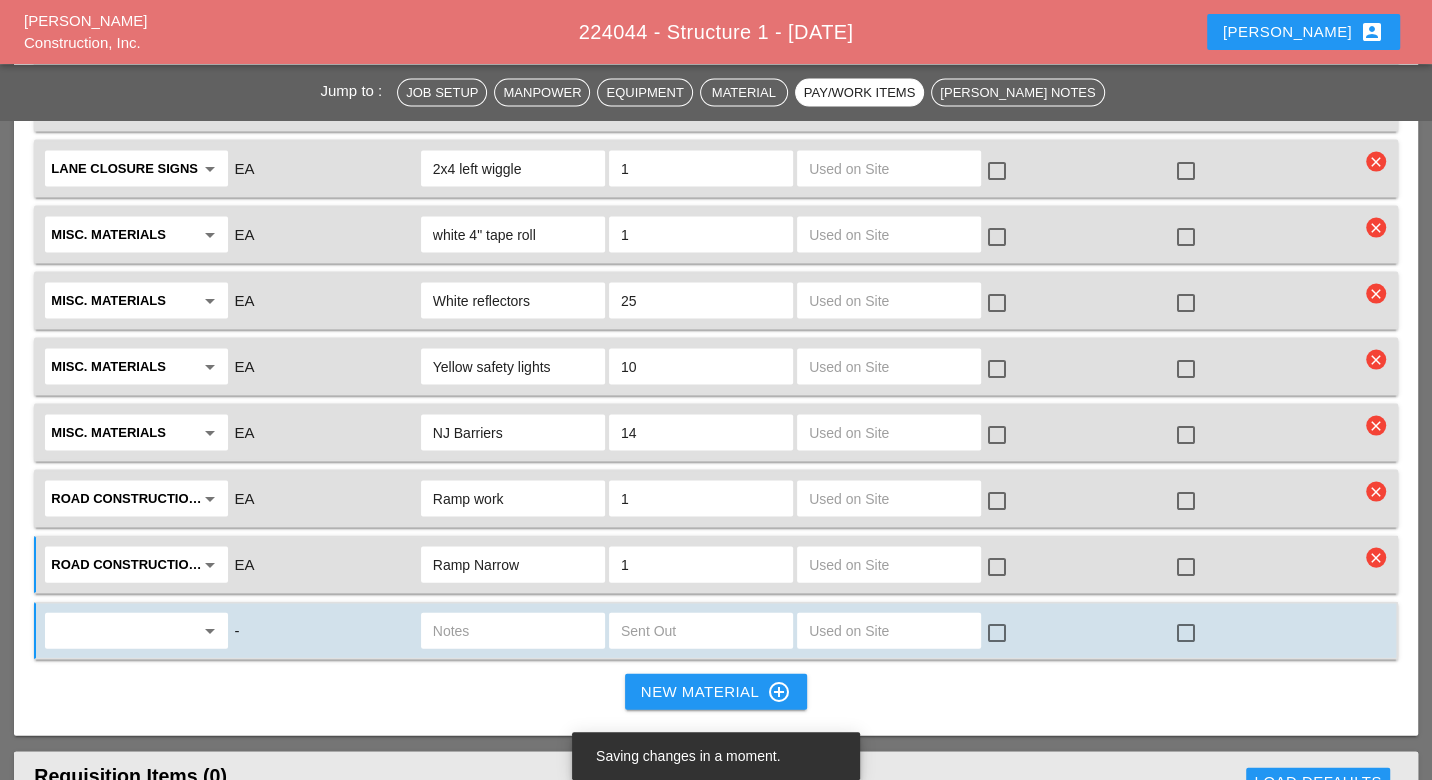 click at bounding box center [122, 631] 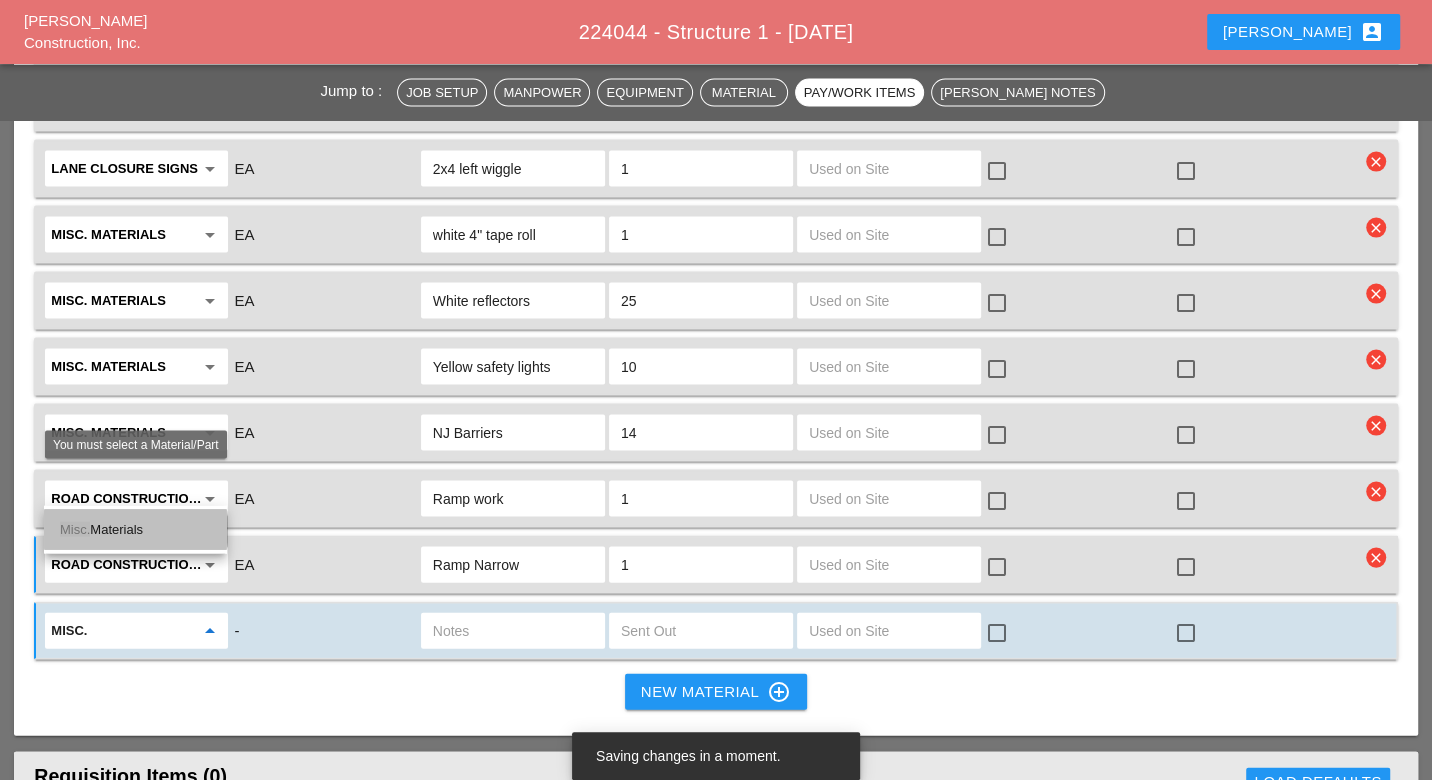click on "Misc.  Materials" at bounding box center (135, 530) 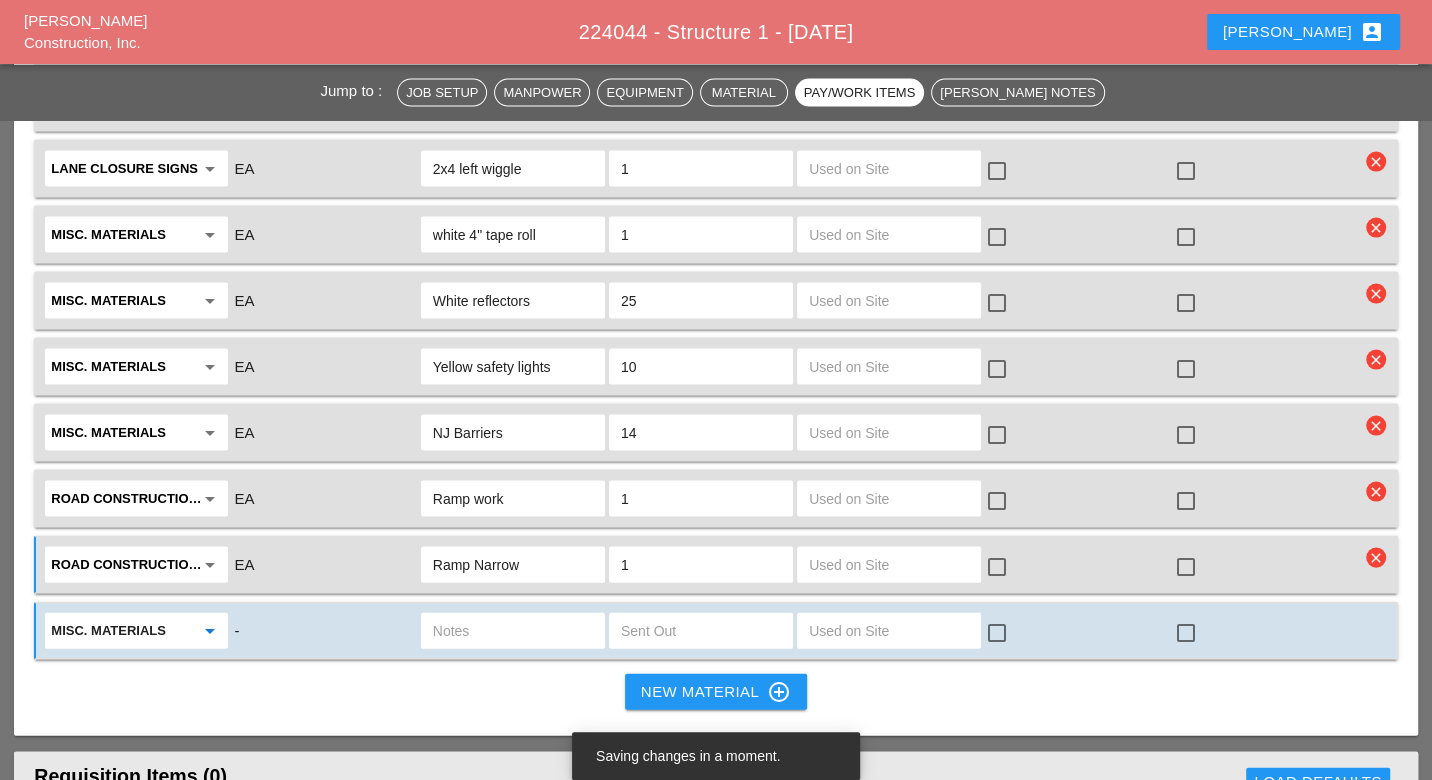type on "Misc. Materials" 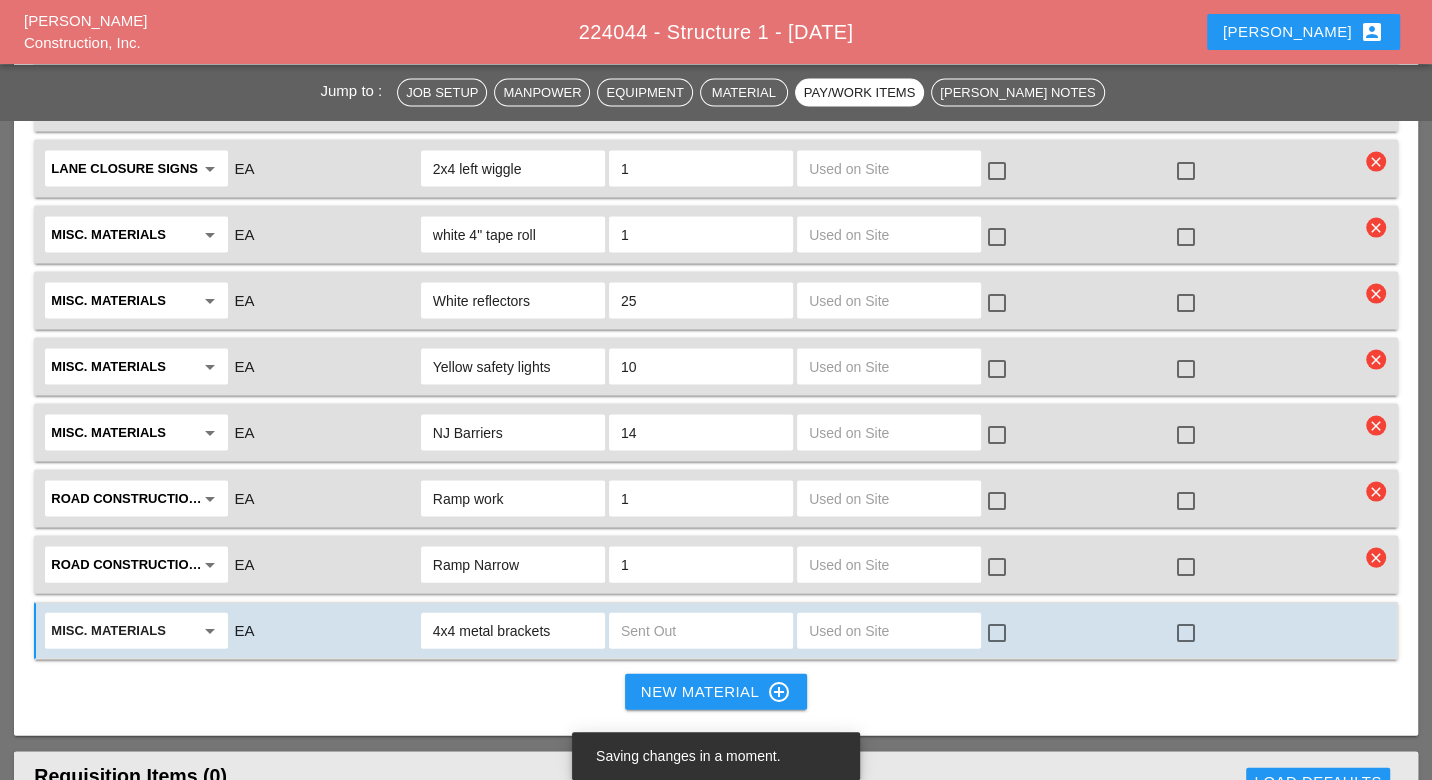 type on "4x4 metal brackets" 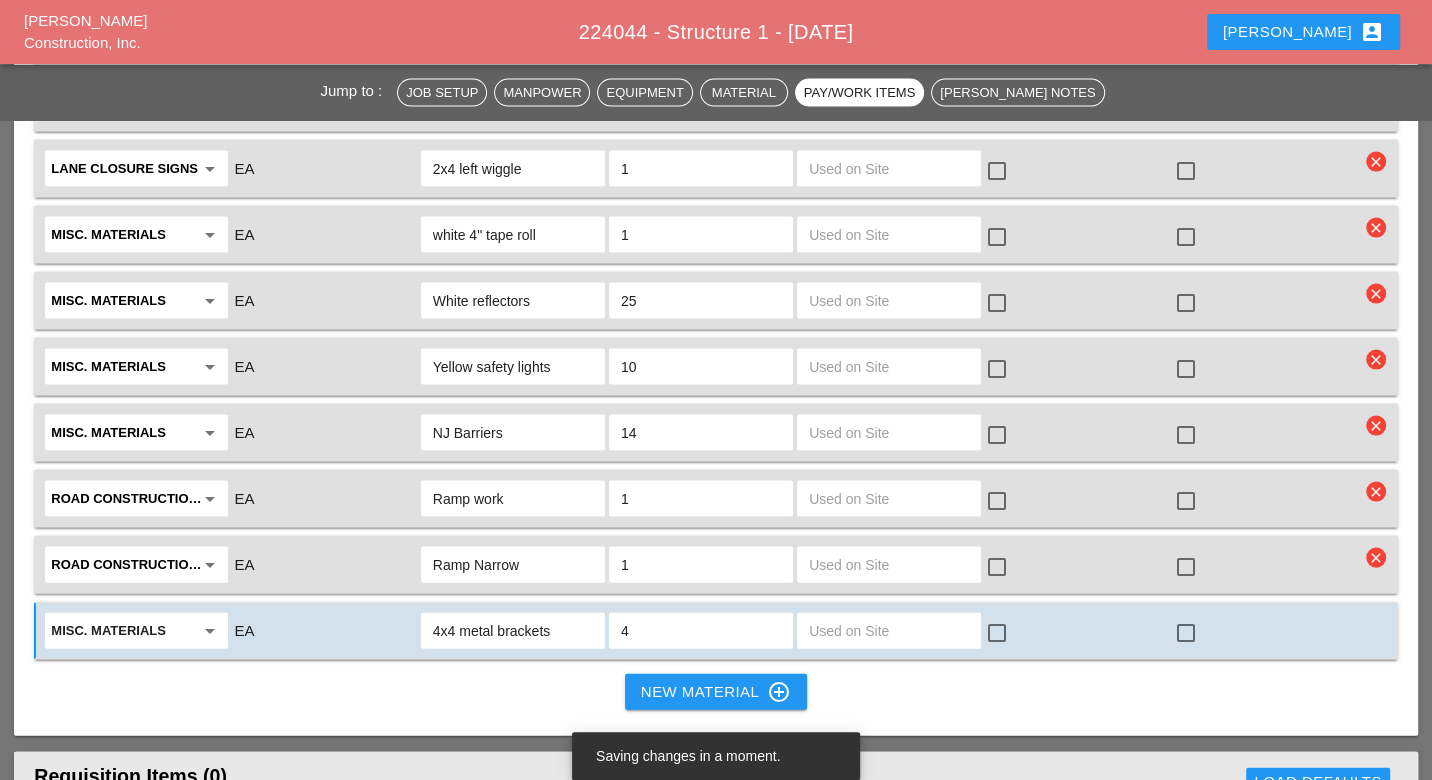 type on "4" 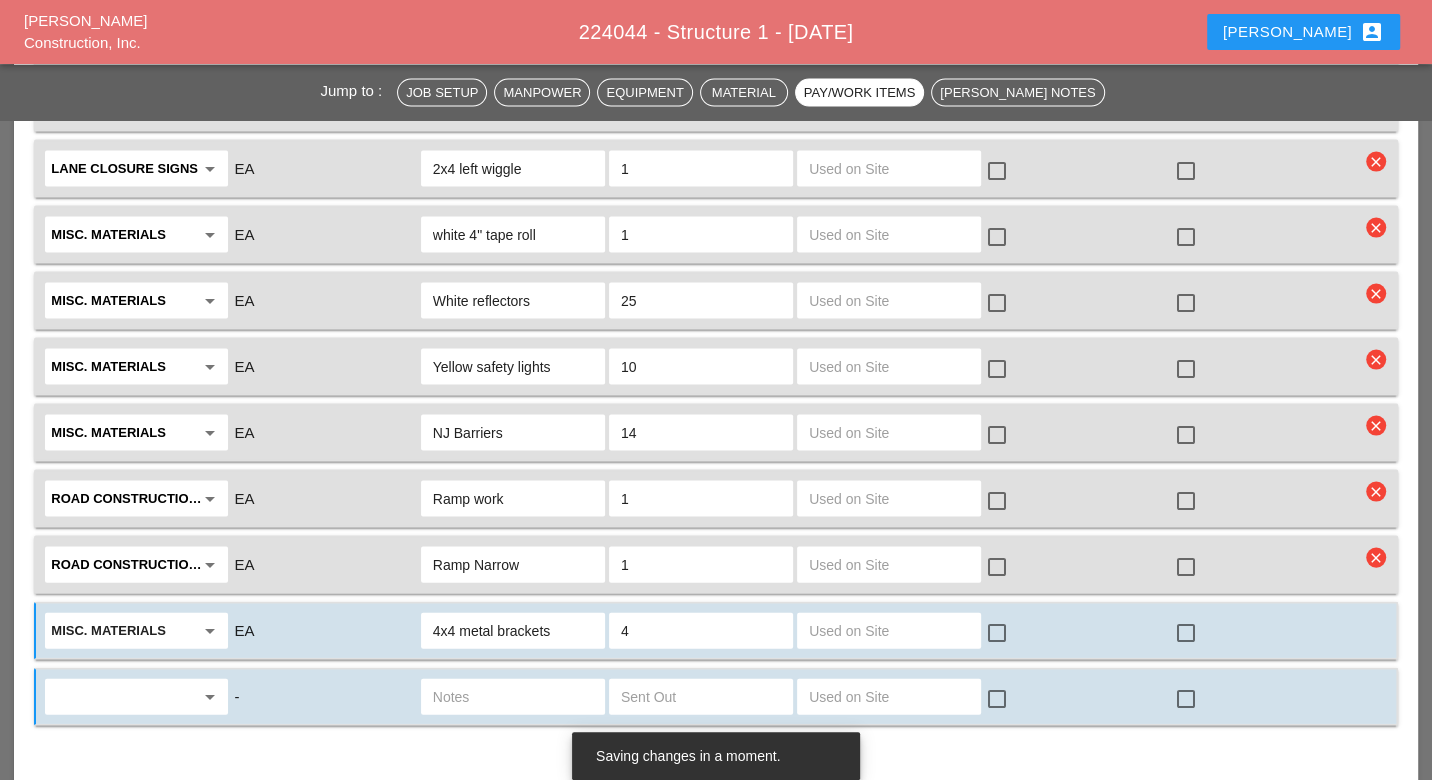 click at bounding box center (122, 697) 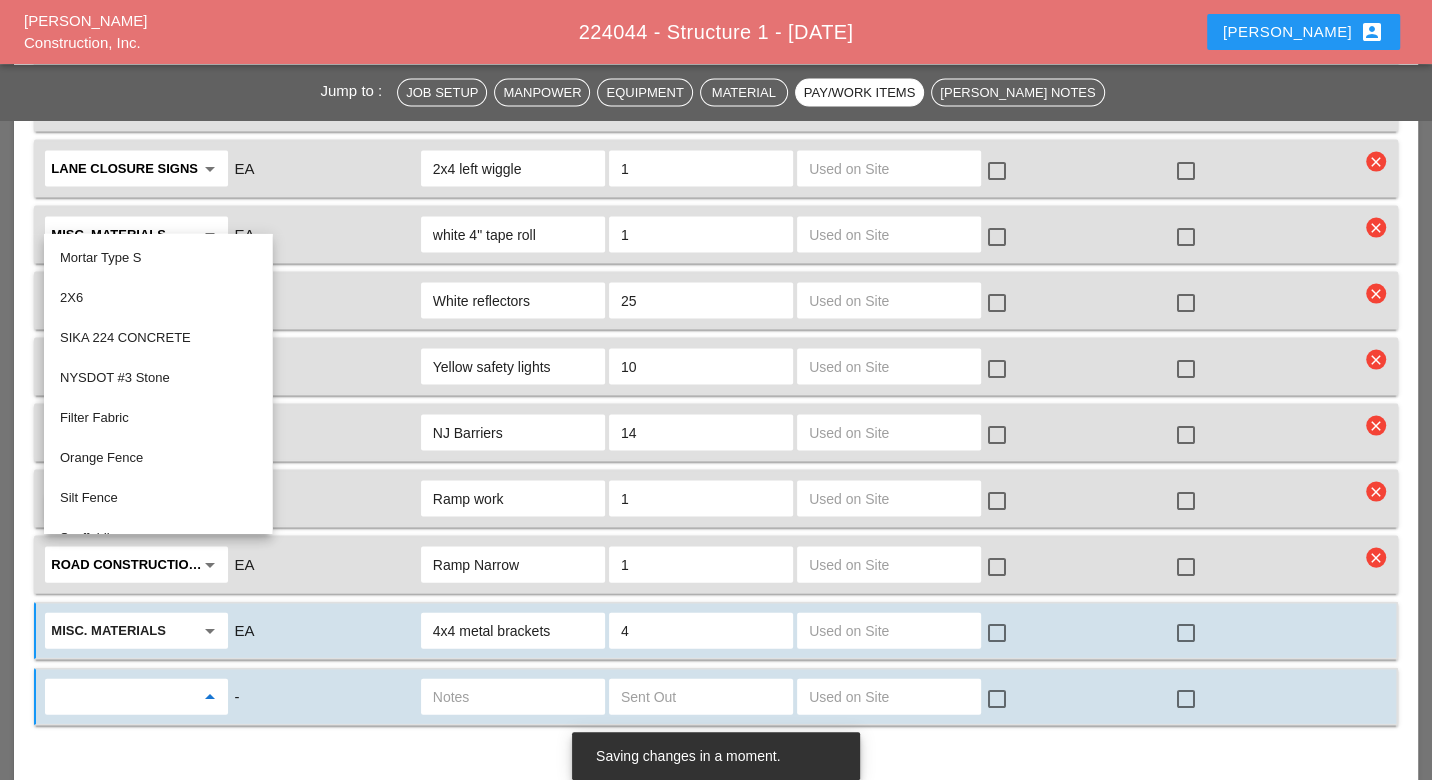 click on "4x4 metal brackets" at bounding box center [513, 631] 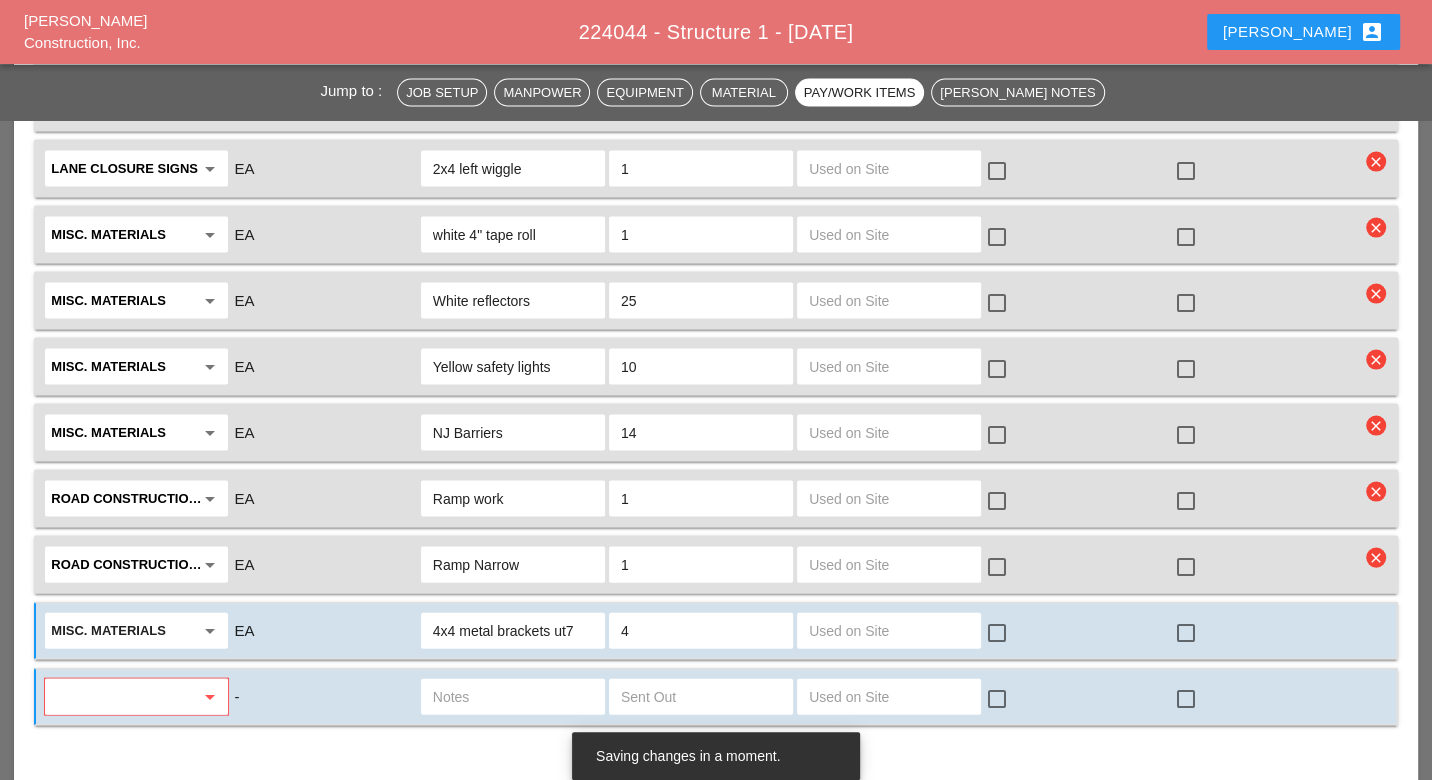 type on "4x4 metal brackets ut7" 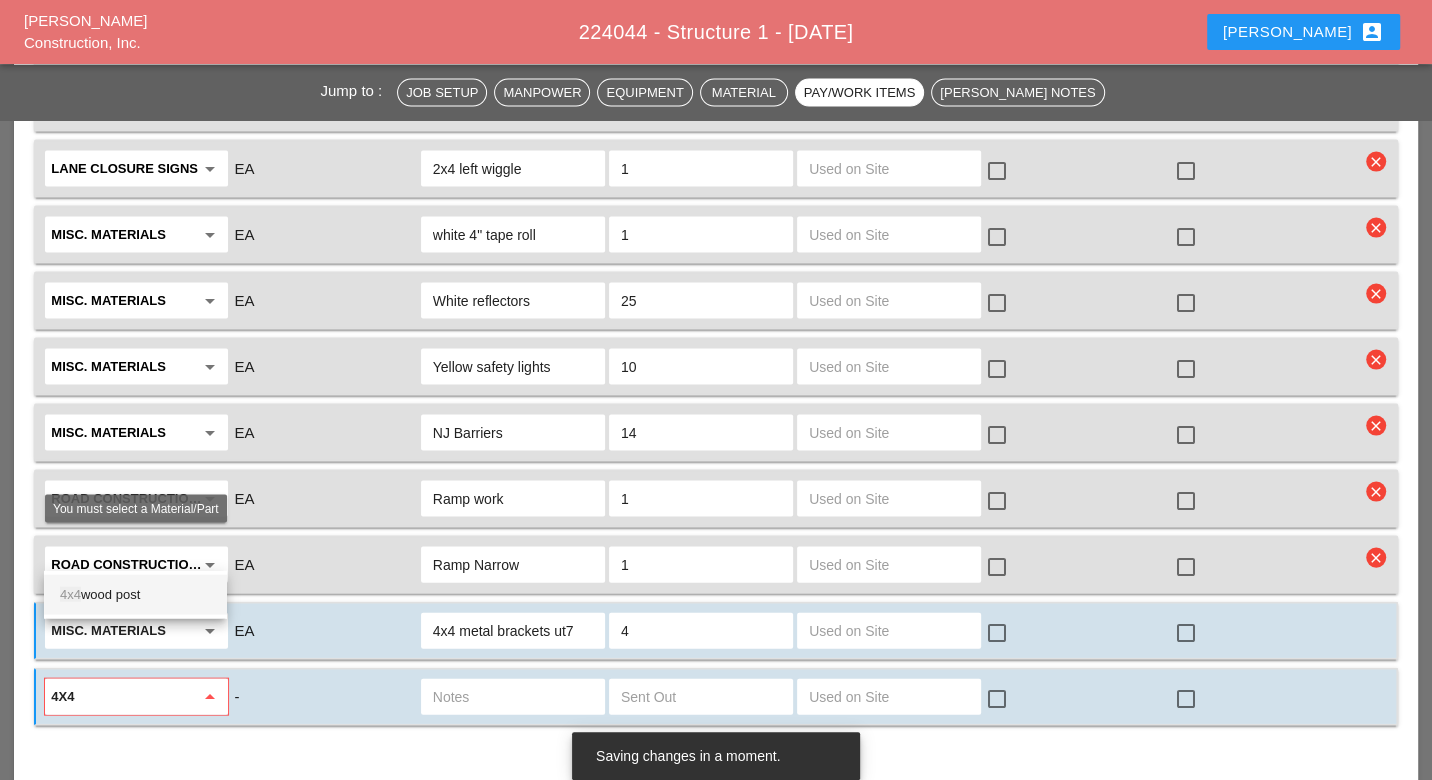click on "4x4  wood post" at bounding box center [135, 595] 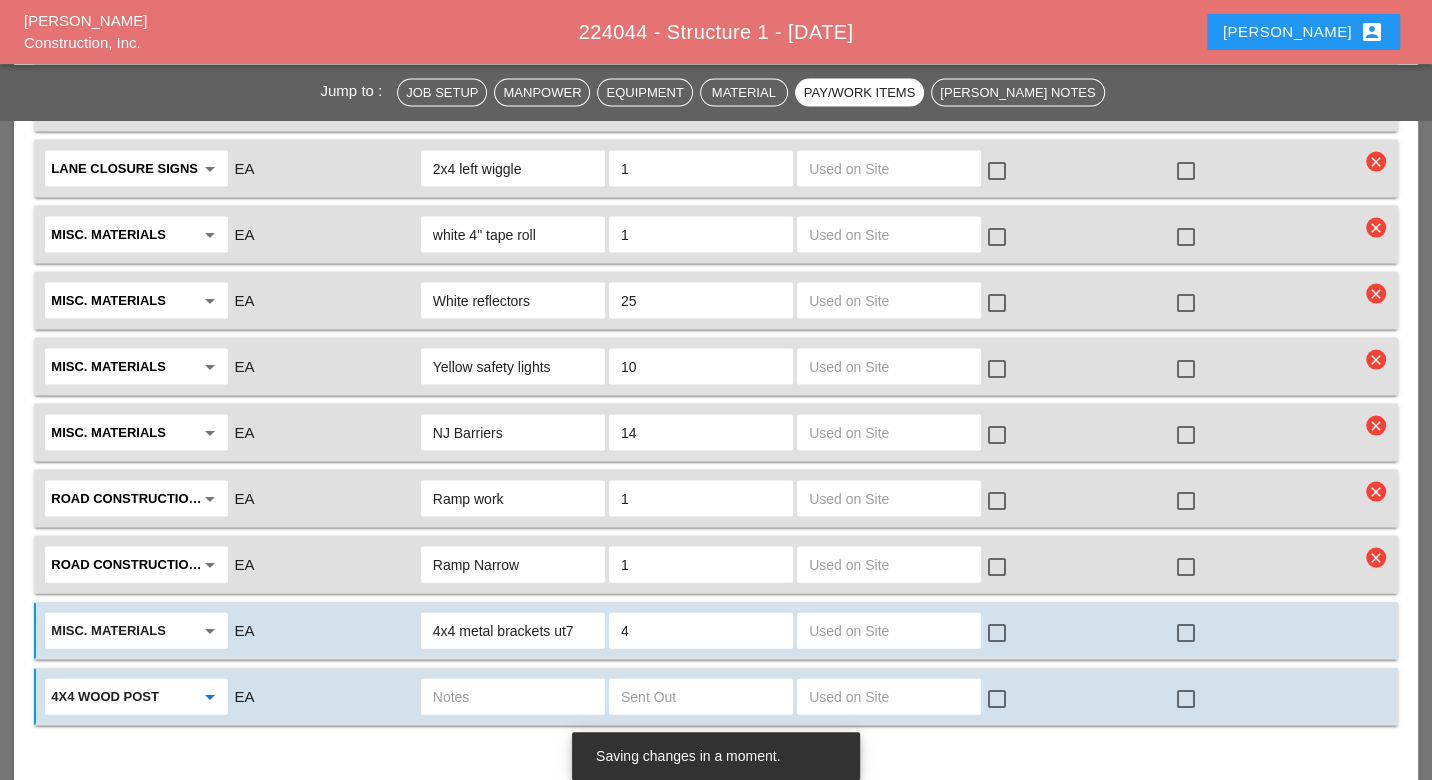 type on "4x4 wood post" 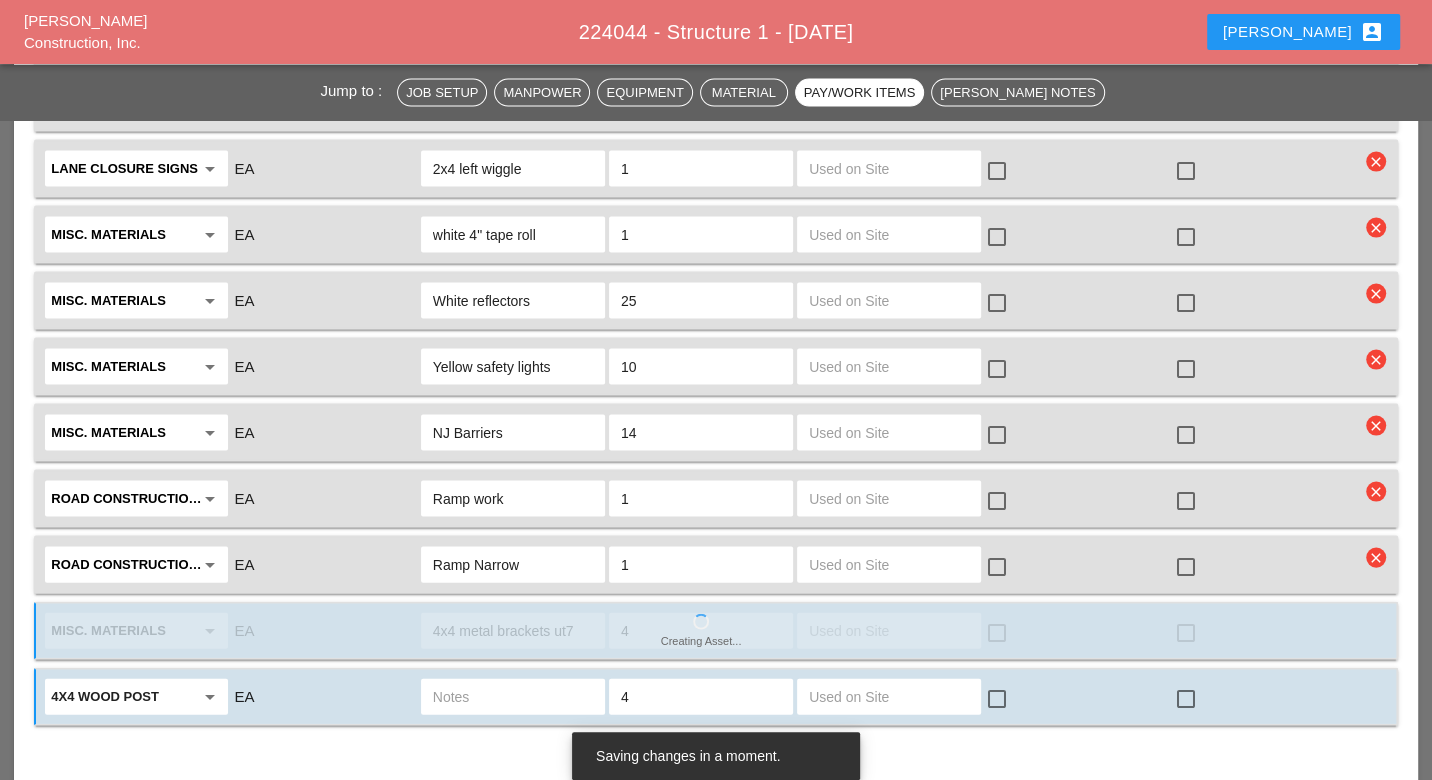 type on "4" 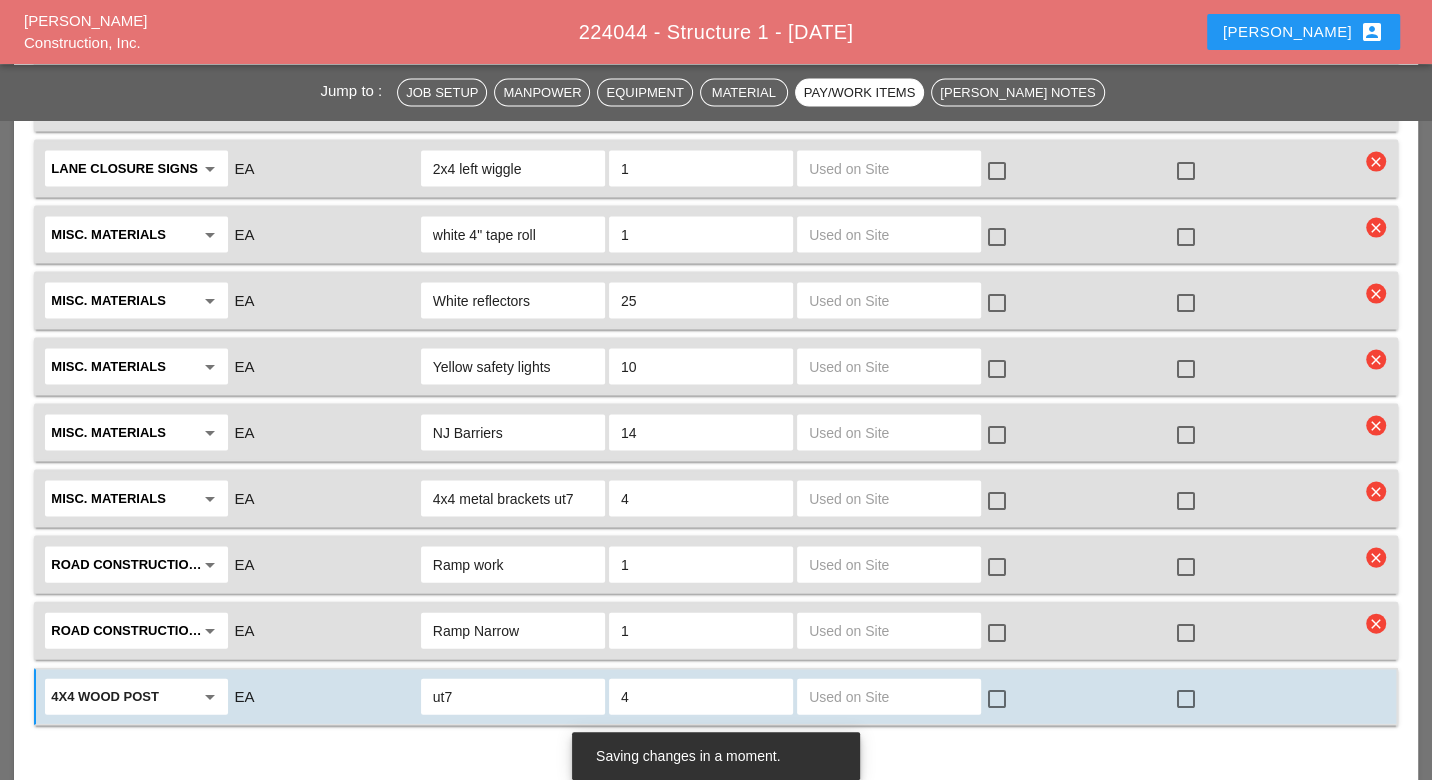click on "New Material control_point" at bounding box center [716, 758] 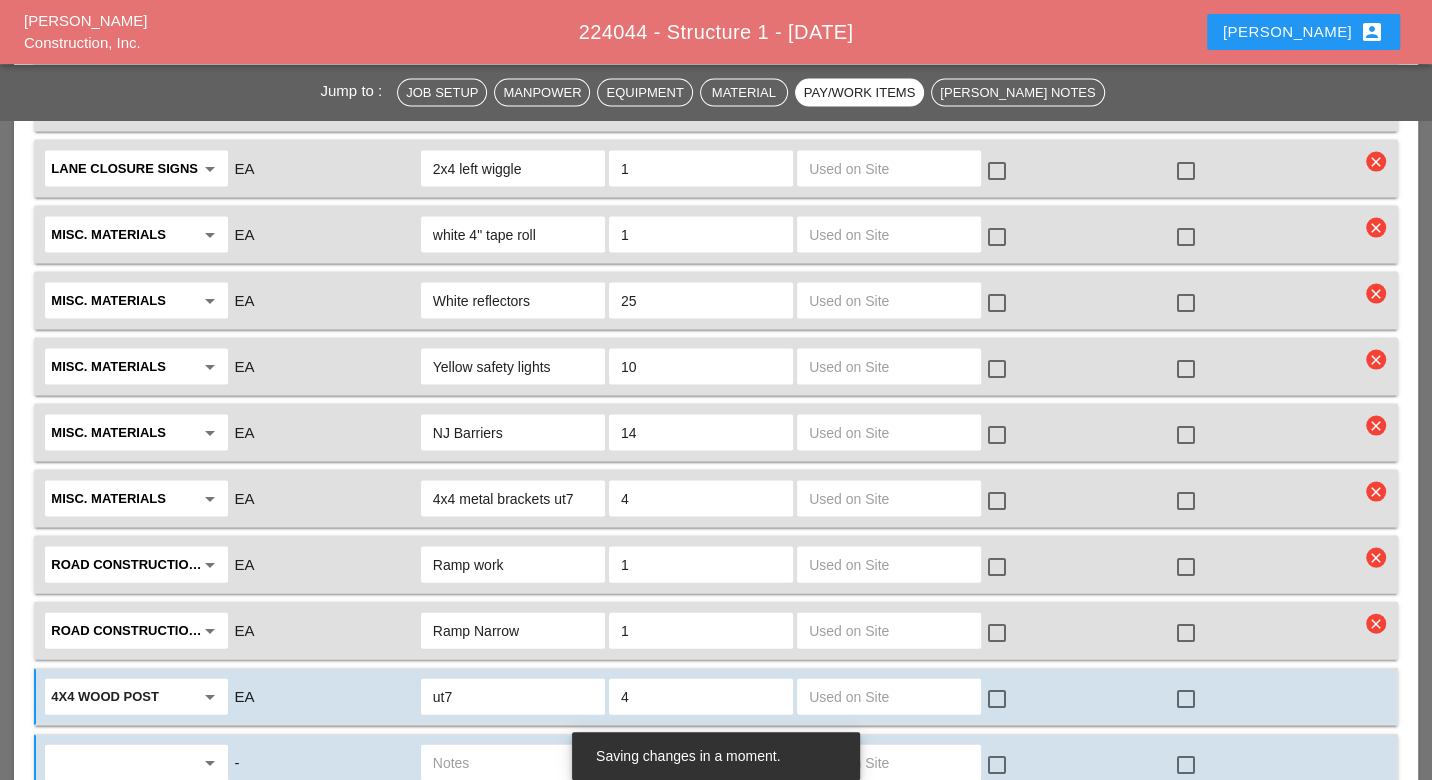 click at bounding box center [122, 763] 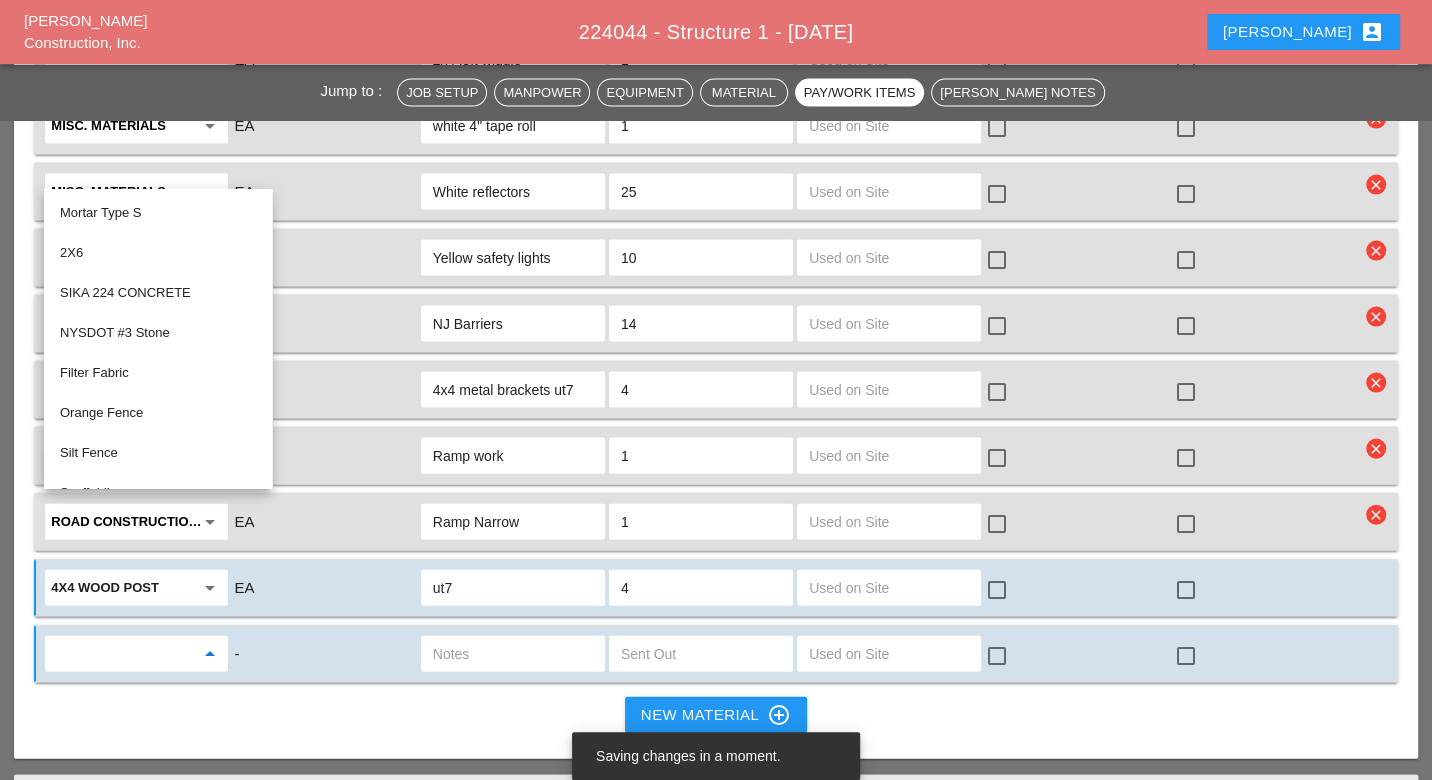 scroll, scrollTop: 3072, scrollLeft: 0, axis: vertical 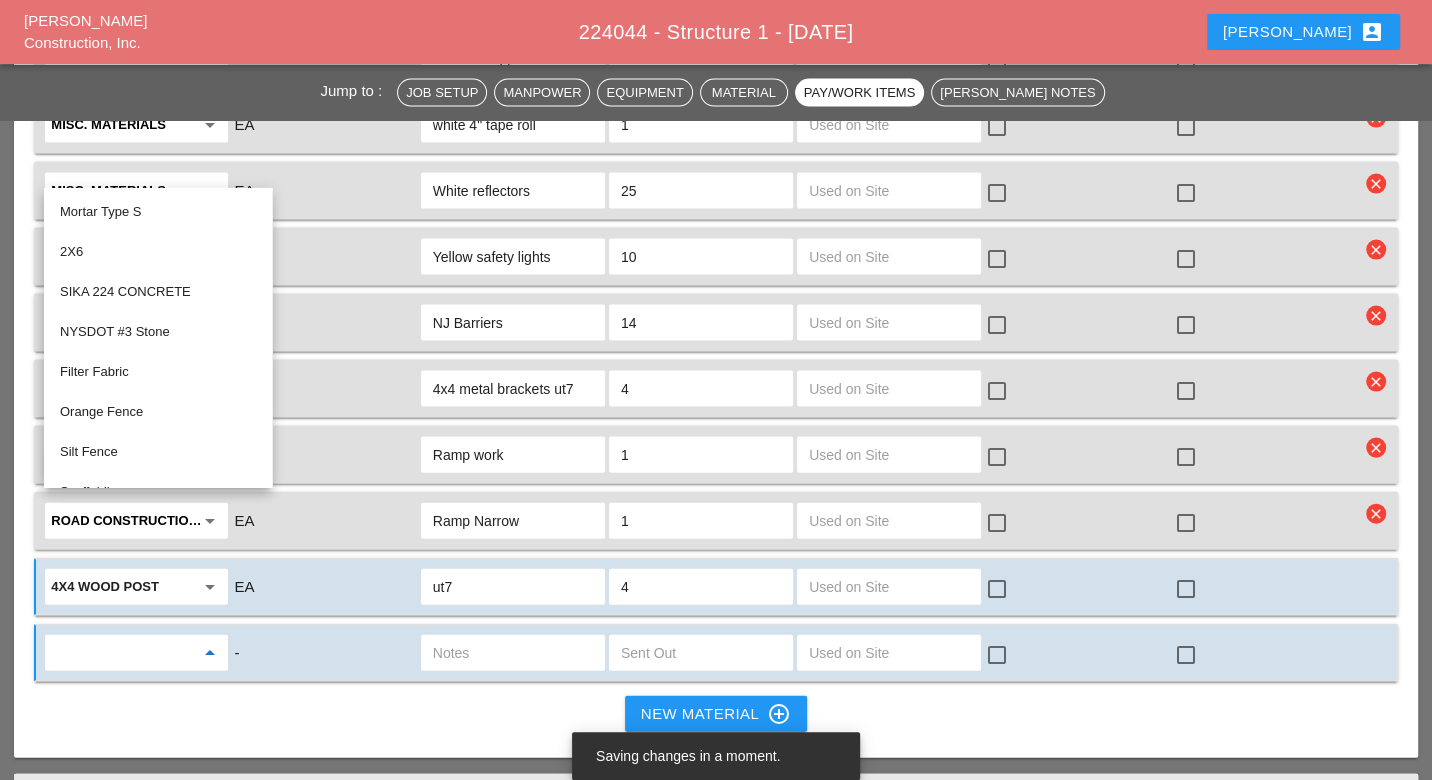 click on "ut7" at bounding box center (513, 587) 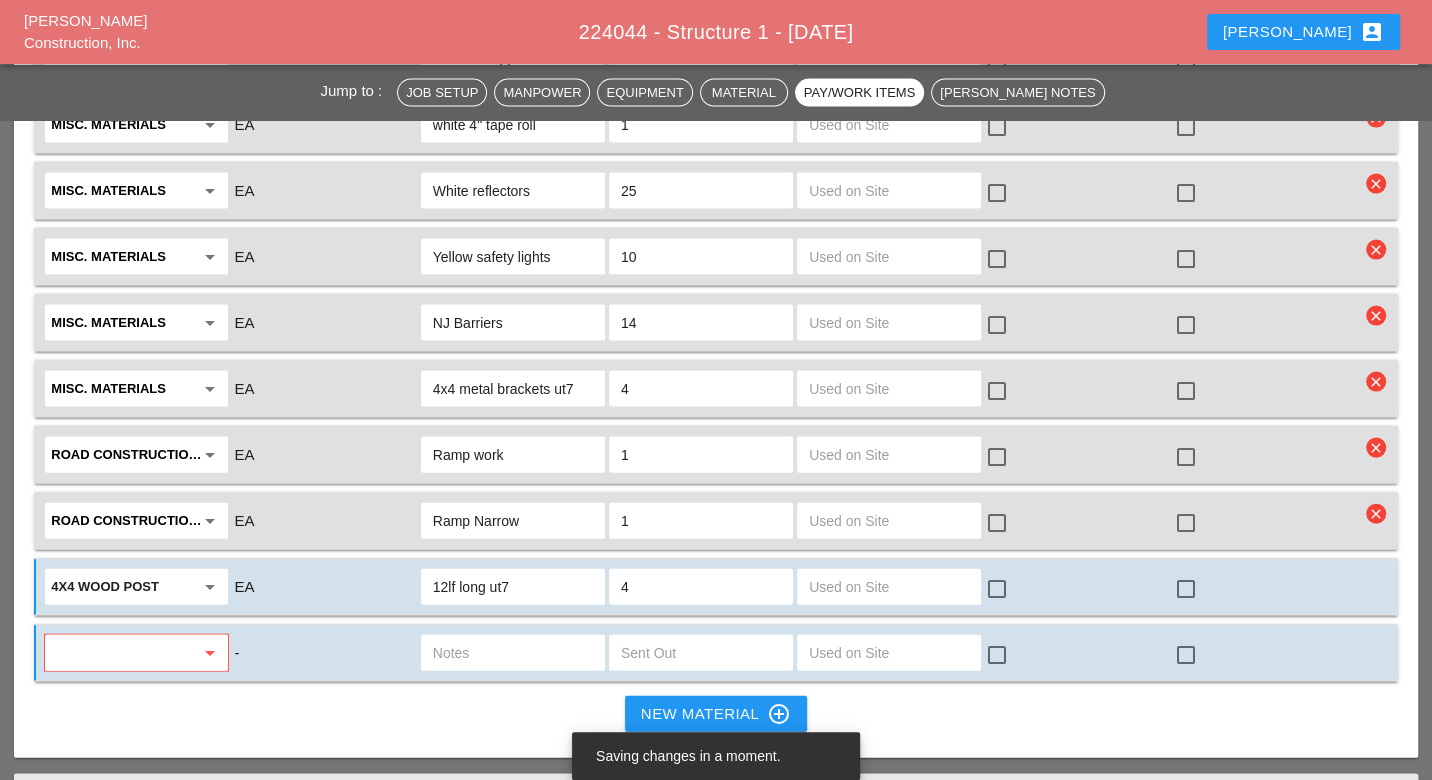 type on "12lf long ut7" 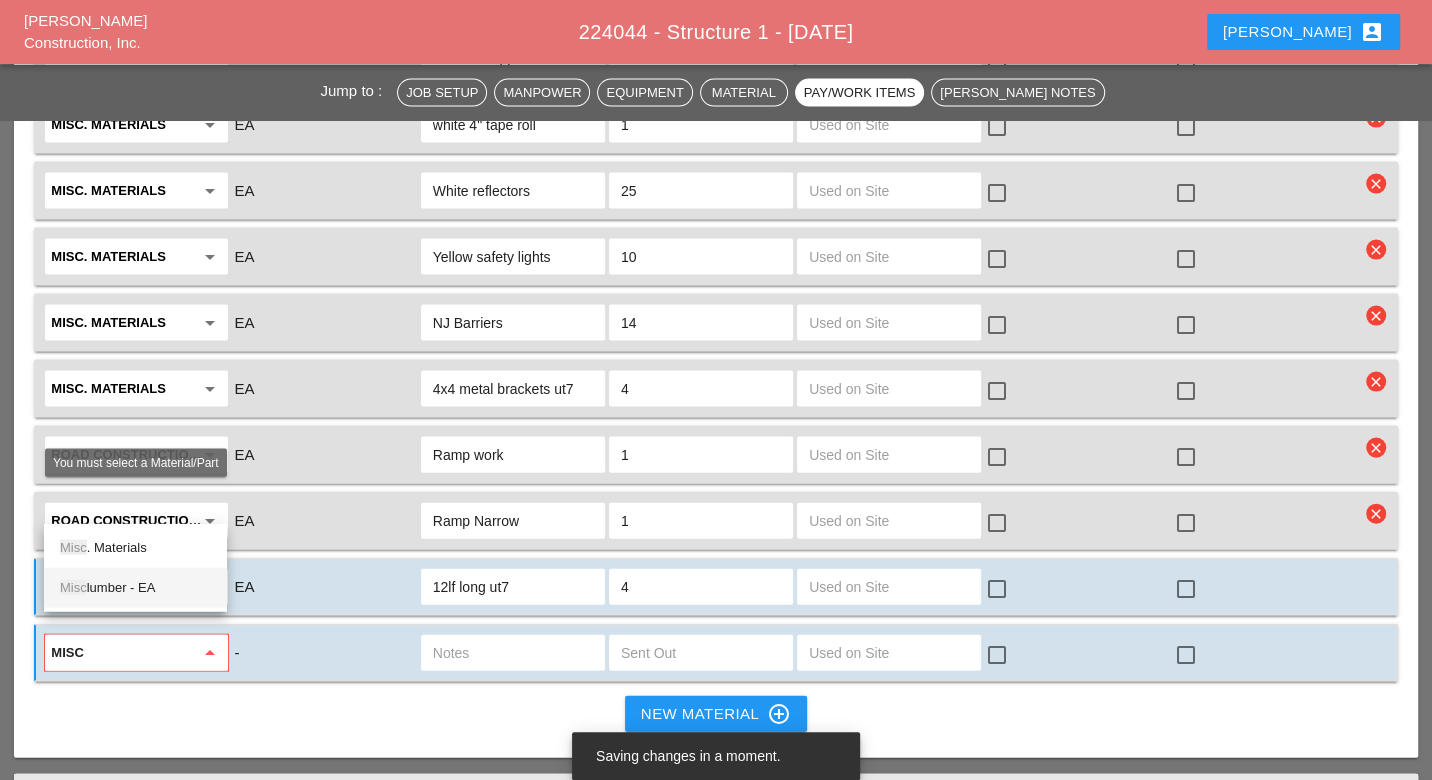click on "Misc  lumber - EA" at bounding box center (135, 588) 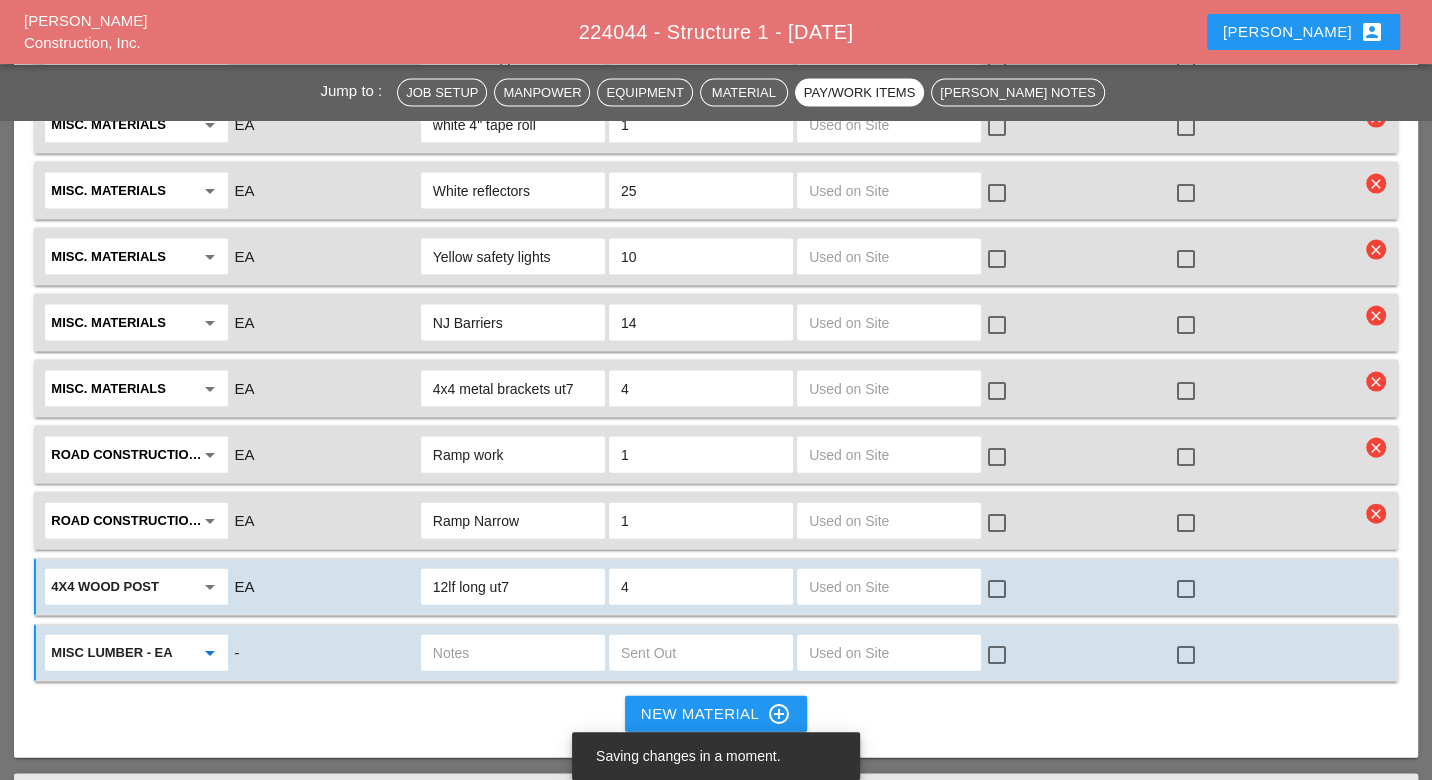 type on "Misc lumber - EA" 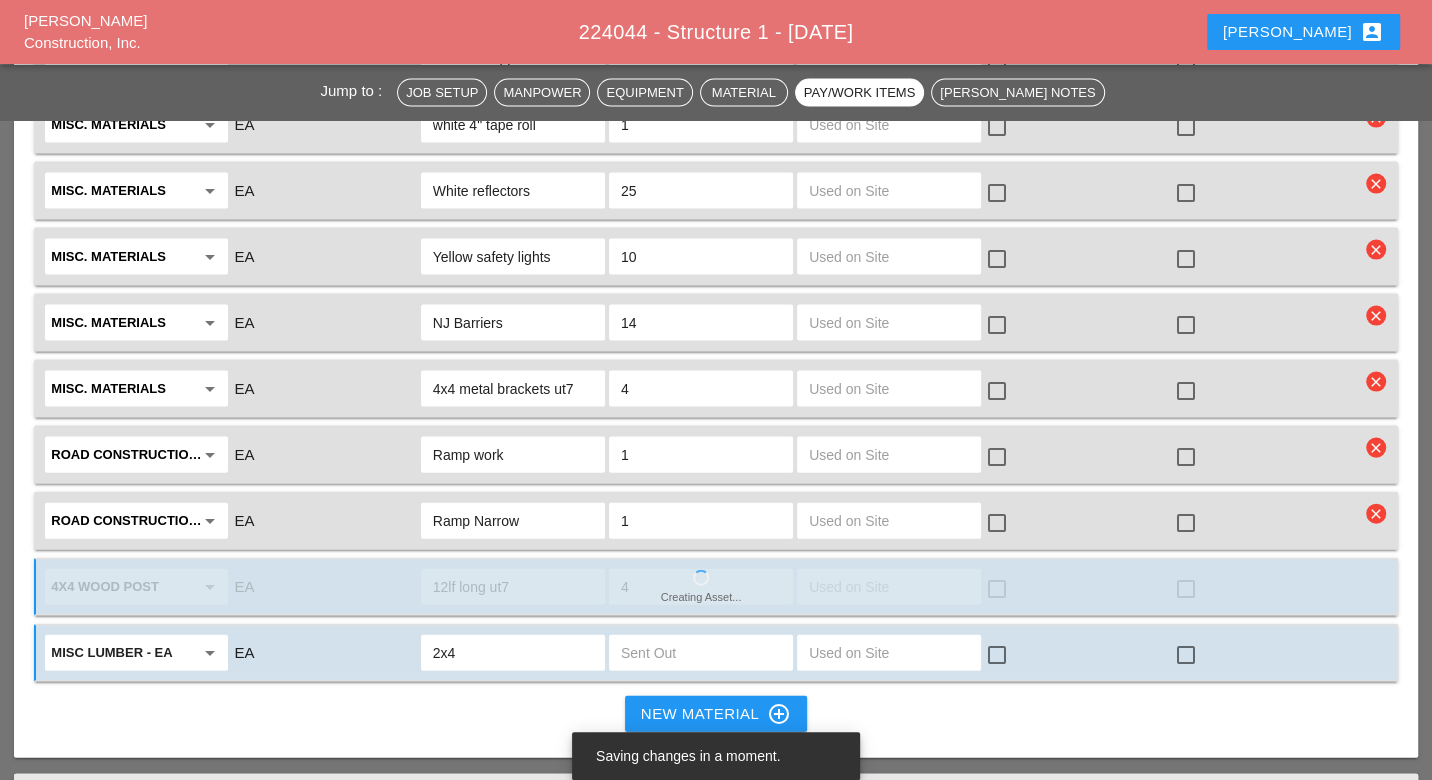 type on "2x4" 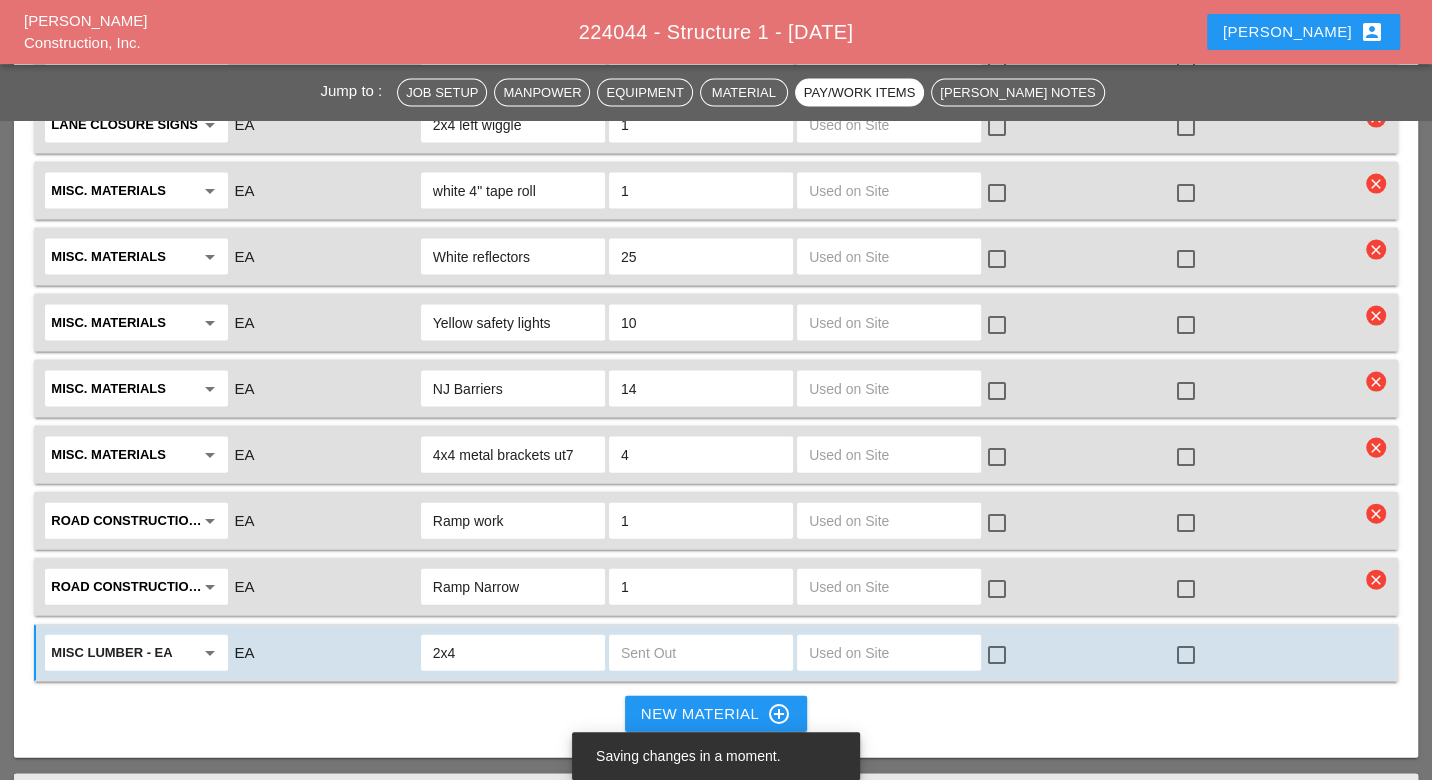 scroll, scrollTop: 3136, scrollLeft: 0, axis: vertical 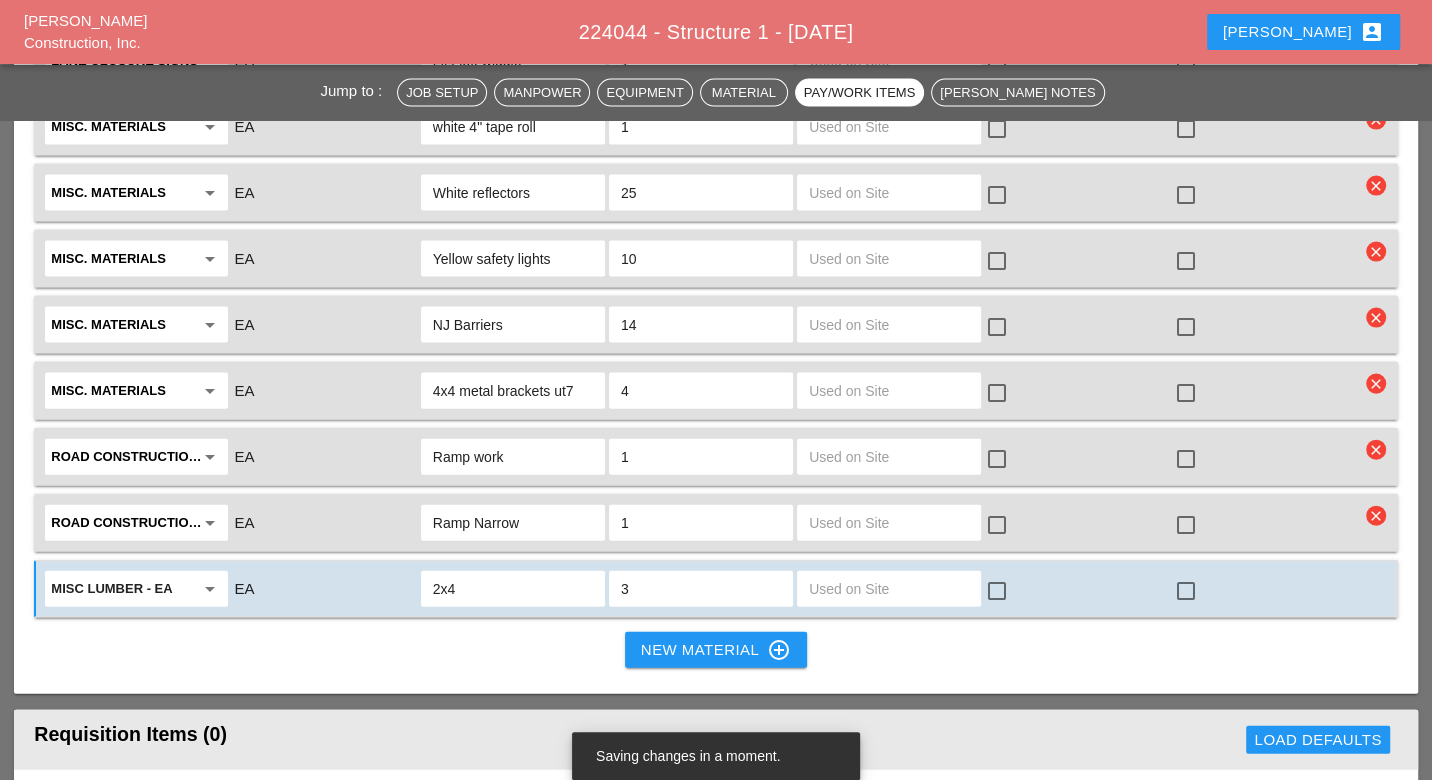 type on "3" 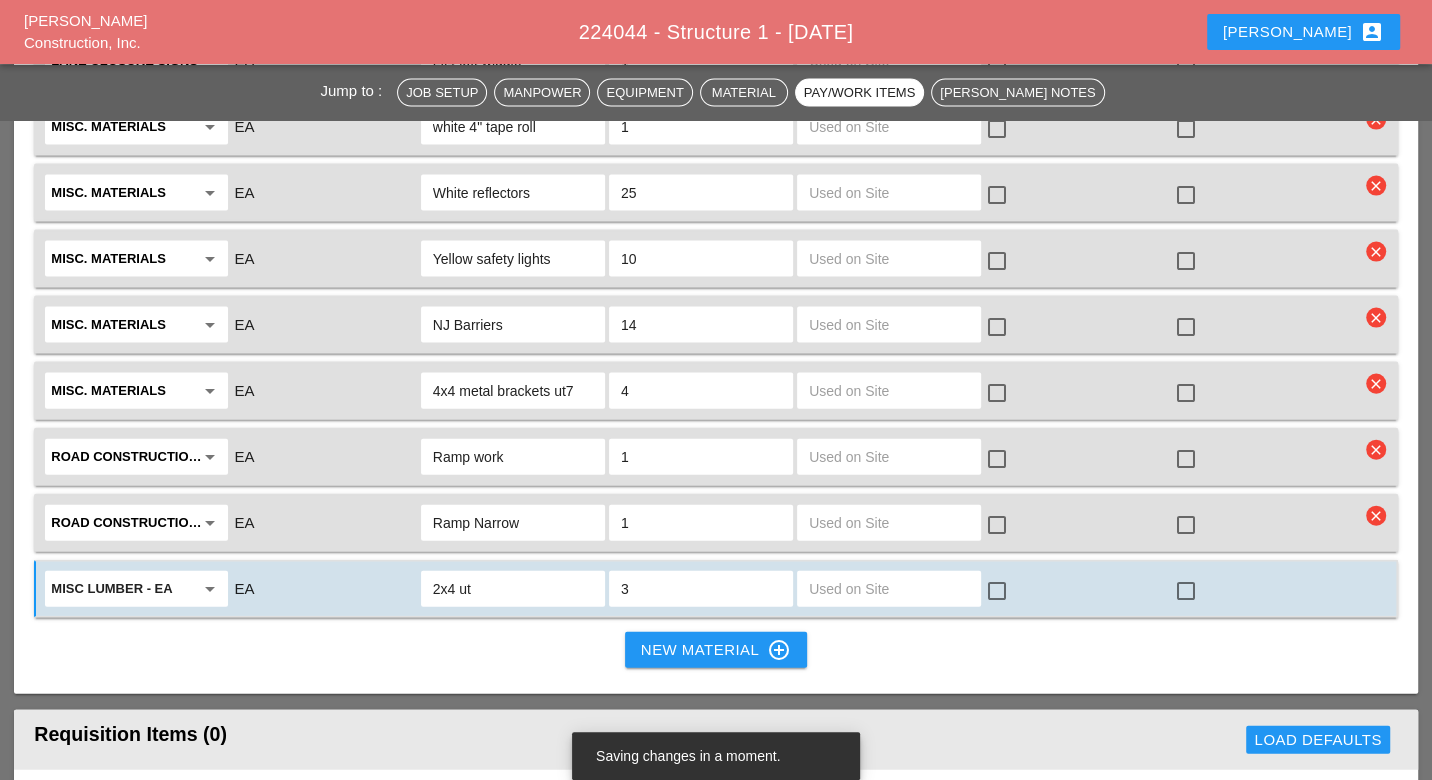 type on "2x4 ut7" 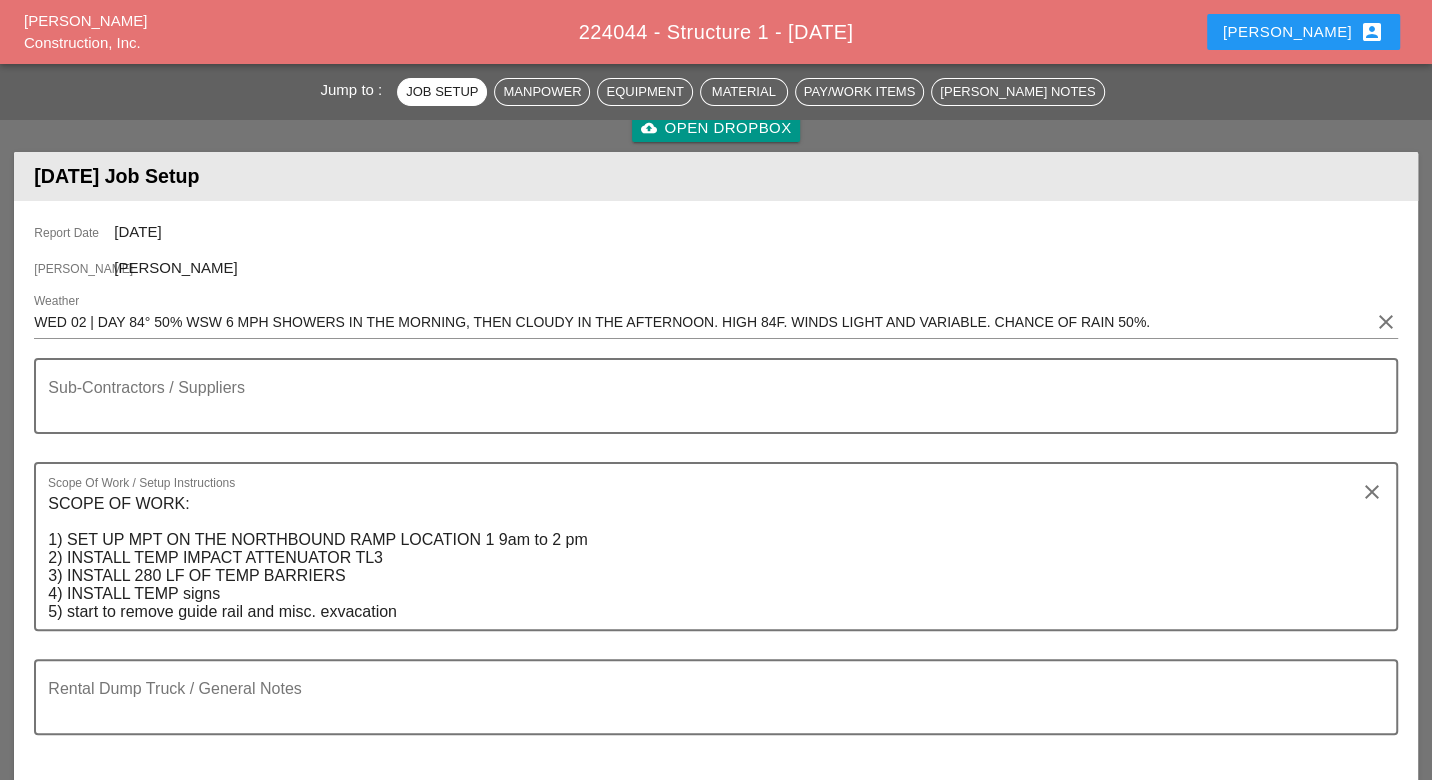 scroll, scrollTop: 136, scrollLeft: 0, axis: vertical 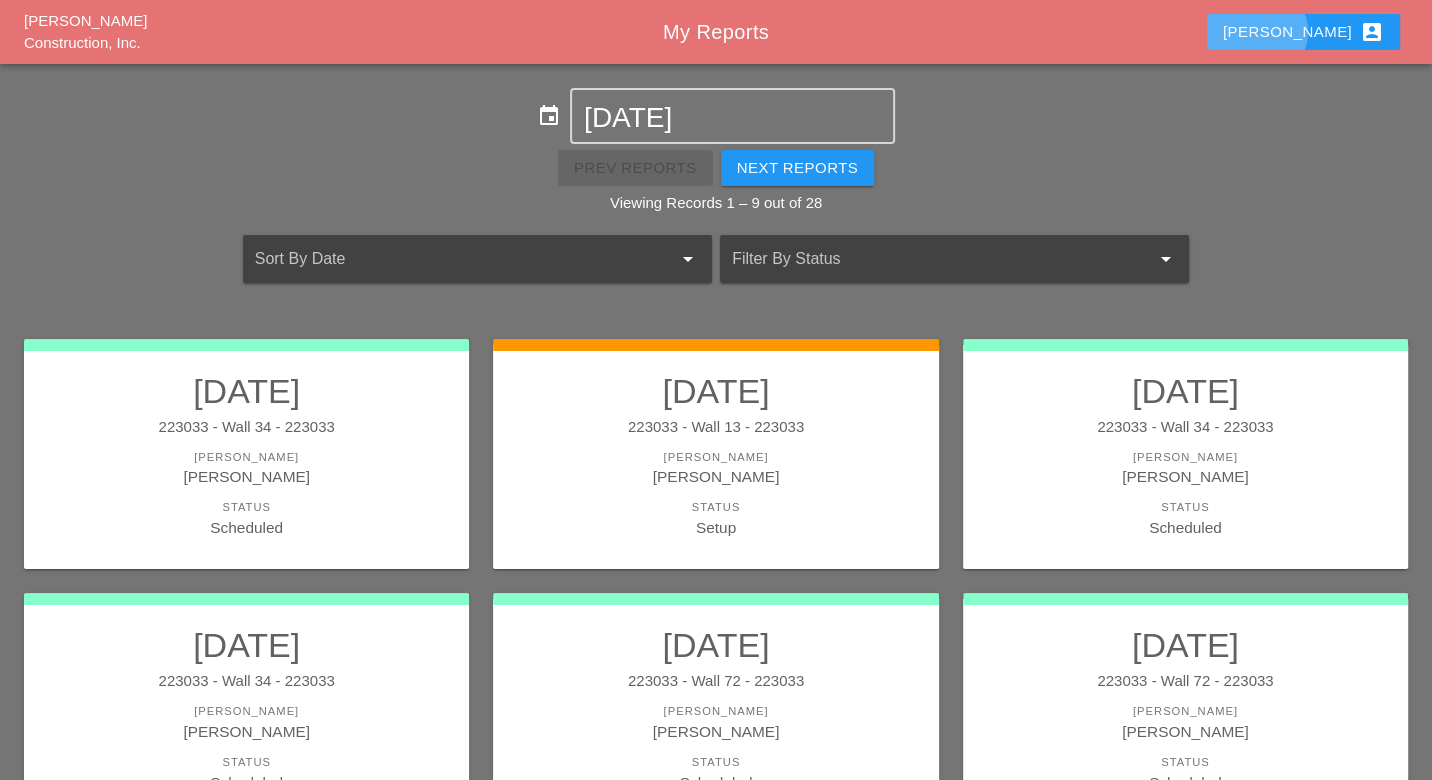 click on "Luca account_box" at bounding box center [1303, 32] 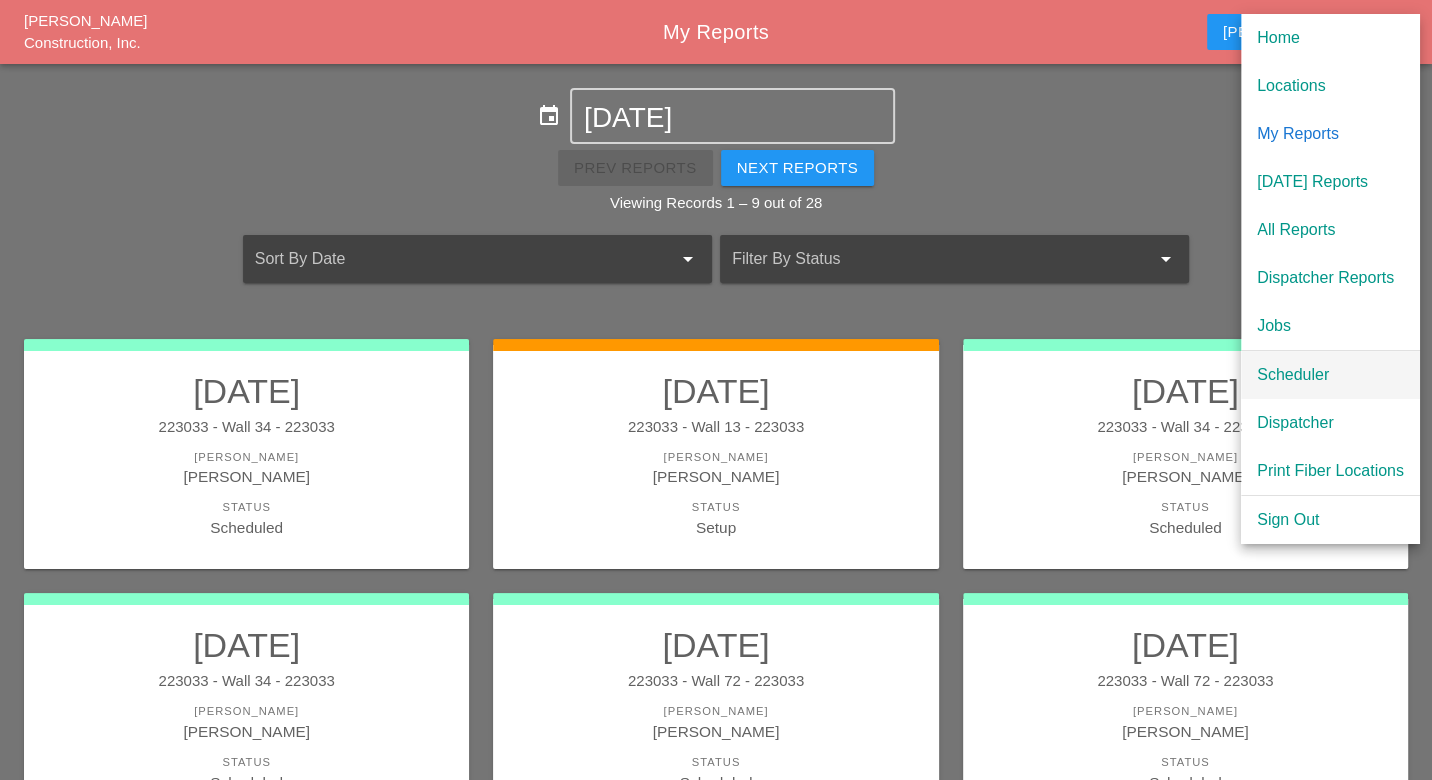 click on "Scheduler" at bounding box center (1330, 375) 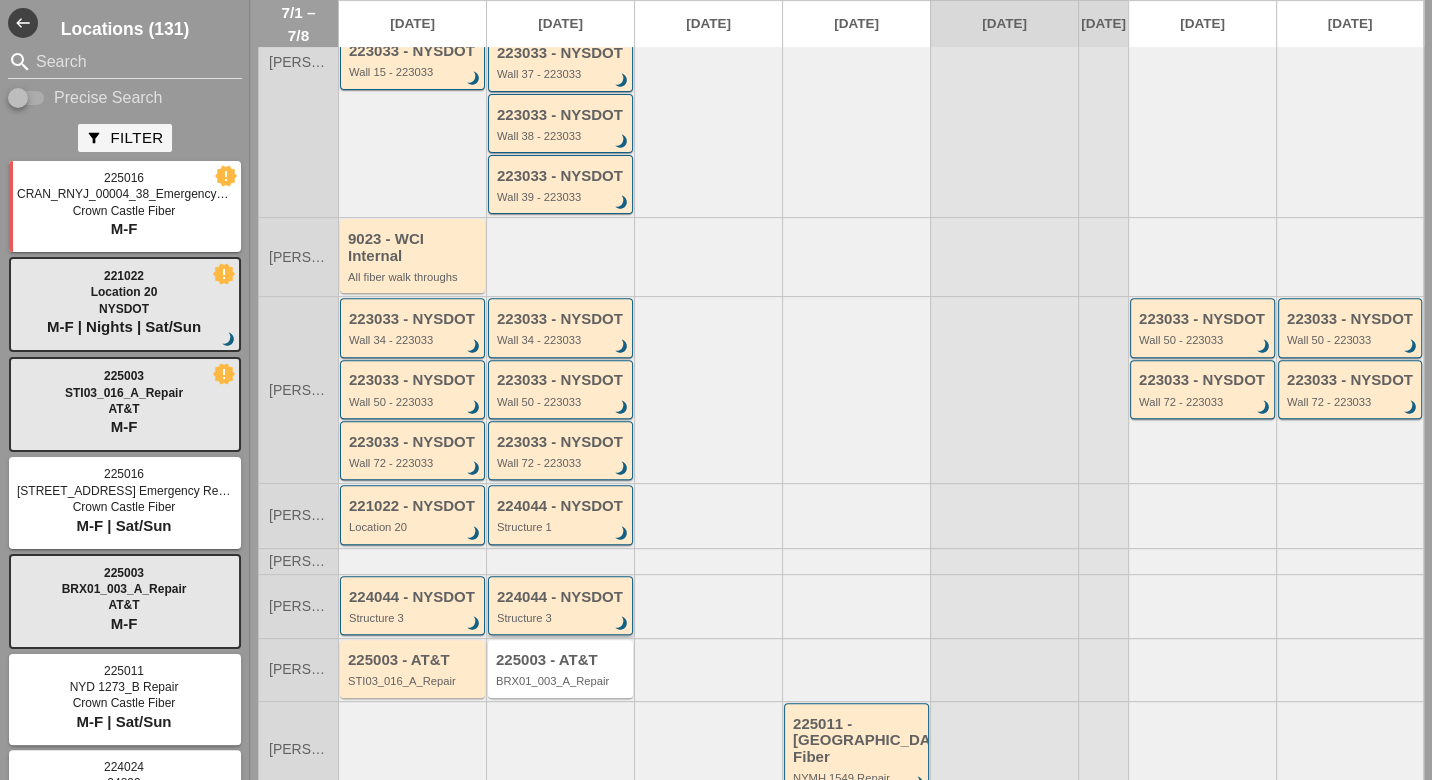 scroll, scrollTop: 503, scrollLeft: 0, axis: vertical 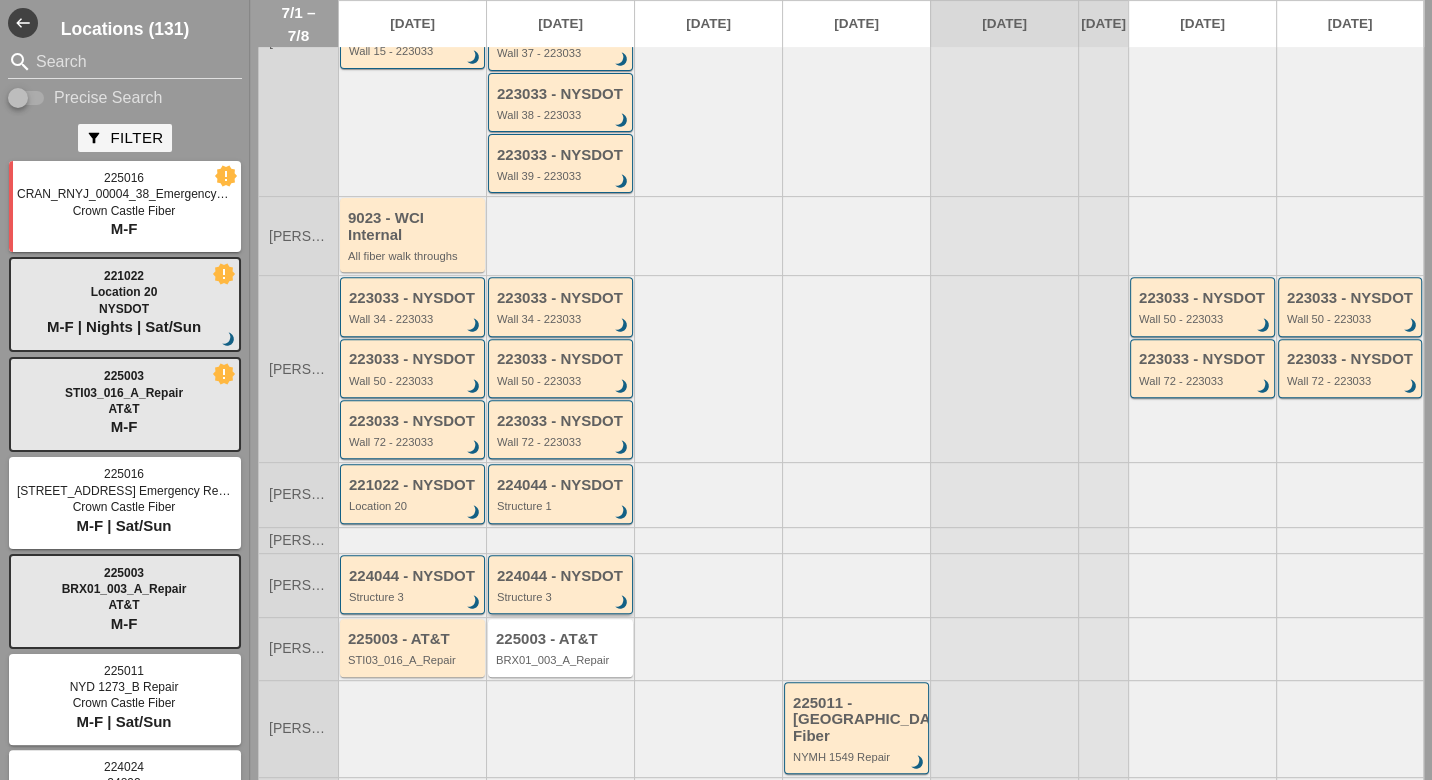 click on "Structure 3" at bounding box center [562, 597] 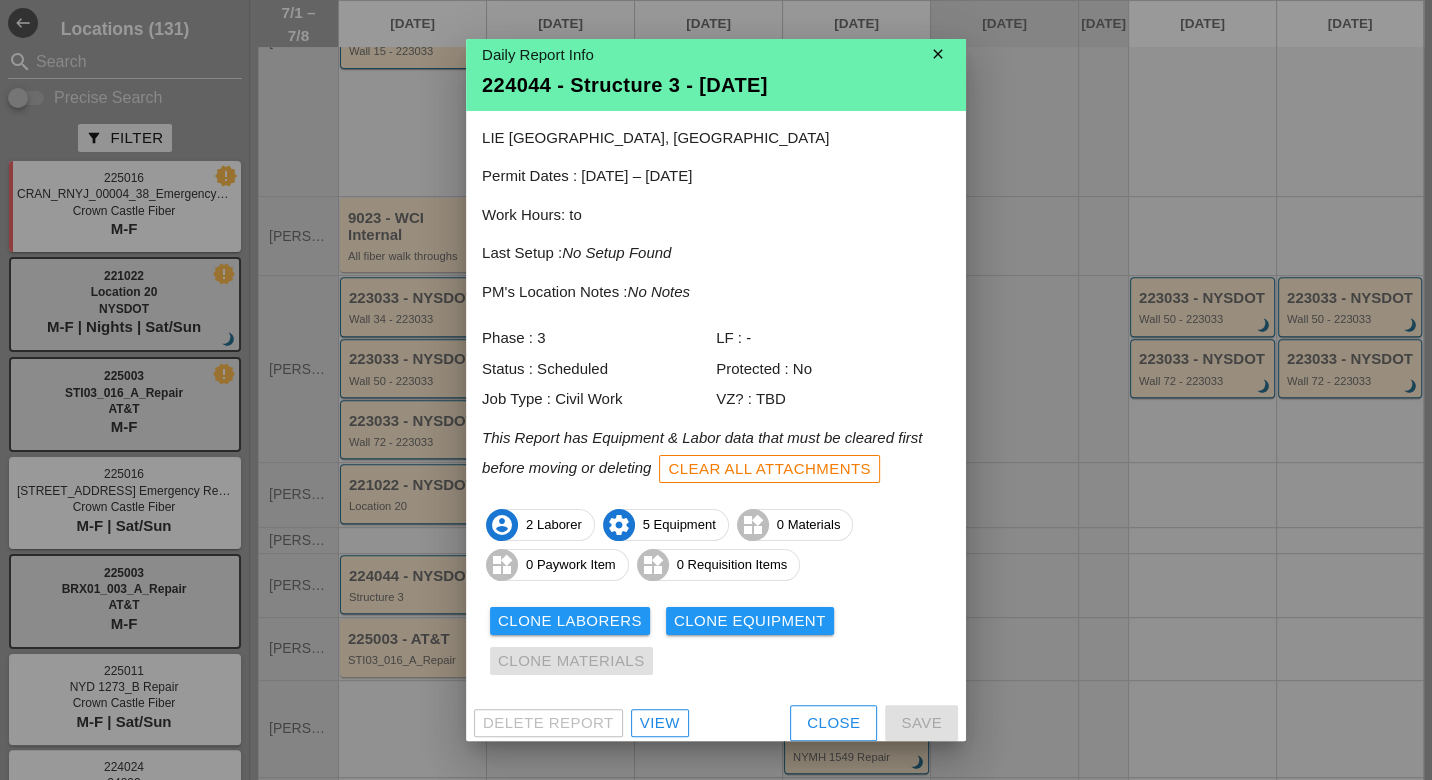 scroll, scrollTop: 17, scrollLeft: 0, axis: vertical 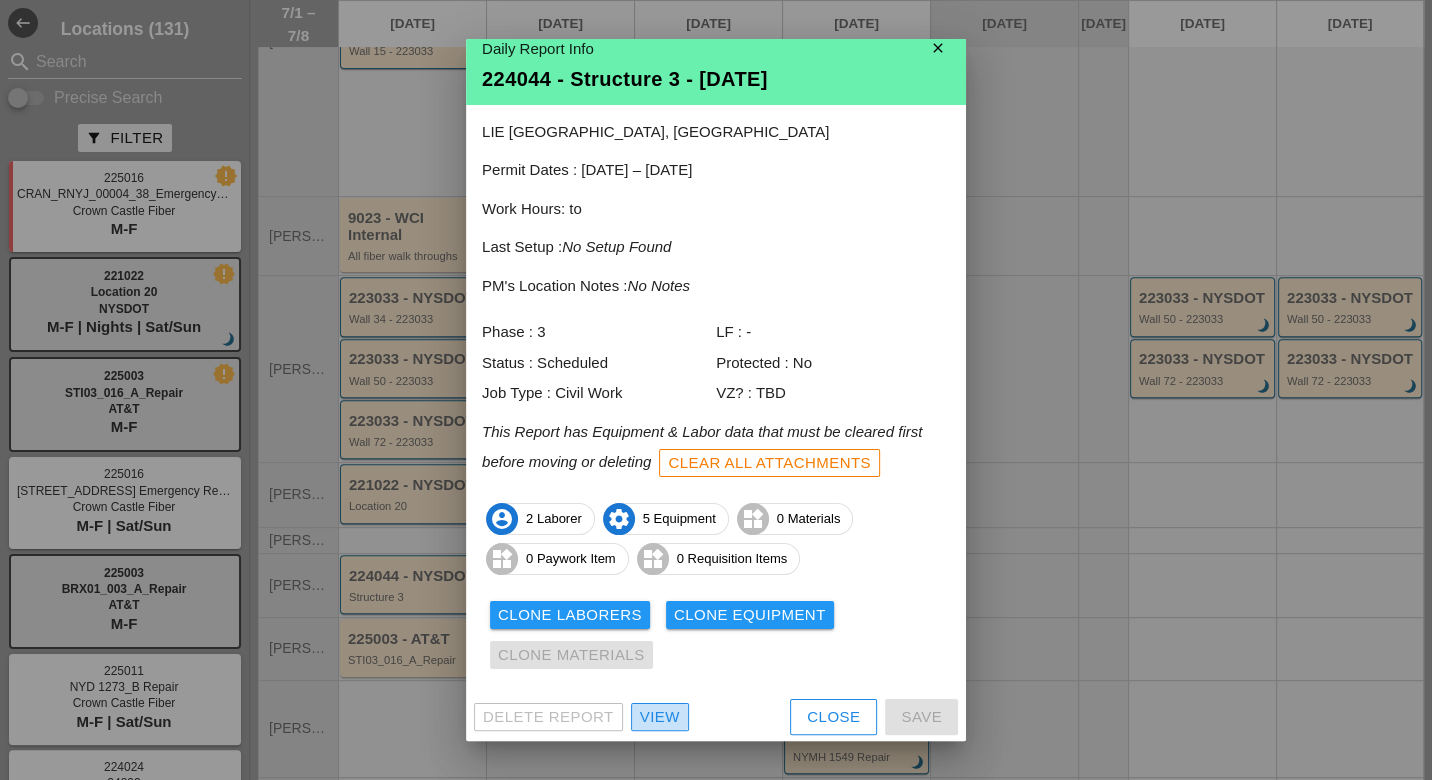 click on "View" at bounding box center [660, 717] 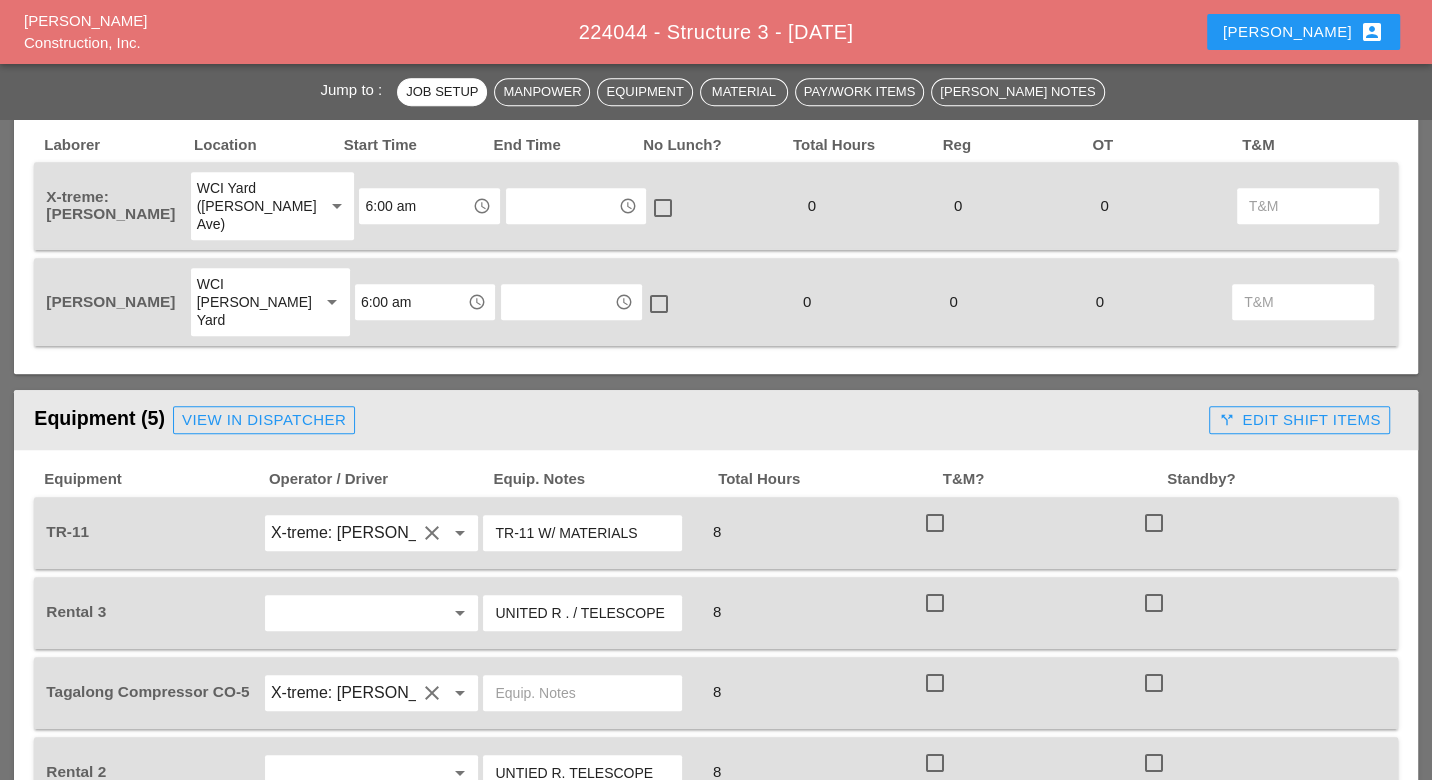 scroll, scrollTop: 1111, scrollLeft: 0, axis: vertical 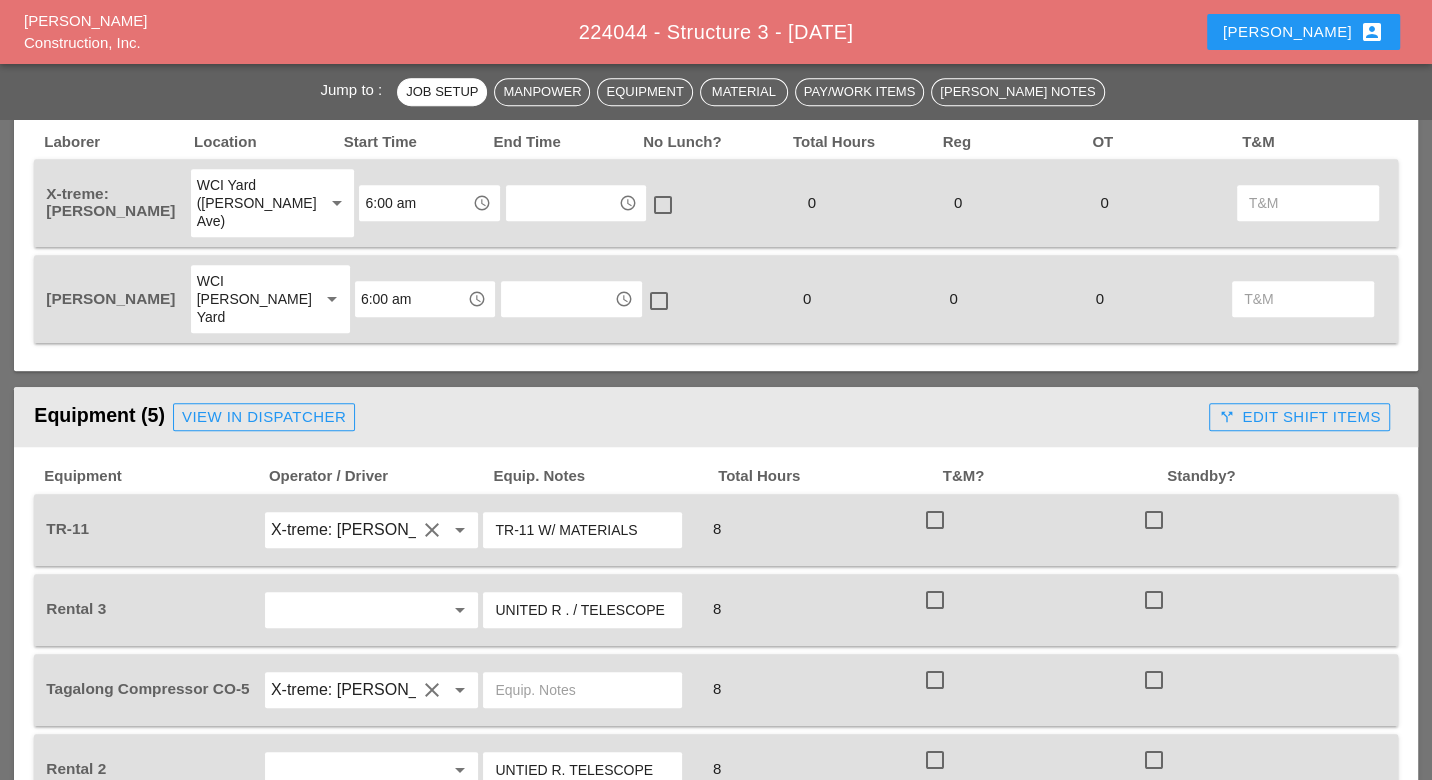 click on "clear" at bounding box center [432, 530] 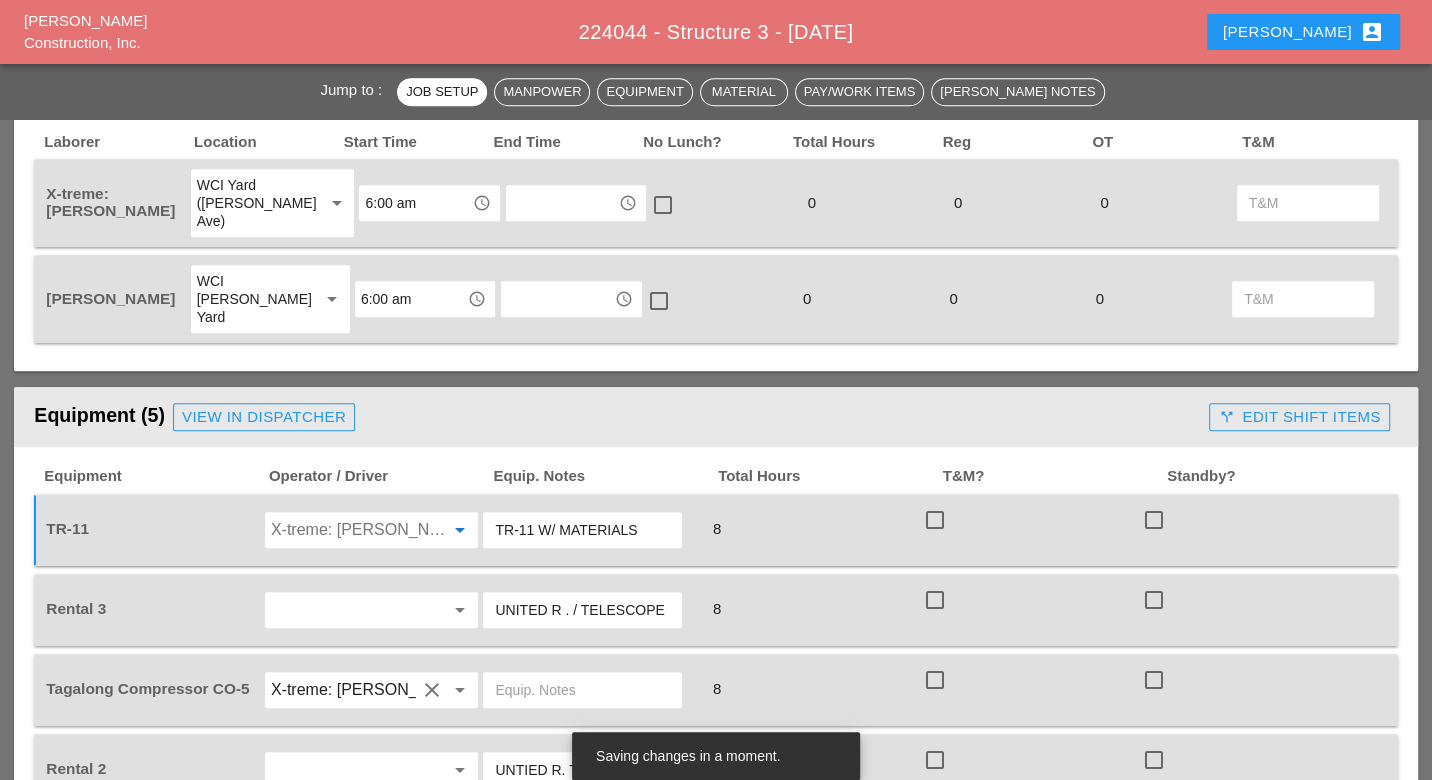 click on "TR-11 W/ MATERIALS" at bounding box center (582, 530) 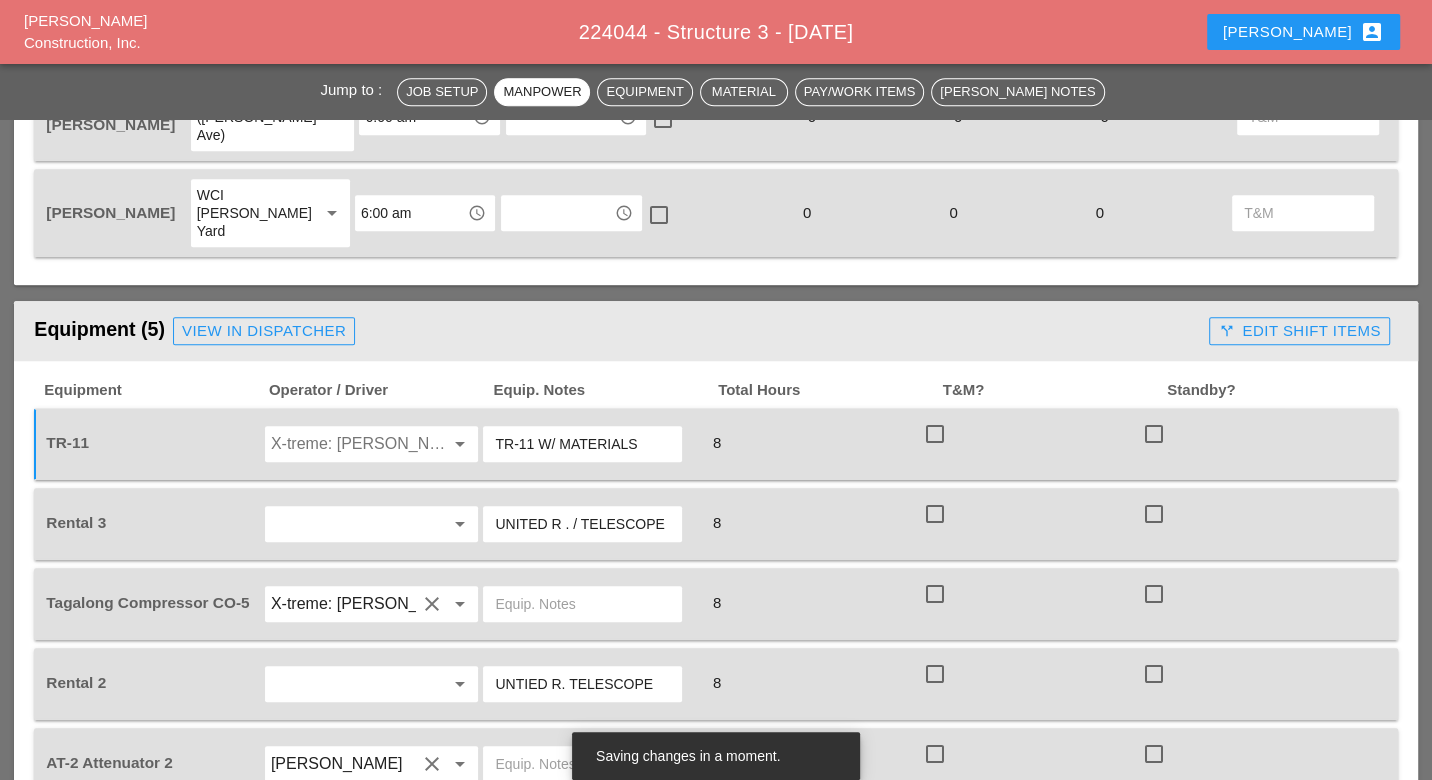 scroll, scrollTop: 1222, scrollLeft: 0, axis: vertical 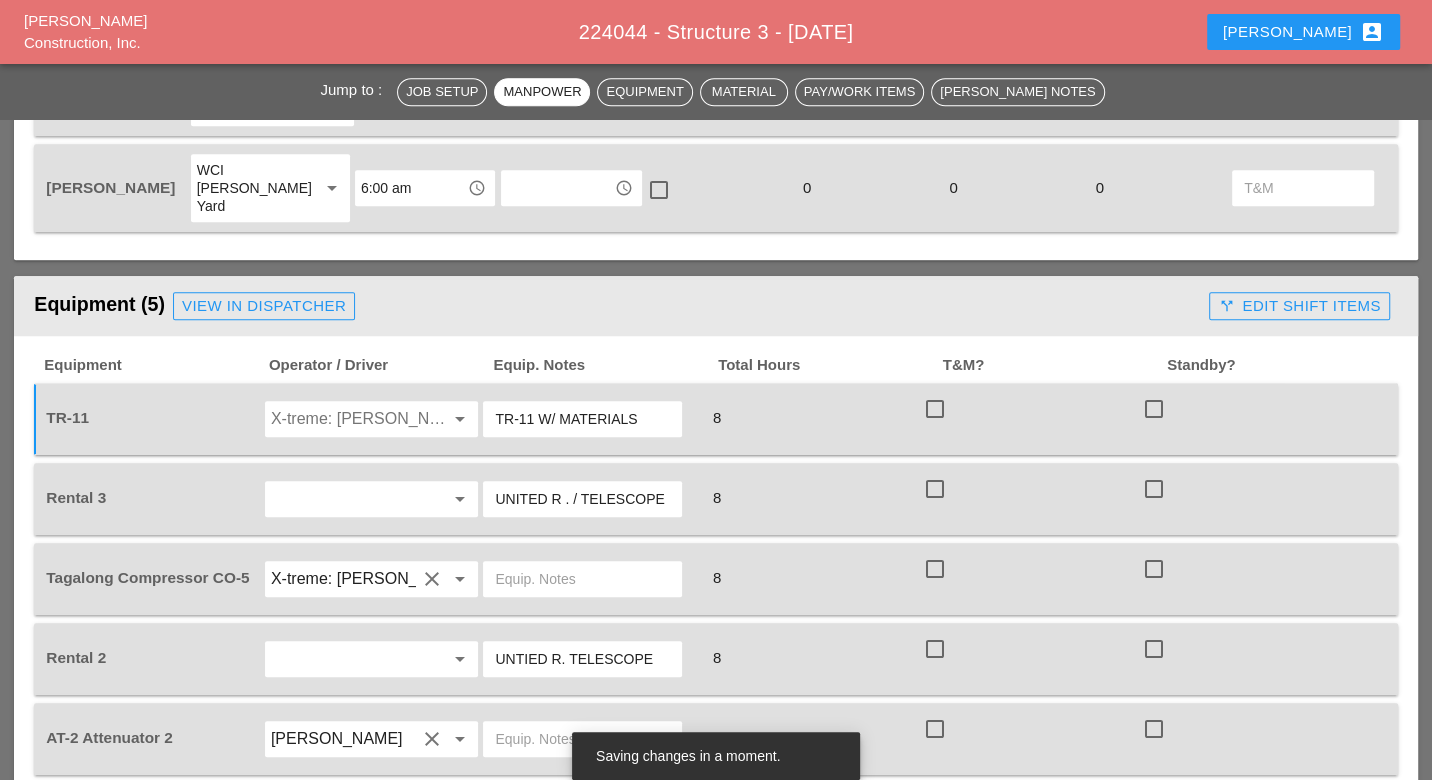 click on "UNITED R . / TELESCOPE" at bounding box center (582, 499) 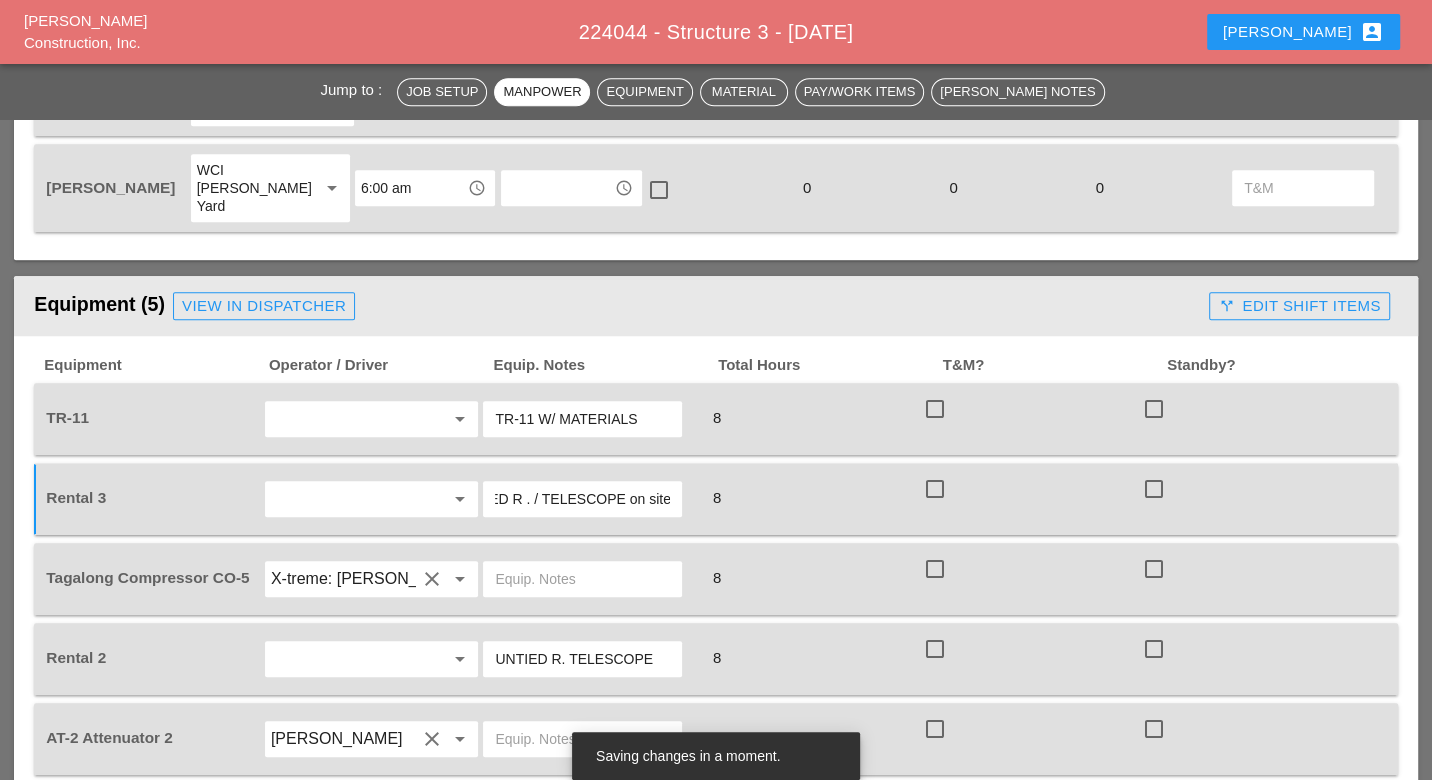scroll, scrollTop: 0, scrollLeft: 47, axis: horizontal 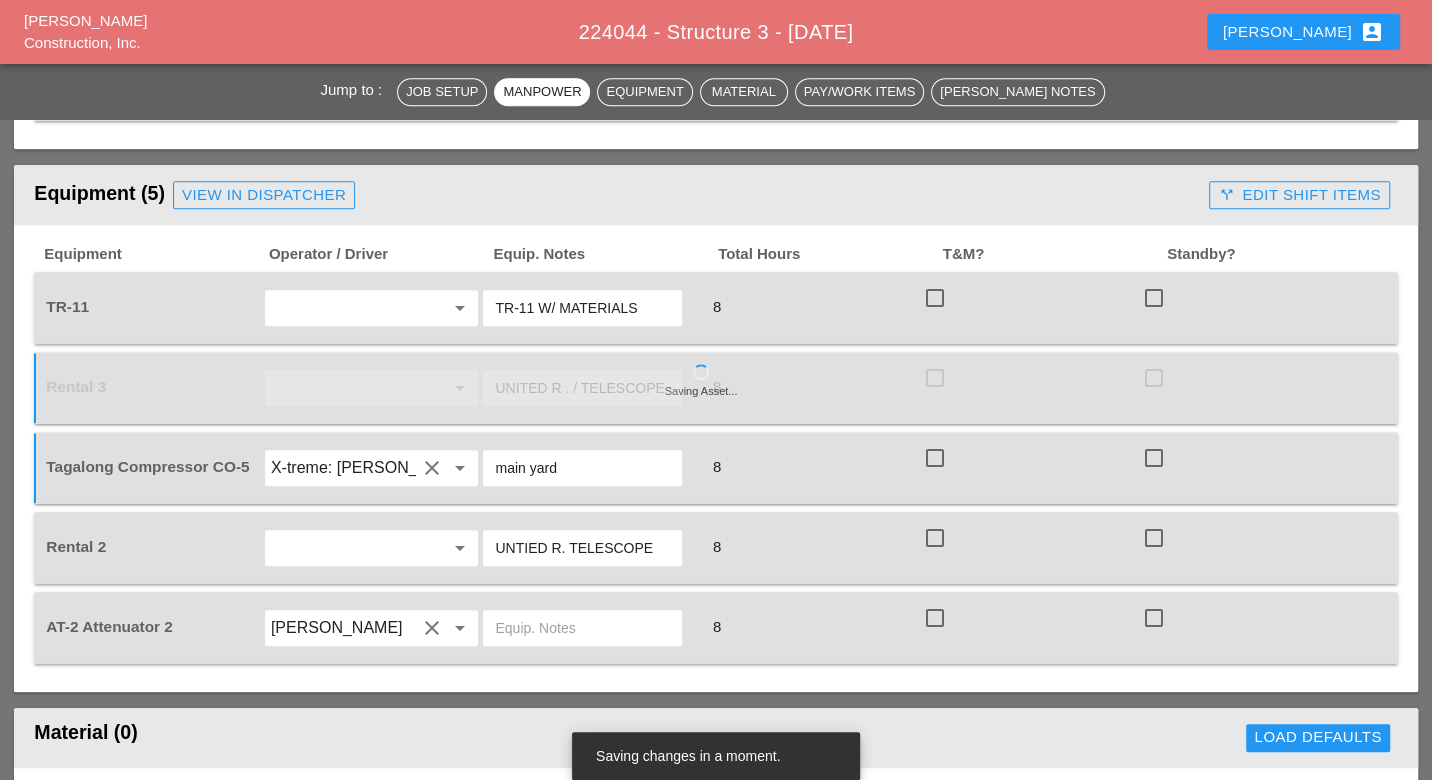 type on "main yard" 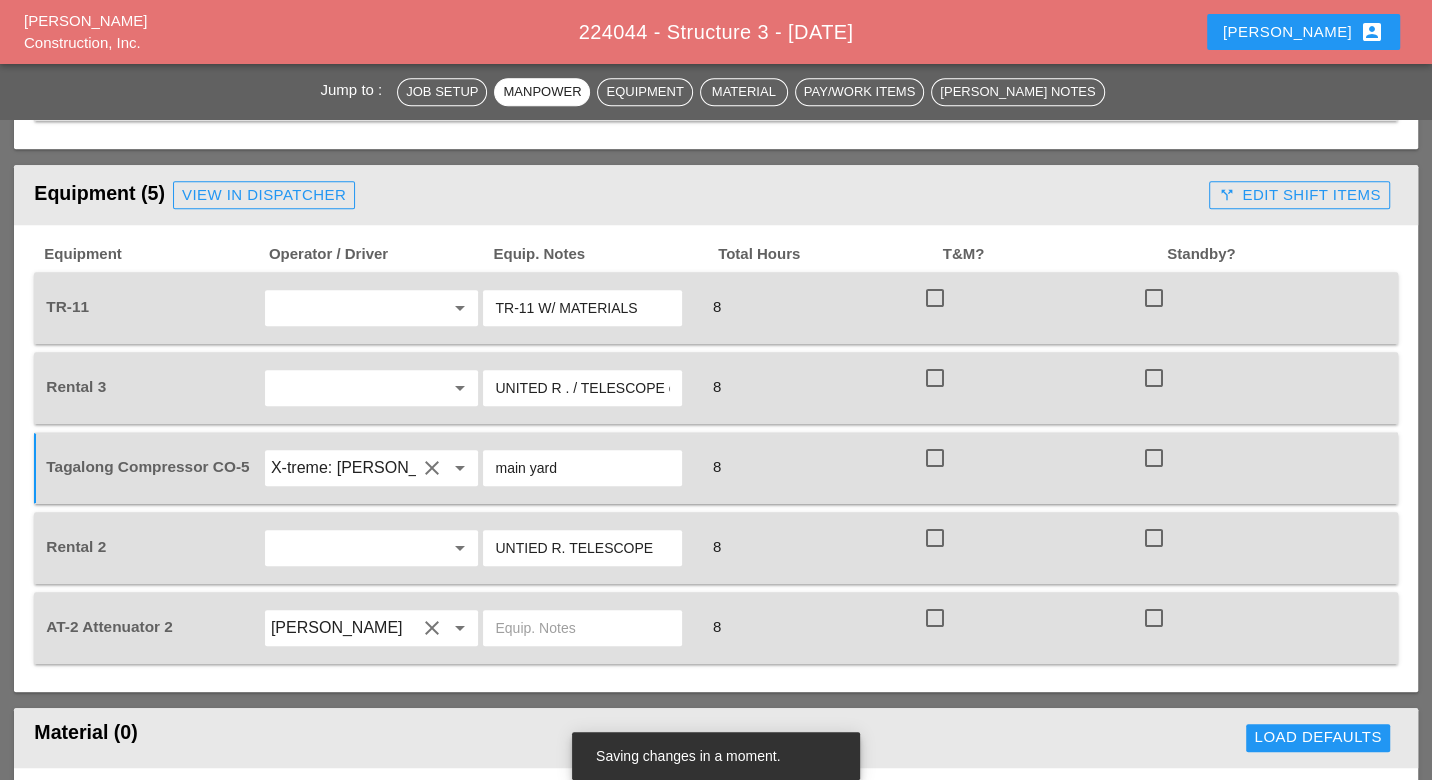 click on "UNTIED R. TELESCOPE" at bounding box center (582, 548) 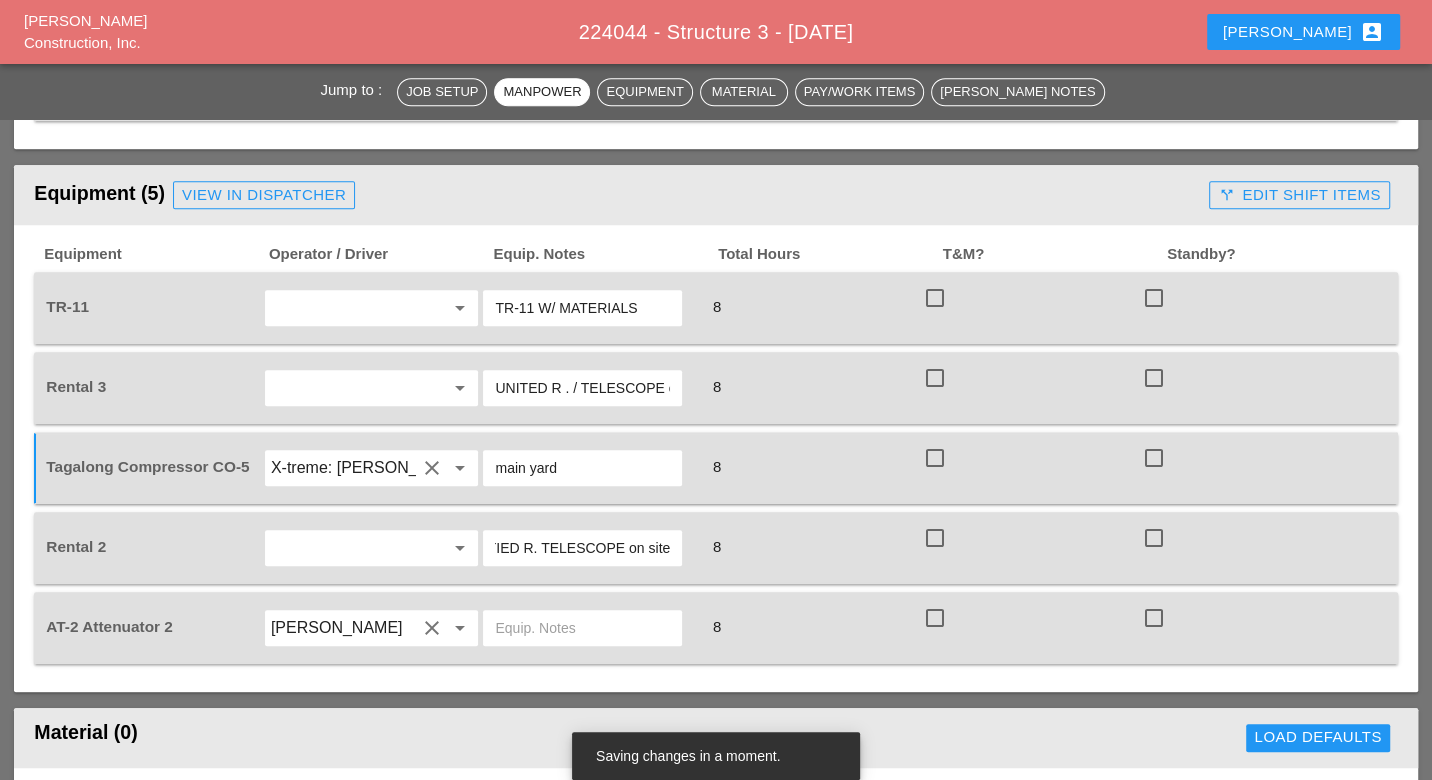 scroll, scrollTop: 0, scrollLeft: 35, axis: horizontal 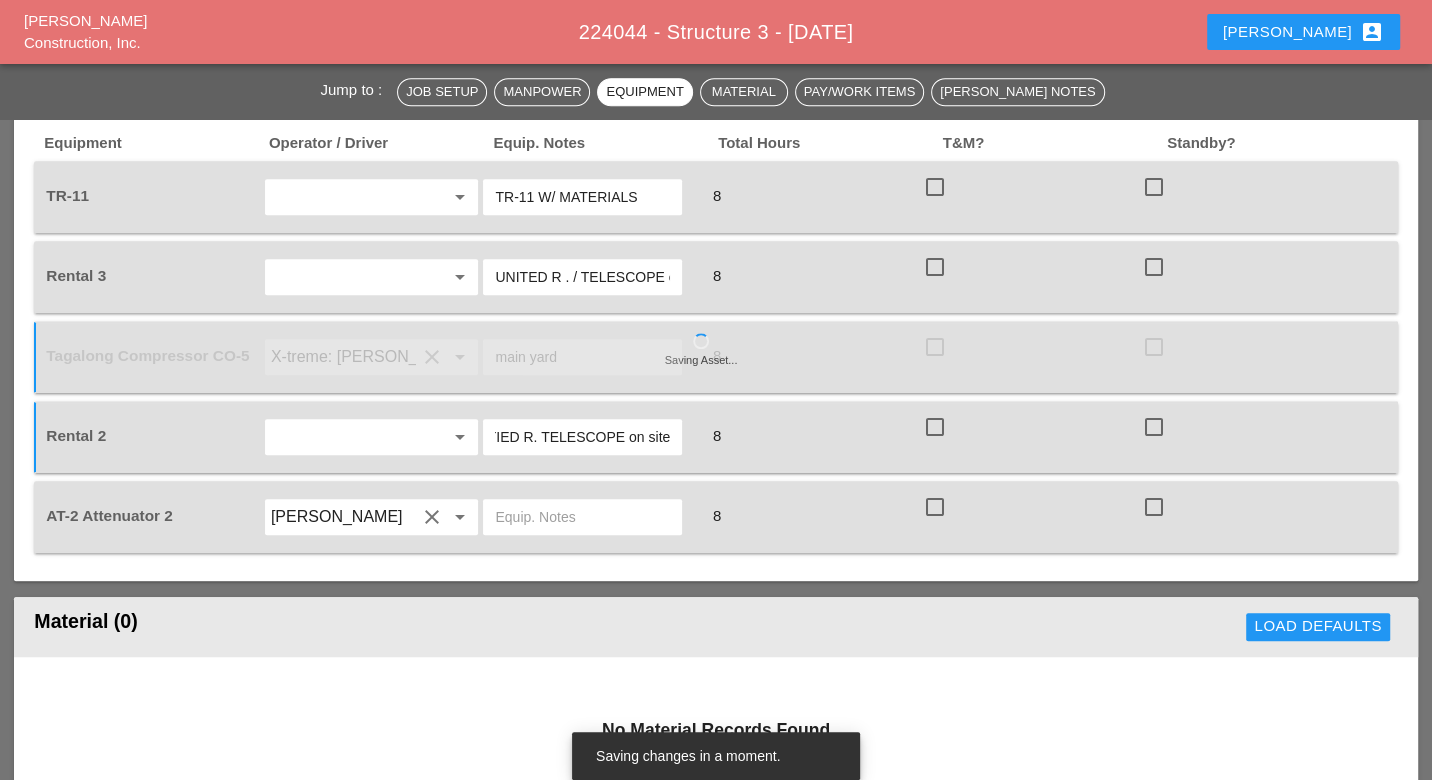 type on "UNTIED R. TELESCOPE on site" 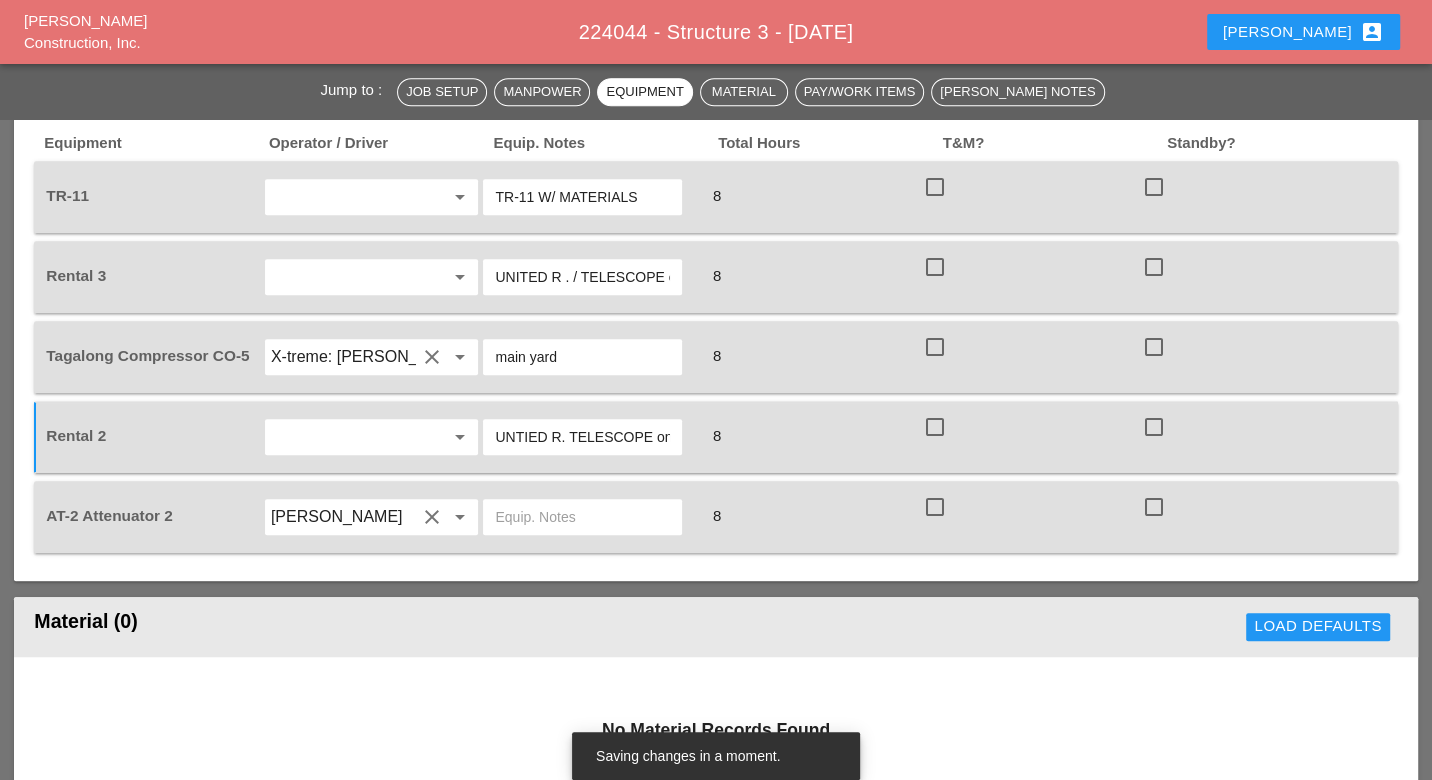 paste on "City Field" 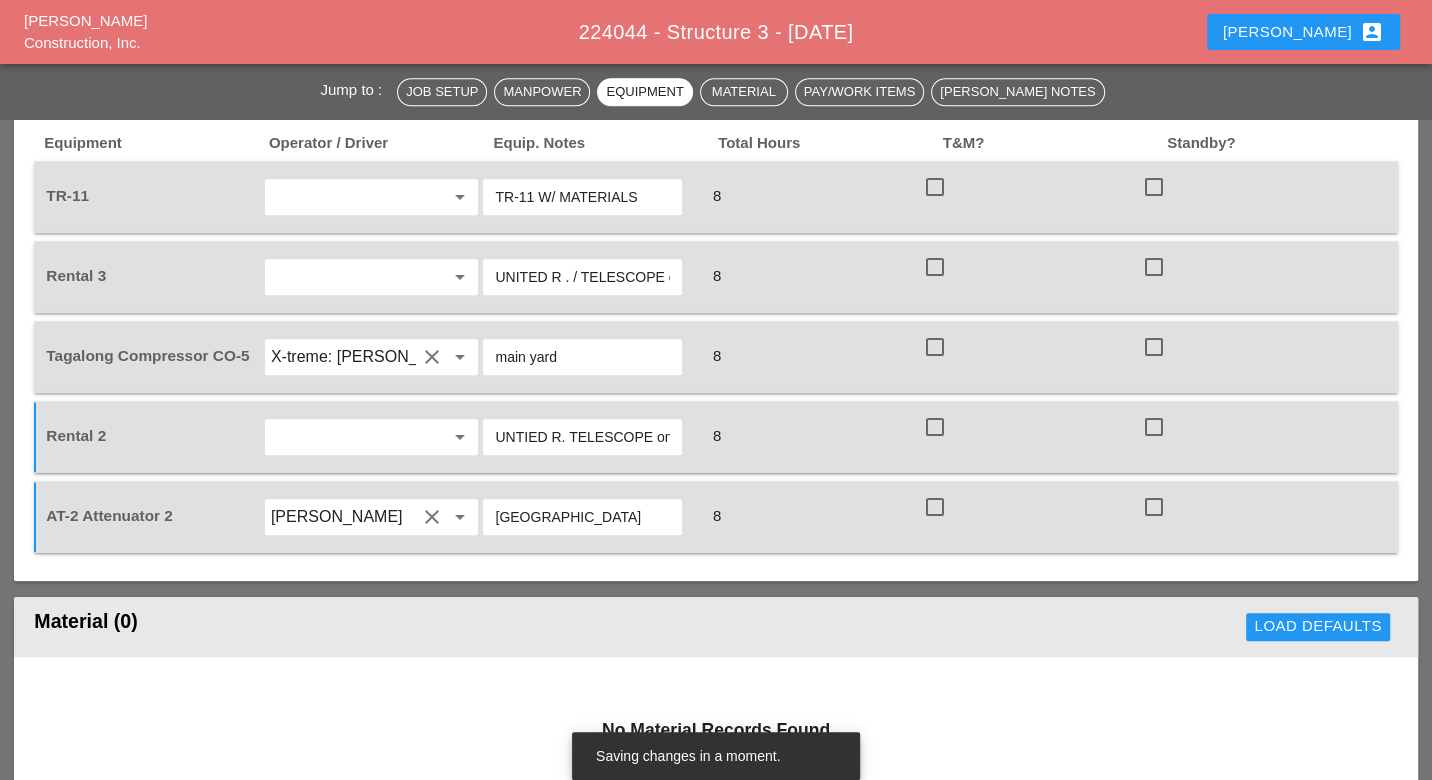 drag, startPoint x: 563, startPoint y: 476, endPoint x: 493, endPoint y: 474, distance: 70.028564 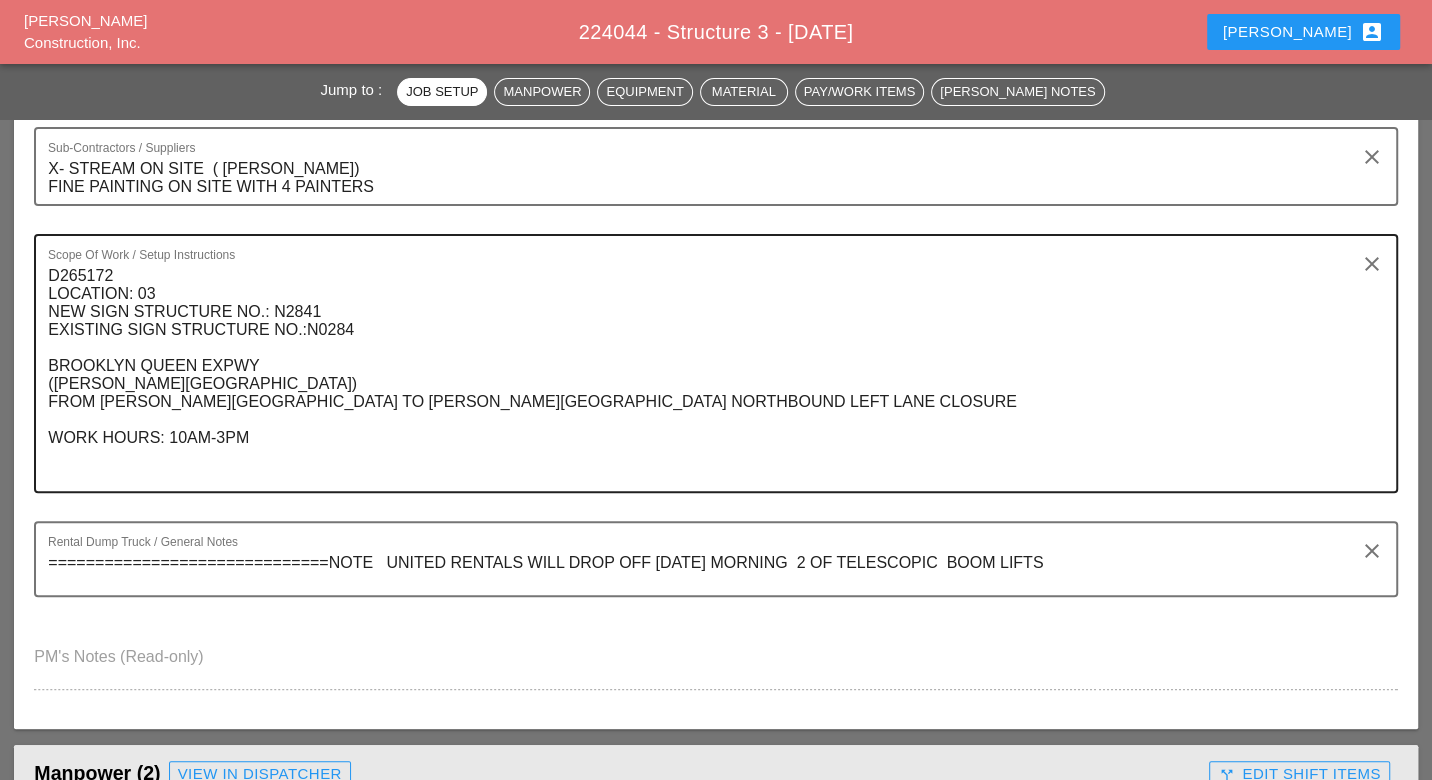 scroll, scrollTop: 444, scrollLeft: 0, axis: vertical 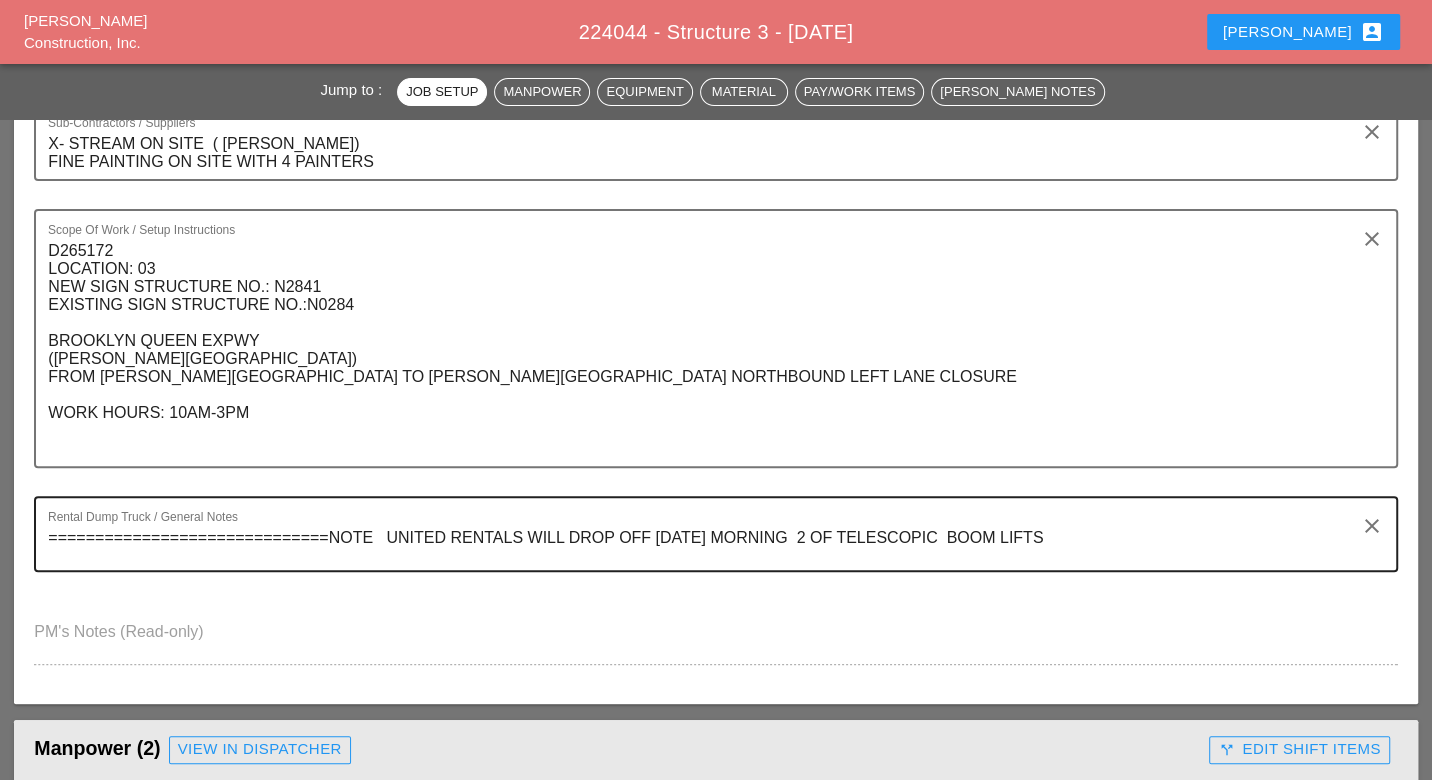 type on "[PERSON_NAME] yard" 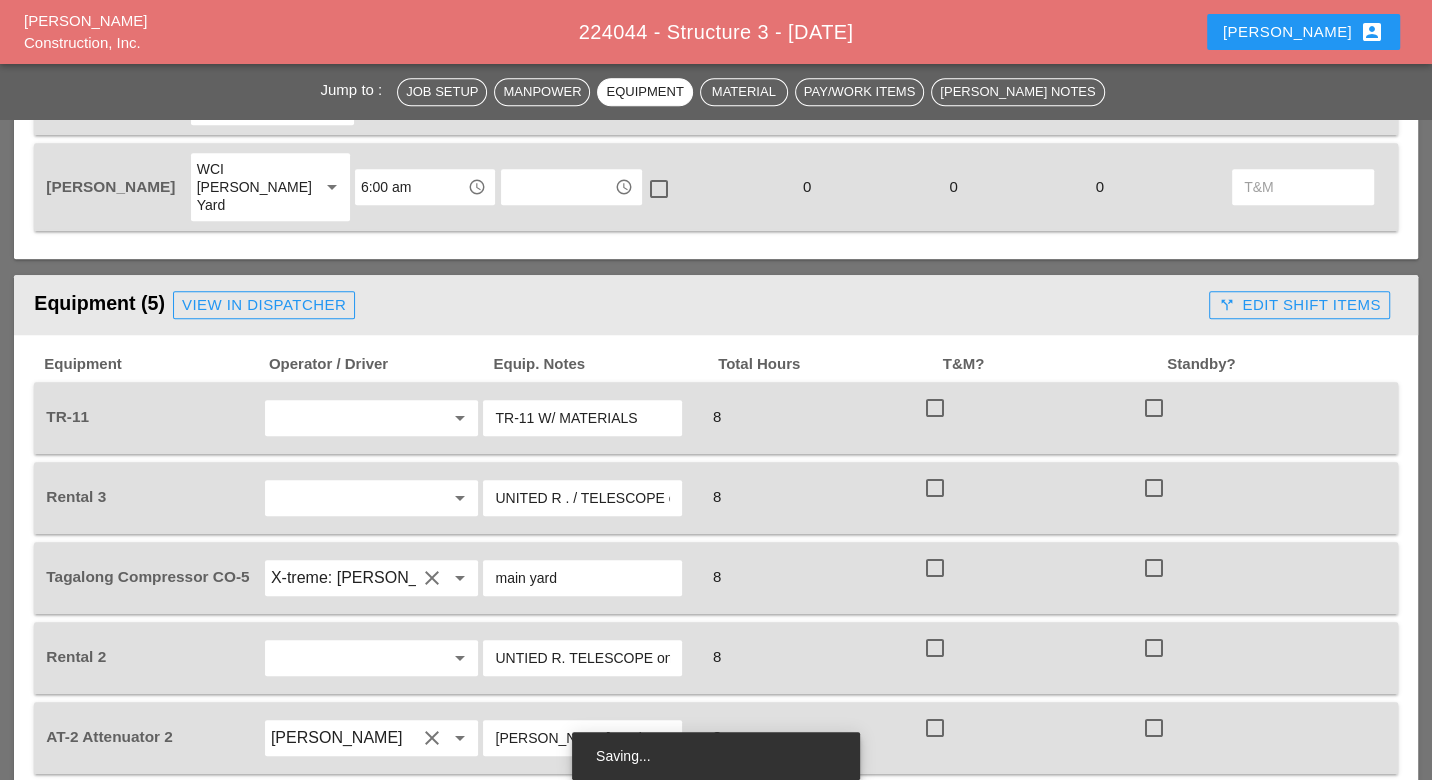 scroll, scrollTop: 1222, scrollLeft: 0, axis: vertical 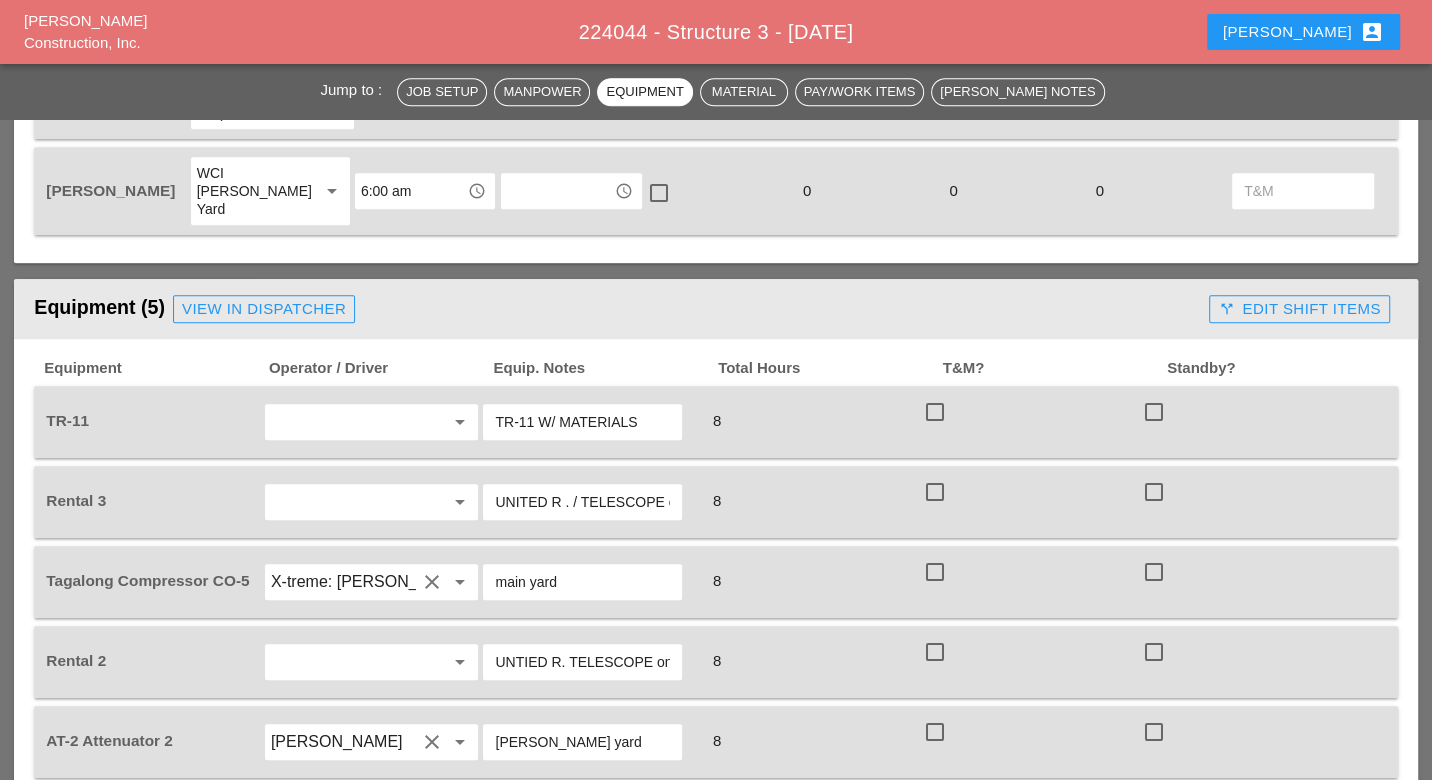 type on "==============================NOTE   UNITED RENTALS WILL DROP OFF TOMORROW MORNING  2 OF TELESCOPIC  BOOM LIFTS ----------------
------------------------------------------------------J. Gorman will dropoff a tagalong compressor--------------------------------------" 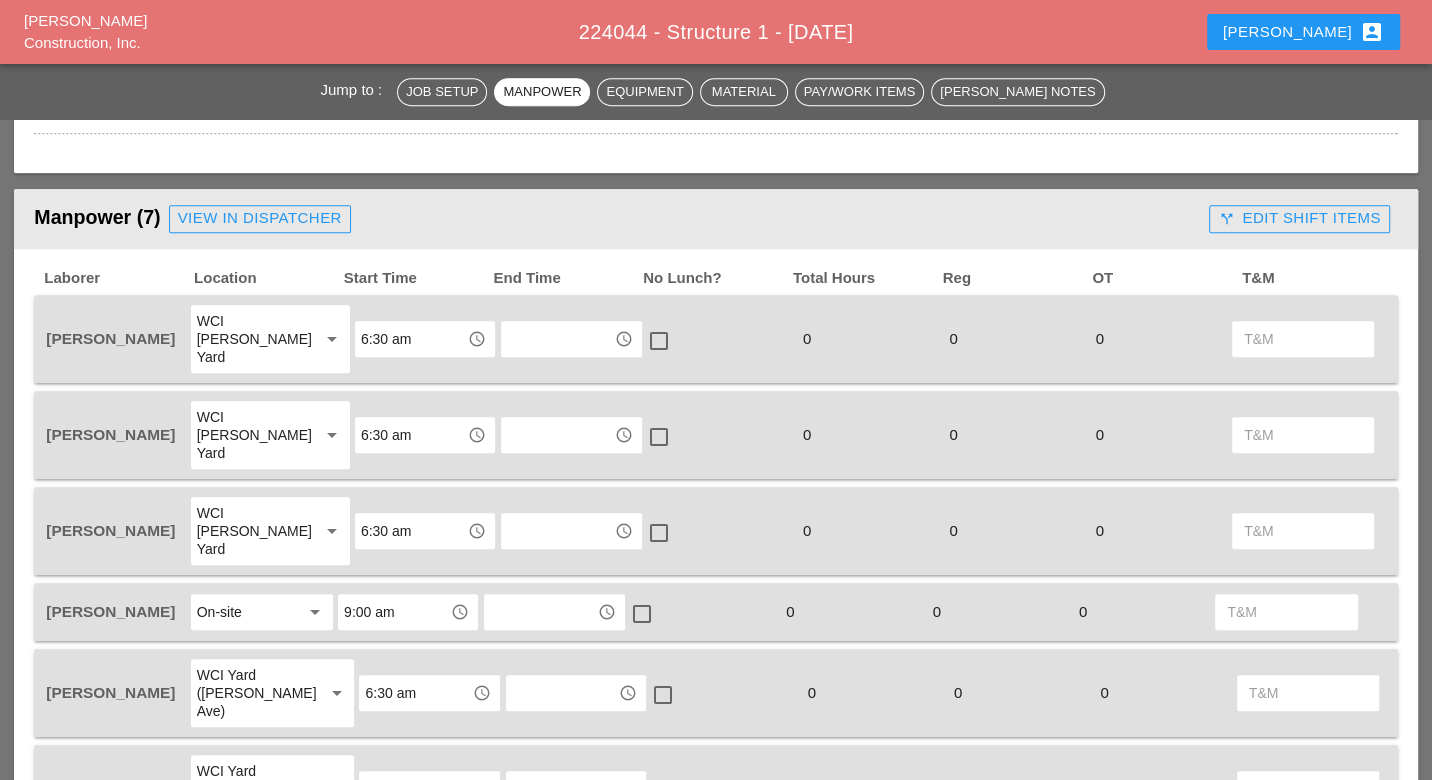 scroll, scrollTop: 580, scrollLeft: 0, axis: vertical 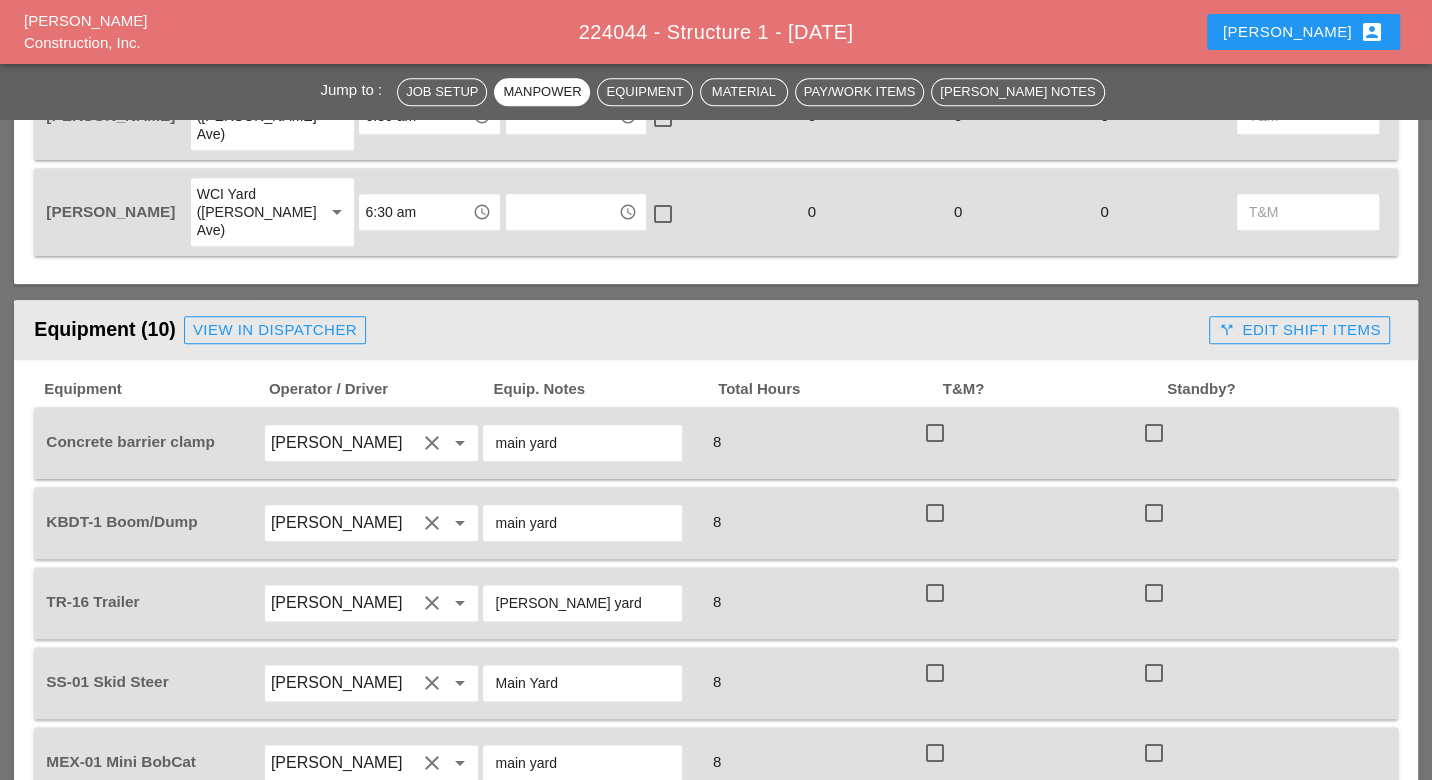 click on "View in Dispatcher" at bounding box center (275, 330) 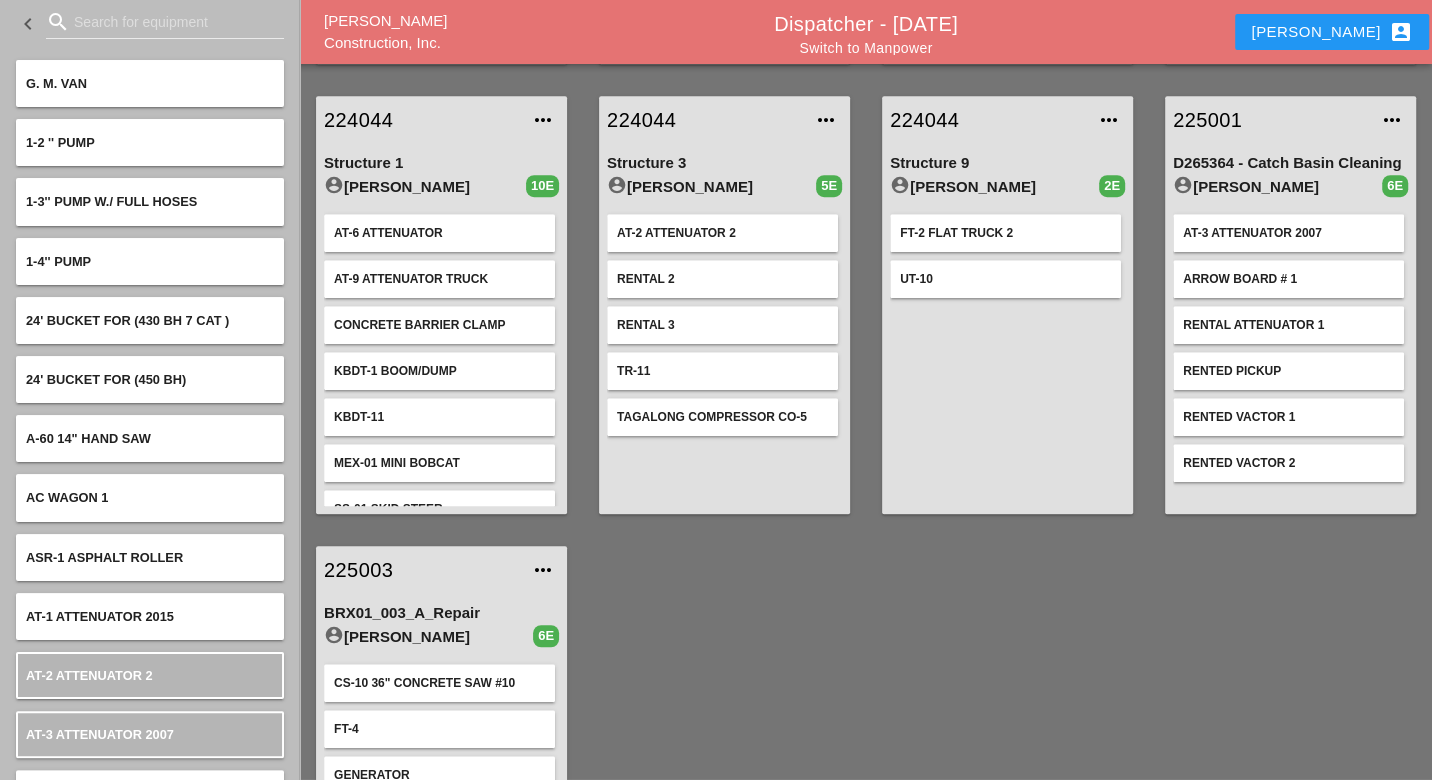 scroll, scrollTop: 800, scrollLeft: 0, axis: vertical 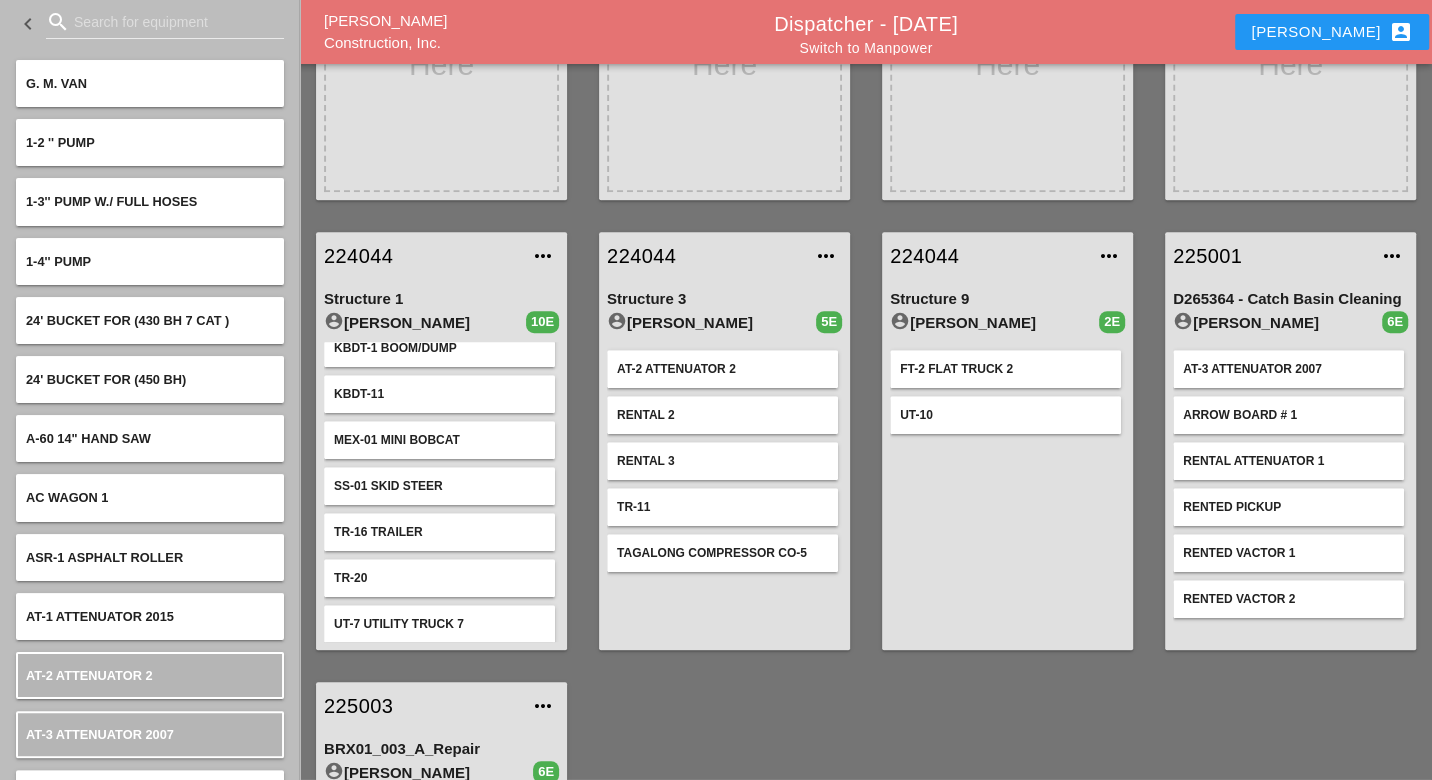 type 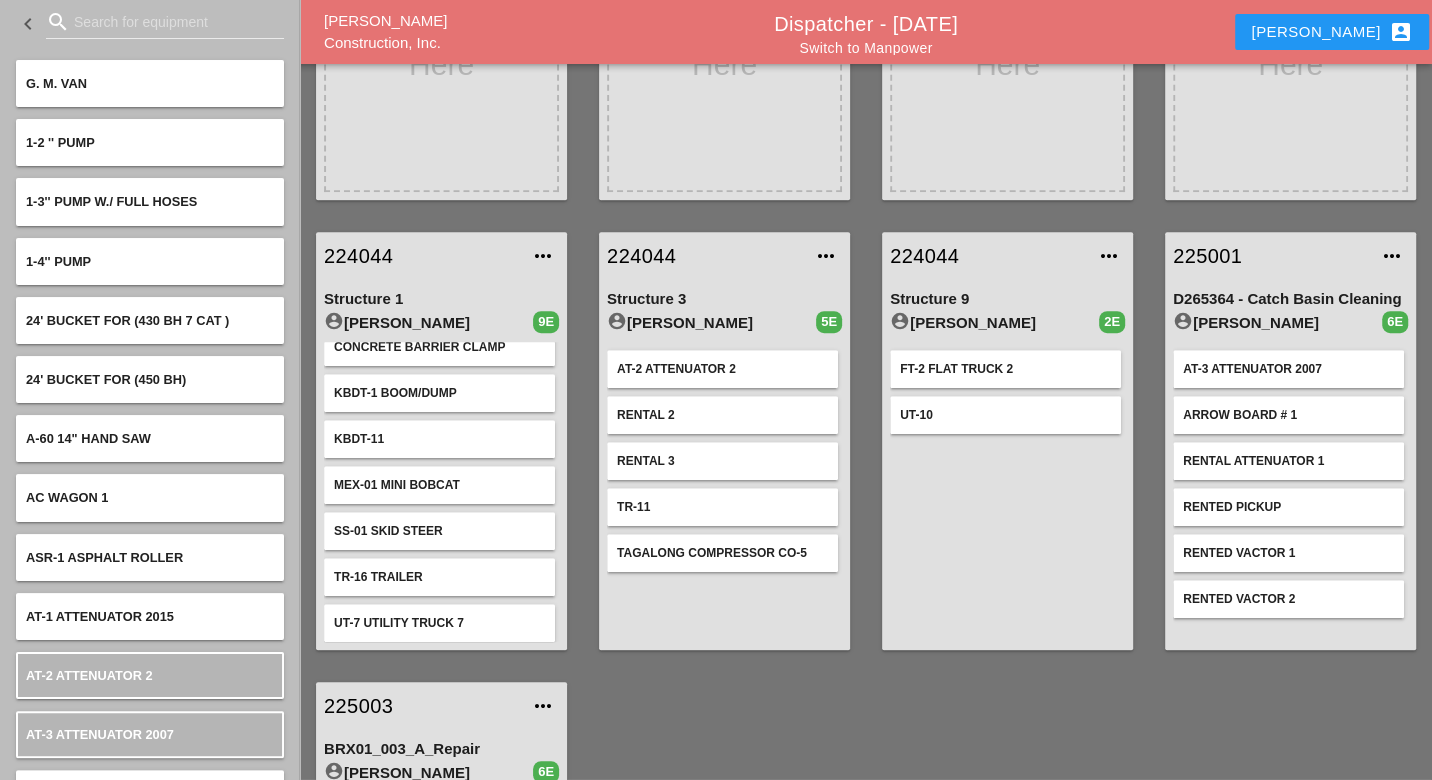 scroll, scrollTop: 3, scrollLeft: 0, axis: vertical 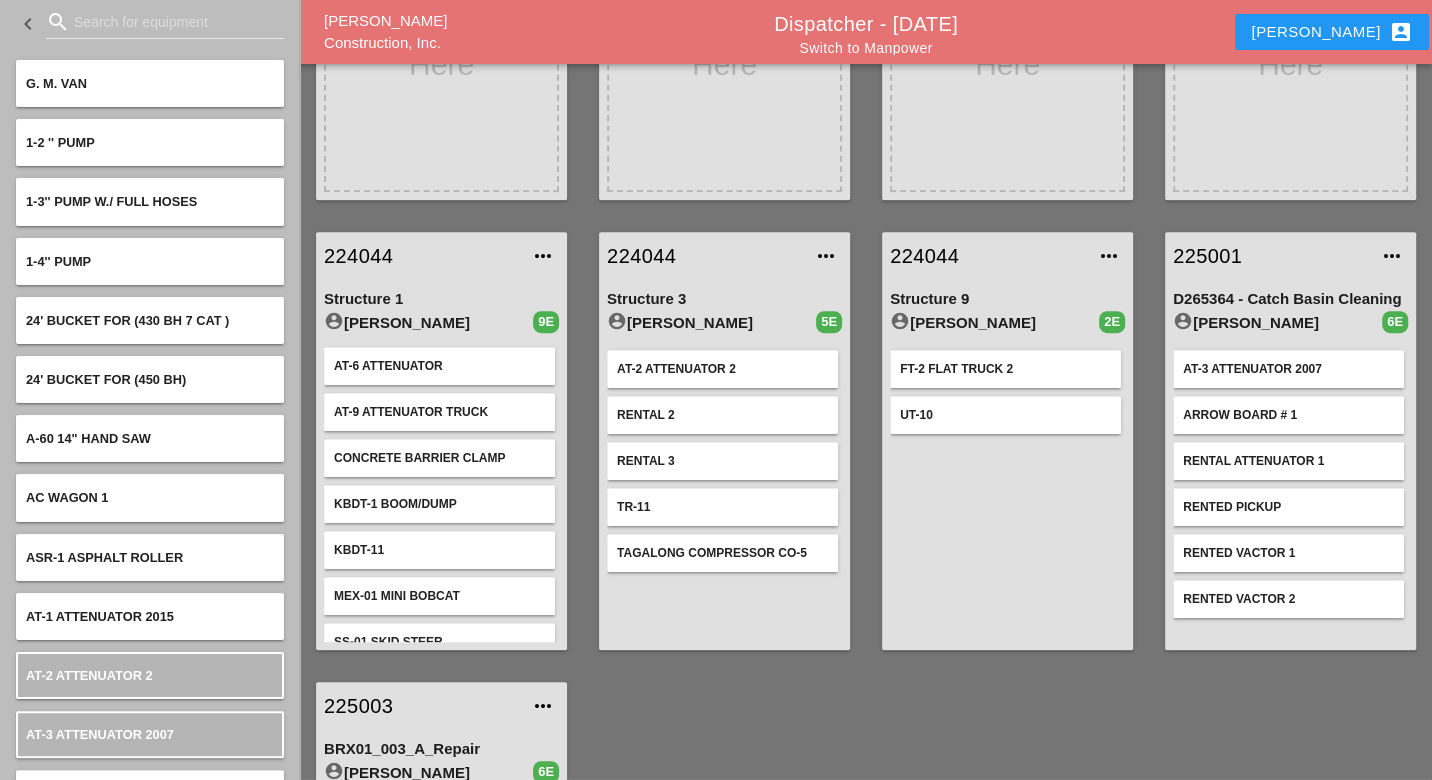 click on "224044" at bounding box center (421, 256) 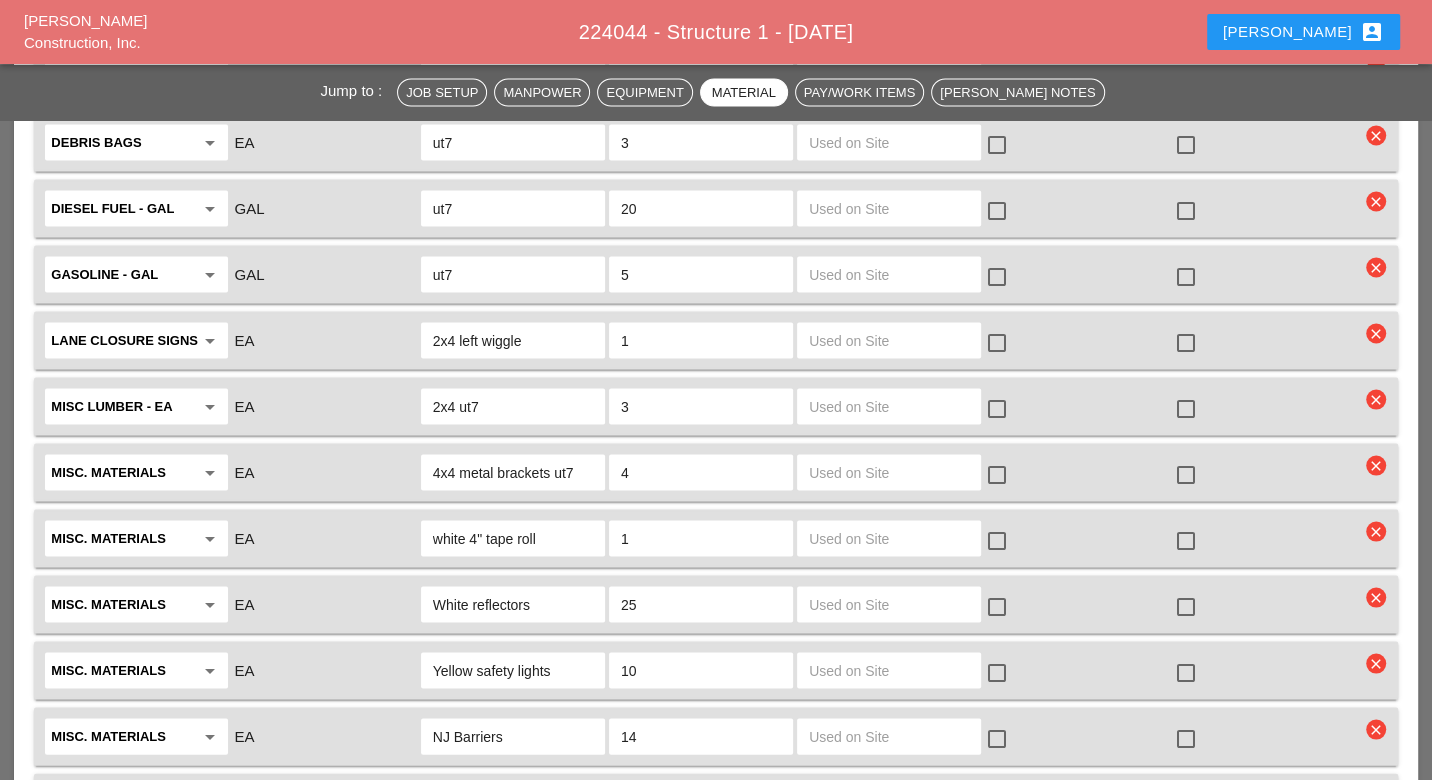 scroll, scrollTop: 2333, scrollLeft: 0, axis: vertical 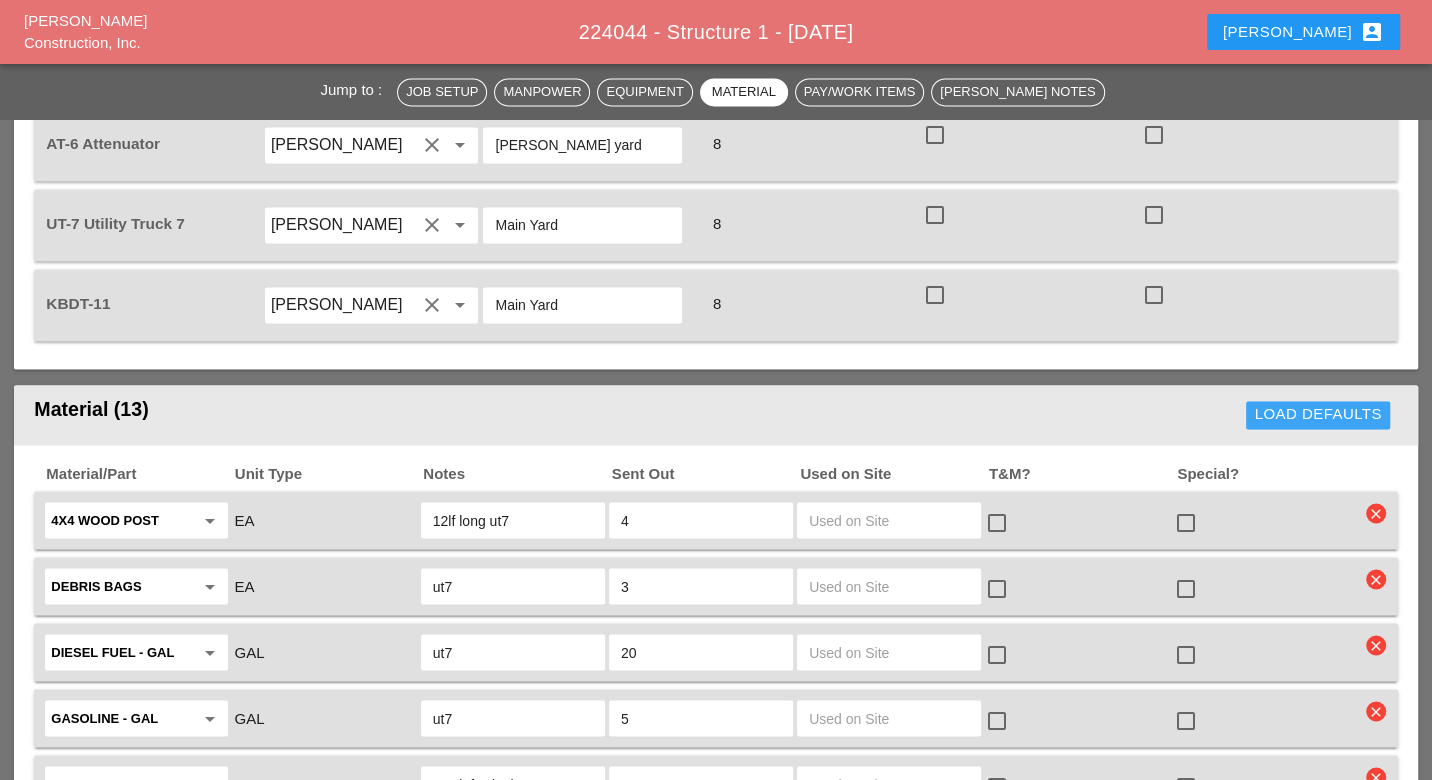 click on "Load Defaults" at bounding box center [1317, 414] 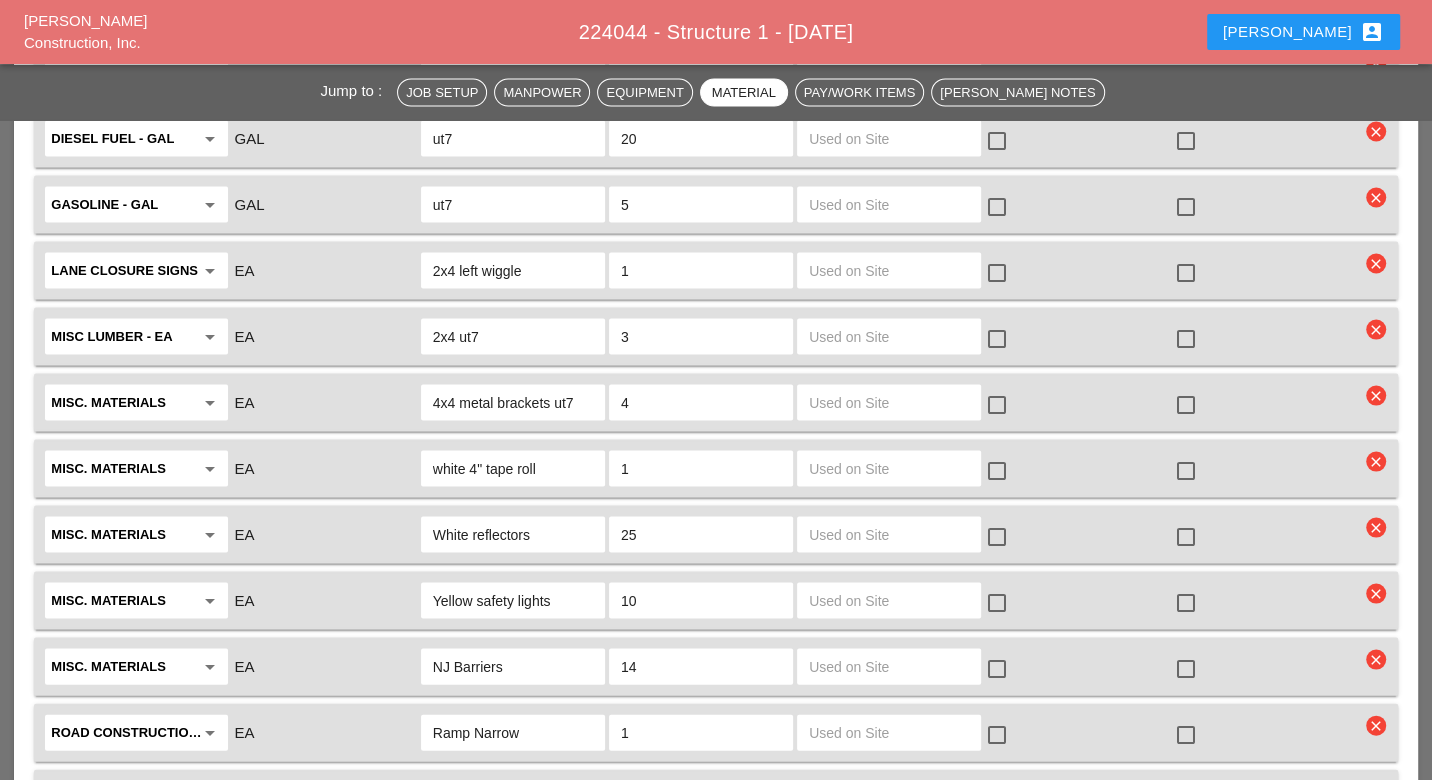 scroll, scrollTop: 3000, scrollLeft: 0, axis: vertical 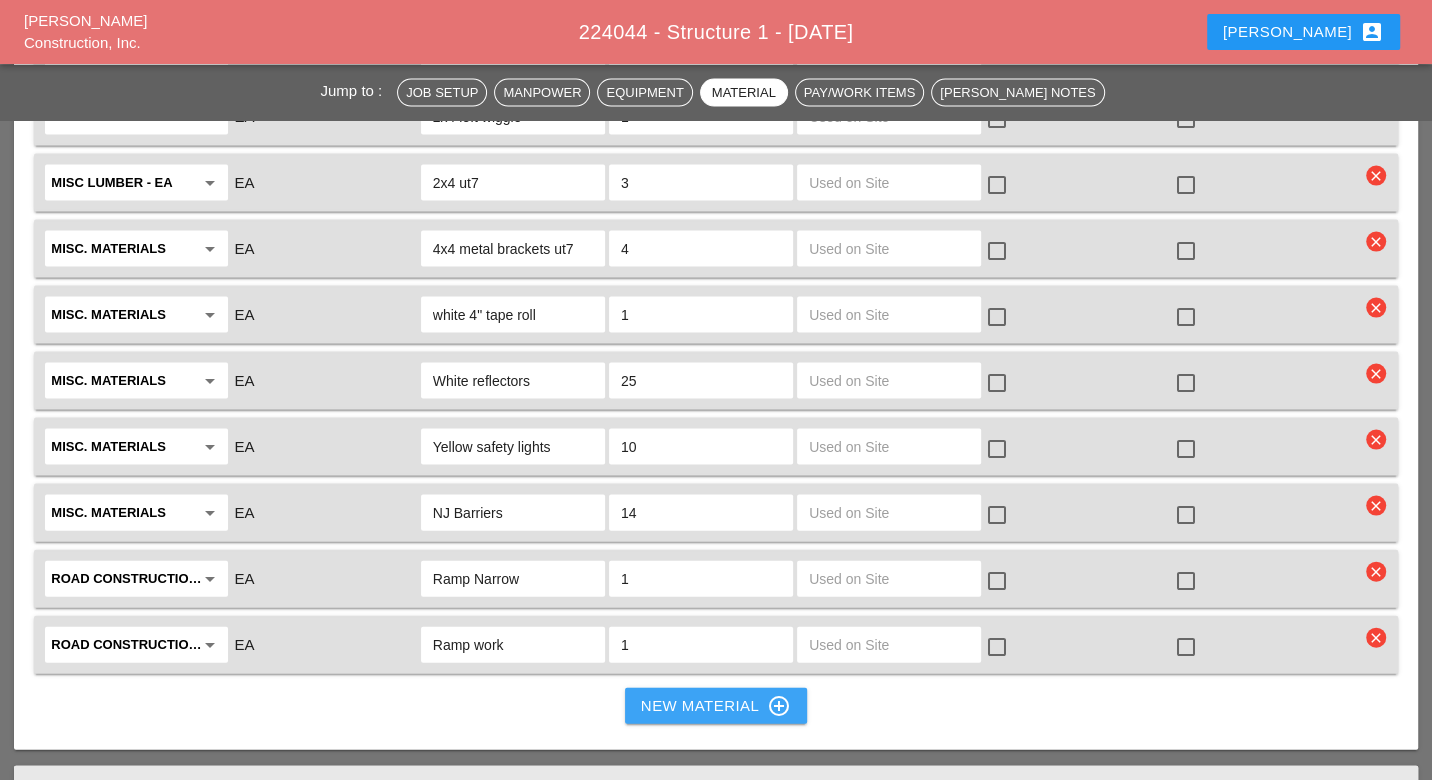 click on "New Material control_point" at bounding box center (716, 706) 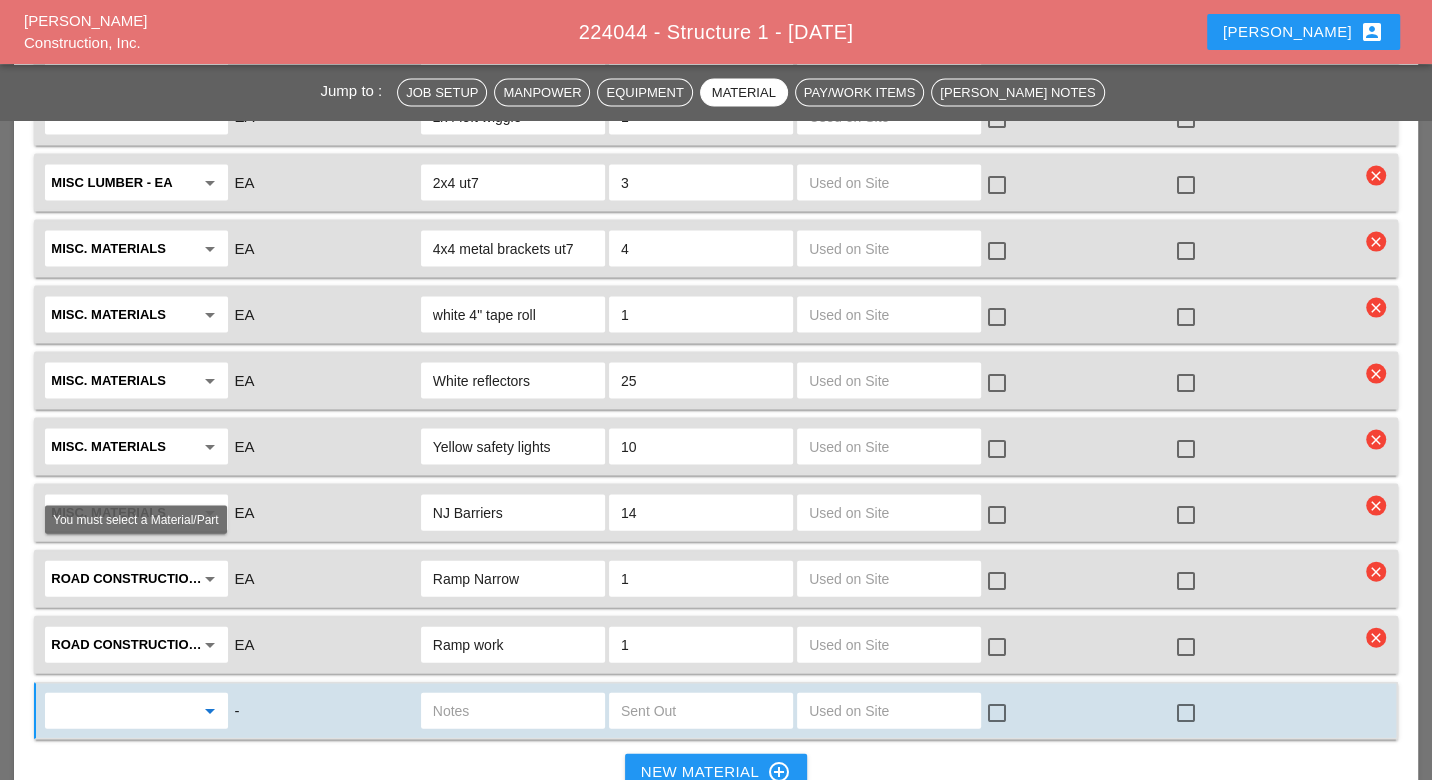 click at bounding box center (122, 711) 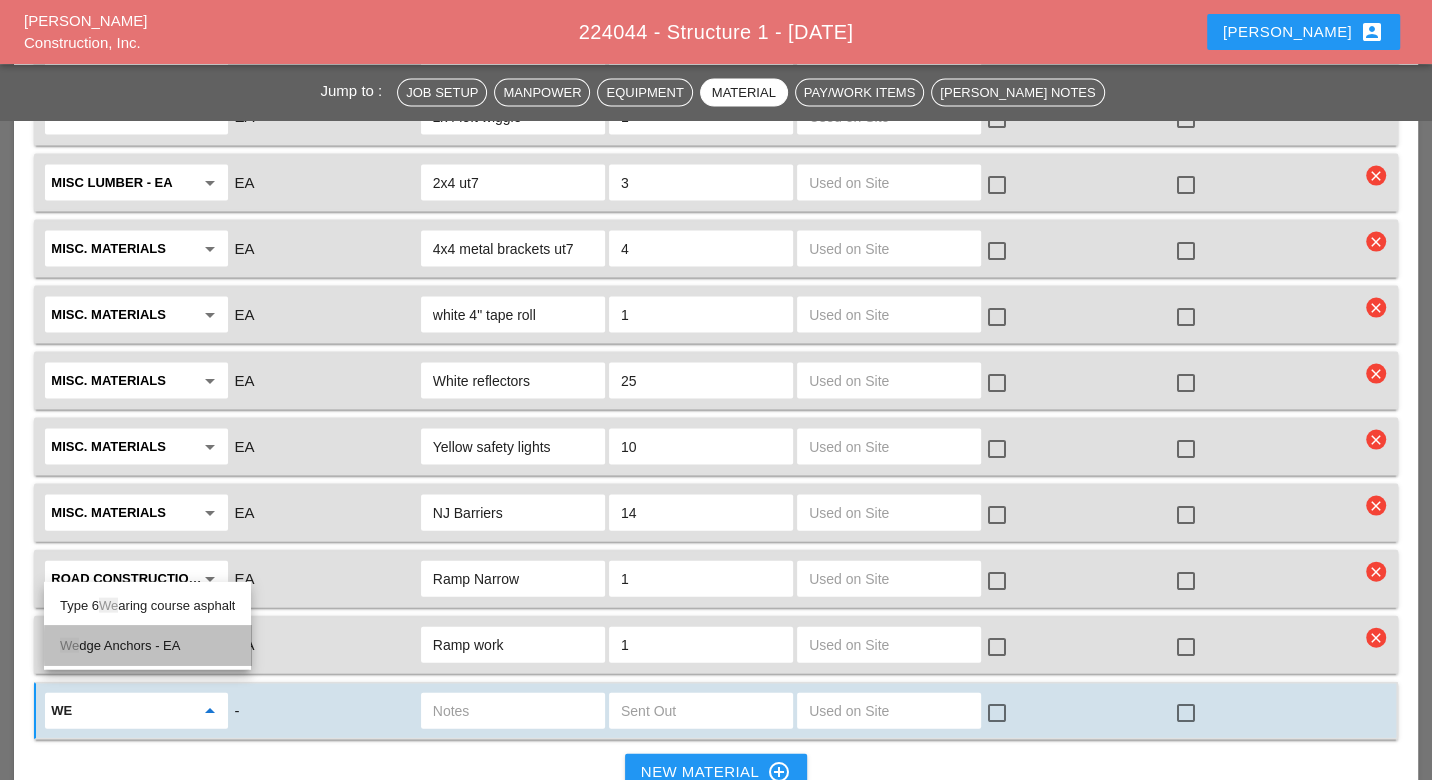 click on "We dge Anchors - EA" at bounding box center [147, 646] 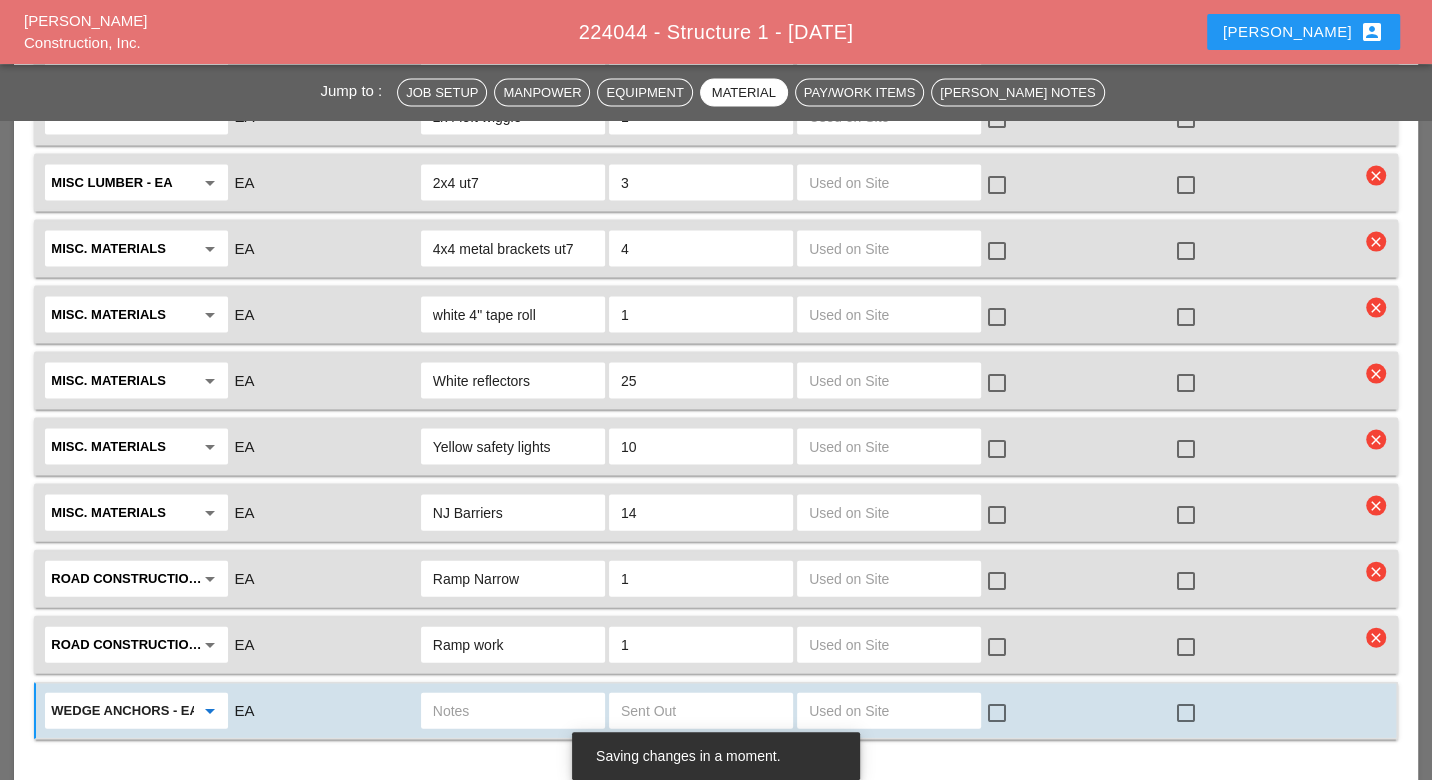 type on "Wedge Anchors - EA" 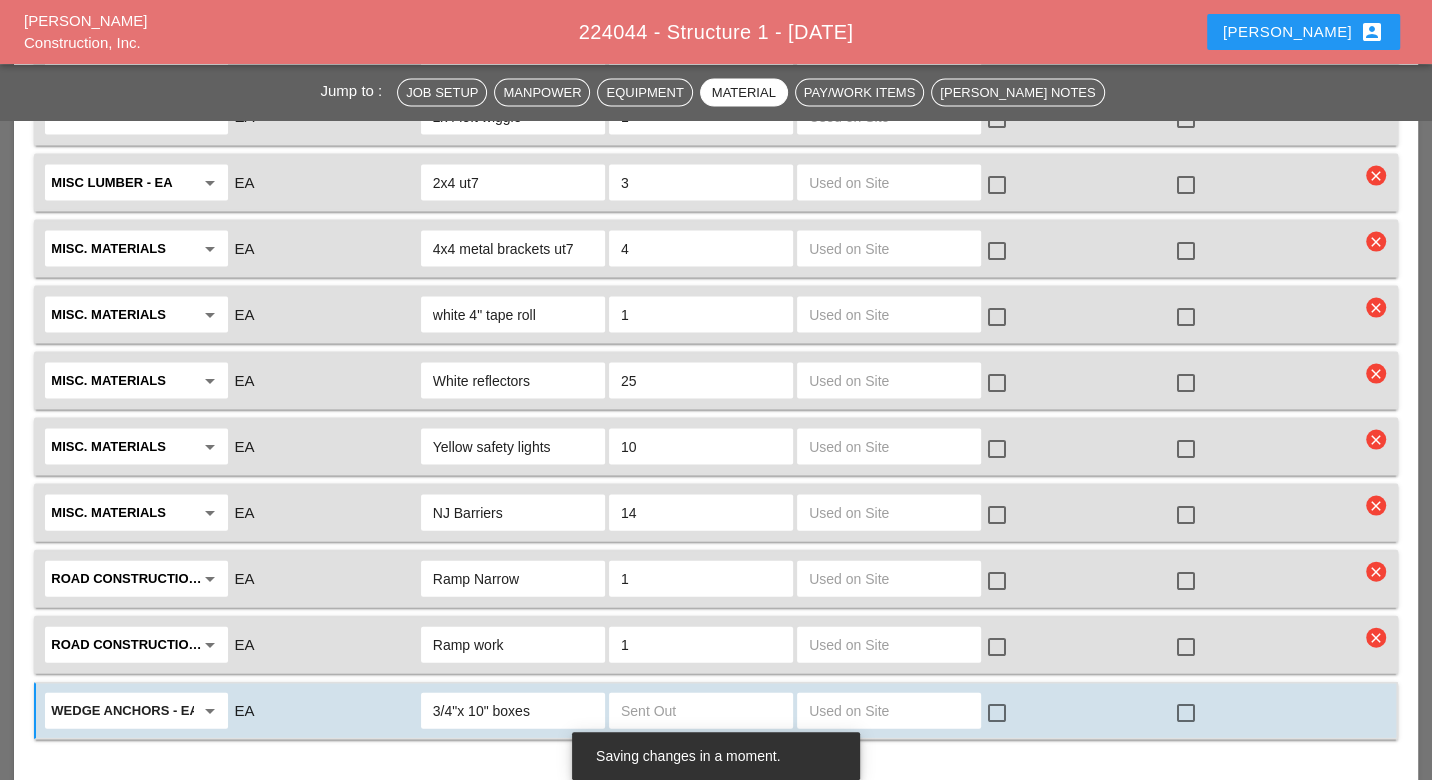 type on "3/4"x 10" boxes" 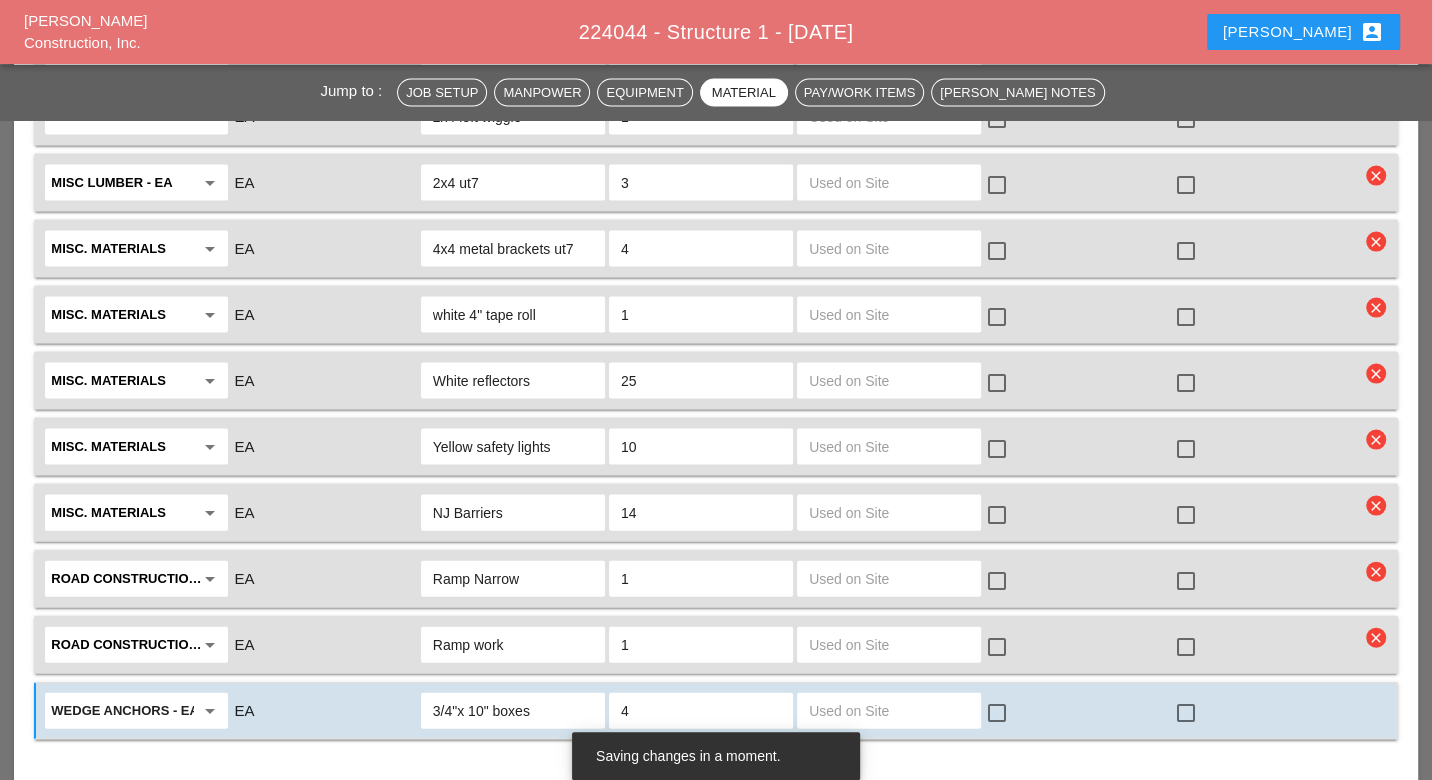 type on "4" 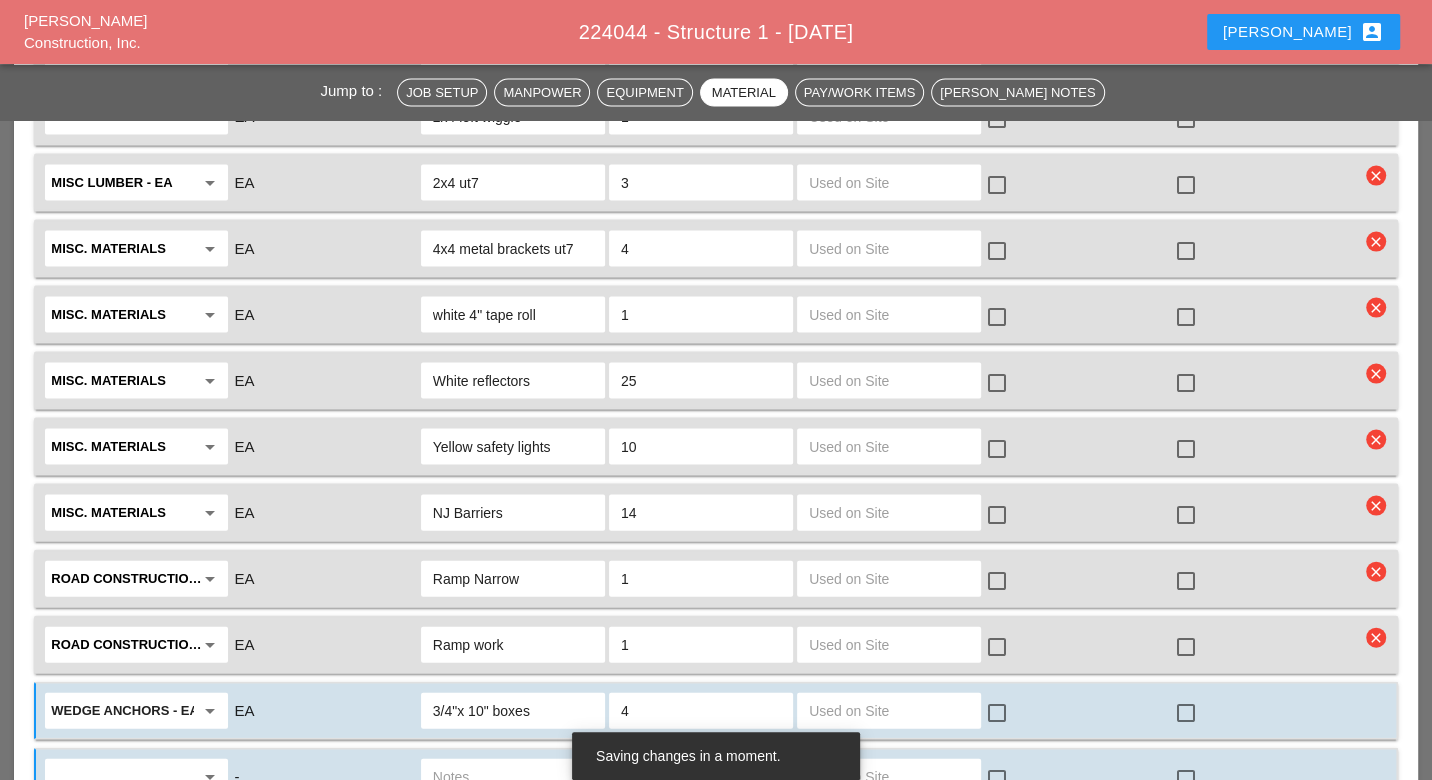 click 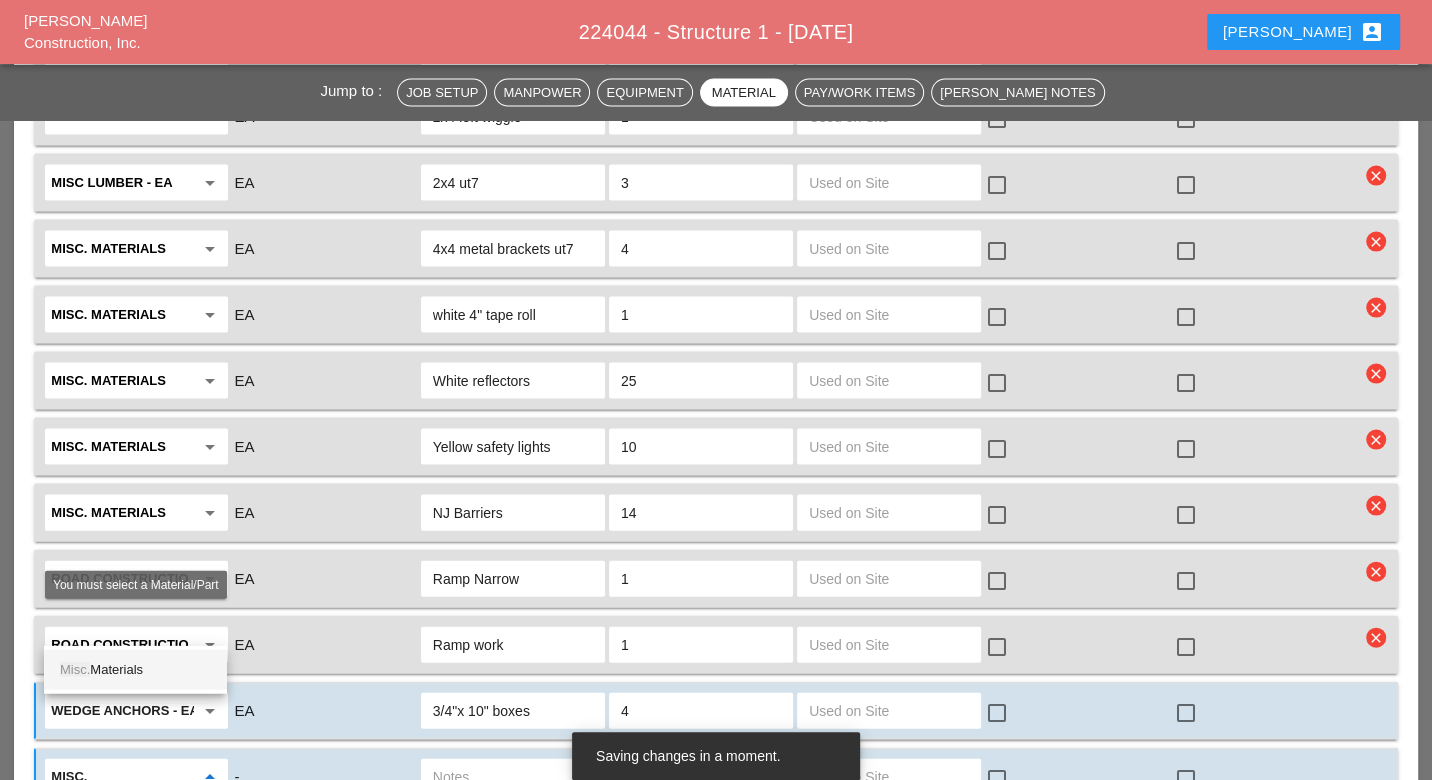 click on "Misc.  Materials" 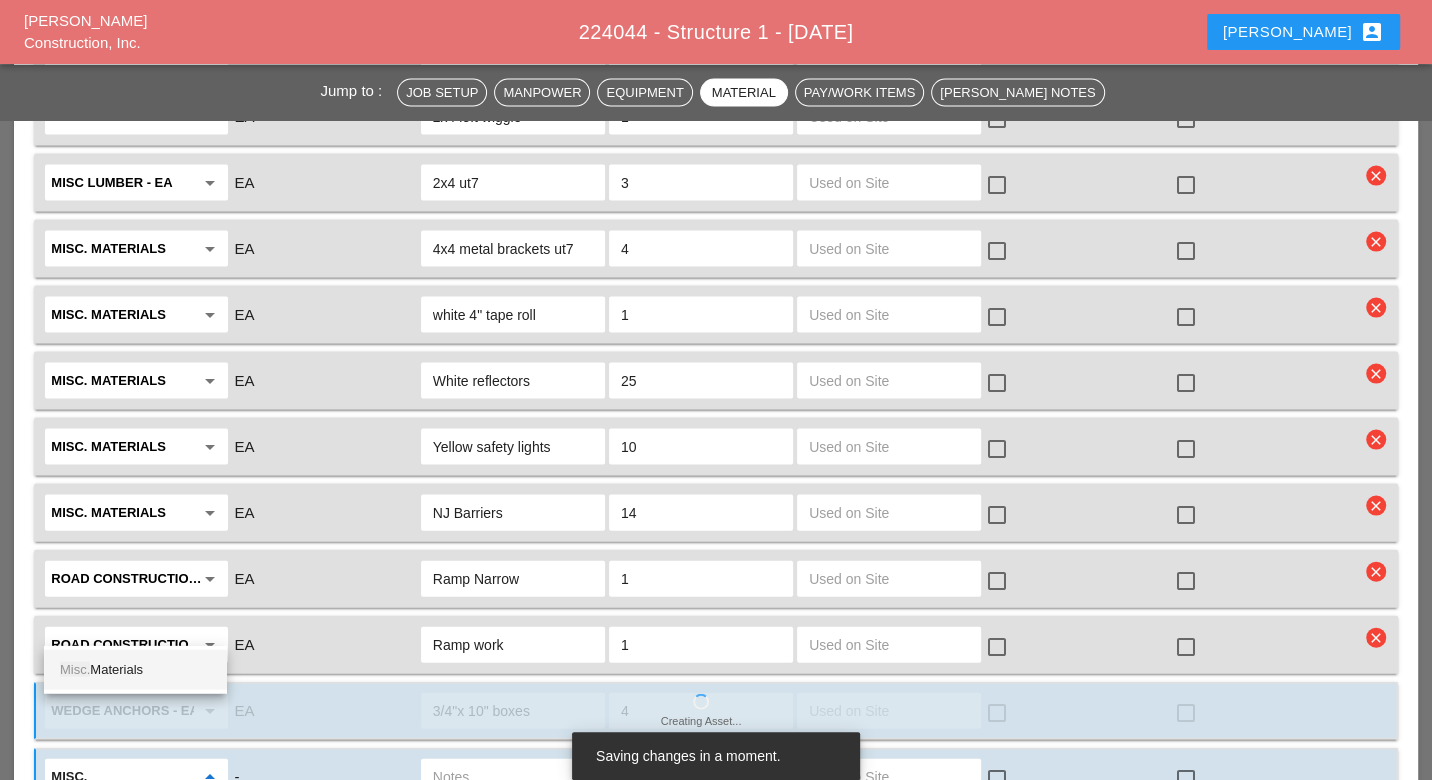 click on "Misc.  Materials" 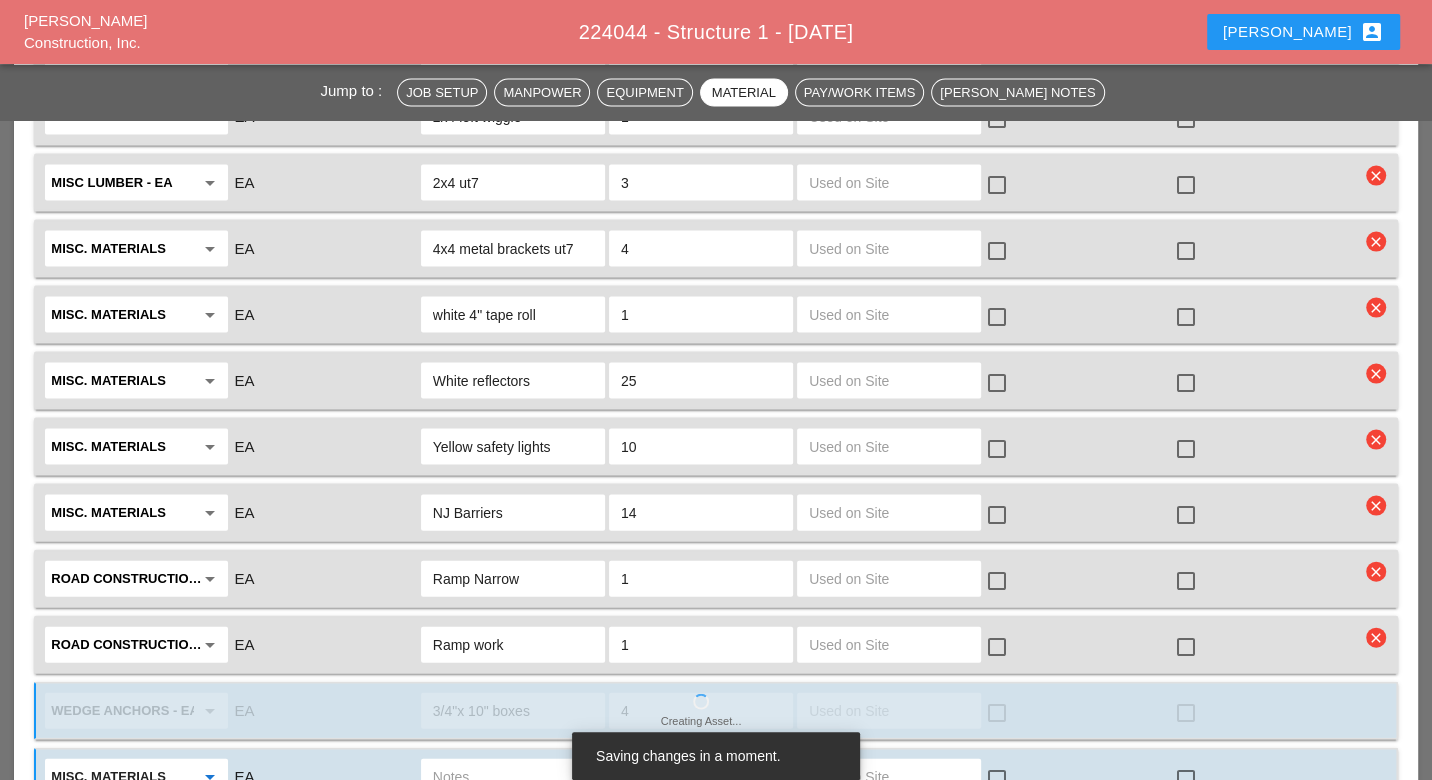 click 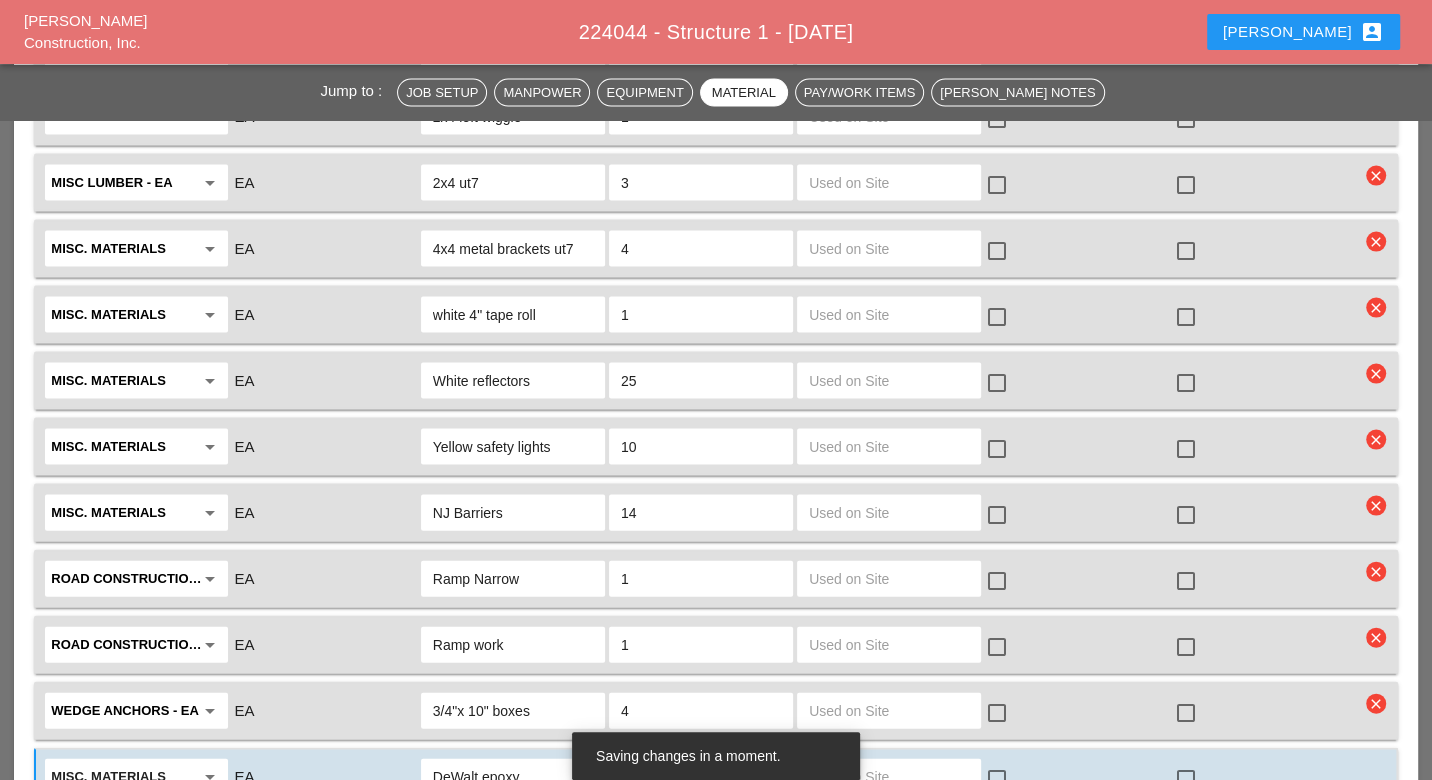 click on "DeWalt epoxy" 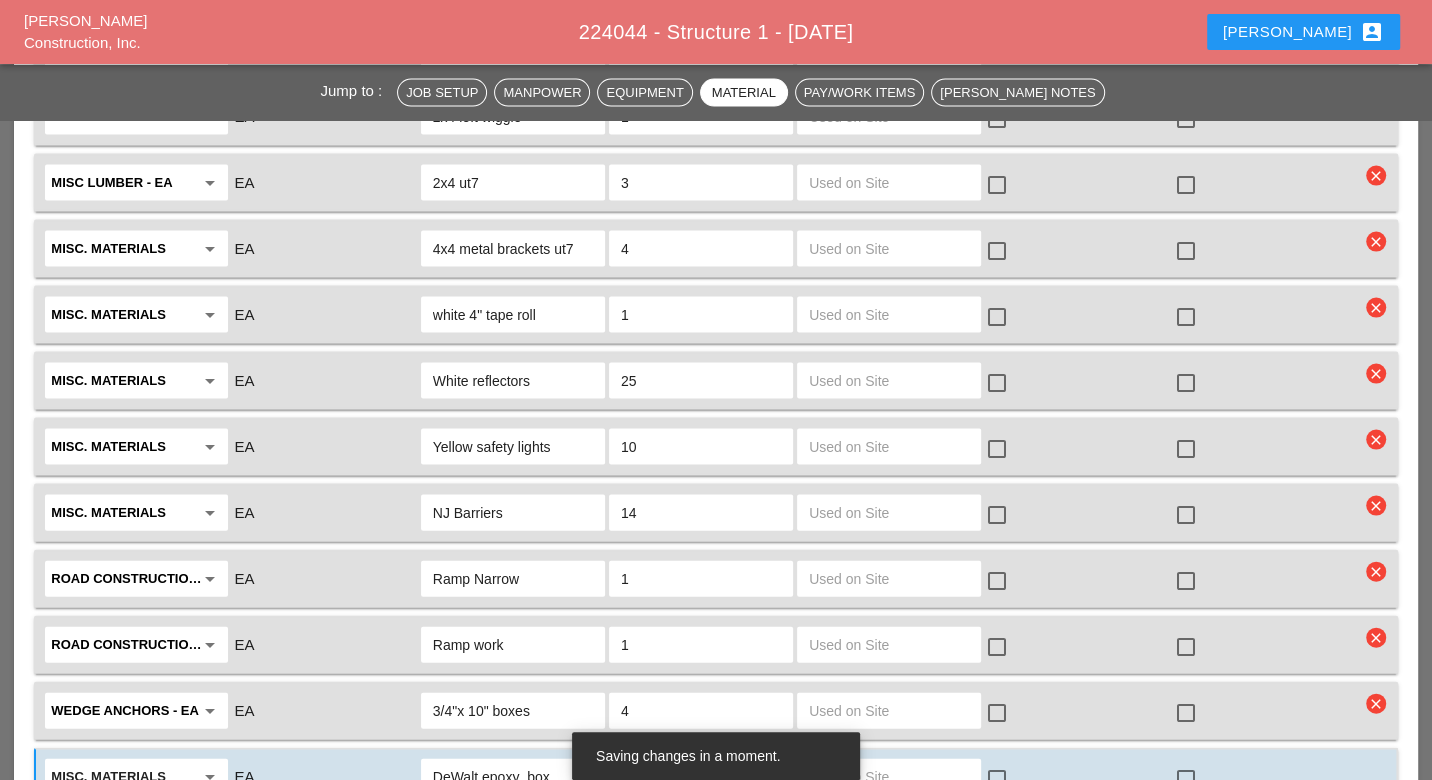type on "DeWalt epoxy  box" 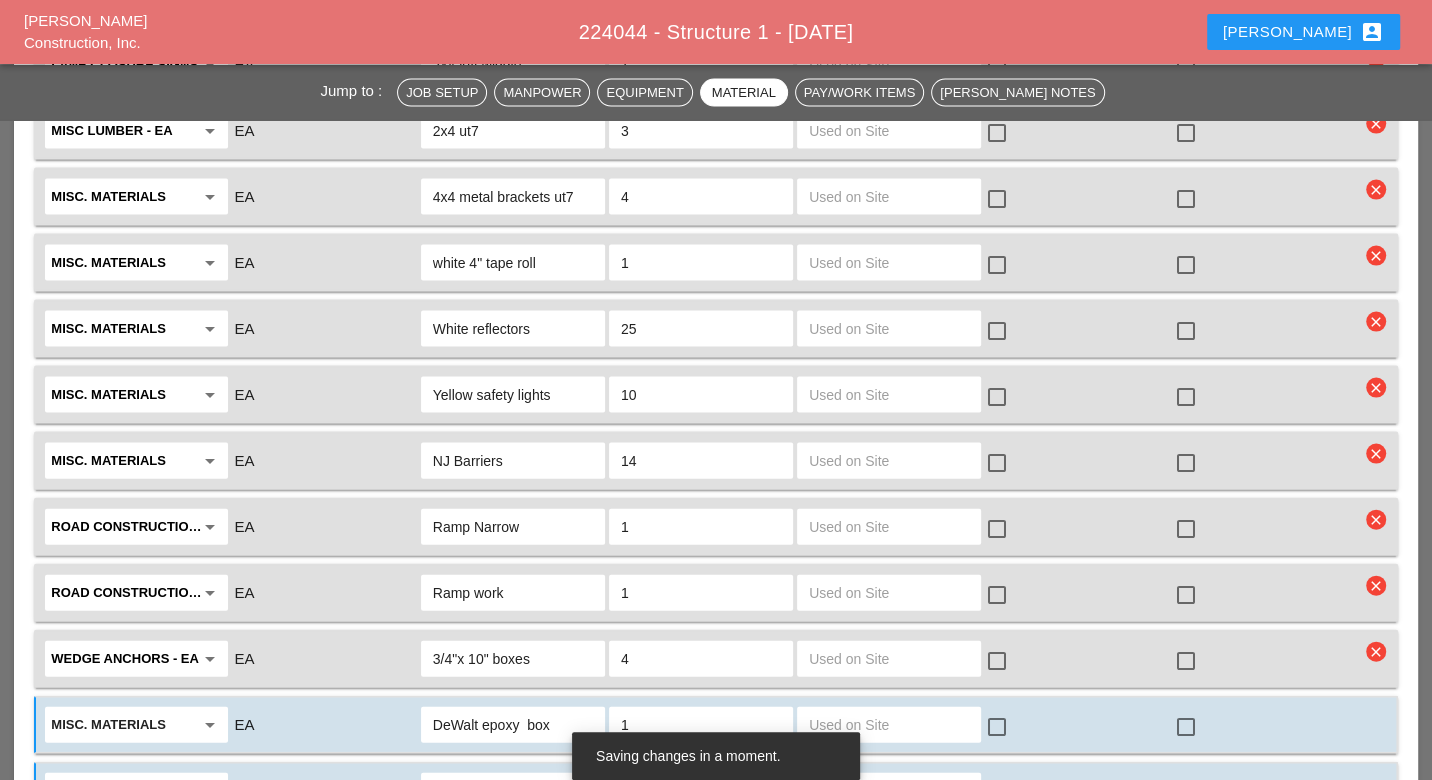 scroll, scrollTop: 3149, scrollLeft: 0, axis: vertical 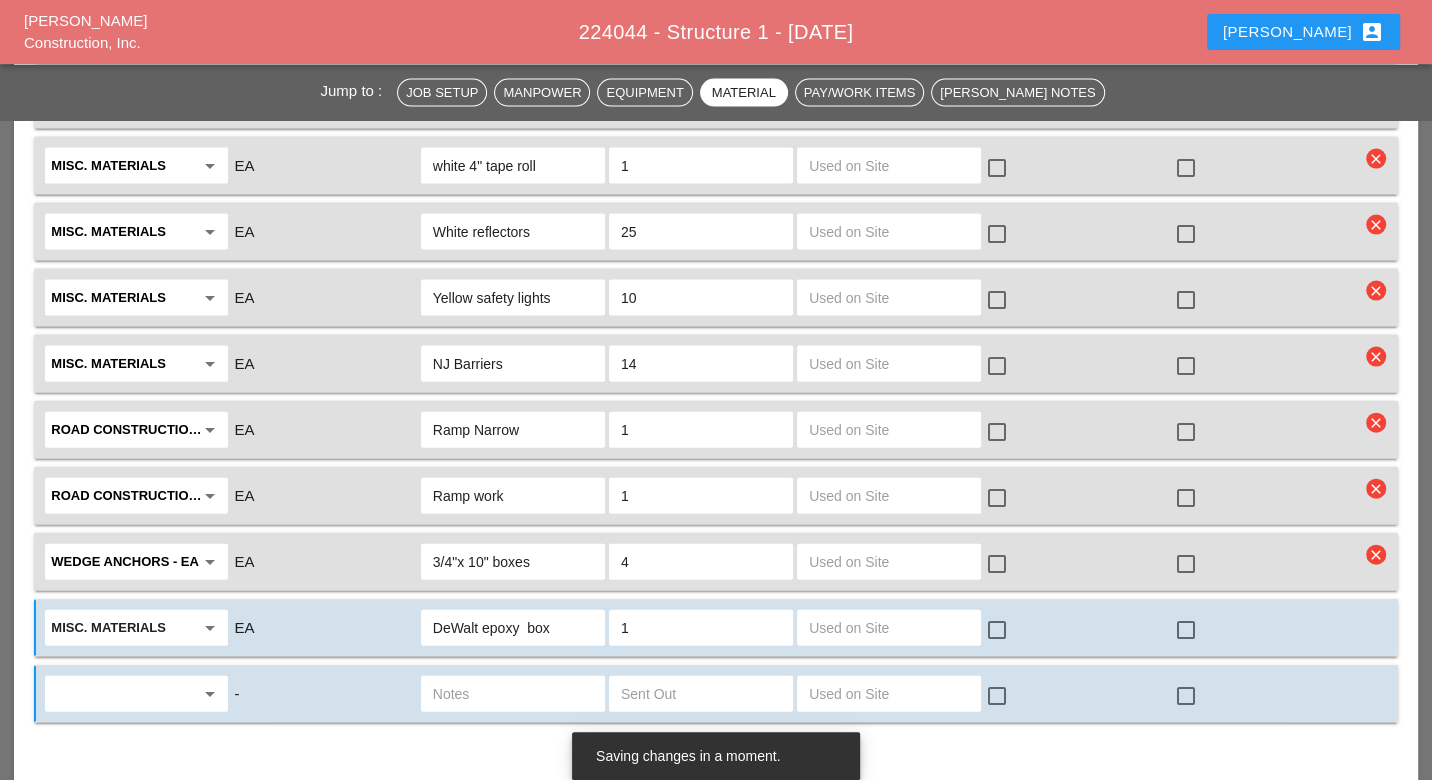 click 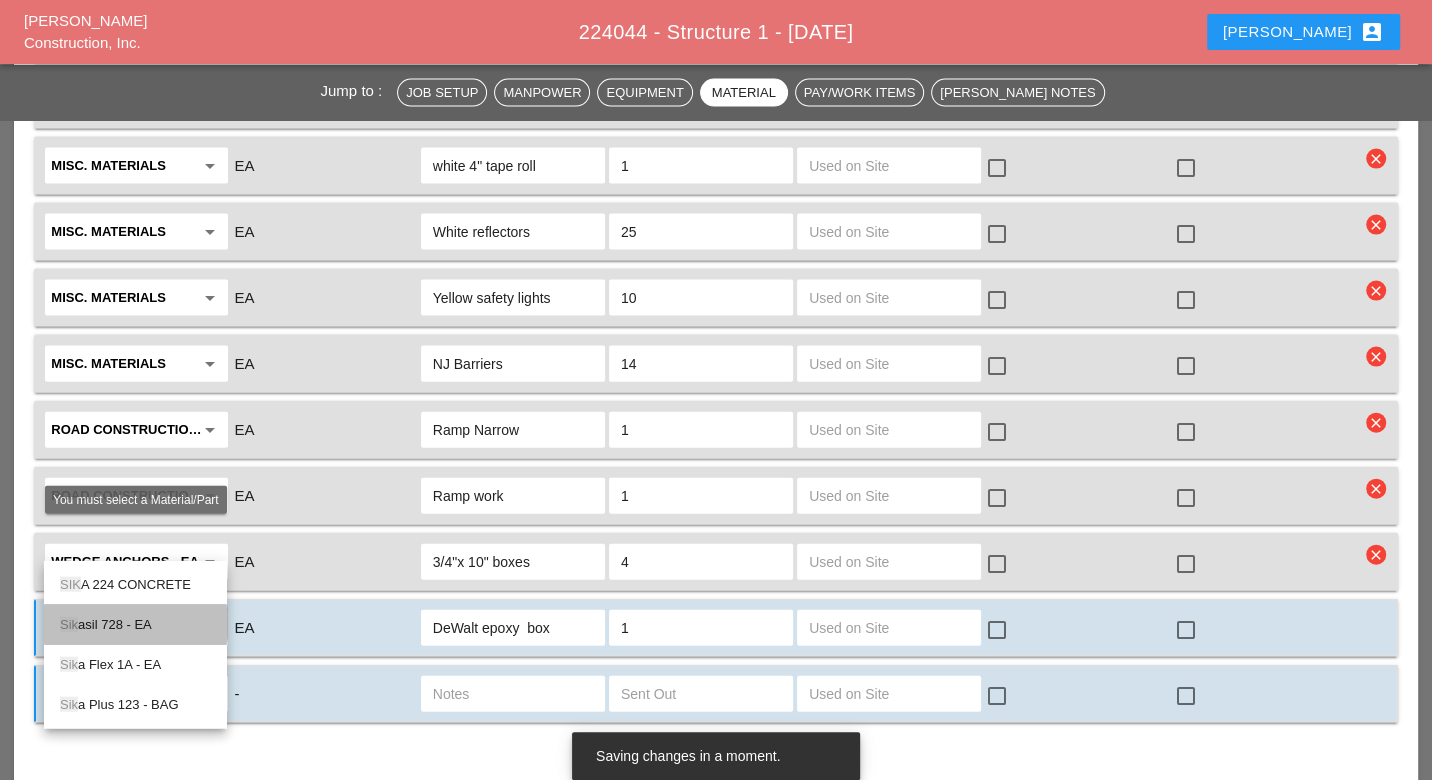 click on "Sik asil 728 - EA" 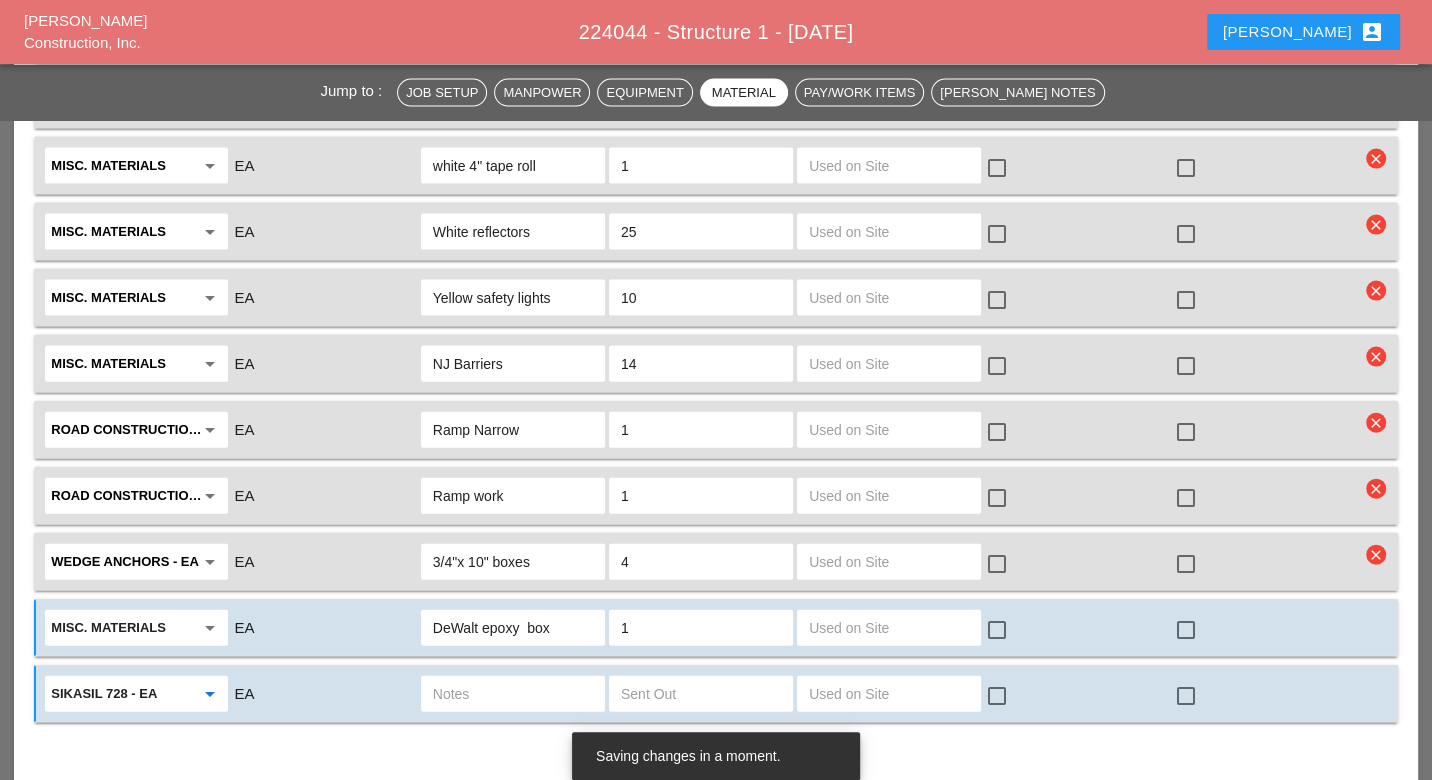 type on "Sikasil 728 - EA" 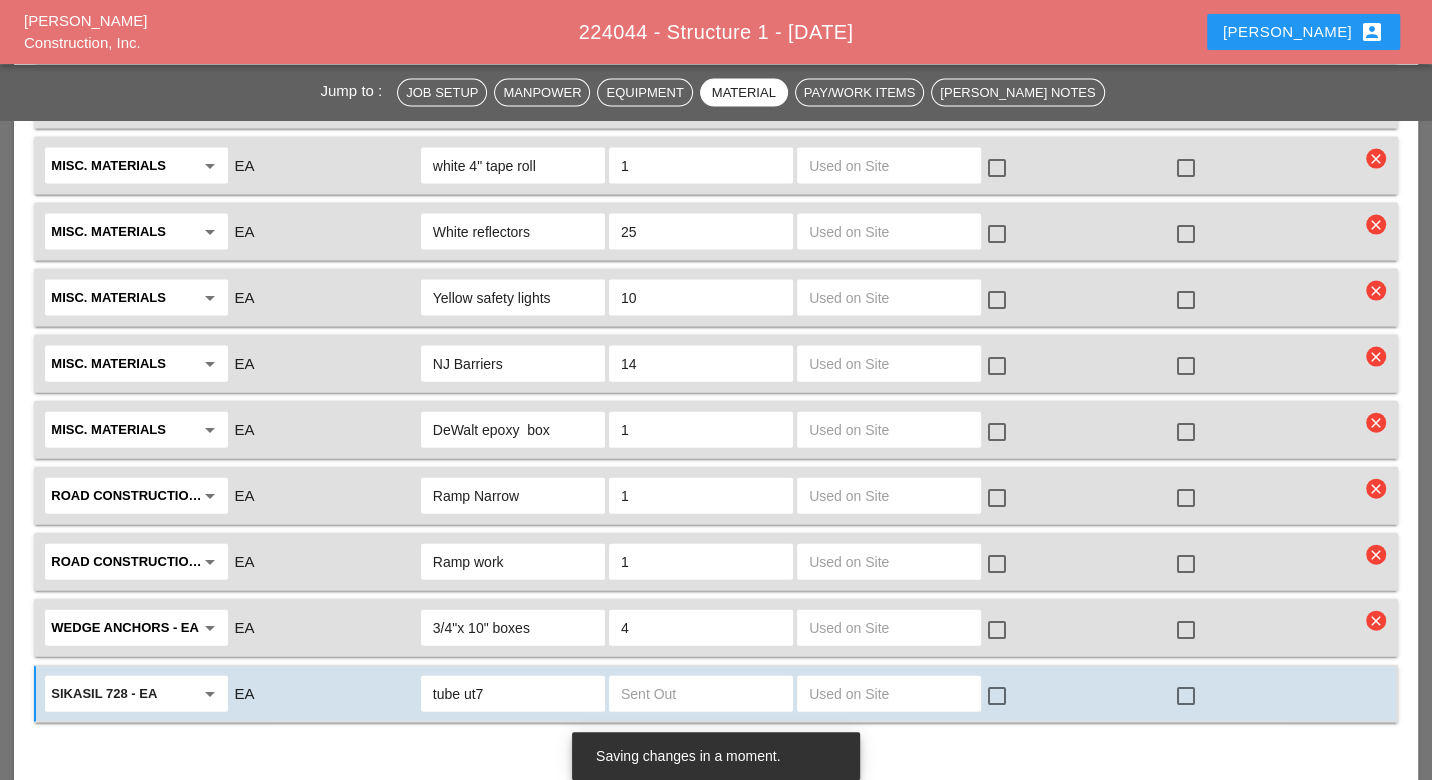 type on "tube ut7" 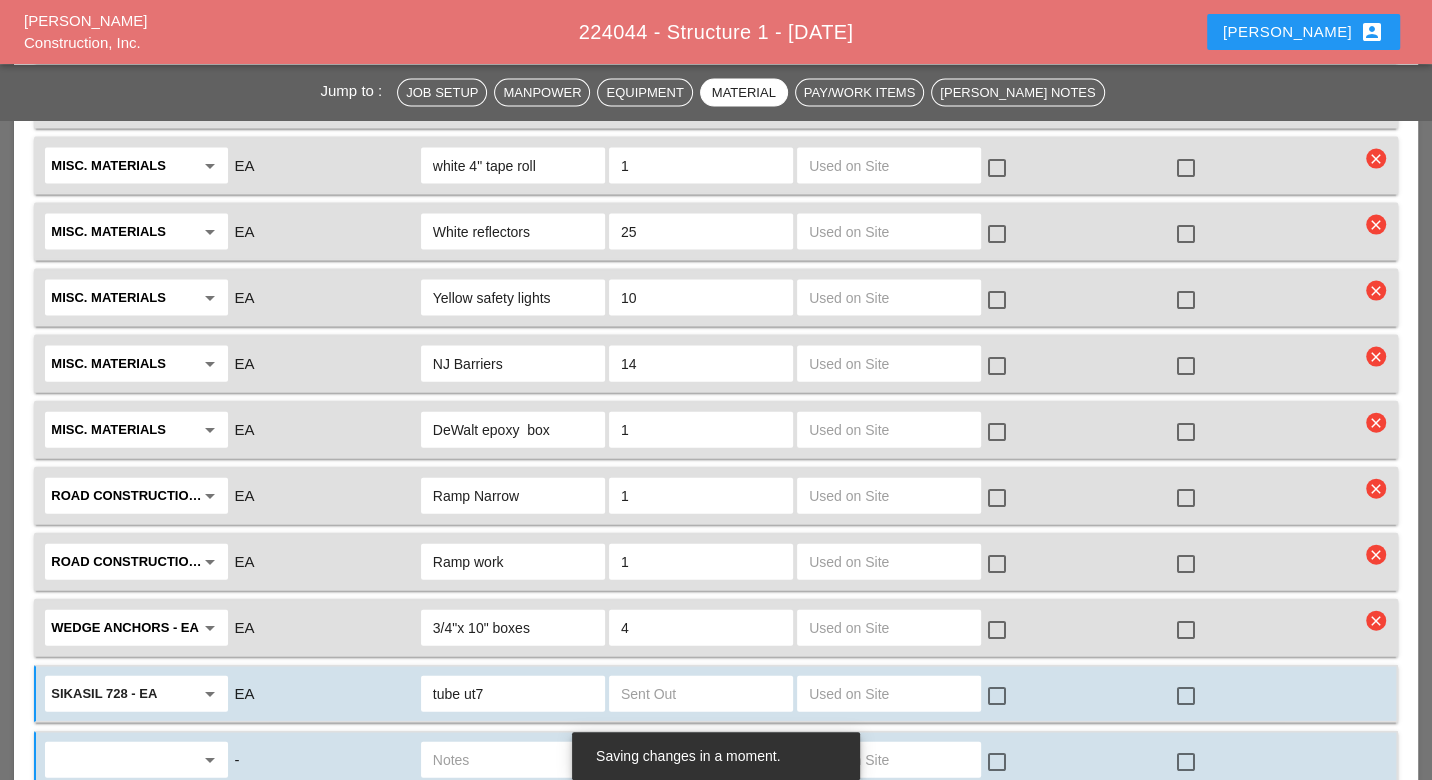 click 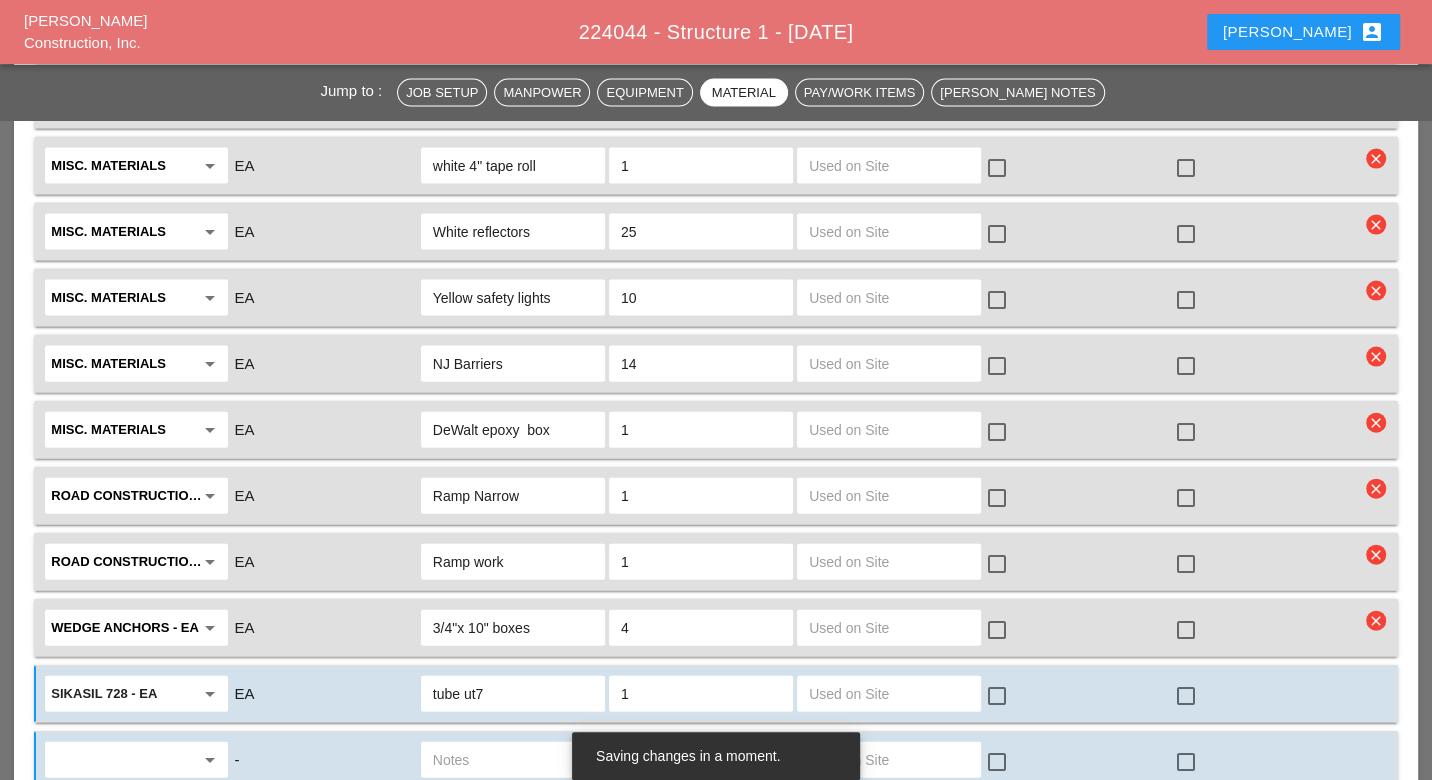 type on "1" 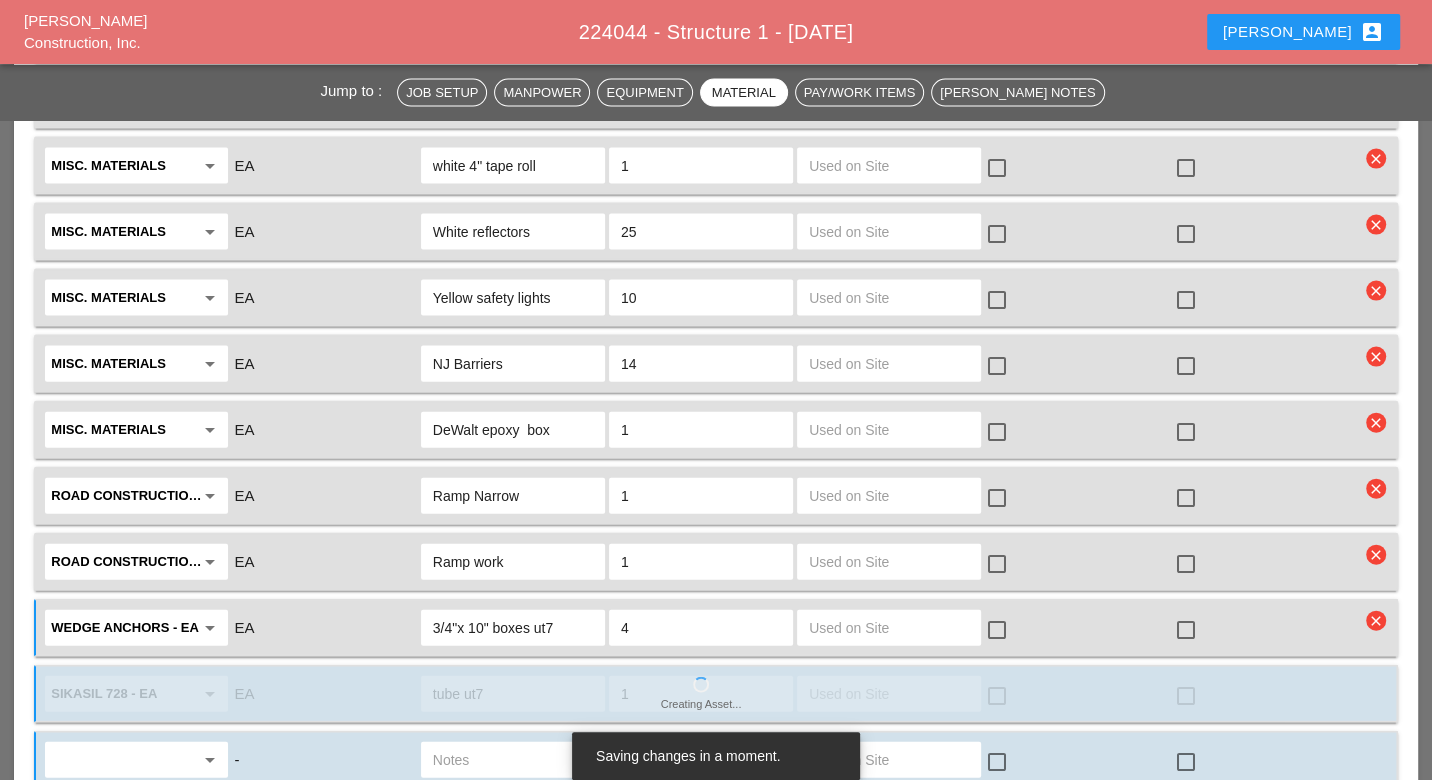 type on "3/4"x 10" boxes ut7" 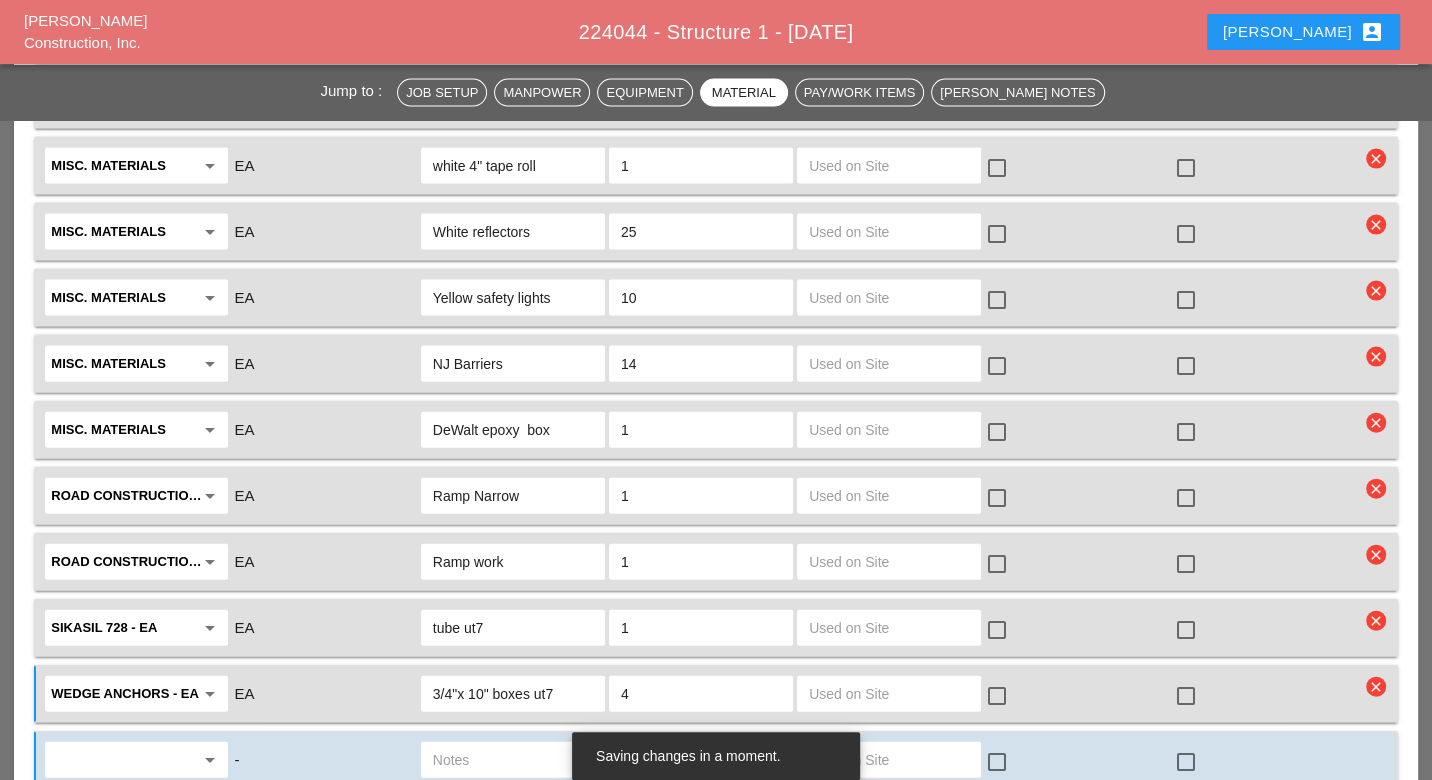 click on "Ramp work" 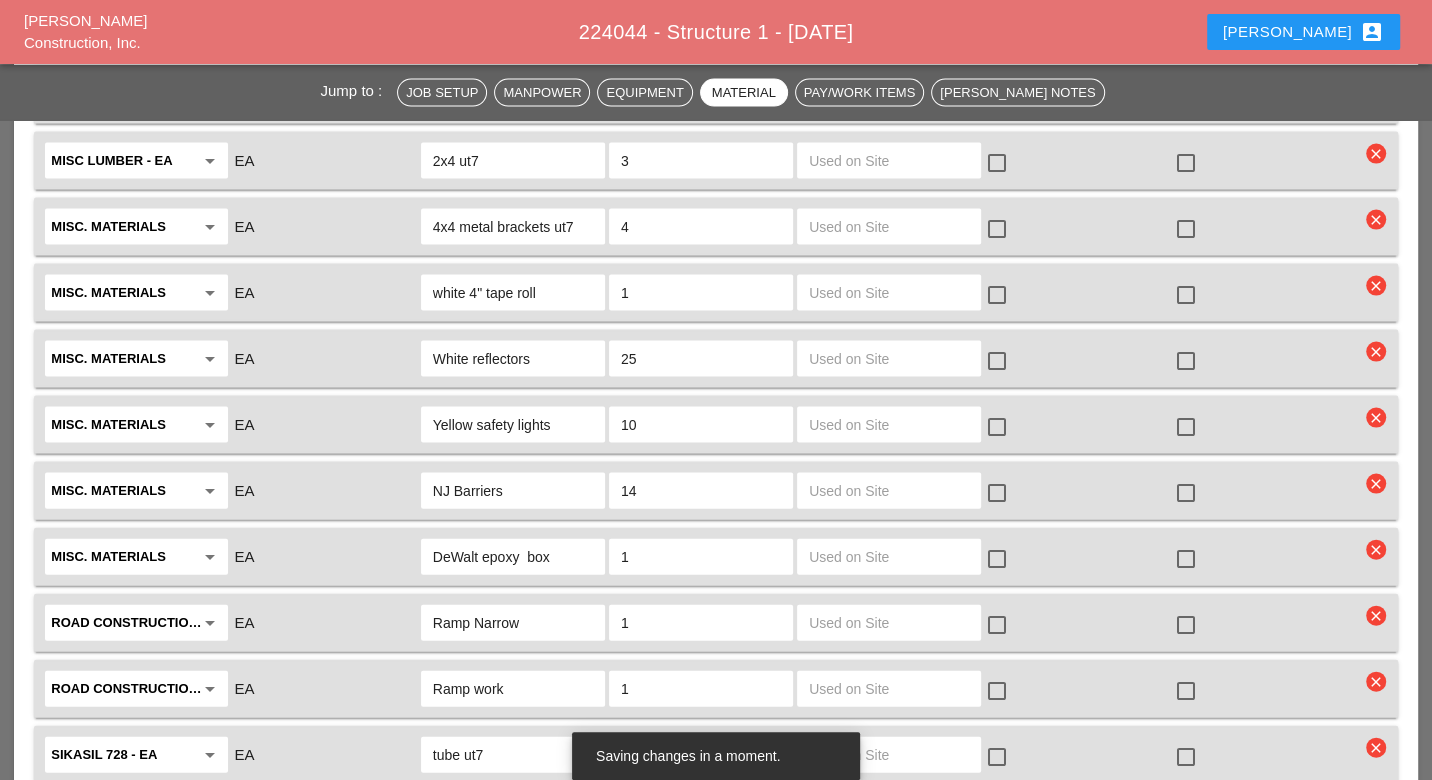 scroll, scrollTop: 3024, scrollLeft: 0, axis: vertical 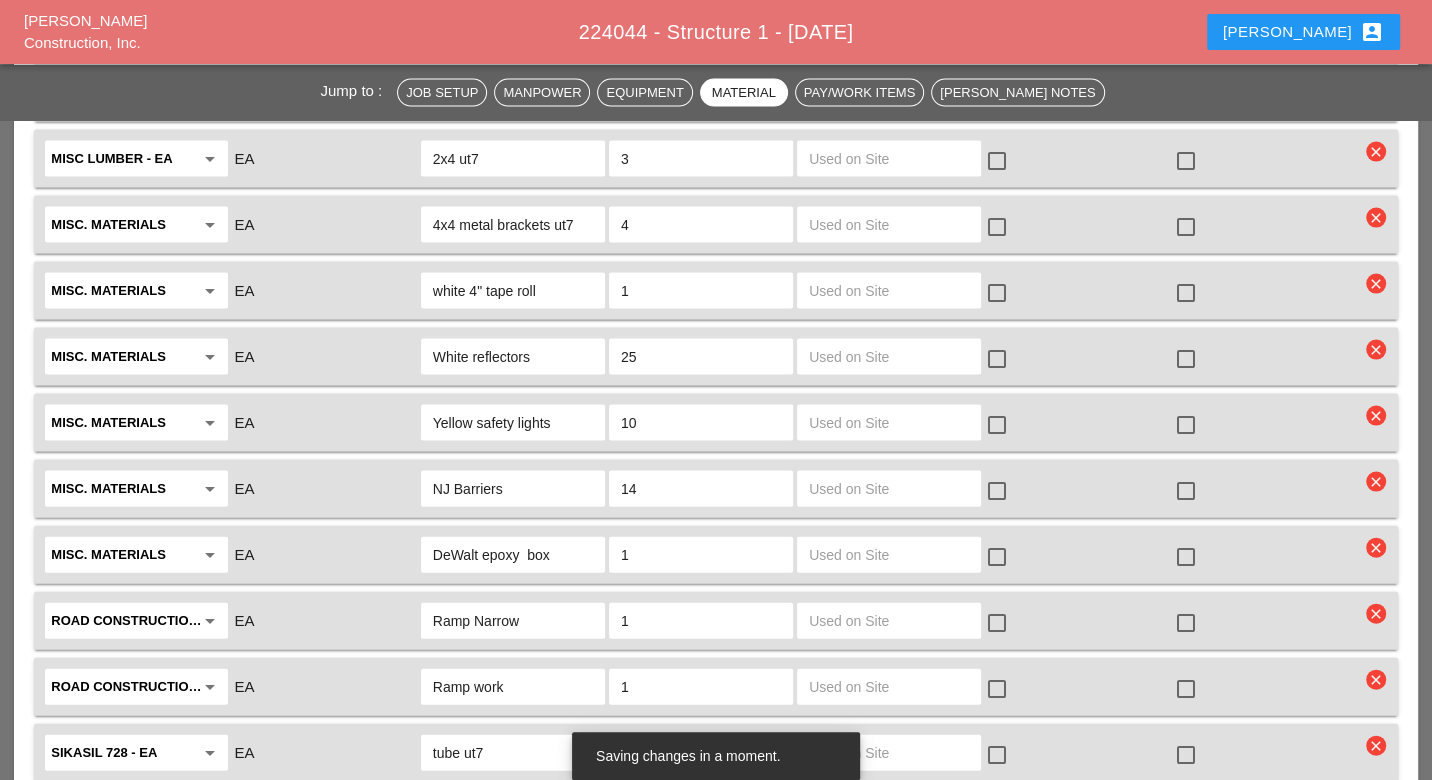 click on "DeWalt epoxy  box" 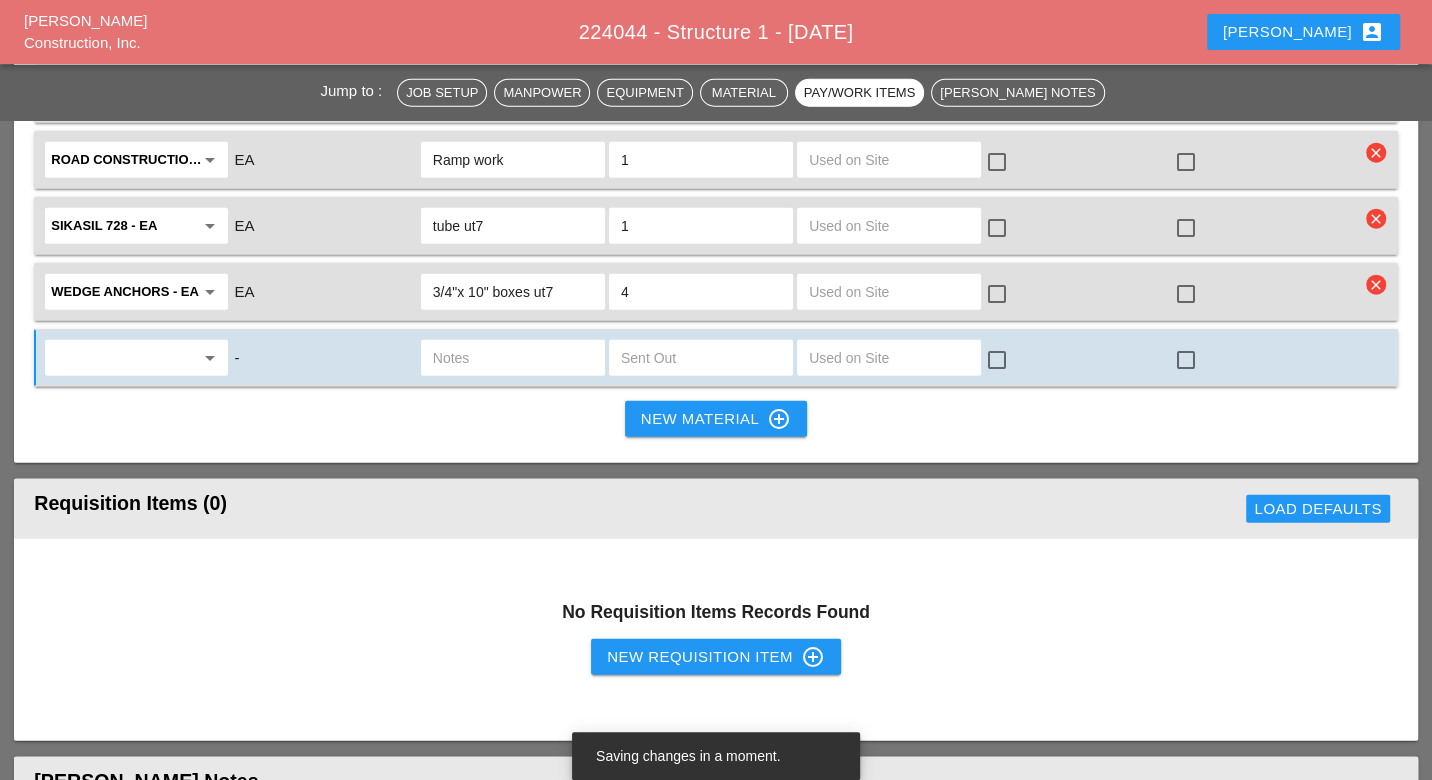 scroll, scrollTop: 3357, scrollLeft: 0, axis: vertical 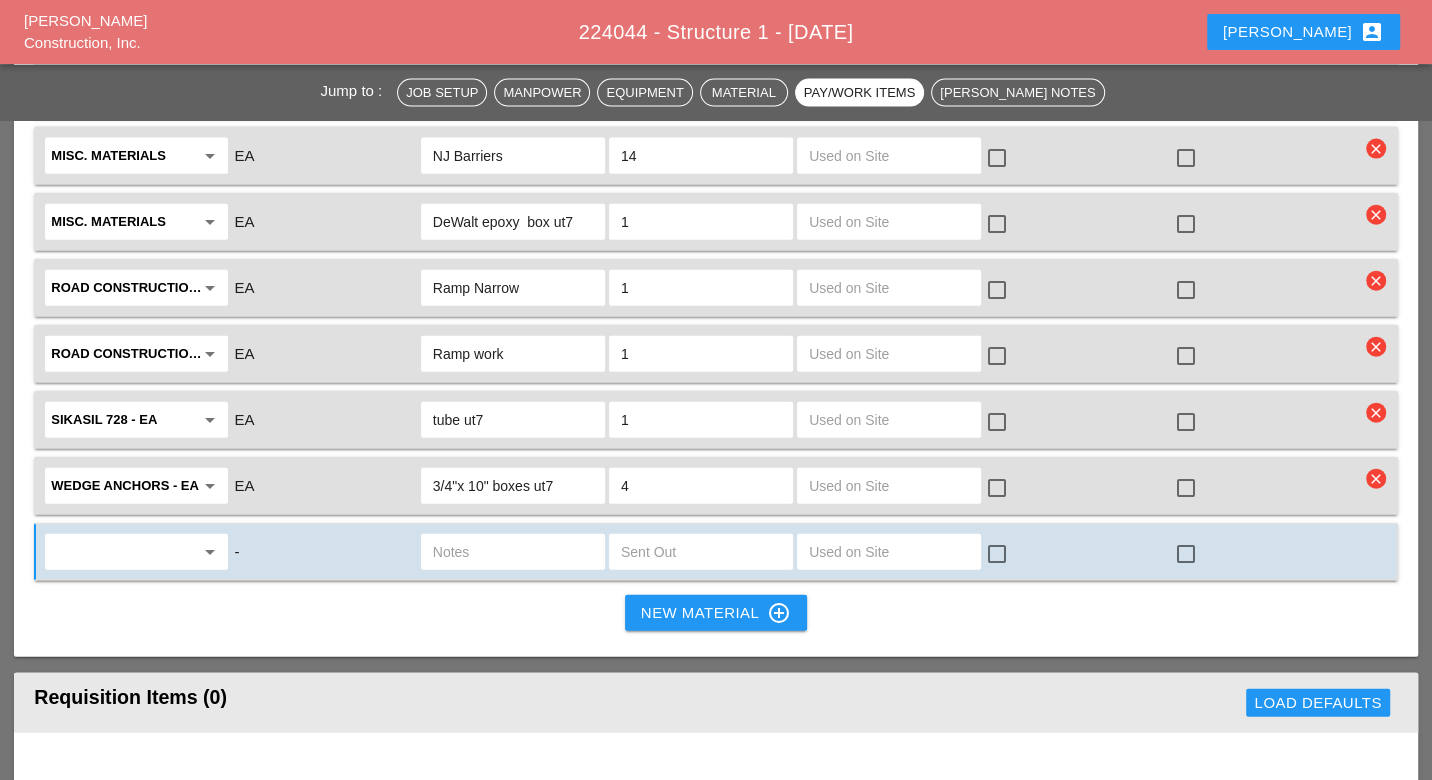 type on "DeWalt epoxy  box ut7" 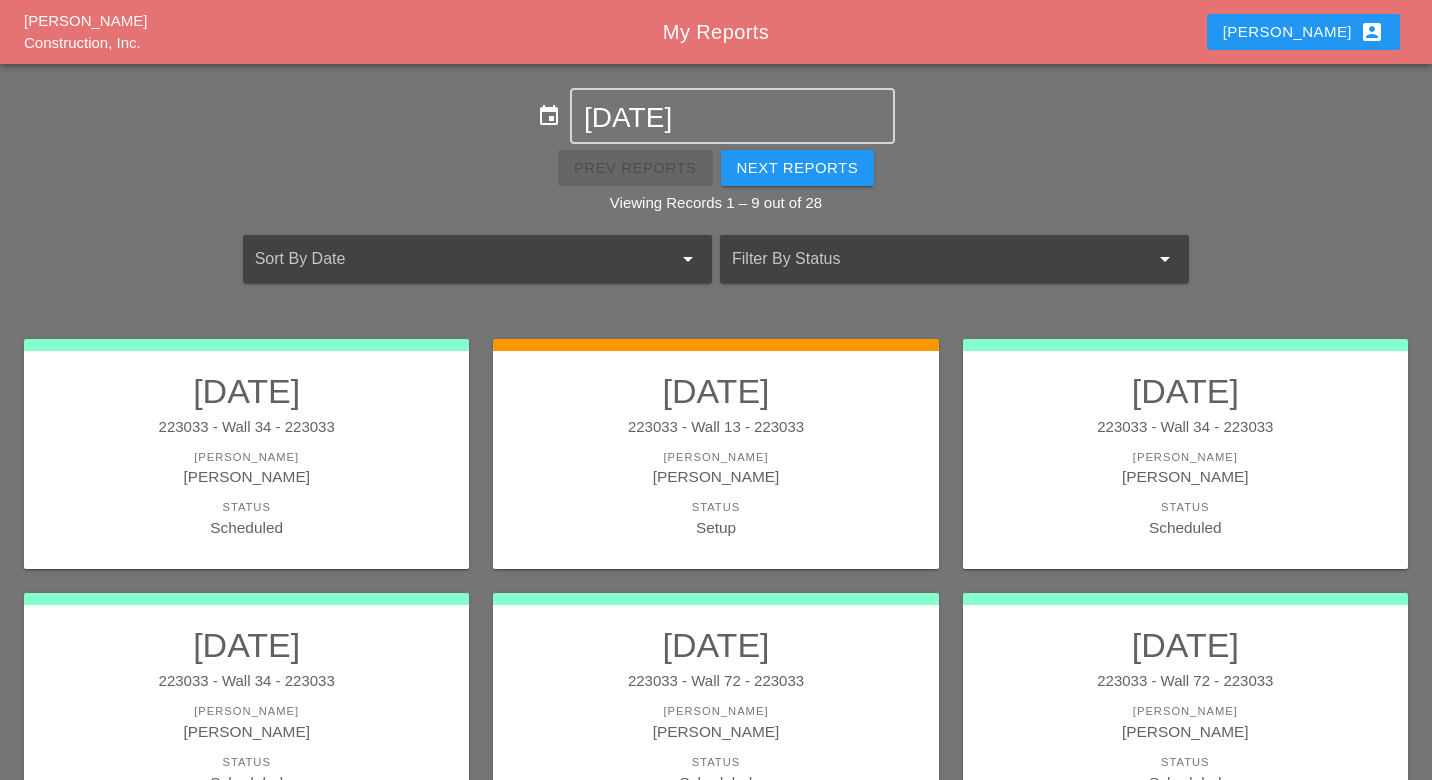 scroll, scrollTop: 0, scrollLeft: 0, axis: both 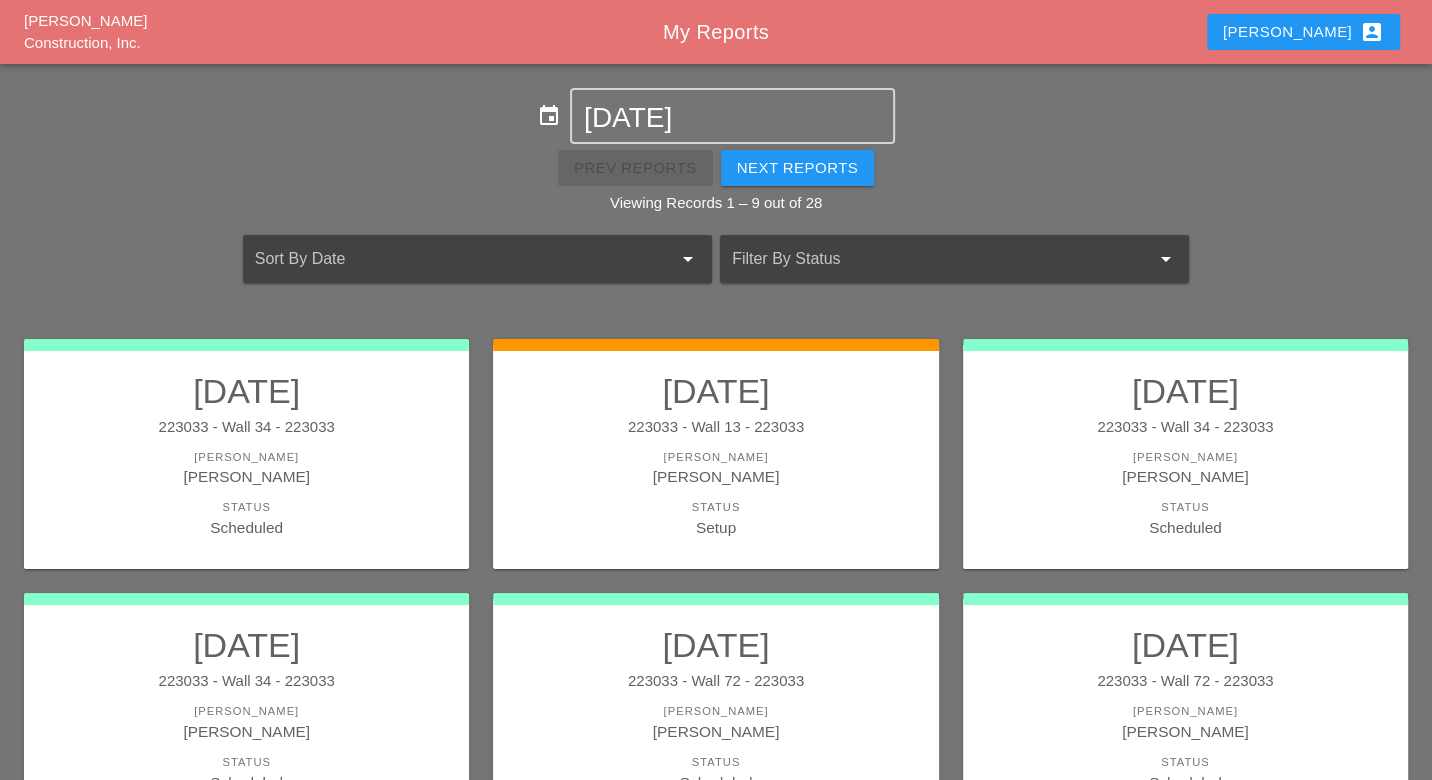 click on "Luca account_box" at bounding box center (1303, 32) 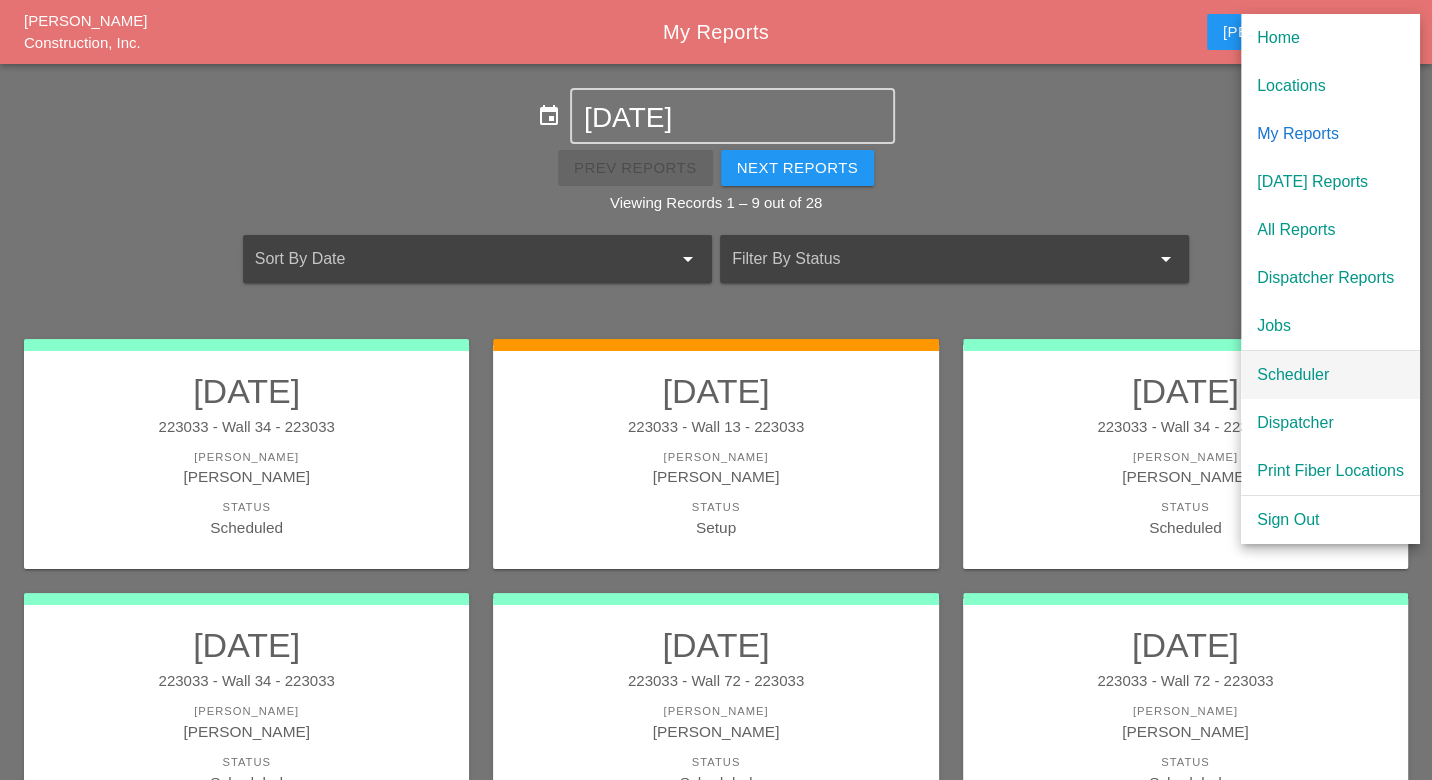 click on "Scheduler" at bounding box center (1330, 375) 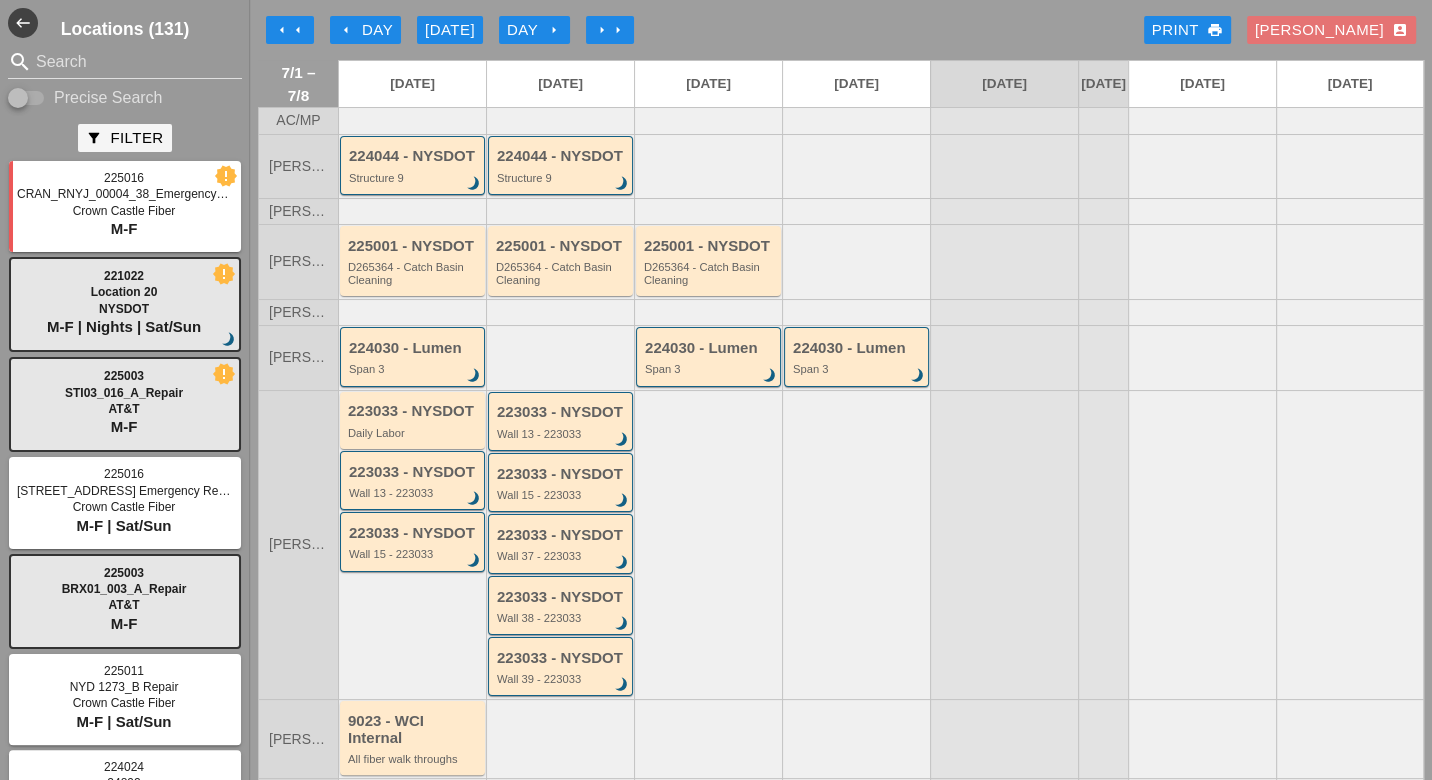 click on "arrow_left Day" at bounding box center [365, 30] 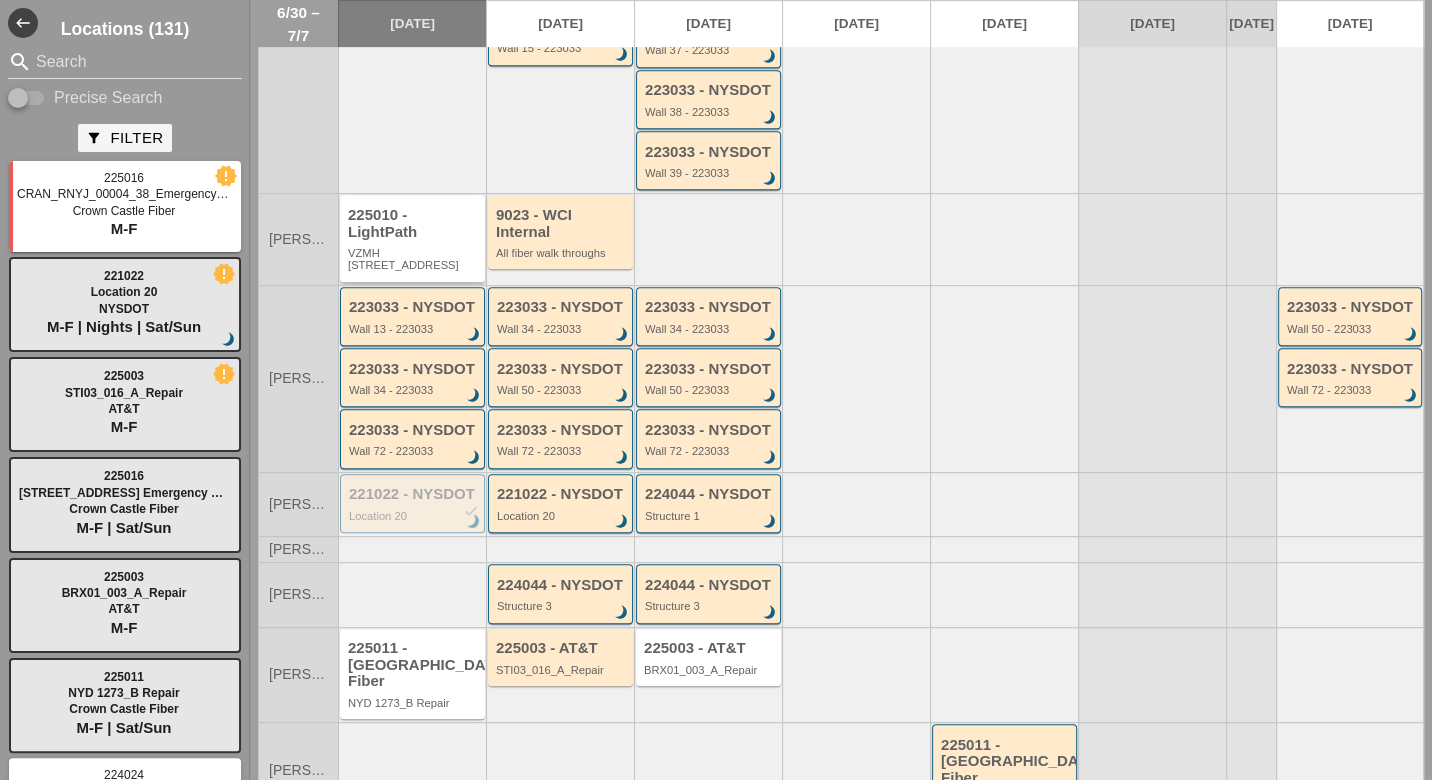 scroll, scrollTop: 666, scrollLeft: 0, axis: vertical 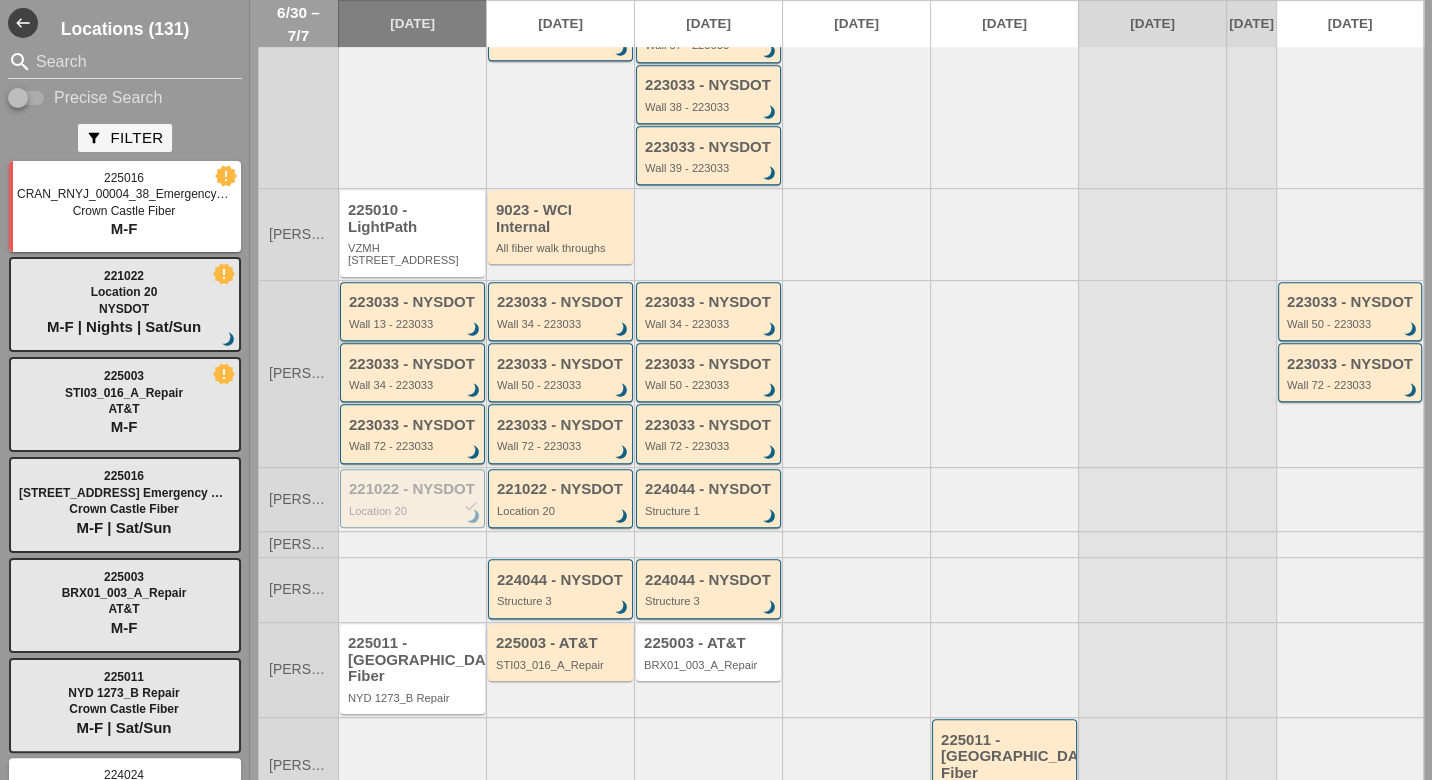 click on "223033 - NYSDOT  Wall 13 - 223033 brightness_3" at bounding box center (414, 312) 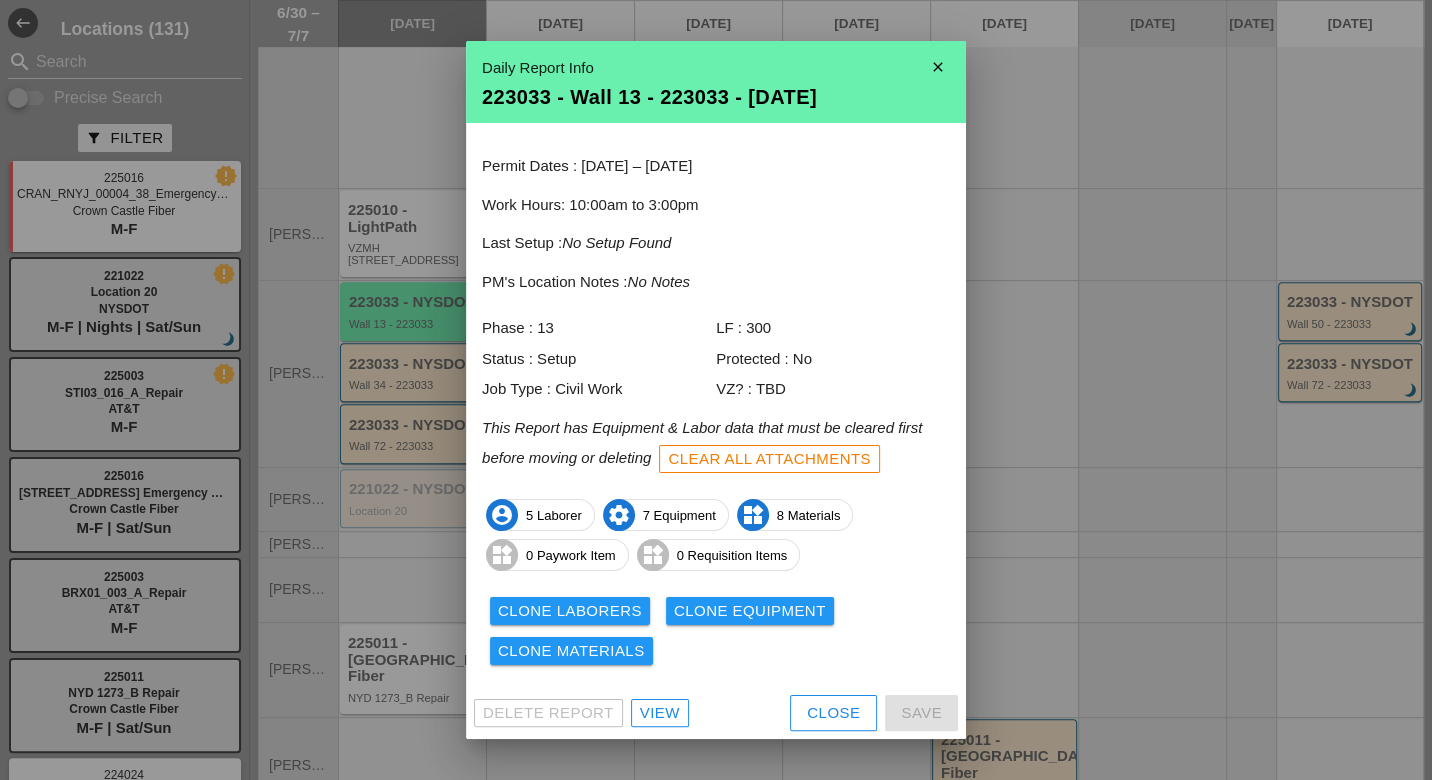 click on "View" at bounding box center [660, 713] 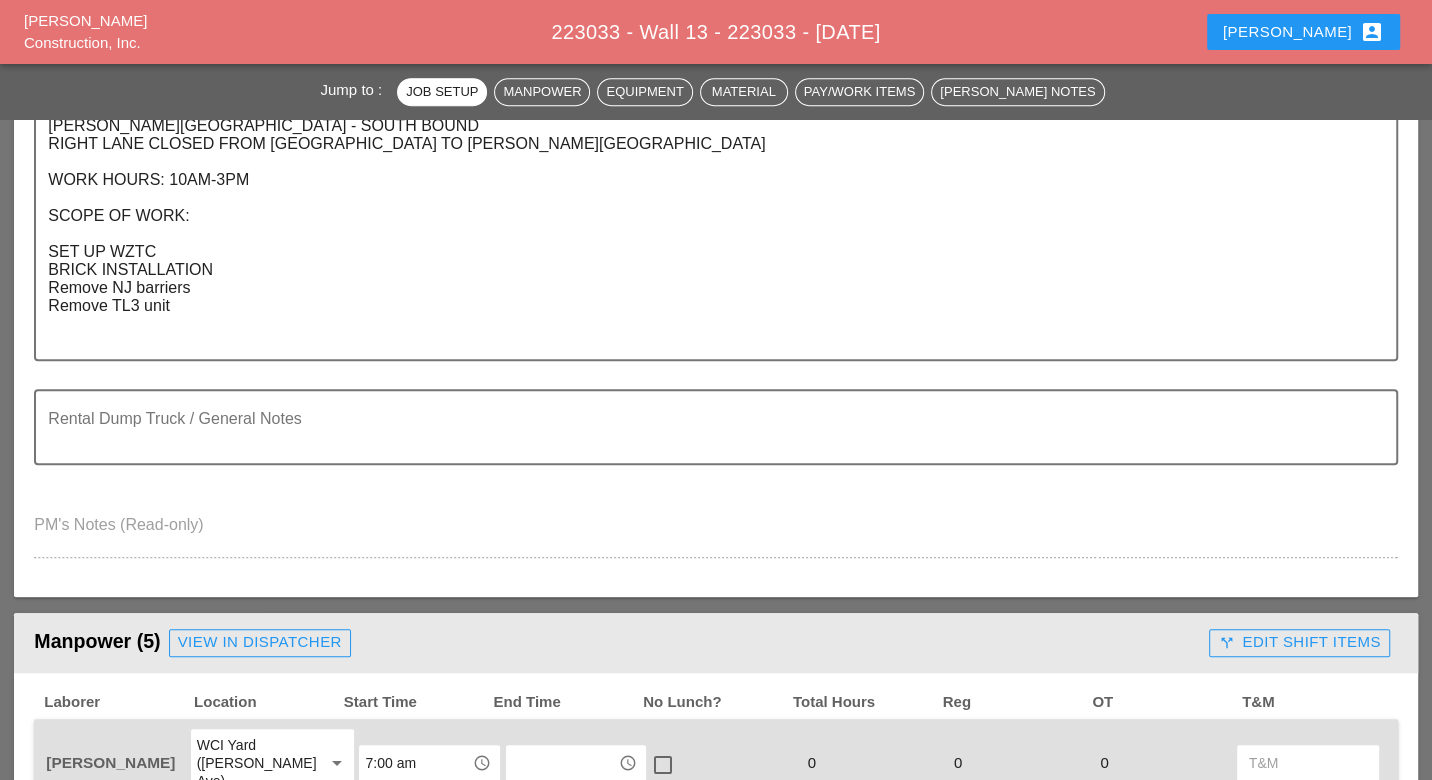 scroll, scrollTop: 1000, scrollLeft: 0, axis: vertical 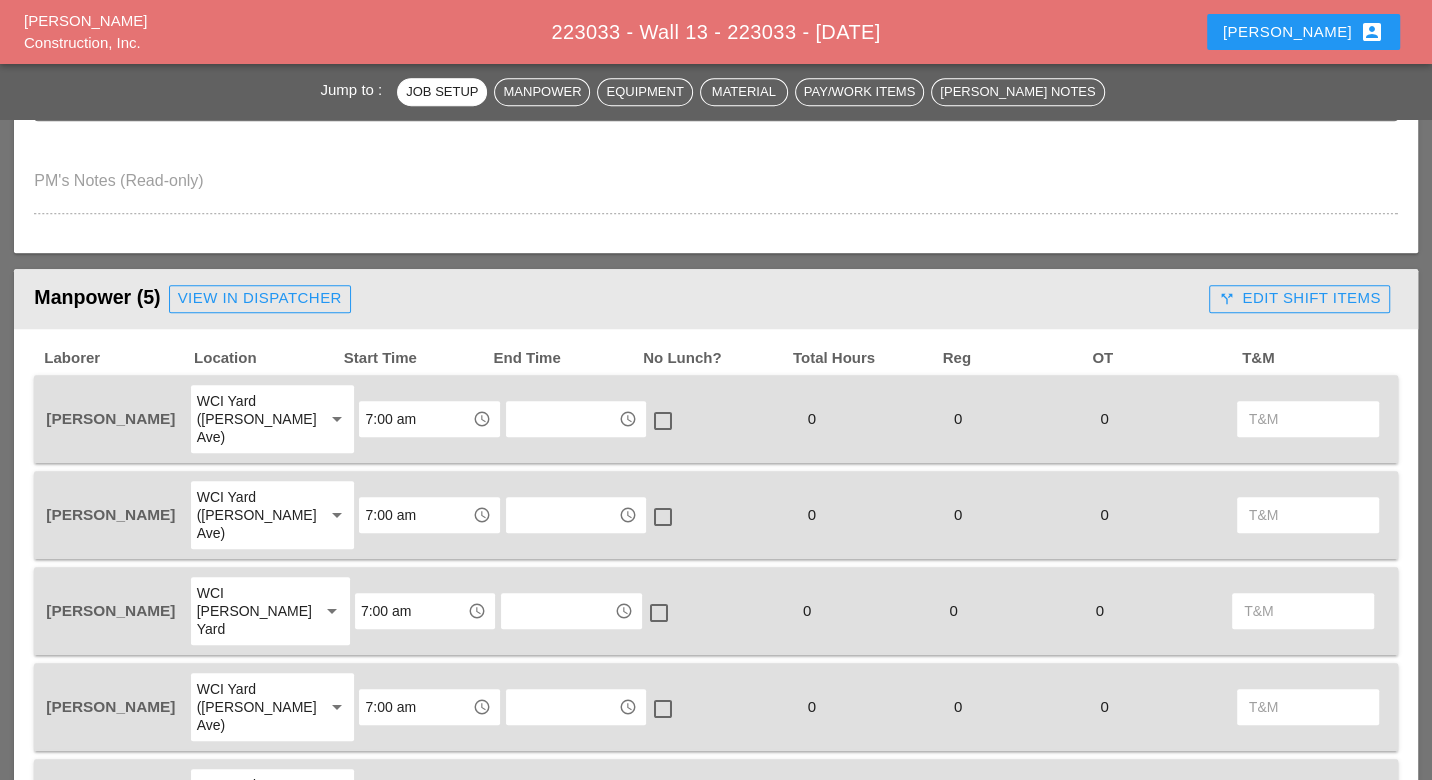 click at bounding box center (562, 419) 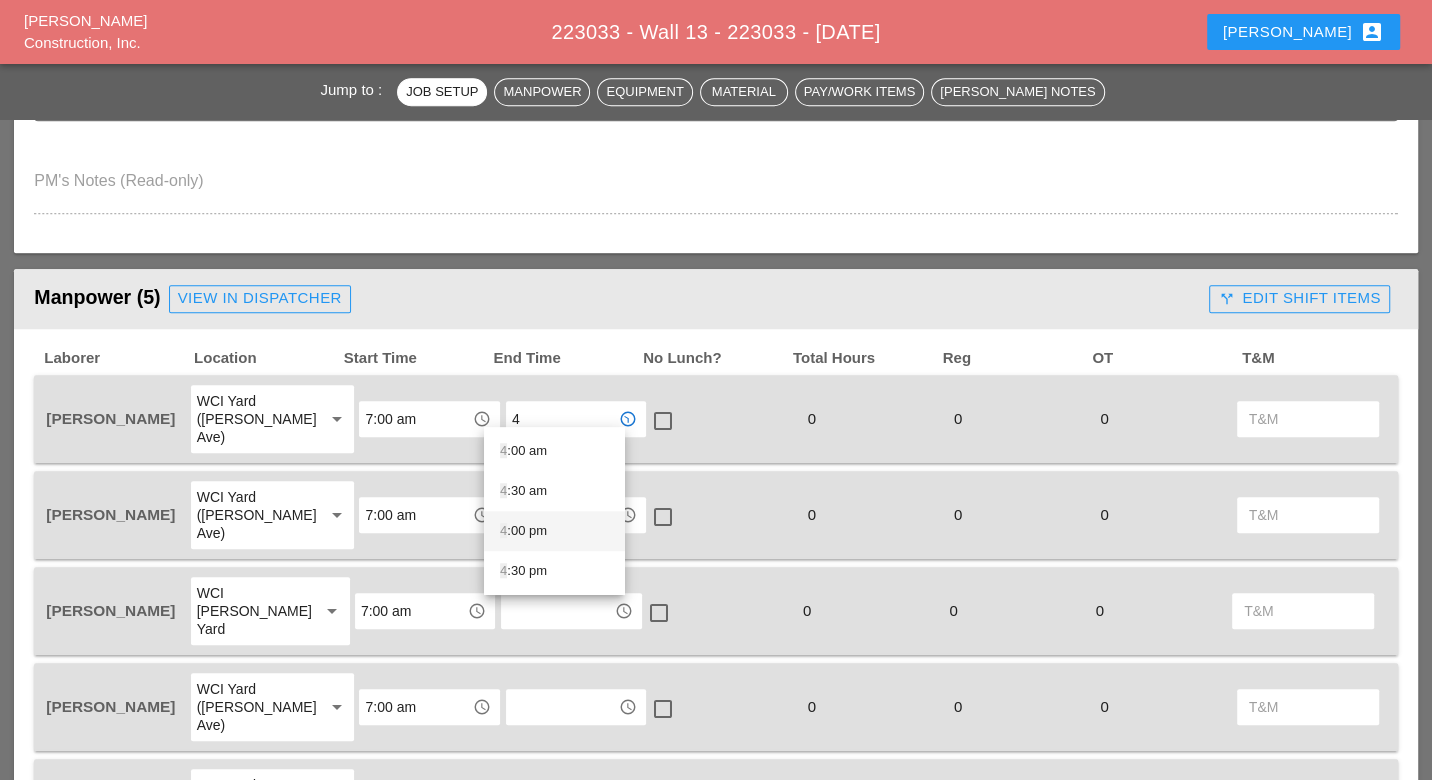 click on "4 :00 pm" at bounding box center (554, 531) 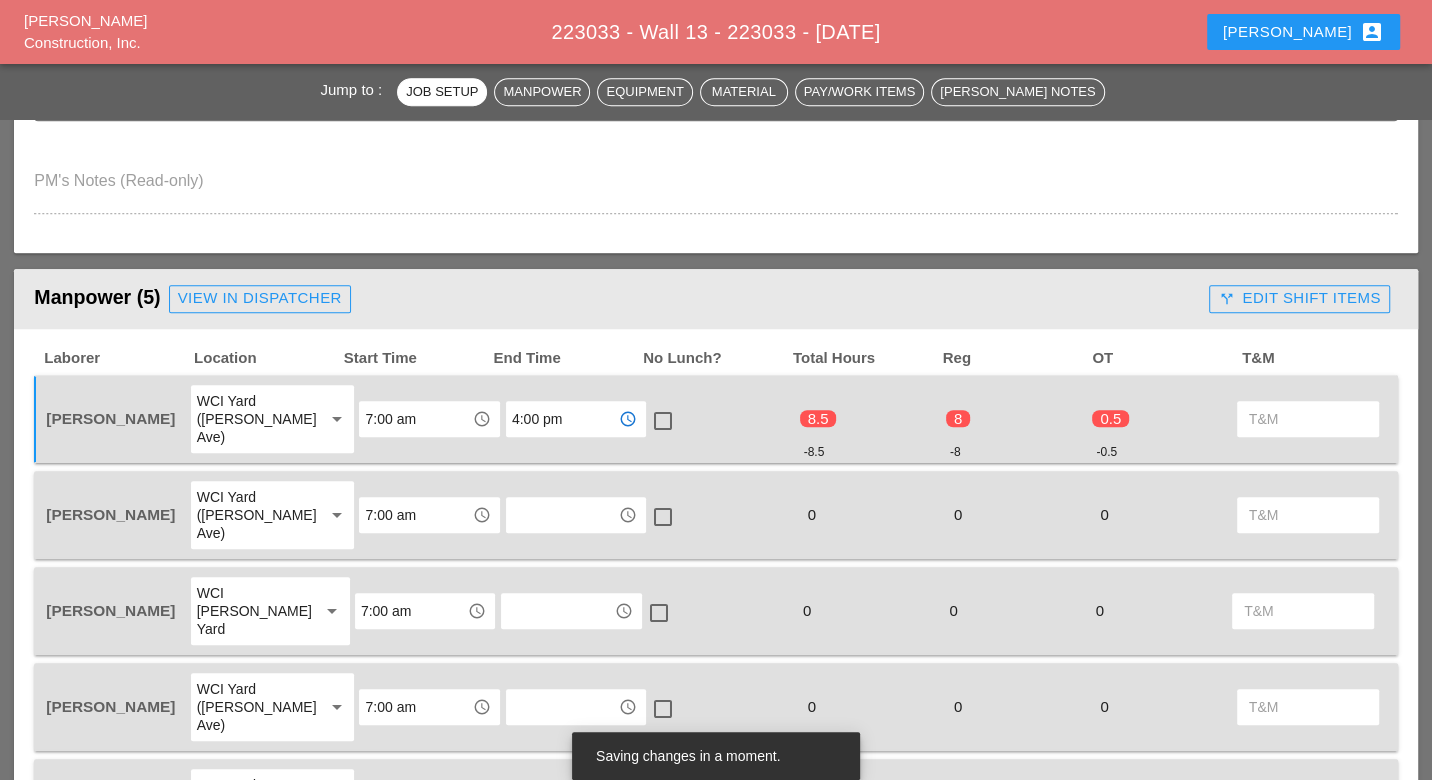 type on "4:00 pm" 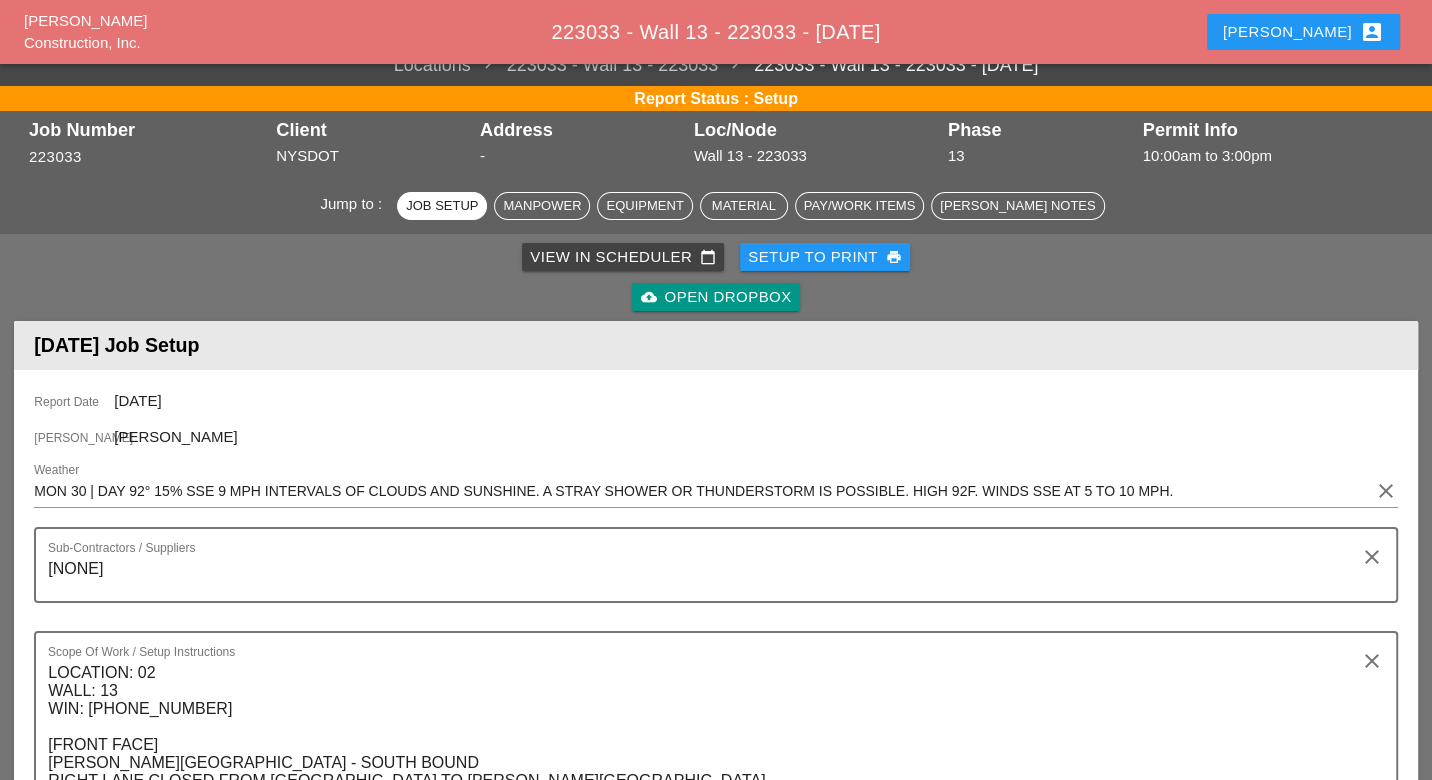 scroll, scrollTop: 0, scrollLeft: 0, axis: both 